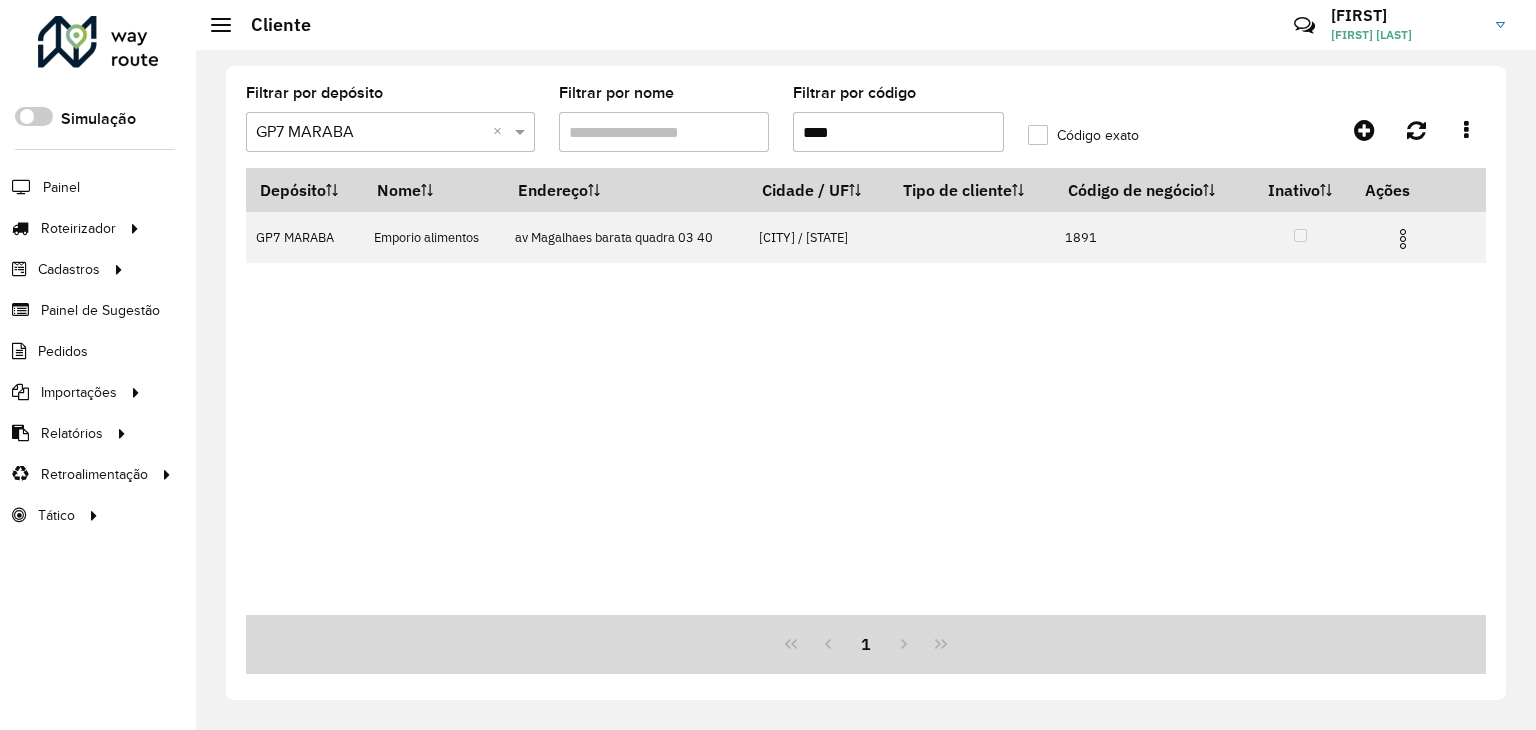 scroll, scrollTop: 0, scrollLeft: 0, axis: both 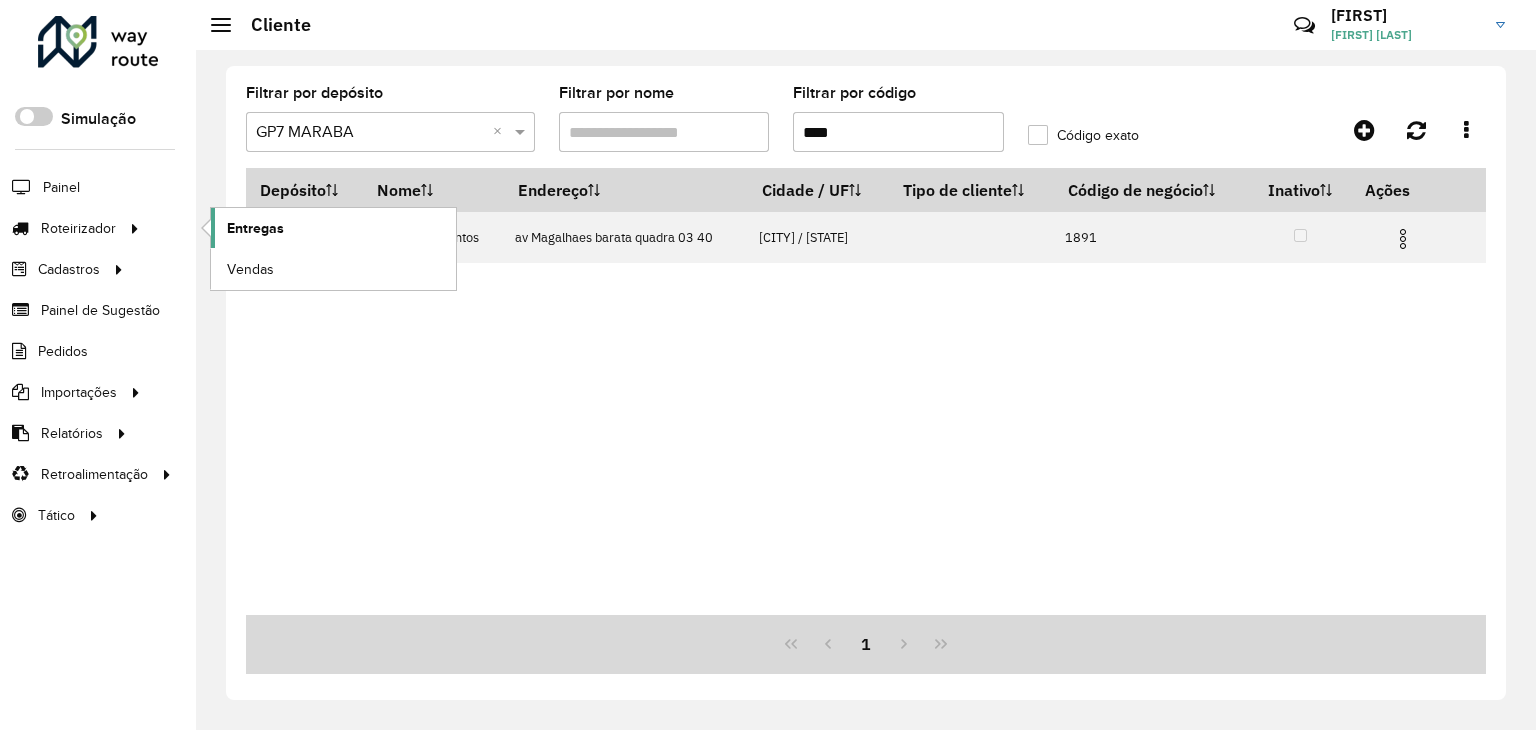 click on "Entregas" 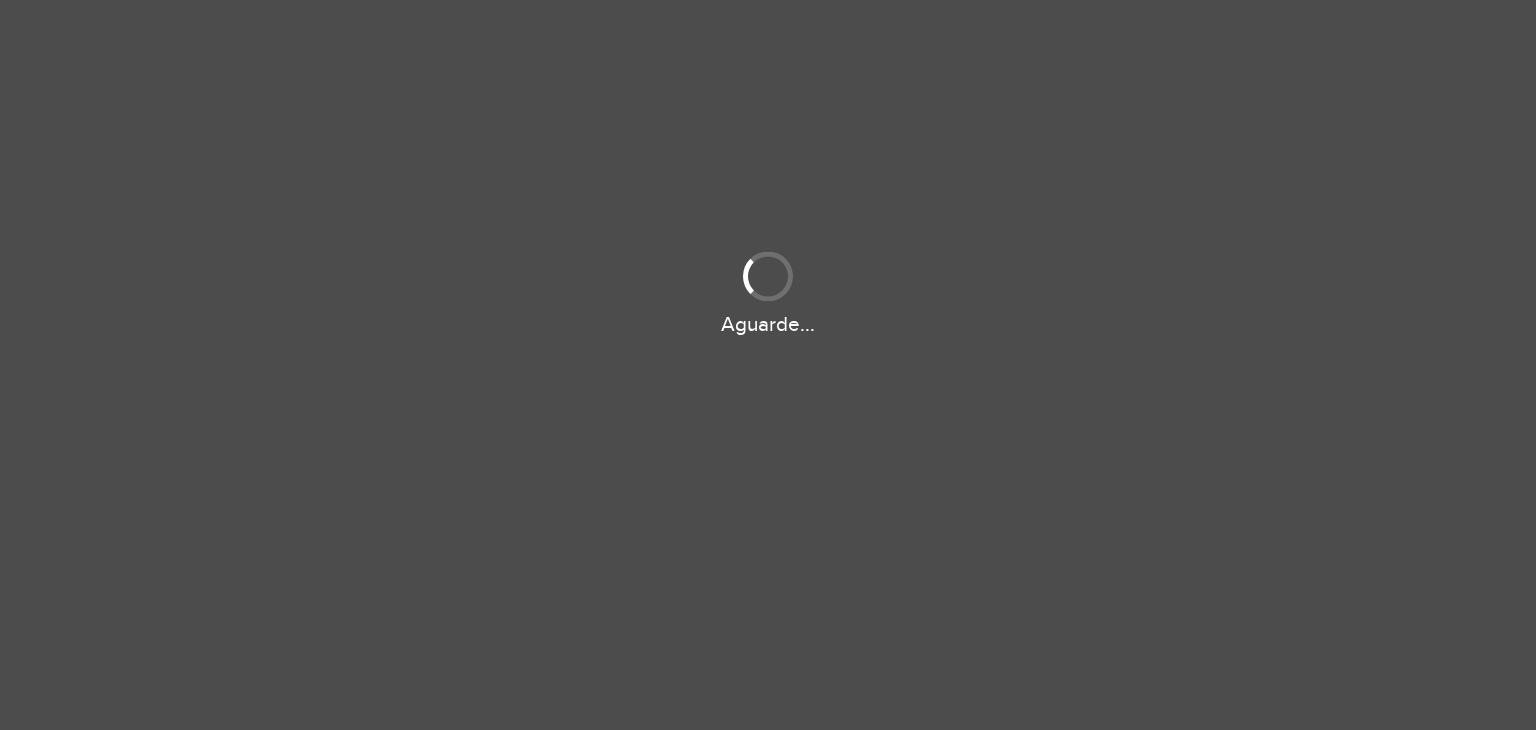 scroll, scrollTop: 0, scrollLeft: 0, axis: both 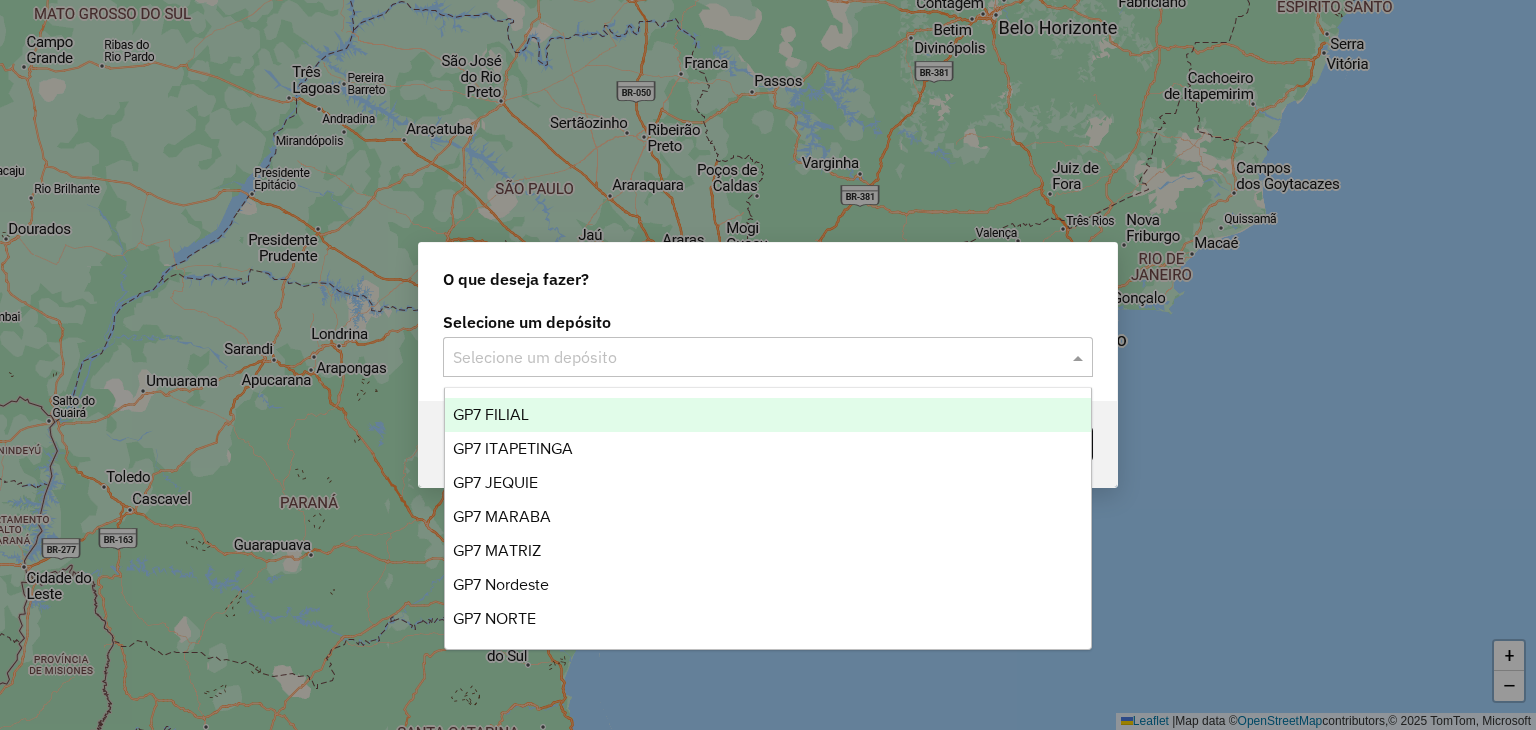 click 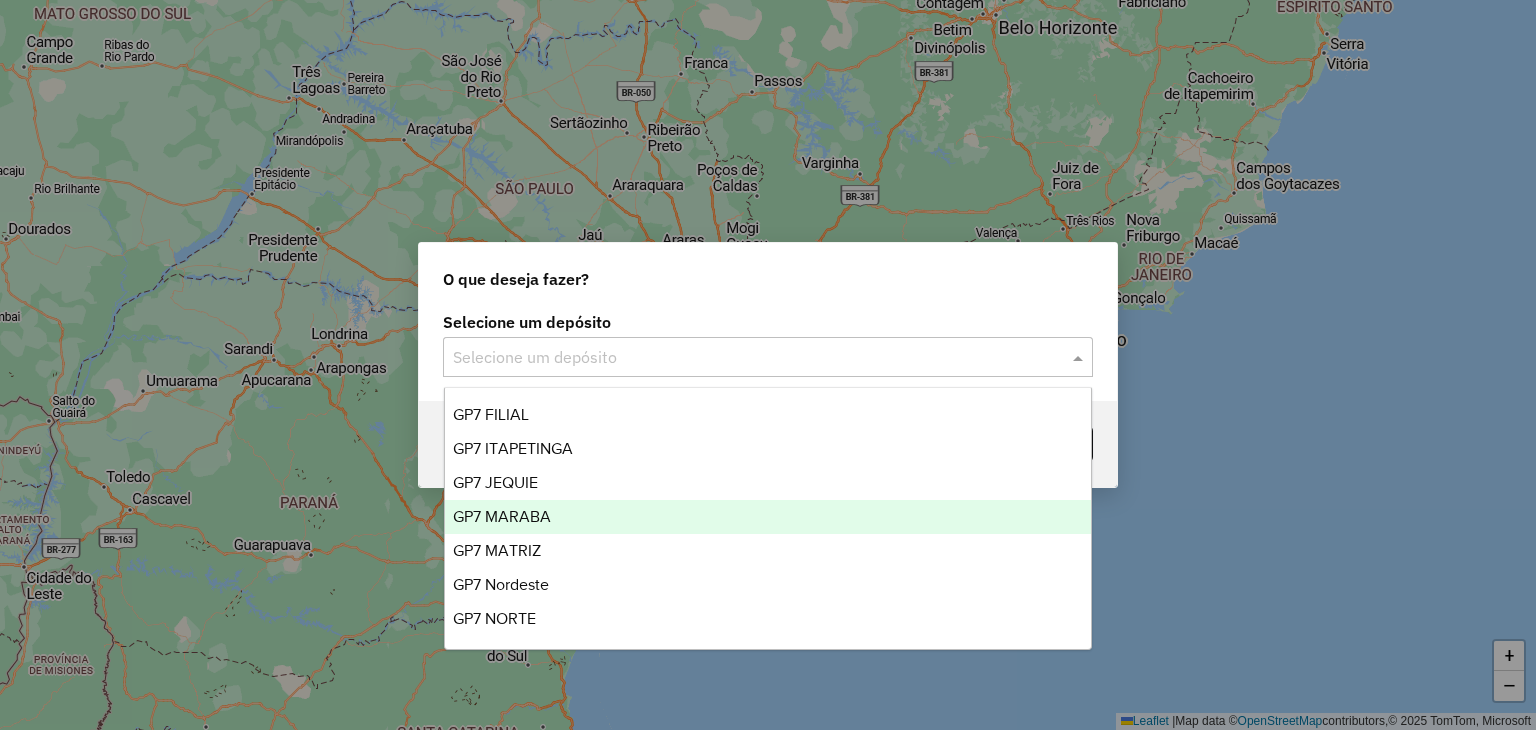 click on "GP7 MARABA" at bounding box center (768, 517) 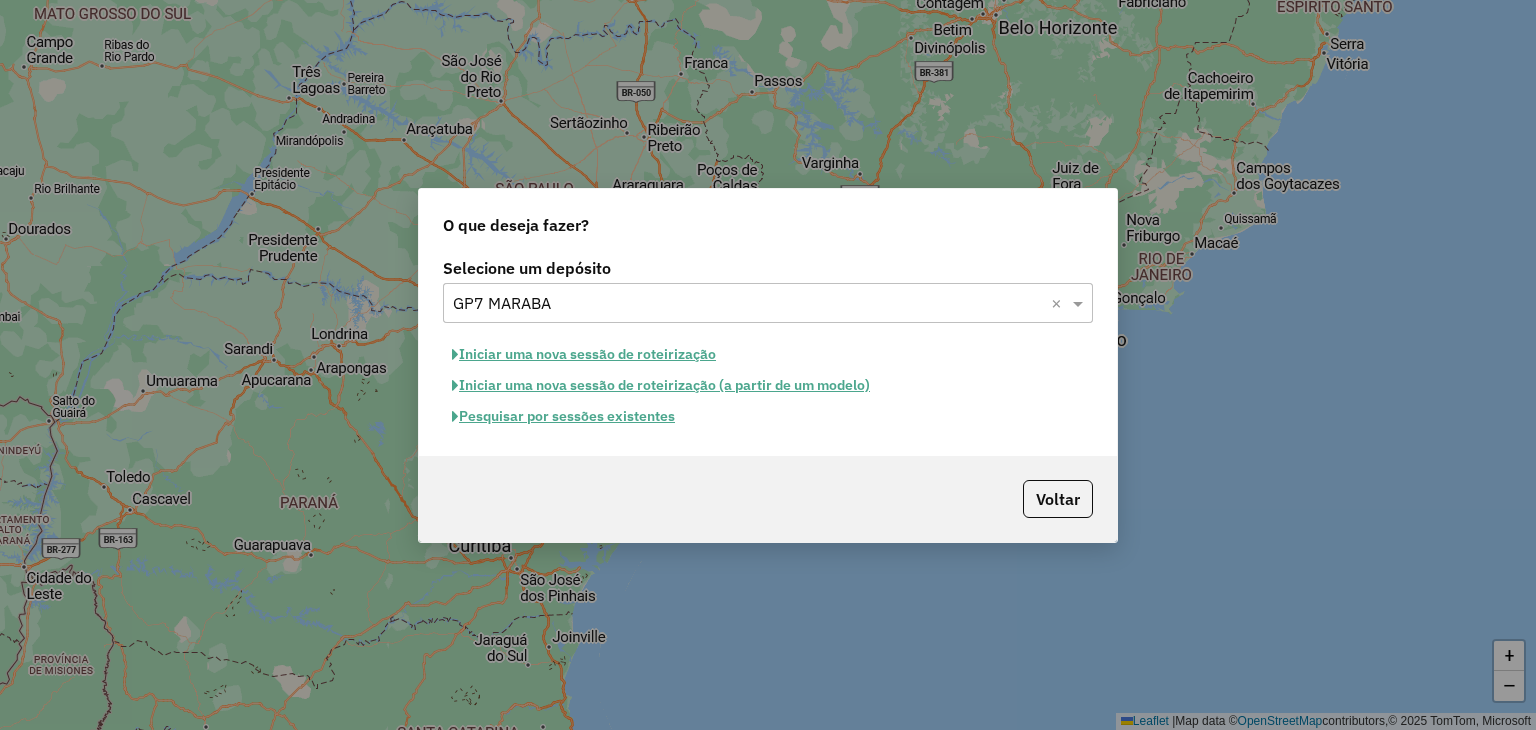 click on "Pesquisar por sessões existentes" 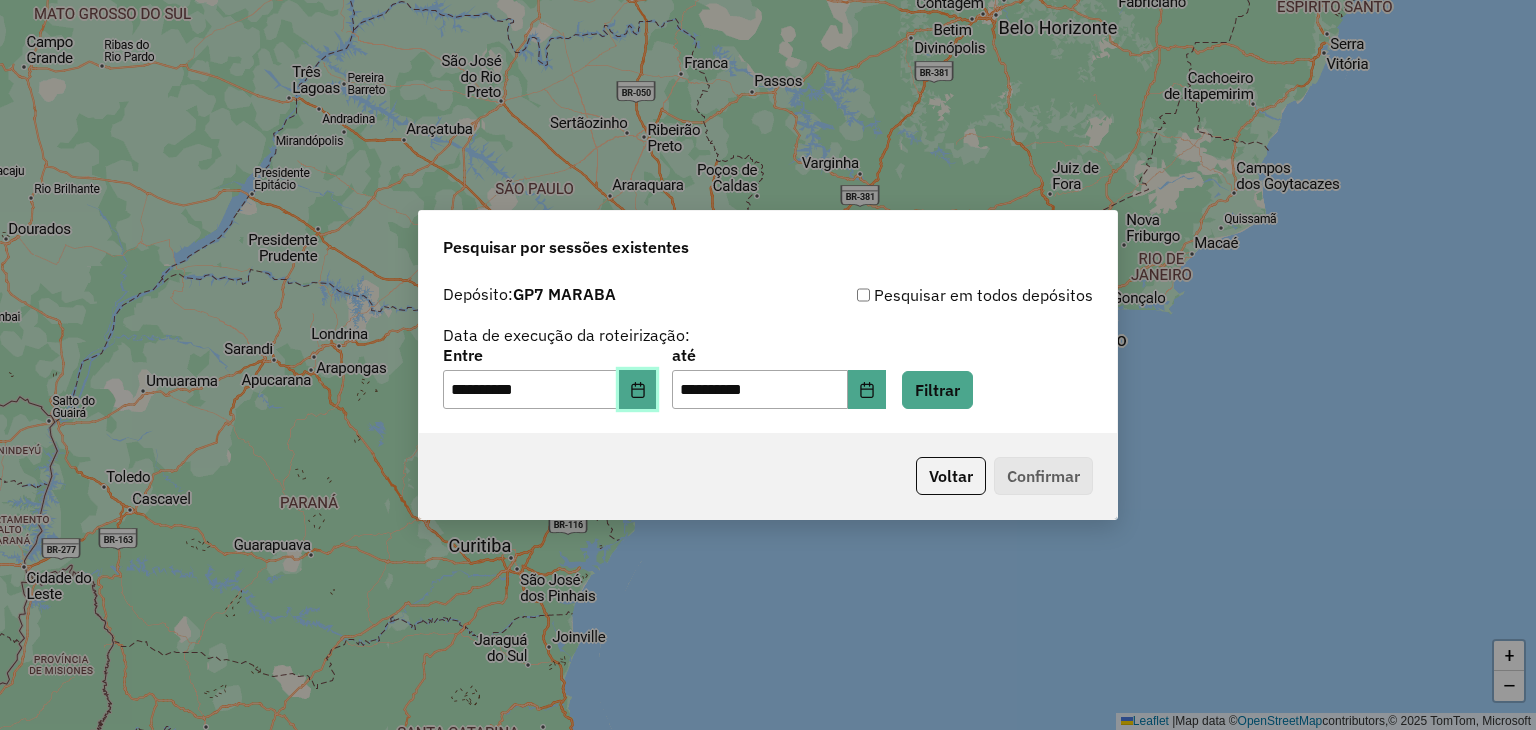 click 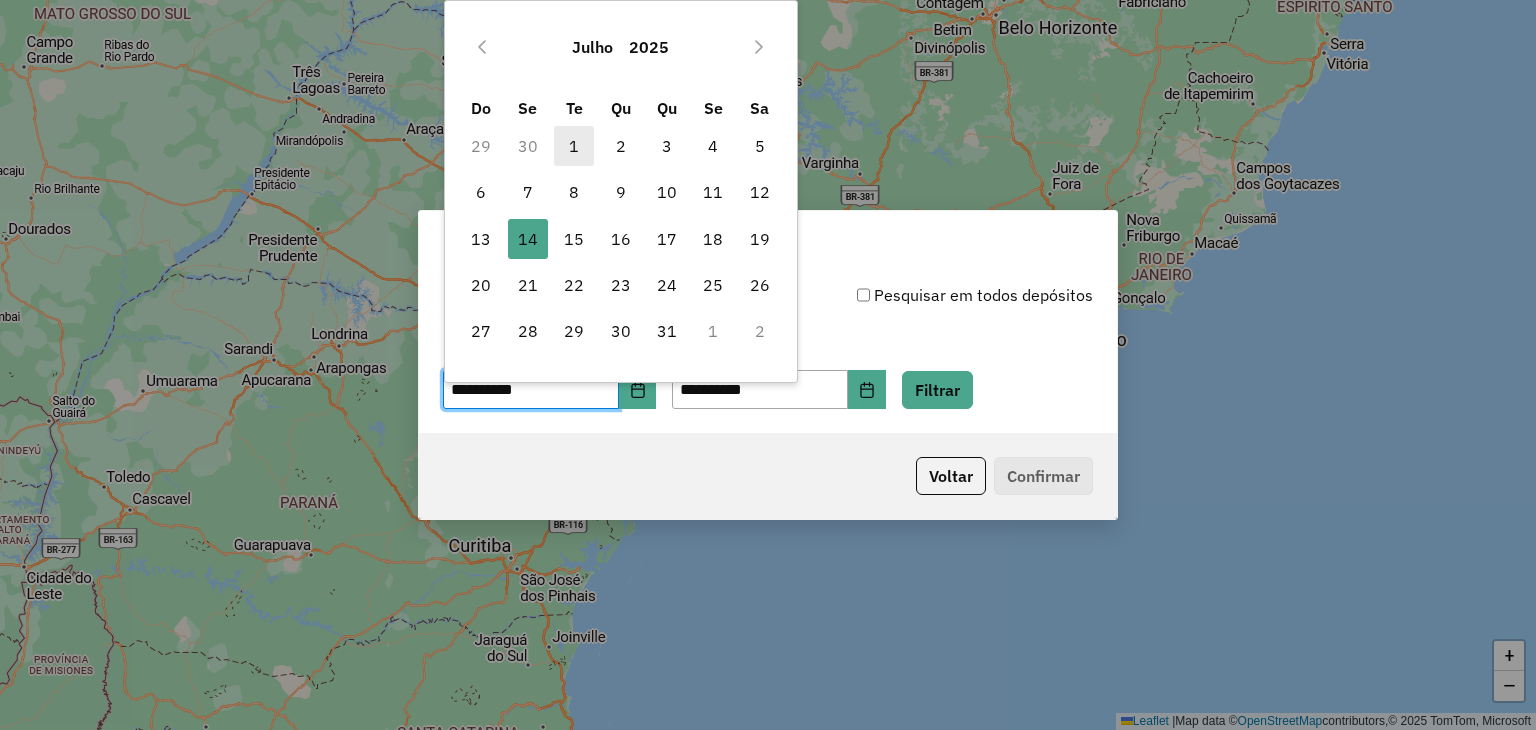 click on "1" at bounding box center [574, 146] 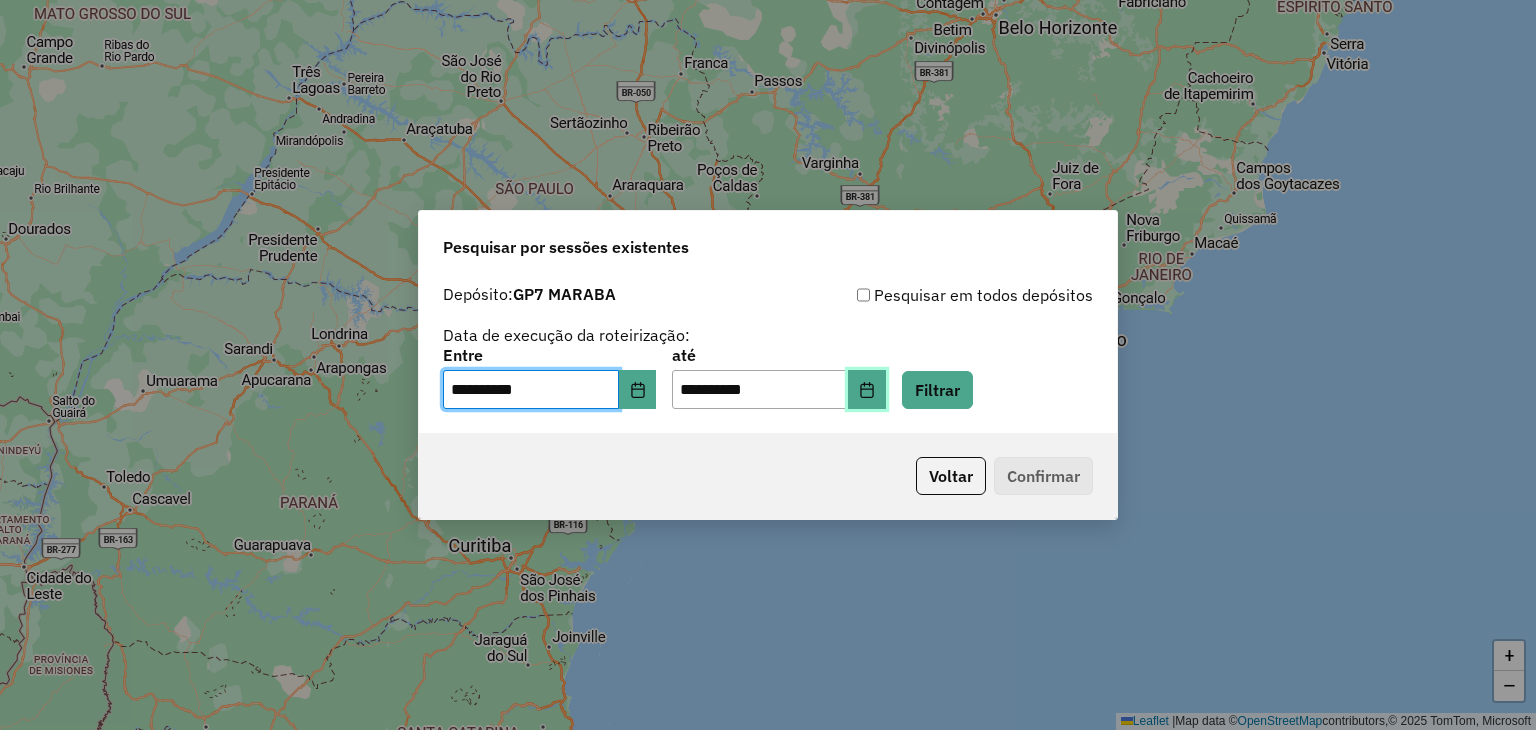 click 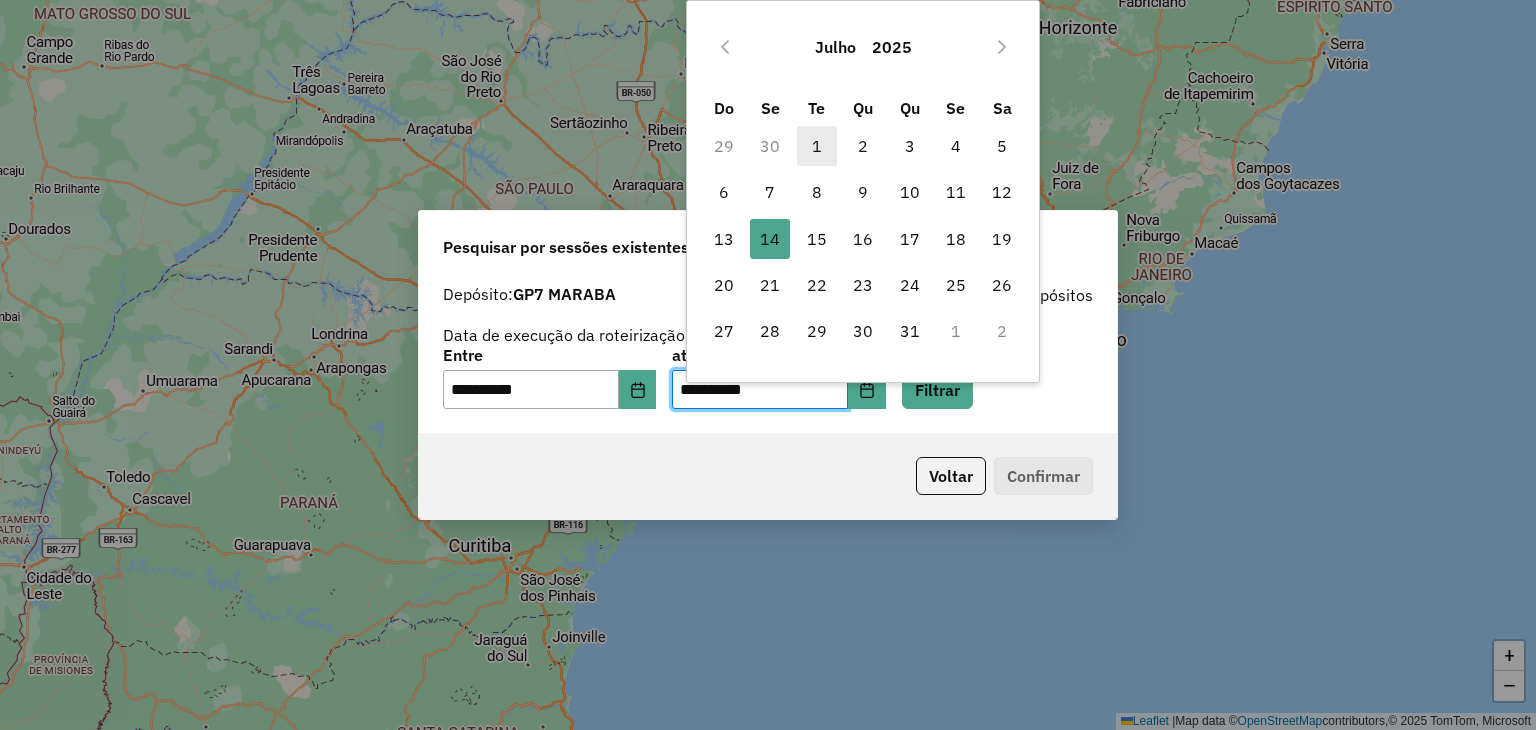 click on "1" at bounding box center (817, 146) 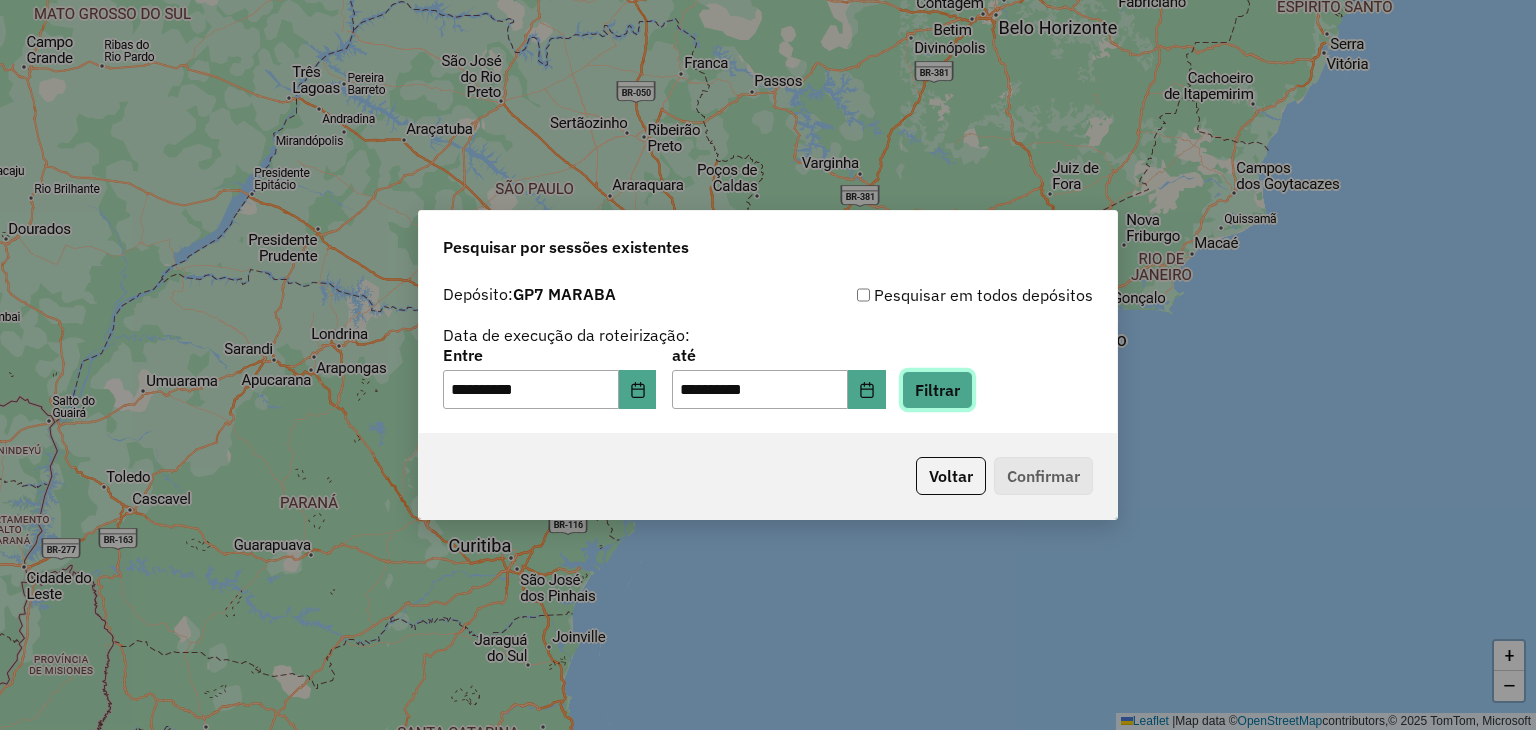 click on "Filtrar" 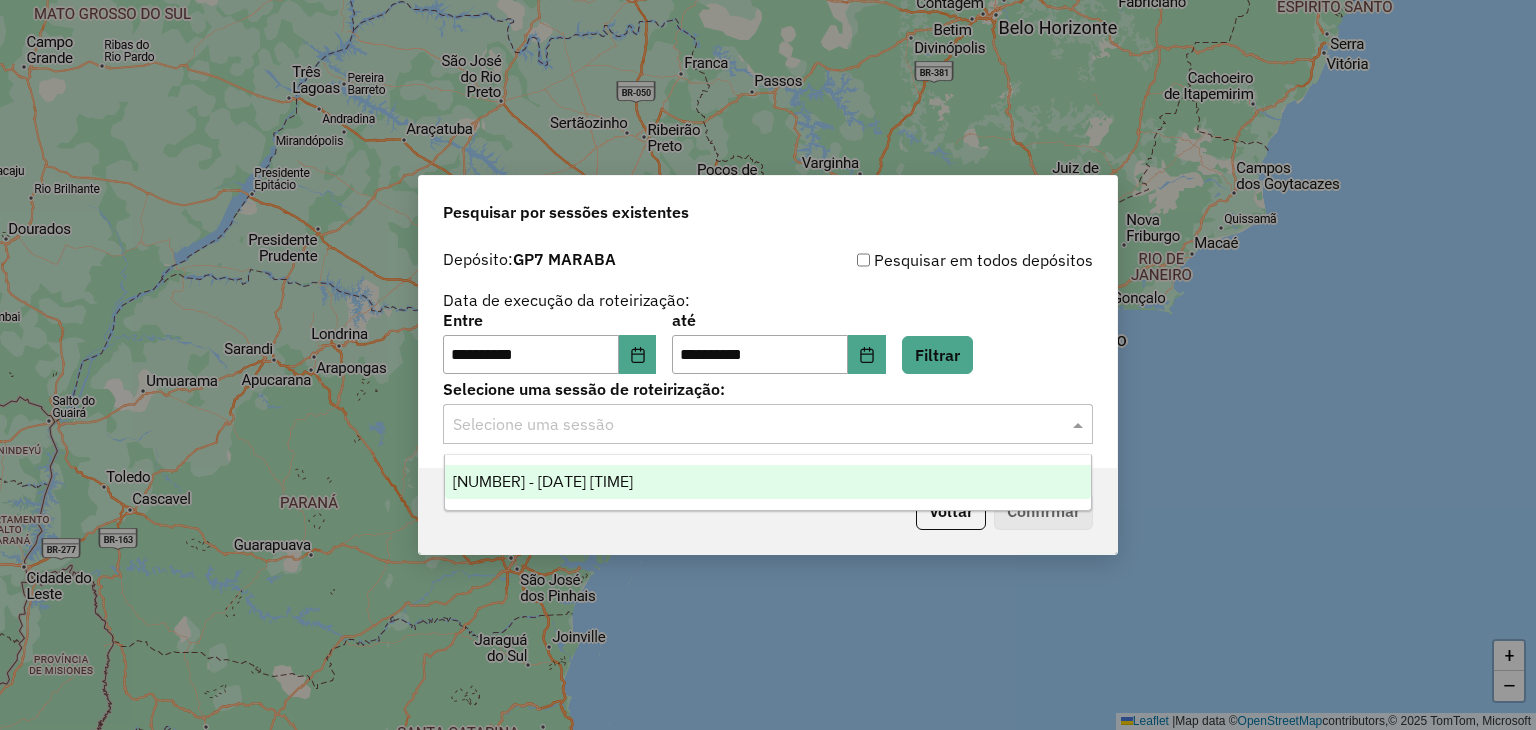 click 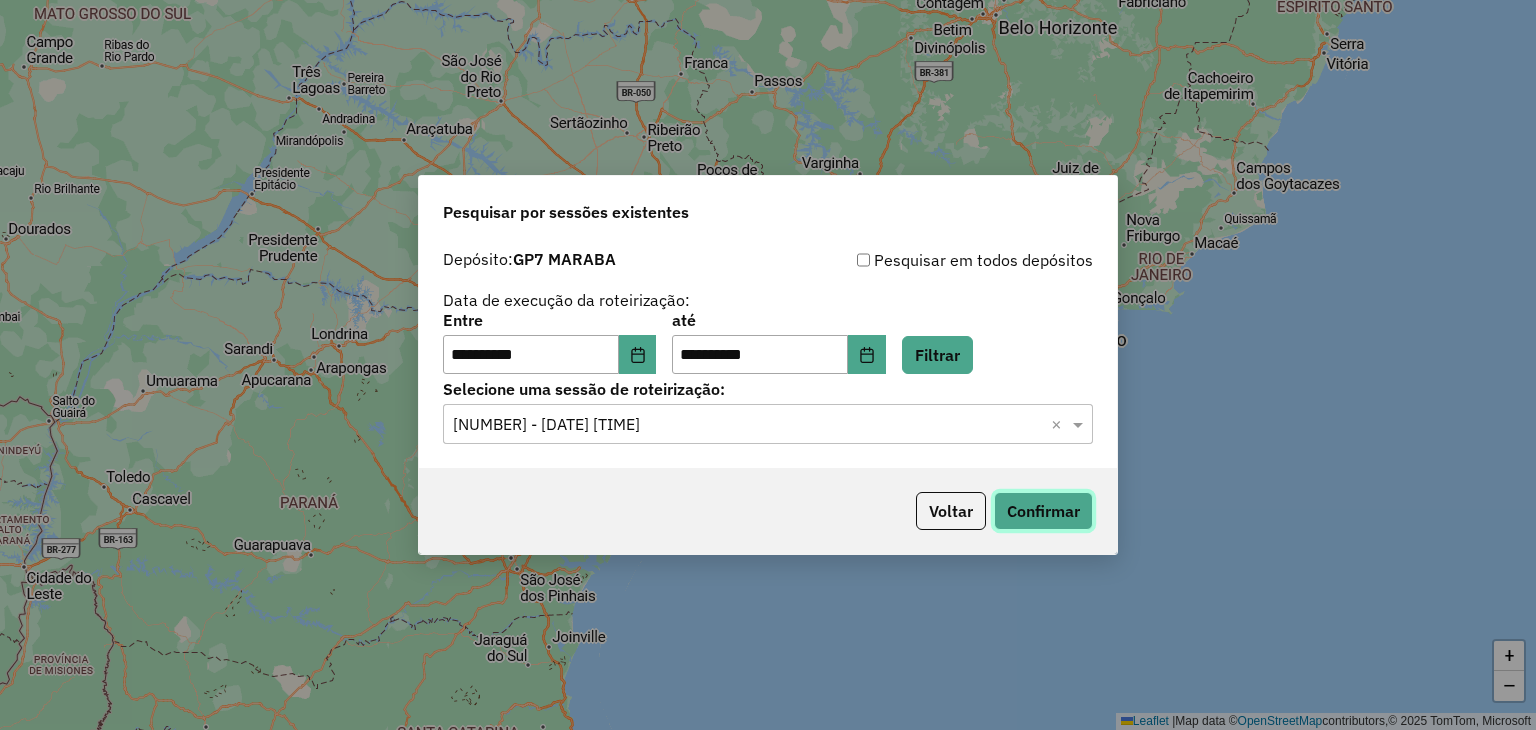 click on "Confirmar" 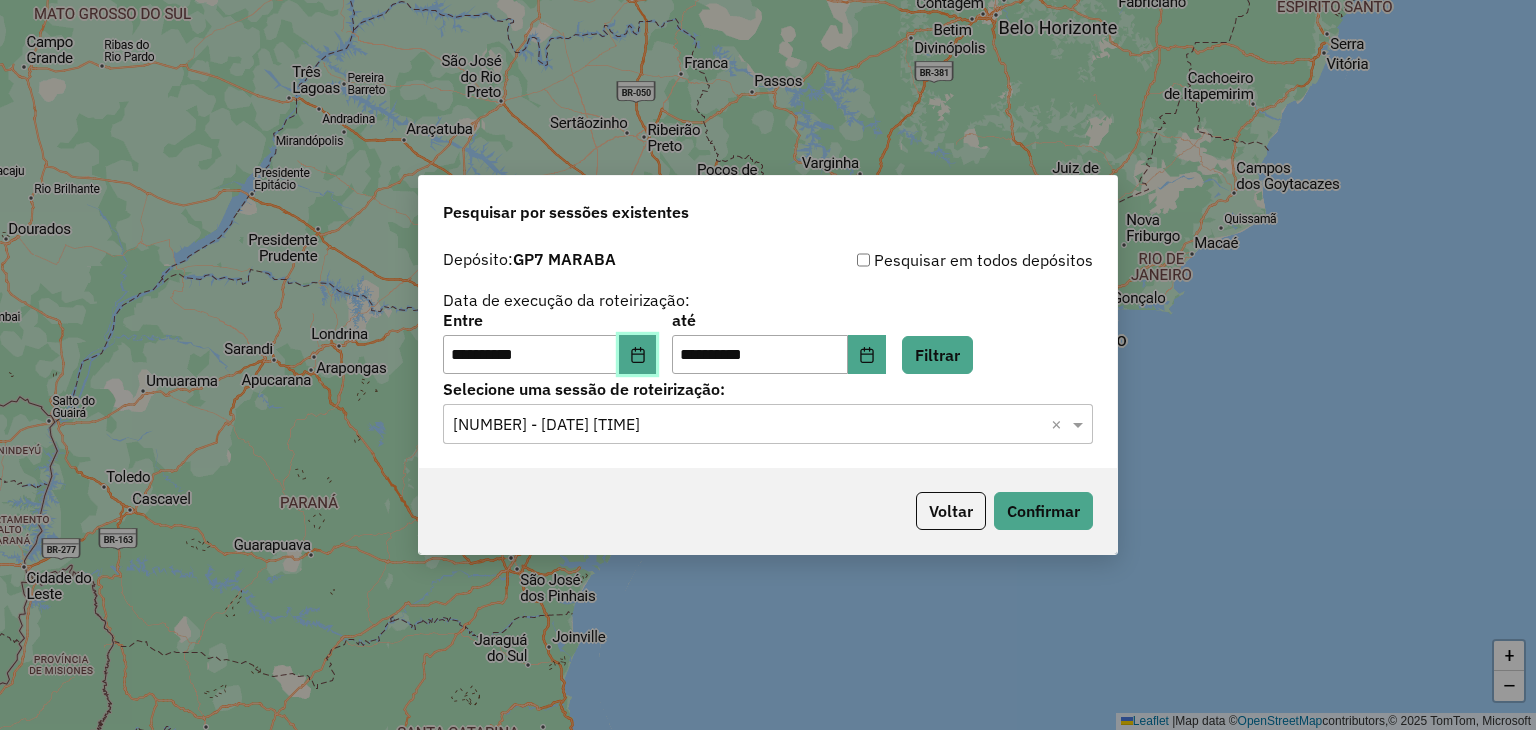 click at bounding box center (638, 355) 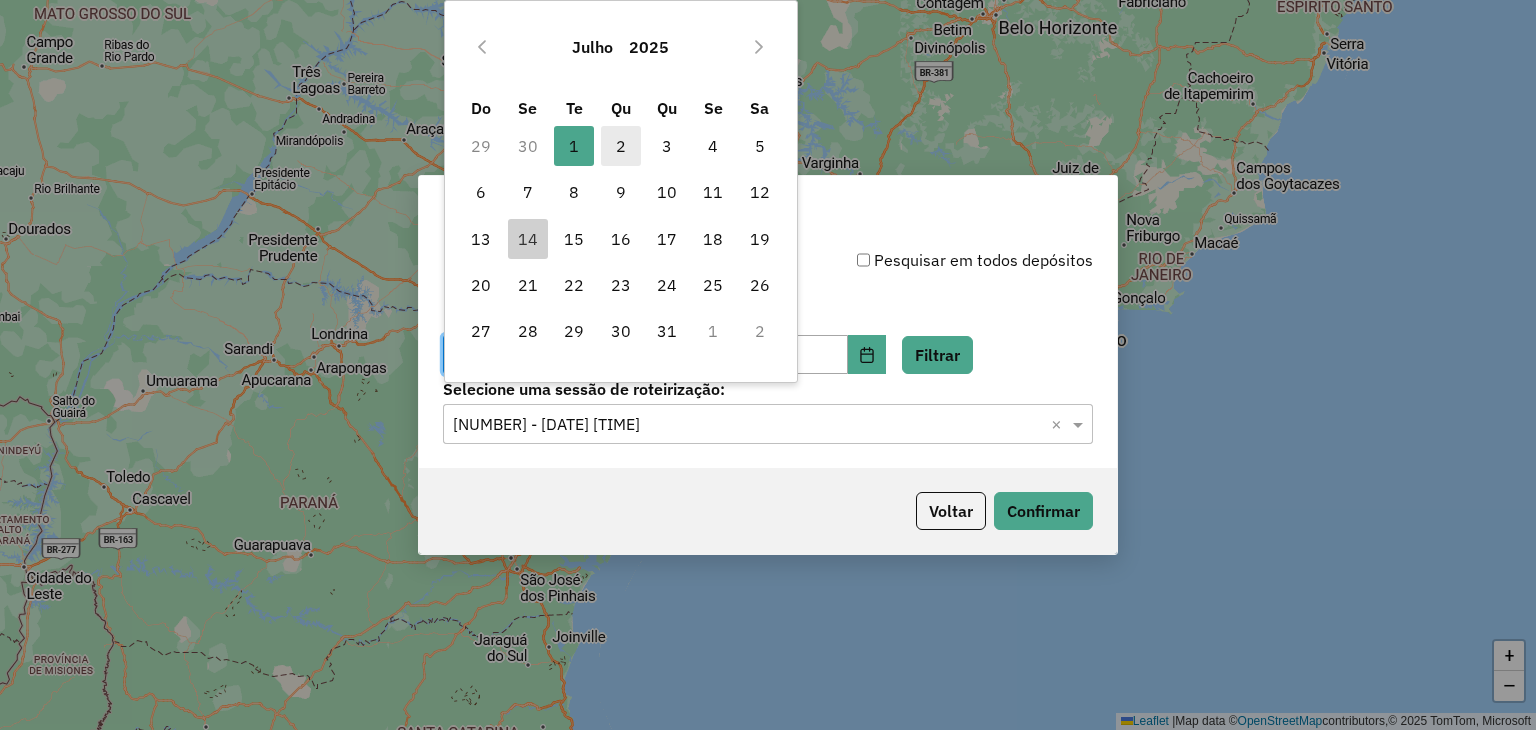 click on "2" at bounding box center (621, 146) 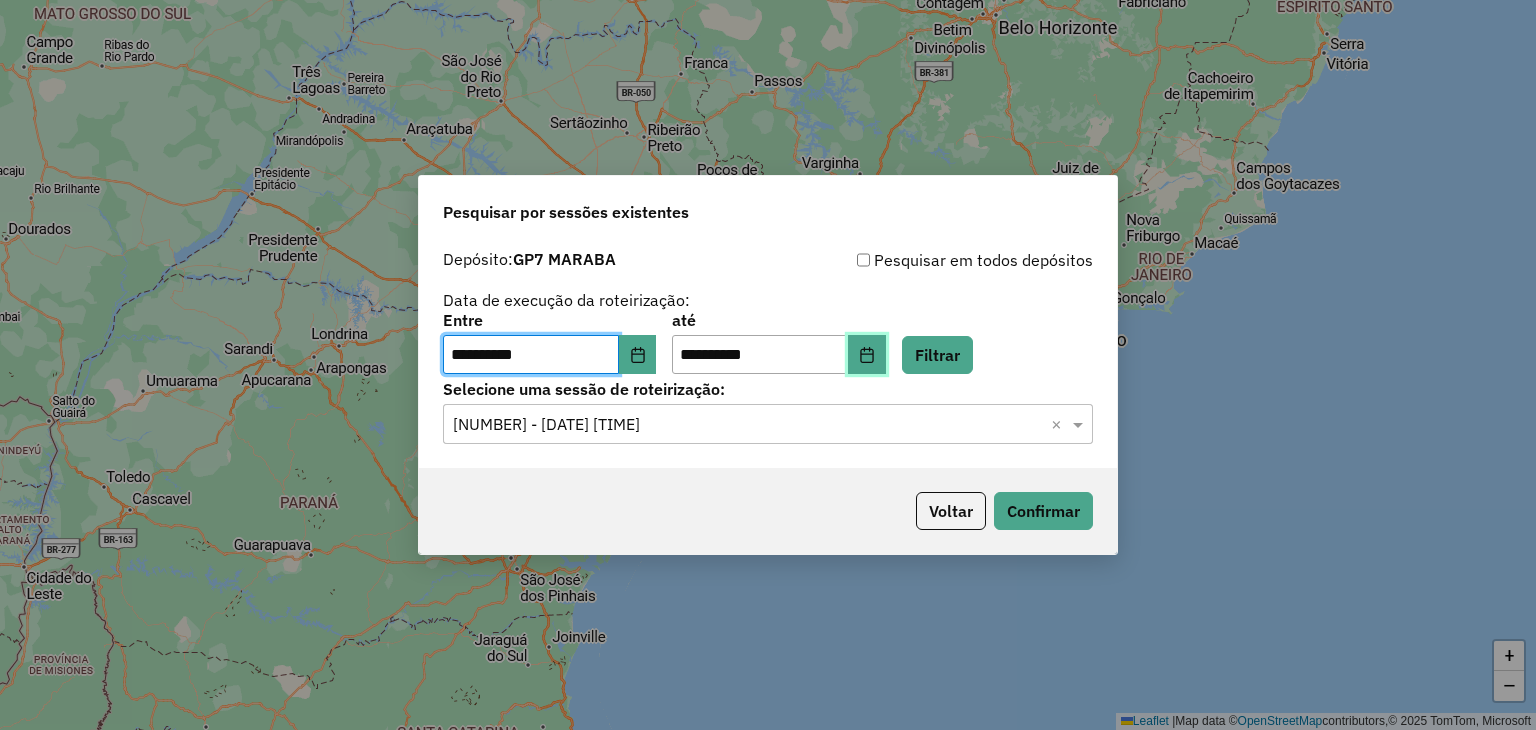 click at bounding box center [867, 355] 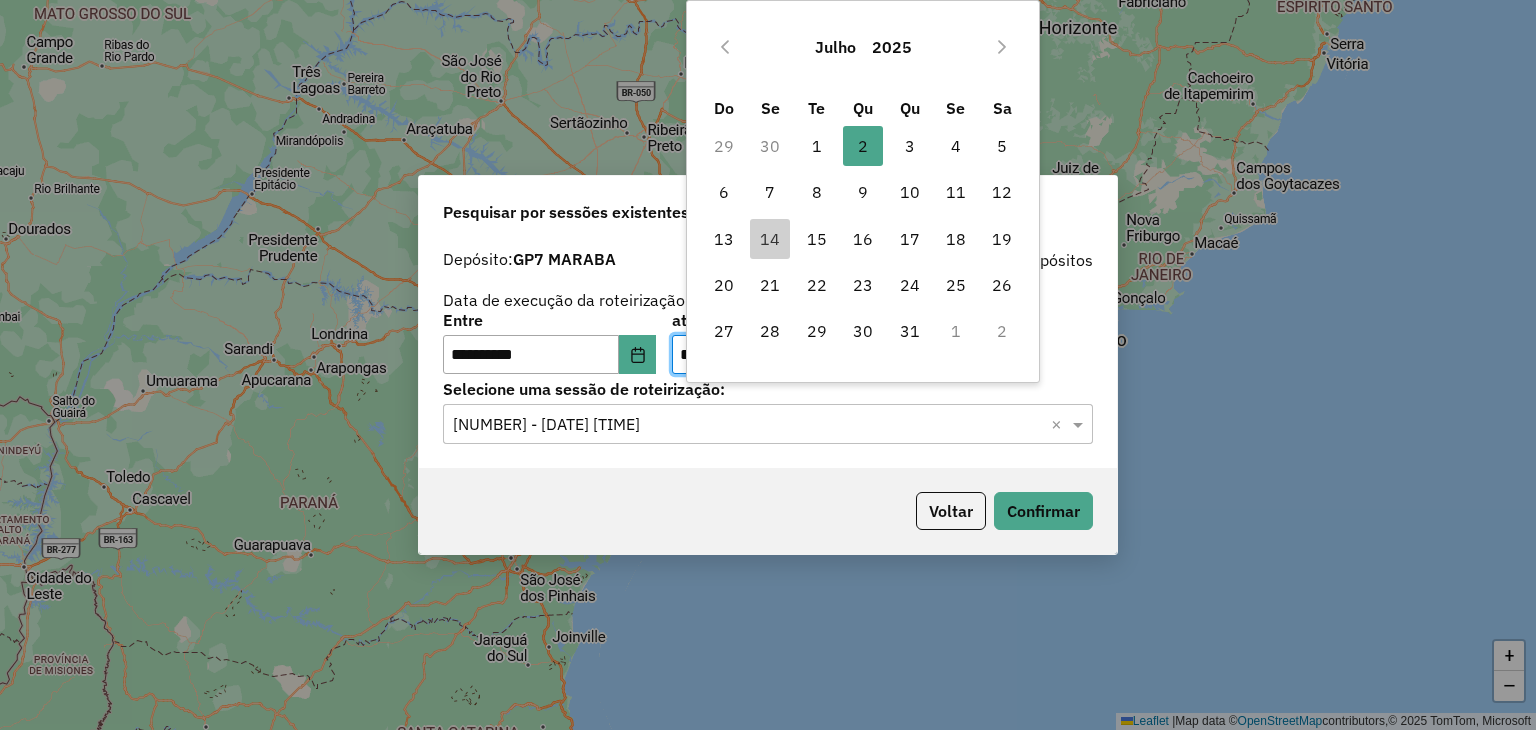 click on "**********" 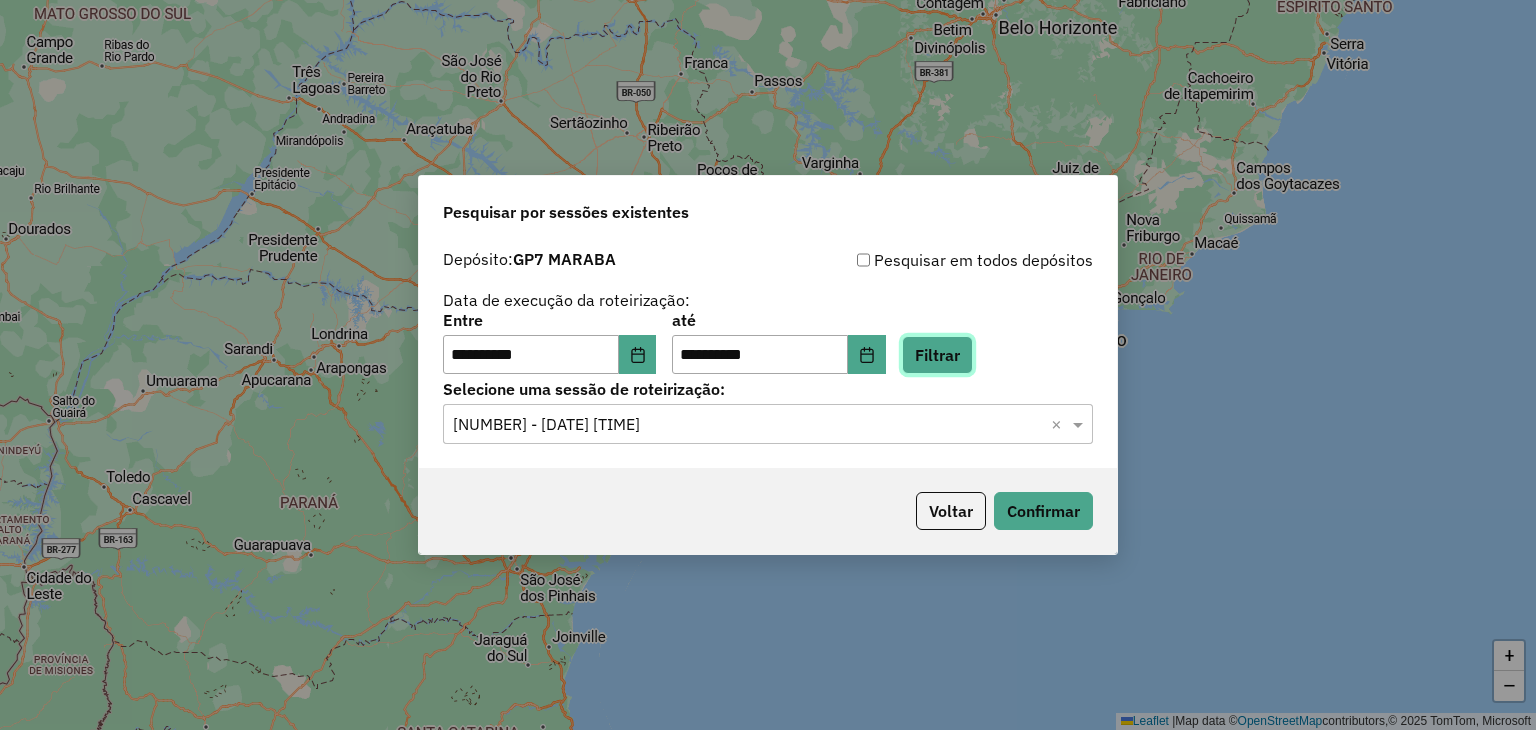 click on "Filtrar" 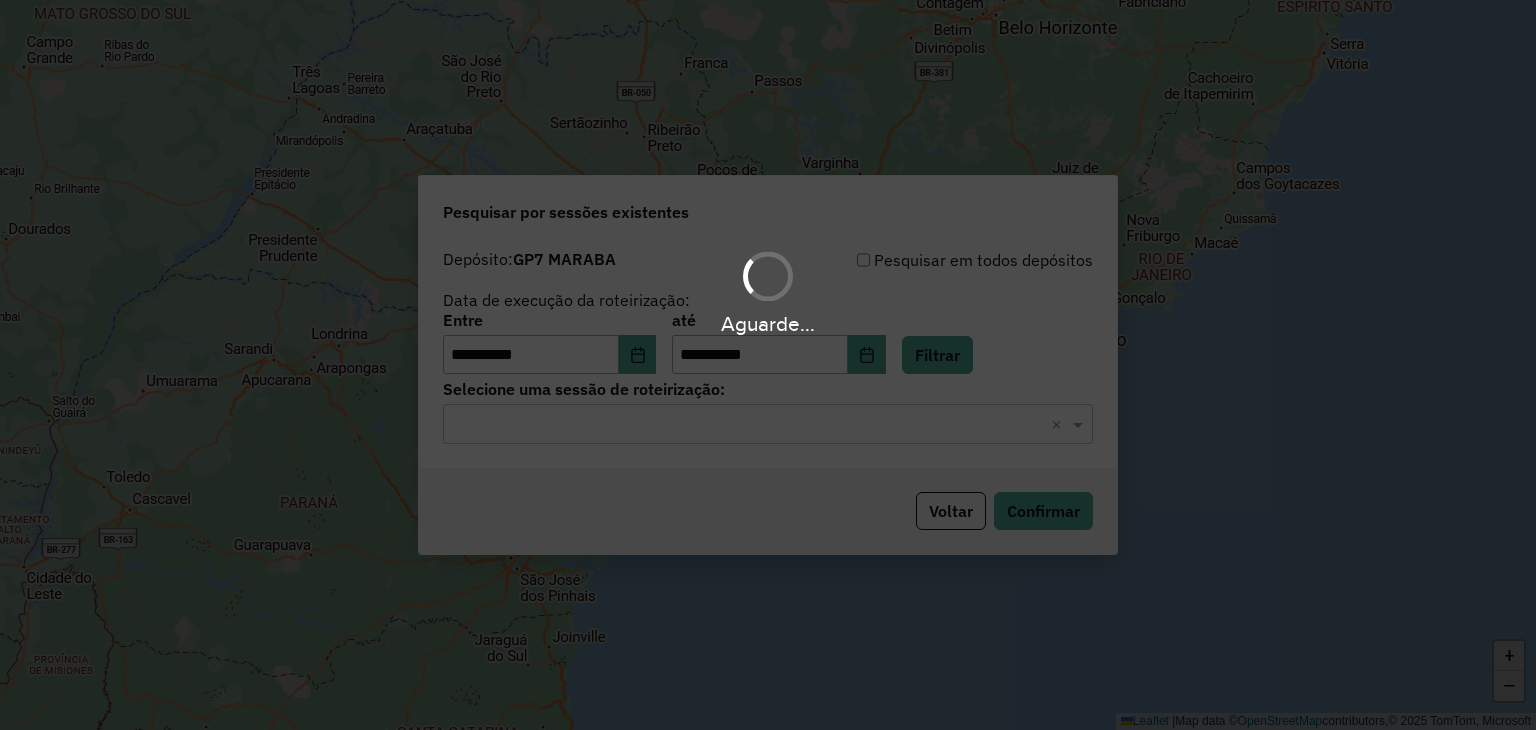 click on "**********" at bounding box center [768, 365] 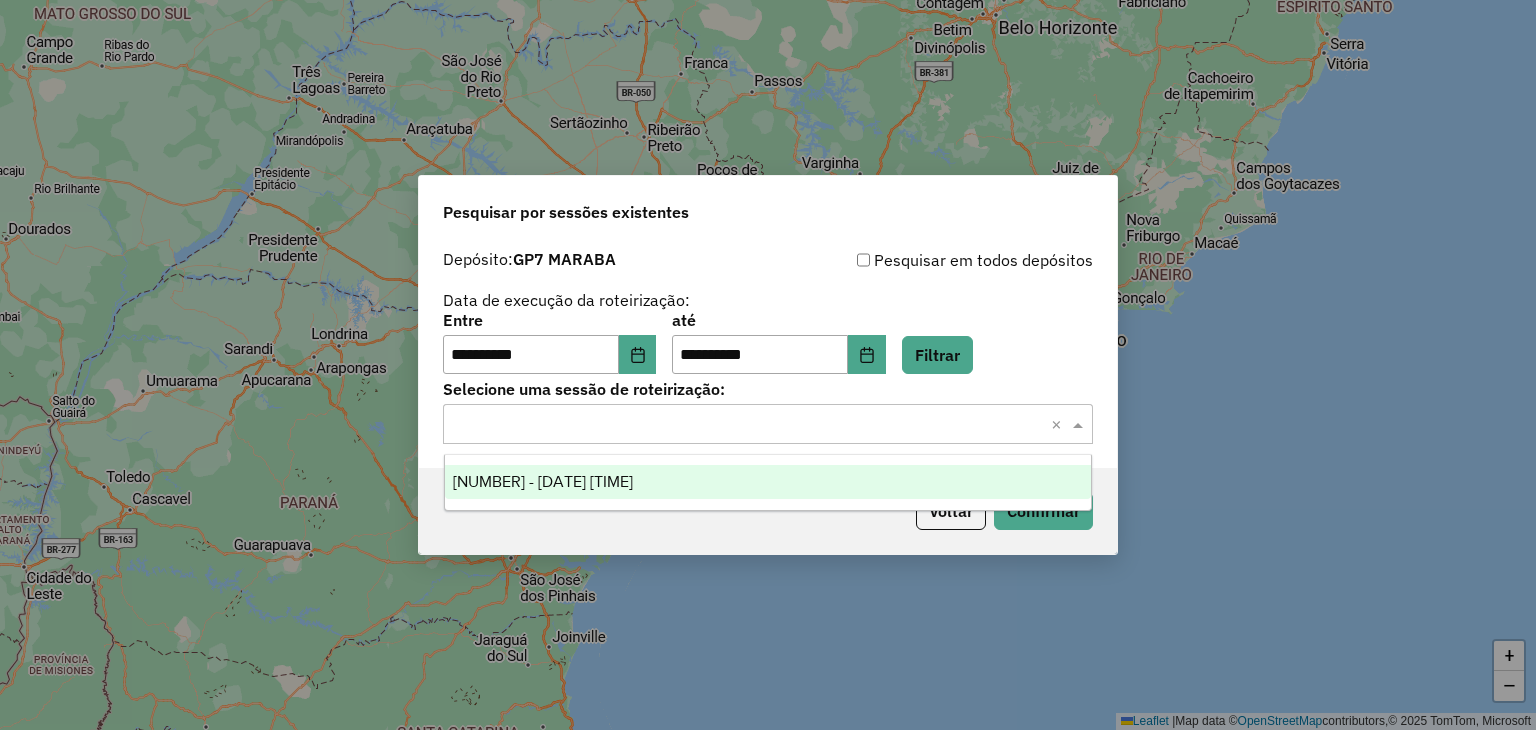 click 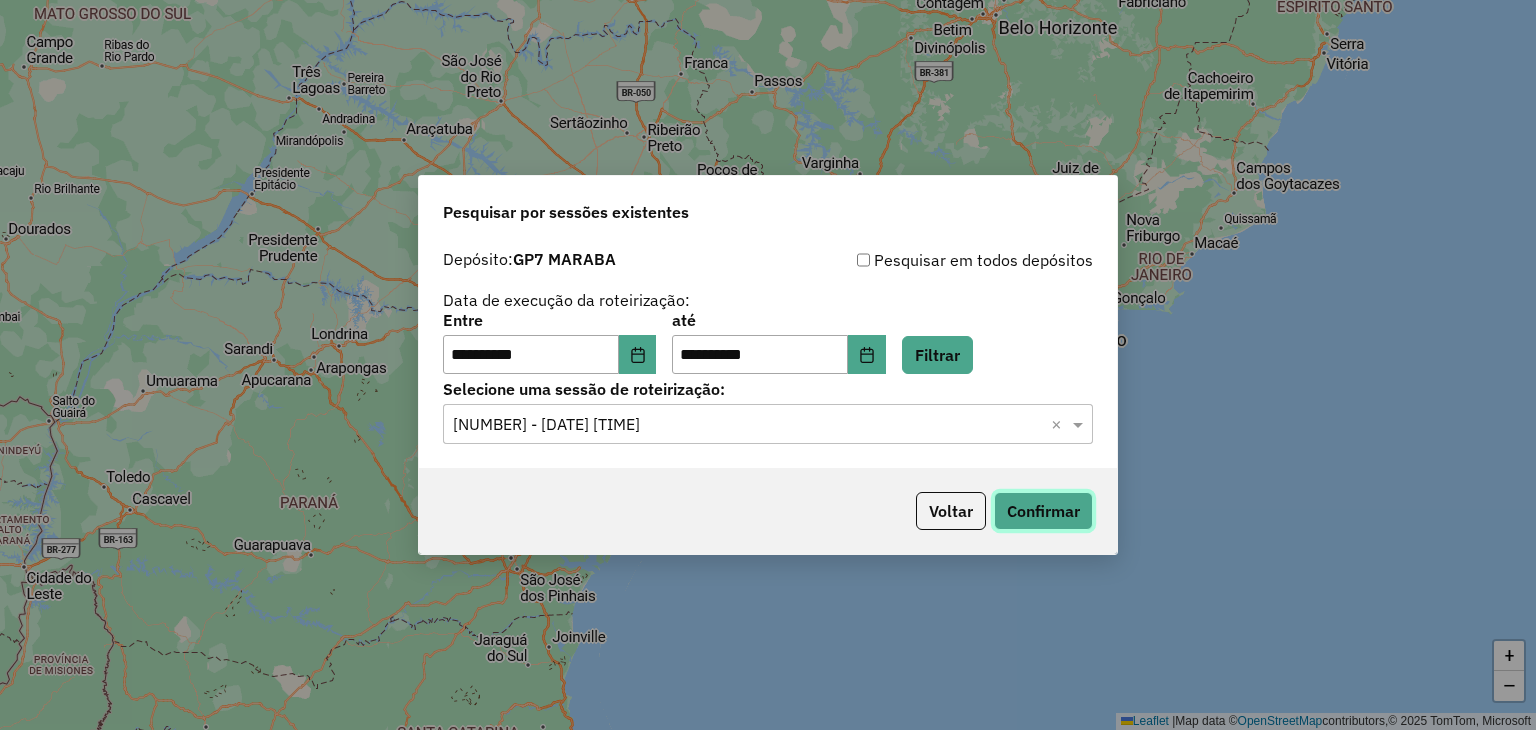 click on "Confirmar" 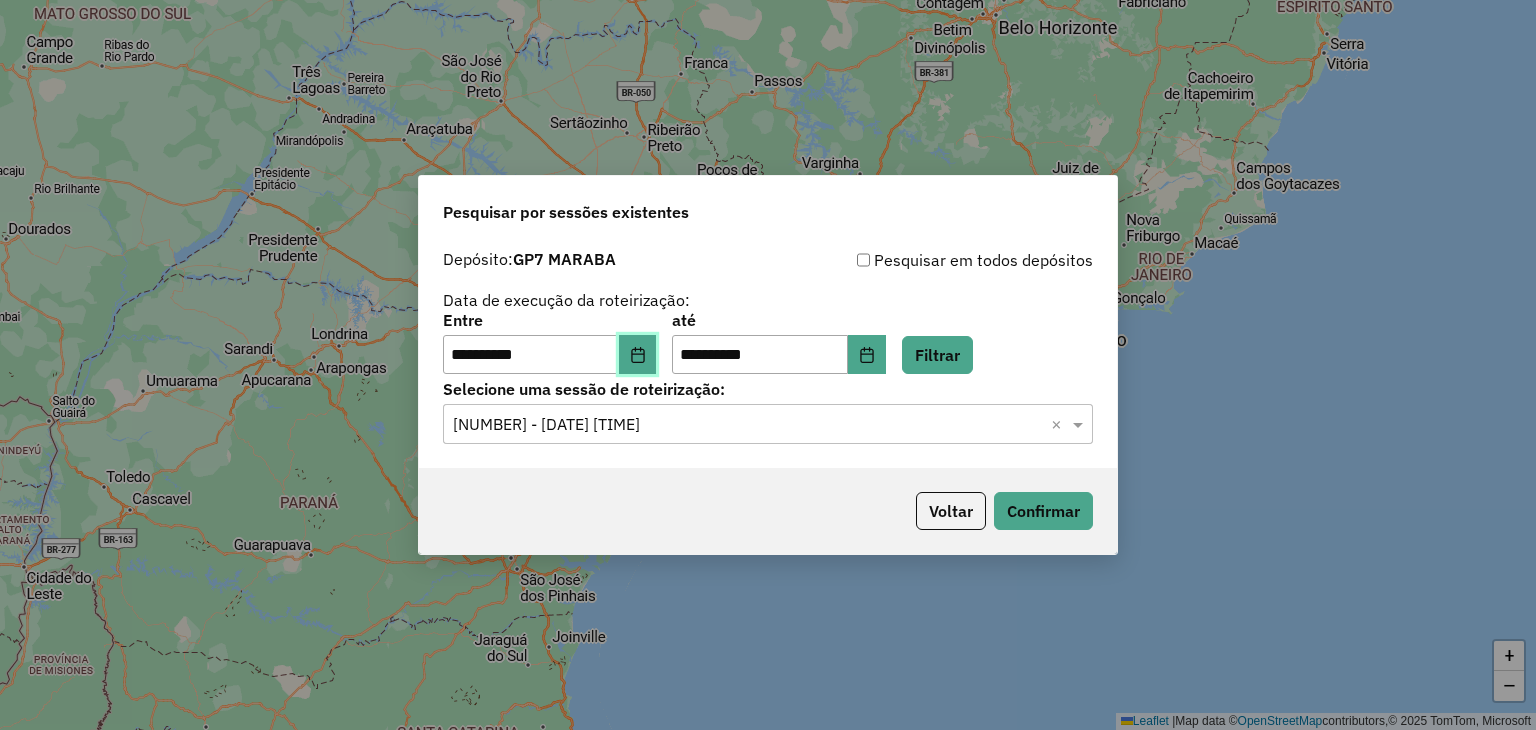 click at bounding box center (638, 355) 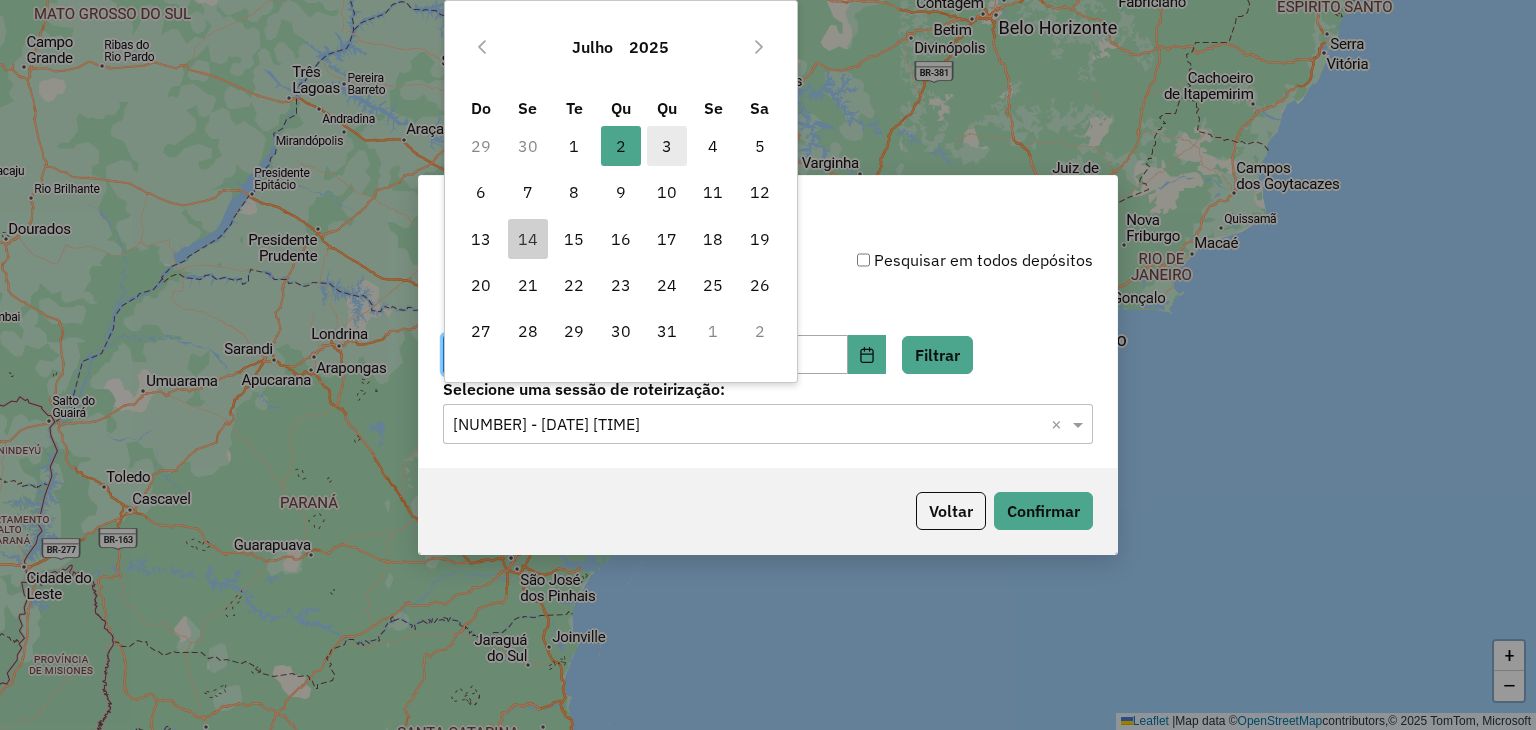 click on "3" at bounding box center (667, 146) 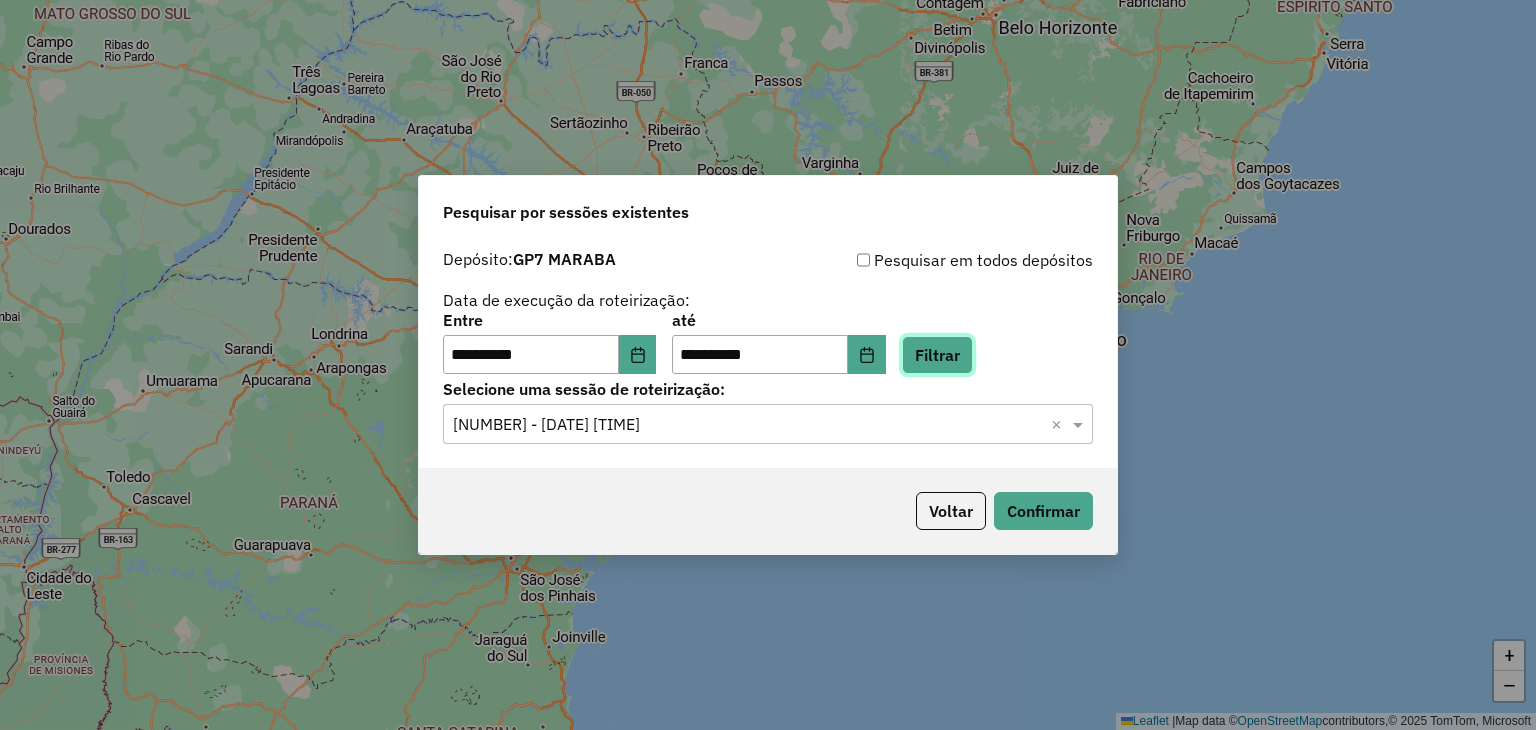 click on "Filtrar" 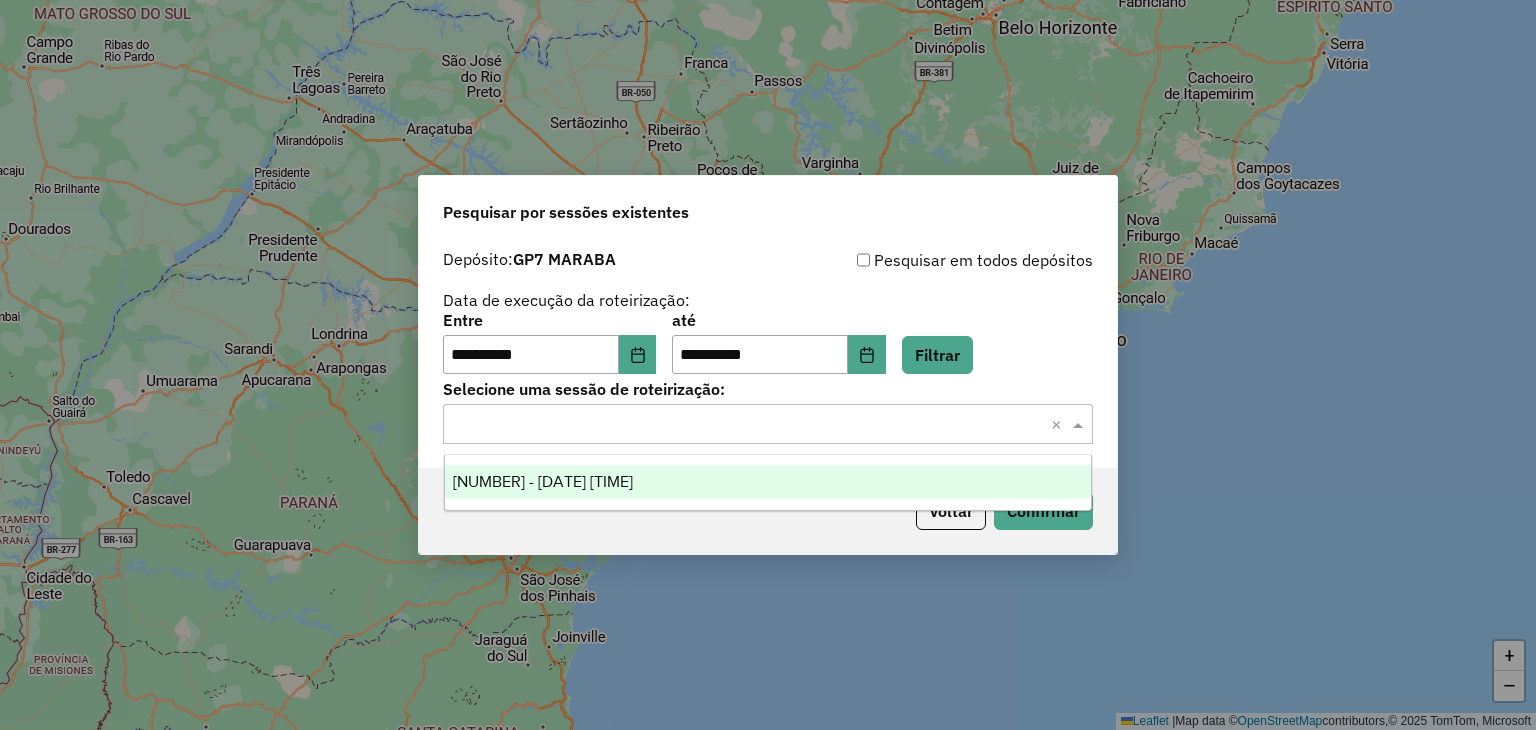click 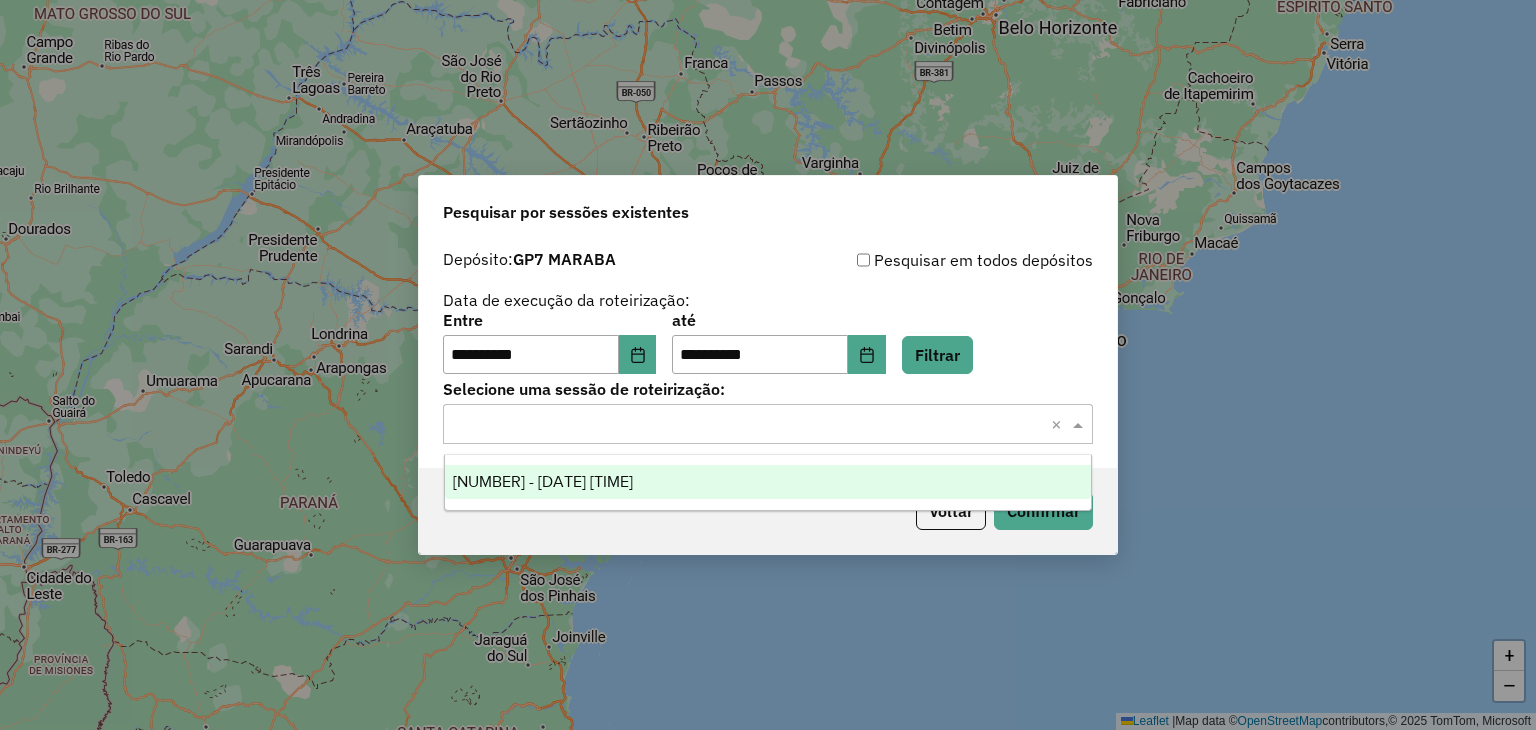 click on "959732 - 03/07/2025 17:42" at bounding box center [768, 482] 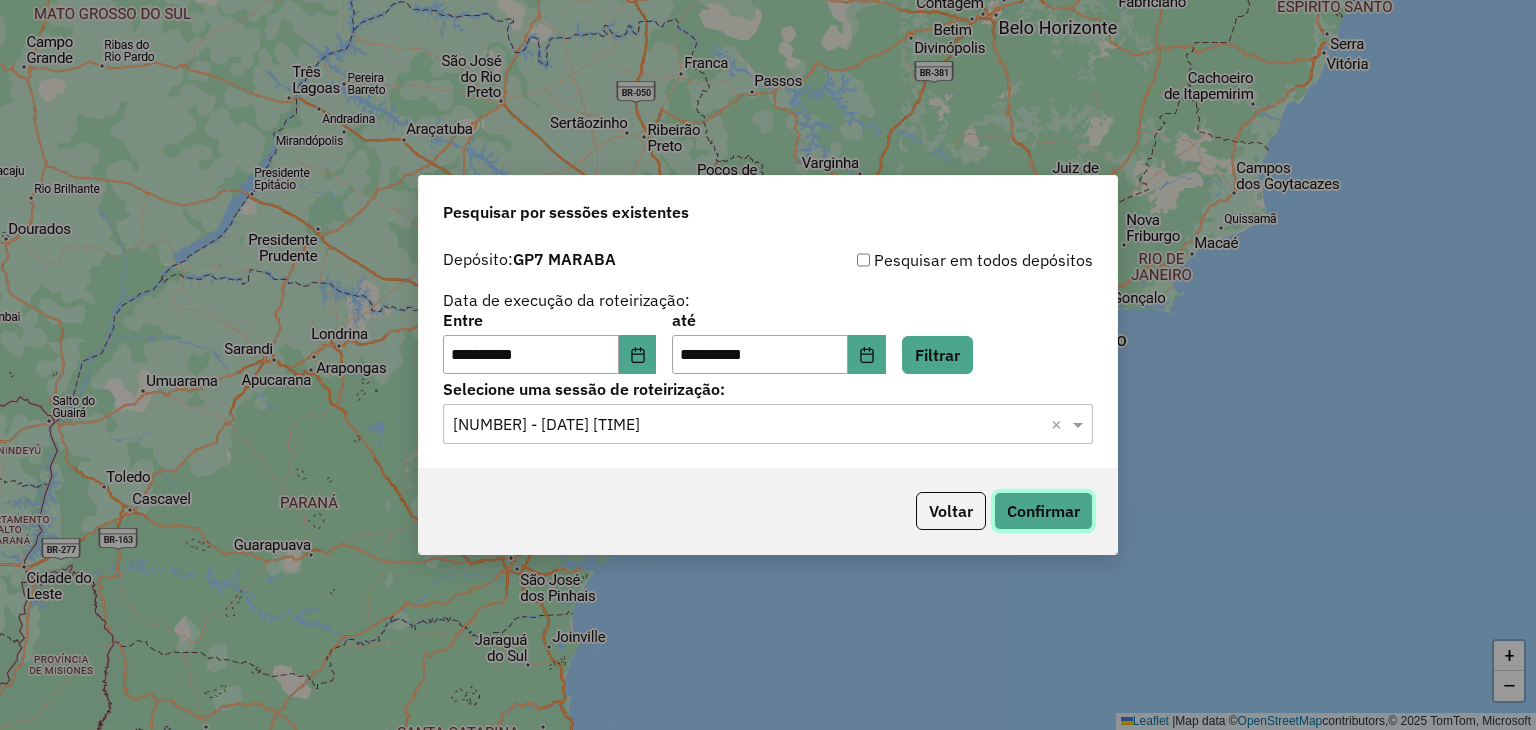 click on "Confirmar" 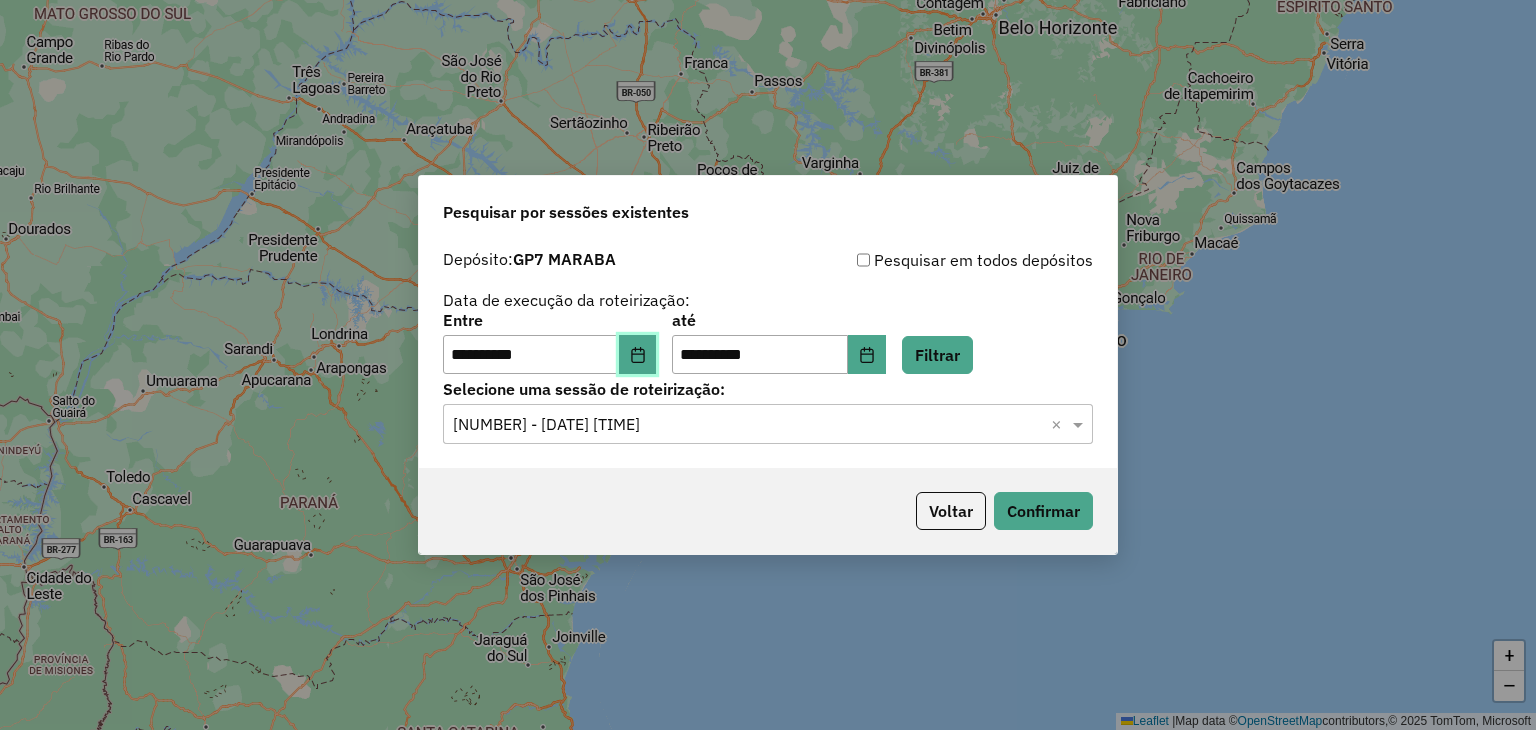 click at bounding box center [638, 355] 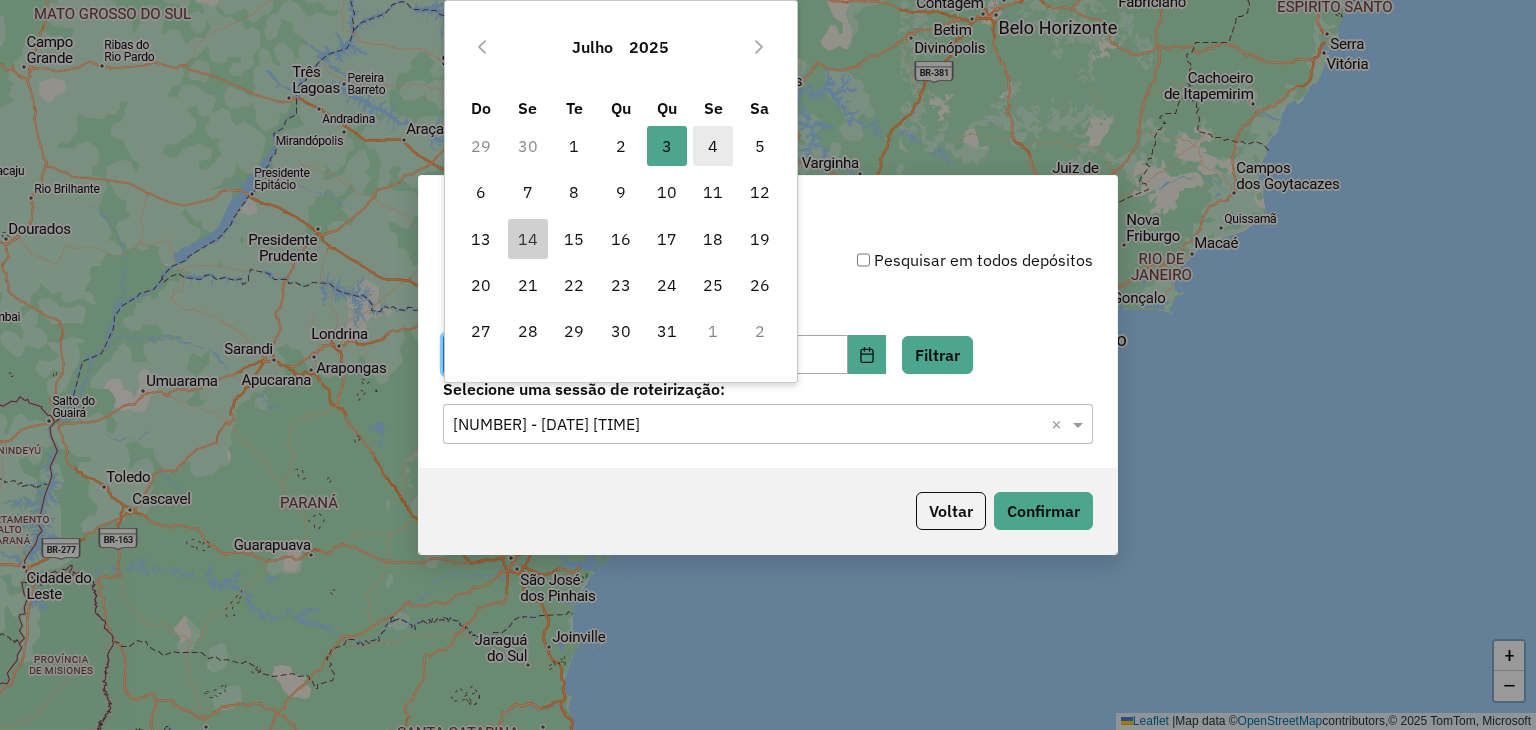 click on "4" at bounding box center (713, 146) 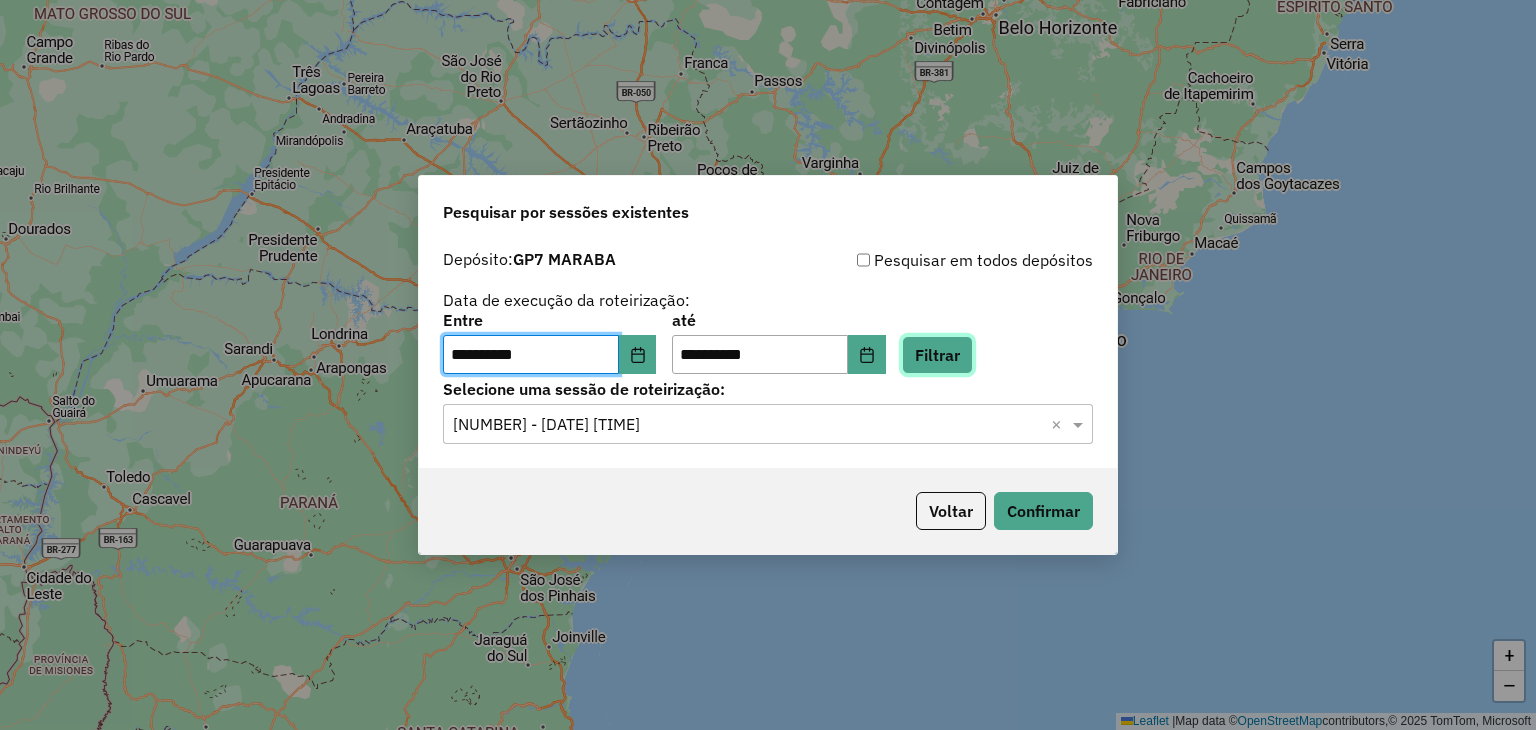 click on "Filtrar" 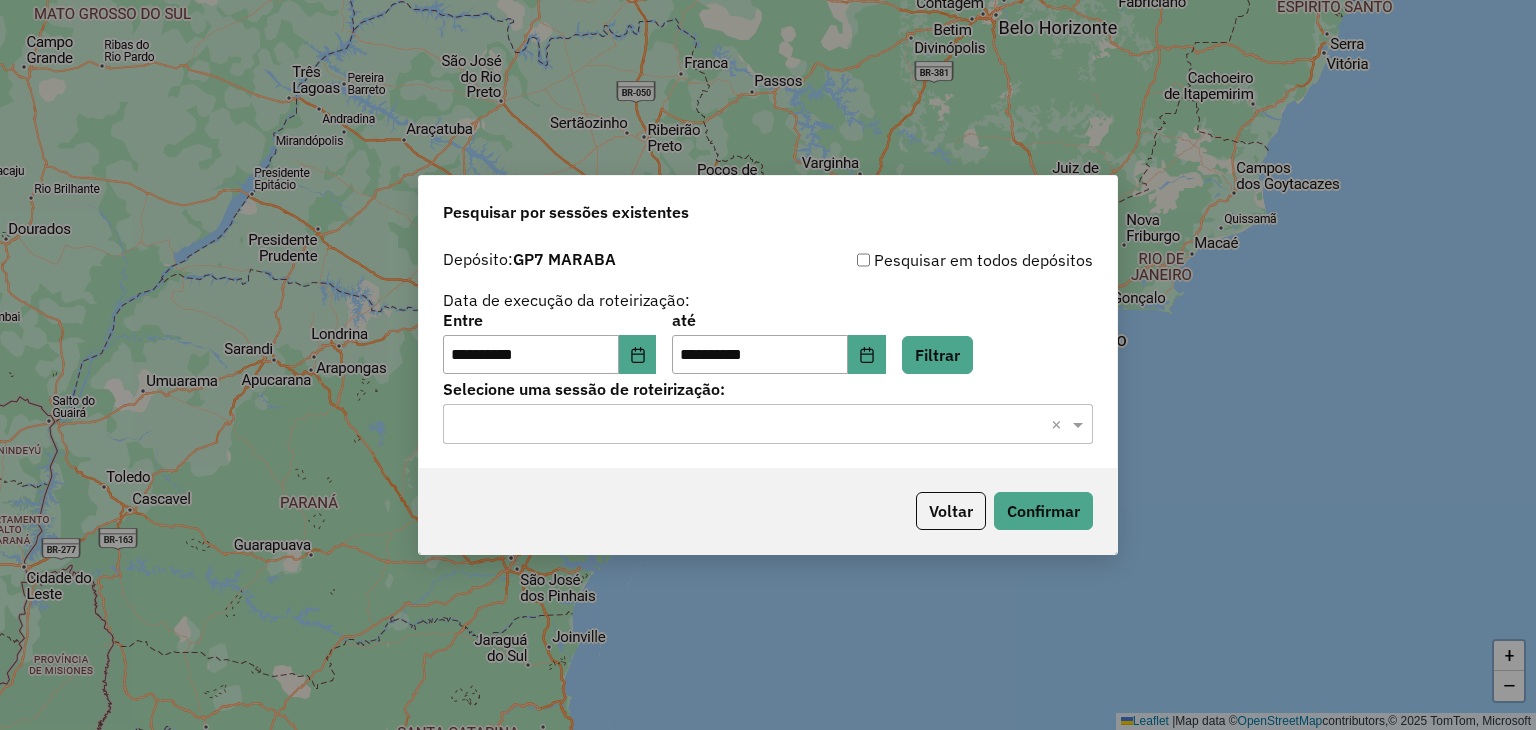 click 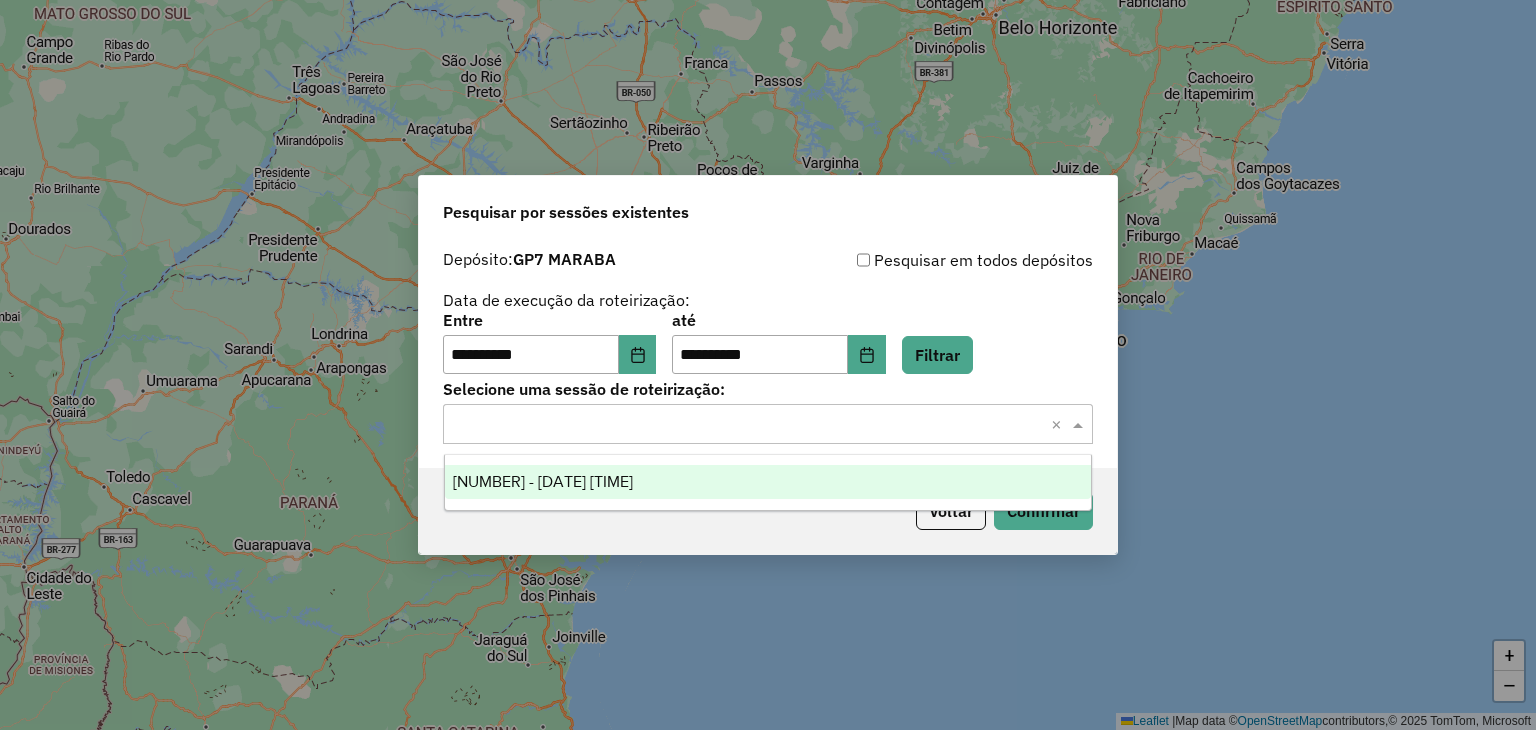 click on "960384 - 04/07/2025 18:05" at bounding box center [768, 482] 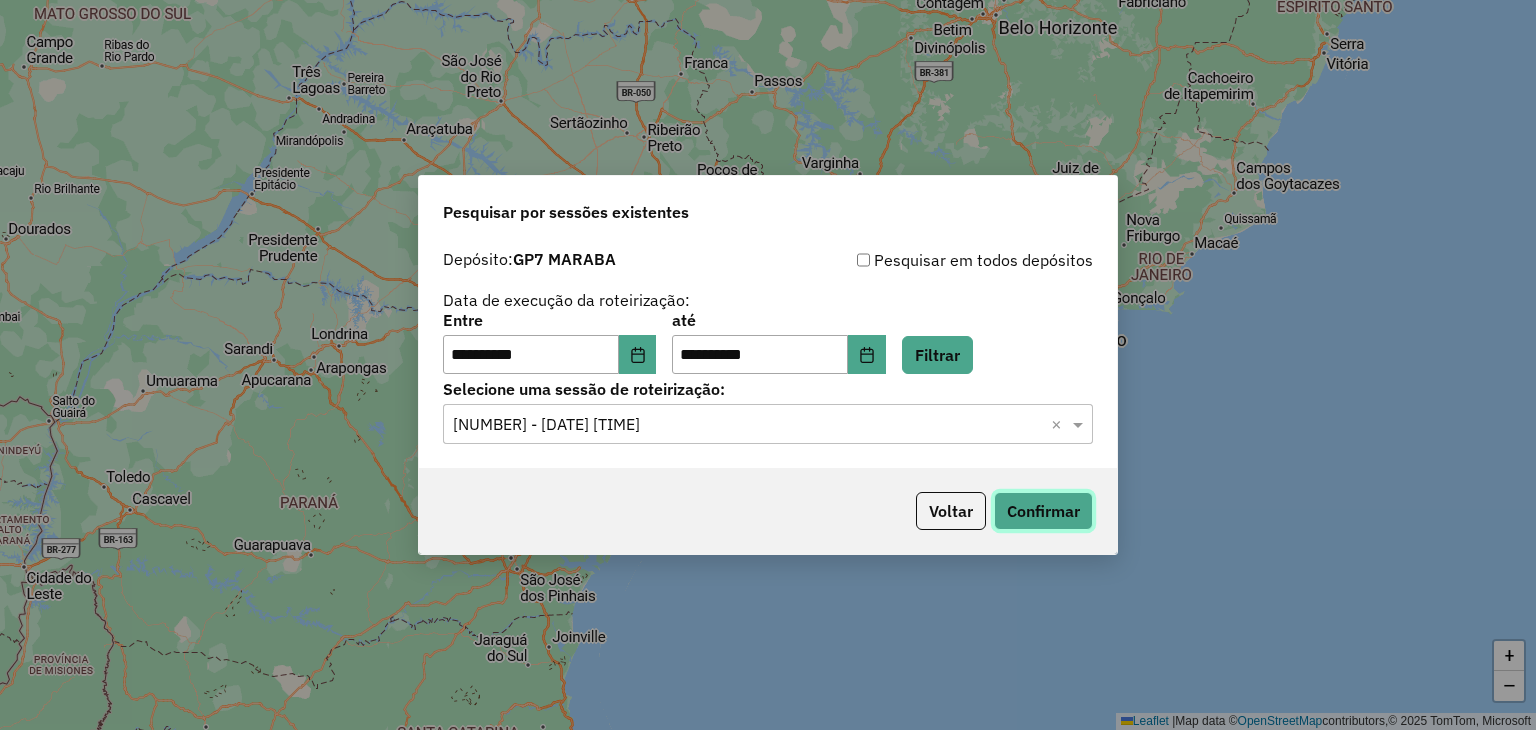 click on "Confirmar" 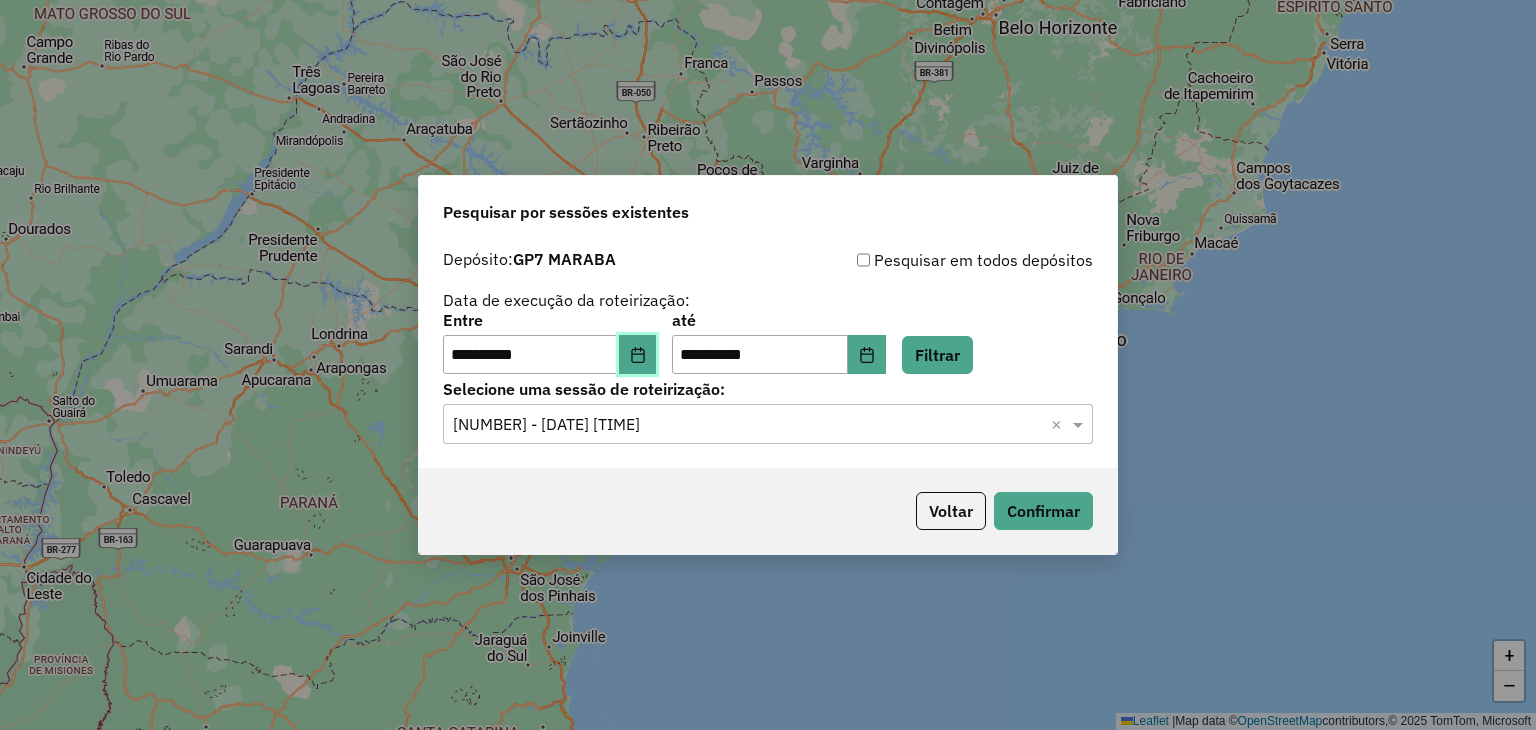 click 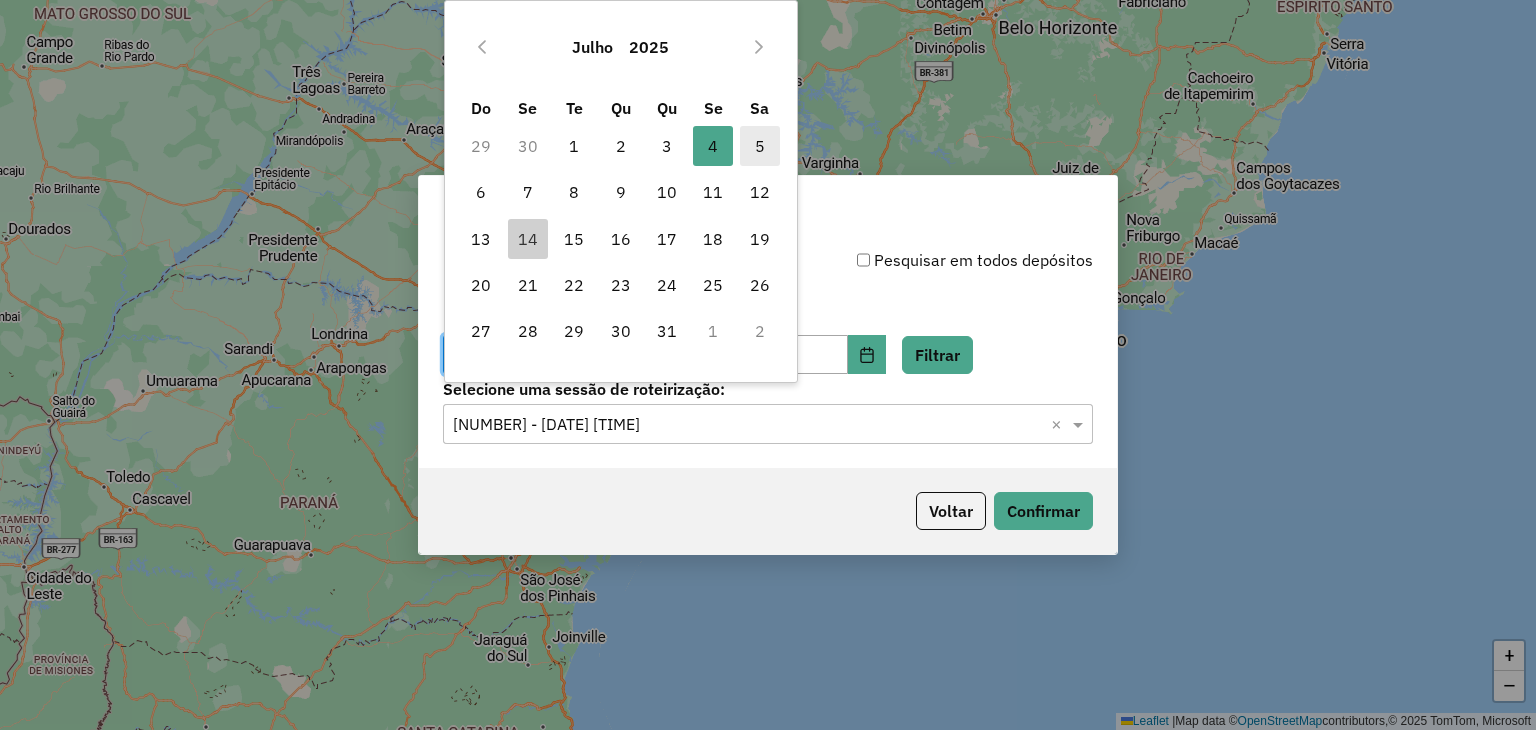 click on "5" at bounding box center (760, 146) 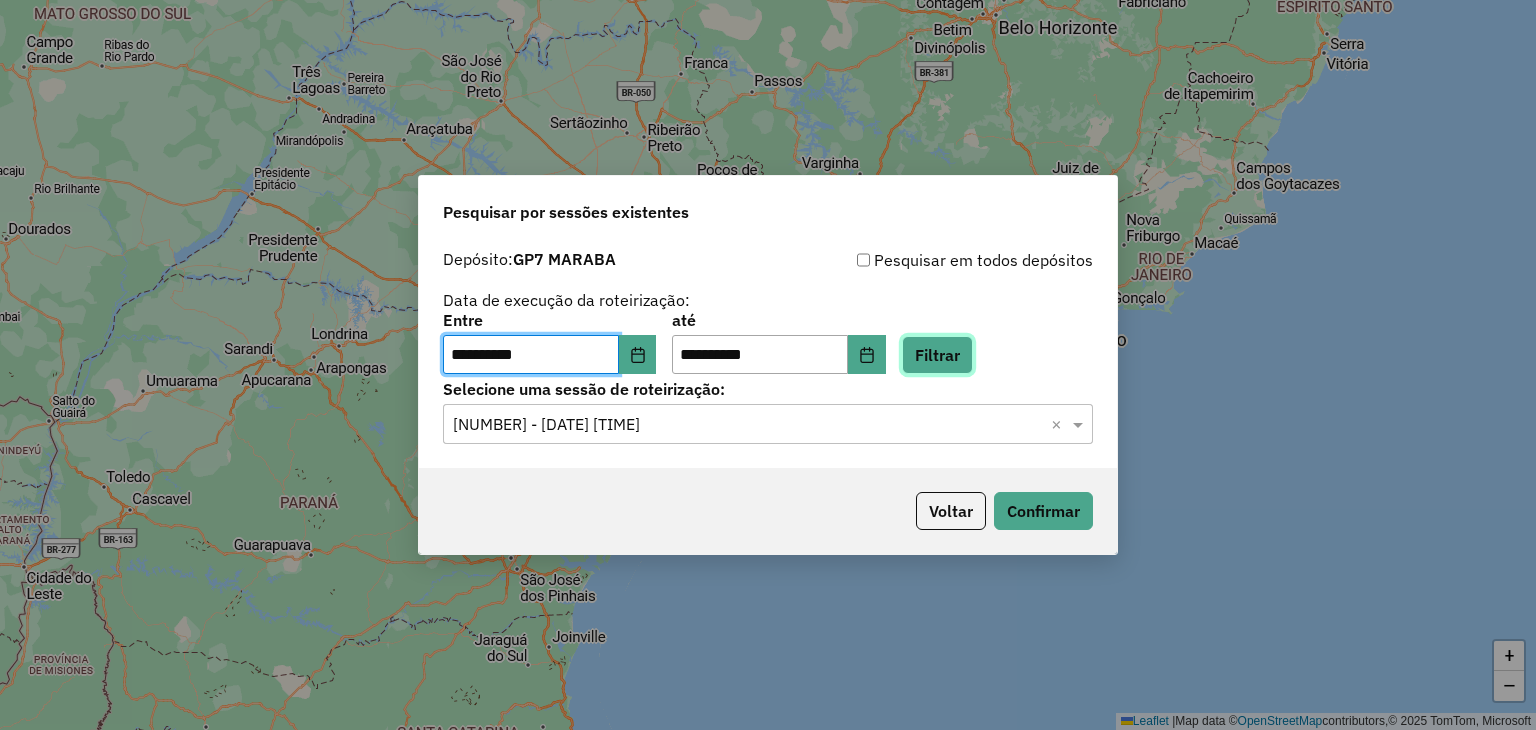 click on "Filtrar" 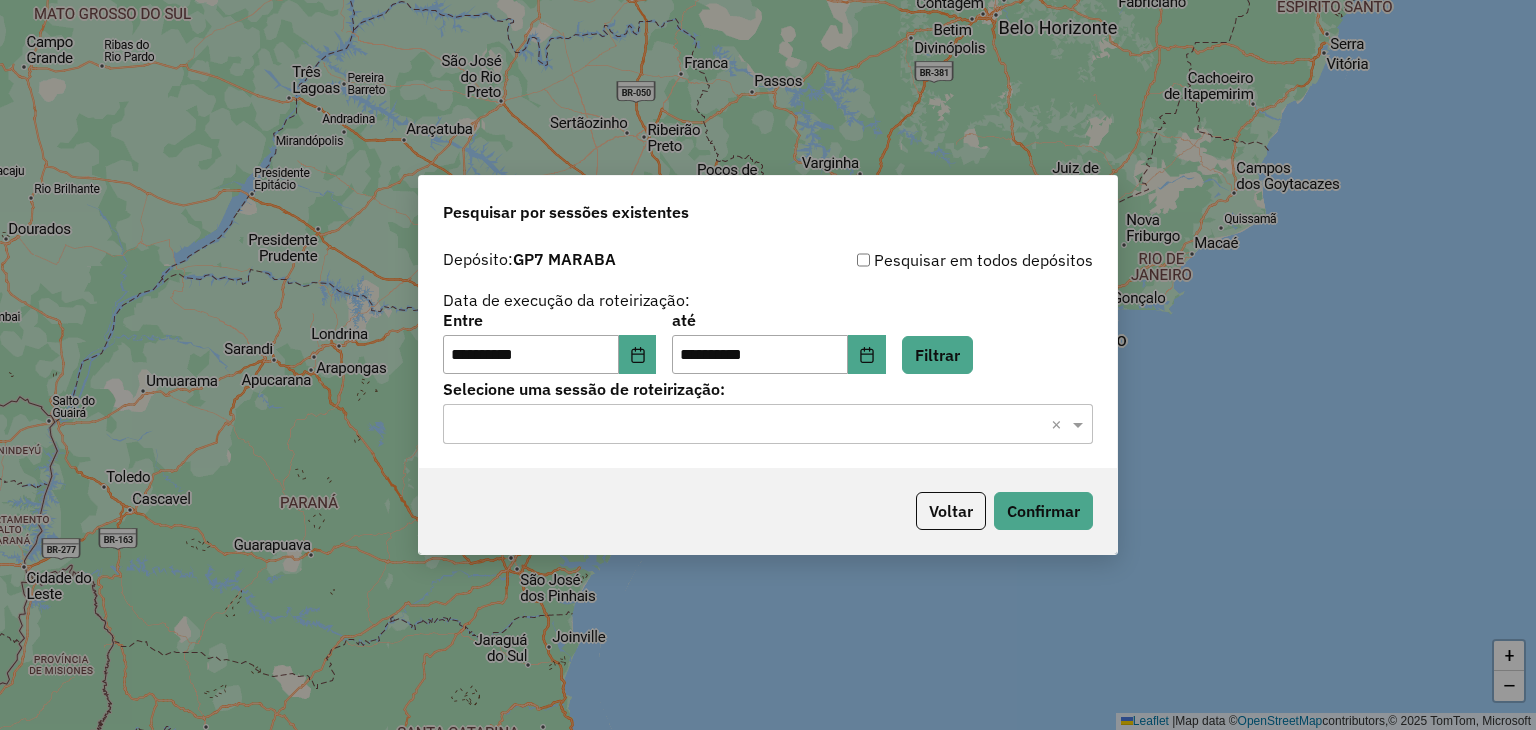 click 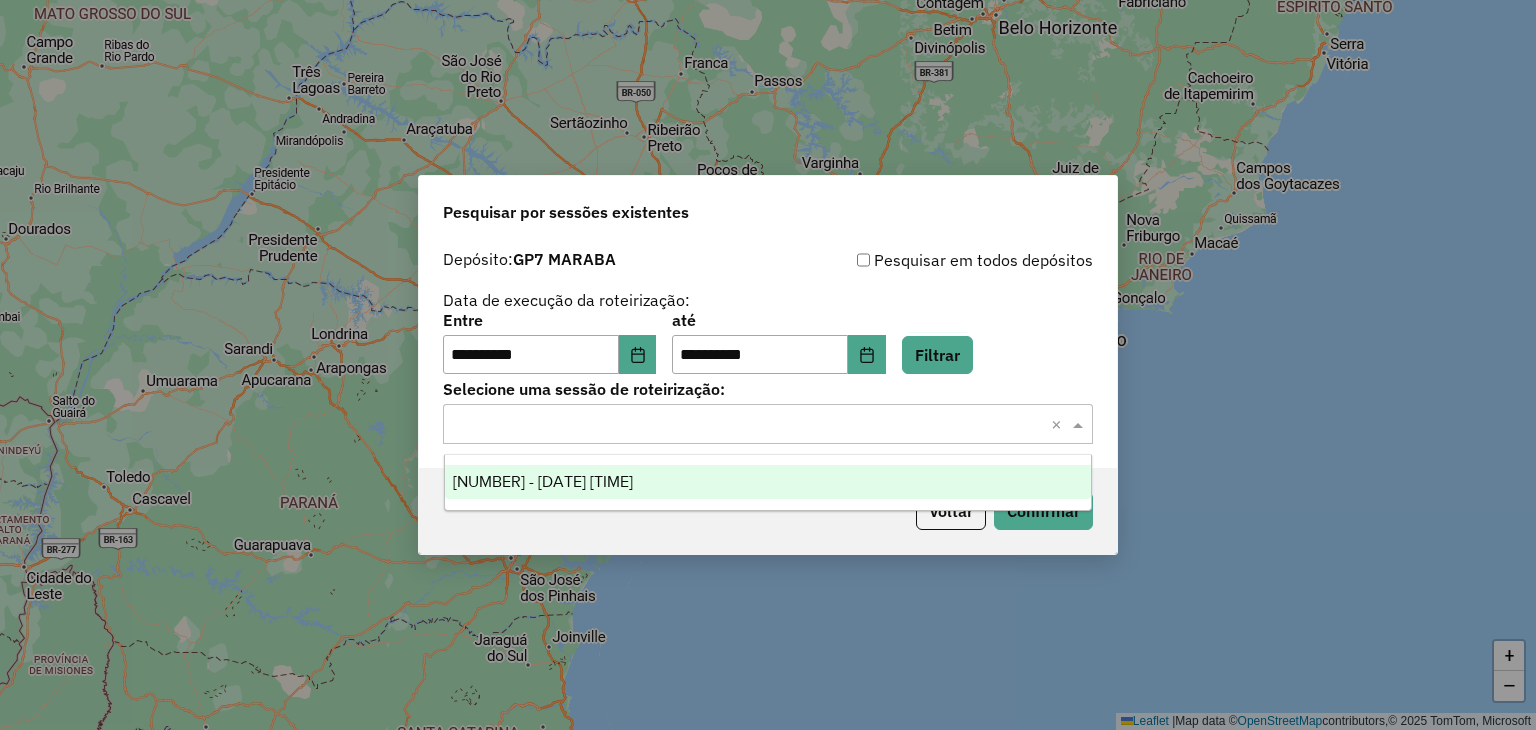 click on "960816 - 05/07/2025 17:32" at bounding box center [768, 482] 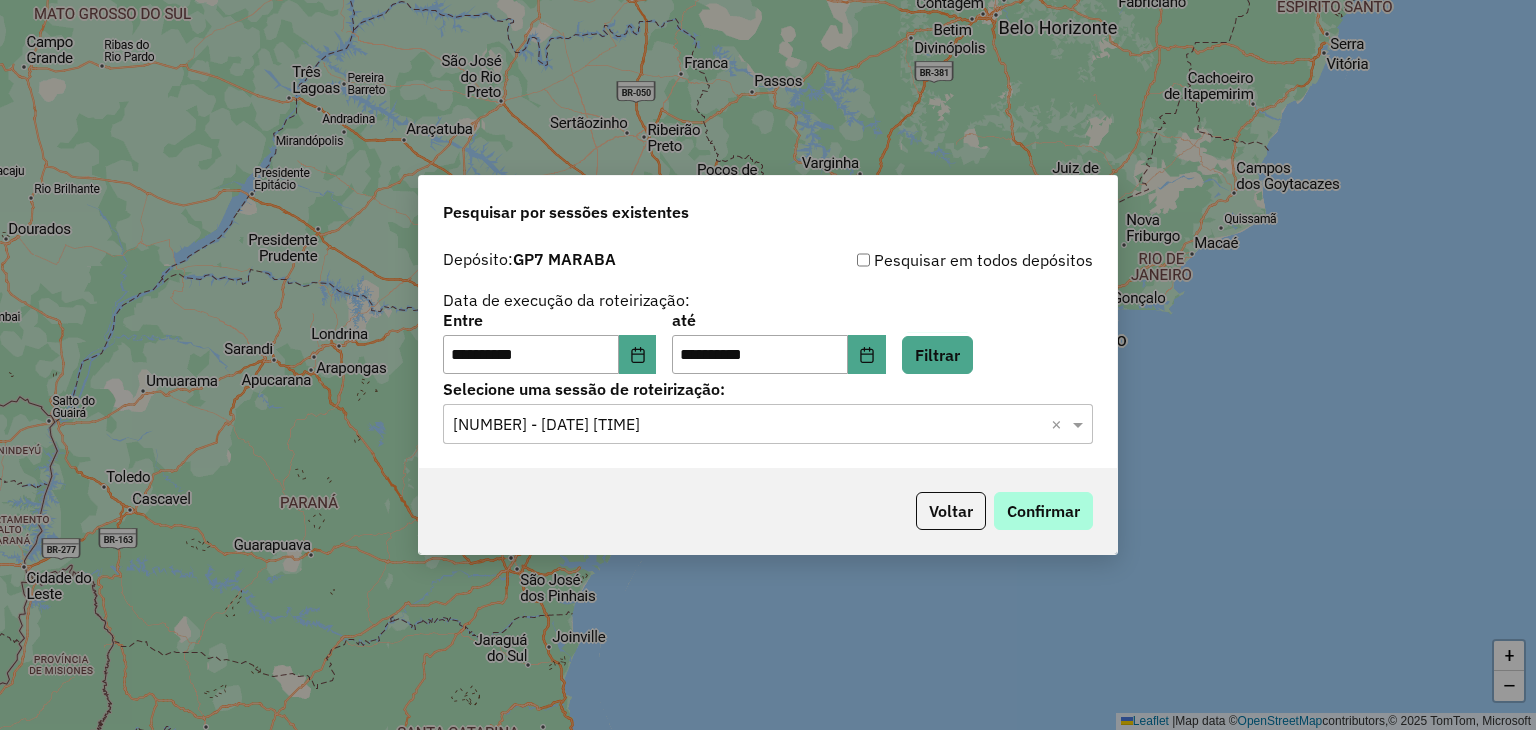 click on "Voltar   Confirmar" 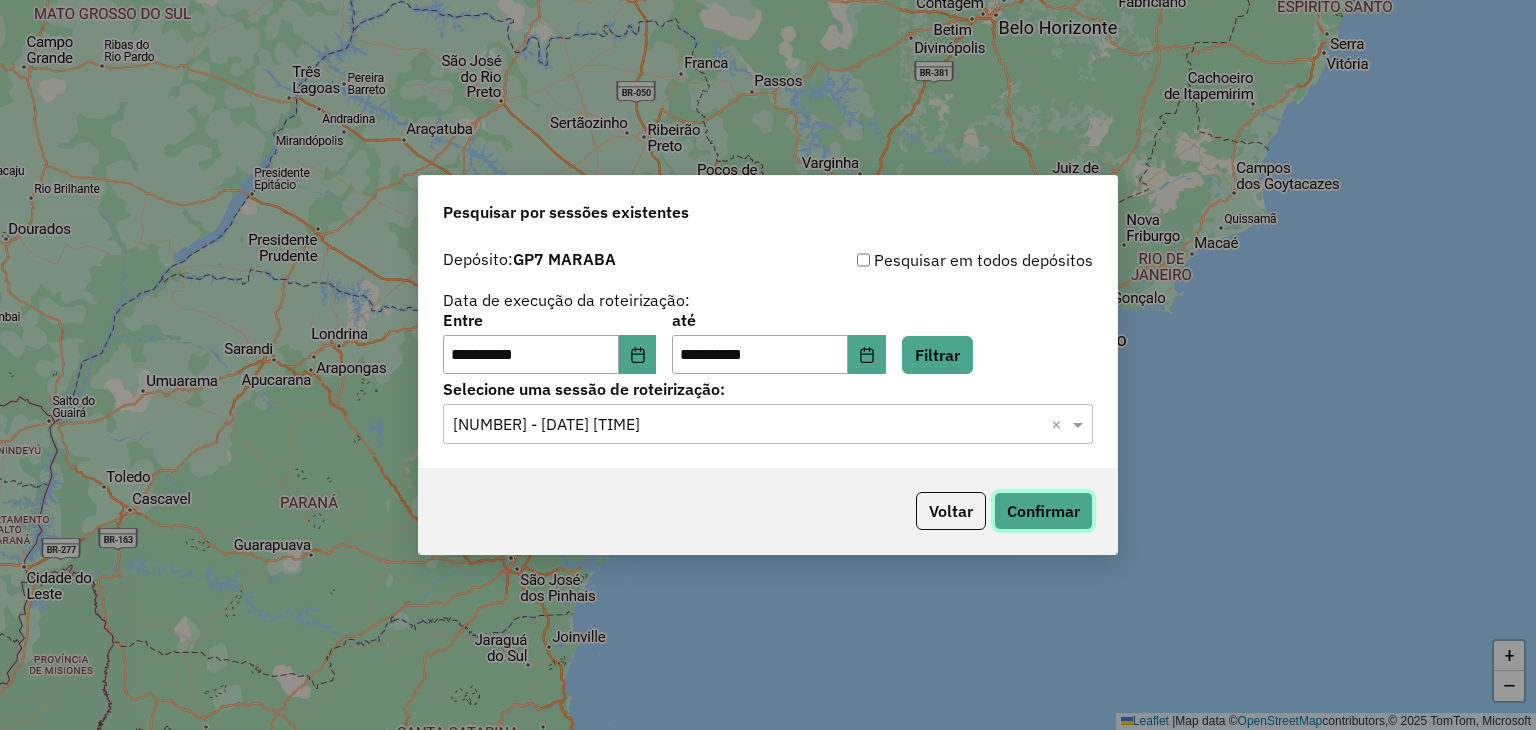click on "Confirmar" 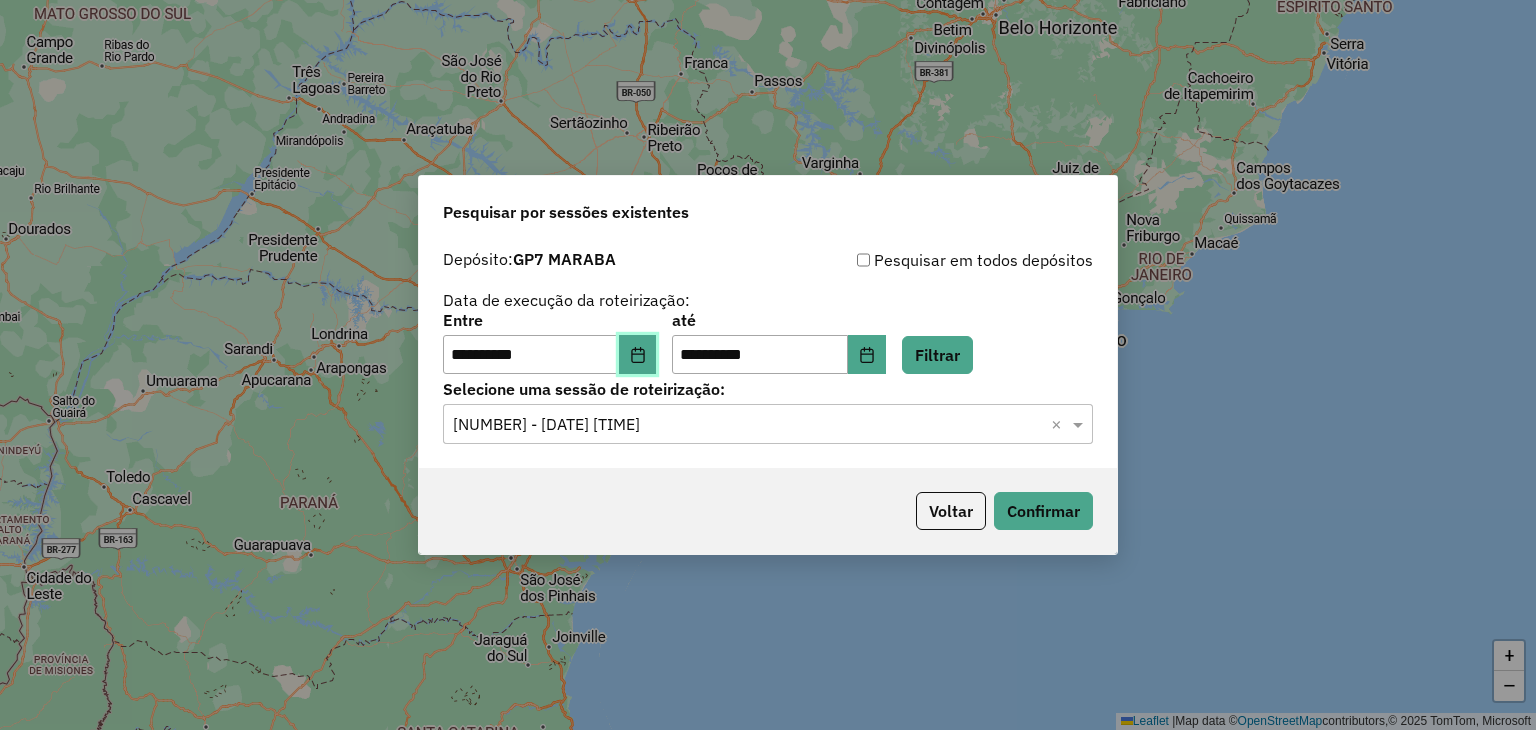 click 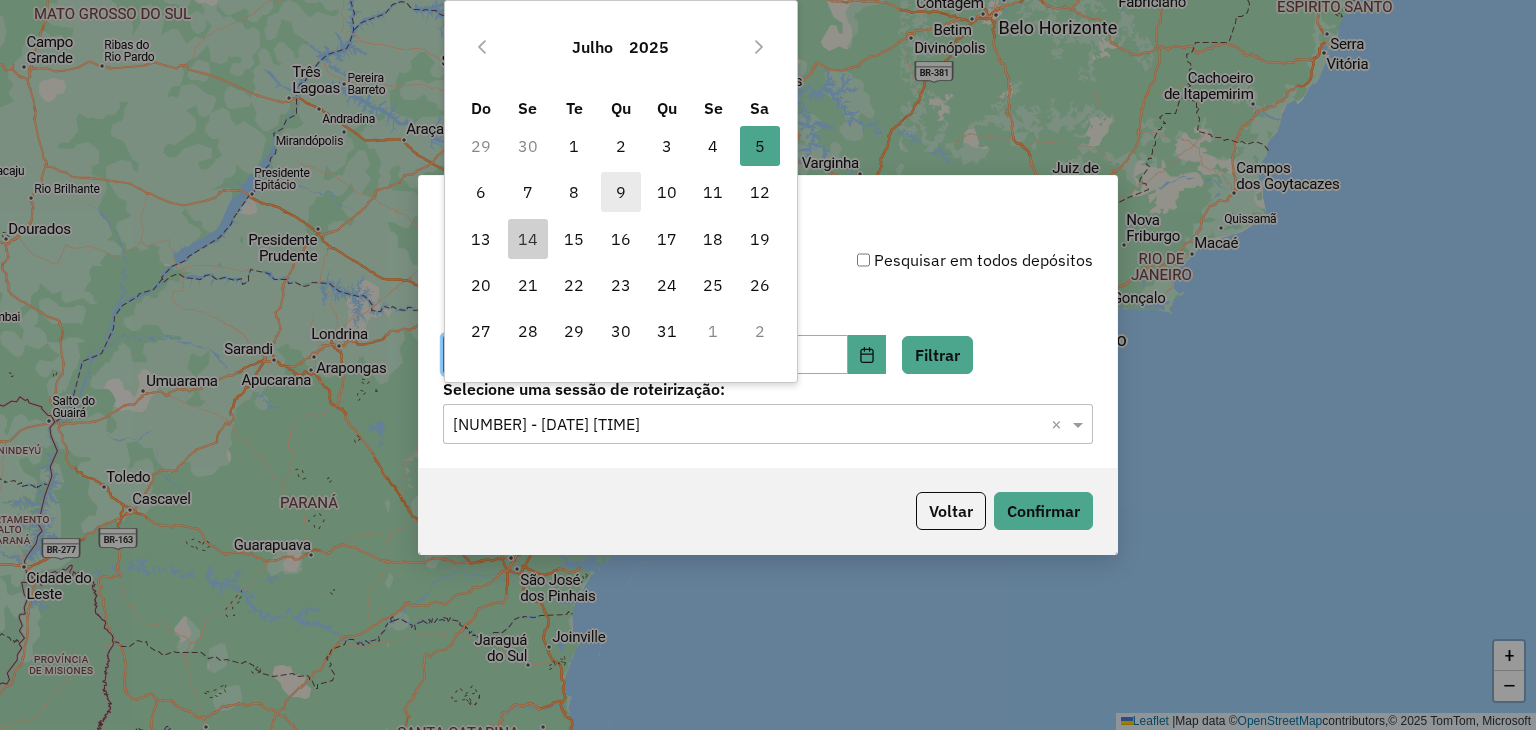 click on "9" at bounding box center (621, 192) 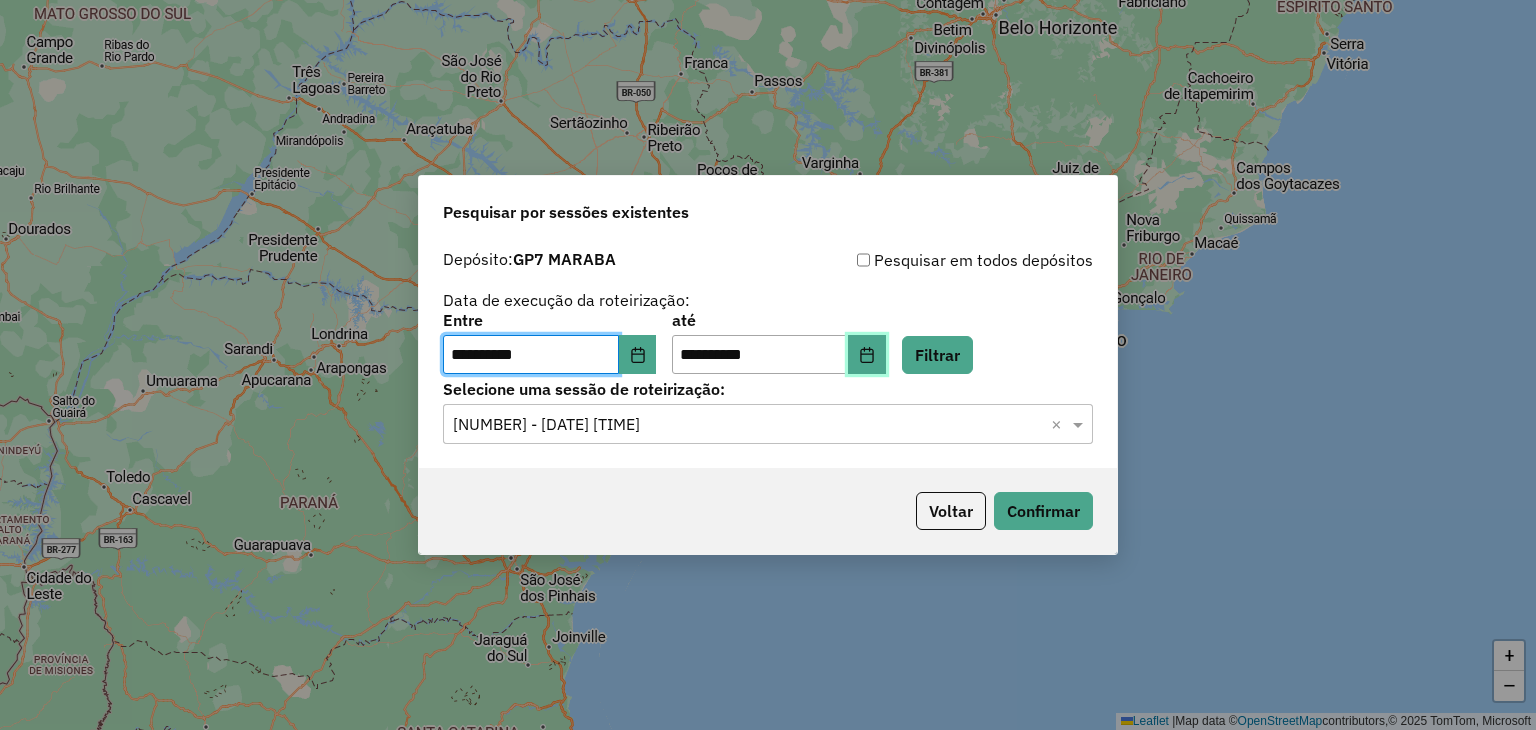 click 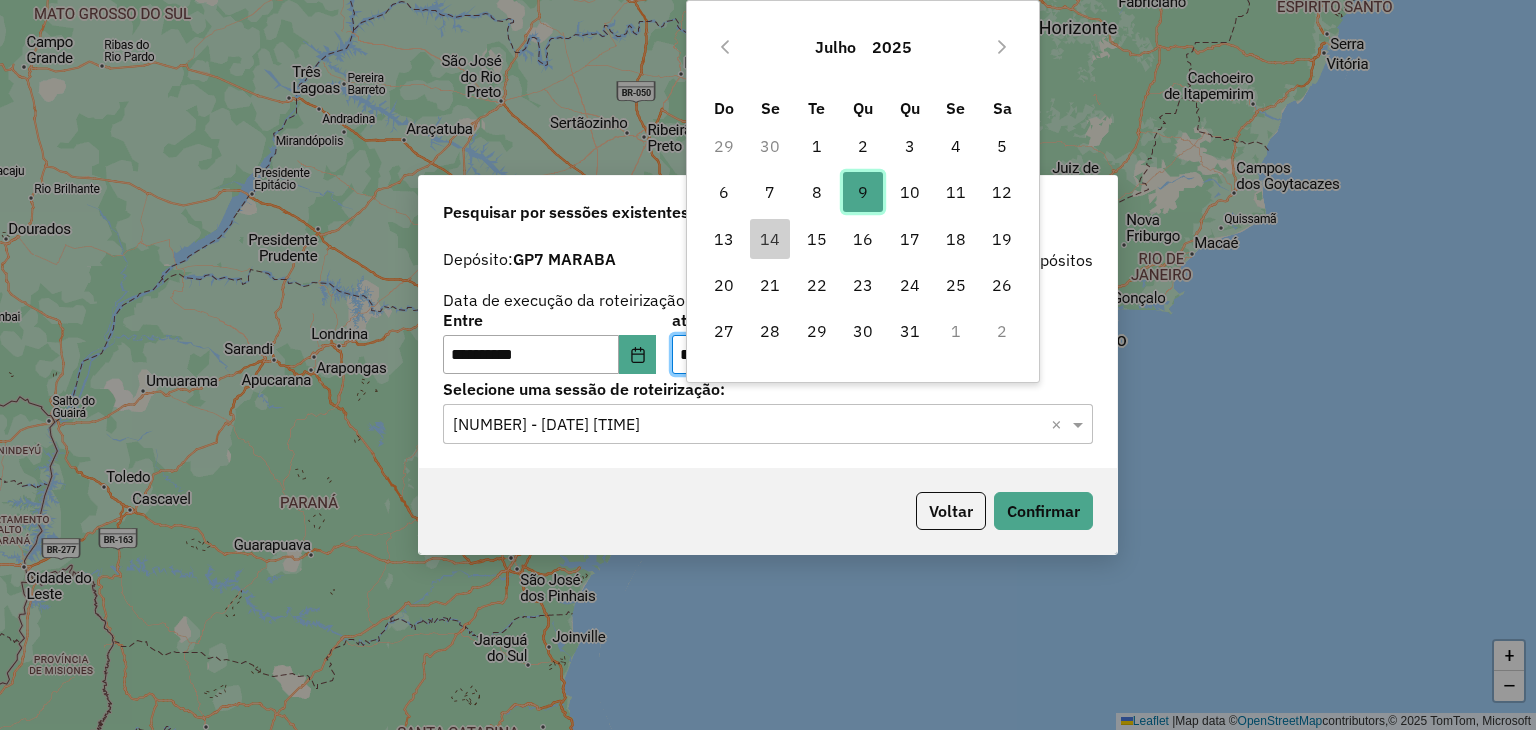 click on "9" at bounding box center [863, 192] 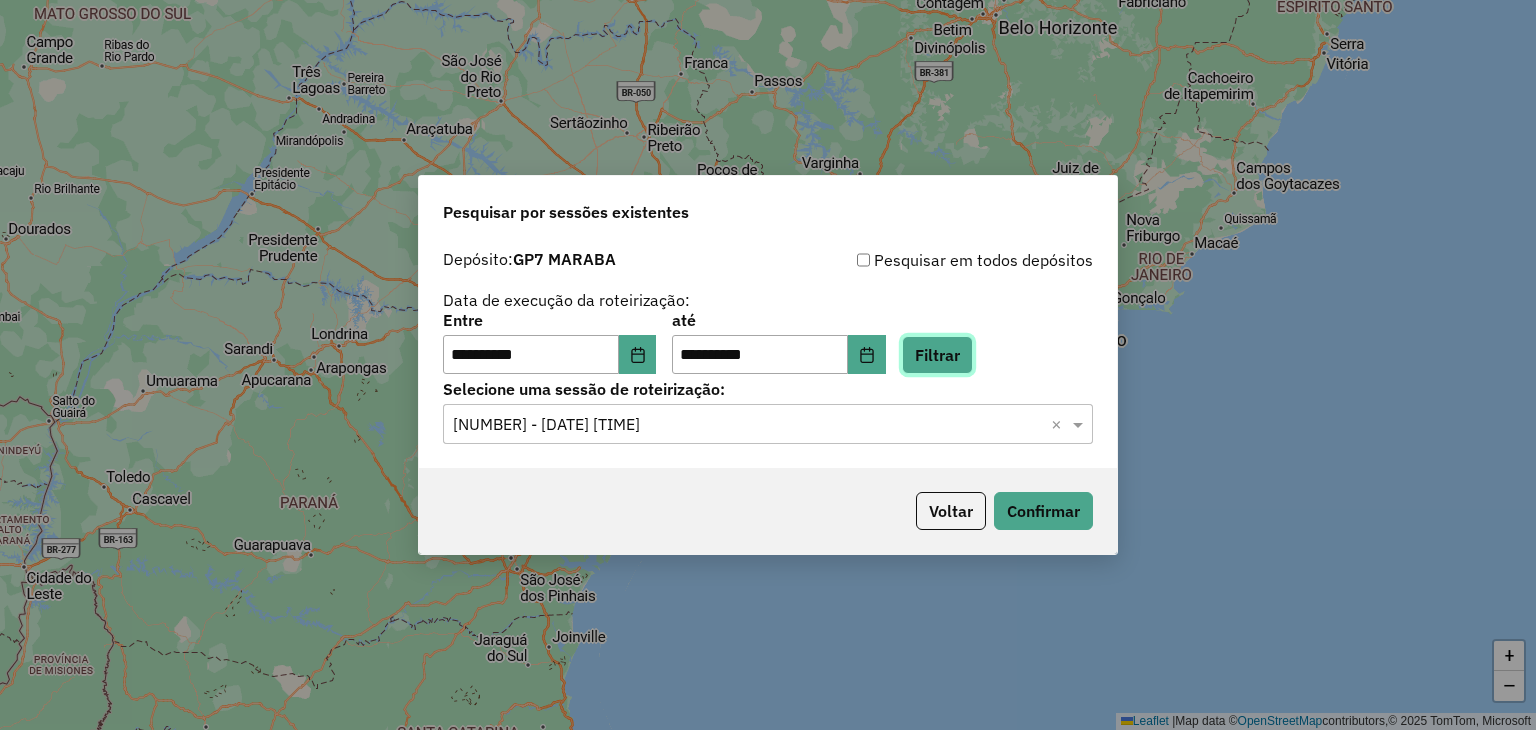 click on "Filtrar" 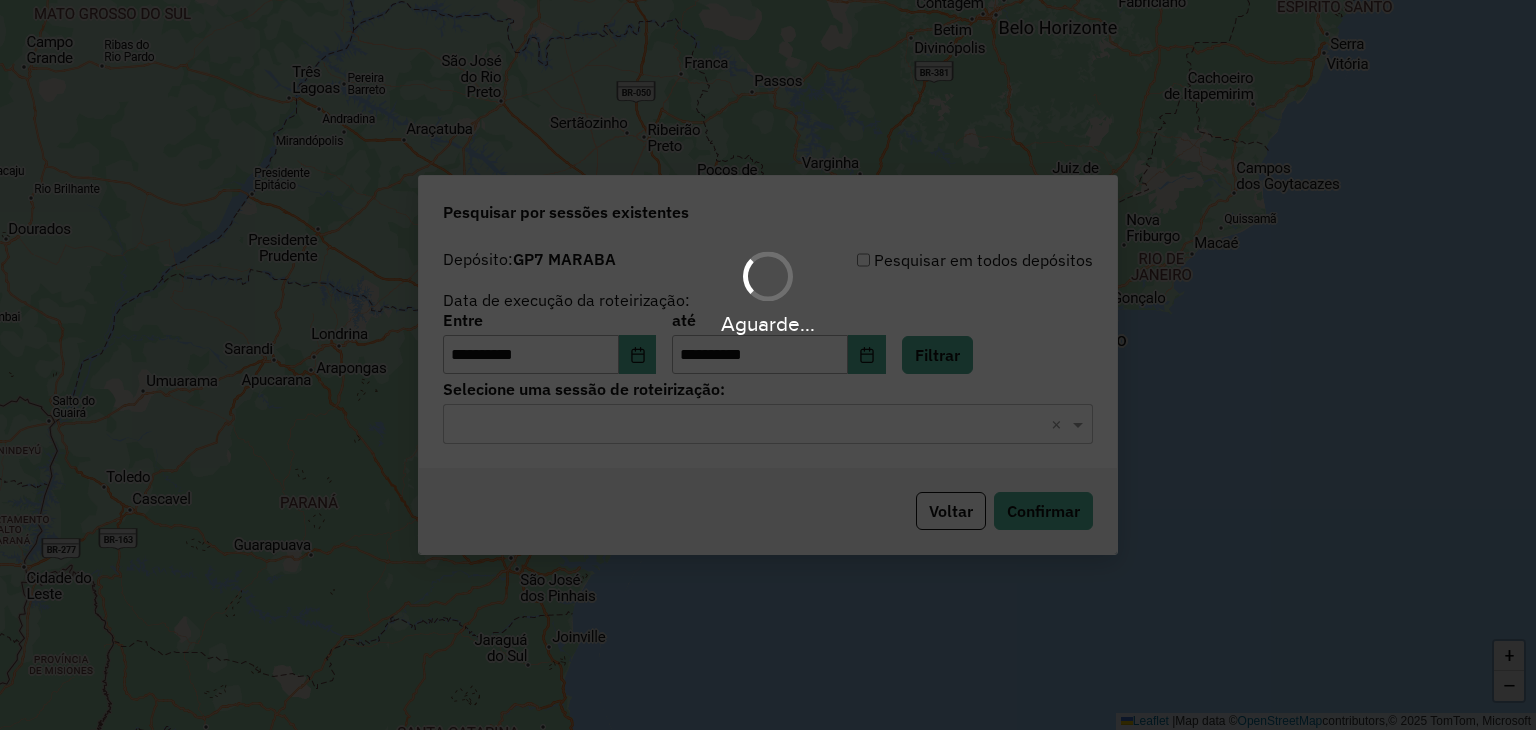 click 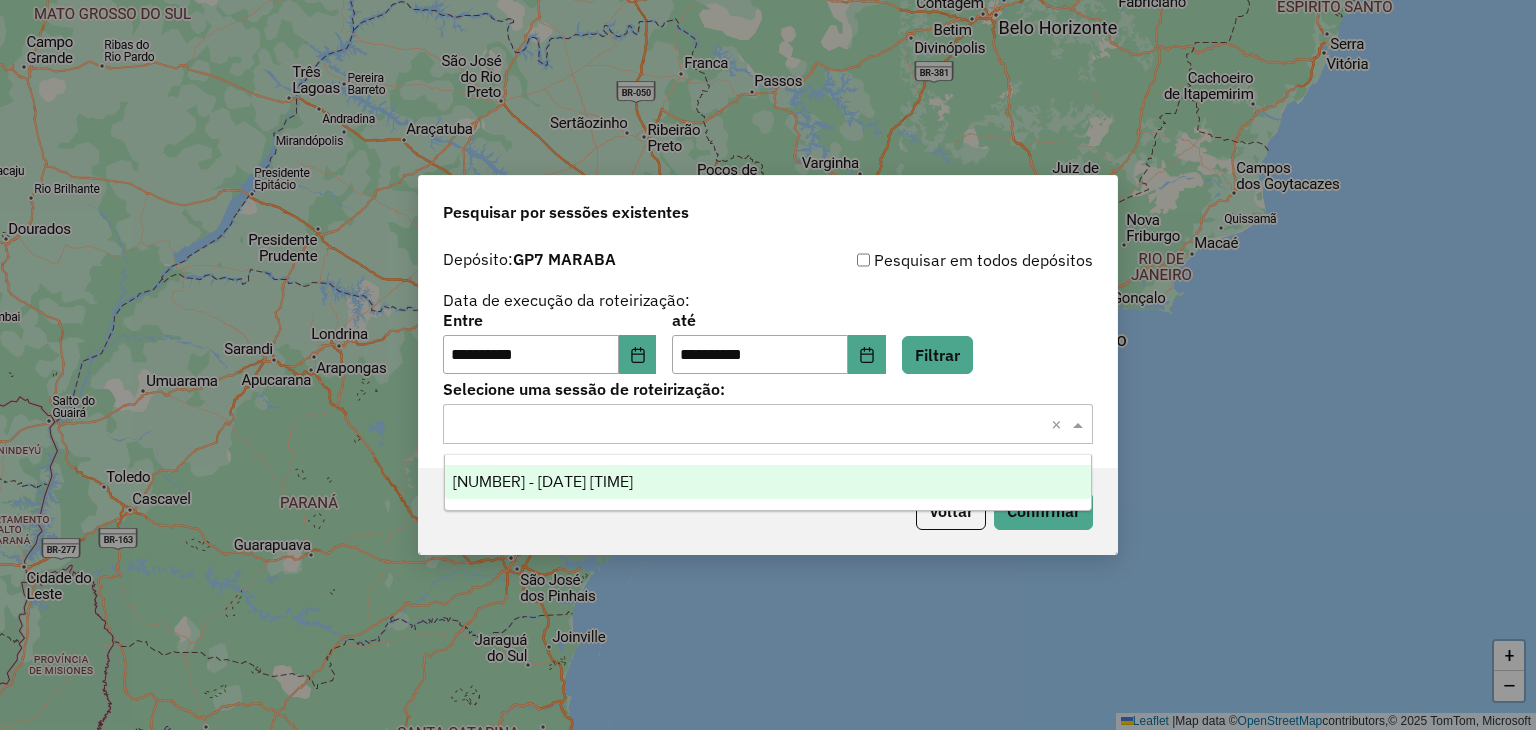 click on "962464 - 09/07/2025 18:10" at bounding box center [768, 482] 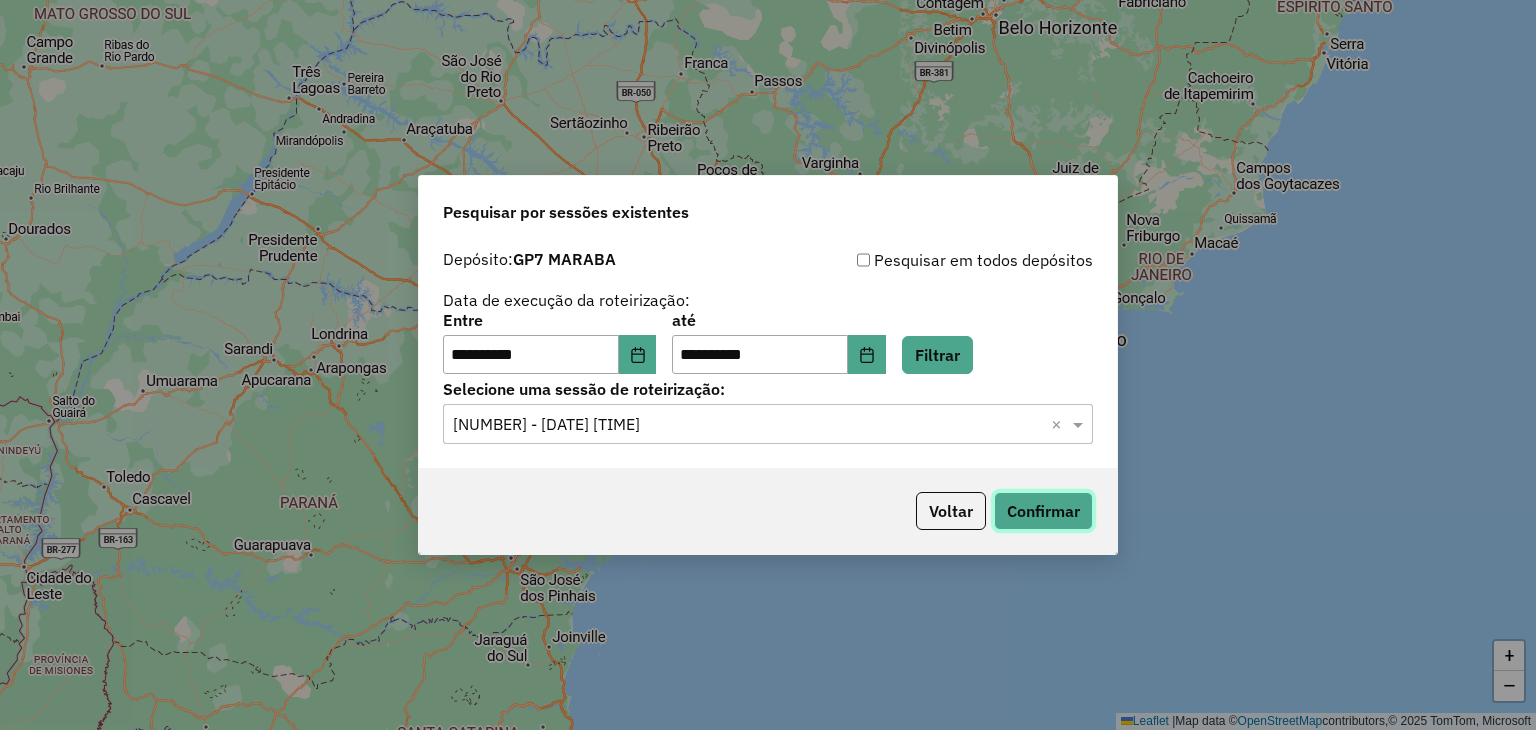 click on "Confirmar" 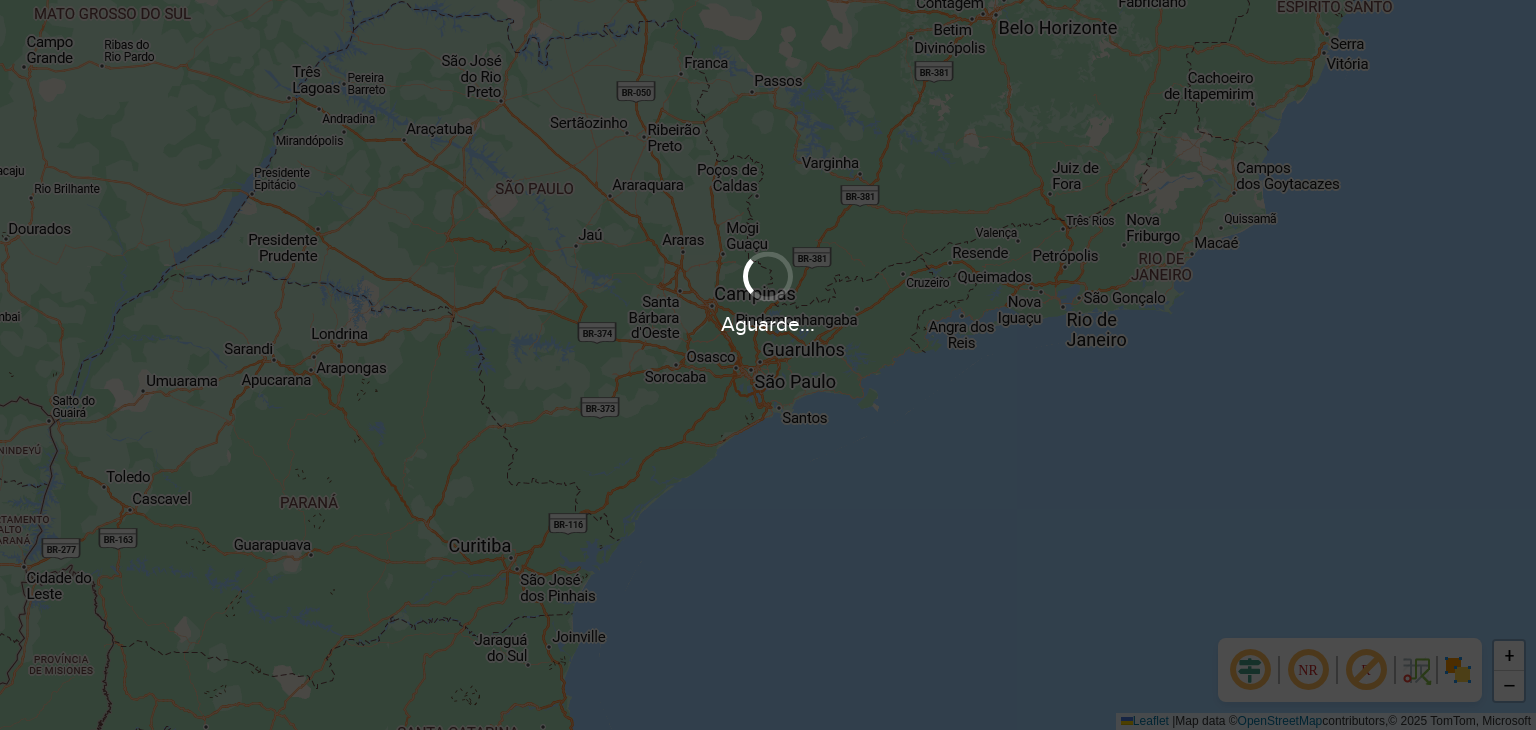 scroll, scrollTop: 0, scrollLeft: 0, axis: both 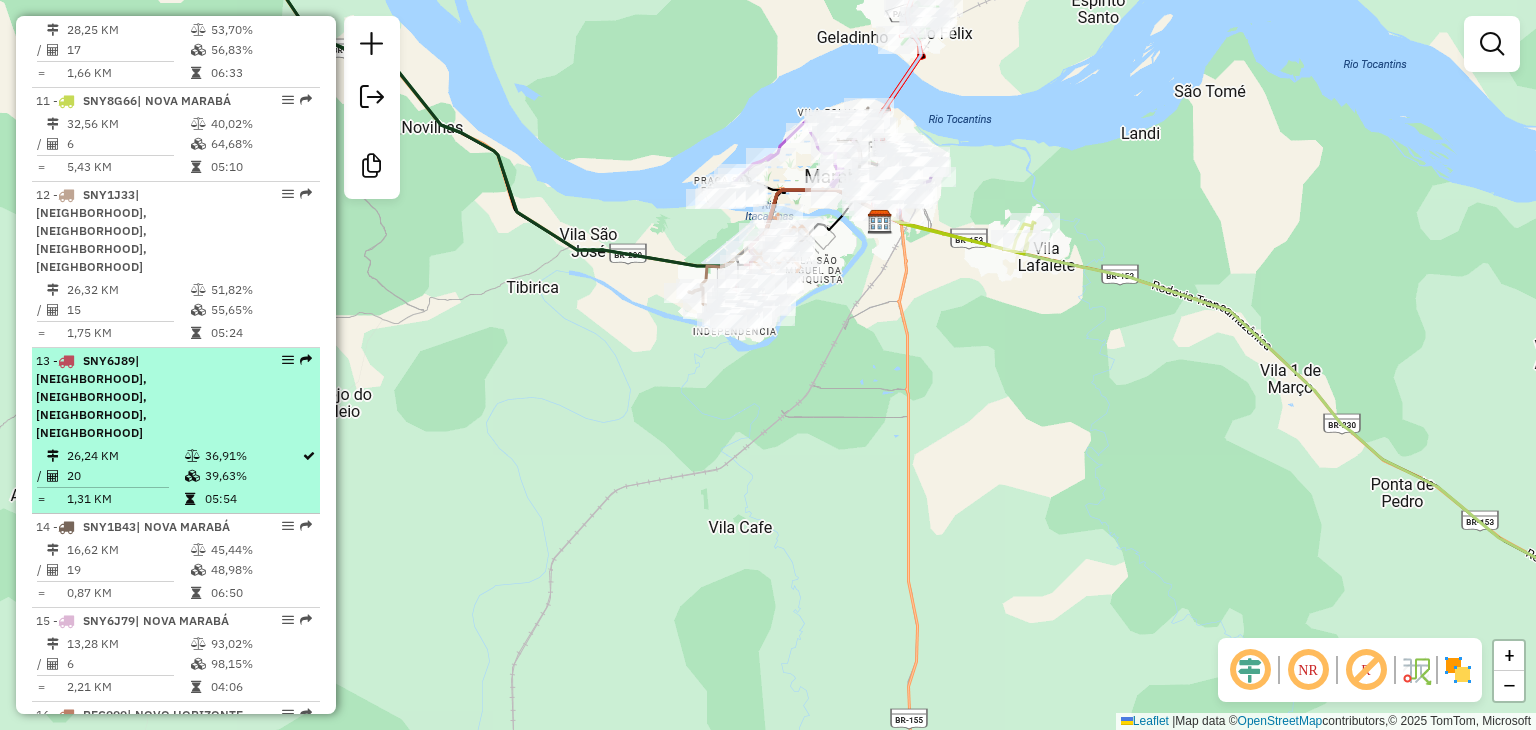 click at bounding box center [190, 499] 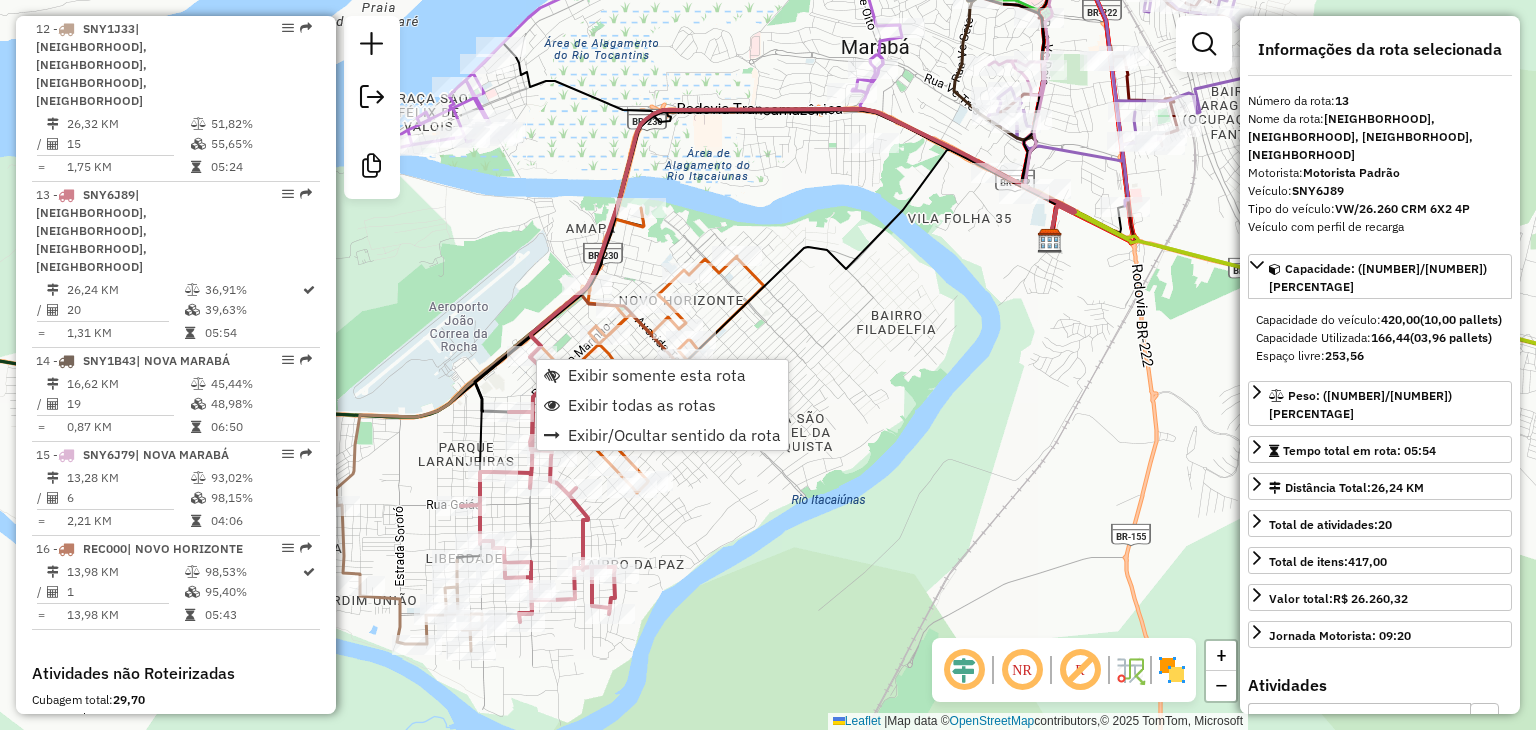 scroll, scrollTop: 2019, scrollLeft: 0, axis: vertical 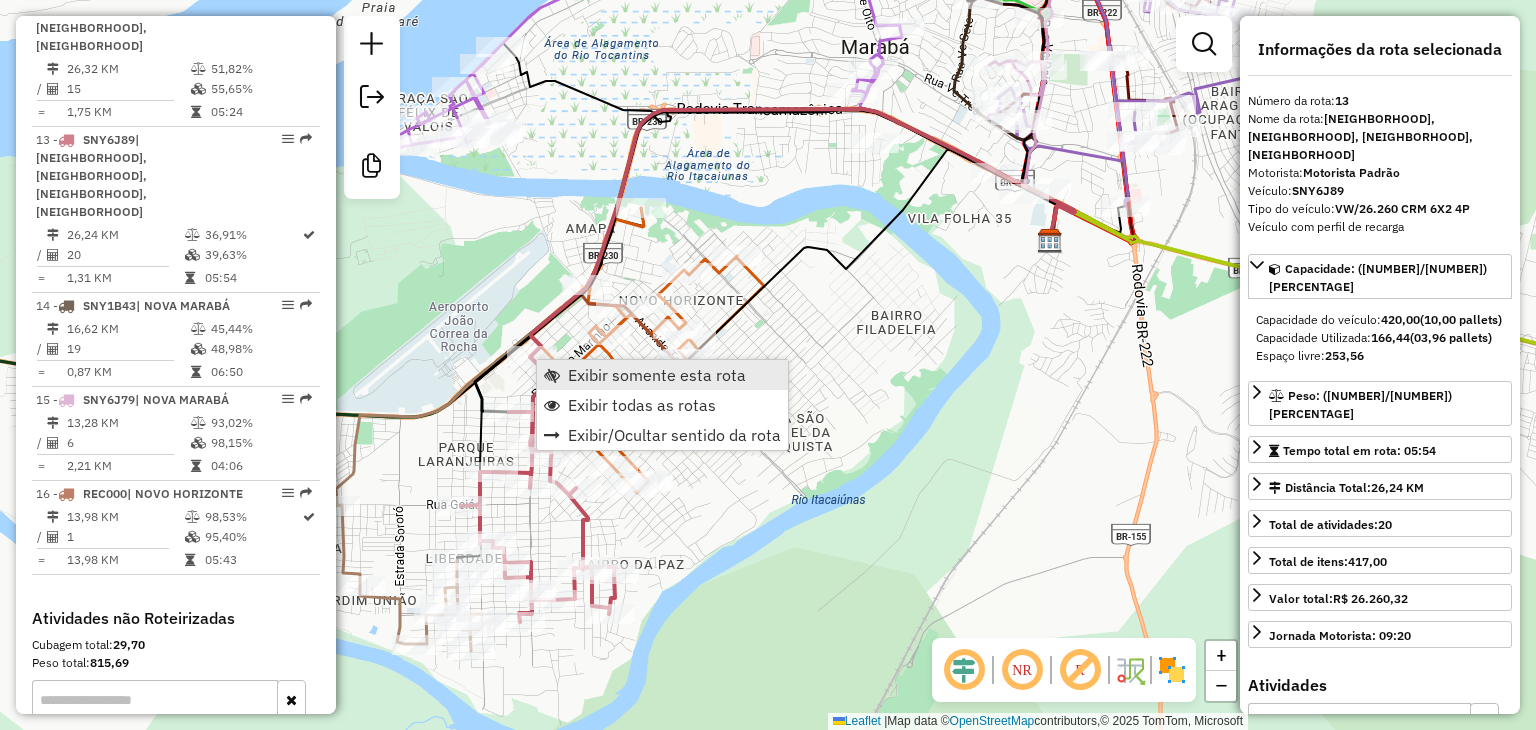 click at bounding box center (552, 375) 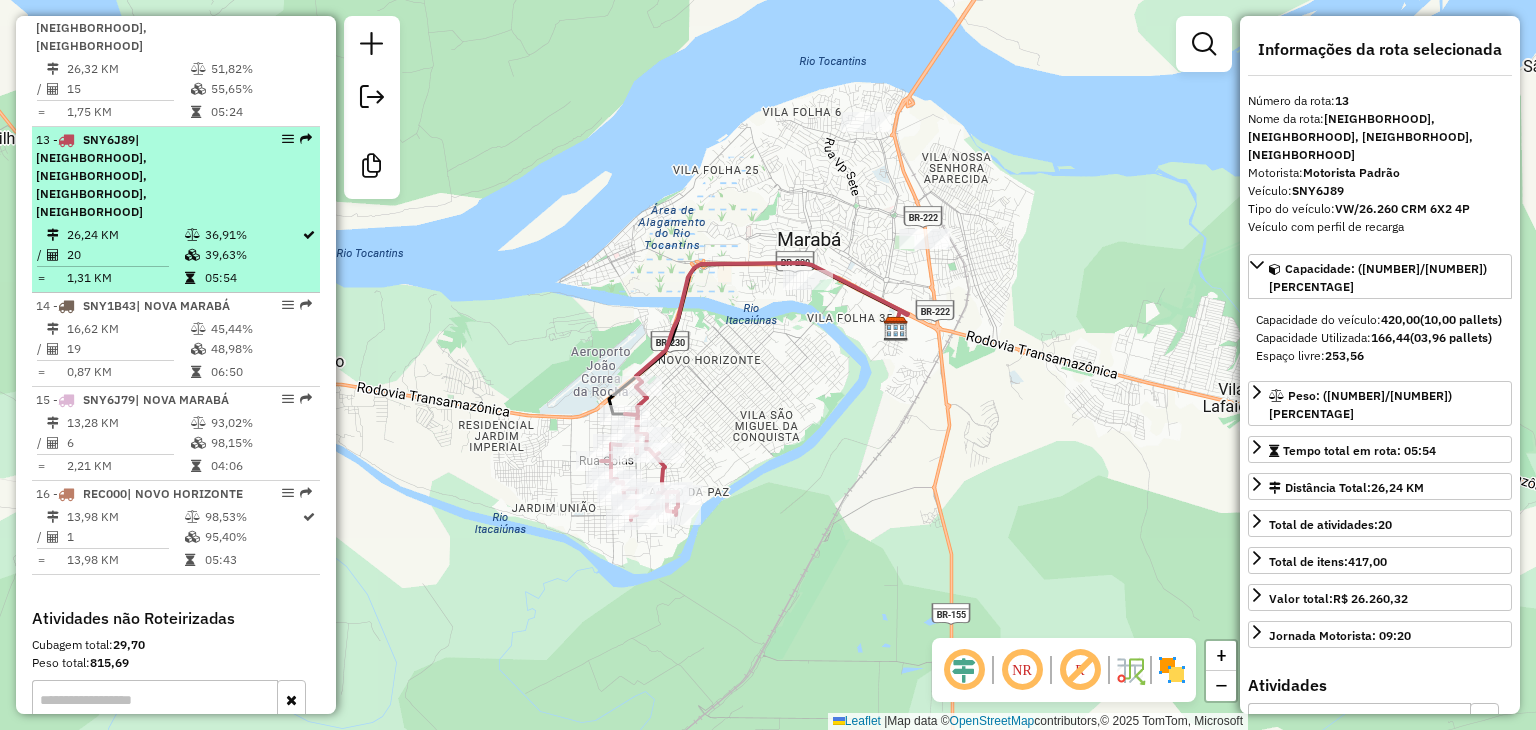 click on "36,91%" at bounding box center [252, 235] 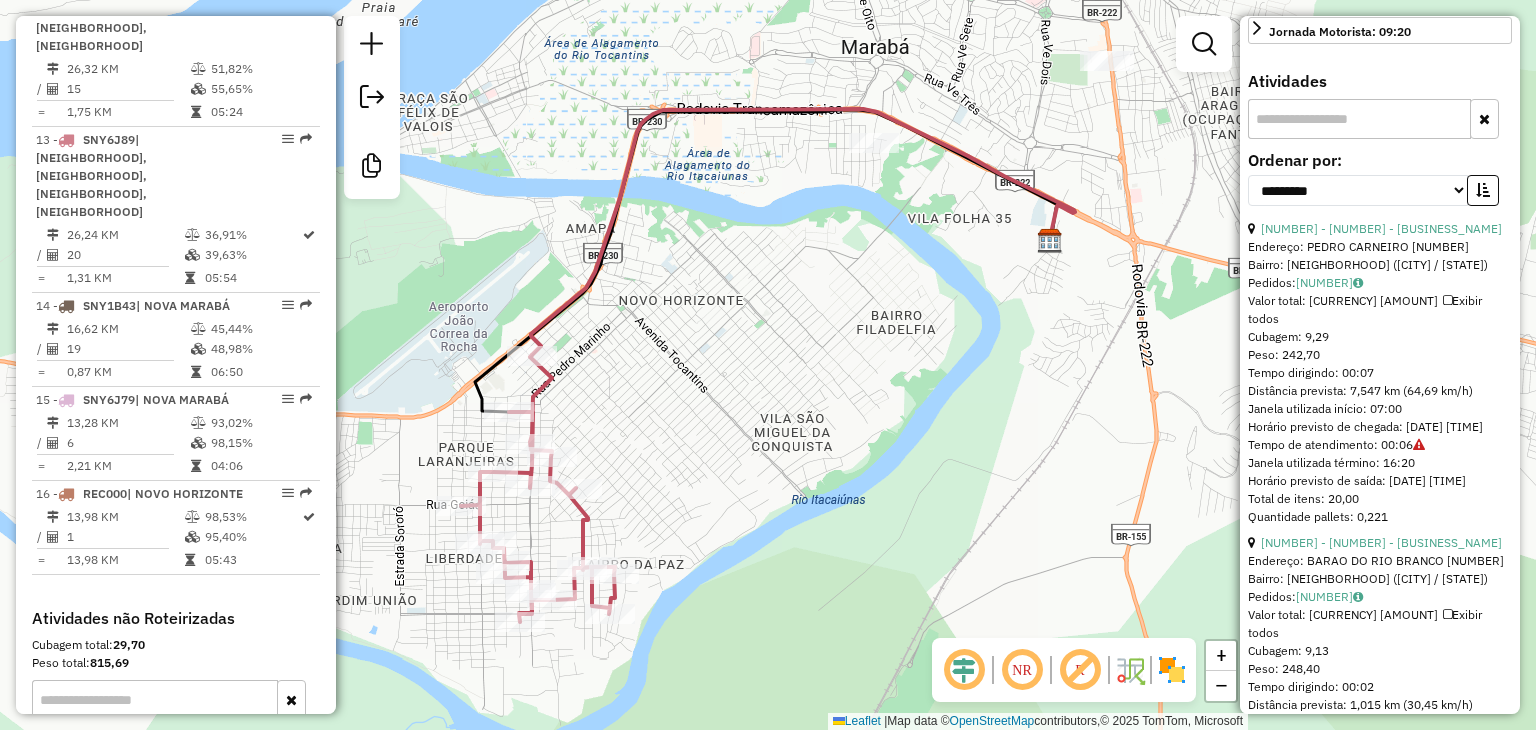 scroll, scrollTop: 700, scrollLeft: 0, axis: vertical 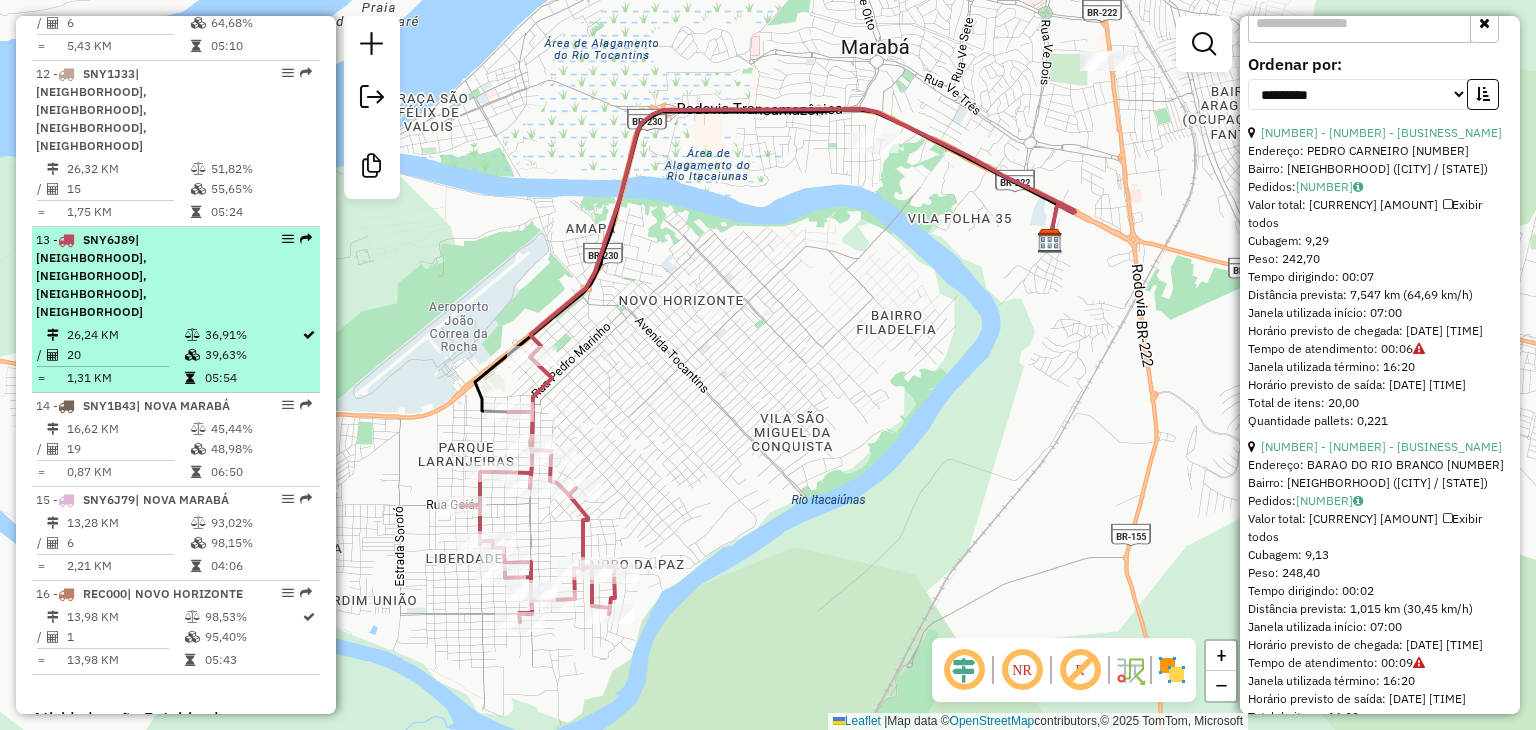 click on "39,63%" at bounding box center (252, 355) 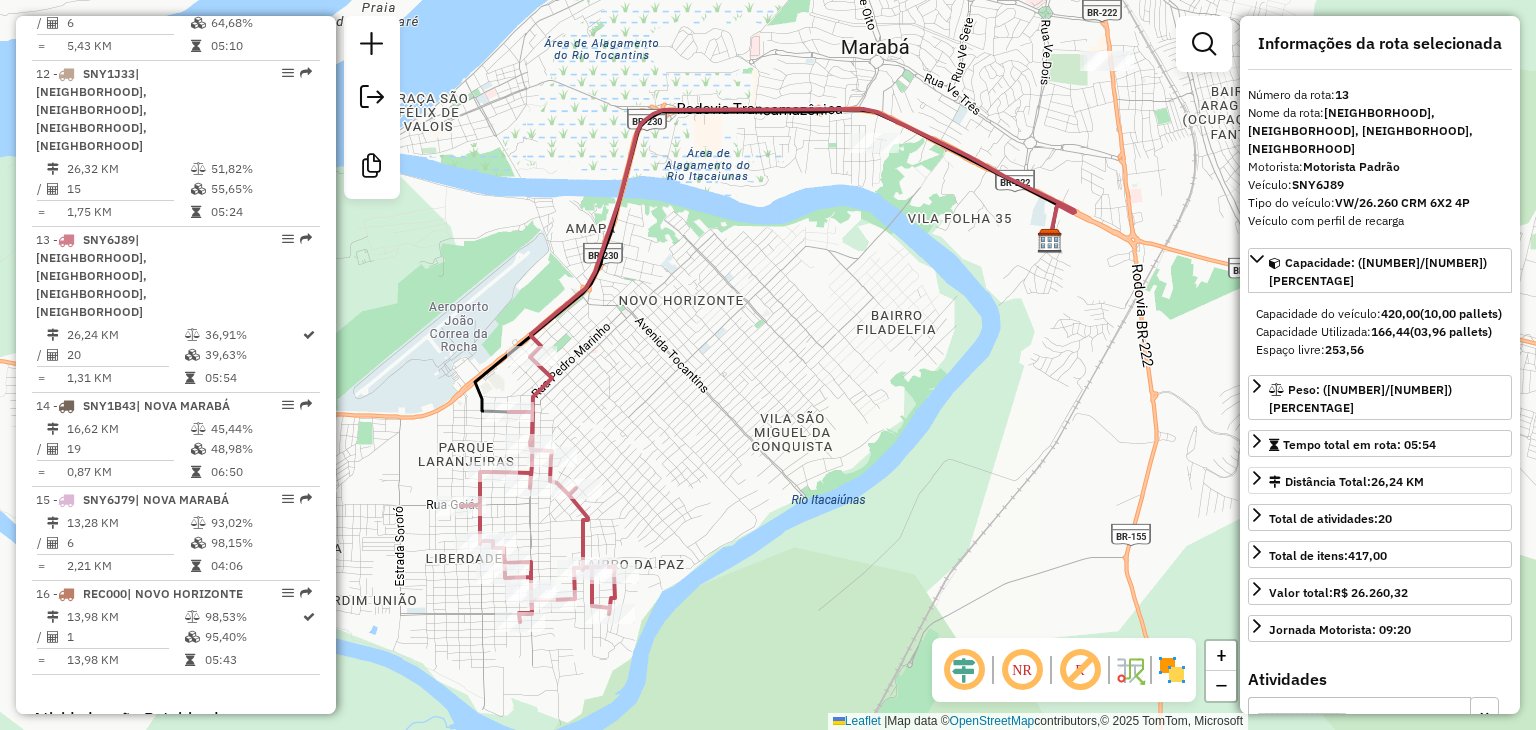 scroll, scrollTop: 0, scrollLeft: 0, axis: both 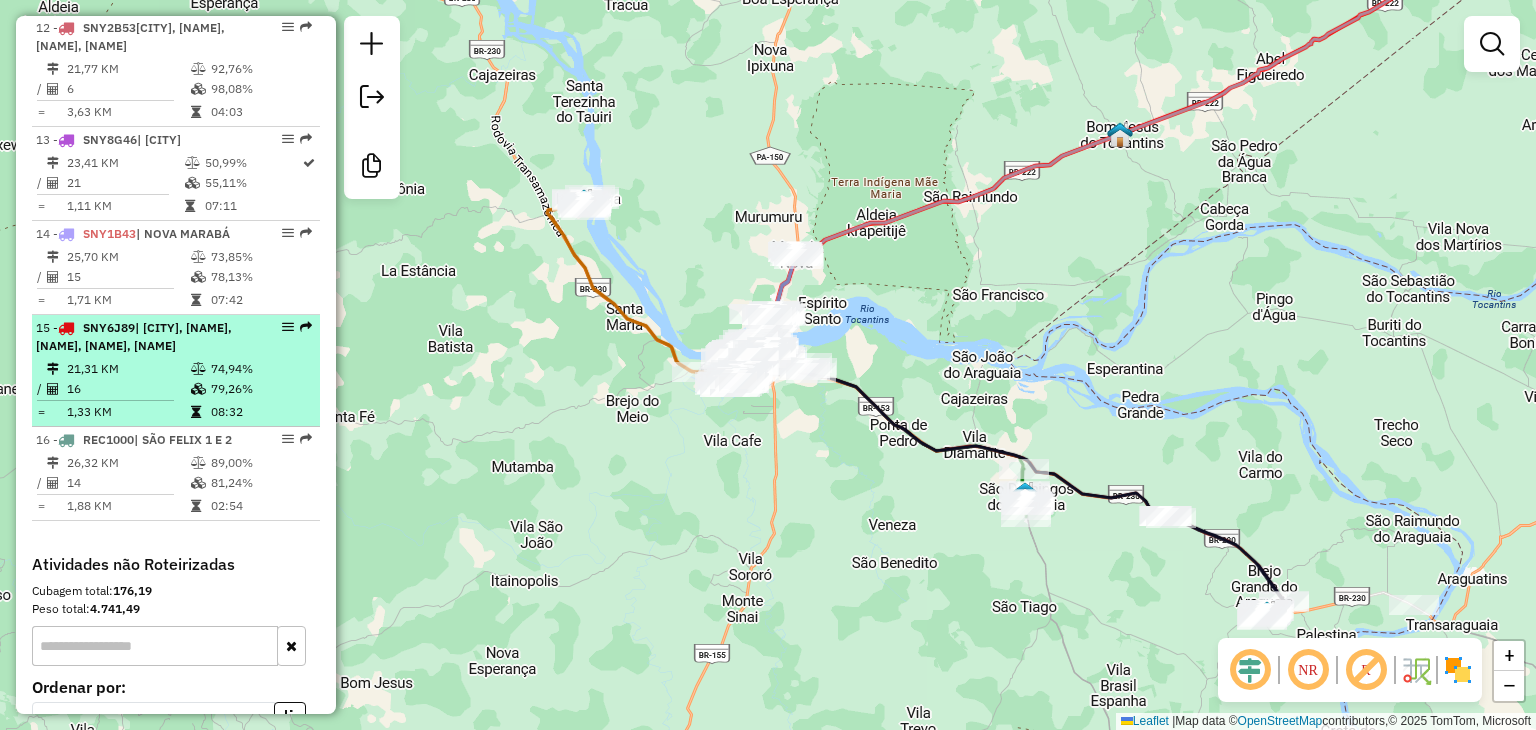 click on "[NUMBER] - [PLATE] | [NAME], [NAME], [NAME], [NAME], [NAME]" at bounding box center [142, 337] 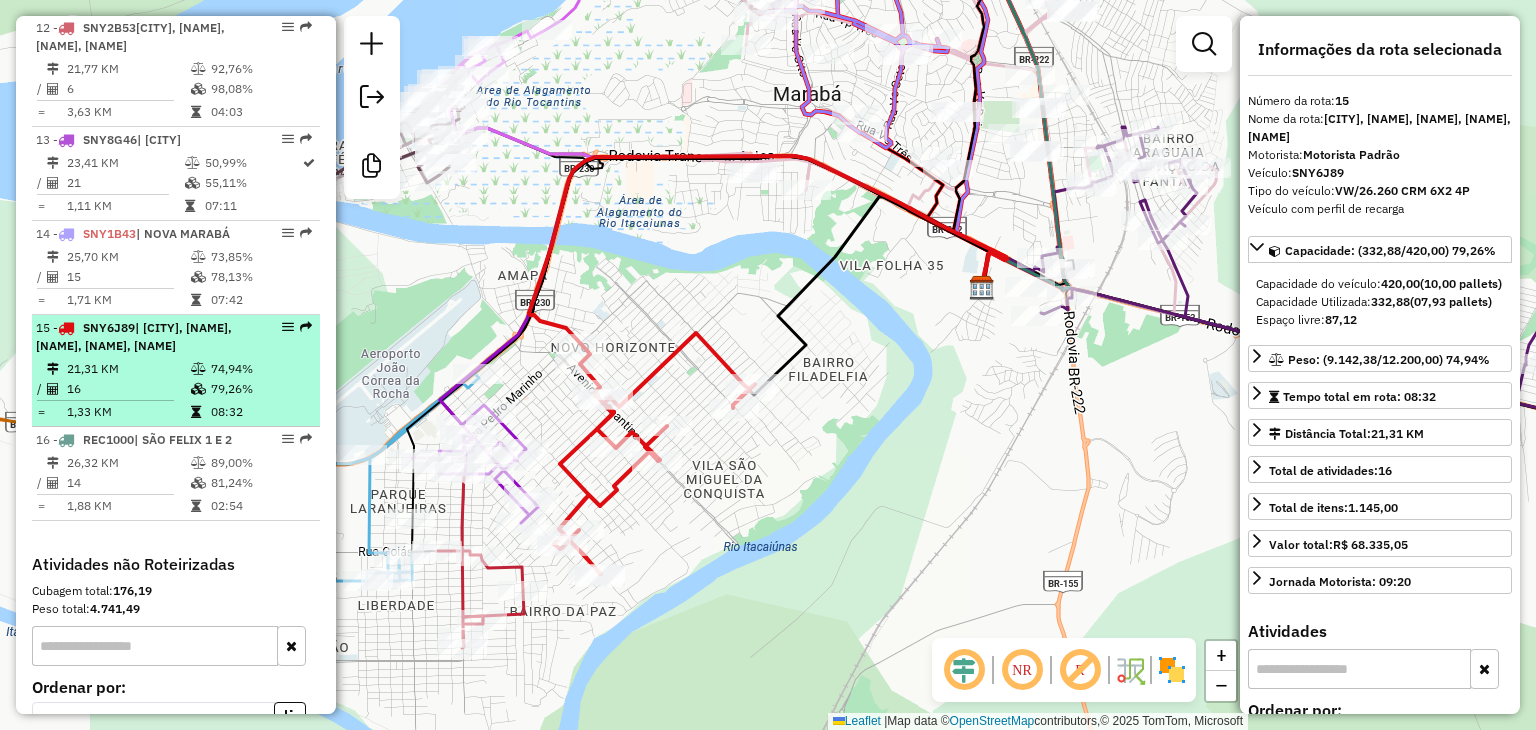 click on "15 -       SNY6J89   | CIDADE NOVA, LARANJEIRA, LIBERDADE, BELA VISTA, NOVO HORIZONTE" at bounding box center (142, 337) 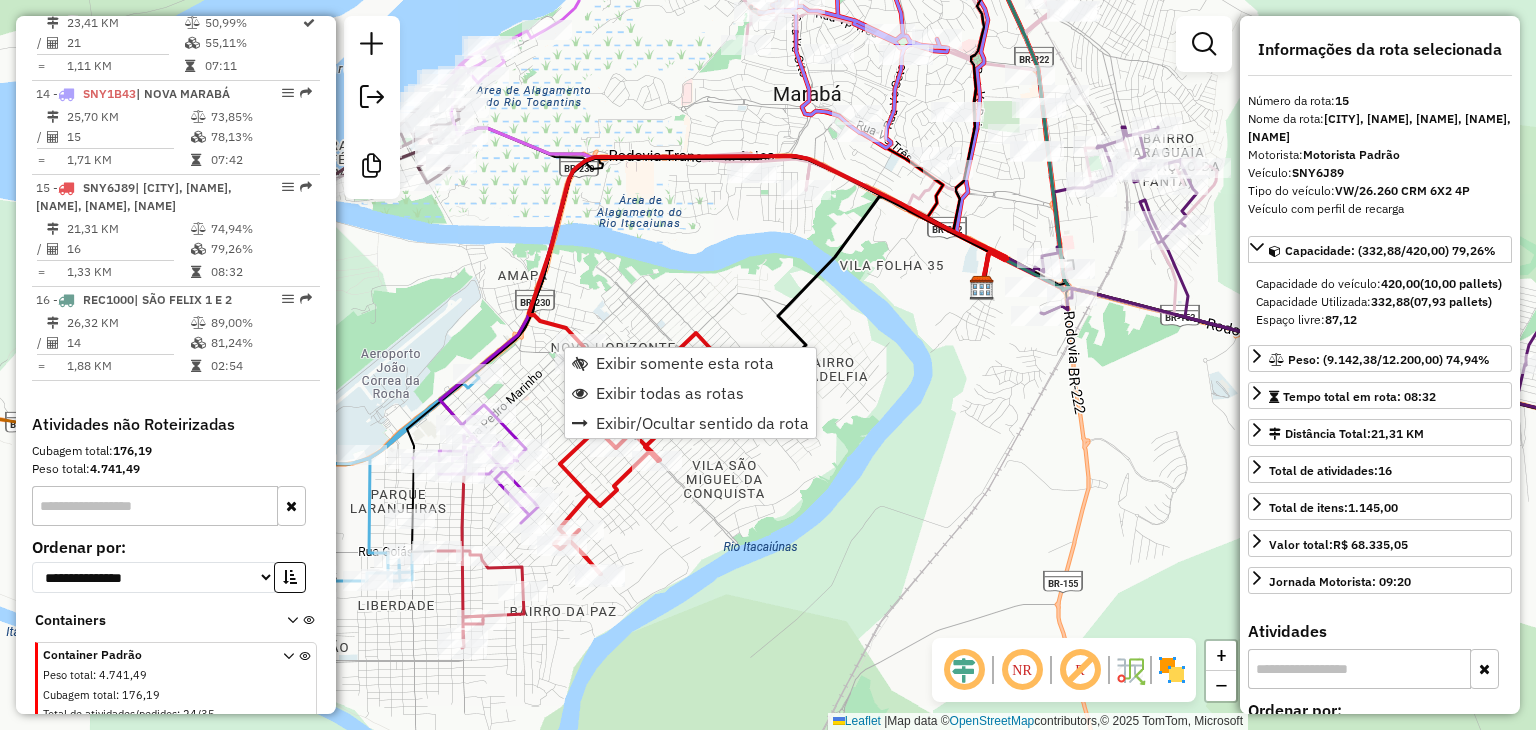 scroll, scrollTop: 2123, scrollLeft: 0, axis: vertical 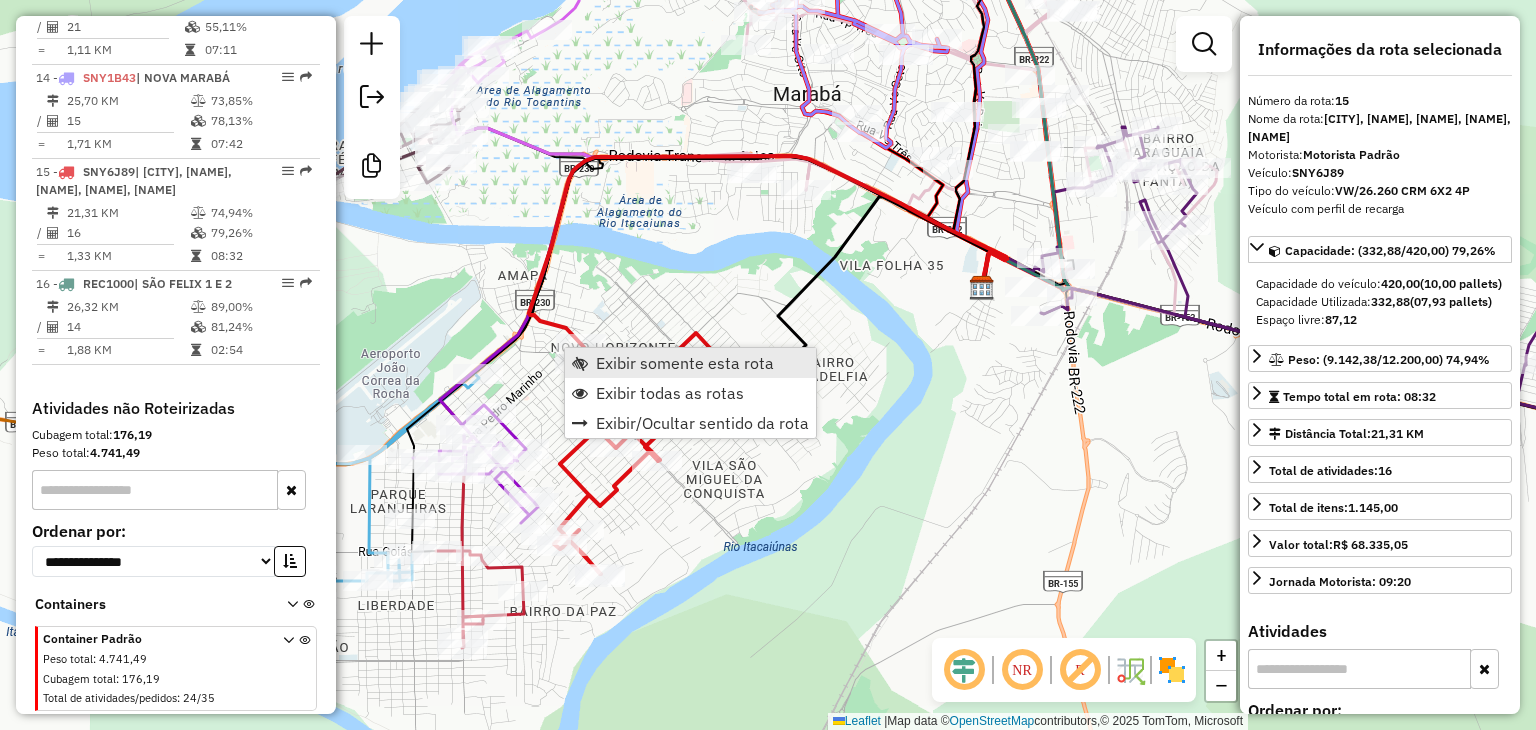 click on "Exibir somente esta rota" at bounding box center [685, 363] 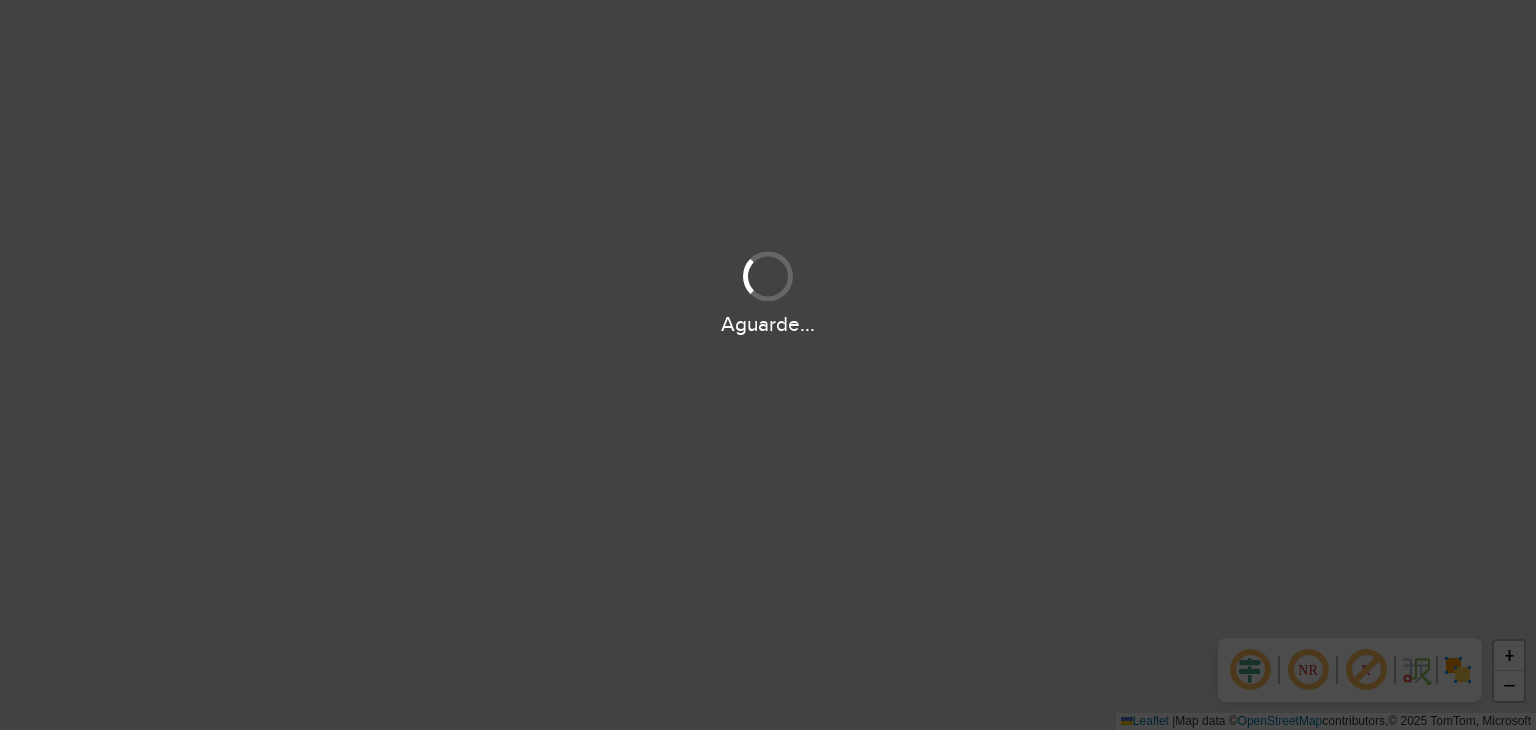 scroll, scrollTop: 0, scrollLeft: 0, axis: both 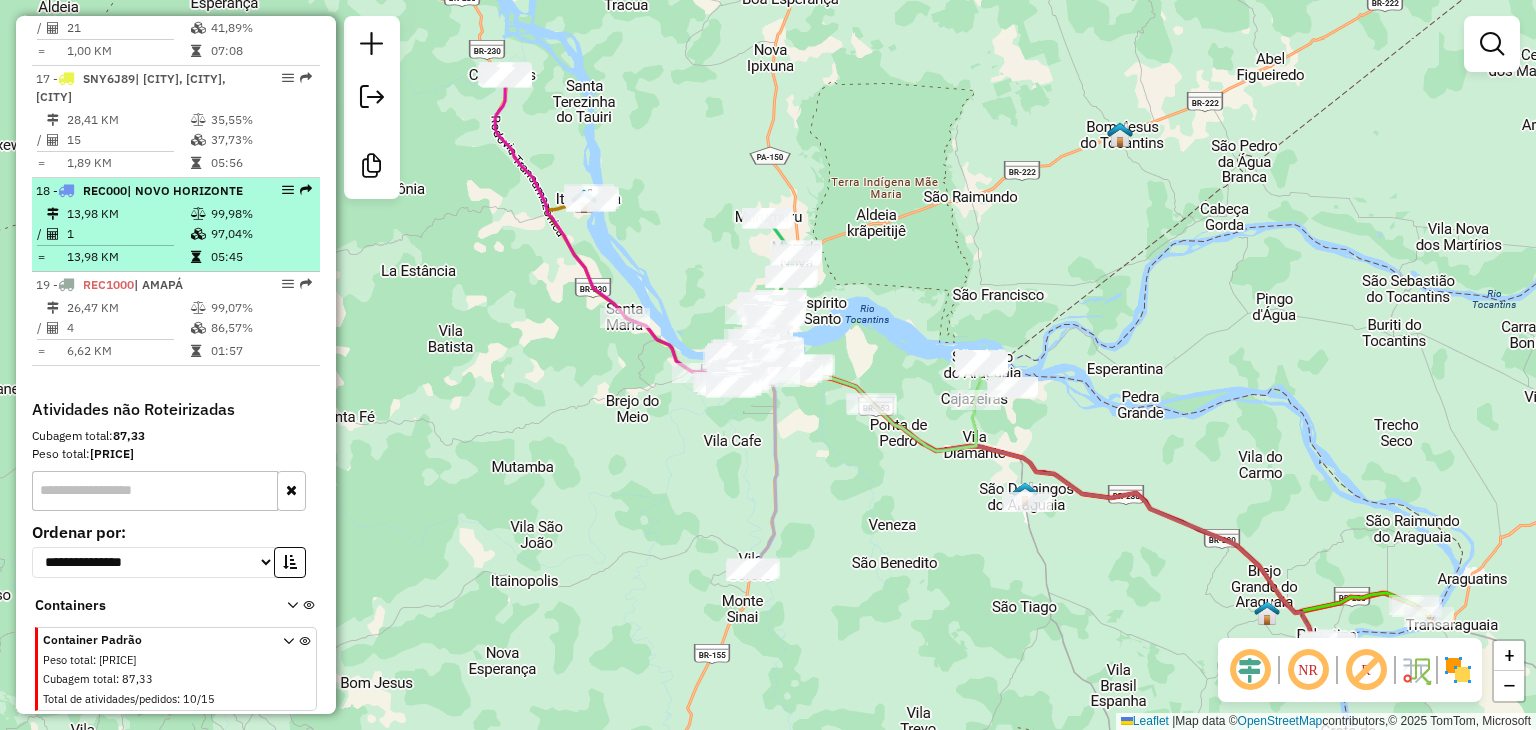 click at bounding box center (200, 257) 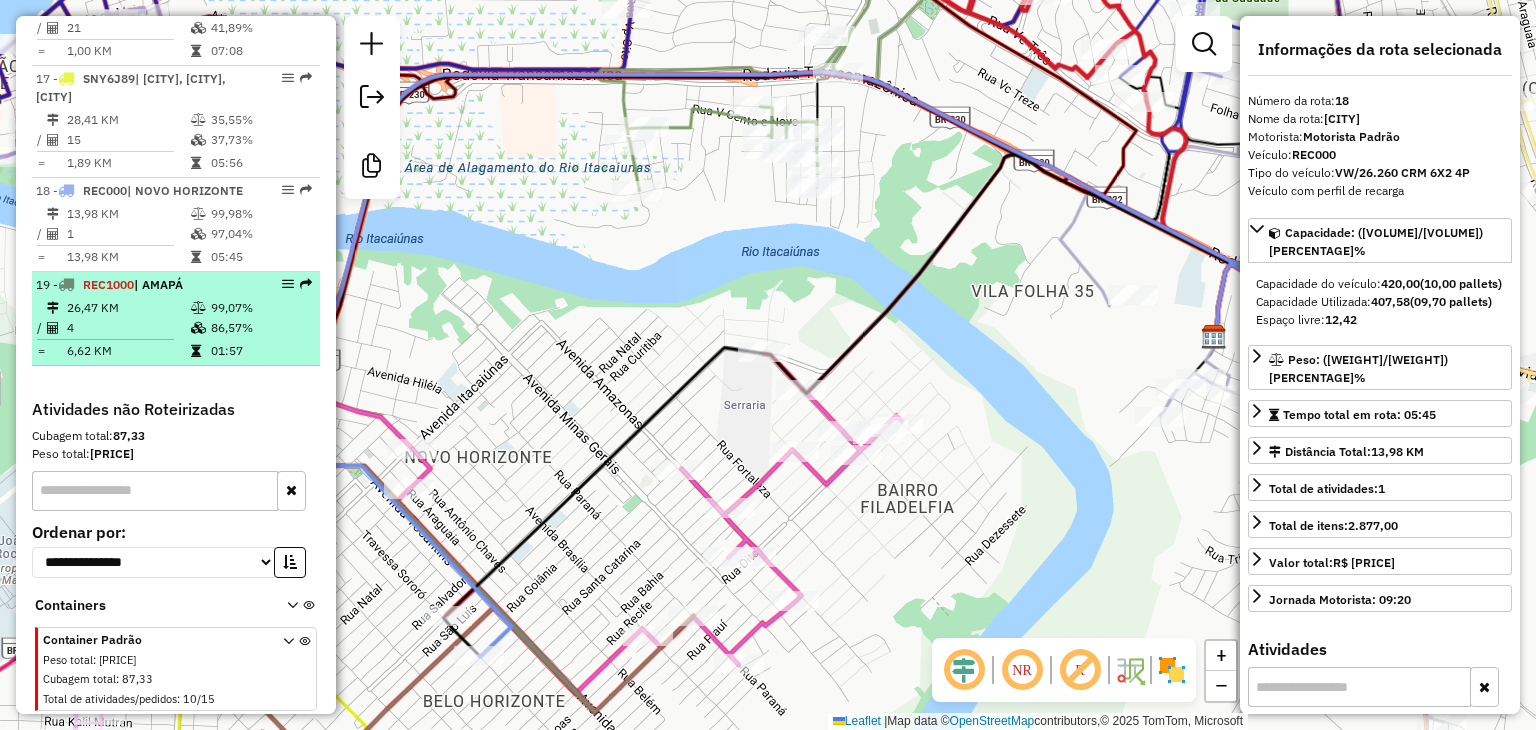 click at bounding box center (200, 308) 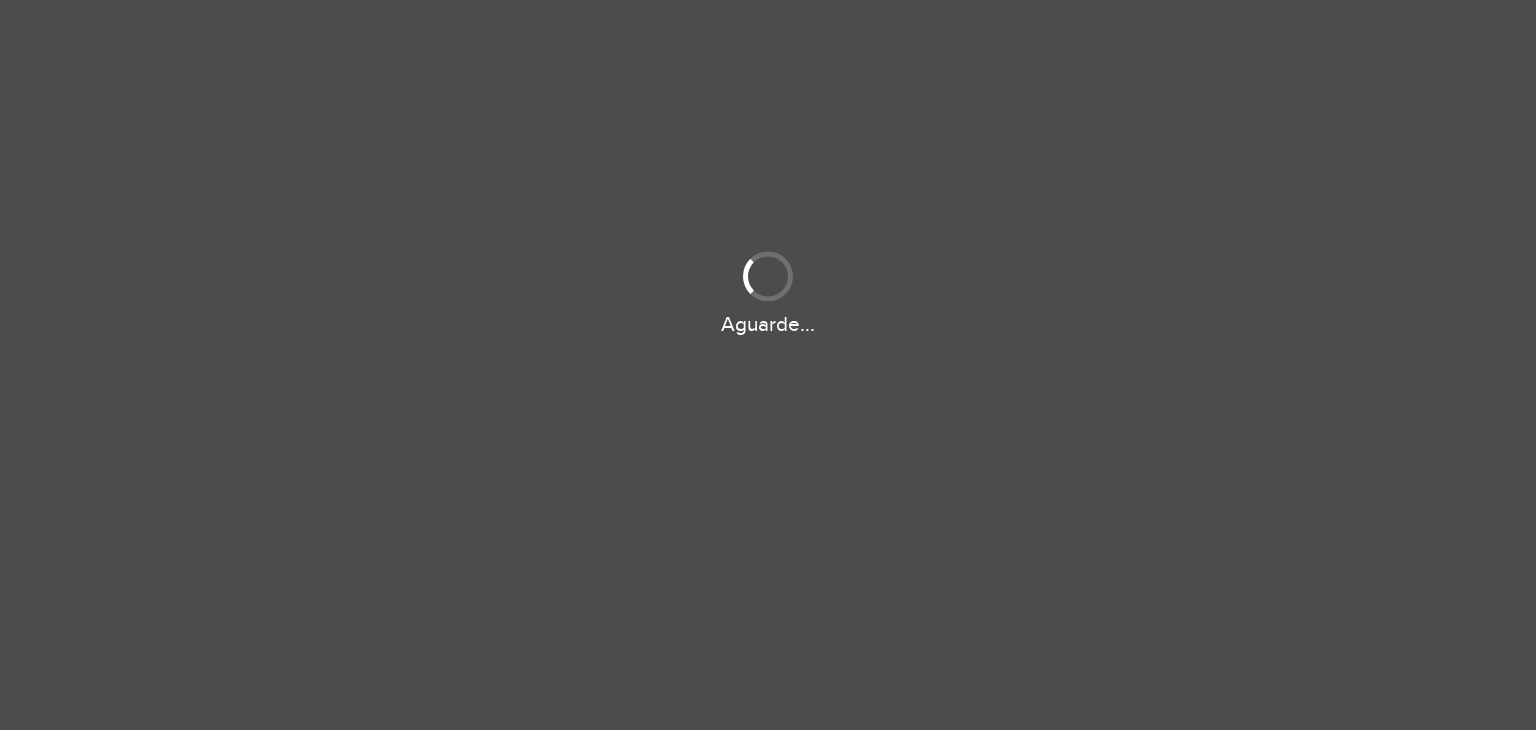 scroll, scrollTop: 0, scrollLeft: 0, axis: both 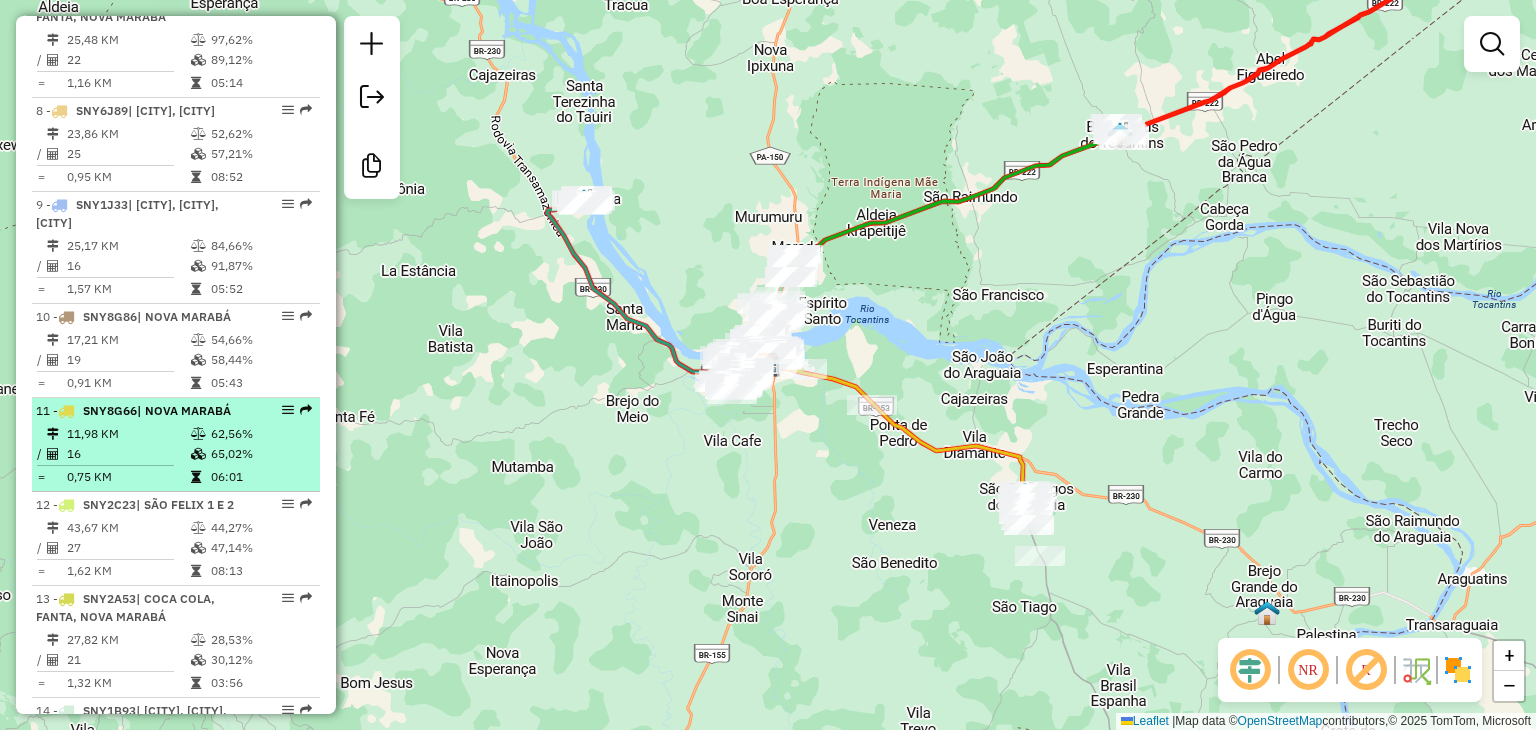 click on "[NUMBER] - [PLATE] | [CITY] [DISTANCE] KM [PERCENTAGE] / [NUMBER] [PERCENTAGE] = [DISTANCE] KM [TIME]" at bounding box center [176, 445] 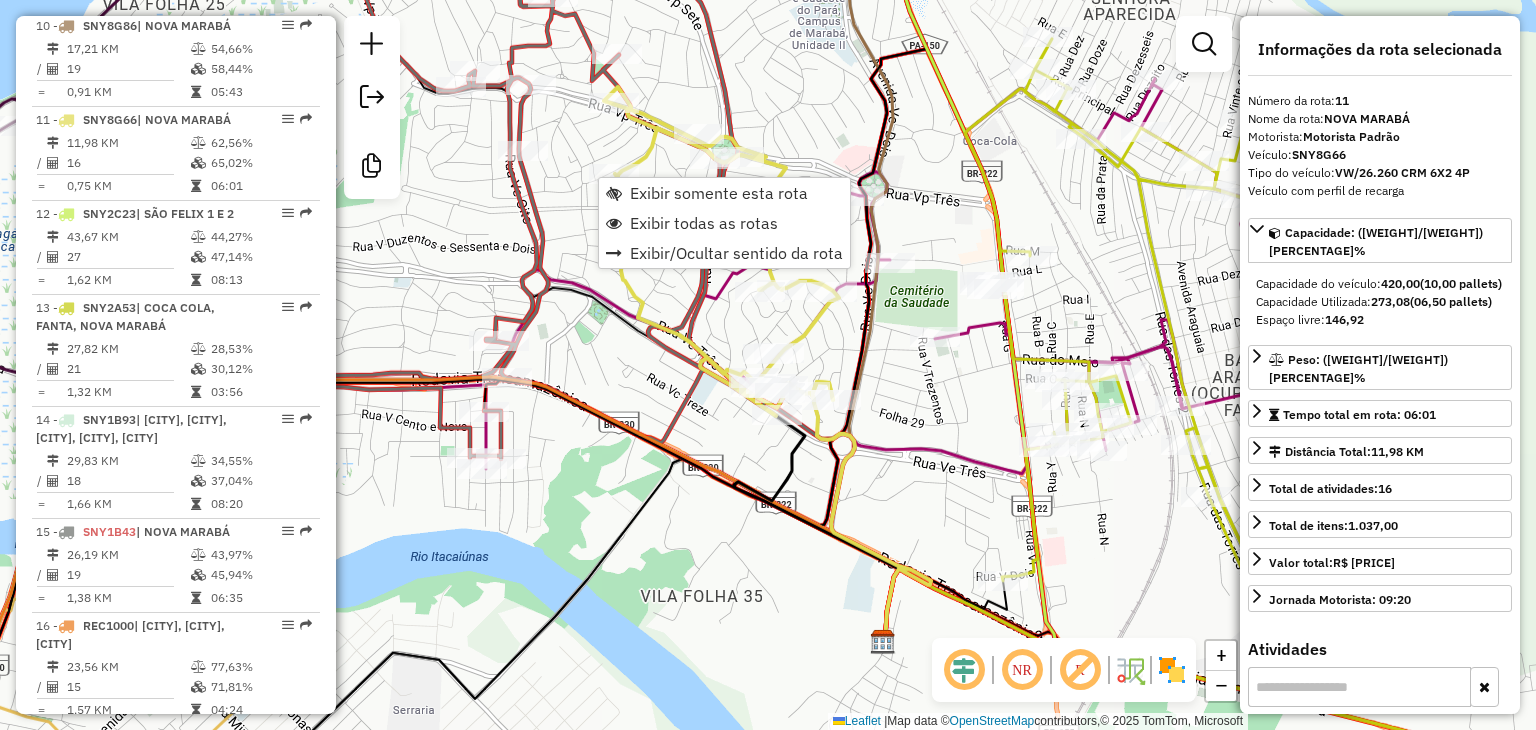 scroll, scrollTop: 1838, scrollLeft: 0, axis: vertical 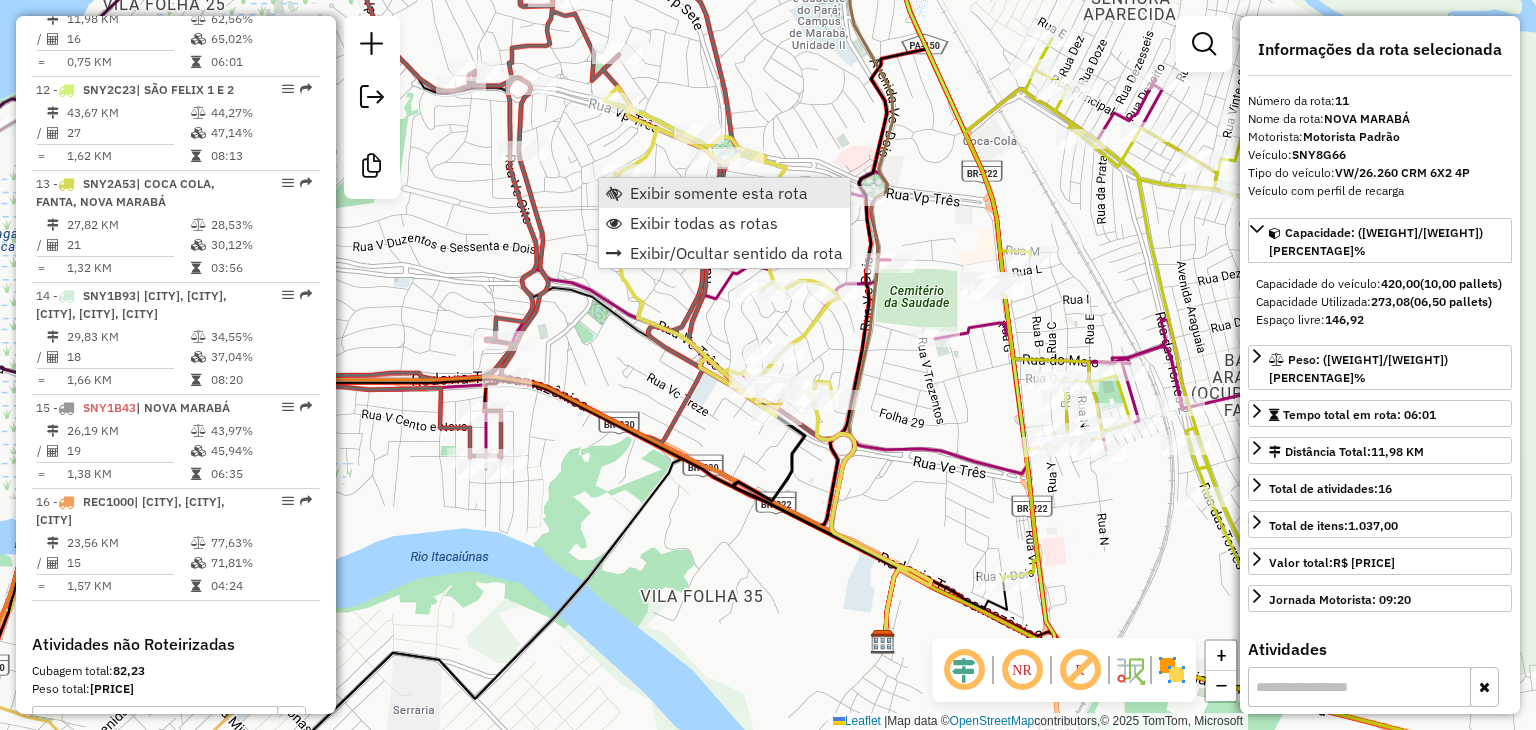 click on "Exibir somente esta rota" at bounding box center (719, 193) 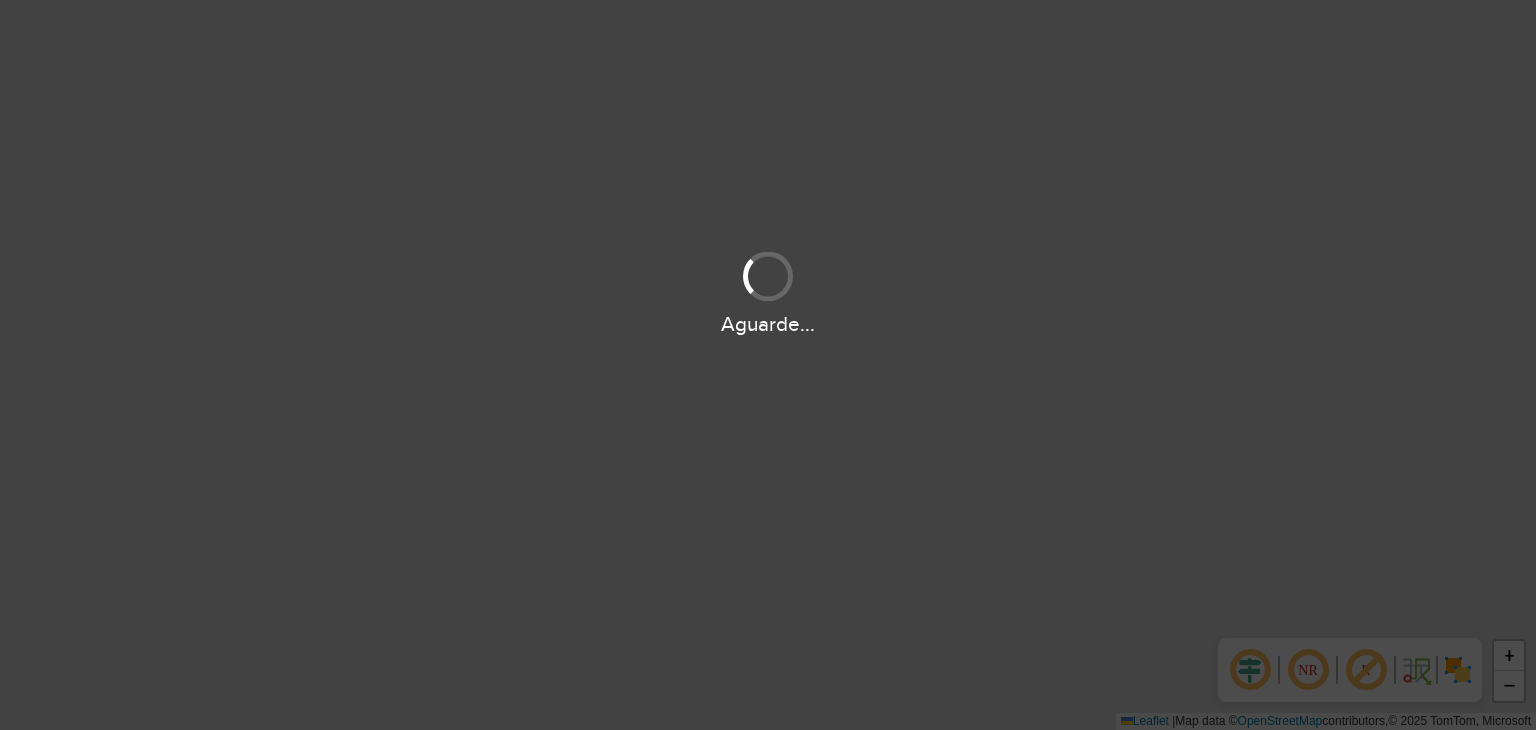 scroll, scrollTop: 0, scrollLeft: 0, axis: both 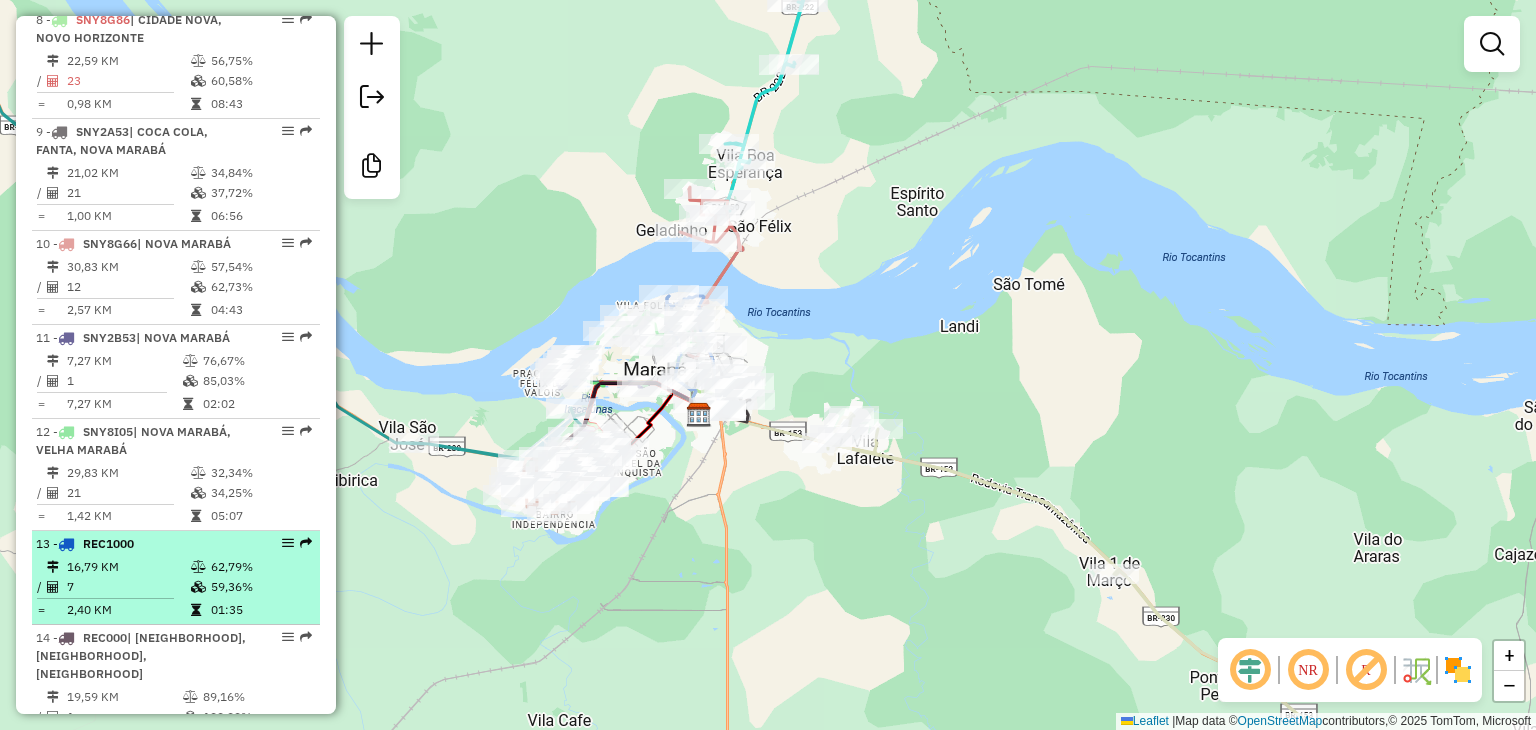 click on "16,79 KM" at bounding box center [128, 567] 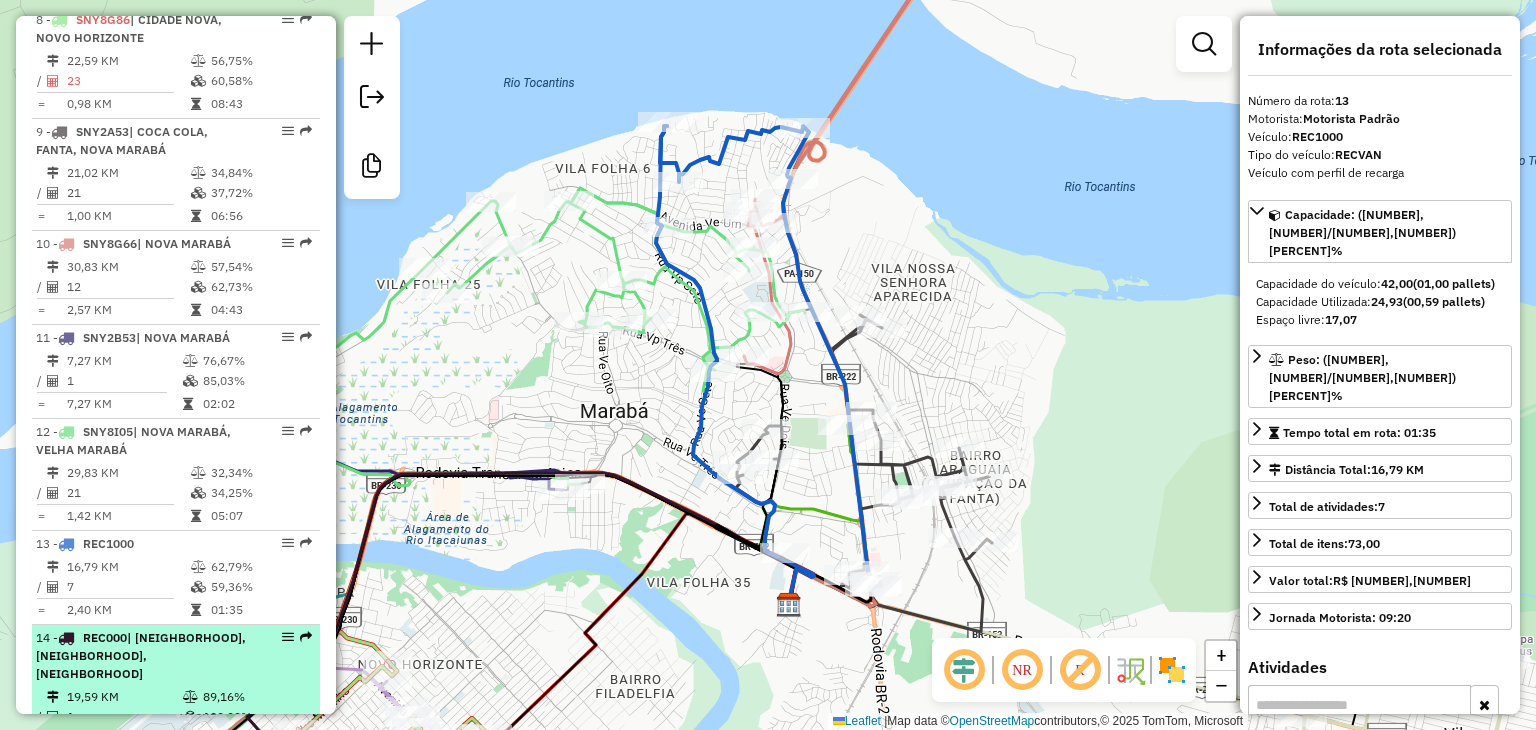 click on "02:58" at bounding box center [257, 740] 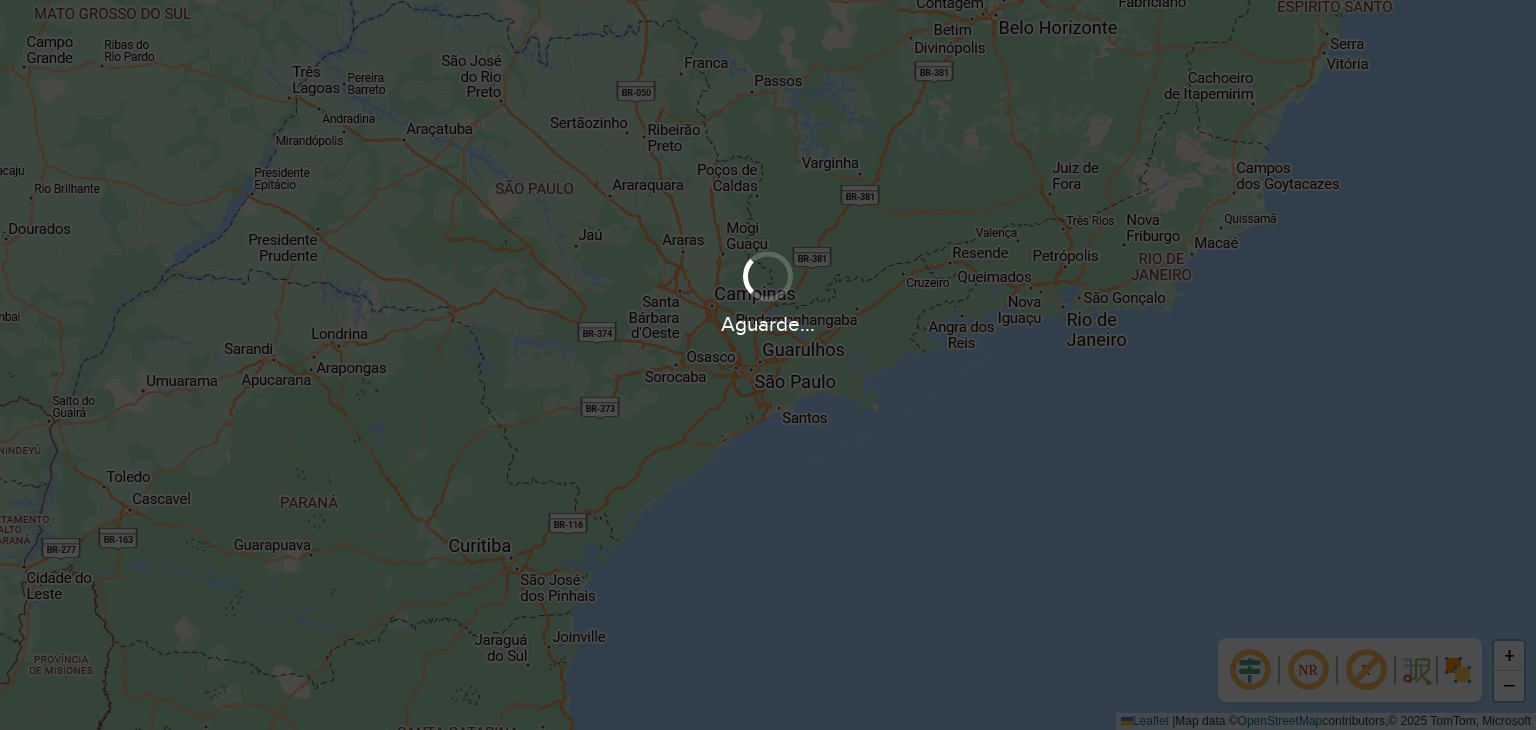 scroll, scrollTop: 0, scrollLeft: 0, axis: both 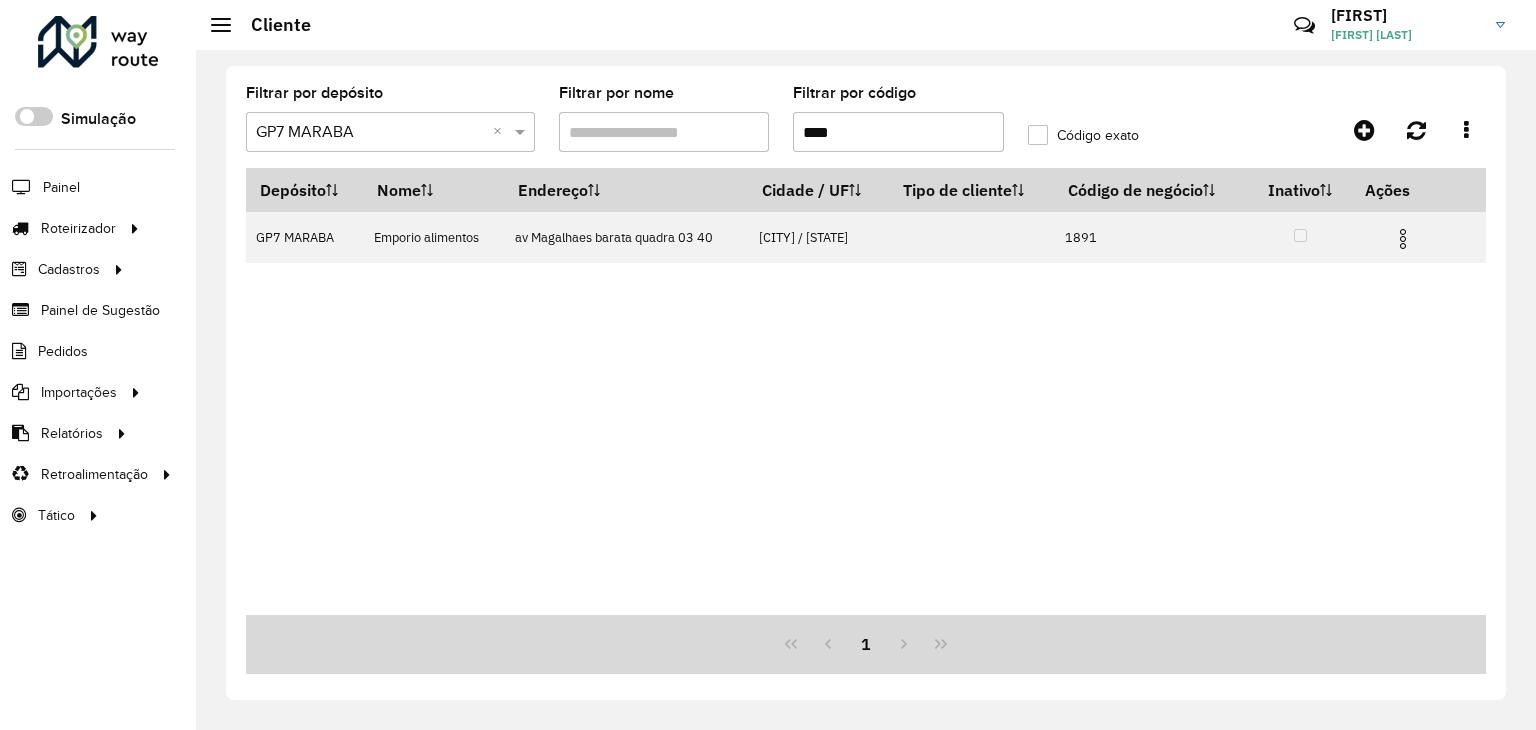 click on "****" at bounding box center [898, 132] 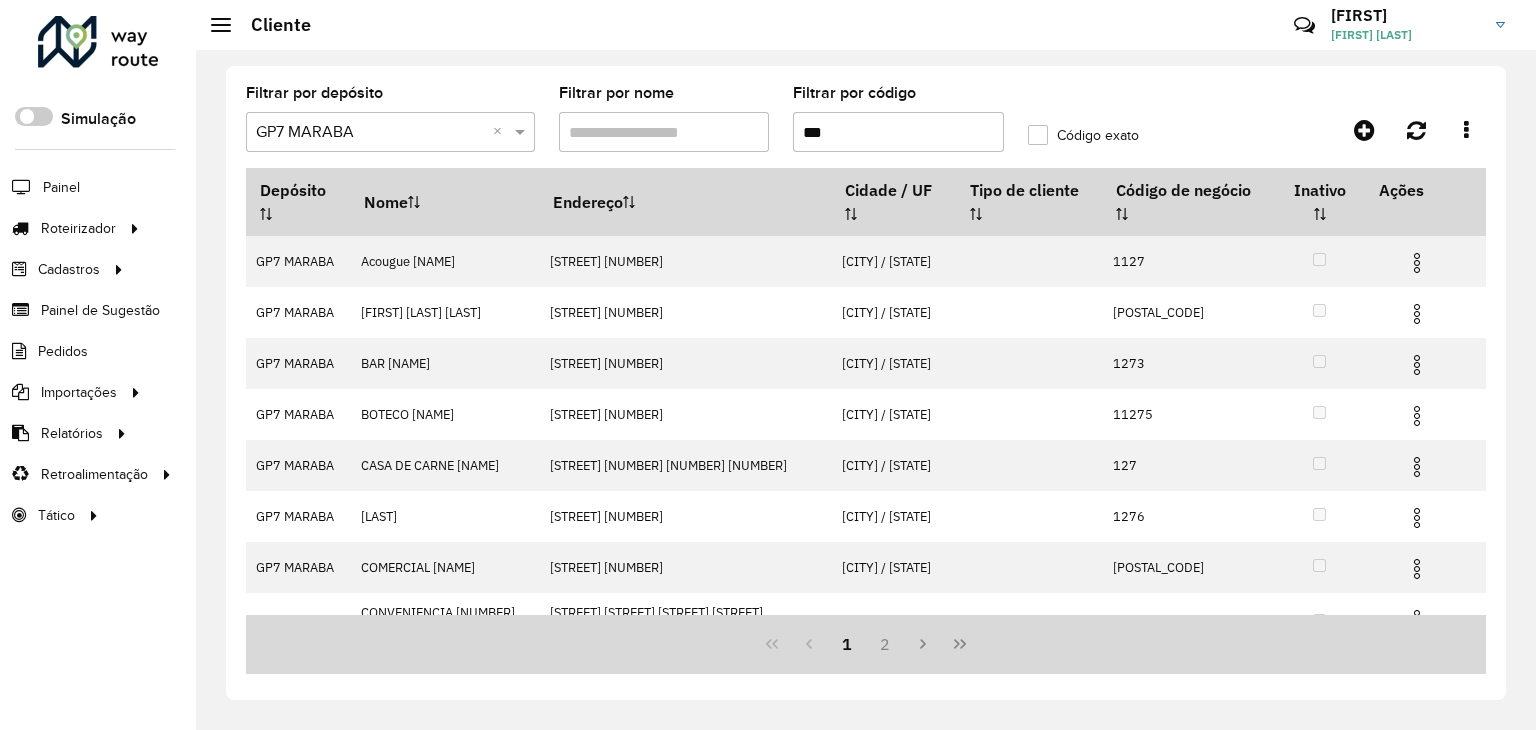 type on "***" 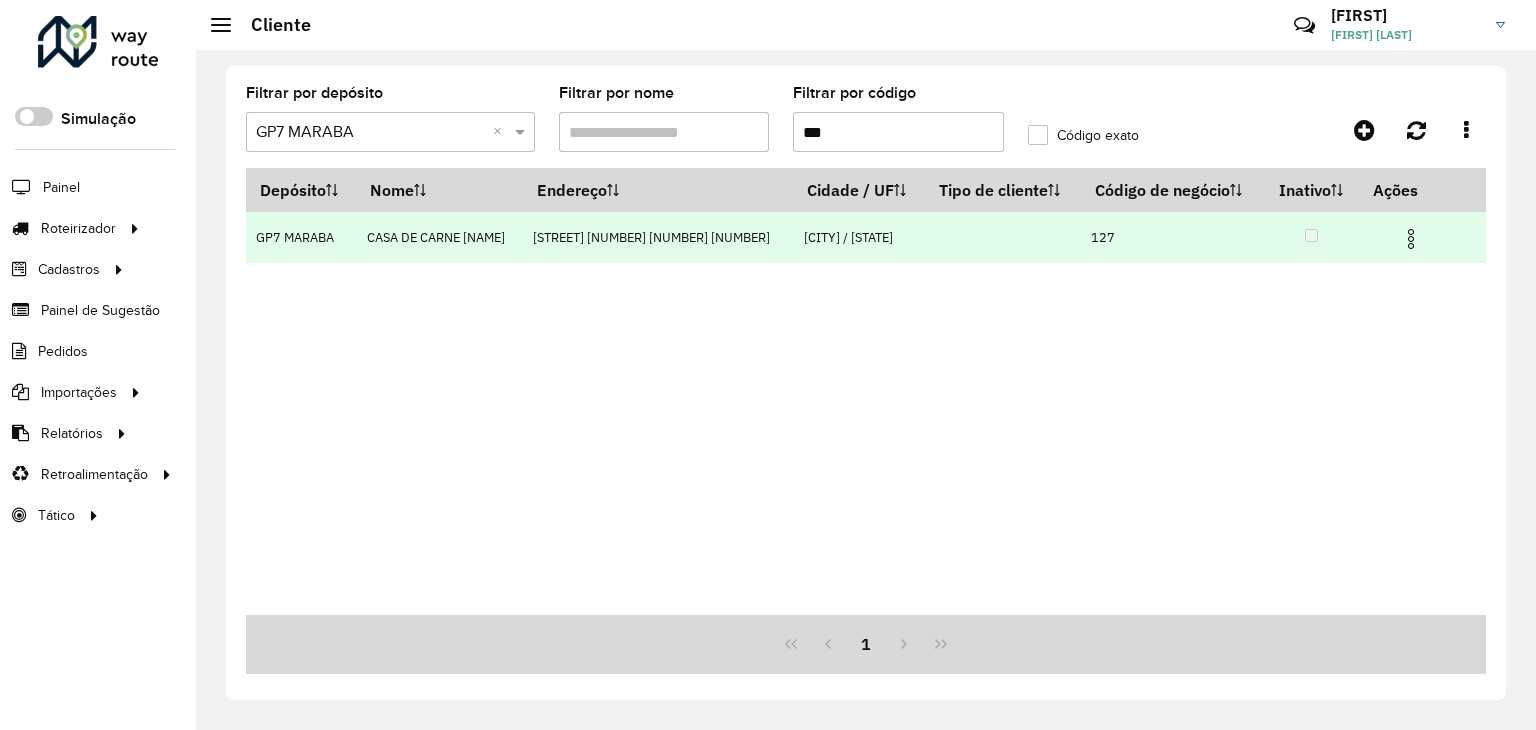 click at bounding box center (1411, 239) 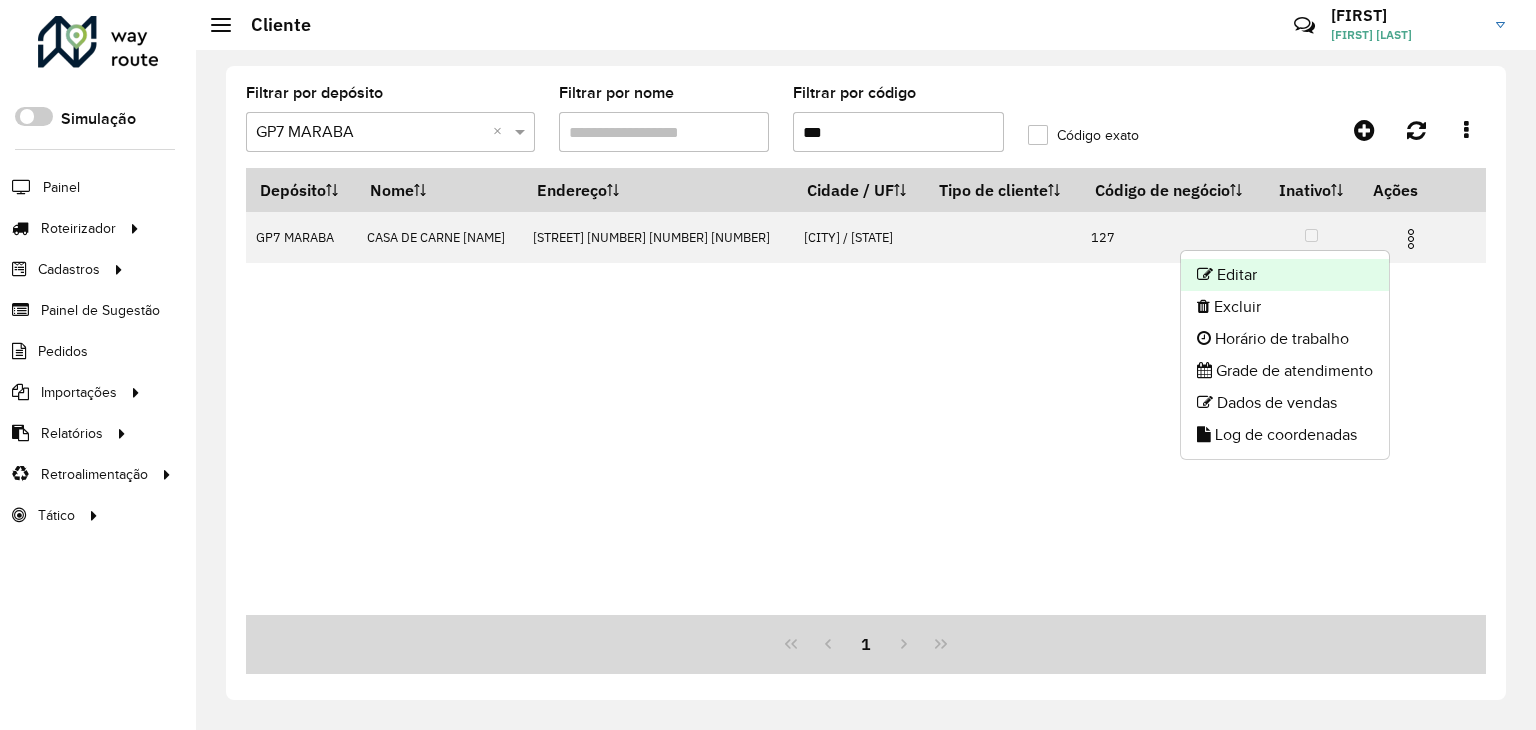click on "Editar" 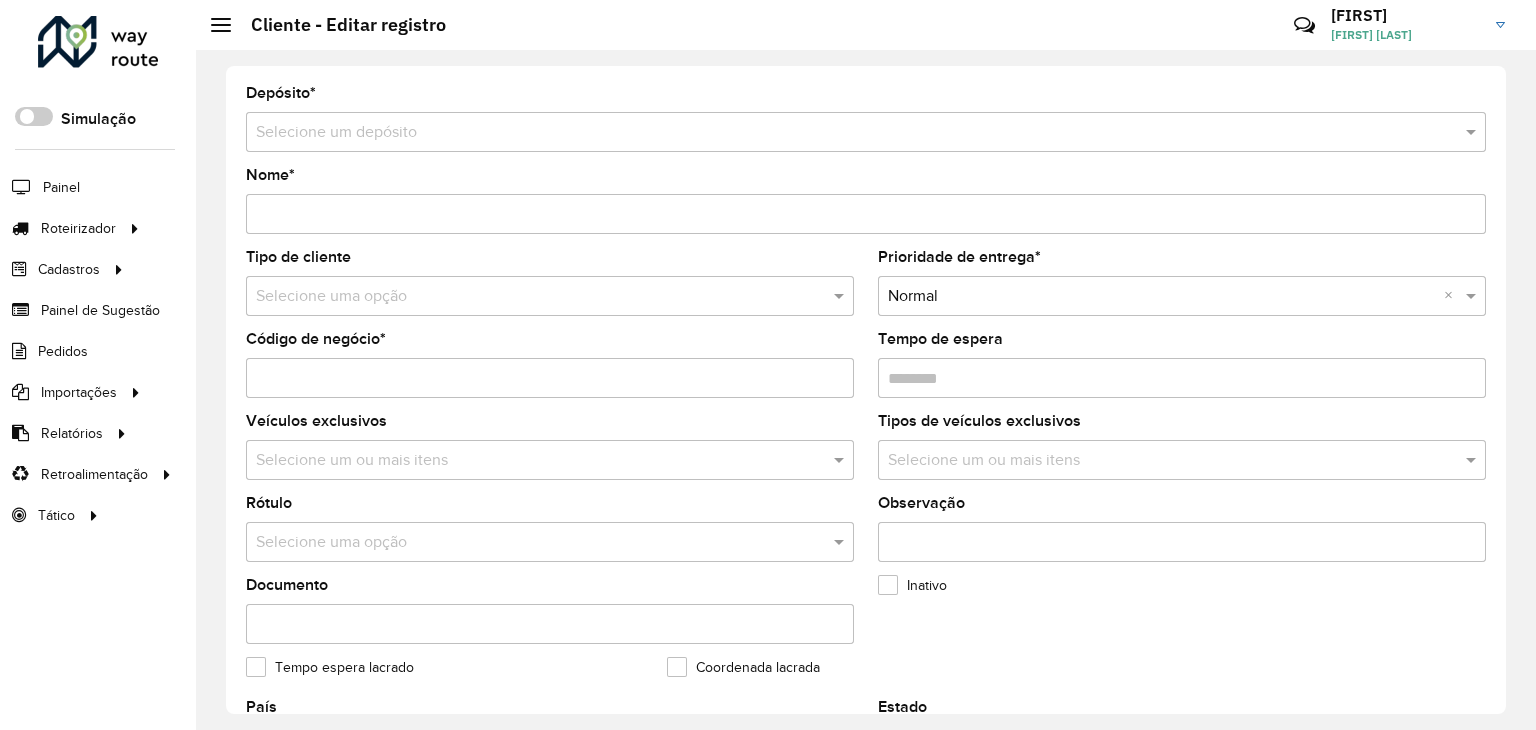 type on "**********" 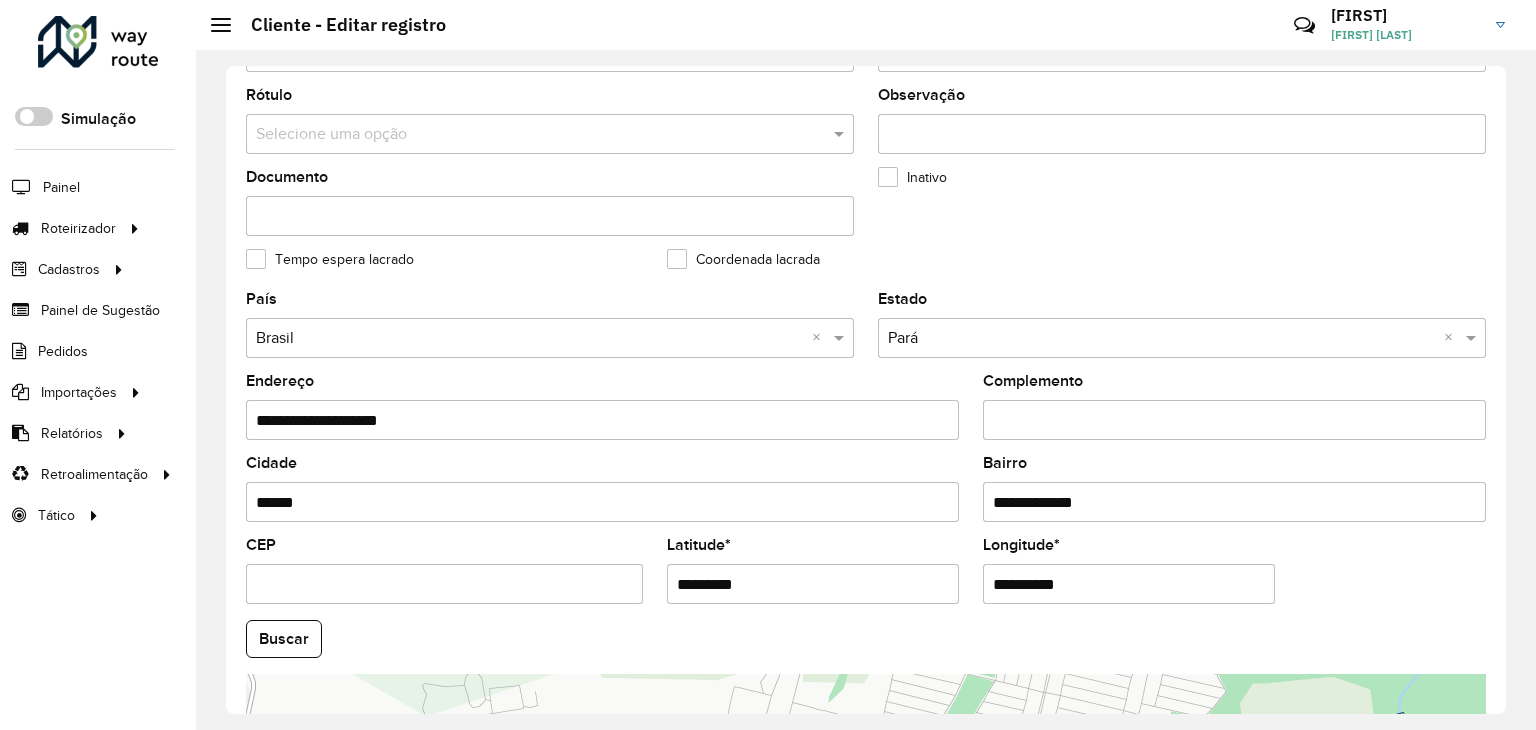 scroll, scrollTop: 600, scrollLeft: 0, axis: vertical 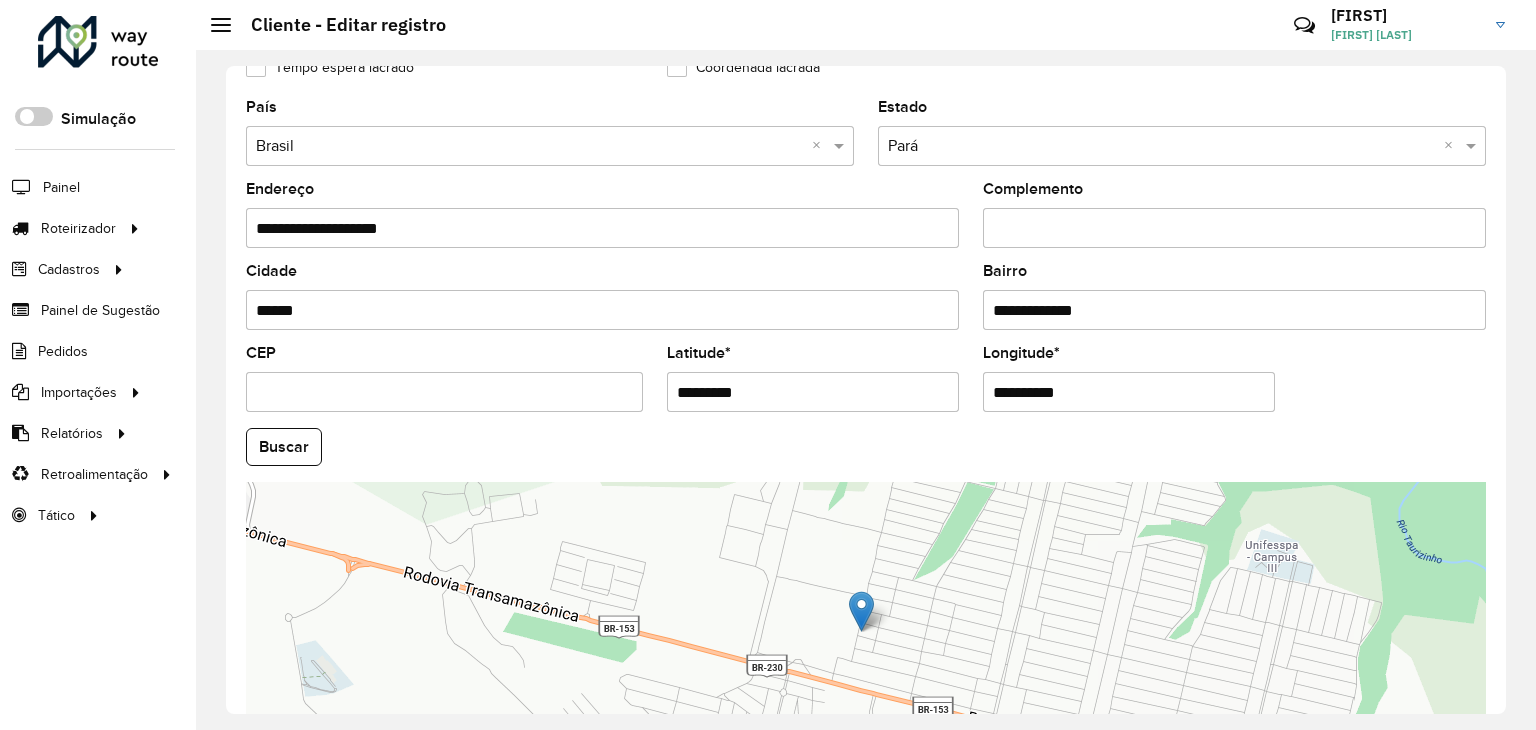 drag, startPoint x: 768, startPoint y: 394, endPoint x: 680, endPoint y: 385, distance: 88.45903 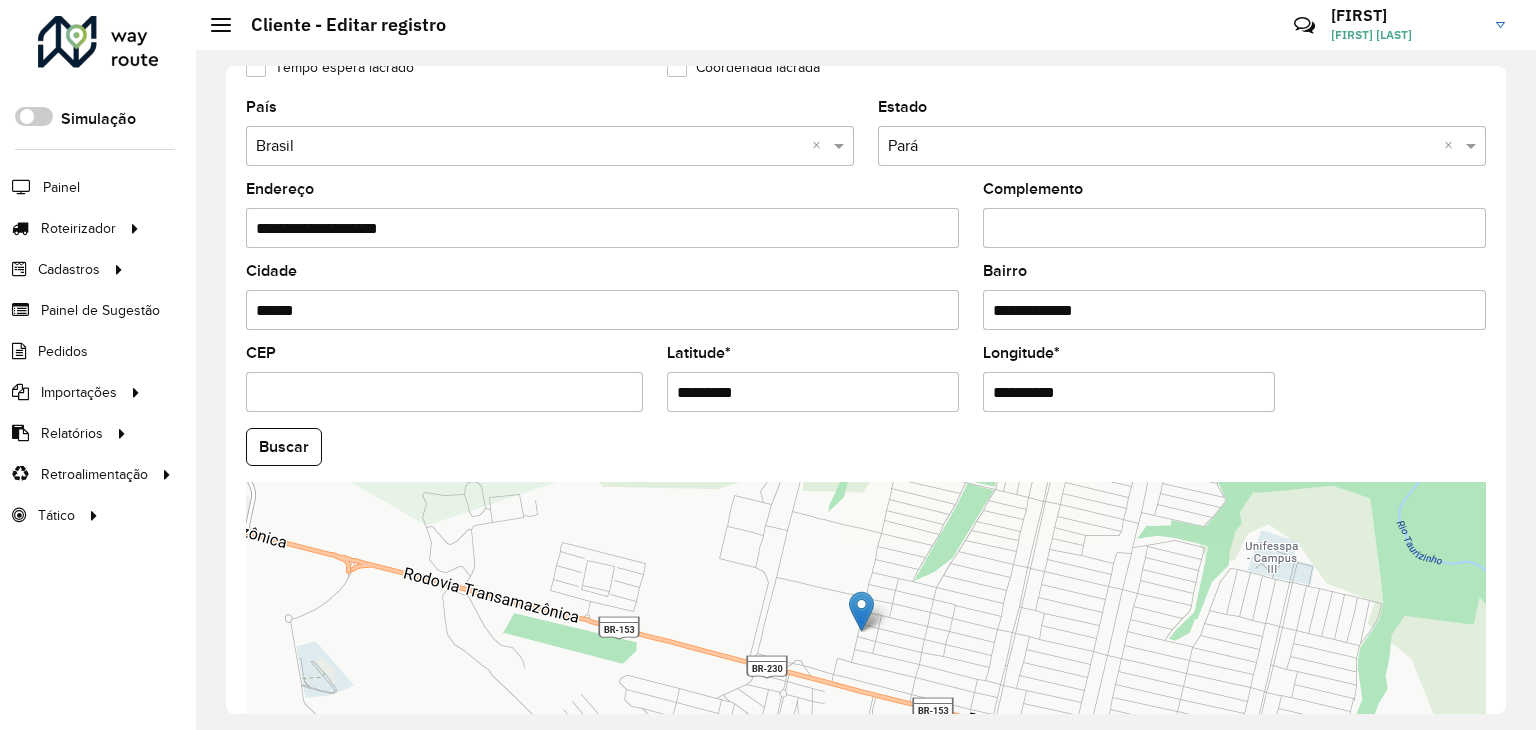 drag, startPoint x: 1090, startPoint y: 381, endPoint x: 996, endPoint y: 371, distance: 94.53042 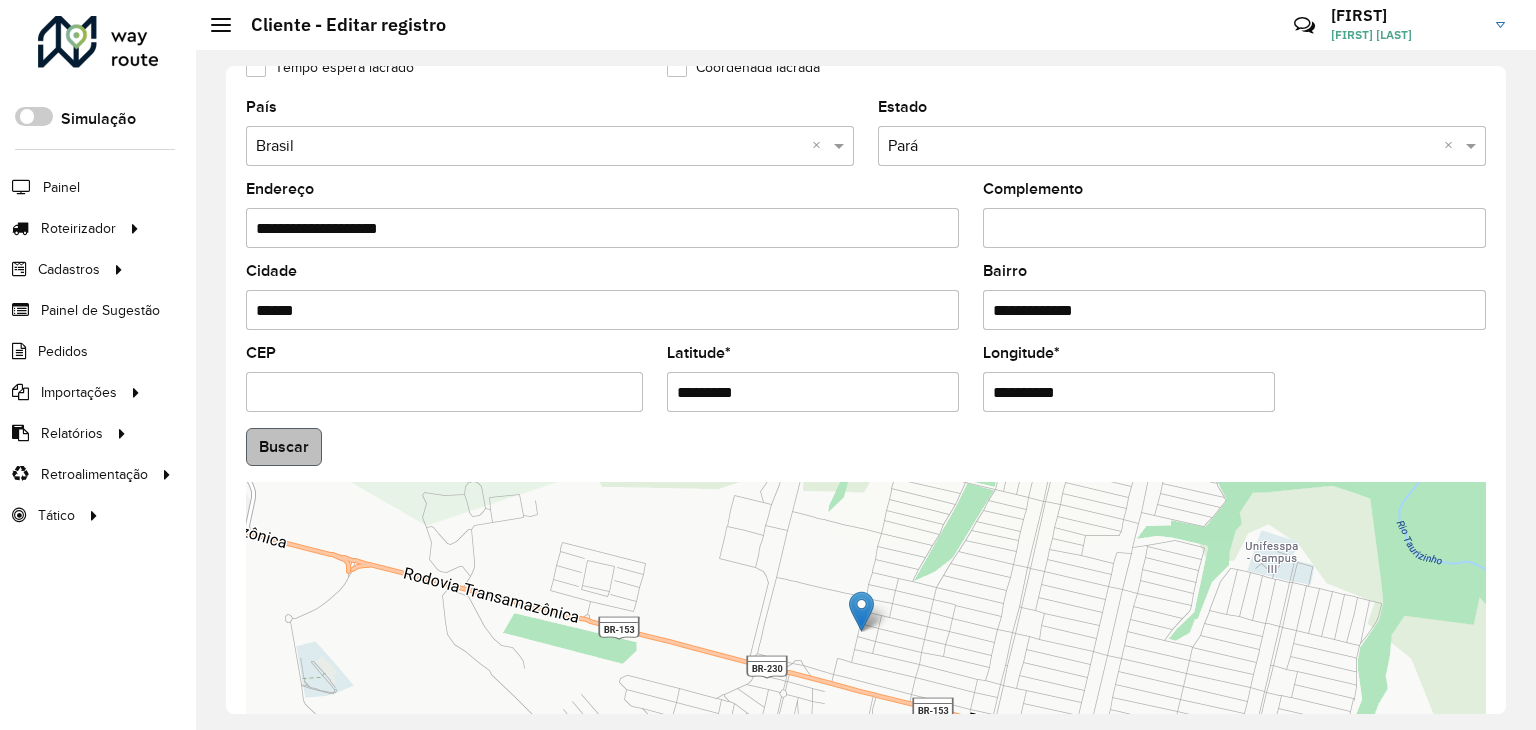 type on "**********" 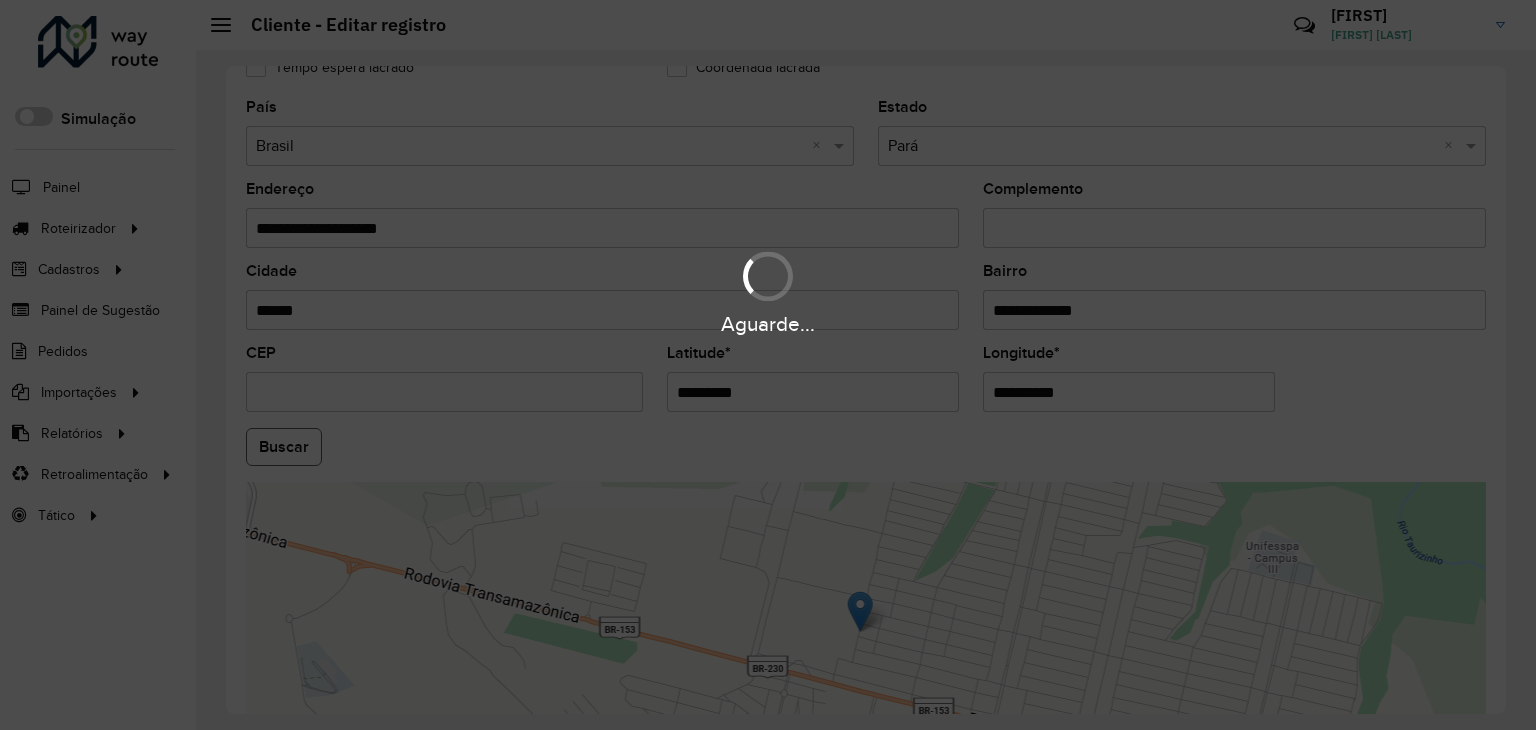 click on "Aguarde...  Pop-up bloqueado!  Seu navegador bloqueou automáticamente a abertura de uma nova janela.   Acesse as configurações e adicione o endereço do sistema a lista de permissão.   Fechar  Roteirizador AmbevTech Simulação Painel Roteirizador Entregas Vendas Cadastros Checkpoint Classificações de venda Cliente Consulta de setores Depósito Disponibilidade de veículos Fator tipo de produto Gabarito planner Grupo Rota Fator Tipo Produto Grupo de rotas exclusiva Grupo de setores Layout integração Modelo Parada Pedágio Perfil de Vendedor Ponto de apoio FAD Produto Restrição de Atendimento Planner Rodízio de placa Rota exclusiva FAD Rótulo Setor Setor Planner Tipo de cliente Tipo de veículo Tipo de veículo RN Transportadora Vendedor Veículo Painel de Sugestão Pedidos Importações Classificação e volume de venda Clientes Fator tipo produto Gabarito planner Grade de atendimento Janela de atendimento Localização Pedidos Restrição de Atendimento Planner Tempo de espera Vendedor Veículos" at bounding box center [768, 365] 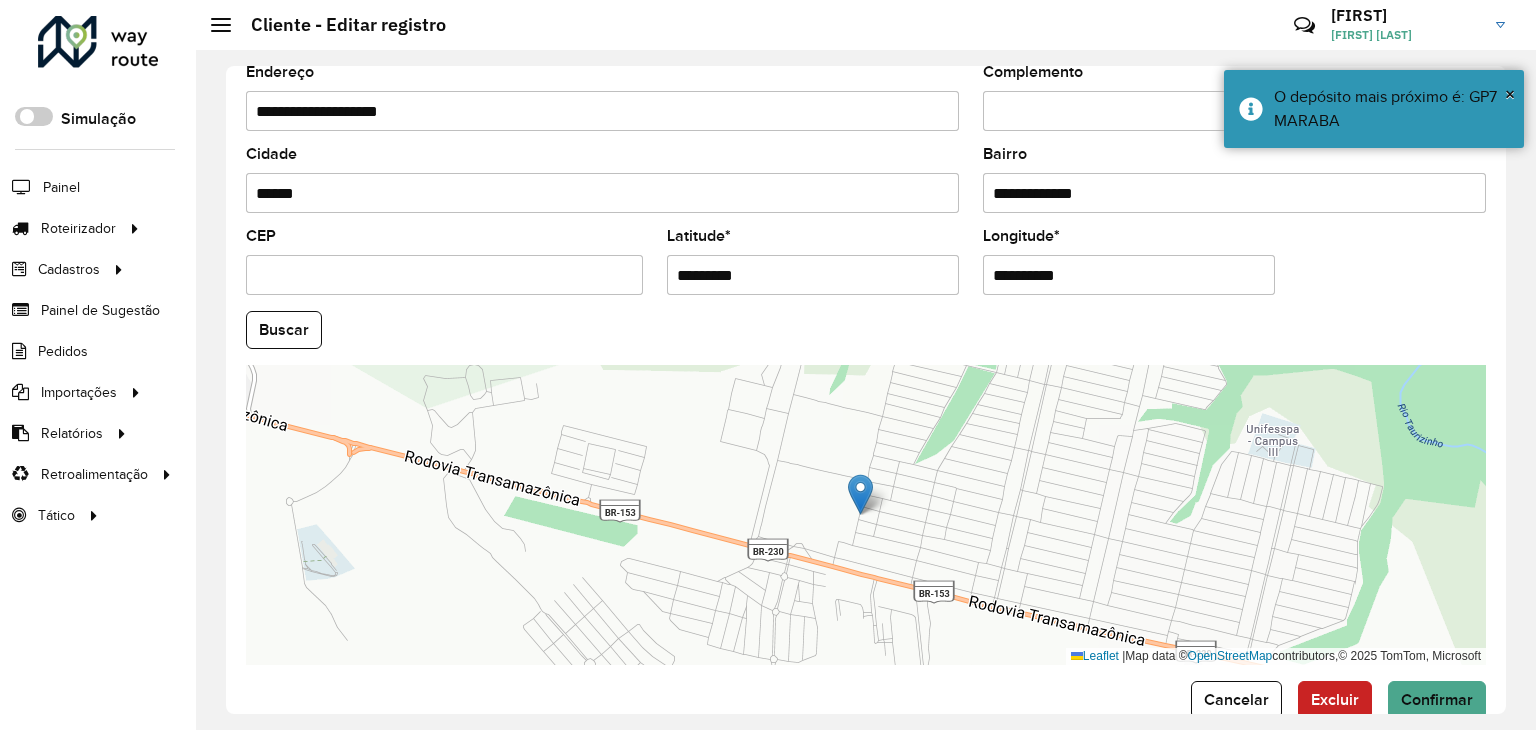 scroll, scrollTop: 750, scrollLeft: 0, axis: vertical 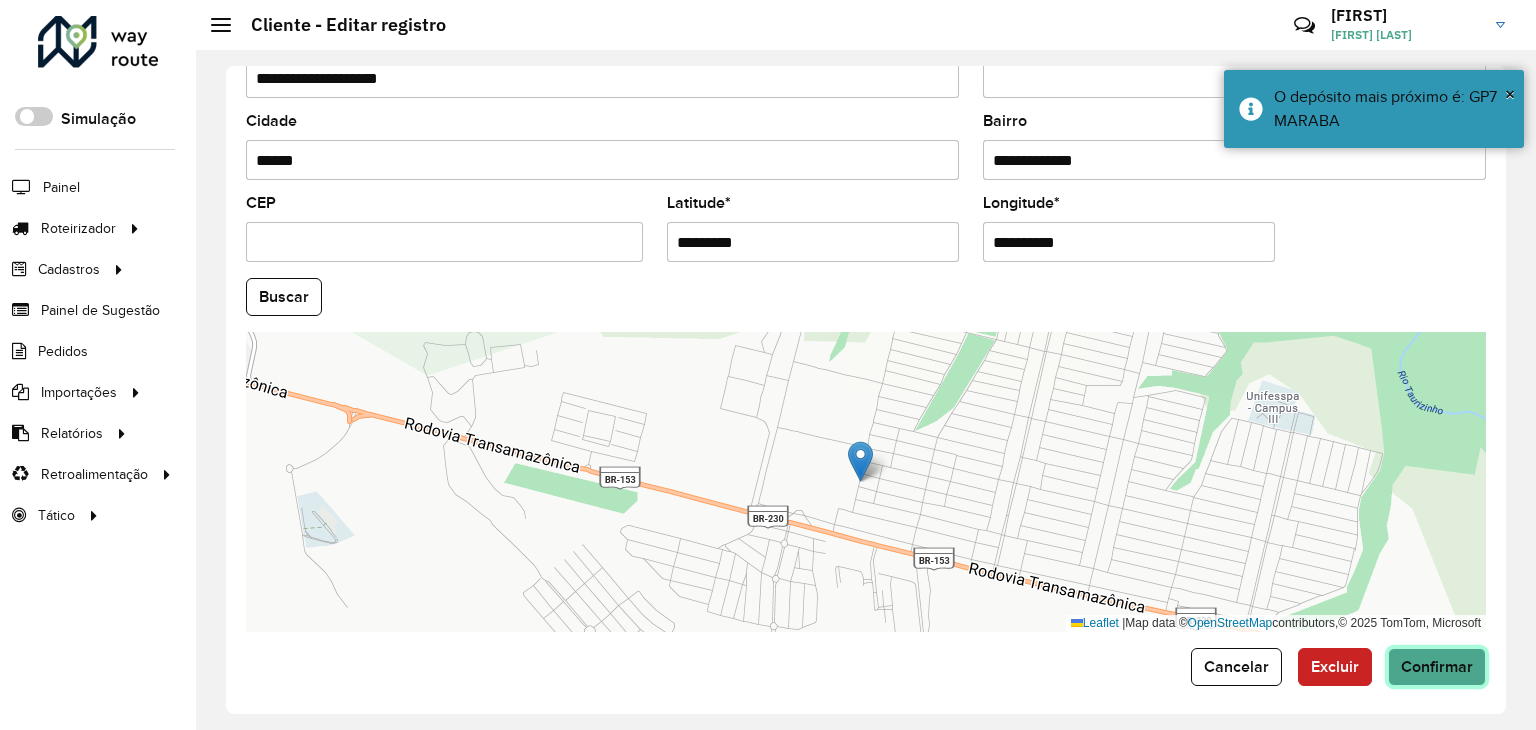 click on "Confirmar" 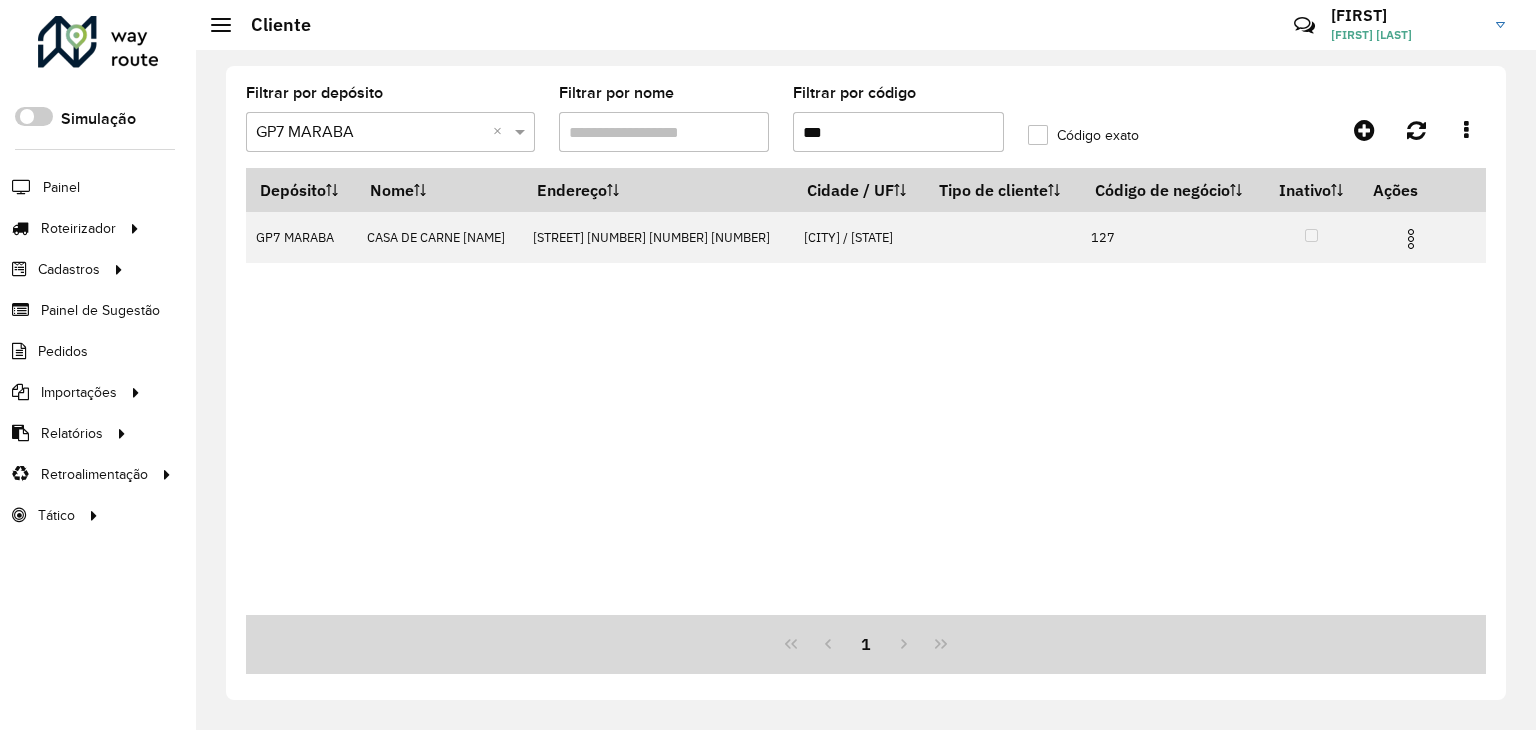 click on "Depósito   Nome   Endereço   Cidade / UF   Tipo de cliente   Código de negócio   Inativo   Ações   GP7 MARABA   CASA DE CARNE SANTOS   RUA B1 QD71 LT32 SN  MARABA / PA      127" at bounding box center [866, 391] 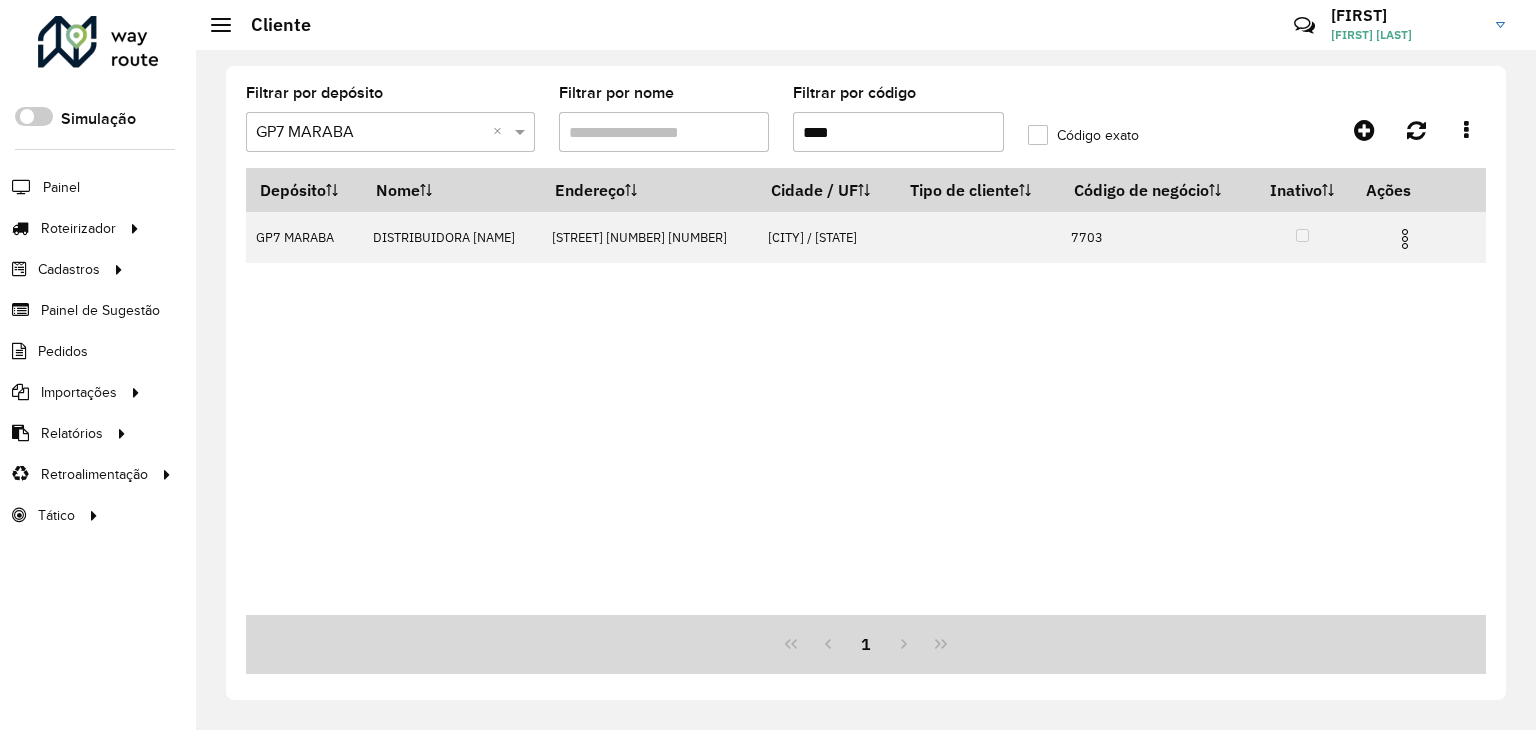type on "****" 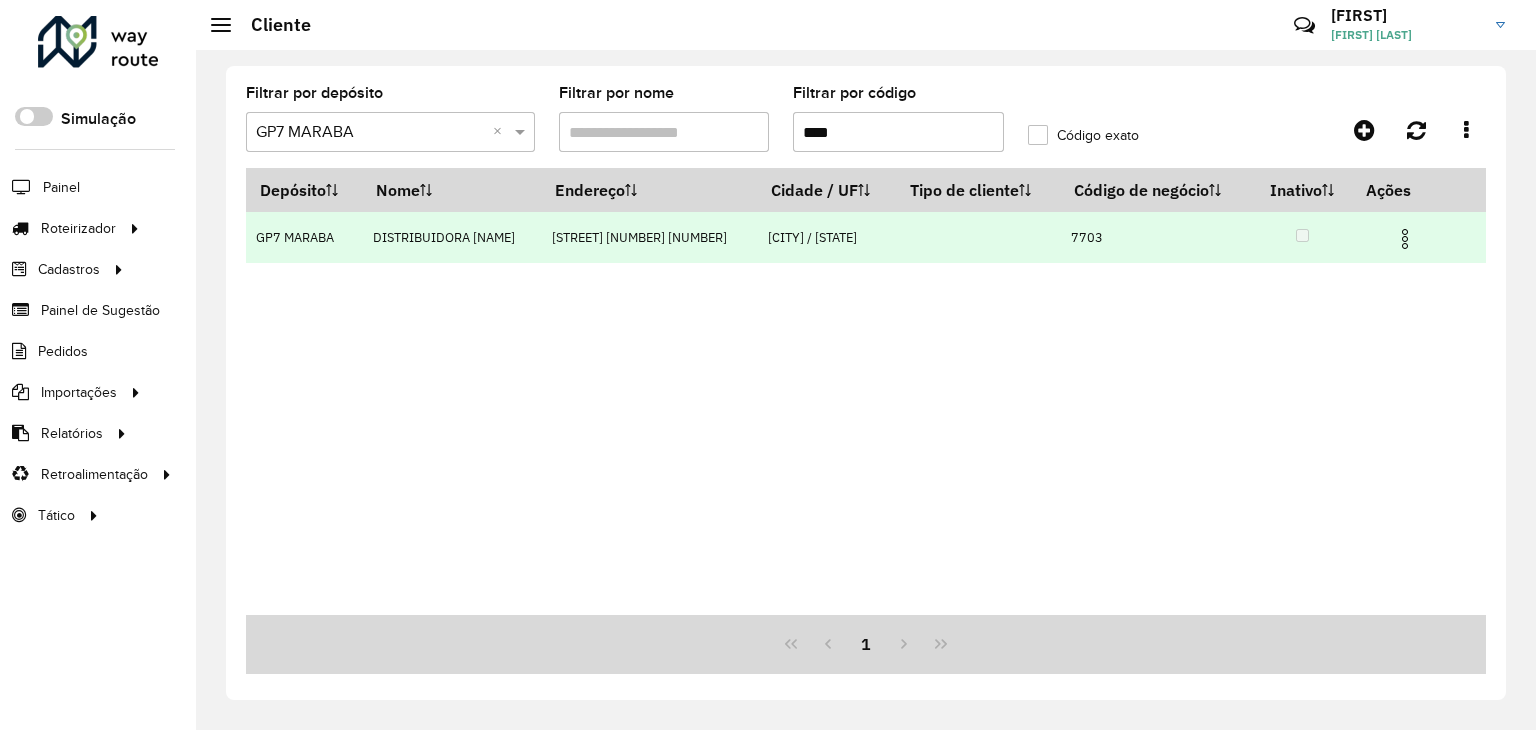 click at bounding box center (1405, 239) 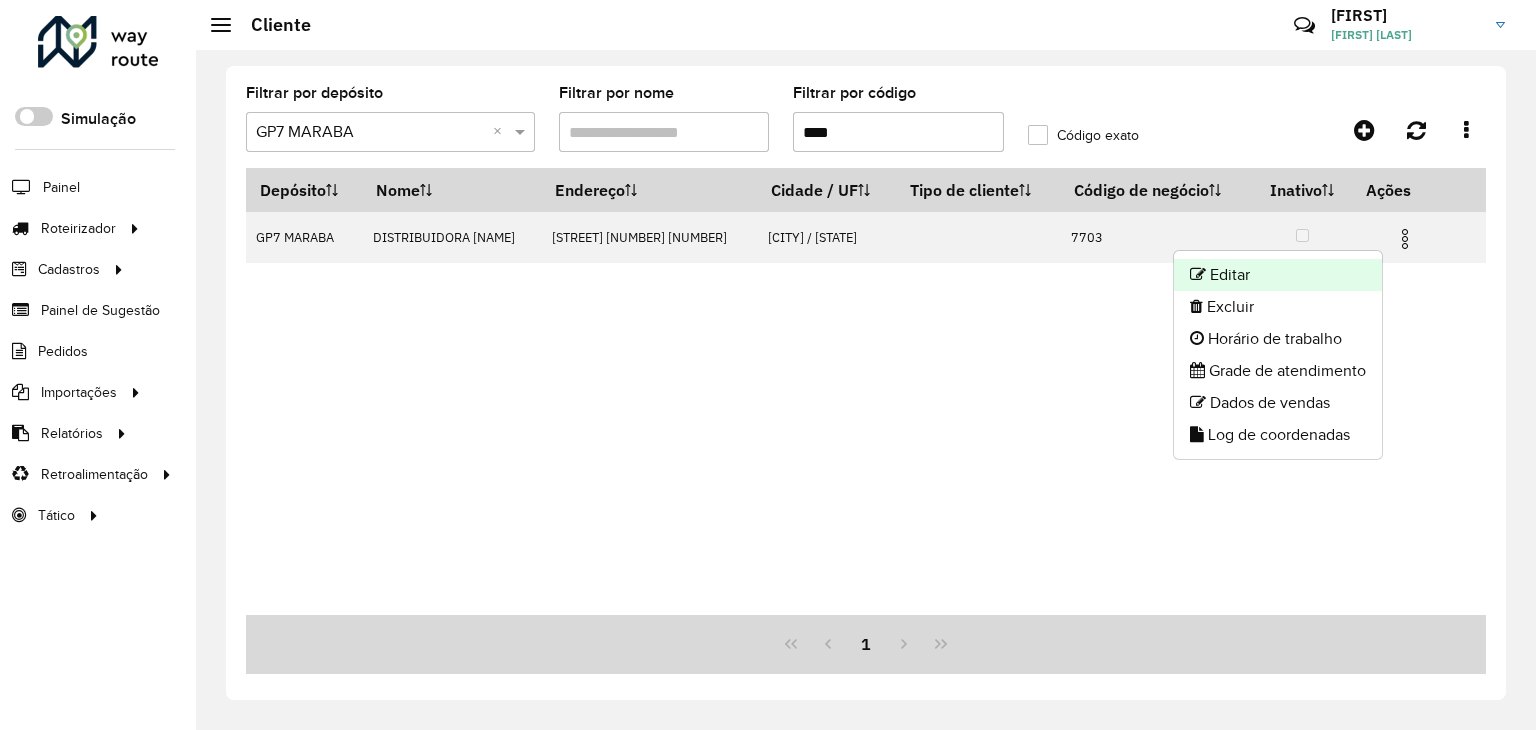 click on "Editar" 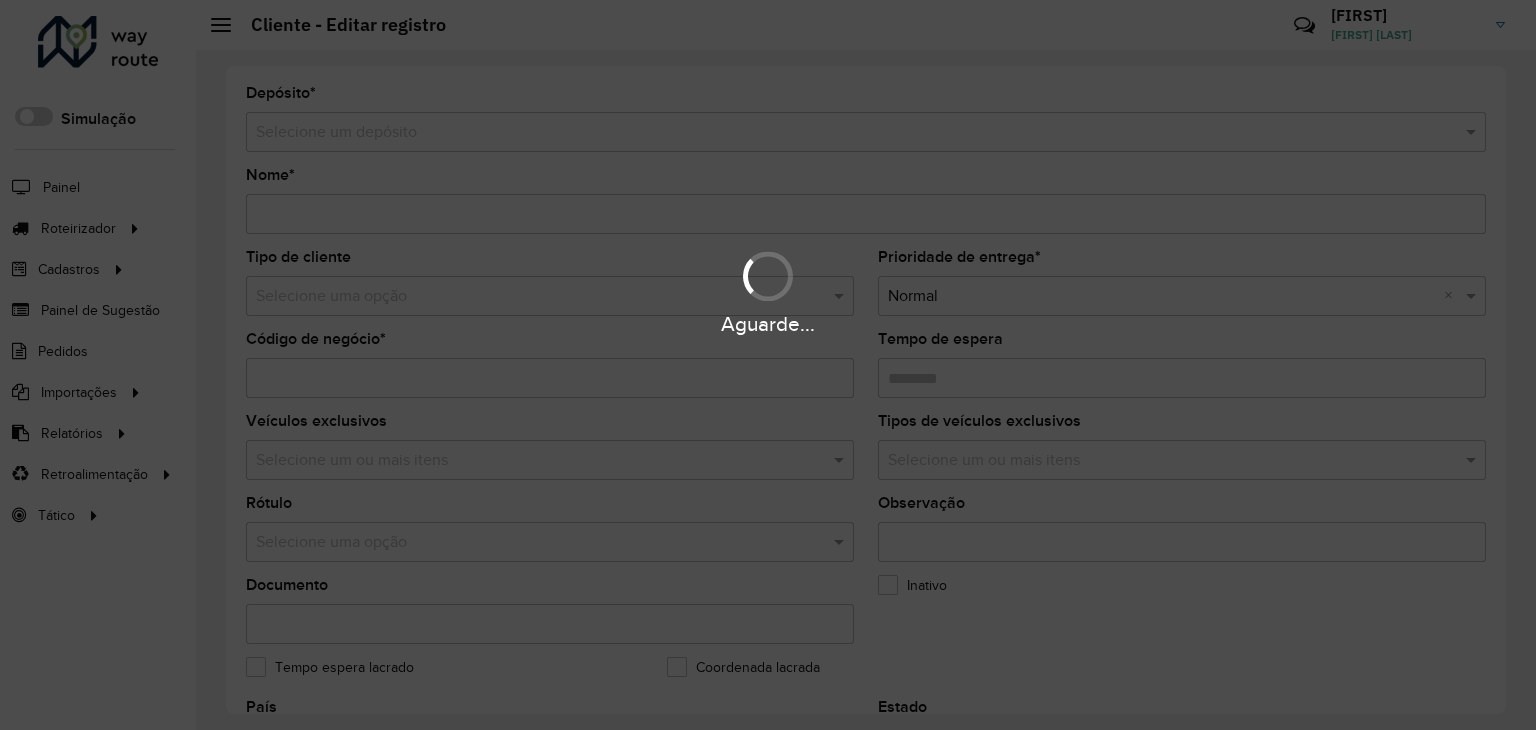 type on "**********" 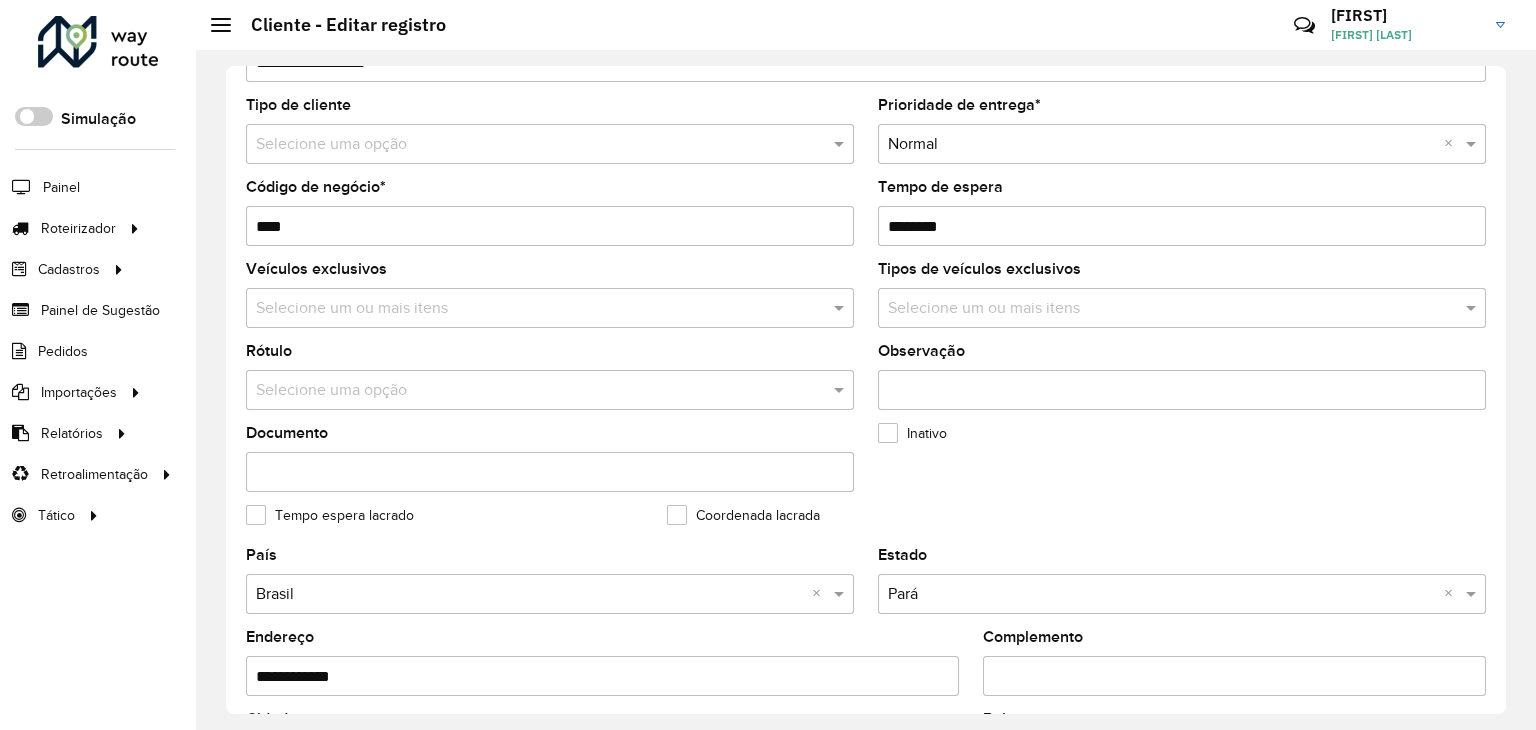 scroll, scrollTop: 150, scrollLeft: 0, axis: vertical 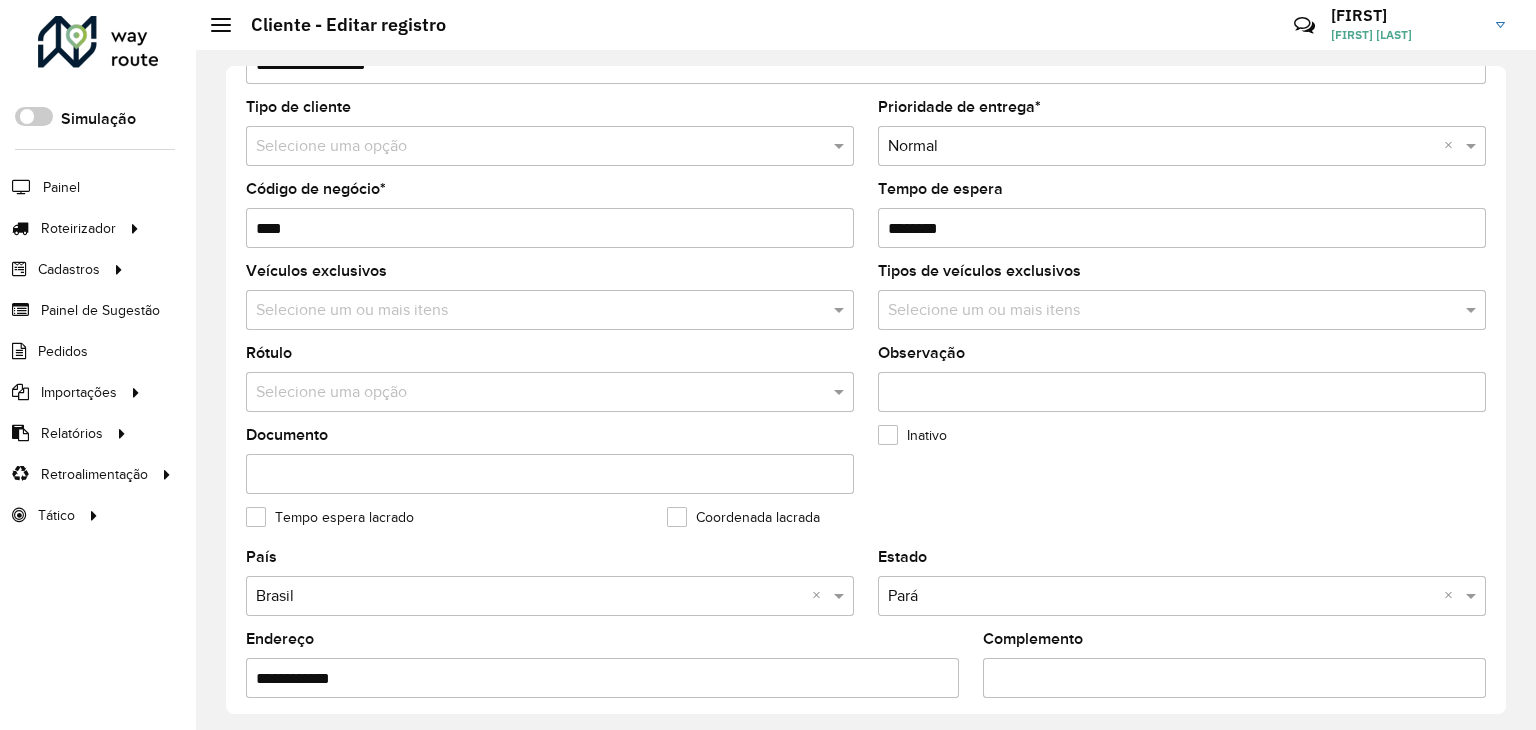 drag, startPoint x: 970, startPoint y: 241, endPoint x: 911, endPoint y: 225, distance: 61.13101 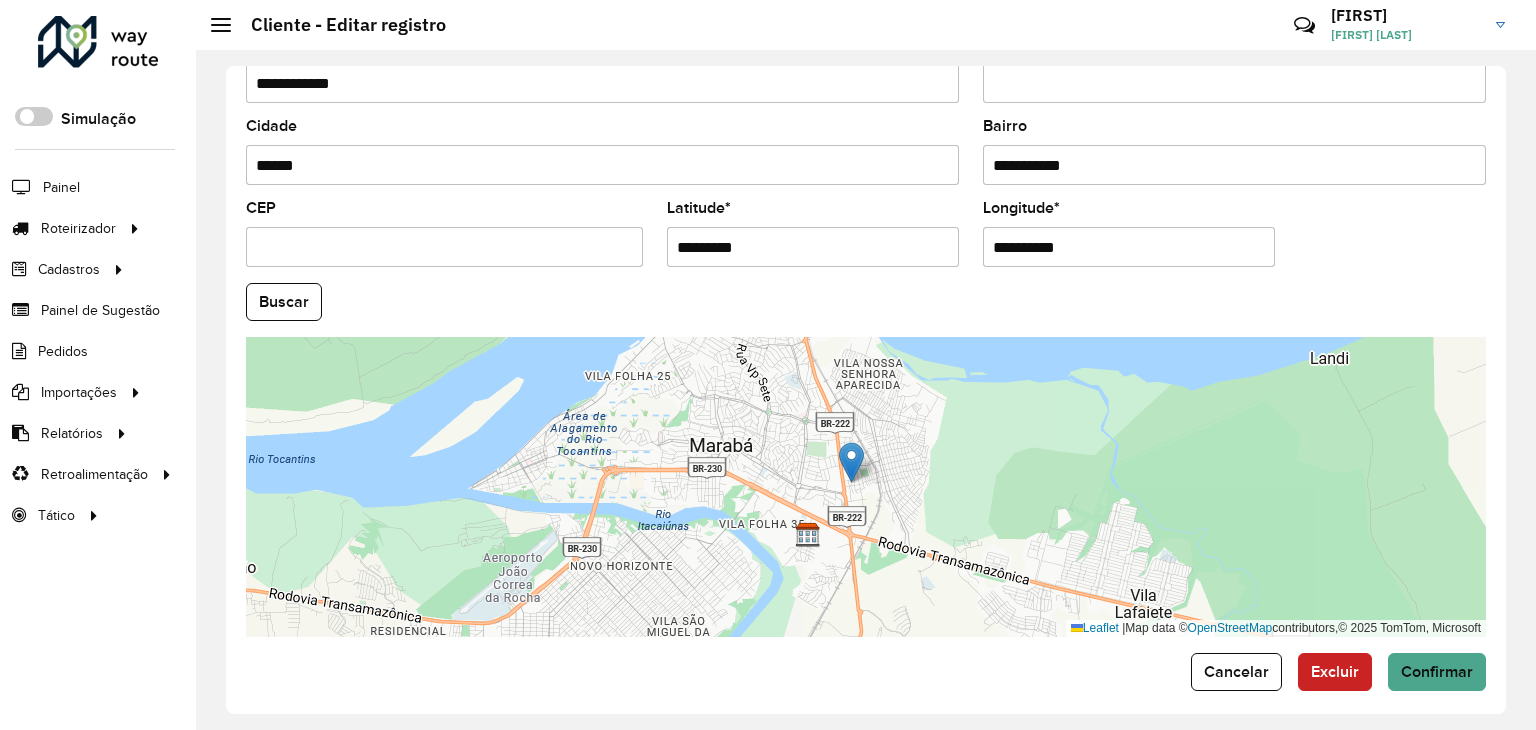 scroll, scrollTop: 750, scrollLeft: 0, axis: vertical 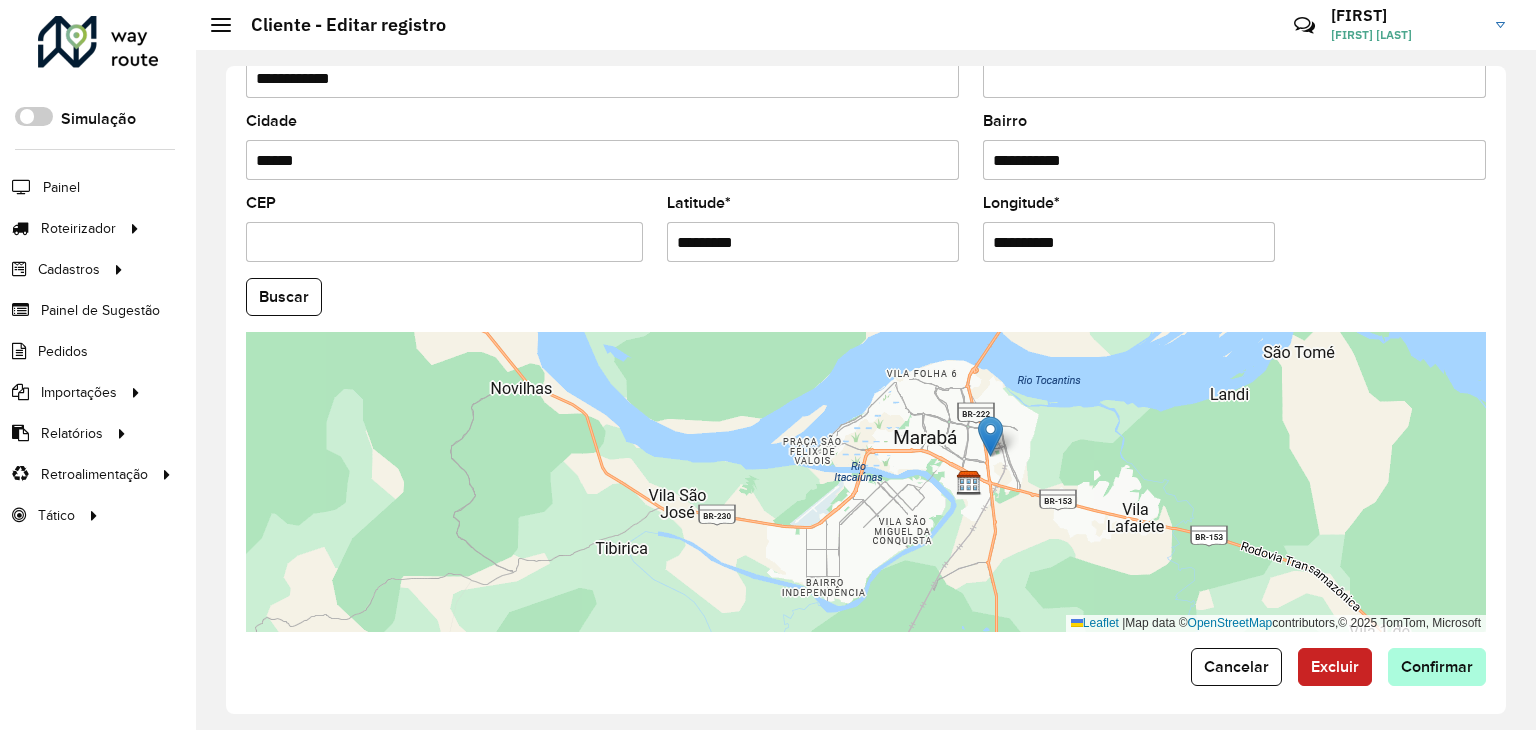 type on "********" 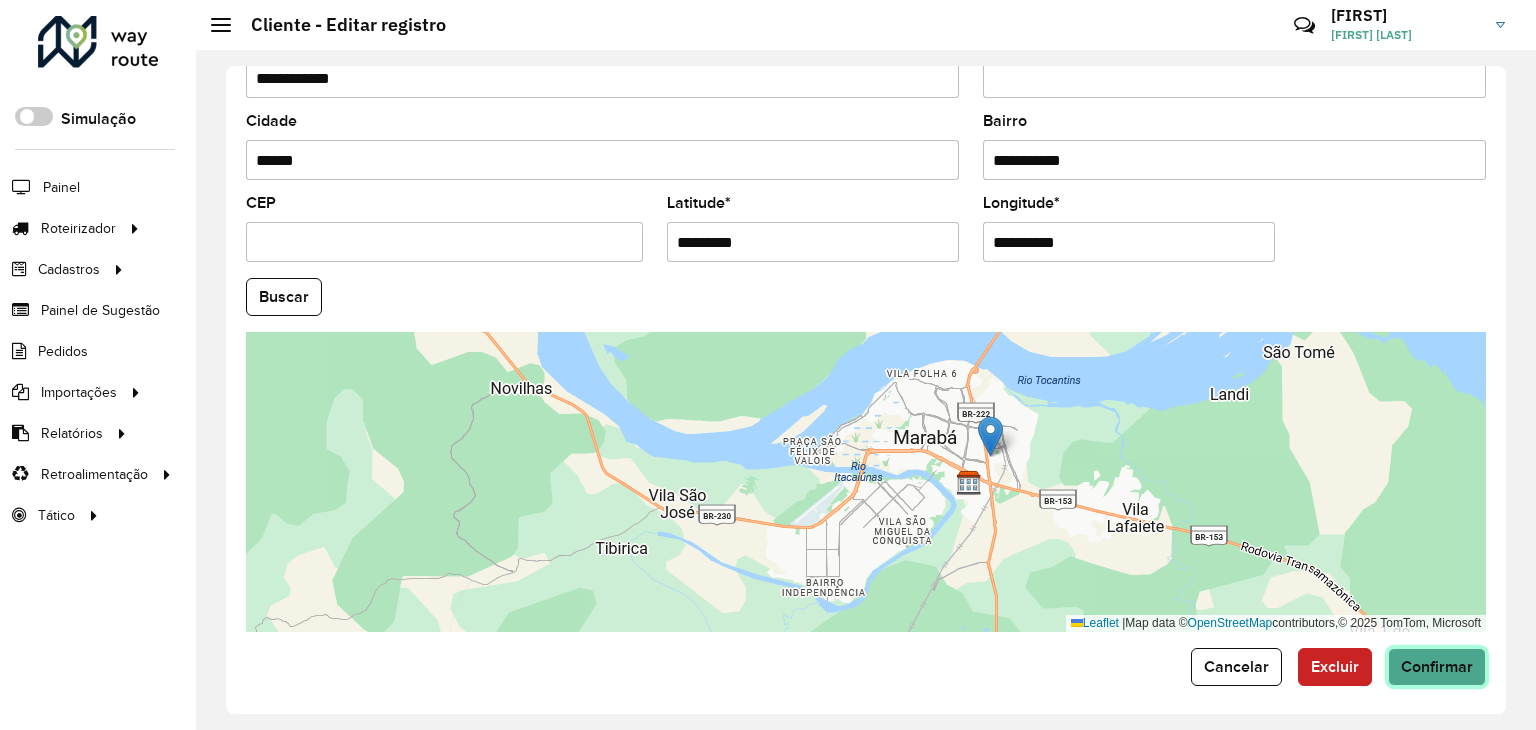 click on "Confirmar" 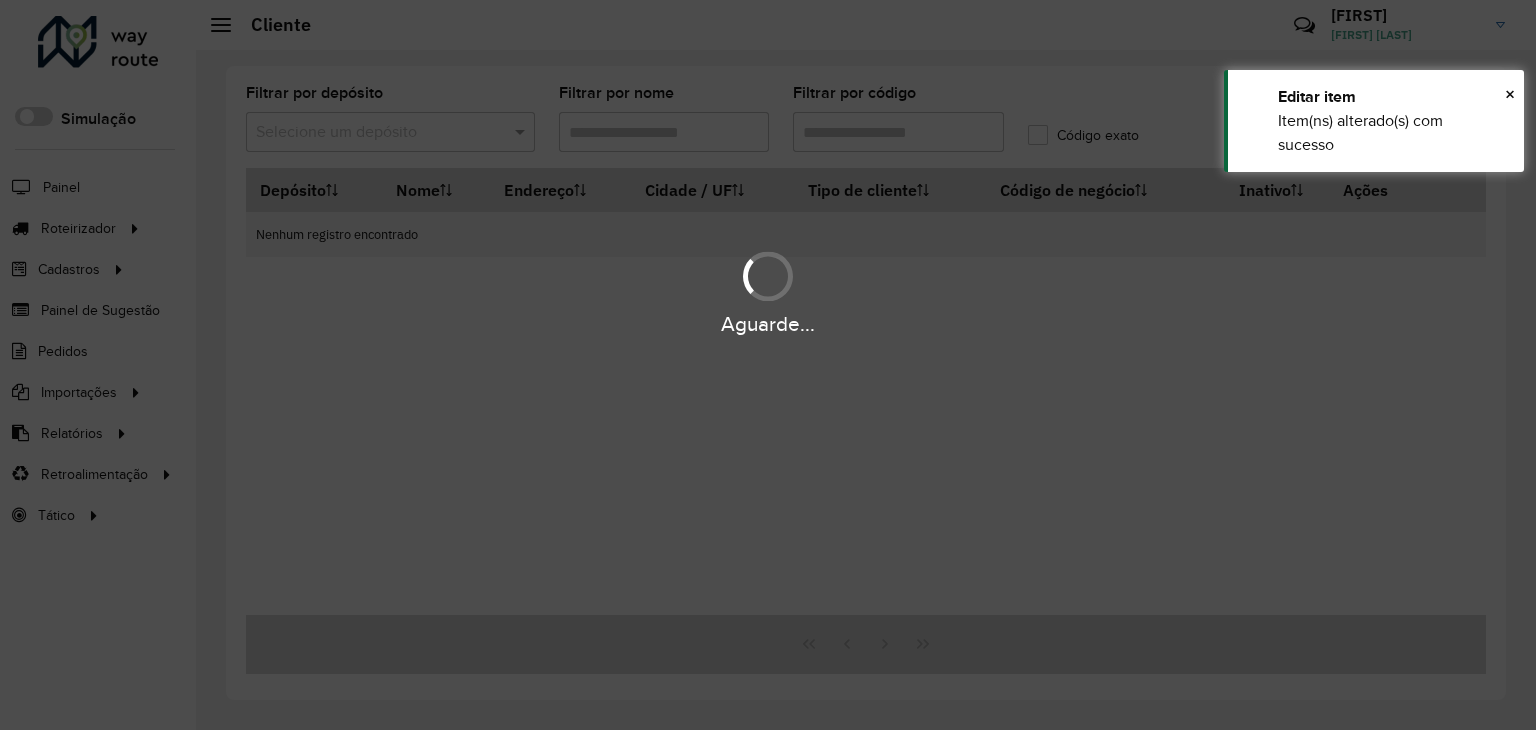 type on "****" 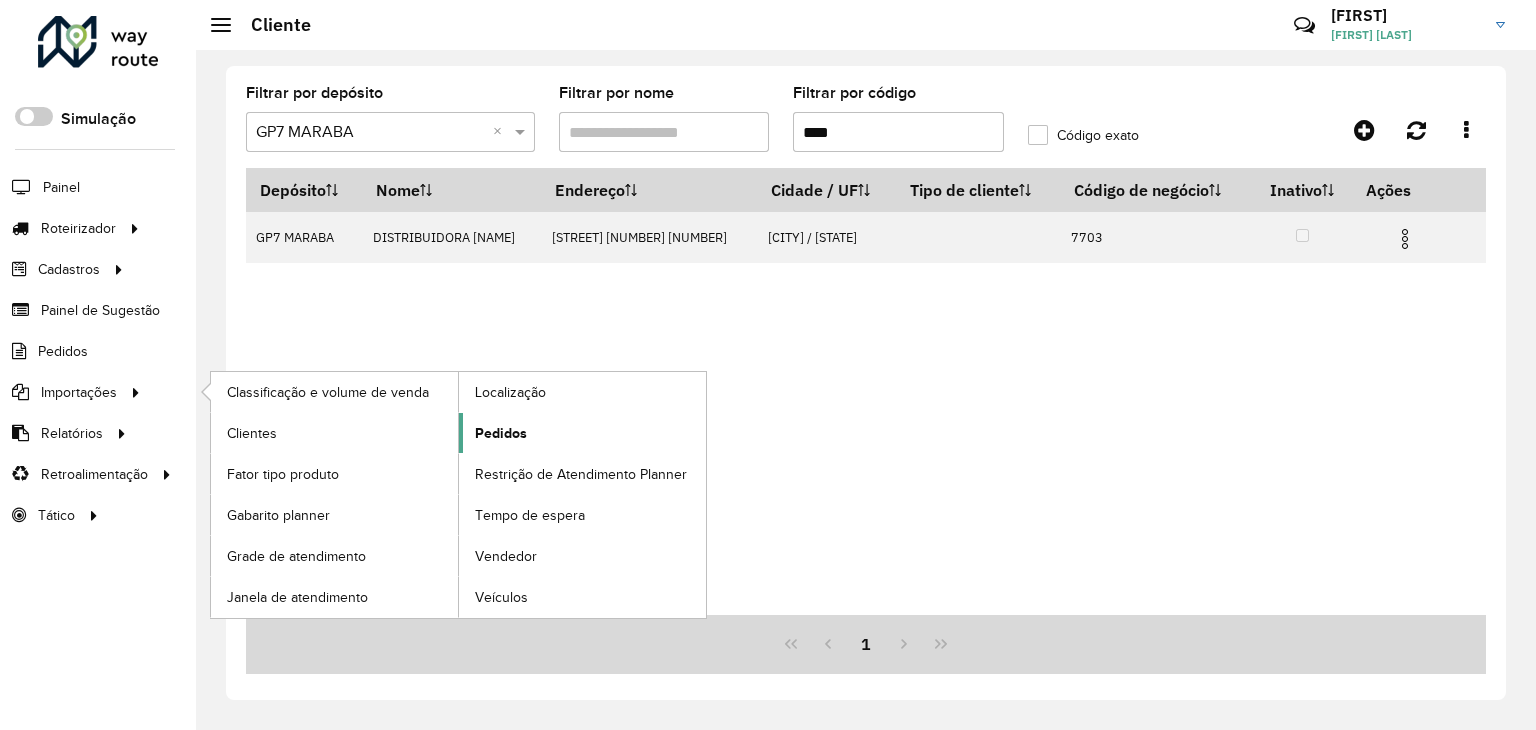 click on "Pedidos" 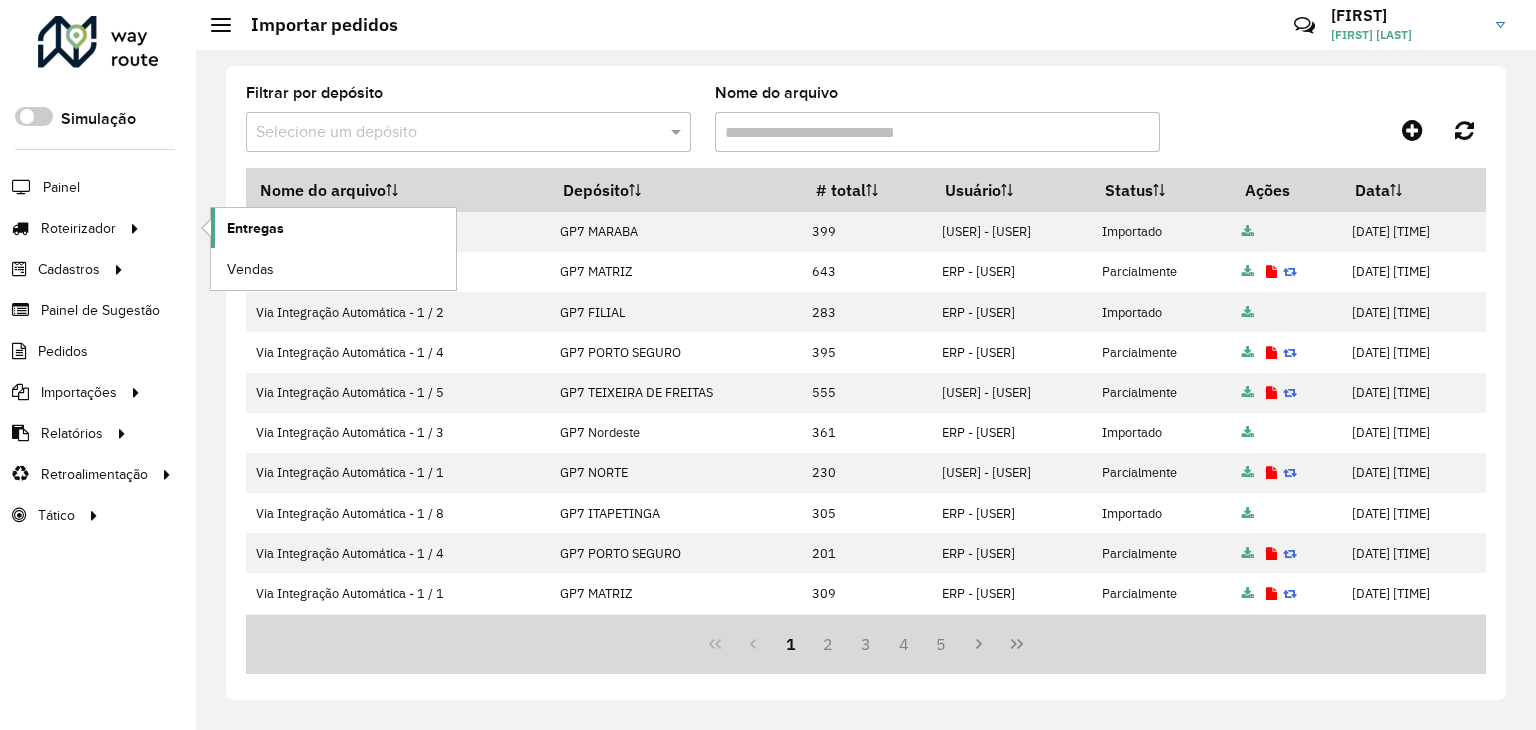 click on "Entregas" 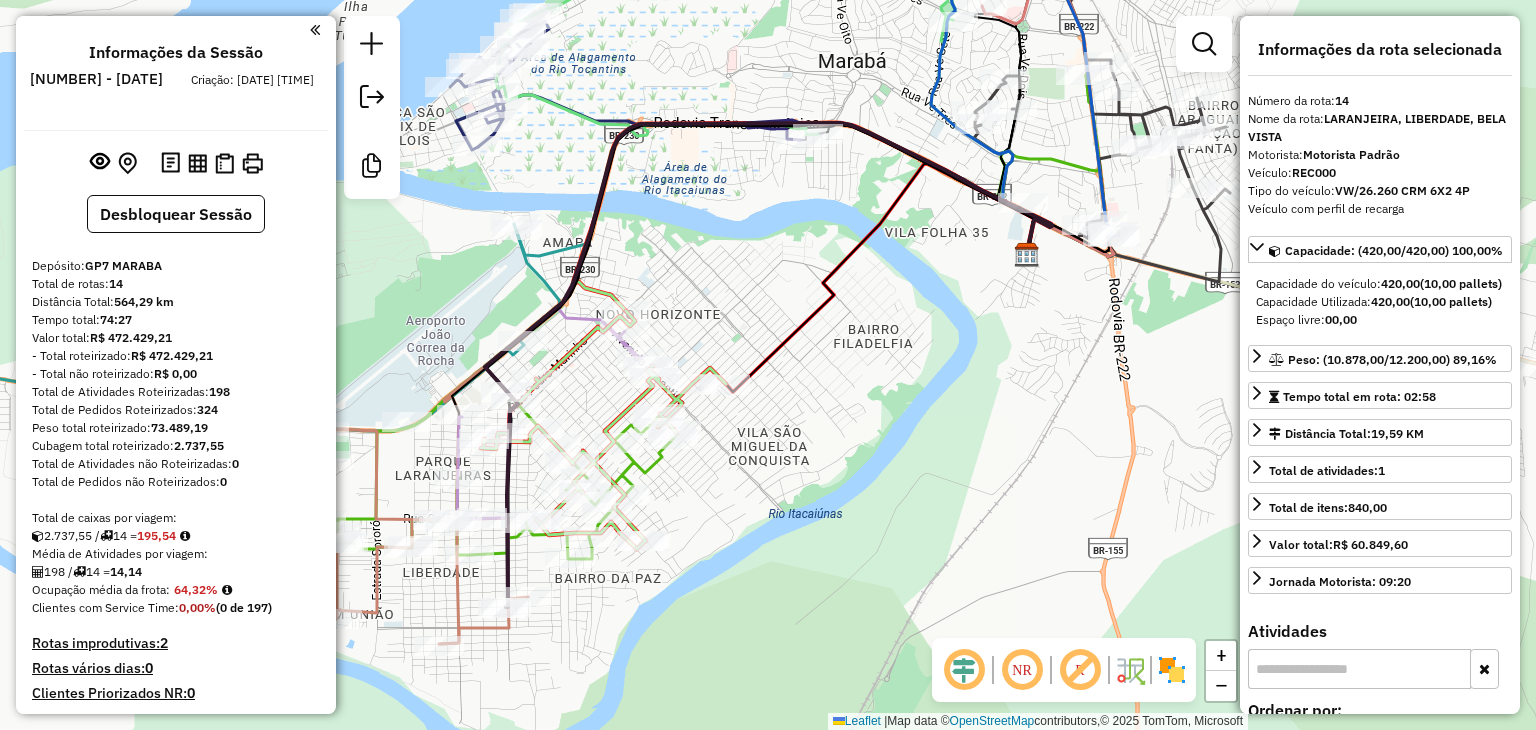 select on "**********" 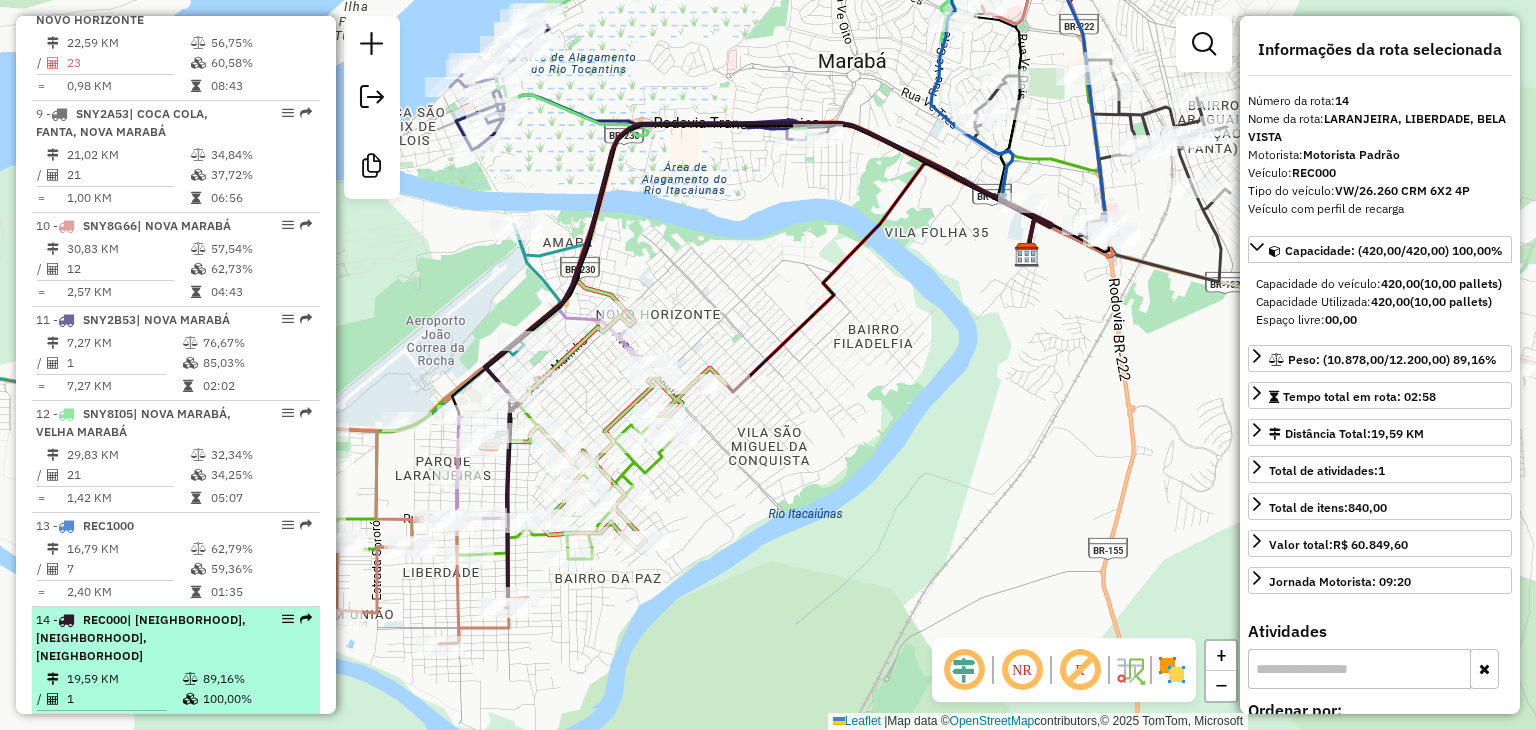 click on "14 -       REC000   | LARANJEIRA, LIBERDADE, BELA VISTA" at bounding box center [142, 638] 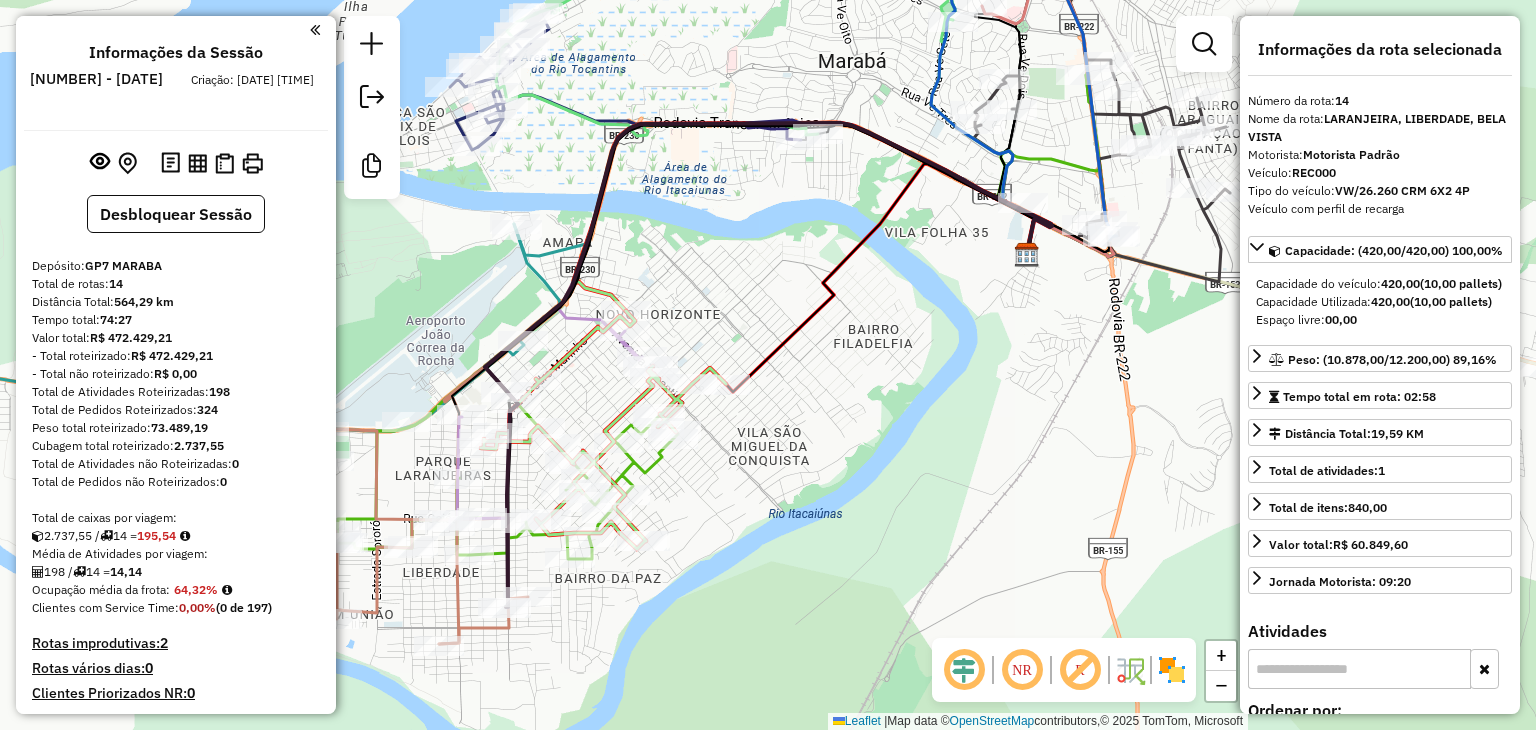 scroll, scrollTop: 0, scrollLeft: 0, axis: both 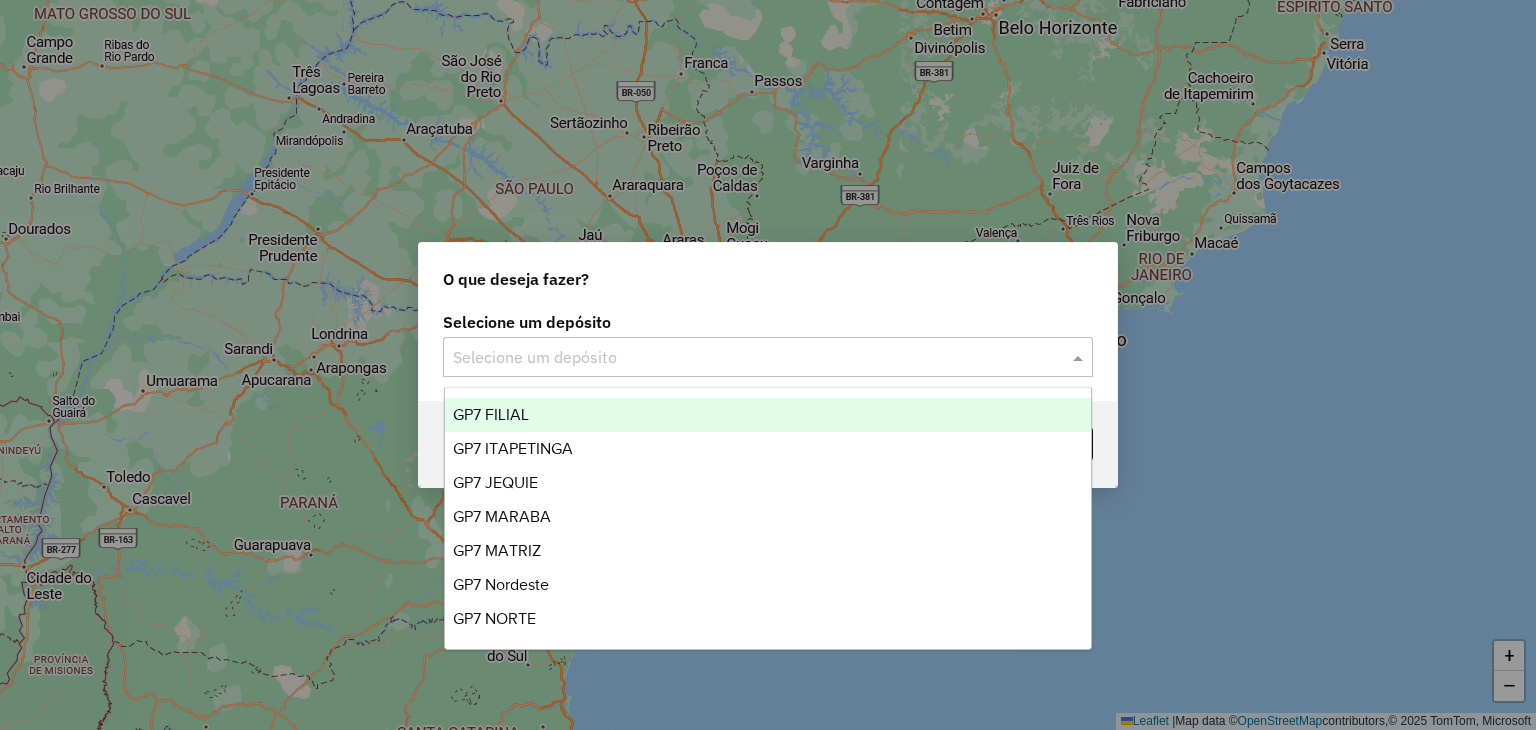 click 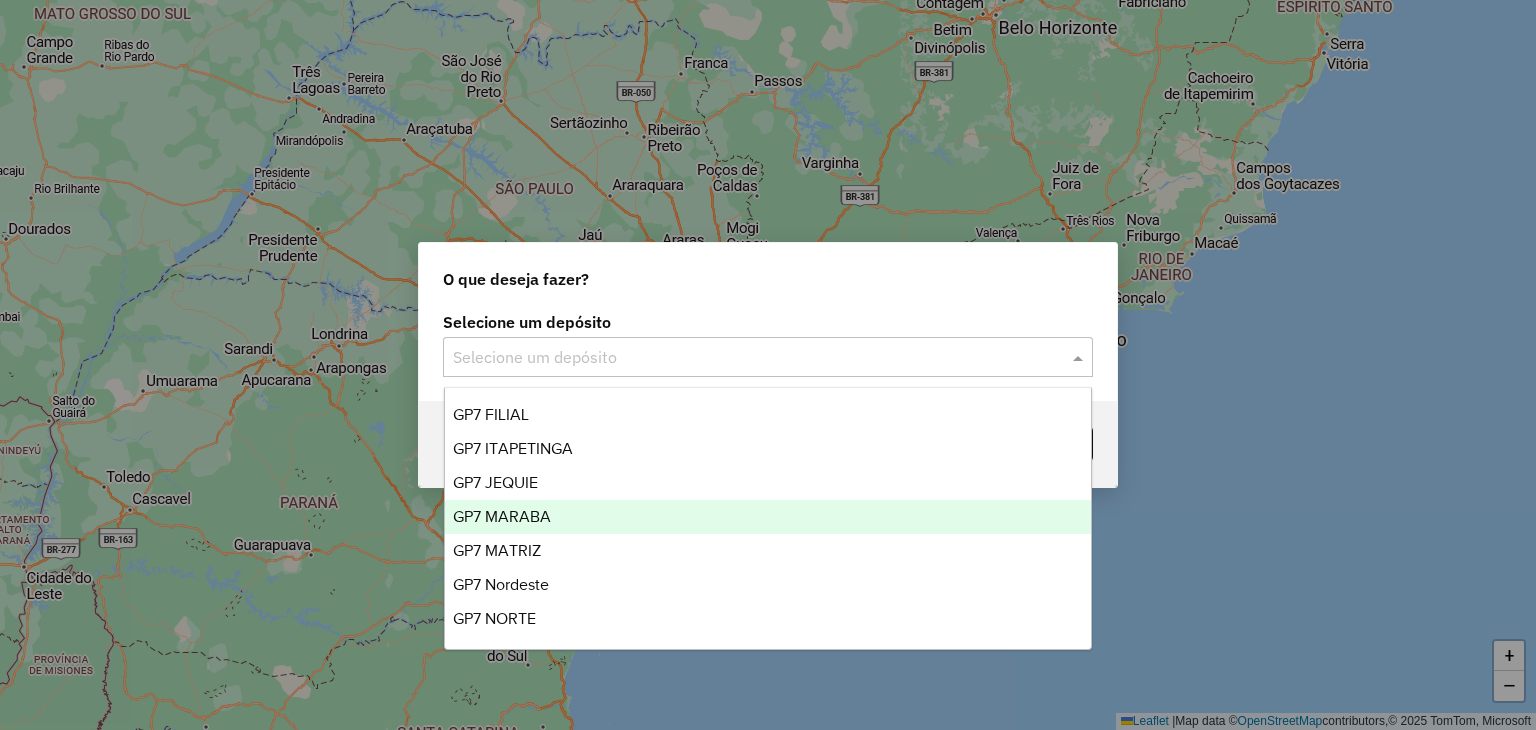 click on "GP7 MARABA" at bounding box center [768, 517] 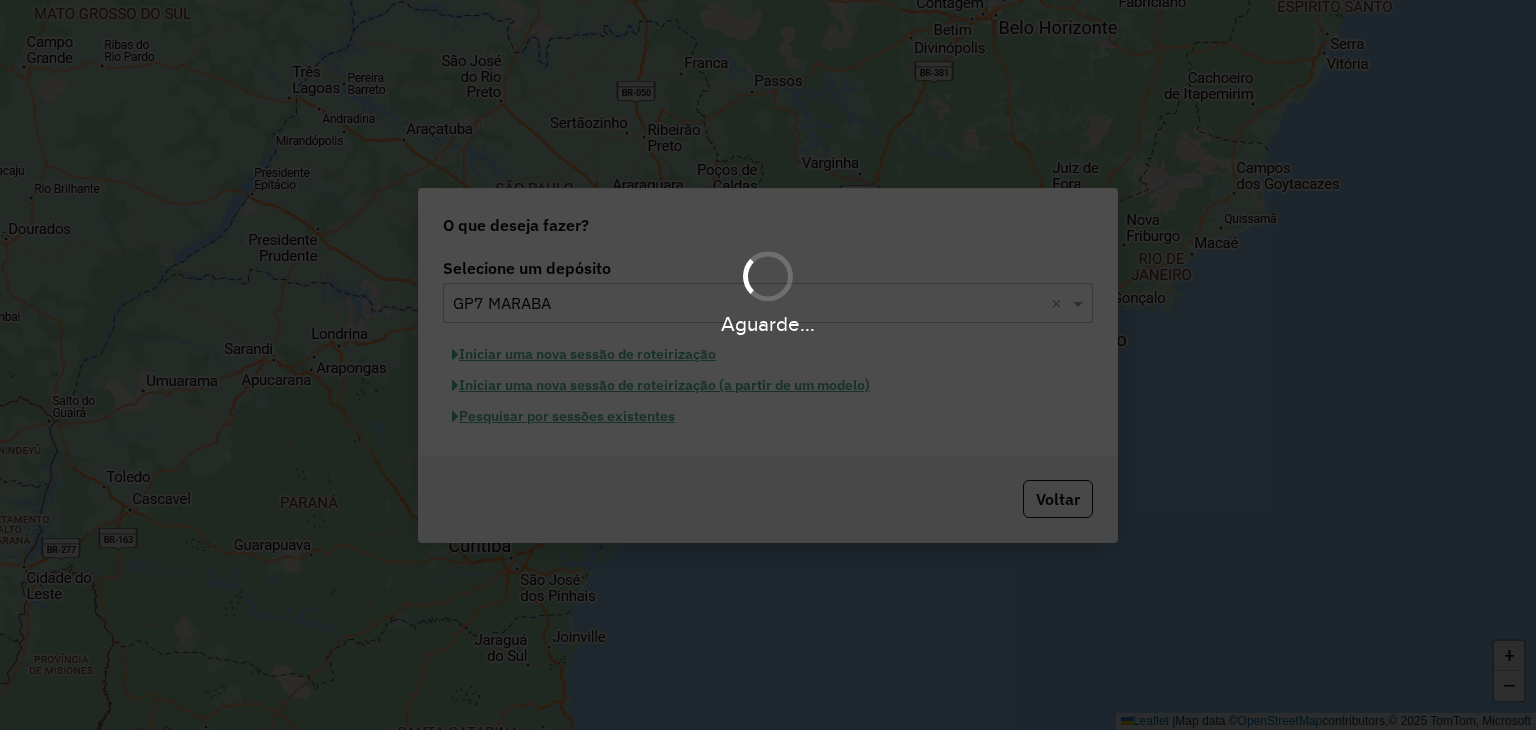 click on "Aguarde..." at bounding box center (768, 365) 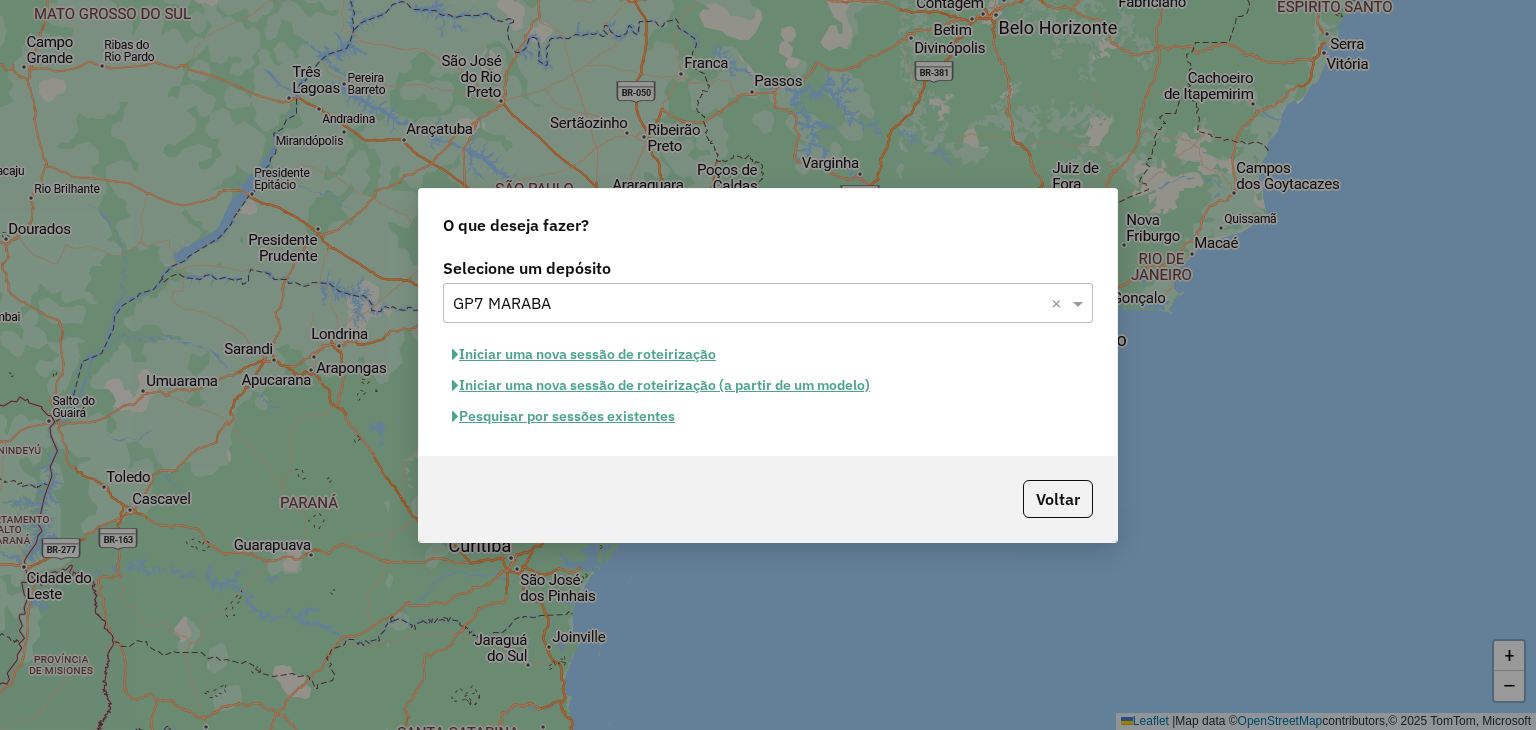 click on "Iniciar uma nova sessão de roteirização" 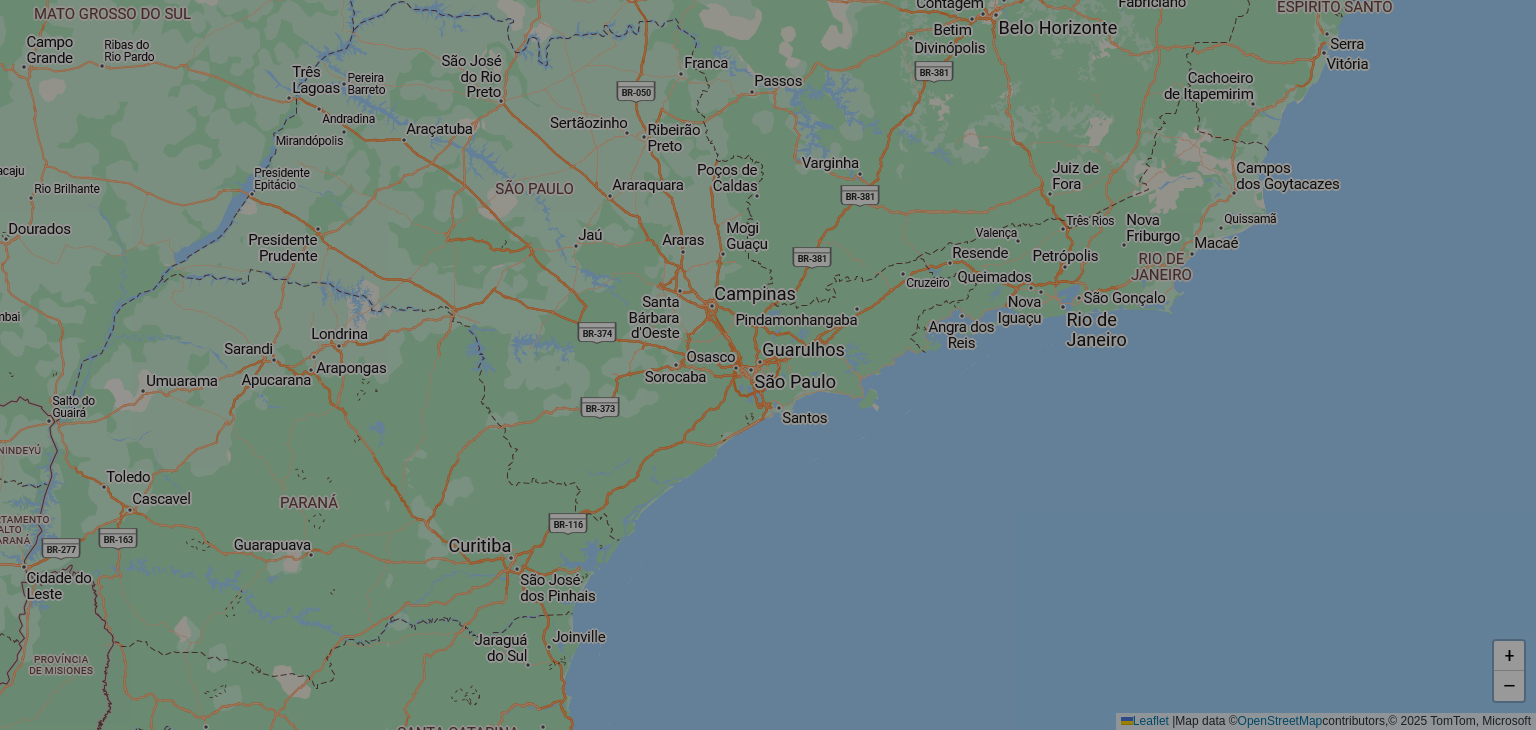 select on "*" 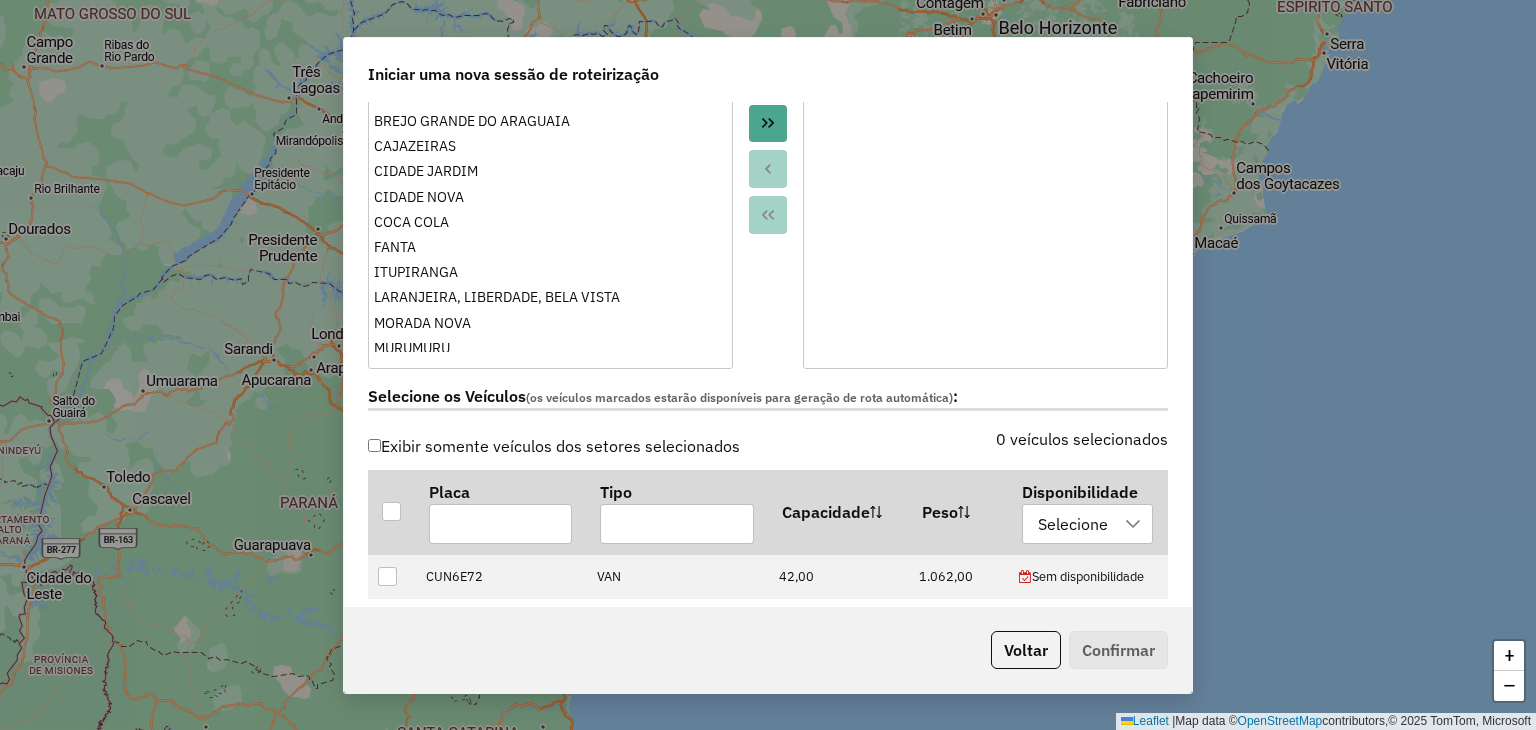 scroll, scrollTop: 700, scrollLeft: 0, axis: vertical 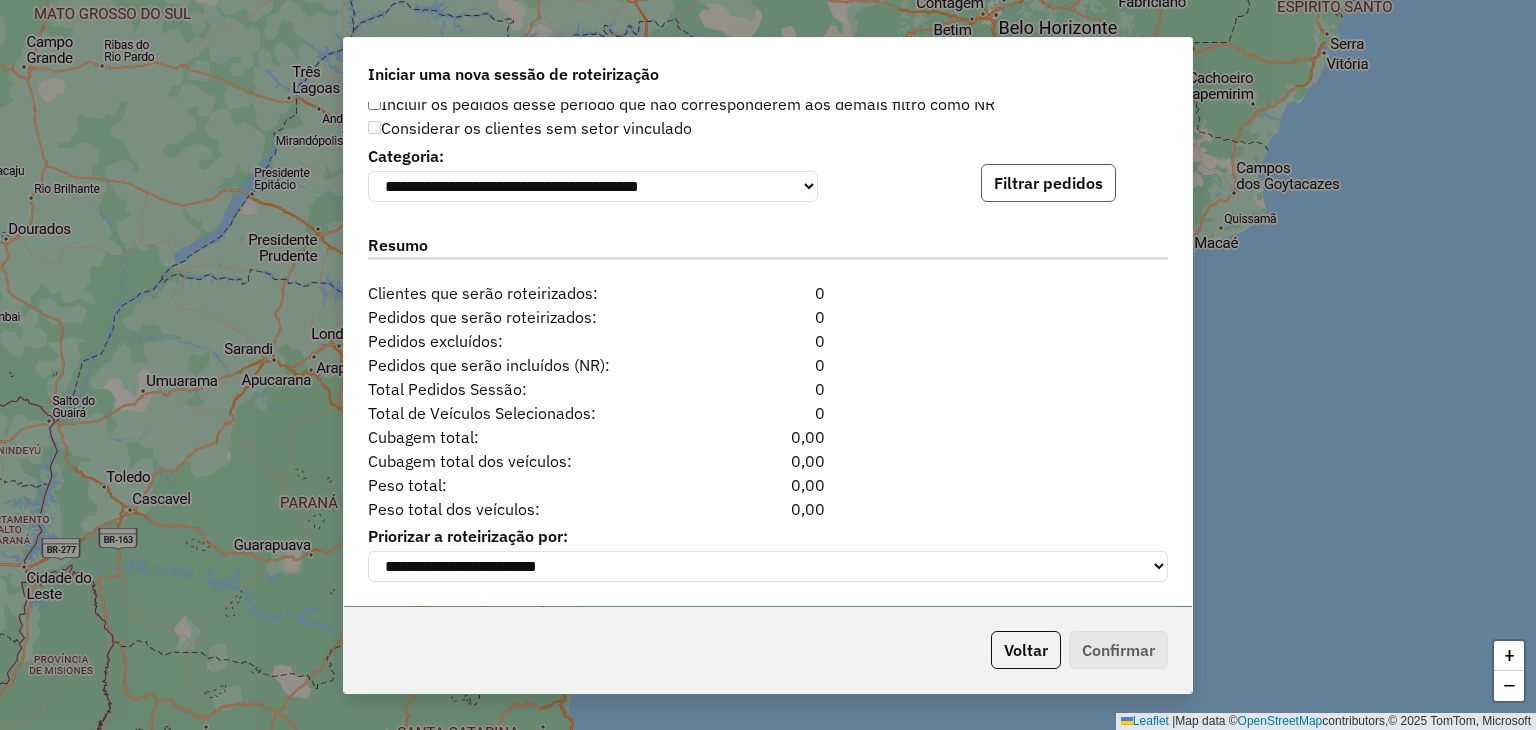 click on "Filtrar pedidos" 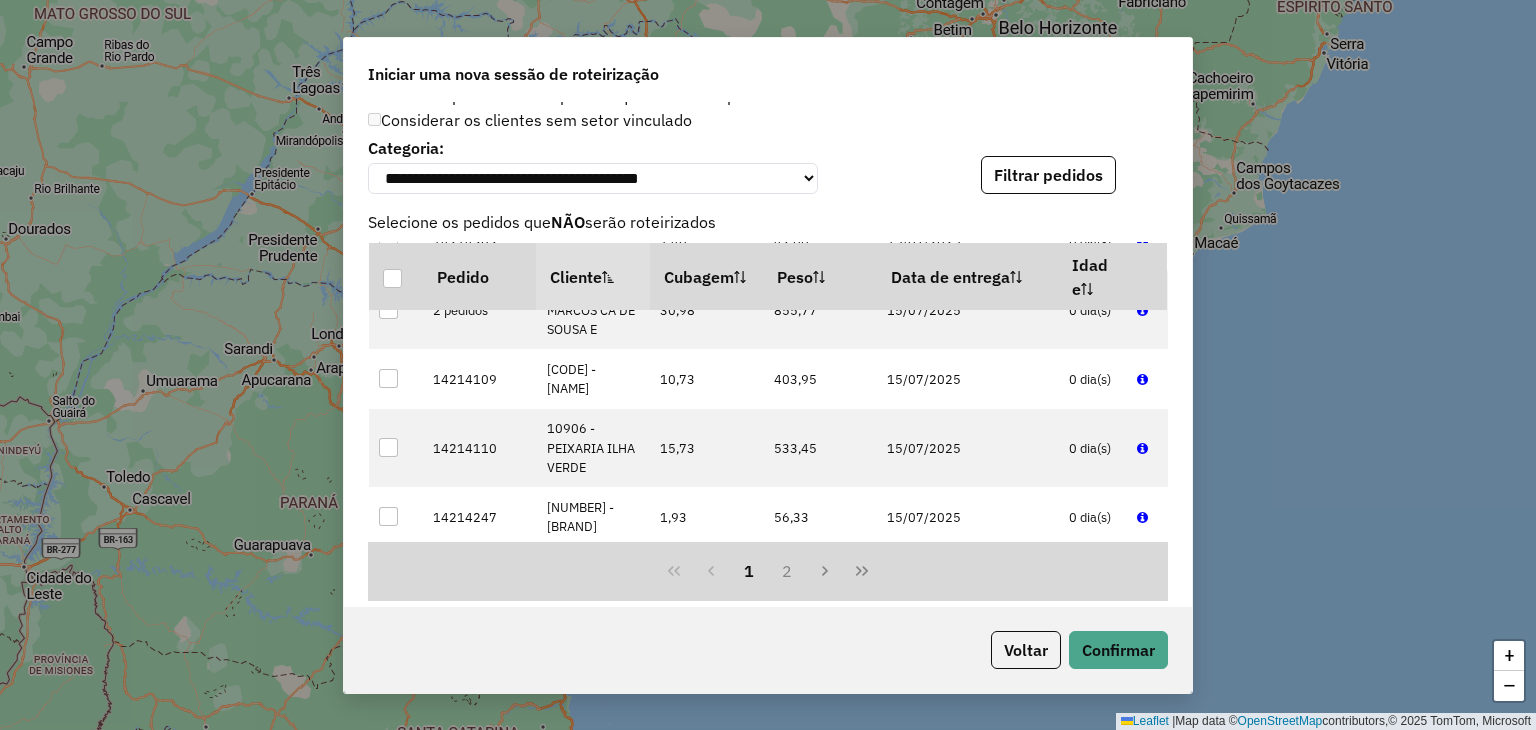 scroll, scrollTop: 1300, scrollLeft: 0, axis: vertical 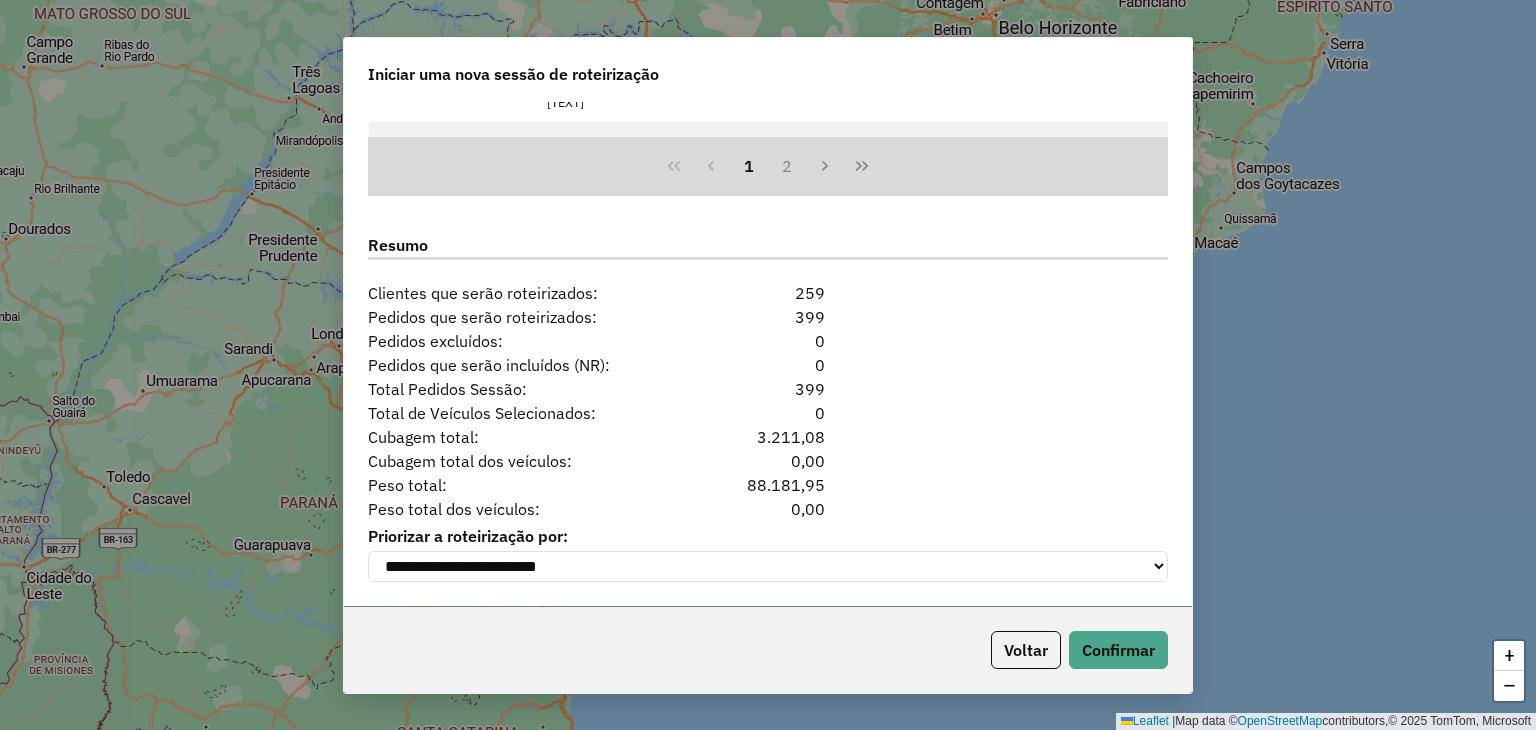 click on "Voltar   Confirmar" 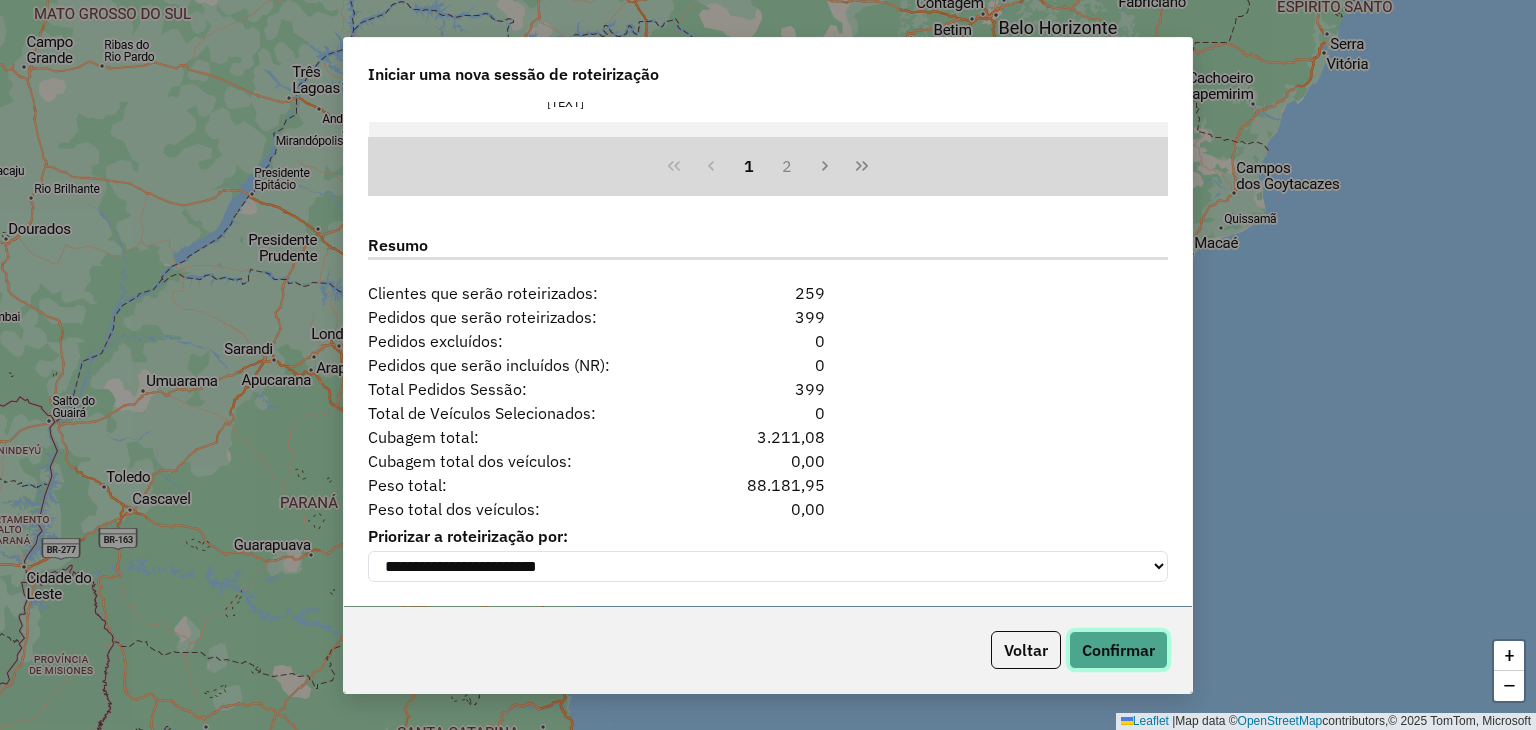 click on "Confirmar" 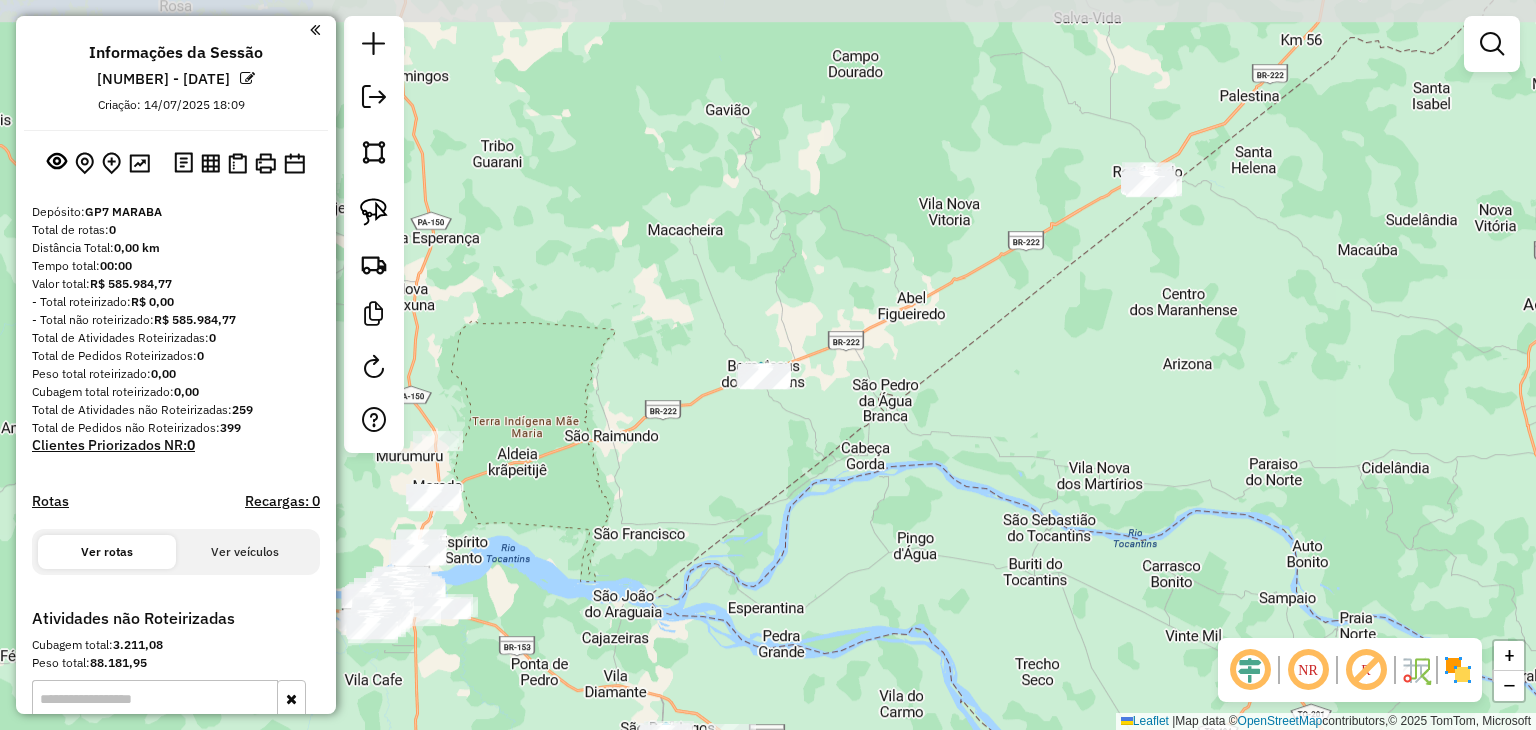 drag, startPoint x: 1051, startPoint y: 347, endPoint x: 692, endPoint y: 586, distance: 431.27948 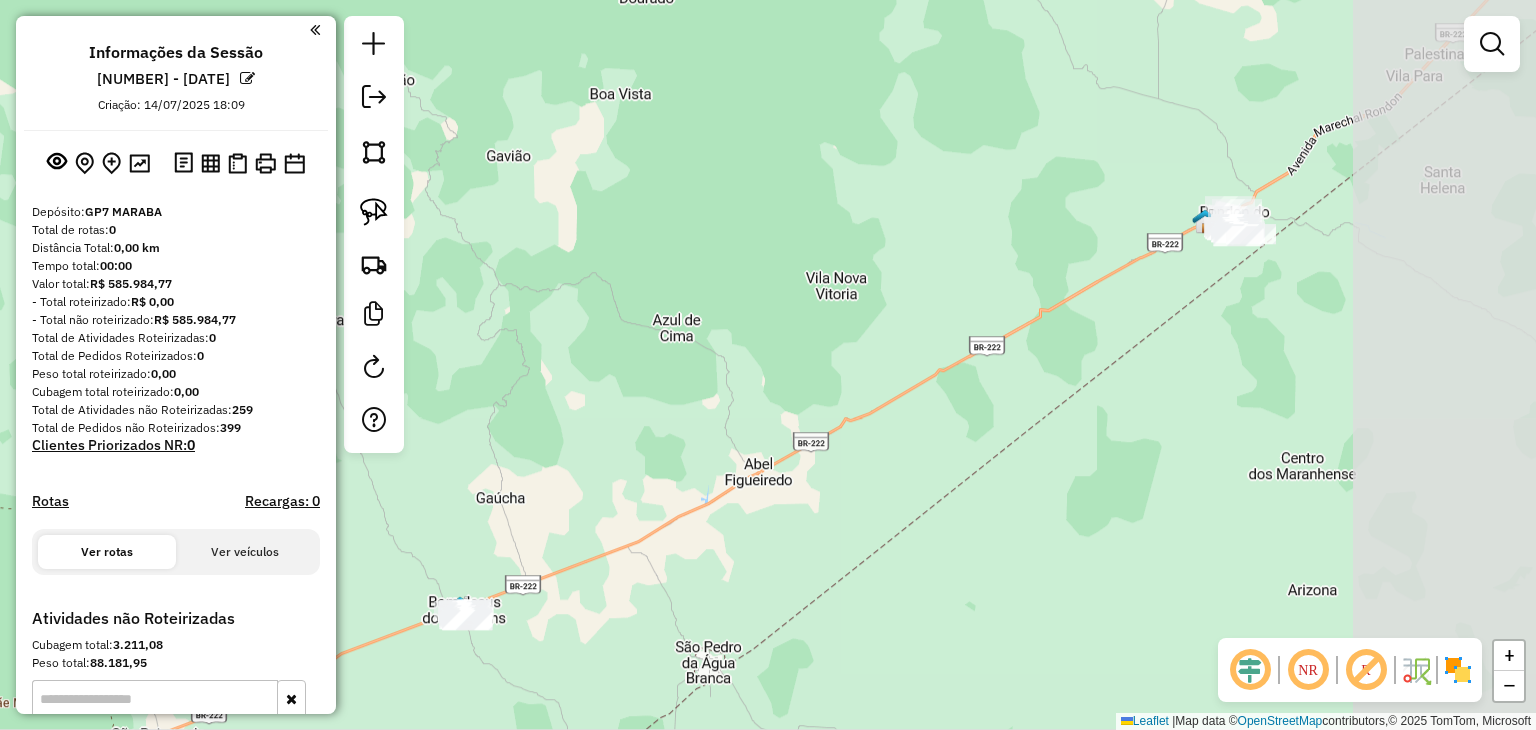 drag, startPoint x: 896, startPoint y: 286, endPoint x: 621, endPoint y: 422, distance: 306.79147 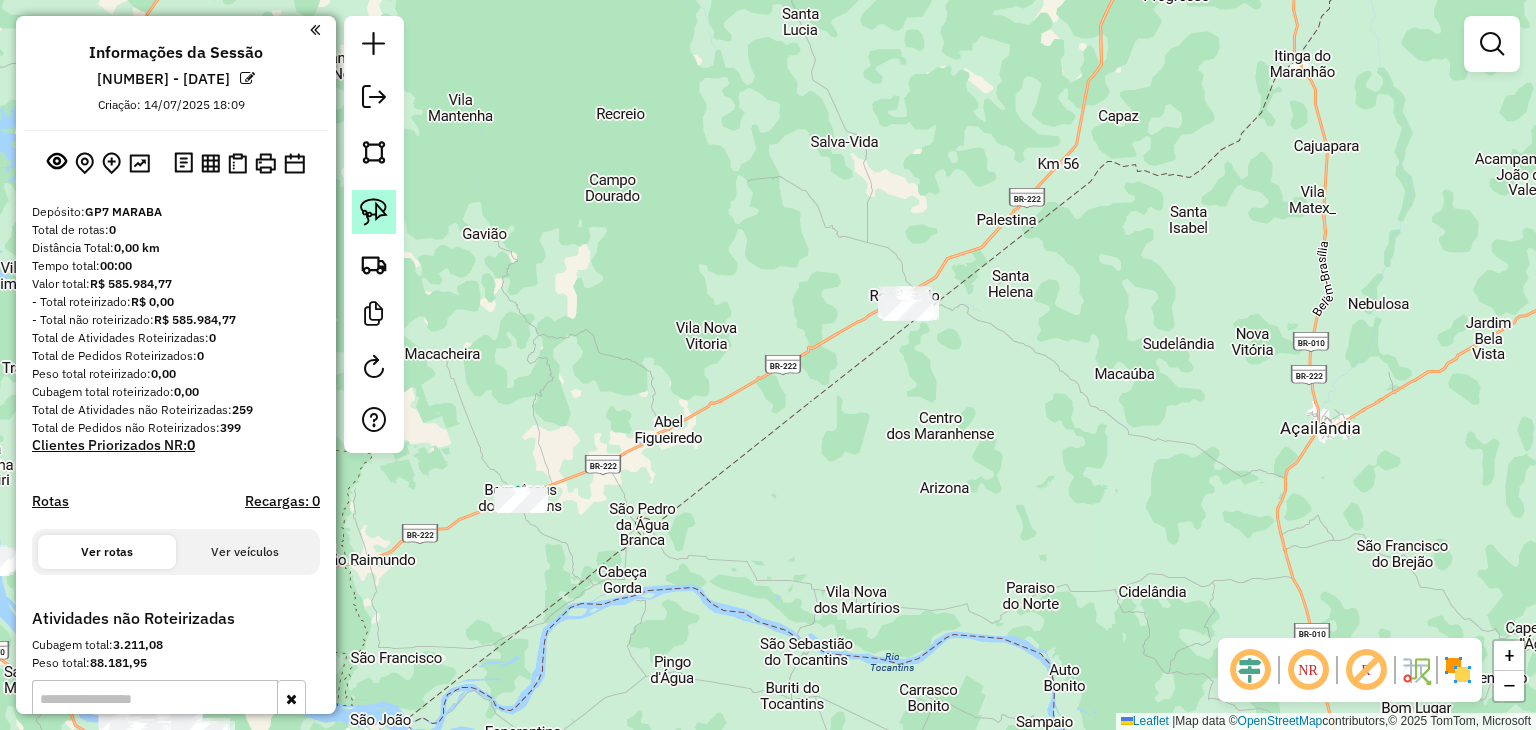click 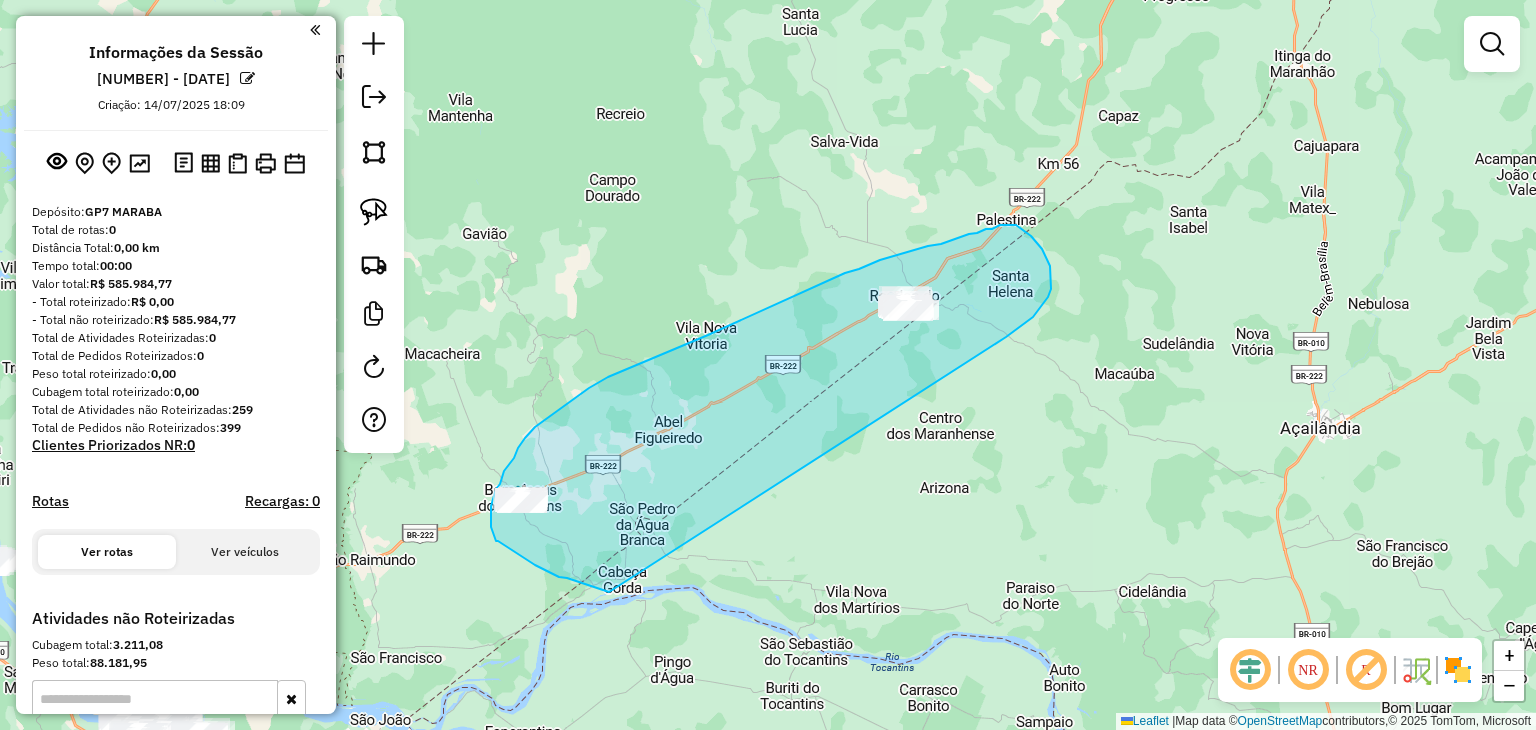 drag, startPoint x: 609, startPoint y: 592, endPoint x: 1005, endPoint y: 338, distance: 470.45935 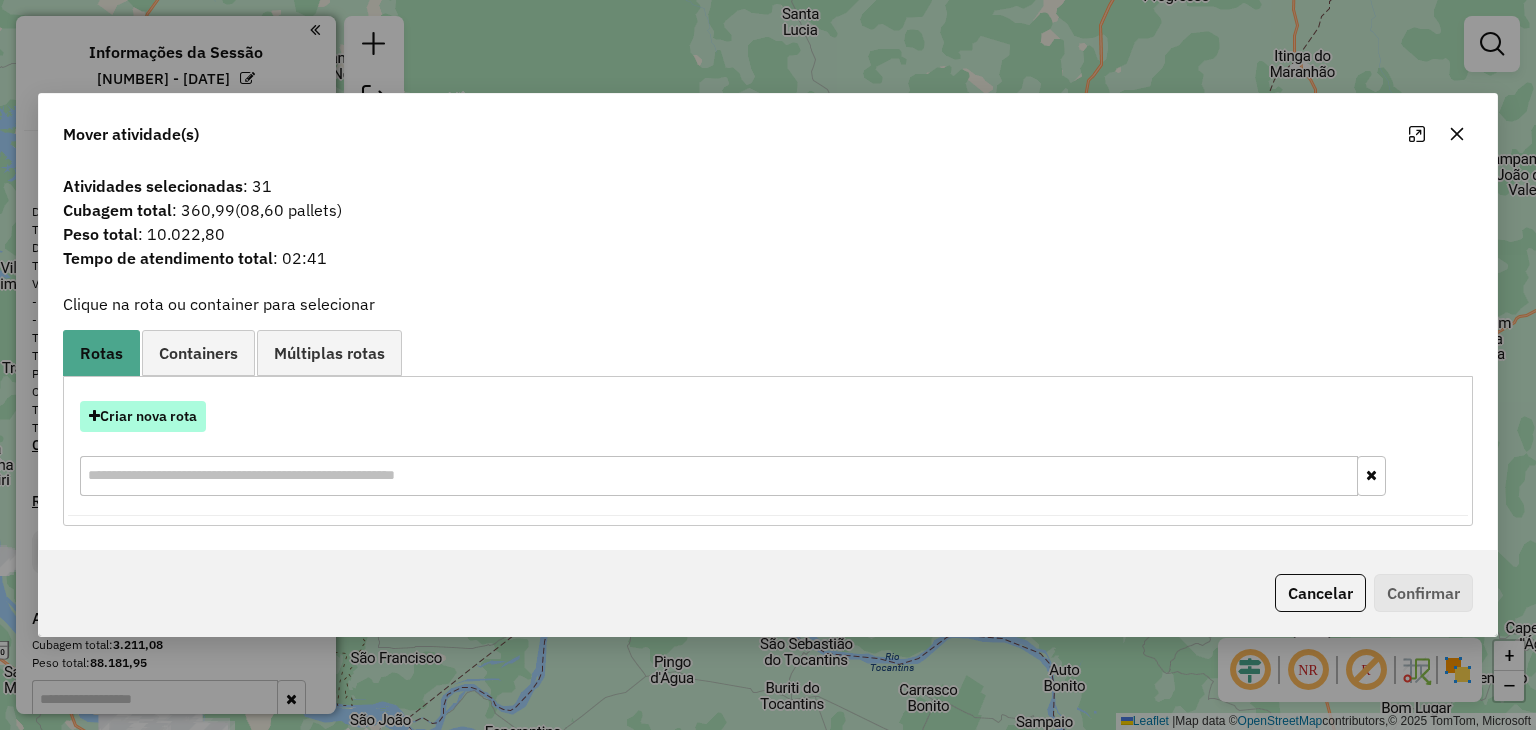 click on "Criar nova rota" at bounding box center [143, 416] 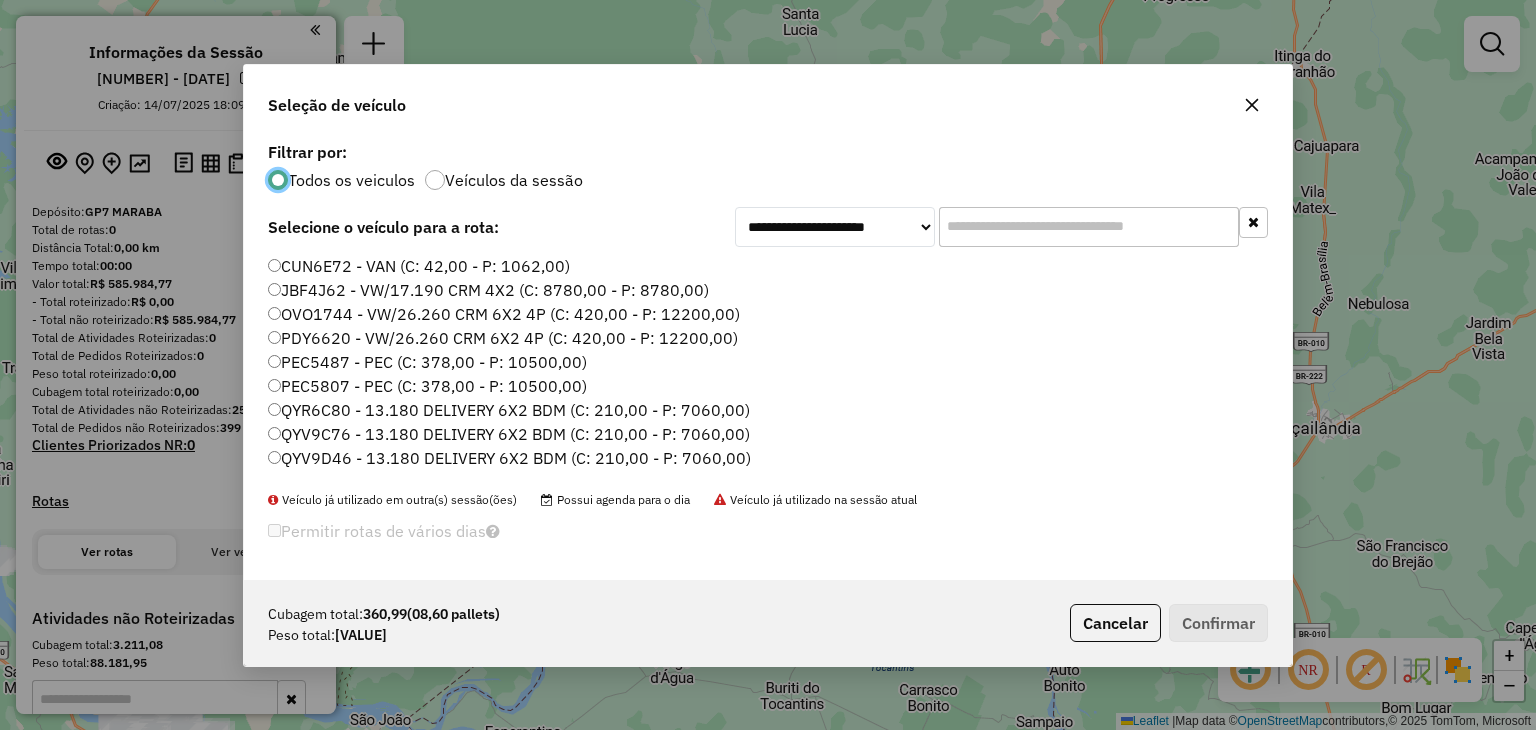 scroll, scrollTop: 10, scrollLeft: 6, axis: both 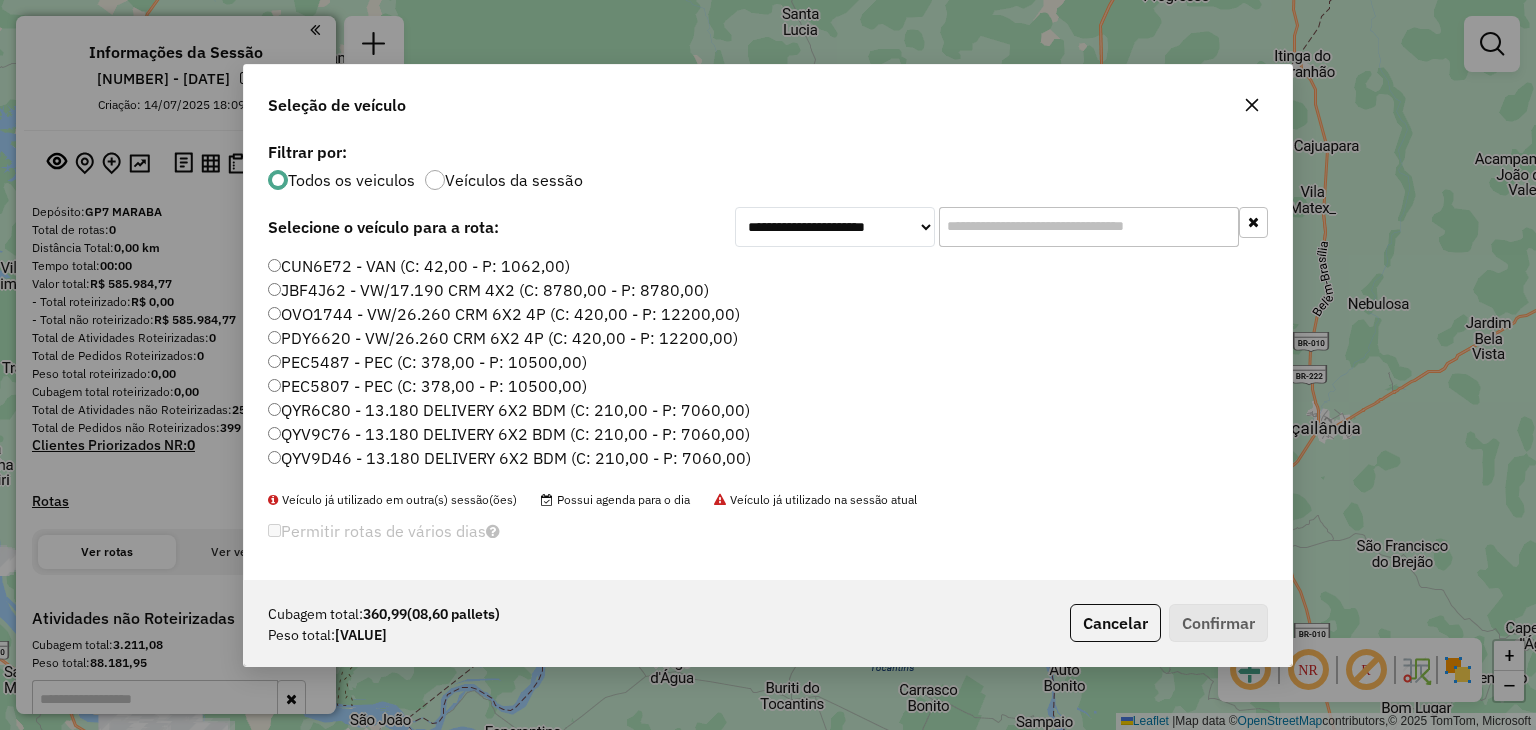 click 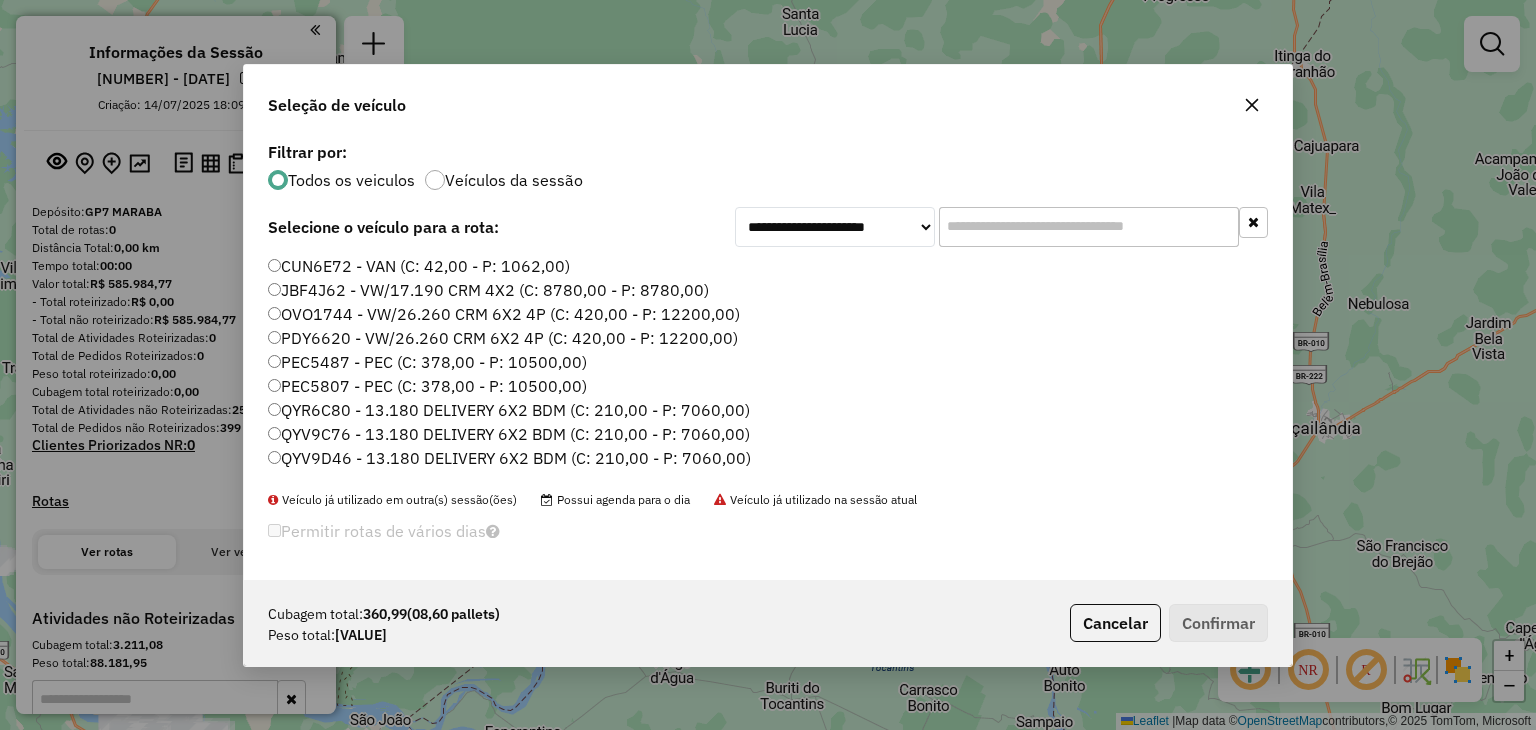 paste on "*******" 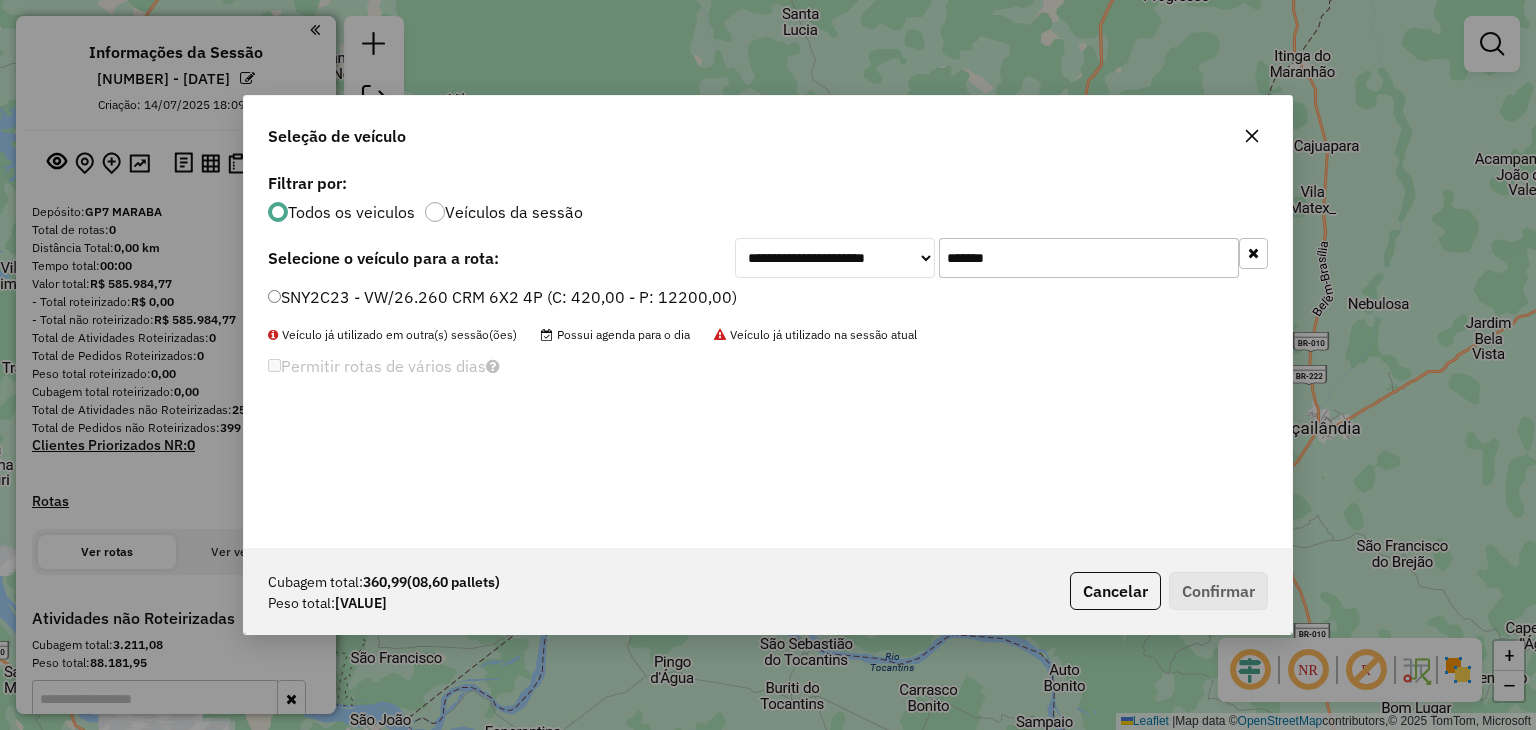 type on "*******" 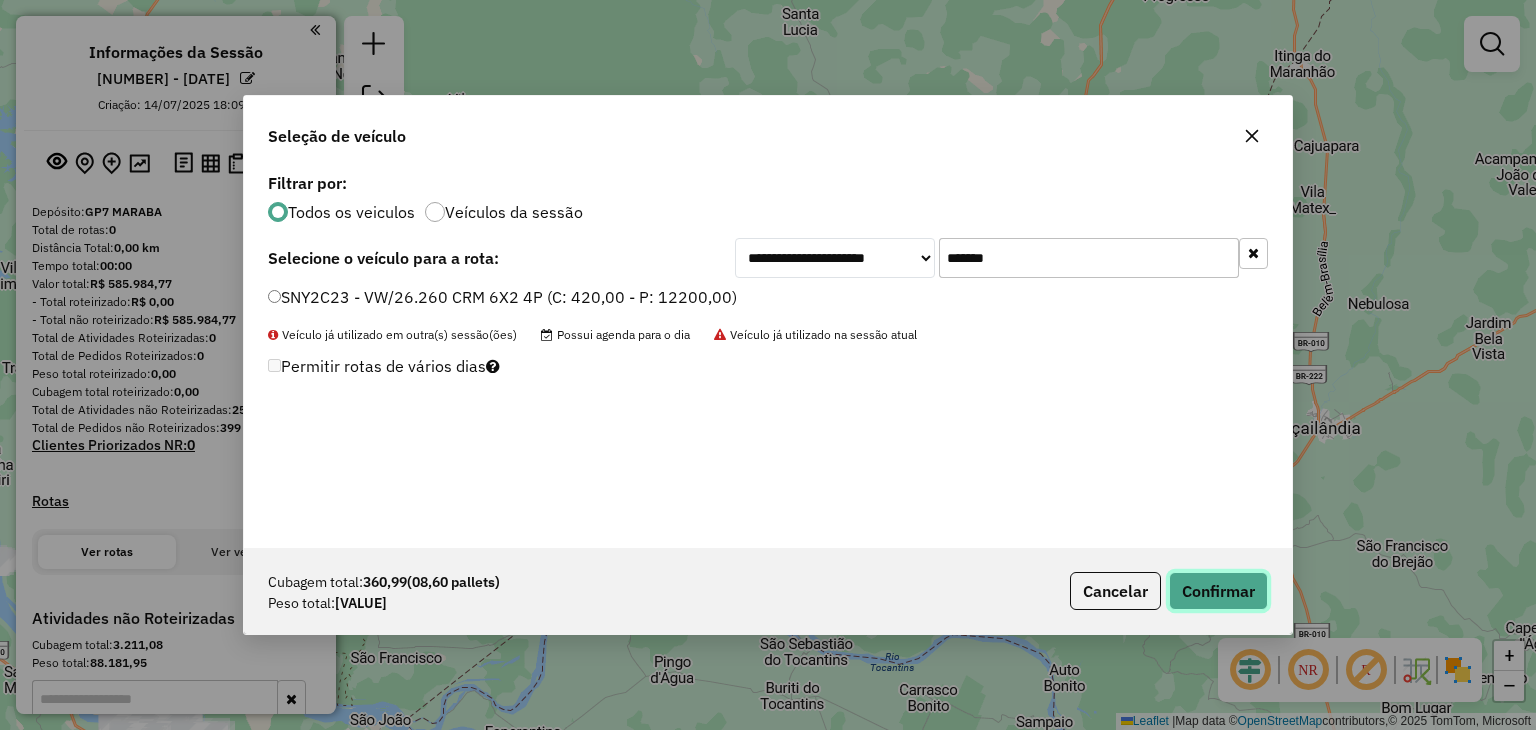 click on "Confirmar" 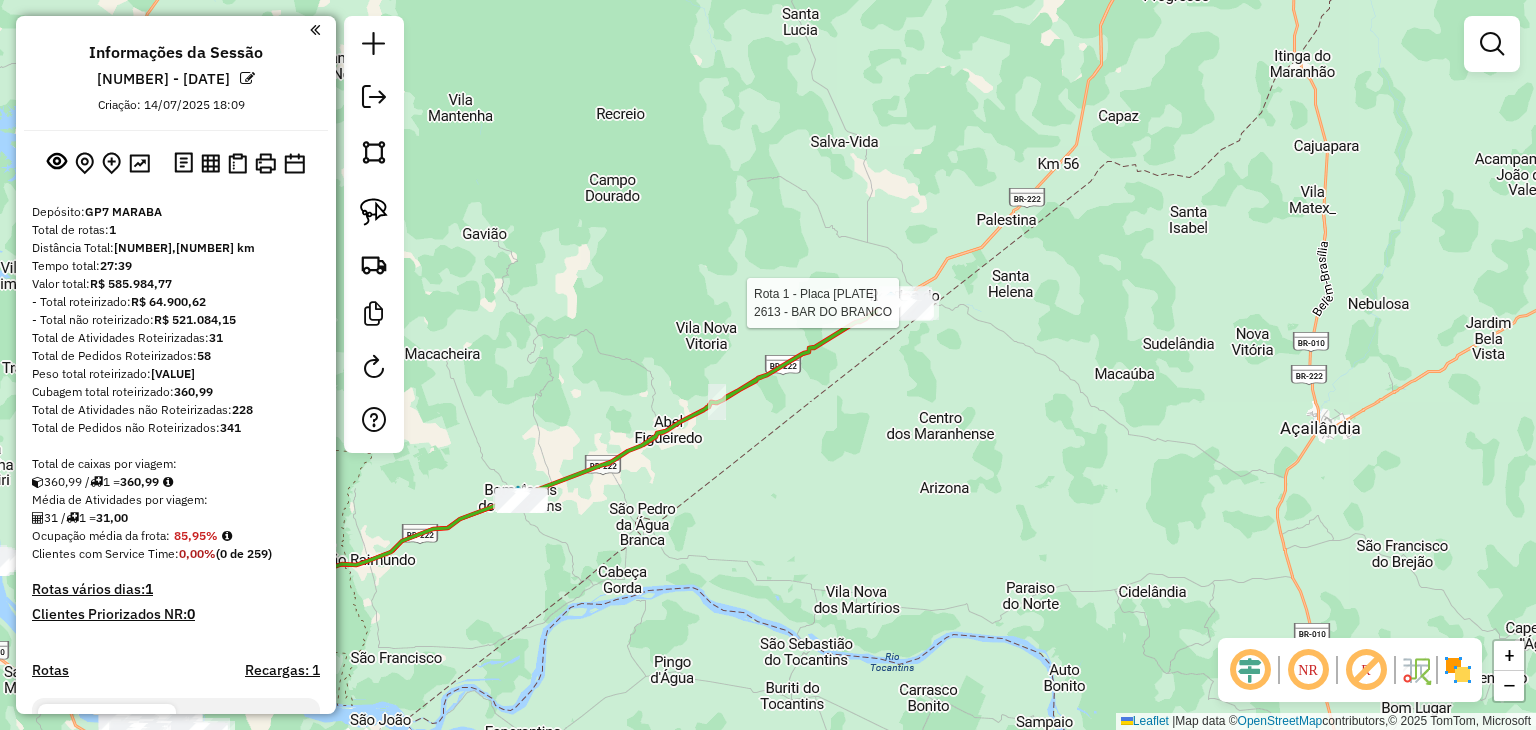 select on "**********" 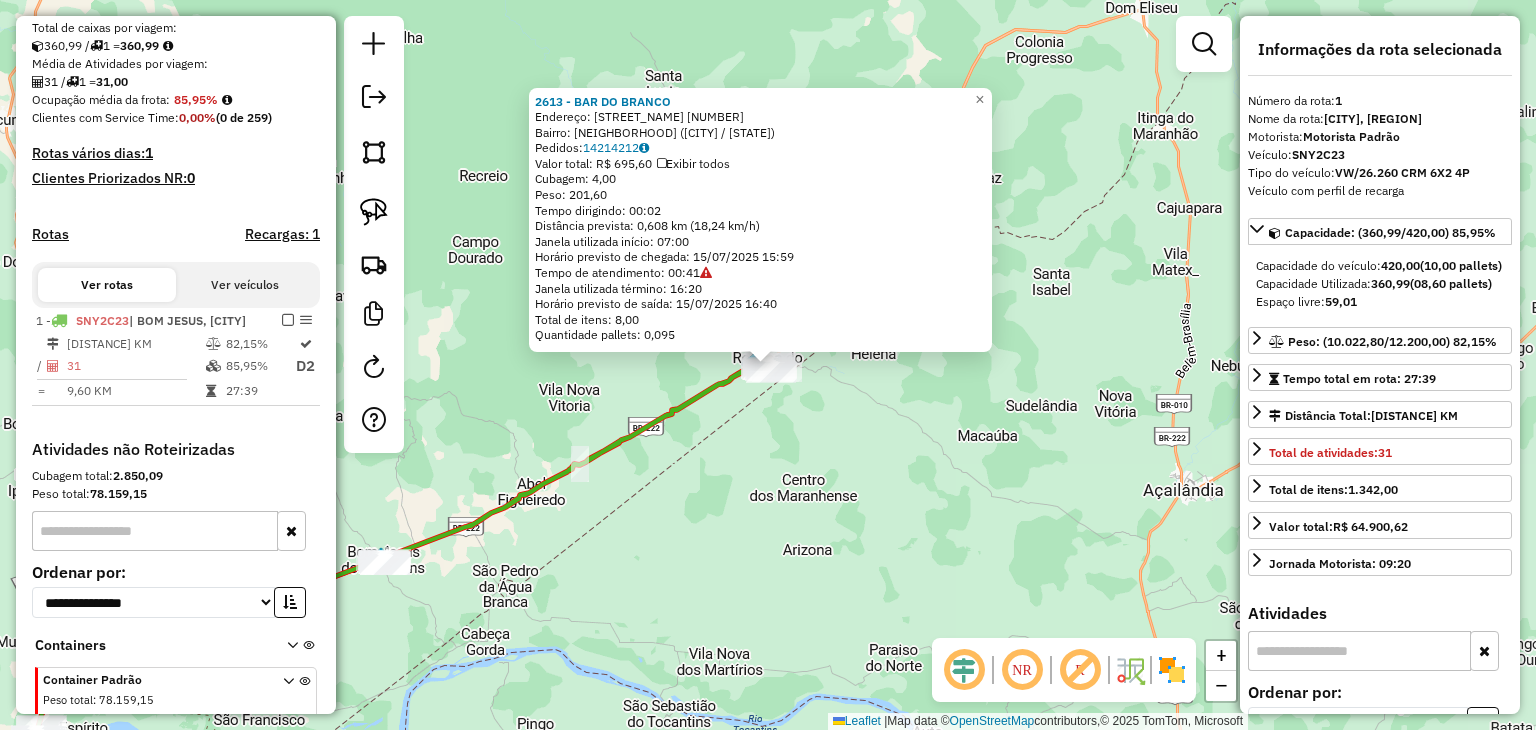 scroll, scrollTop: 539, scrollLeft: 0, axis: vertical 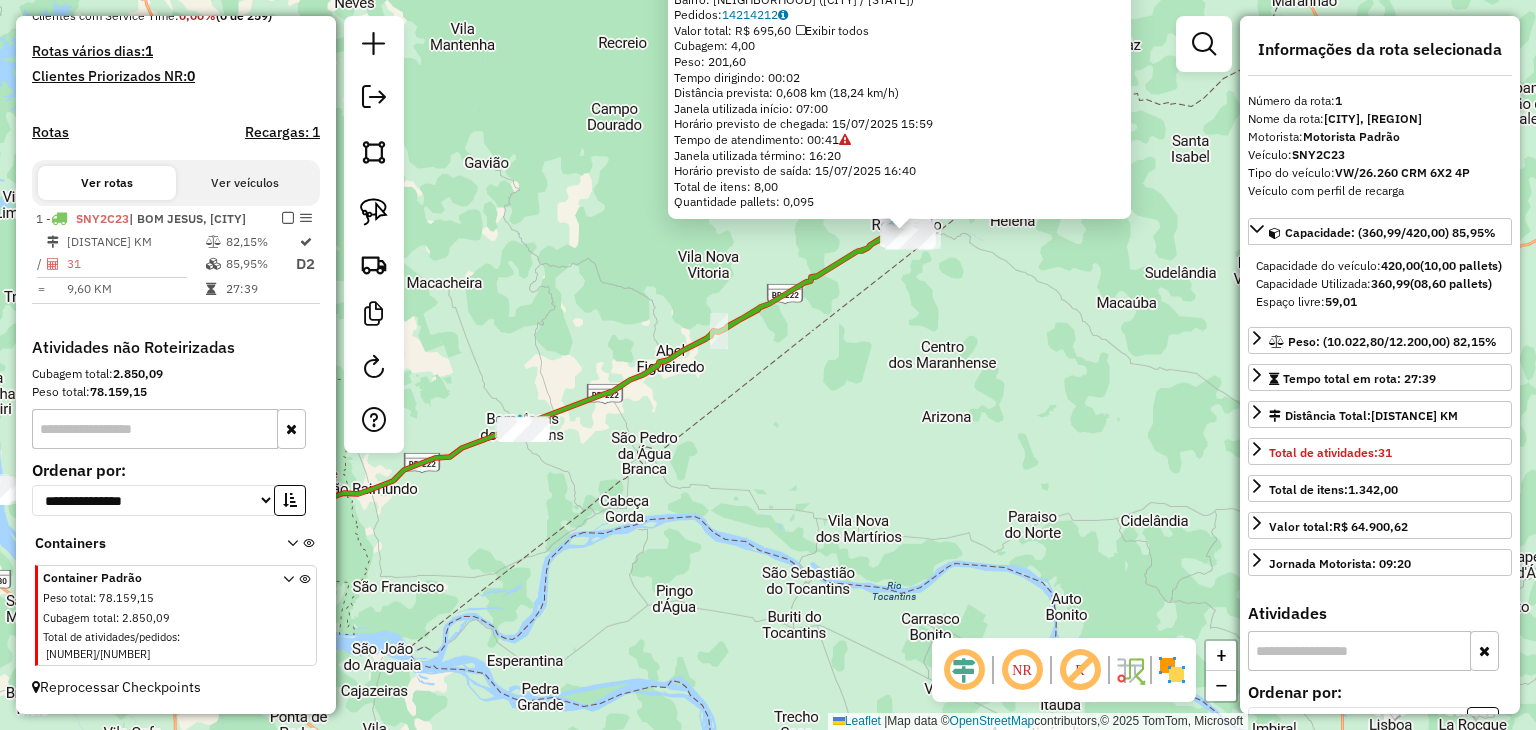 drag, startPoint x: 634, startPoint y: 544, endPoint x: 773, endPoint y: 411, distance: 192.37984 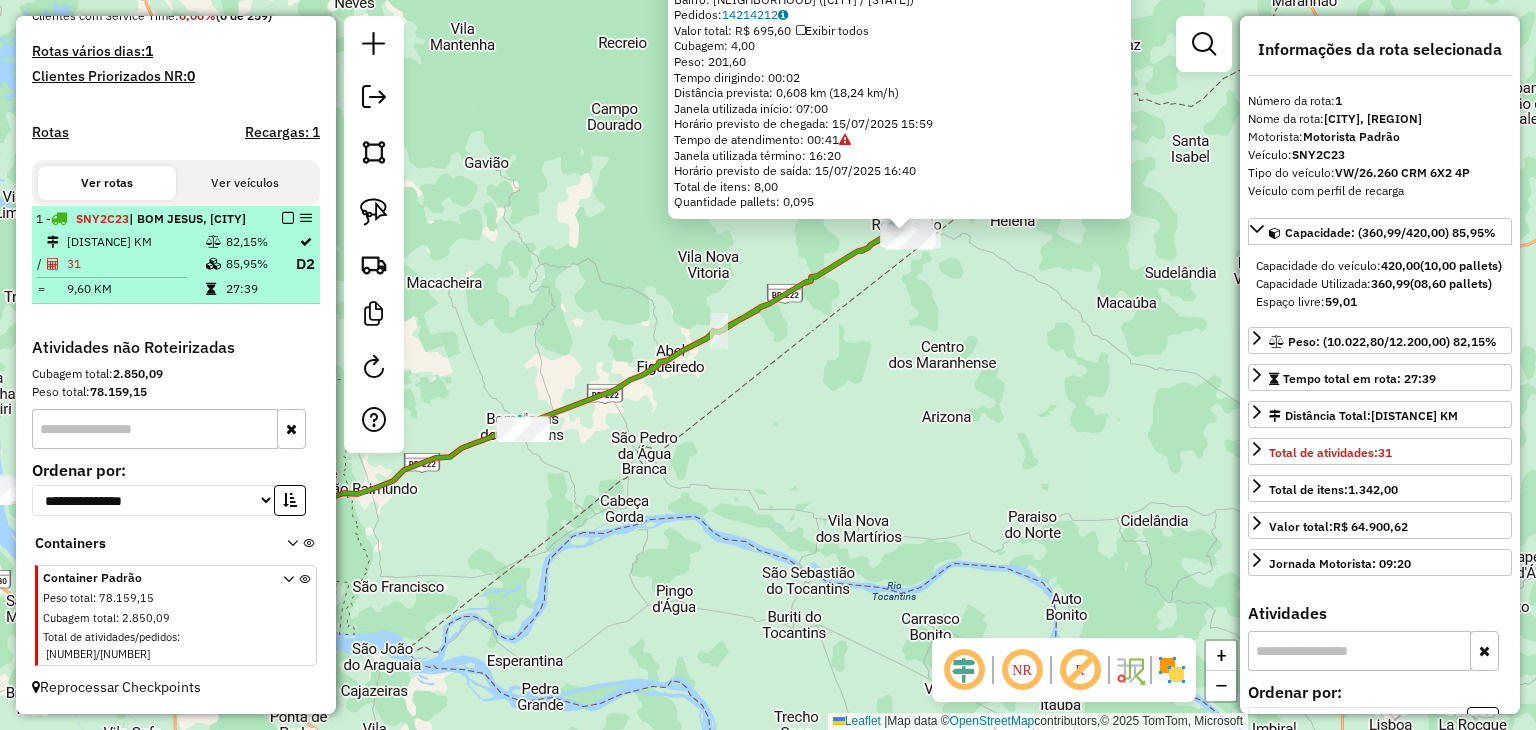 click at bounding box center [288, 218] 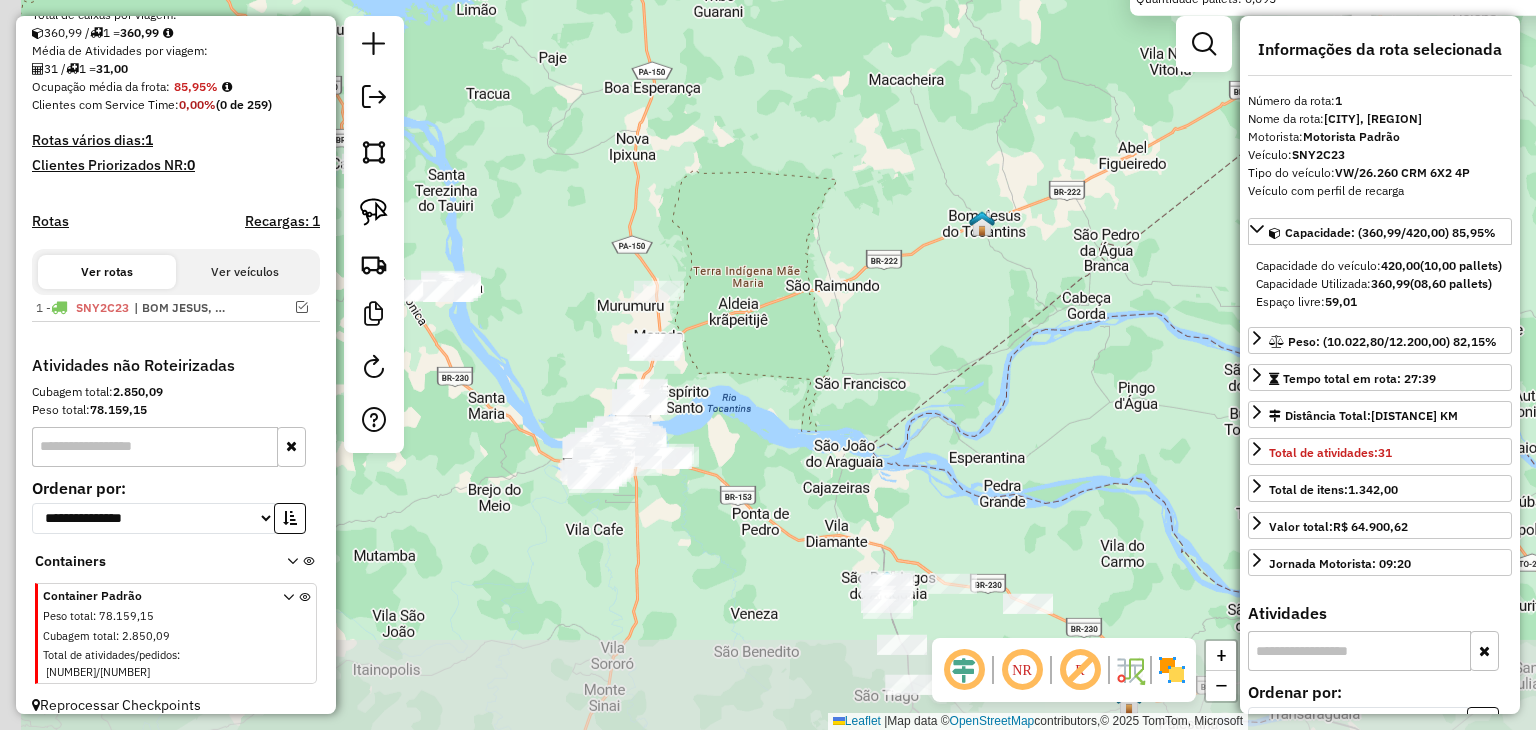 drag, startPoint x: 500, startPoint y: 521, endPoint x: 992, endPoint y: 266, distance: 554.1561 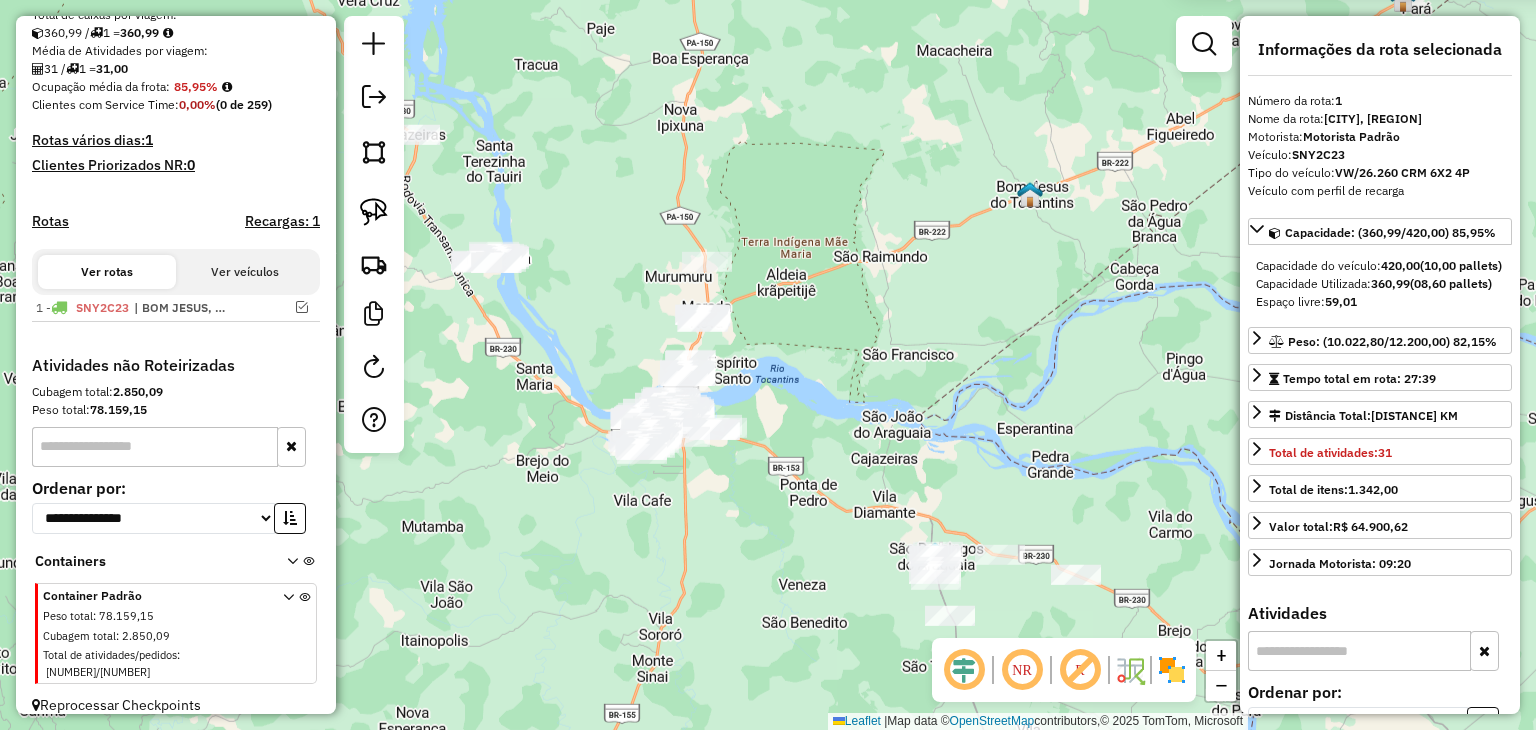 click on "[NUMBER] - [NAME] Endereço: [STREET] [NUMBER] Bairro: [NEIGHBORHOOD] ([CITY] / [STATE]) Pedidos: [NUMBER] Valor total: R$ [PRICE] Exibir todos Cubagem: [NUMBER] Peso: [NUMBER] Tempo dirigindo: [TIME] Distância prevista: [NUMBER] km ([NUMBER] km/h) Janela utilizada início: [TIME] Horário previsto de chegada: [DATE] [TIME] Tempo de atendimento: [TIME] Janela utilizada término: [TIME] Horário previsto de saída: [DATE] [TIME] Total de itens: [NUMBER] Quantidade pallets: [NUMBER] × Janela de atendimento Grade de atendimento Capacidade Transportadoras Veículos Cliente Pedidos Rotas Selecione os dias de semana para filtrar as janelas de atendimento Seg Ter Qua Qui Sex Sáb Dom Informe o período da janela de atendimento: De: Até: Filtrar exatamente a janela do cliente Considerar janela de atendimento padrão Selecione os dias de semana para filtrar as grades de atendimento Seg Ter Qua Qui Sex Sáb Dom Considerar clientes sem dia de atendimento cadastrado De:" 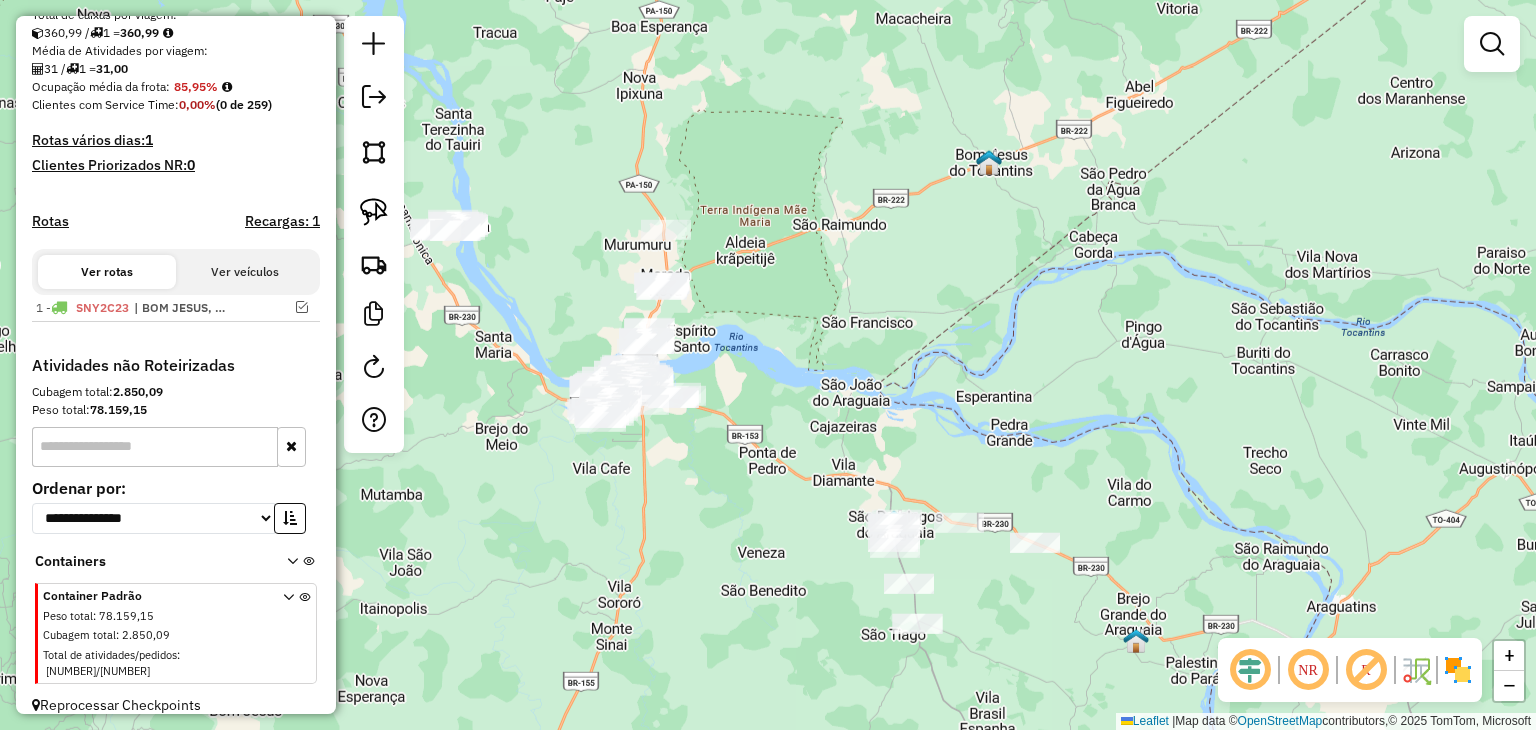 drag, startPoint x: 977, startPoint y: 349, endPoint x: 809, endPoint y: 172, distance: 244.03484 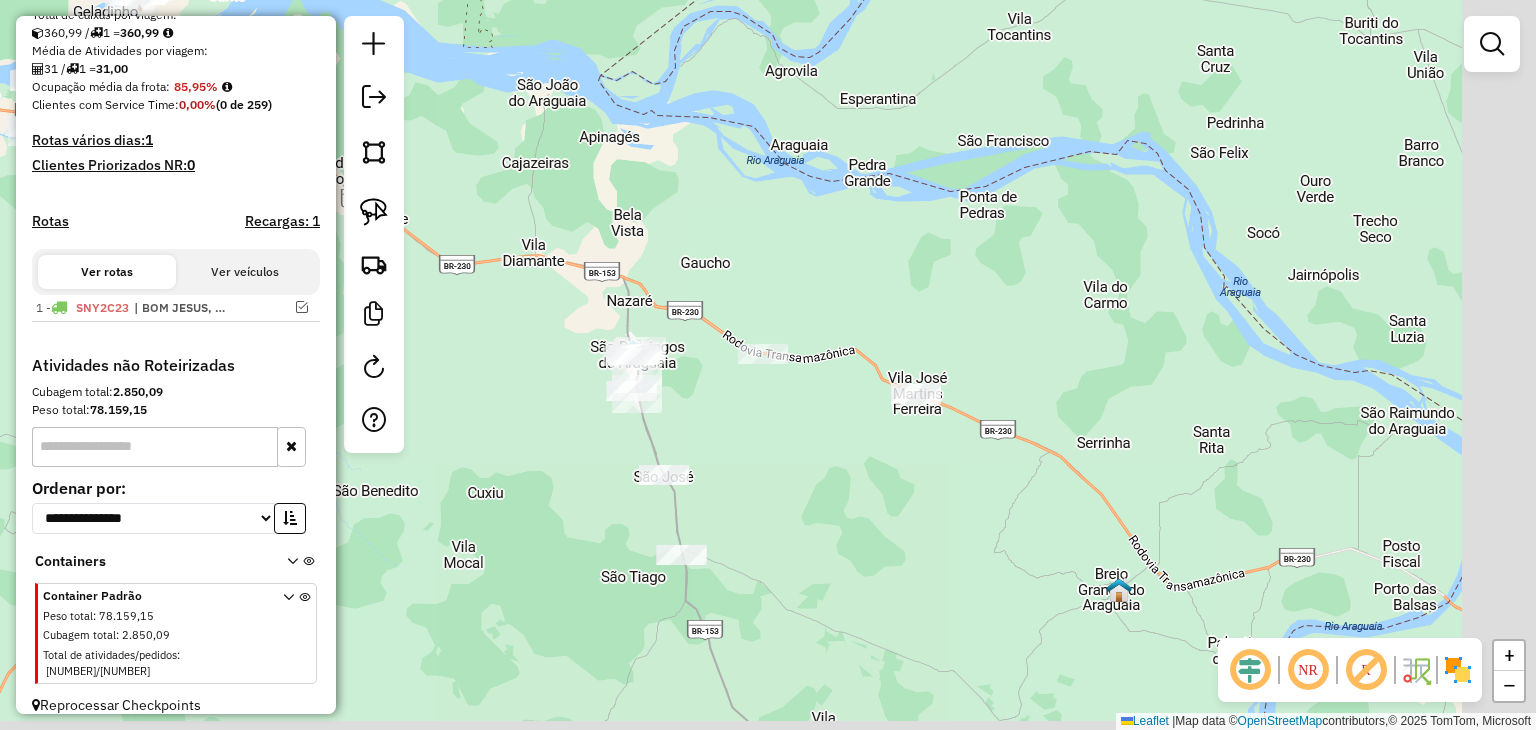drag, startPoint x: 820, startPoint y: 346, endPoint x: 686, endPoint y: 213, distance: 188.79883 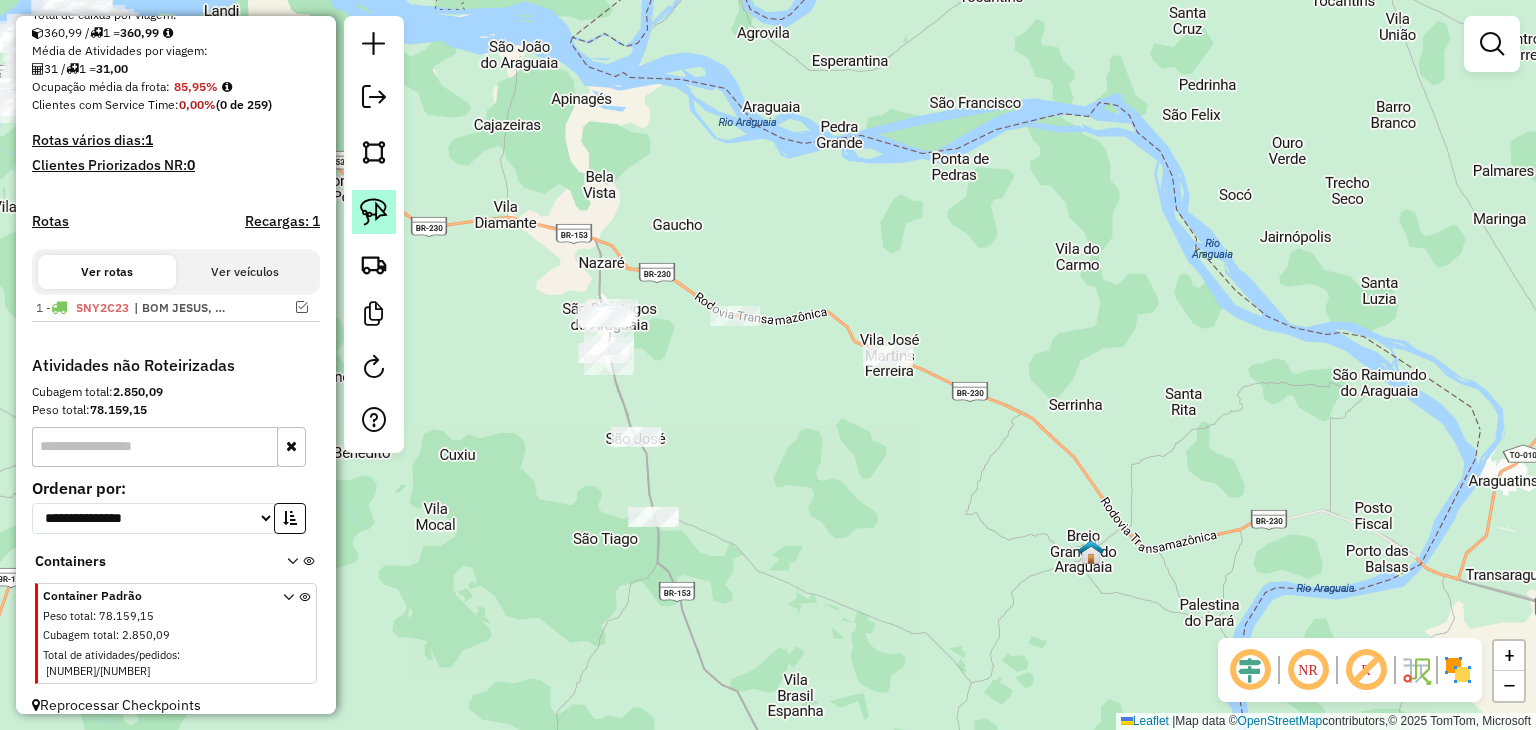 click 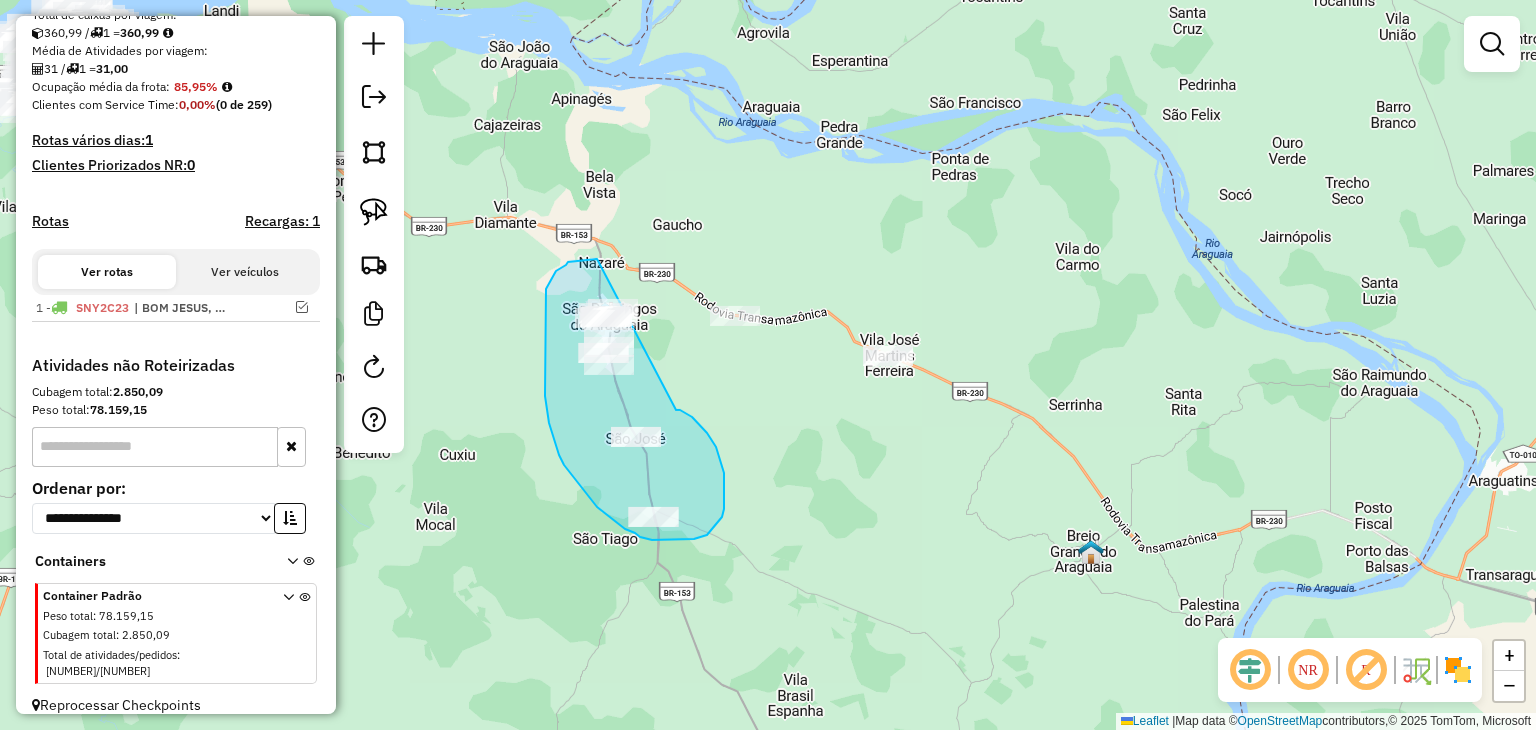drag, startPoint x: 676, startPoint y: 410, endPoint x: 642, endPoint y: 252, distance: 161.61684 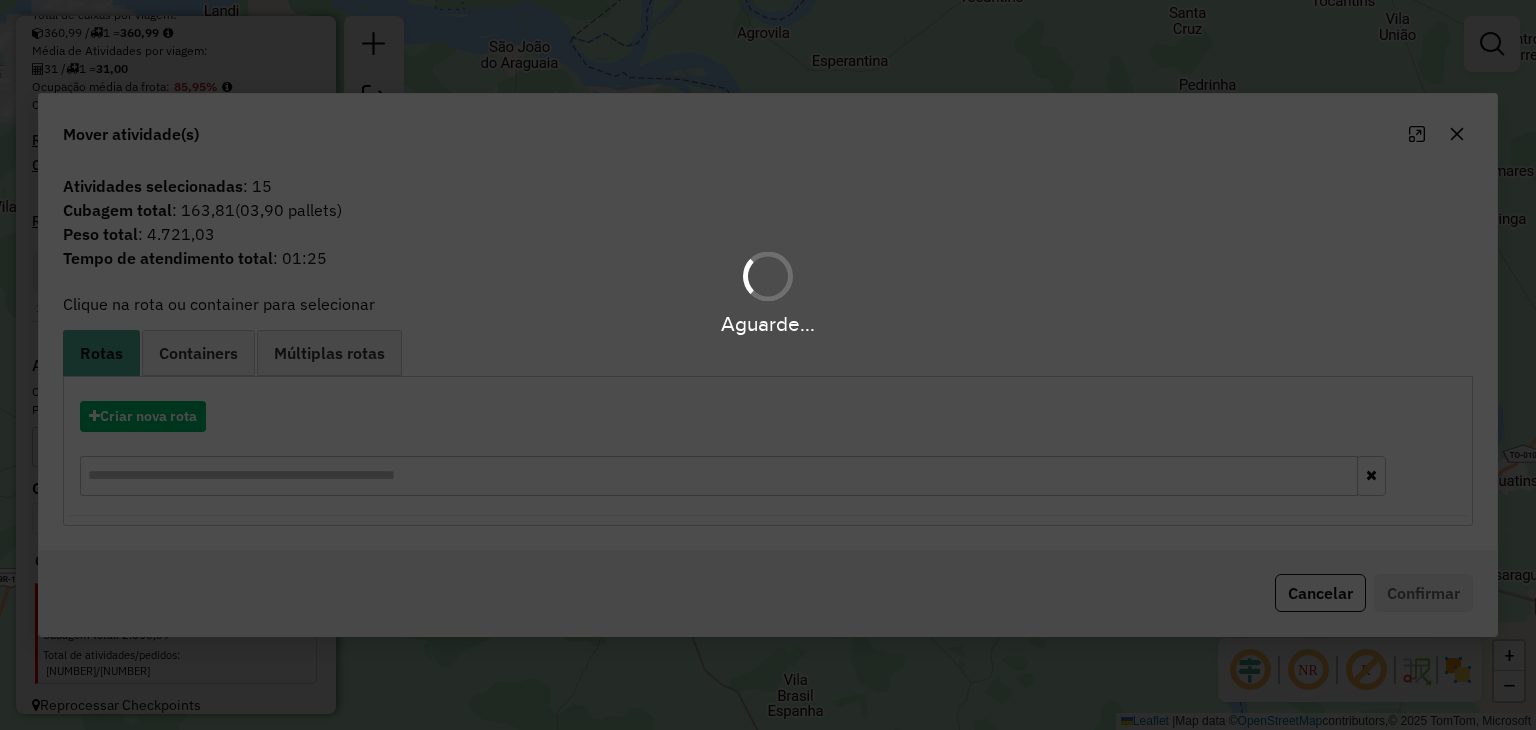 click on "Aguarde..." at bounding box center [768, 365] 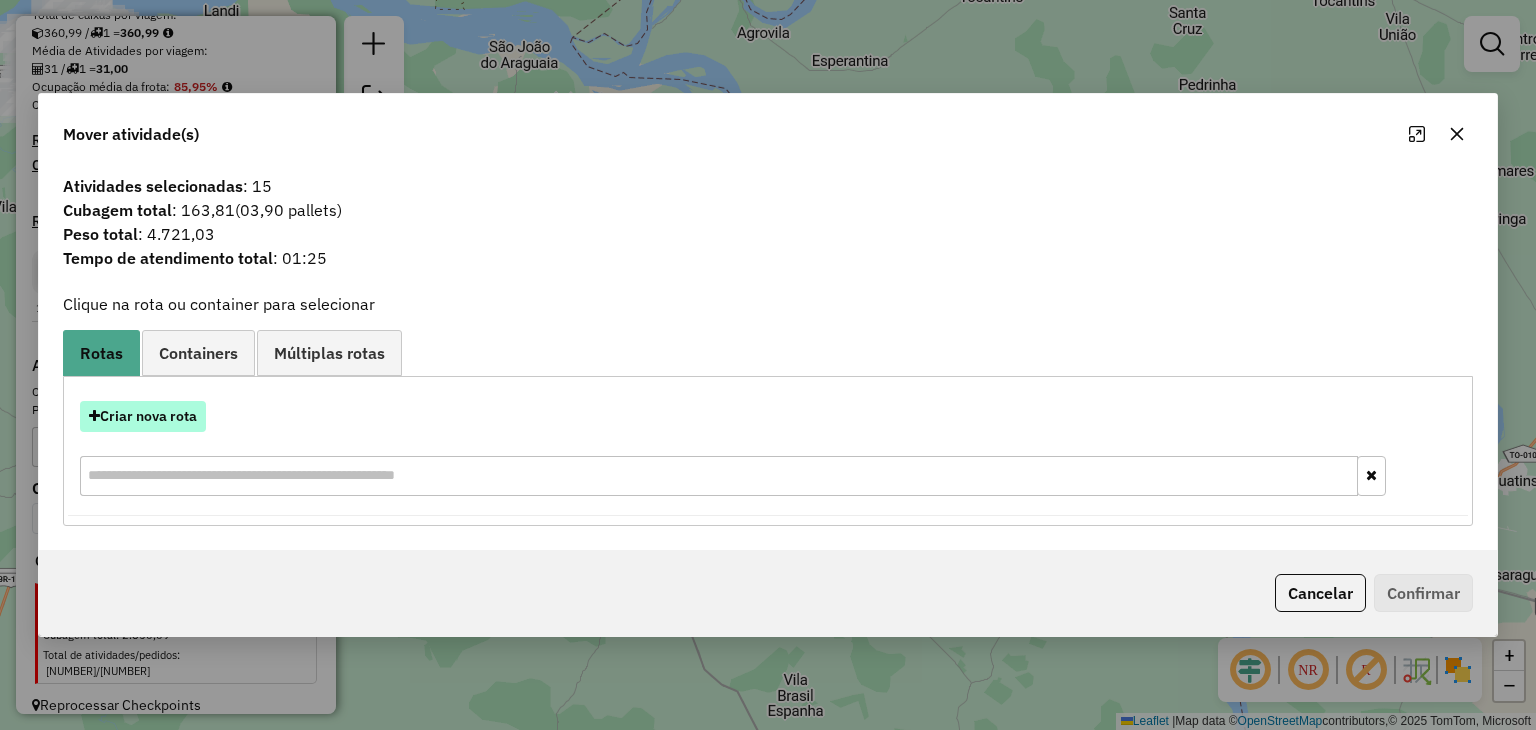 click on "Criar nova rota" at bounding box center [143, 416] 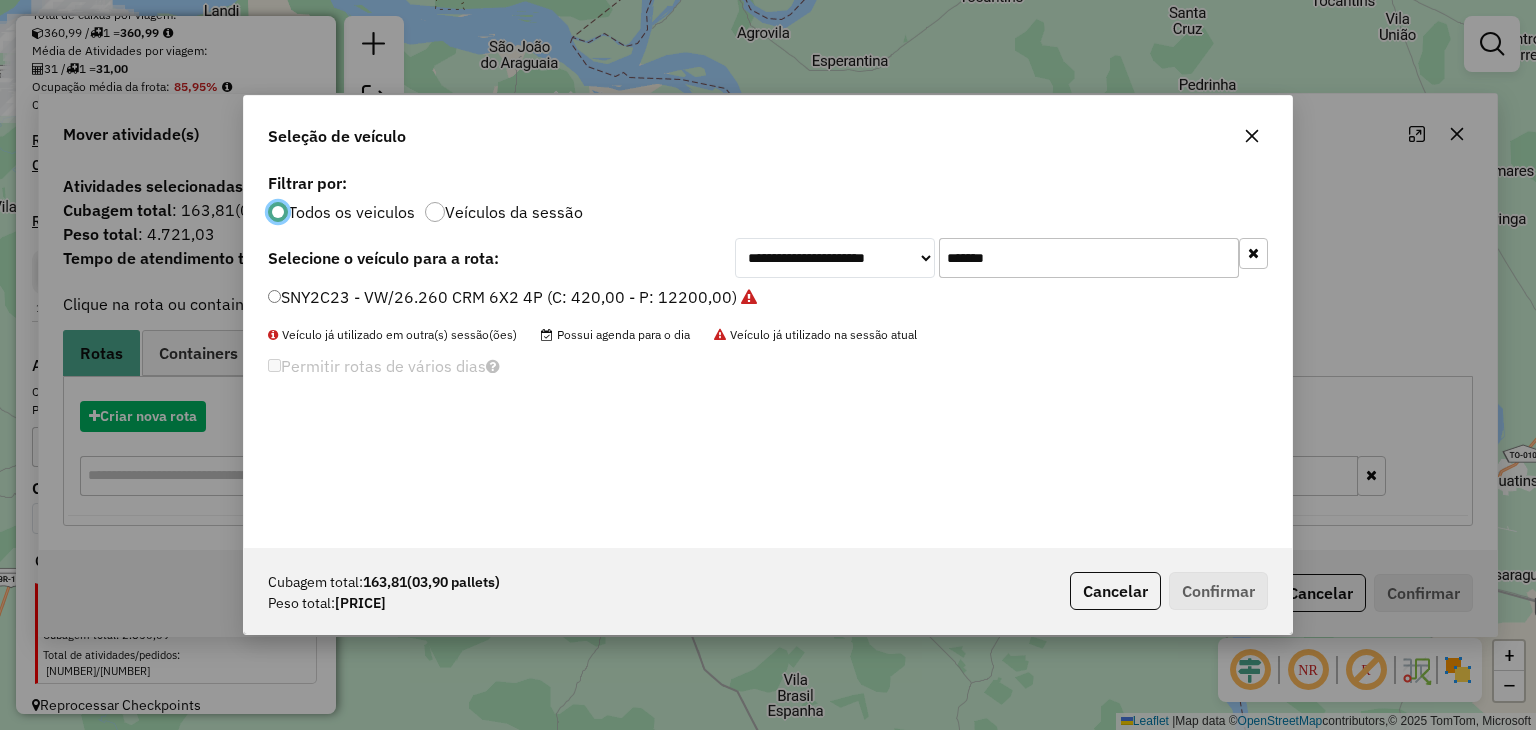scroll, scrollTop: 10, scrollLeft: 6, axis: both 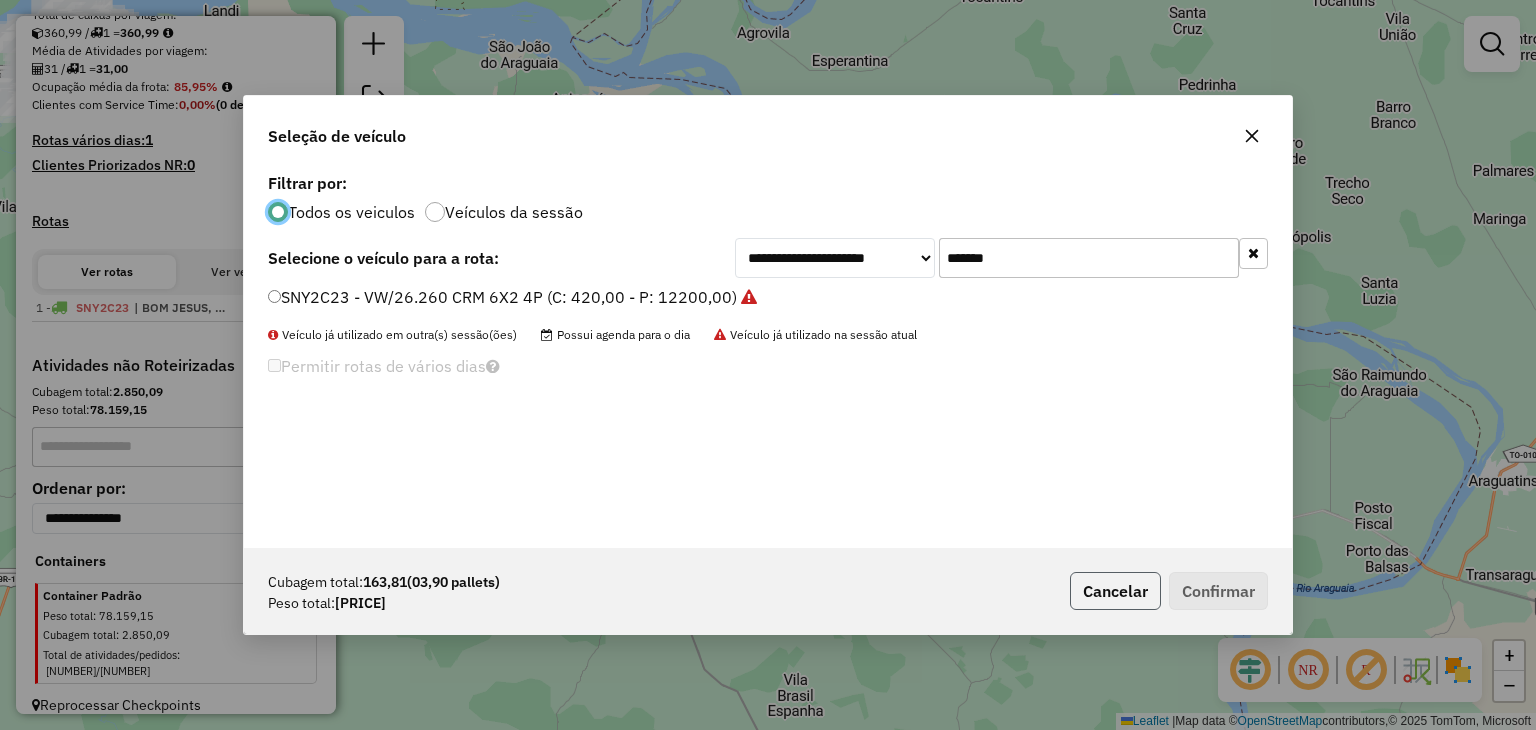 click on "Cancelar" 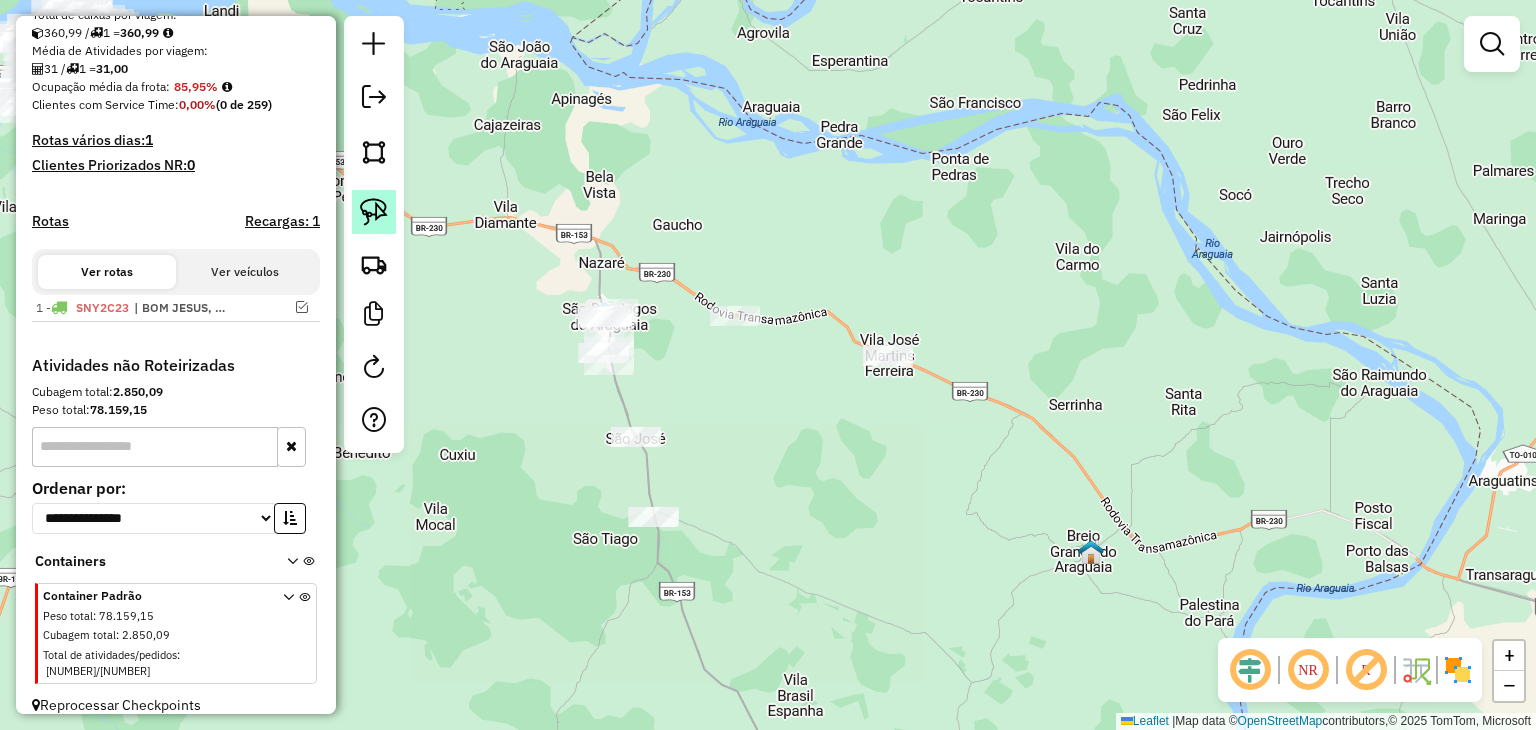 click 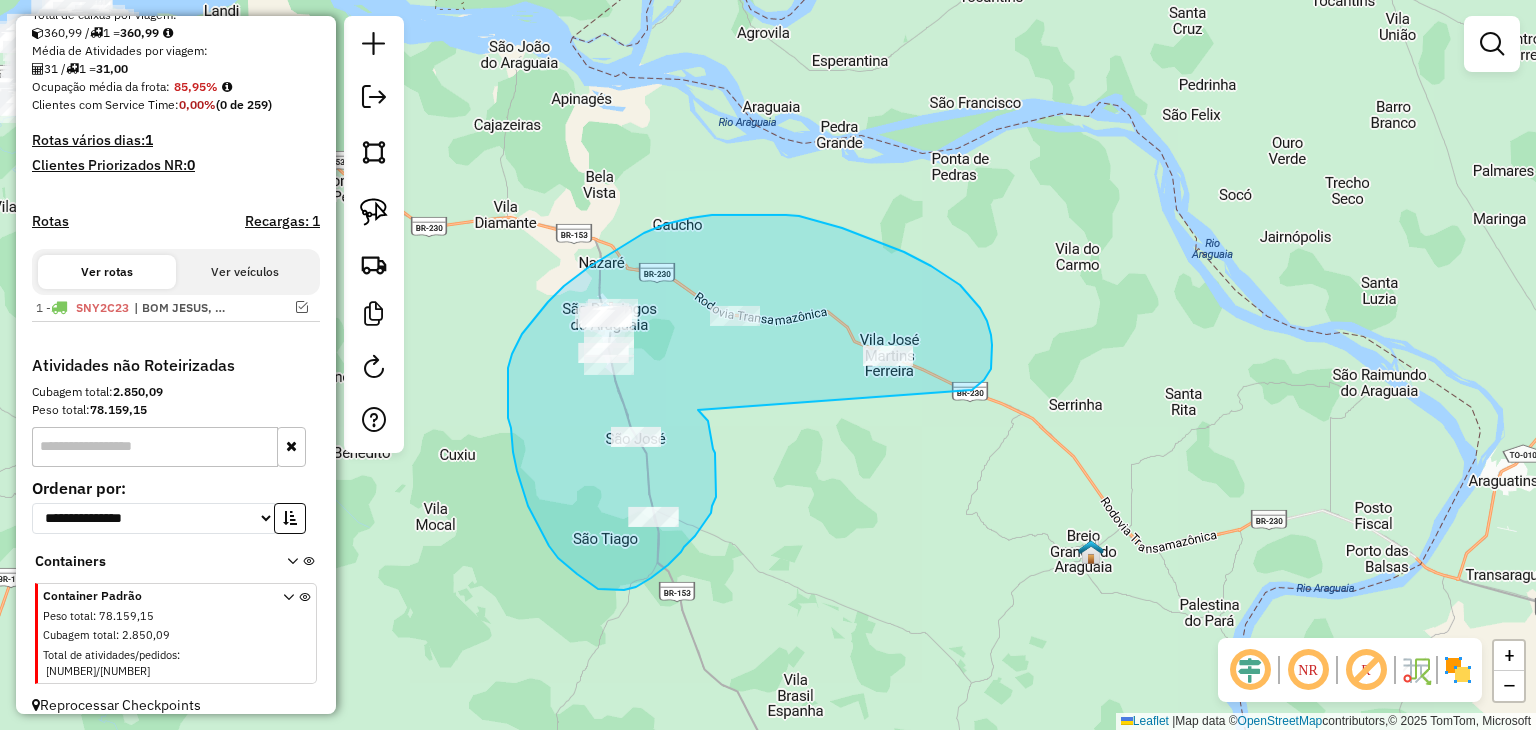 drag, startPoint x: 701, startPoint y: 413, endPoint x: 945, endPoint y: 397, distance: 244.52403 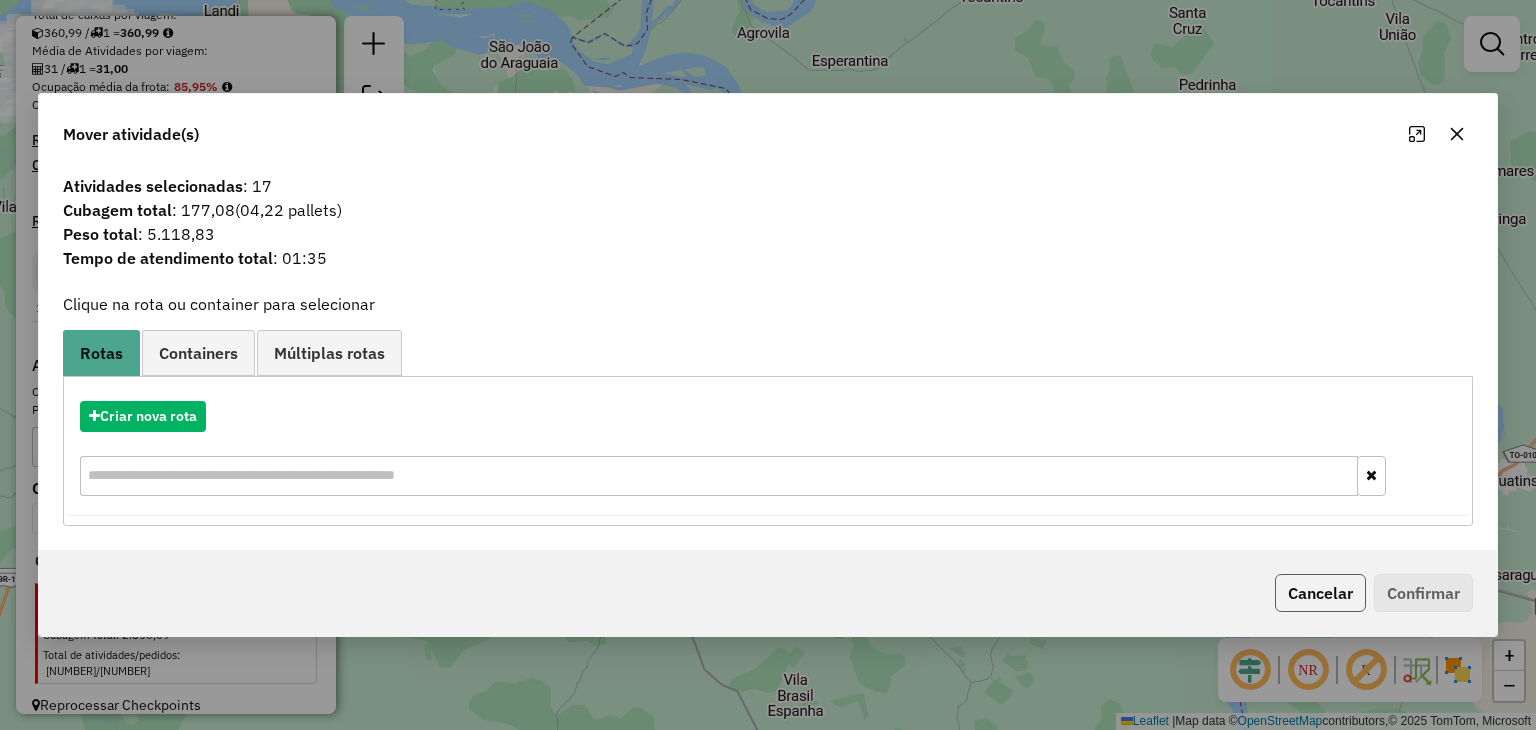 click on "Cancelar" 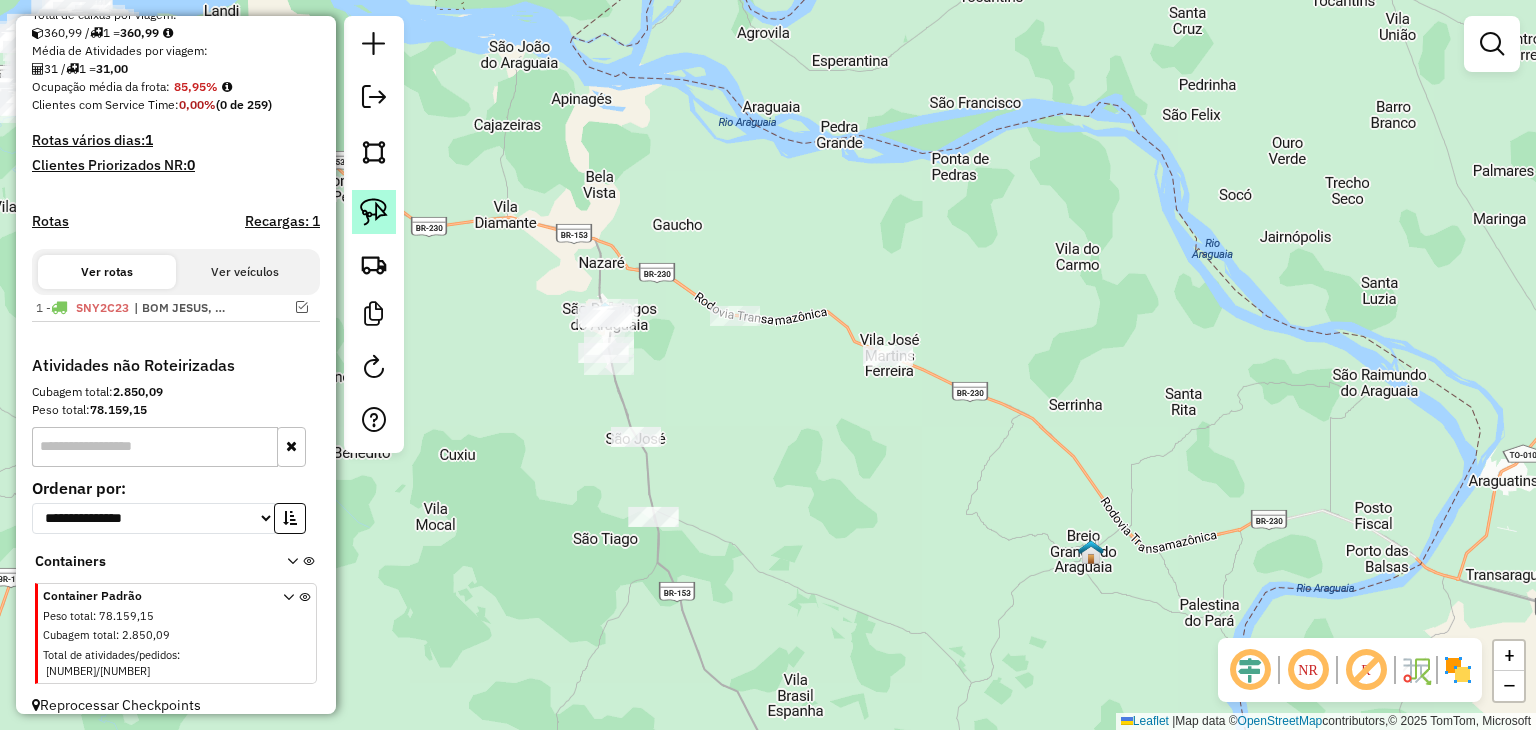 click 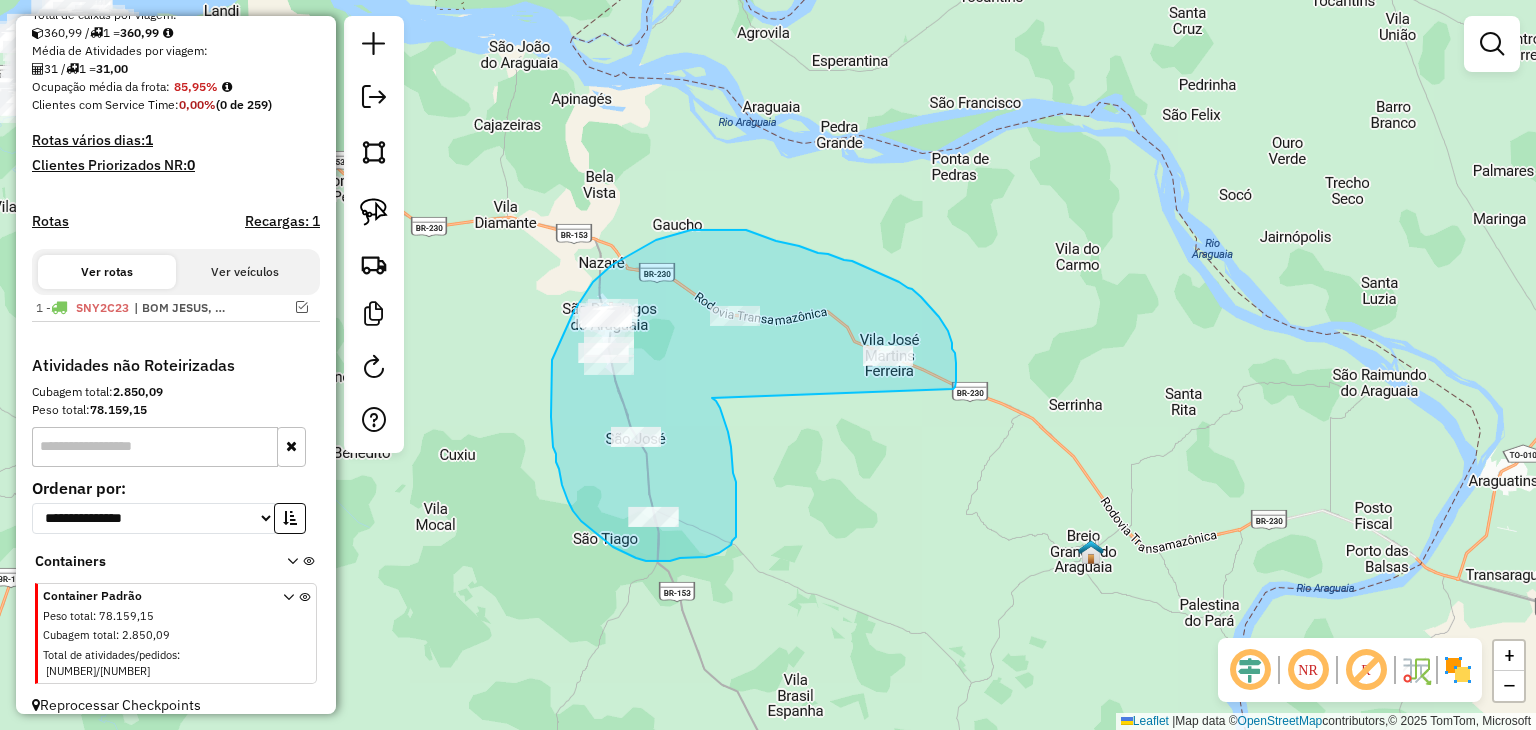 drag, startPoint x: 713, startPoint y: 399, endPoint x: 953, endPoint y: 389, distance: 240.20824 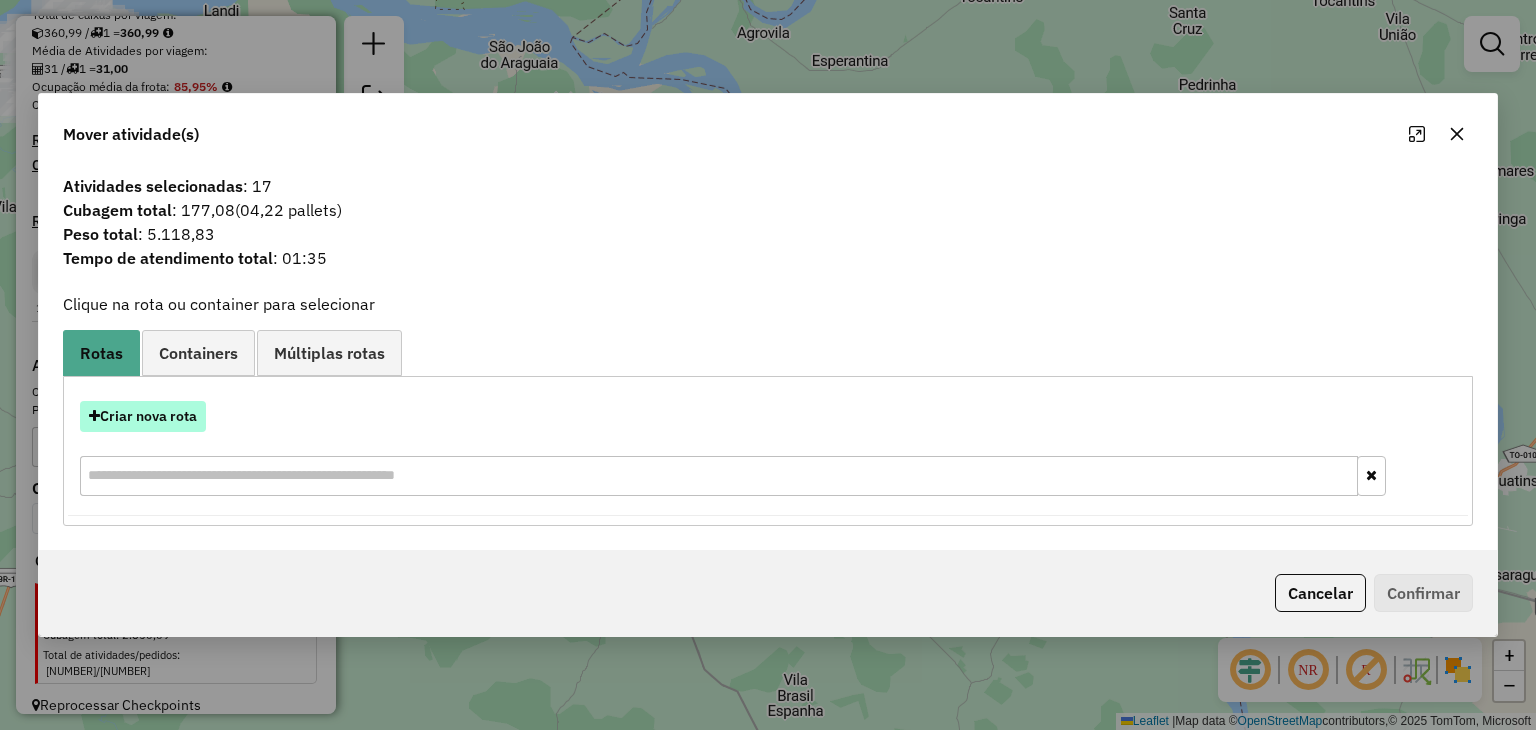 click on "Criar nova rota" at bounding box center (143, 416) 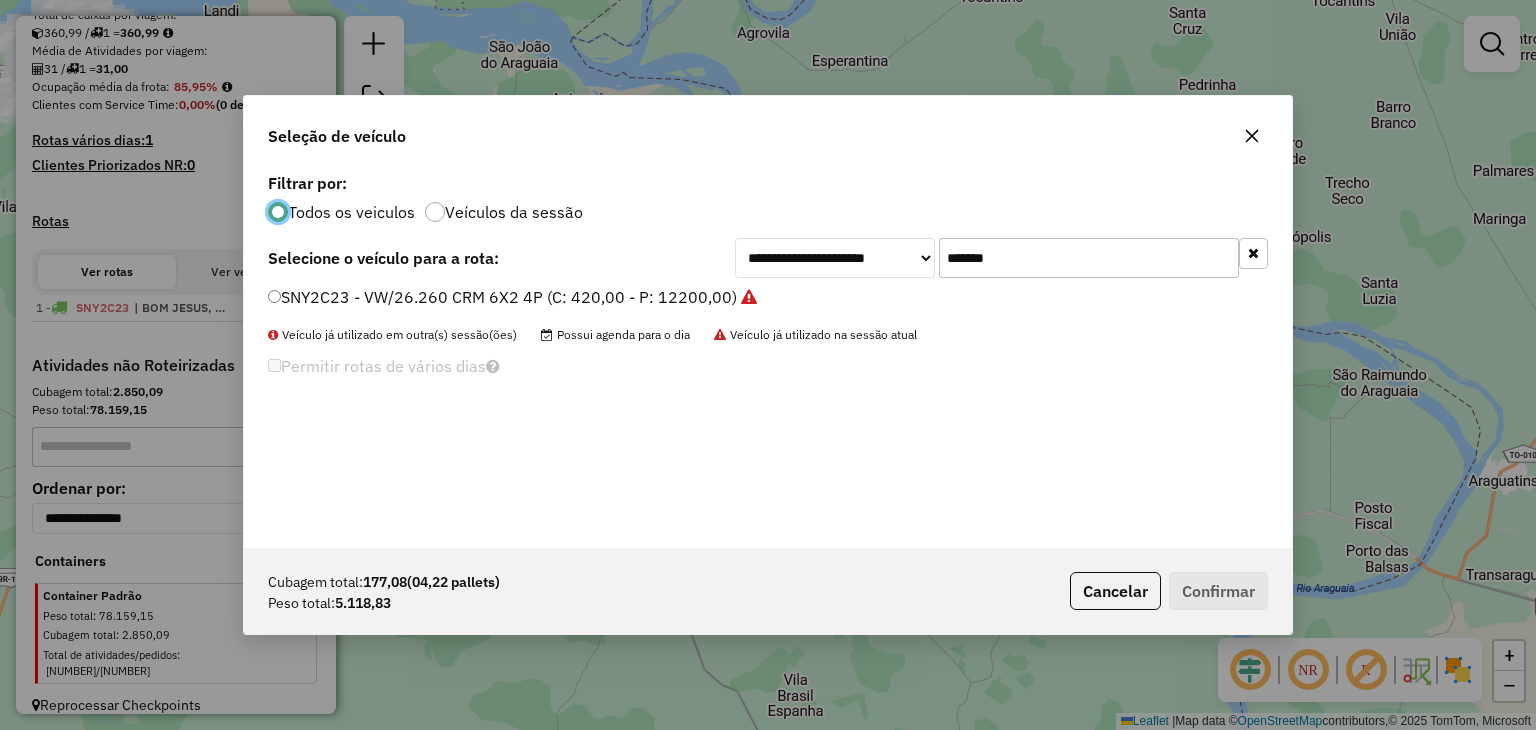 scroll, scrollTop: 10, scrollLeft: 6, axis: both 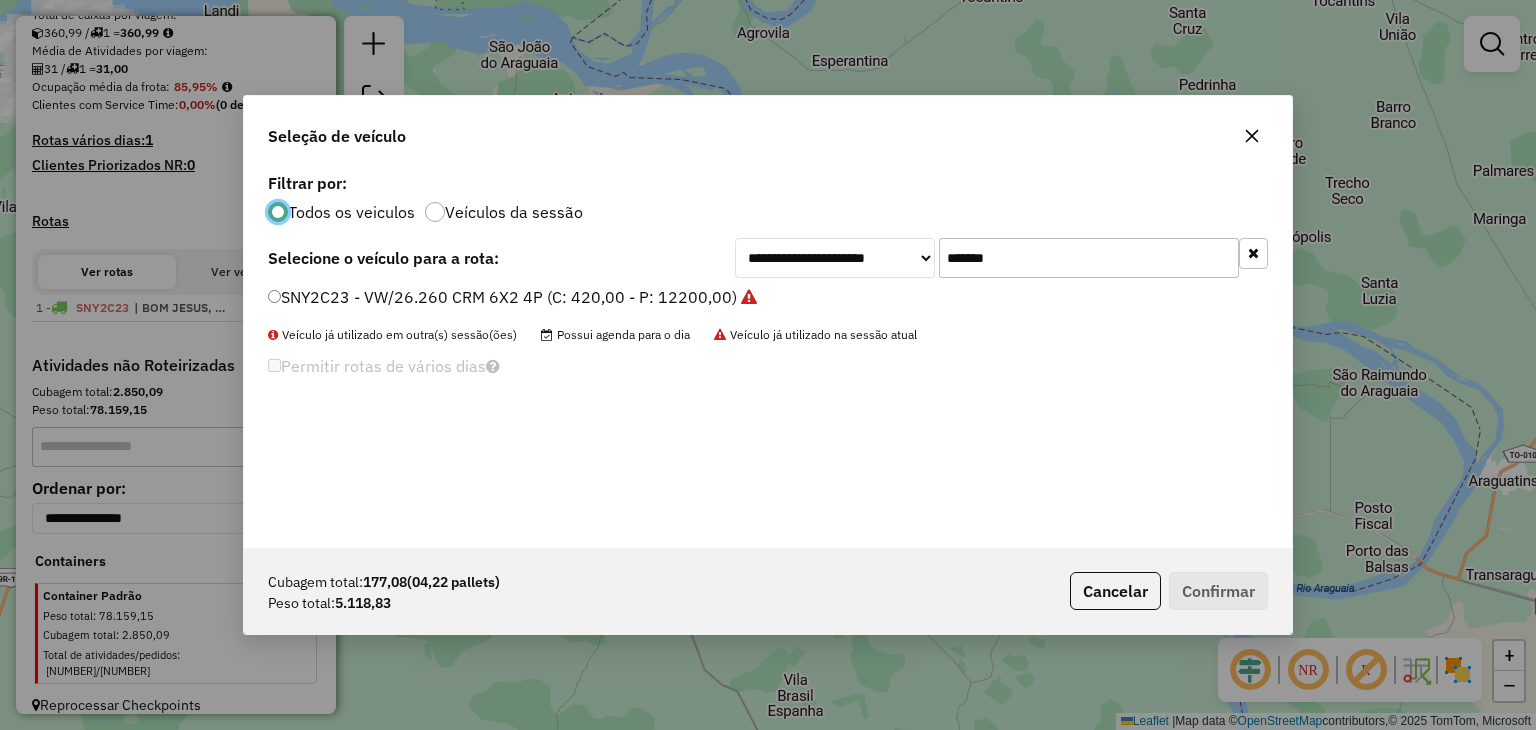 click on "*******" 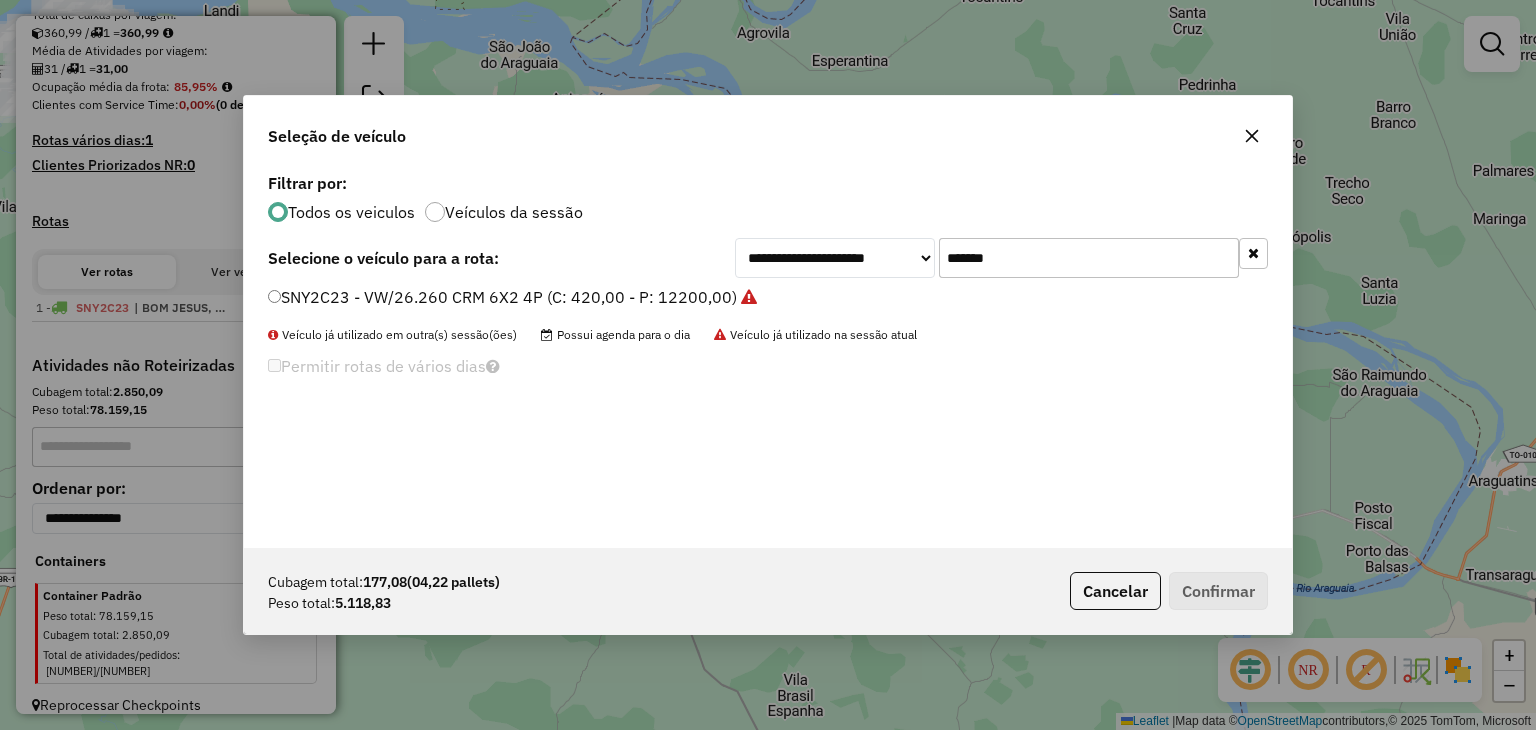 click on "*******" 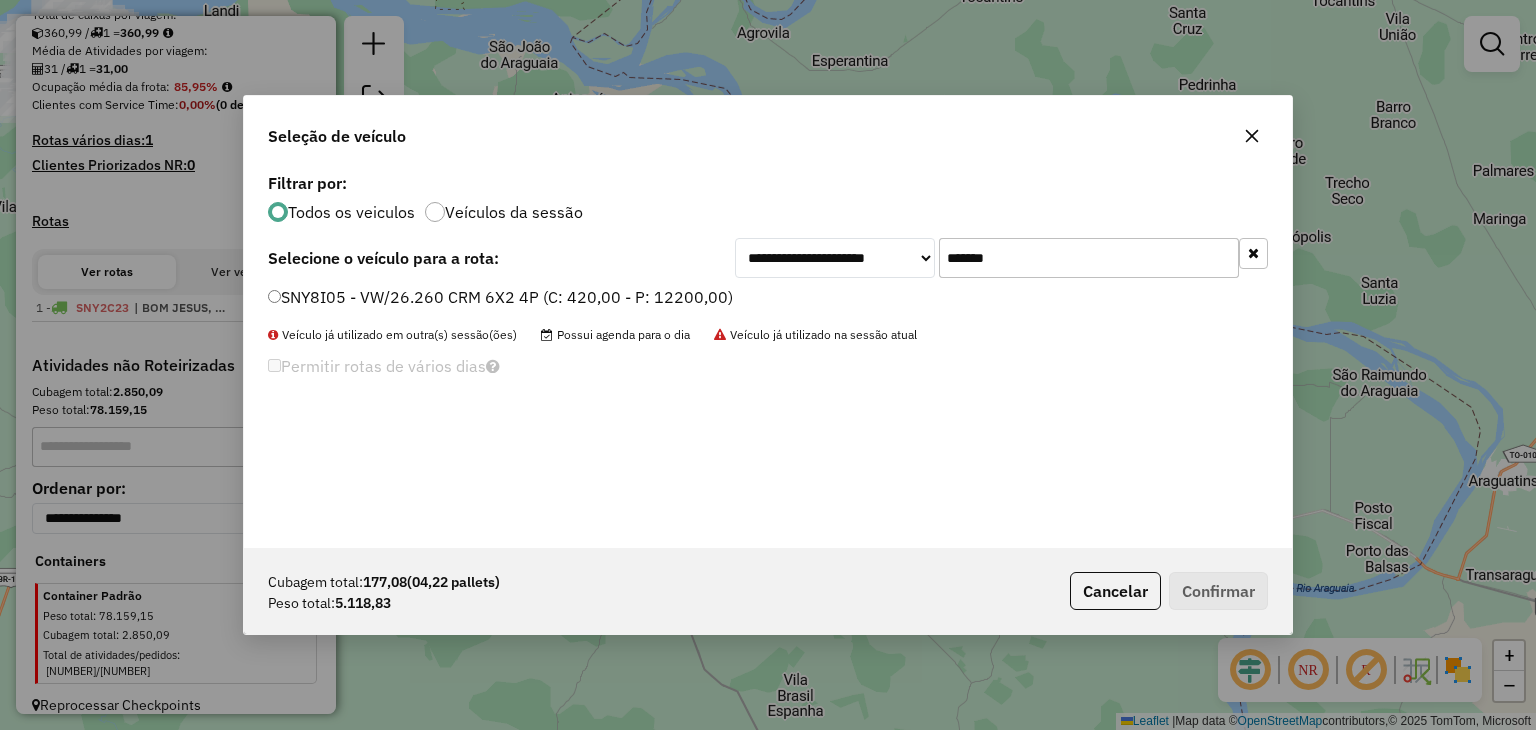 type on "*******" 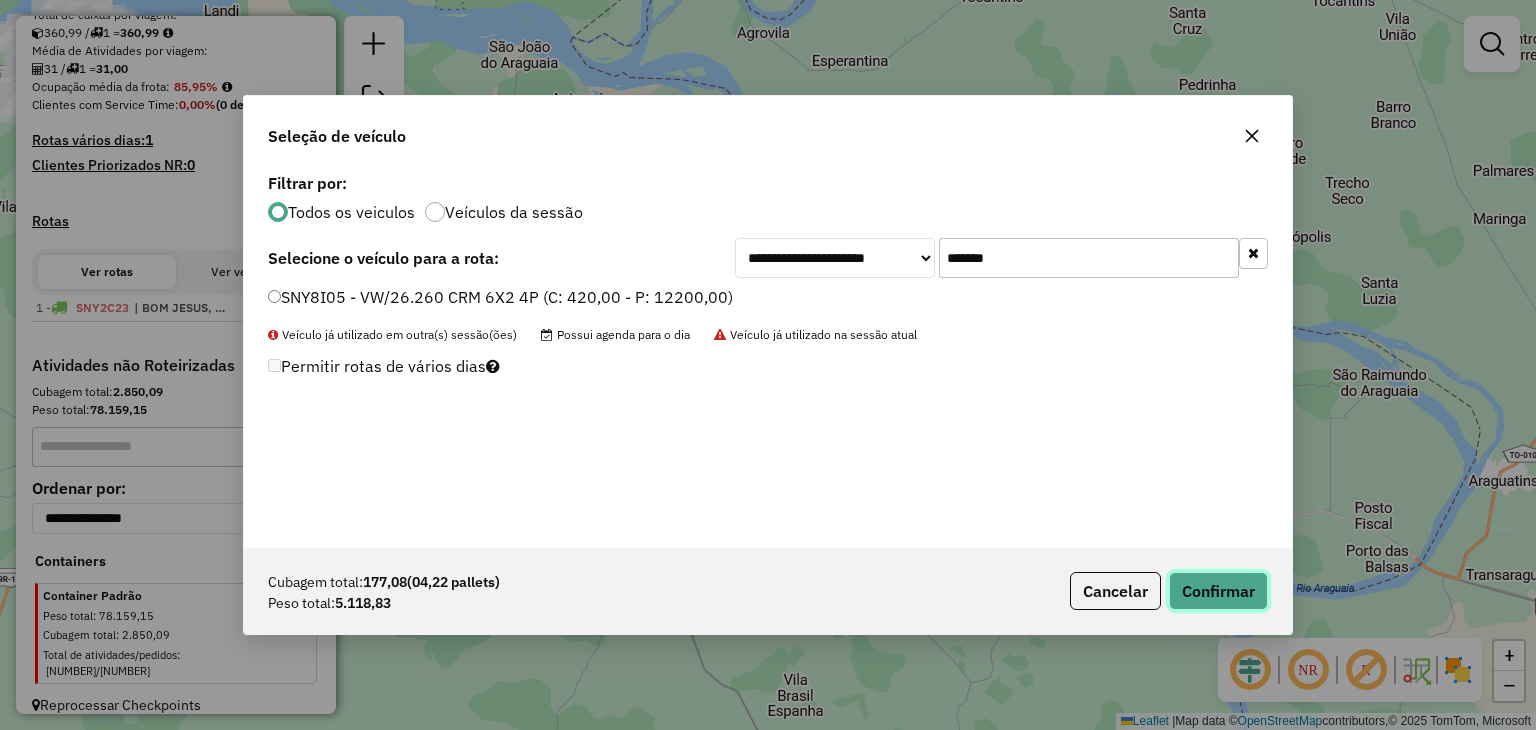 click on "Confirmar" 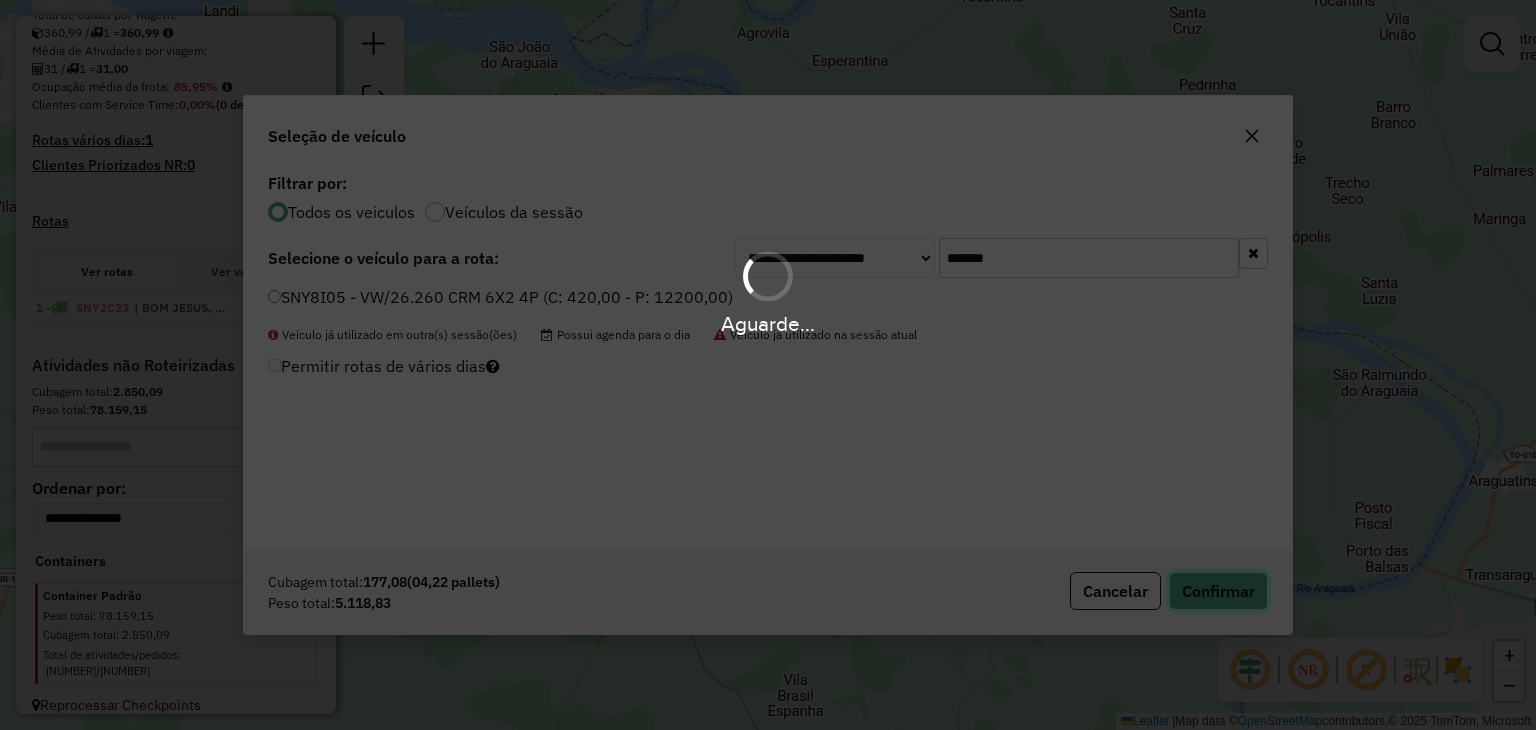 type 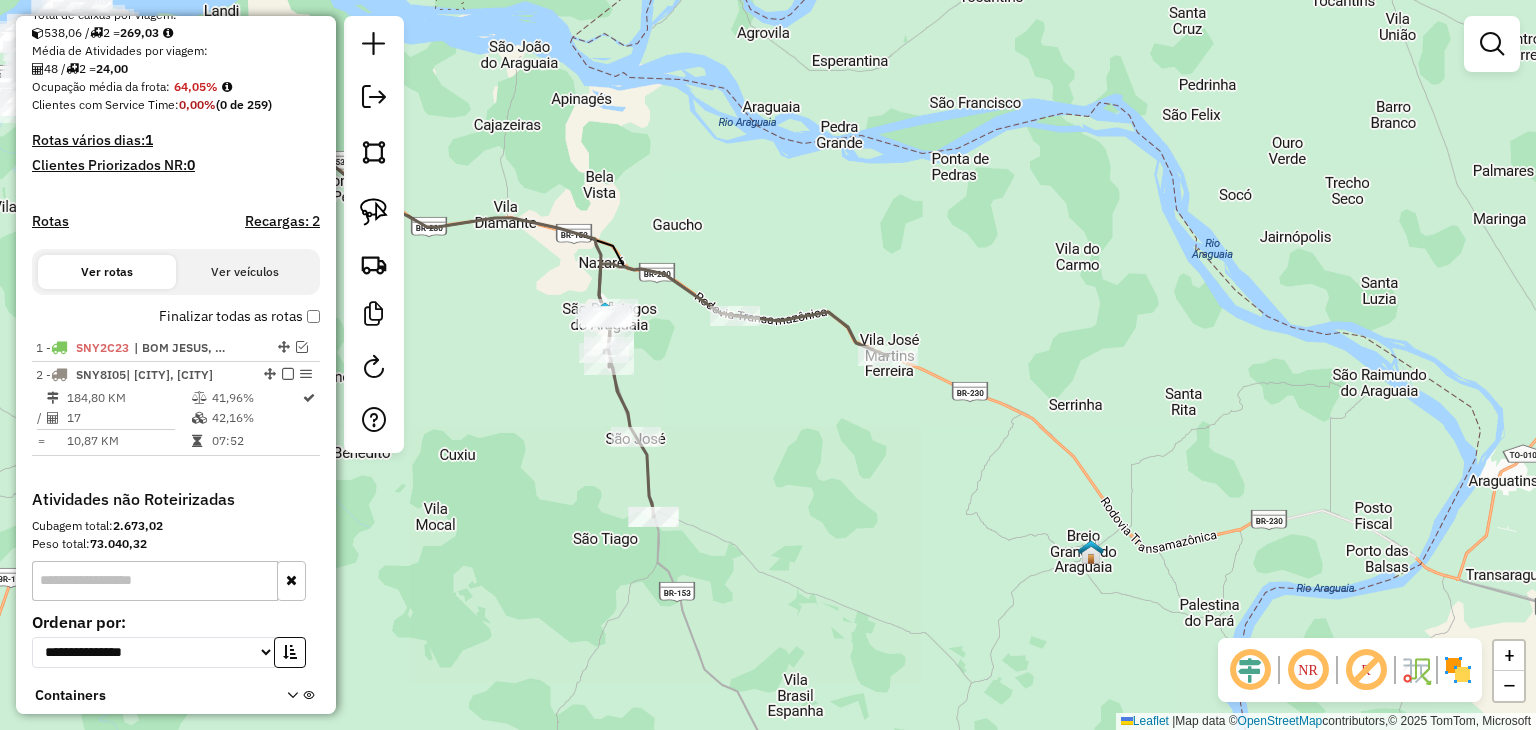 scroll, scrollTop: 539, scrollLeft: 0, axis: vertical 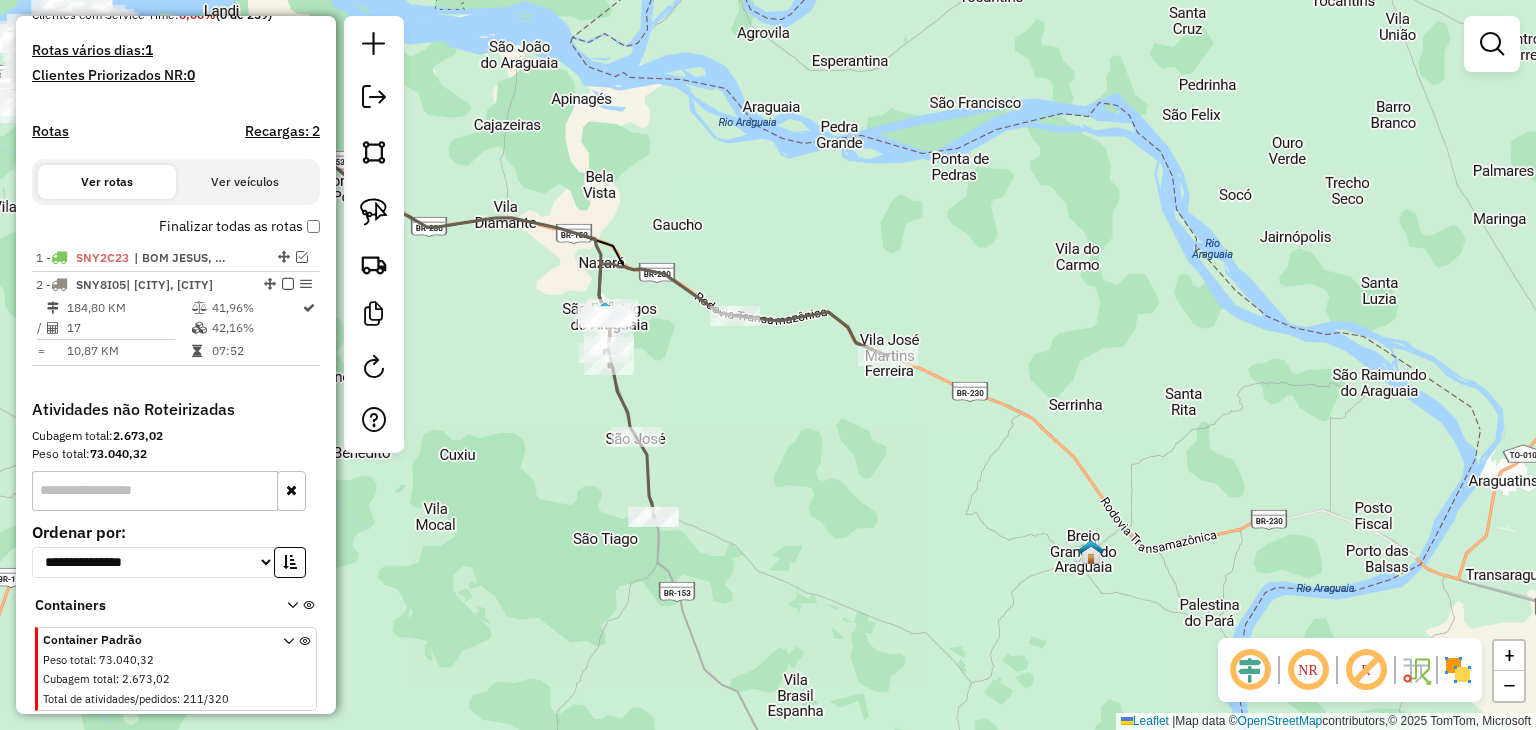 click on "Rota 2 - Placa [PLATE]  6330 - REST.FRUT.D PARANA Janela de atendimento Grade de atendimento Capacidade Transportadoras Veículos Cliente Pedidos  Rotas Selecione os dias de semana para filtrar as janelas de atendimento  Seg   Ter   Qua   Qui   Sex   Sáb   Dom  Informe o período da janela de atendimento: De: Até:  Filtrar exatamente a janela do cliente  Considerar janela de atendimento padrão  Selecione os dias de semana para filtrar as grades de atendimento  Seg   Ter   Qua   Qui   Sex   Sáb   Dom   Considerar clientes sem dia de atendimento cadastrado  Clientes fora do dia de atendimento selecionado Filtrar as atividades entre os valores definidos abaixo:  Peso mínimo:   Peso máximo:   Cubagem mínima:   Cubagem máxima:   De:   Até:  Filtrar as atividades entre o tempo de atendimento definido abaixo:  De:   Até:   Considerar capacidade total dos clientes não roteirizados Transportadora: Selecione um ou mais itens Tipo de veículo: Selecione um ou mais itens Veículo: Selecione um ou mais itens +" 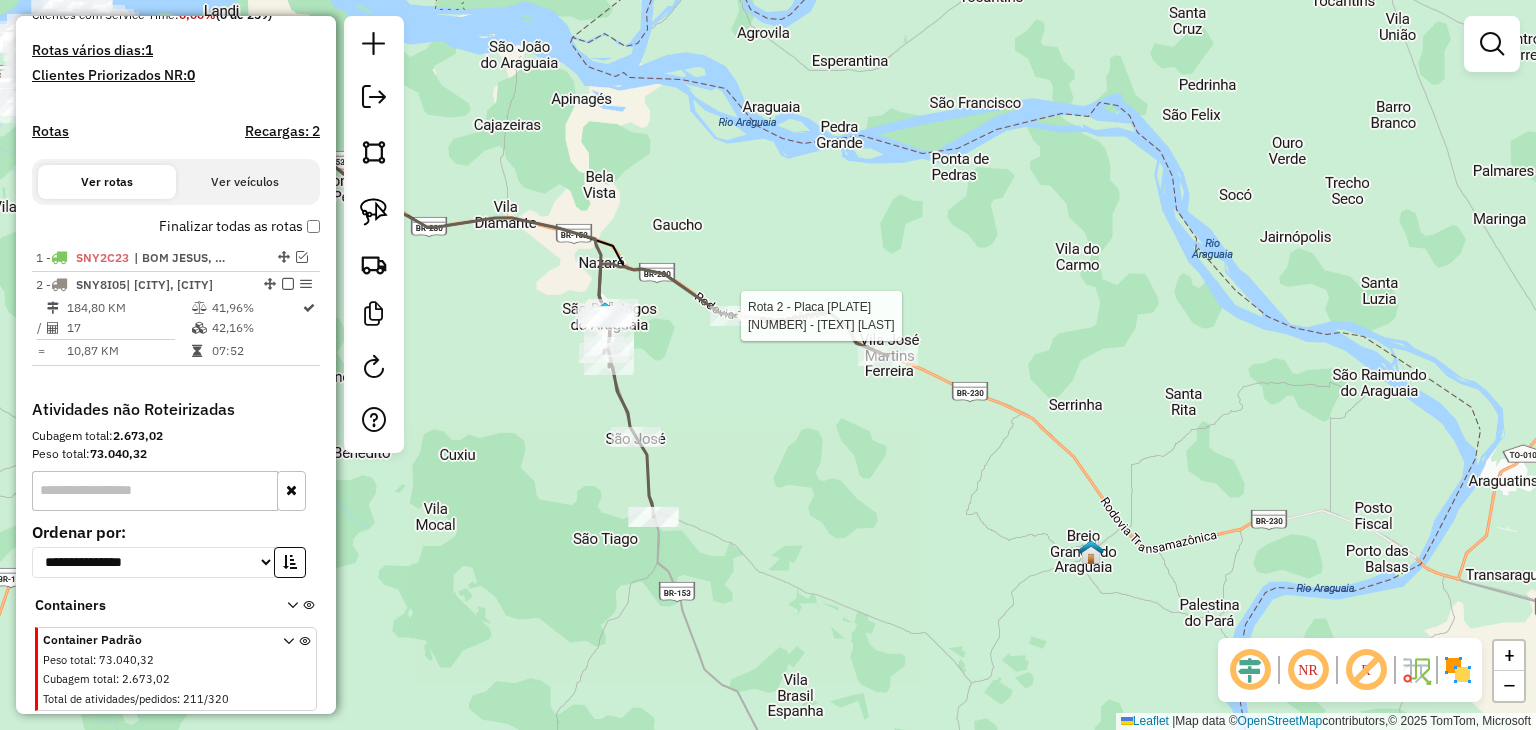 select on "**********" 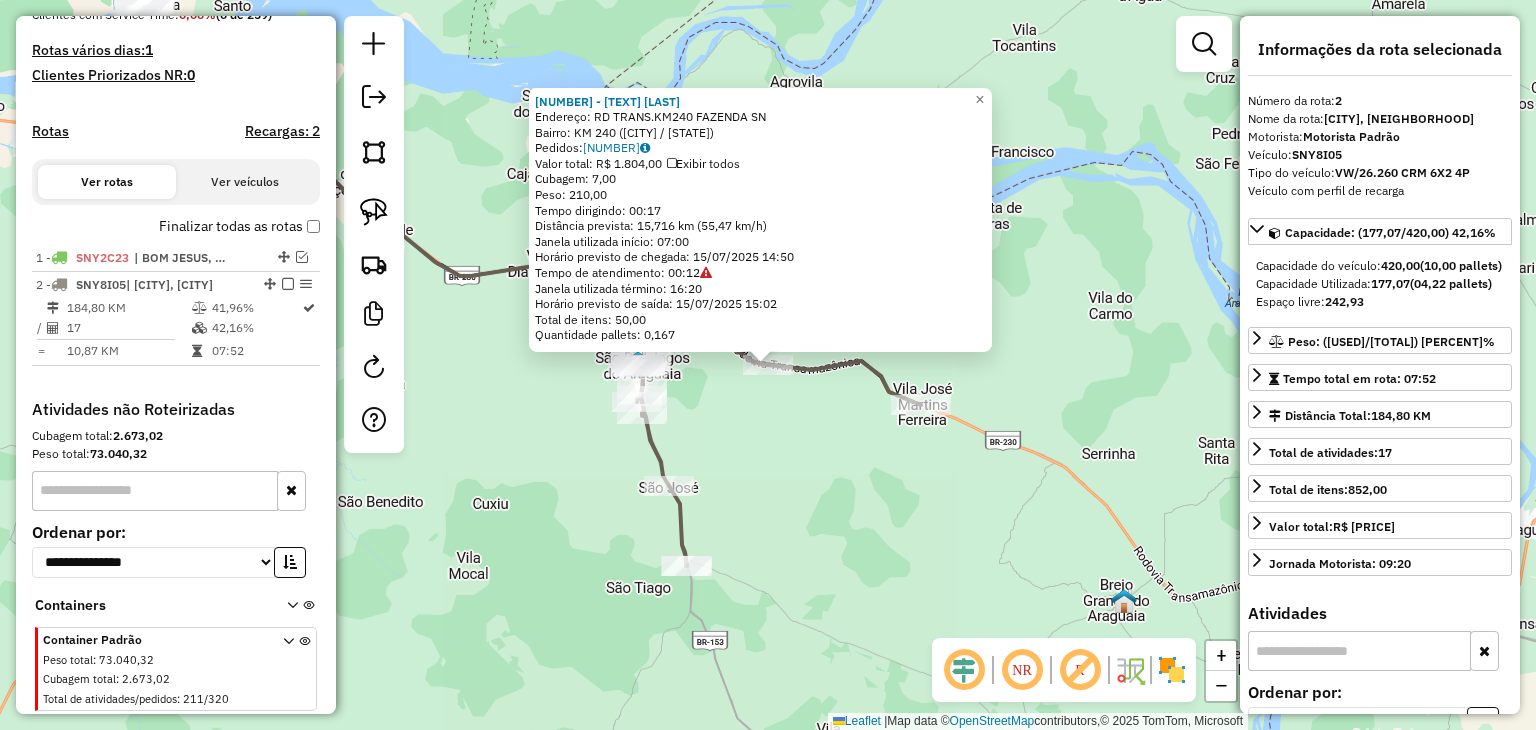 scroll, scrollTop: 600, scrollLeft: 0, axis: vertical 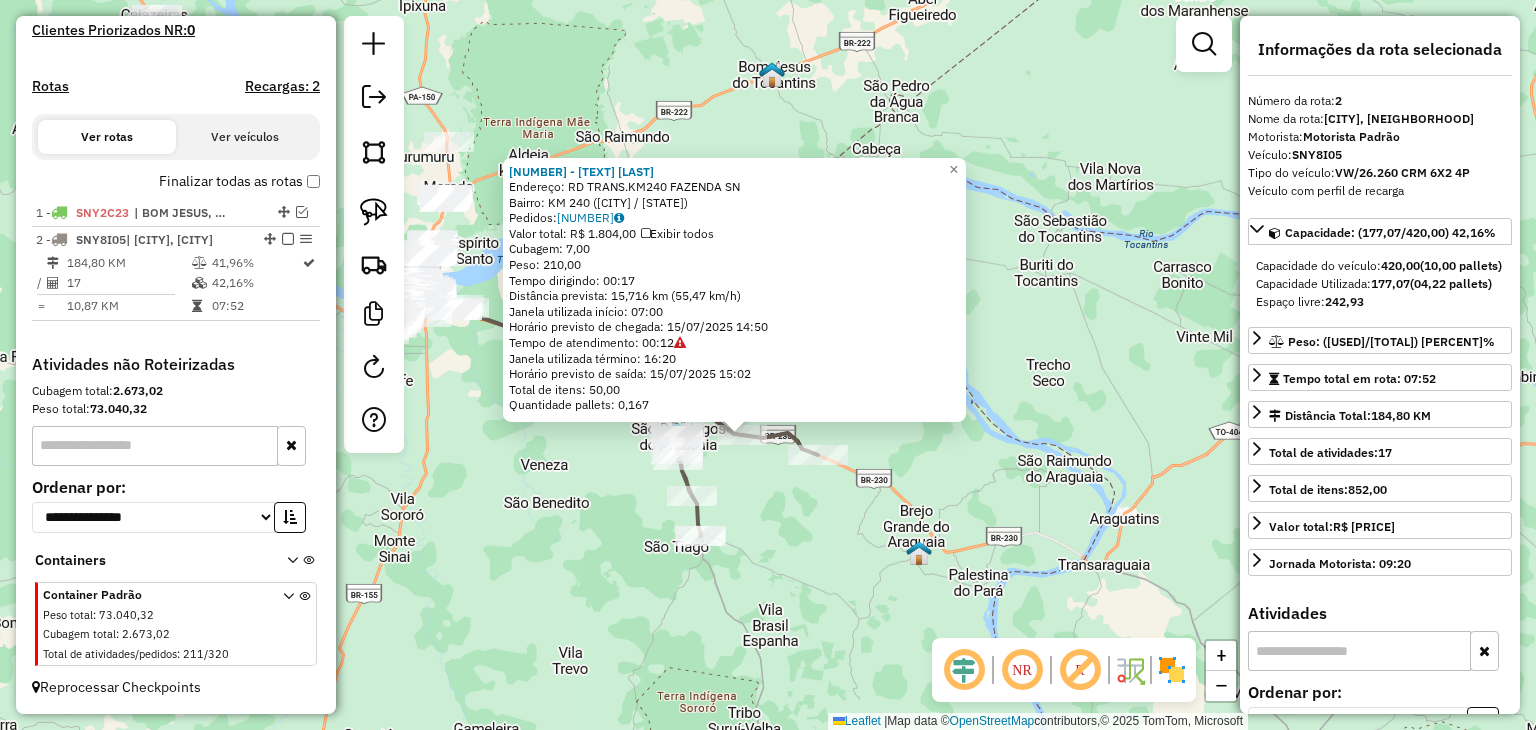 click on "[NUMBER] - [NUMBER] - [TEXT] [TEXT] Endereço: [TEXT] [NUMBER] FAZENDA [NUMBER] Bairro: [TEXT] ([TEXT] / [TEXT]) Pedidos: [NUMBER] Valor total: R$ [NUMBER] Exibir todos Cubagem: [NUMBER] Peso: [NUMBER] Tempo dirigindo: [TEXT] Distância prevista: [NUMBER] km ([NUMBER] km/h) Janela utilizada início: [TEXT] Horário previsto de chegada: [DATE] [TIME] Tempo de atendimento: [TEXT] Janela utilizada término: [TEXT] Horário previsto de saída: [DATE] [TIME] Total de itens: [NUMBER] Quantidade pallets: [NUMBER] × Janela de atendimento Grade de atendimento Capacidade Transportadoras Veículos Cliente Pedidos Rotas Selecione os dias de semana para filtrar as janelas de atendimento Seg Ter Qua Qui Sex Sáb Dom Informe o período da janela de atendimento: De: Até: Filtrar exatamente a janela do cliente Considerar janela de atendimento padrão Selecione os dias de semana para filtrar as grades de atendimento Seg Ter Qua Qui Sex Sáb Dom Peso mínimo: Peso máximo: +" 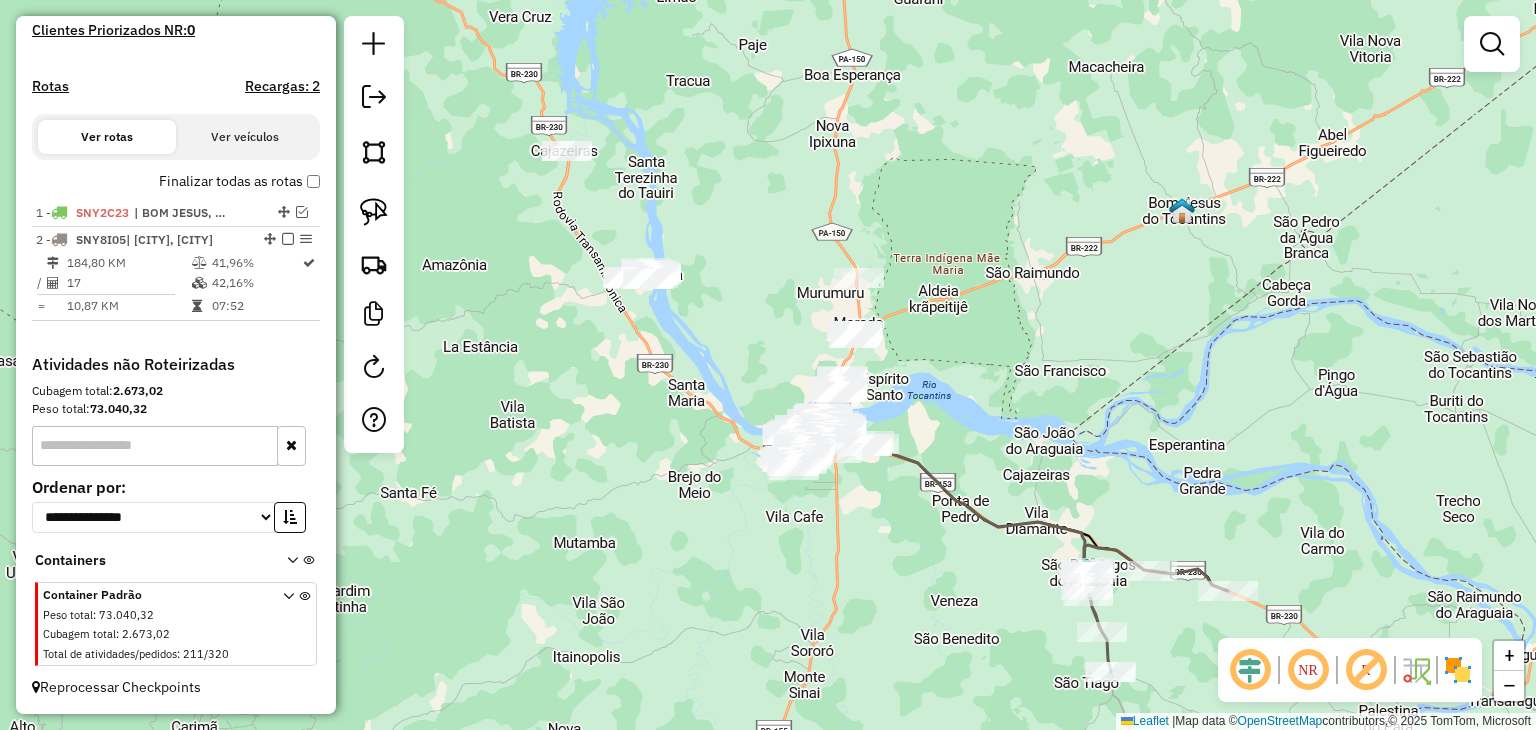 drag, startPoint x: 538, startPoint y: 421, endPoint x: 948, endPoint y: 557, distance: 431.9676 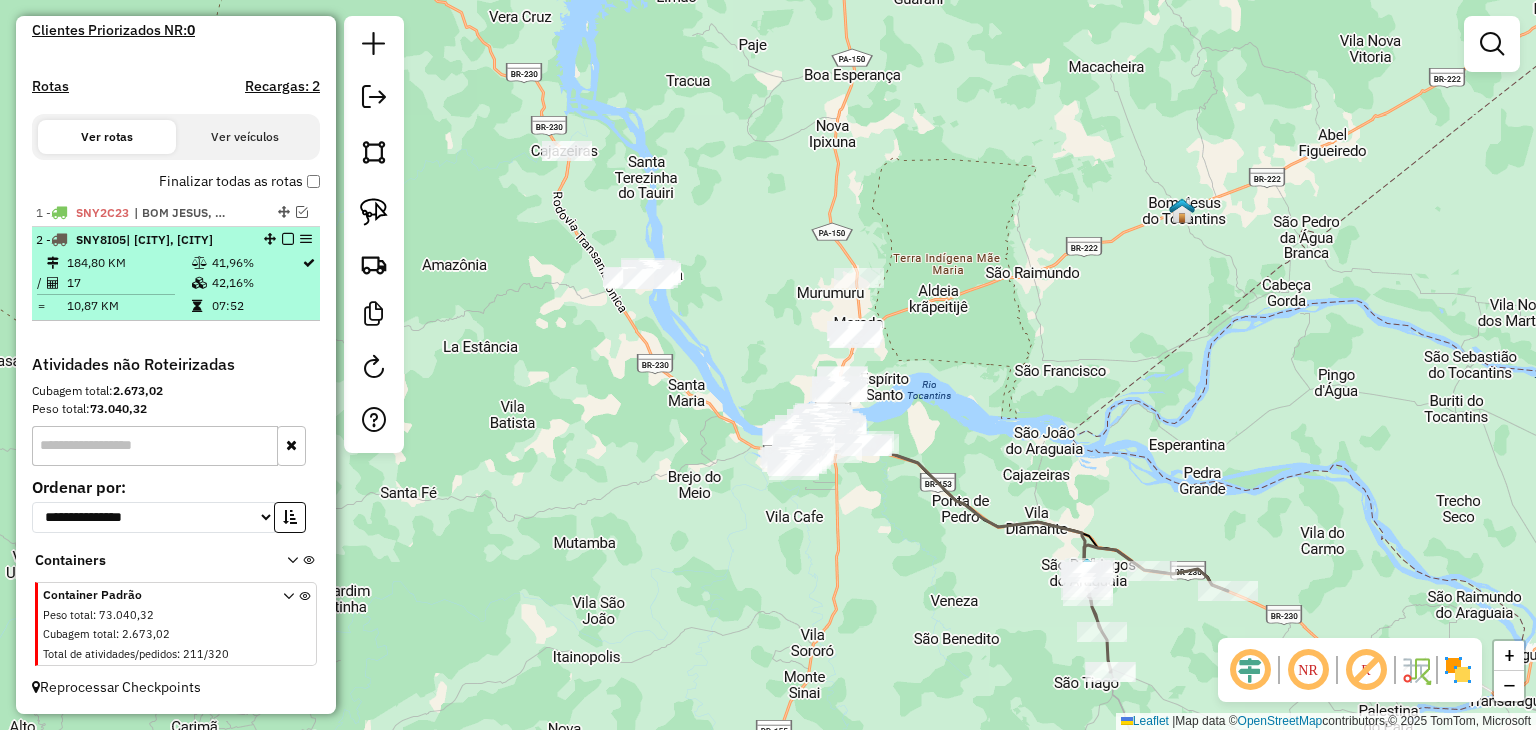 click at bounding box center [288, 239] 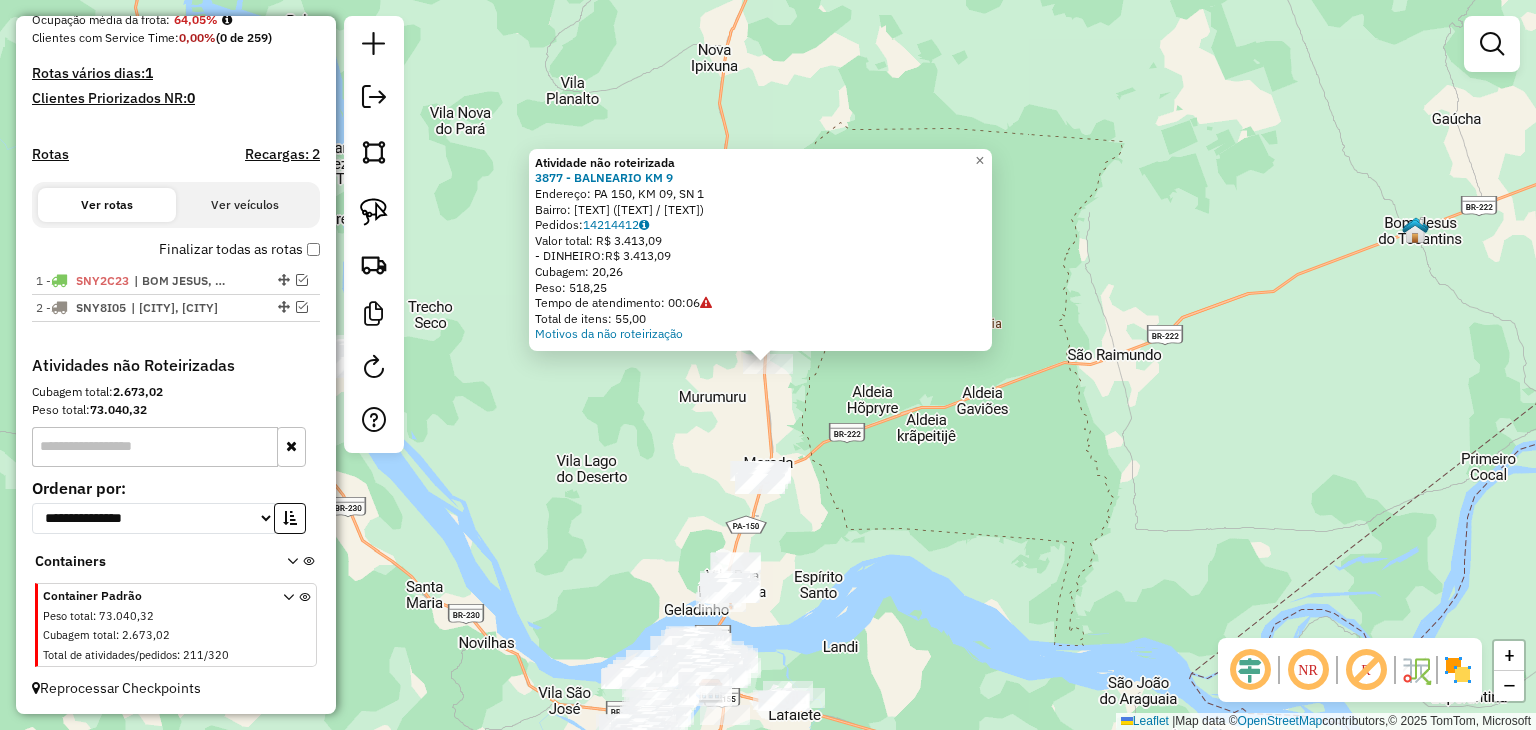 click on "Atividade não roteirizada [CODE] - [NAME]  Endereço:  [ROAD], [NUMBER]   Bairro: [NAME] ([CITY] / [STATE])   Pedidos:  [NUMBER]   Valor total: R$ [VALUE]   - DINHEIRO:  R$ [VALUE]   Cubagem: [VALUE]   Peso: [VALUE]   Tempo de atendimento: [TIME]   Total de itens: [NUMBER]  Motivos da não roteirização × Janela de atendimento Grade de atendimento Capacidade Transportadoras Veículos Cliente Pedidos  Rotas Selecione os dias de semana para filtrar as janelas de atendimento  Seg   Ter   Qua   Qui   Sex   Sáb   Dom  Informe o período da janela de atendimento: De: Até:  Filtrar exatamente a janela do cliente  Considerar janela de atendimento padrão  Selecione os dias de semana para filtrar as grades de atendimento  Seg   Ter   Qua   Qui   Sex   Sáb   Dom   Considerar clientes sem dia de atendimento cadastrado  Clientes fora do dia de atendimento selecionado Filtrar as atividades entre os valores definidos abaixo:  Peso mínimo:   Peso máximo:   Cubagem mínima:   Cubagem máxima:   De:   Até:   De:" 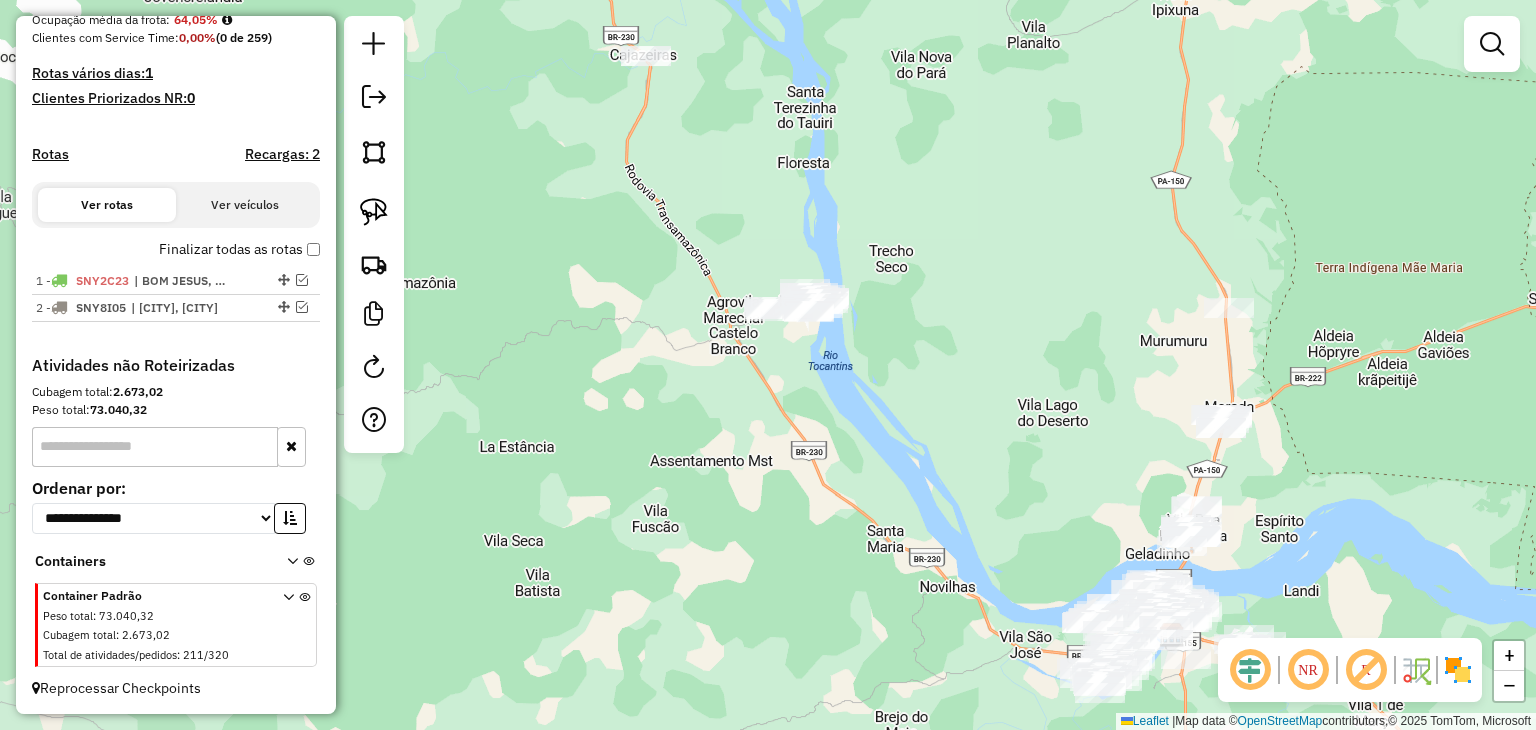 drag, startPoint x: 892, startPoint y: 474, endPoint x: 1404, endPoint y: 578, distance: 522.45575 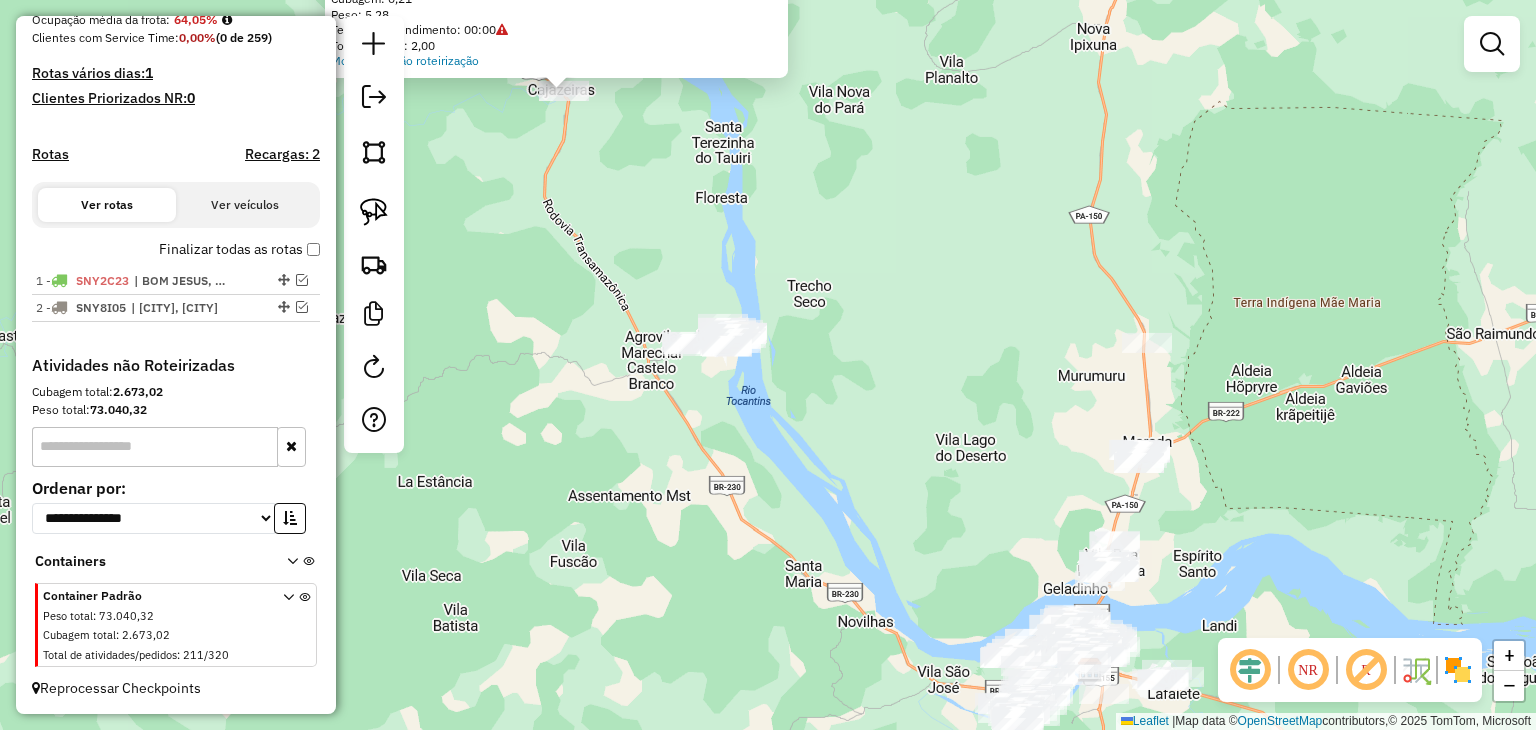 drag, startPoint x: 932, startPoint y: 529, endPoint x: 728, endPoint y: 256, distance: 340.80054 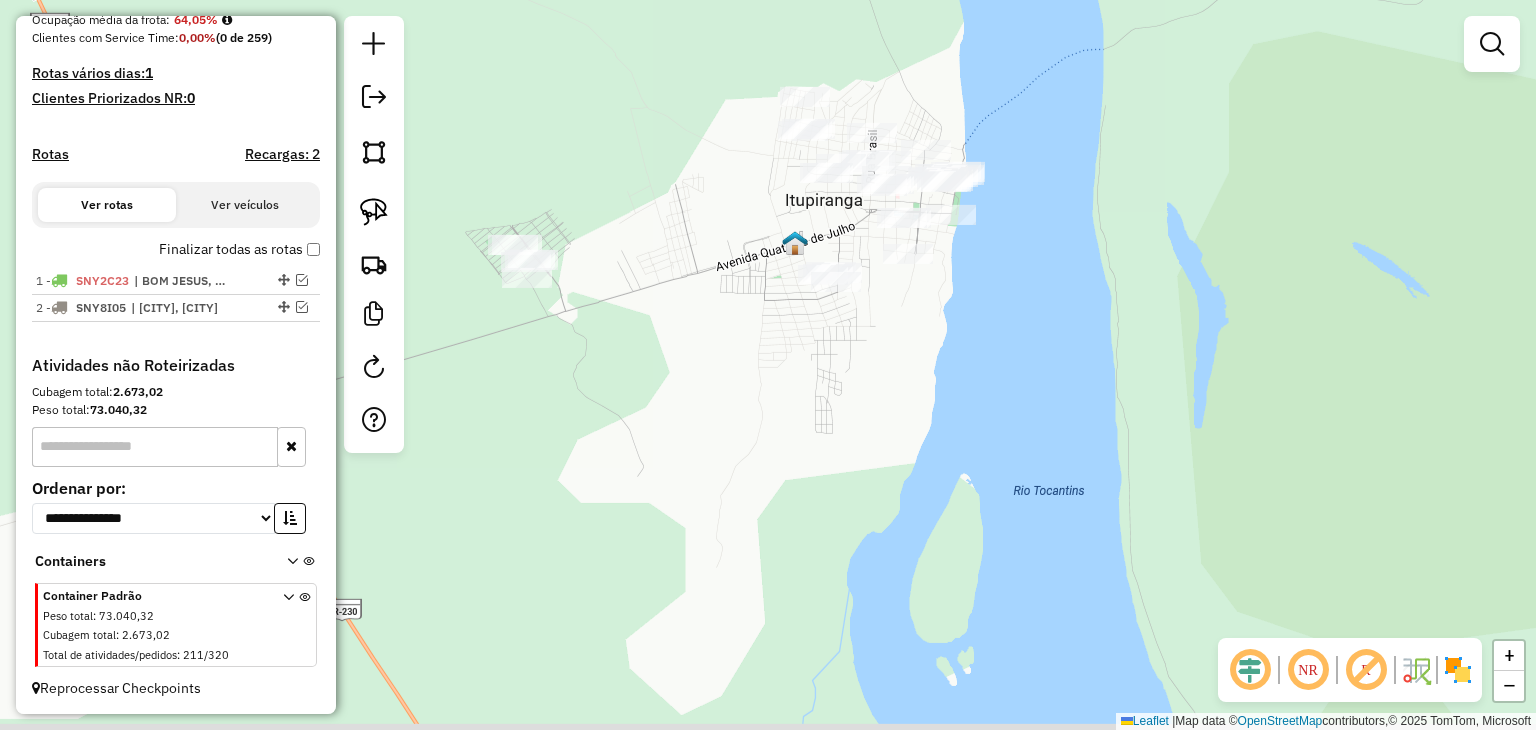 drag, startPoint x: 860, startPoint y: 380, endPoint x: 895, endPoint y: 325, distance: 65.192024 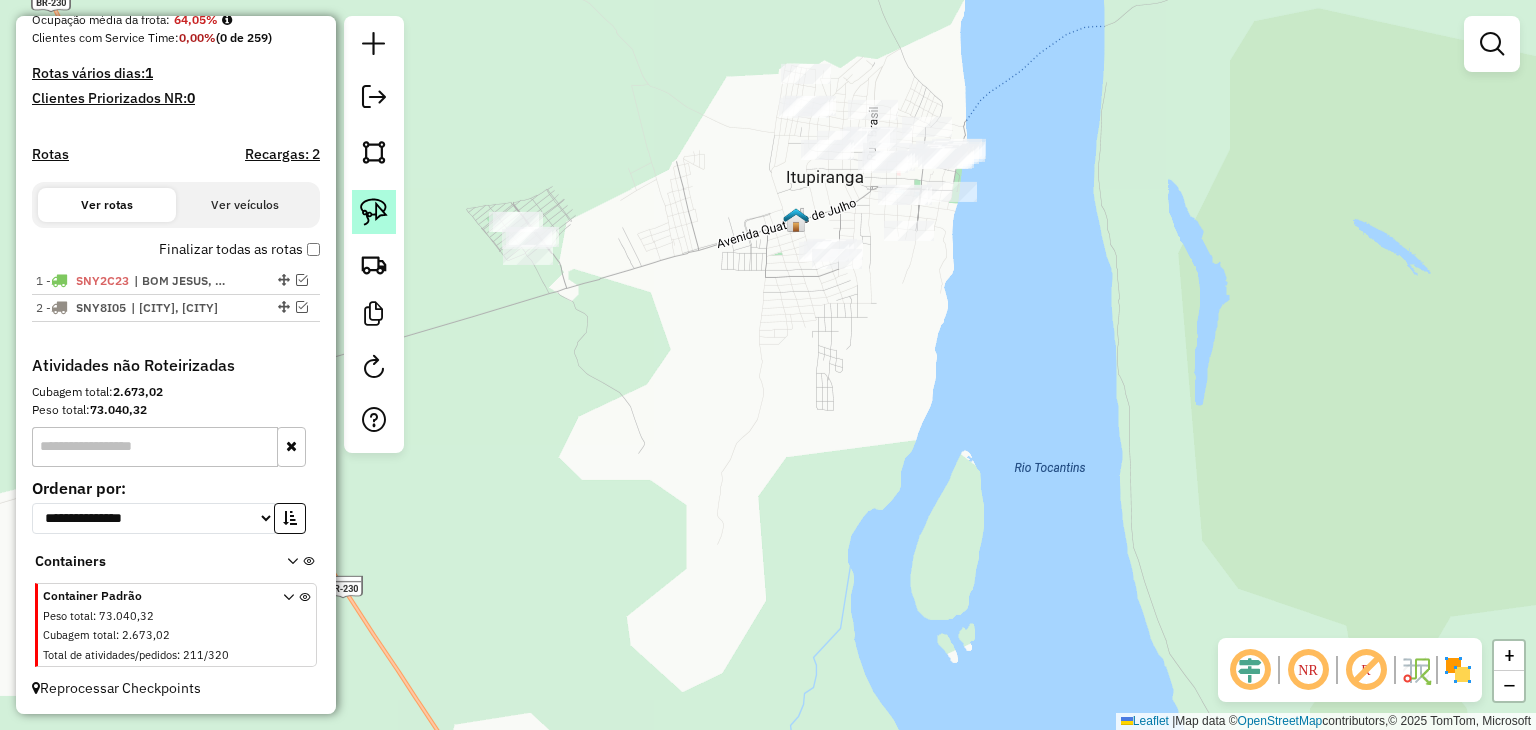 click 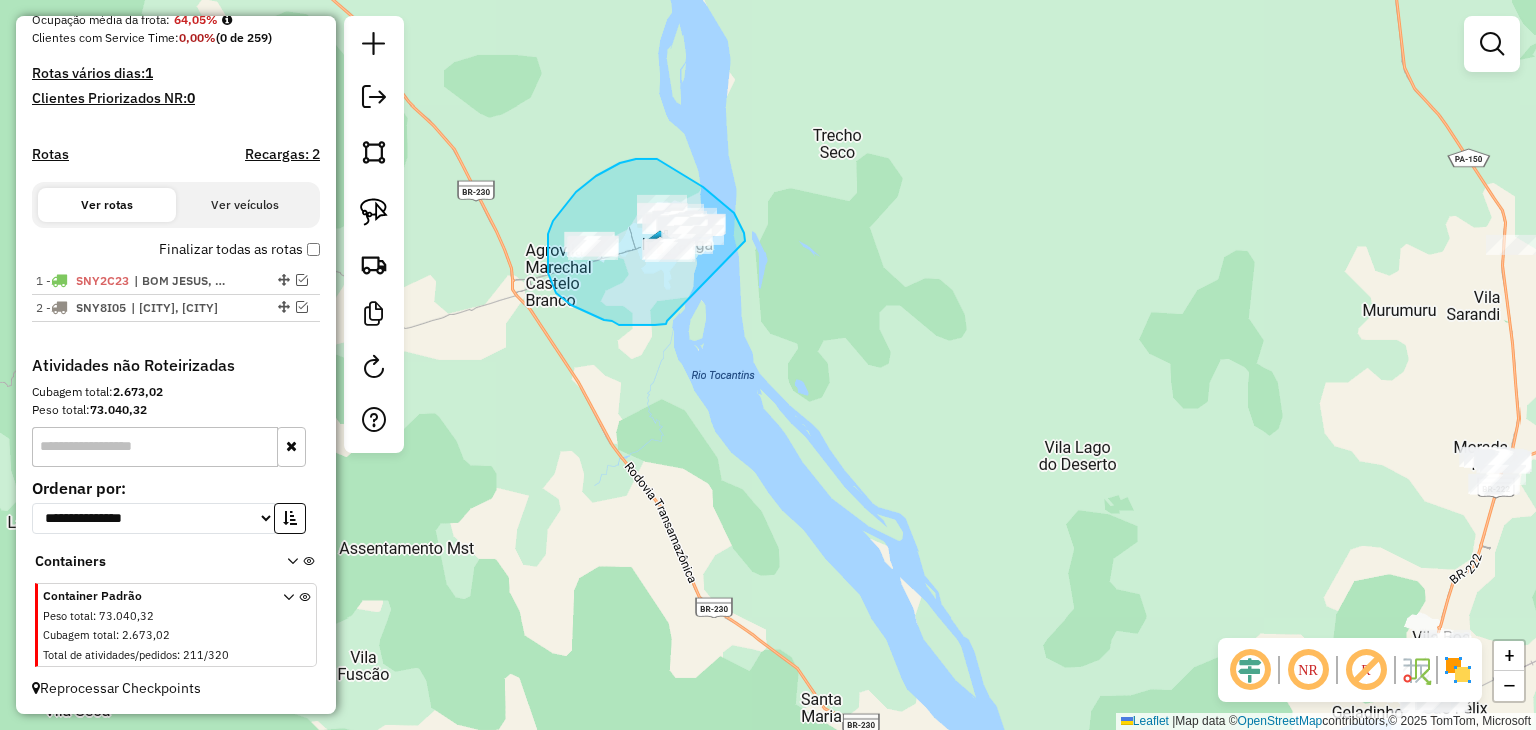 drag, startPoint x: 667, startPoint y: 321, endPoint x: 748, endPoint y: 261, distance: 100.80179 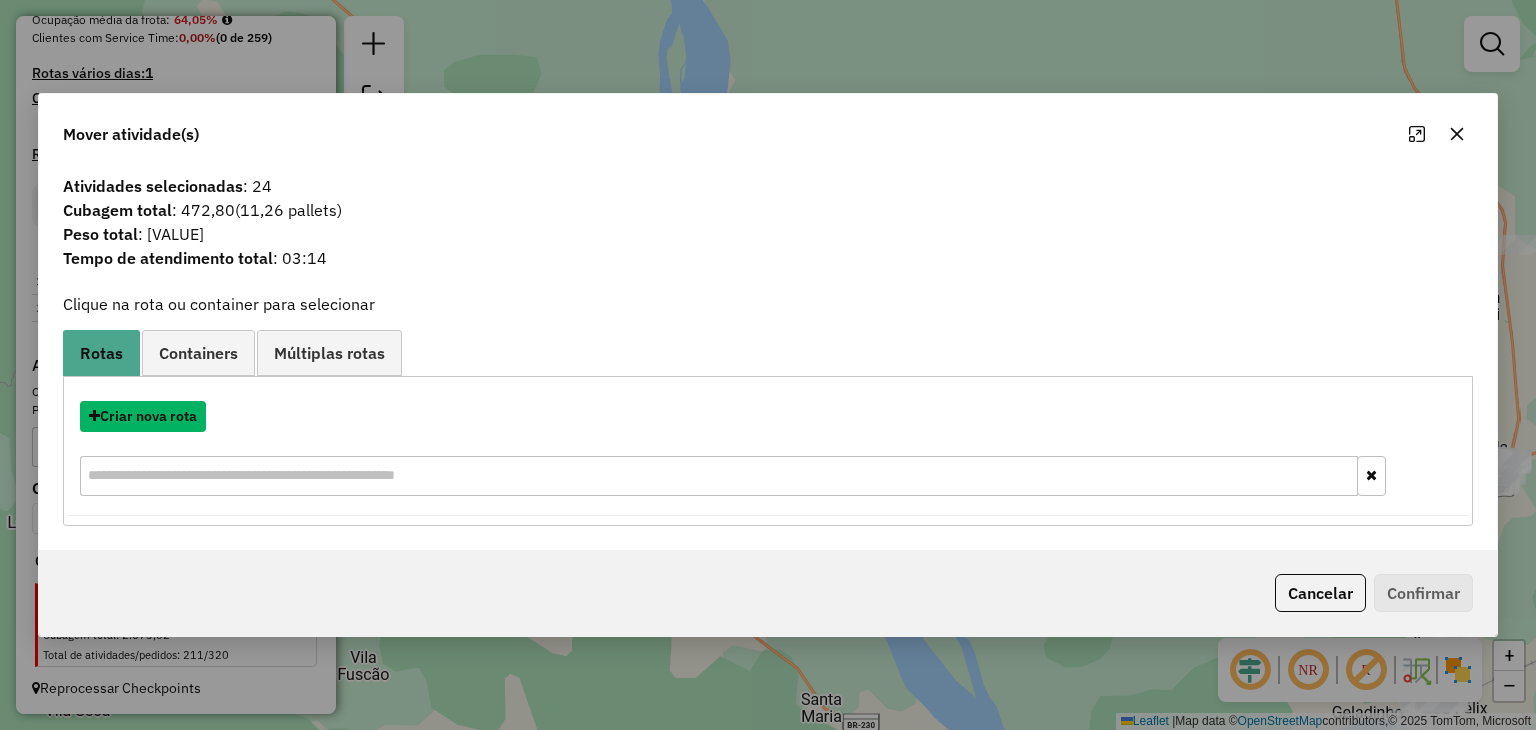 click on "Criar nova rota" at bounding box center (143, 416) 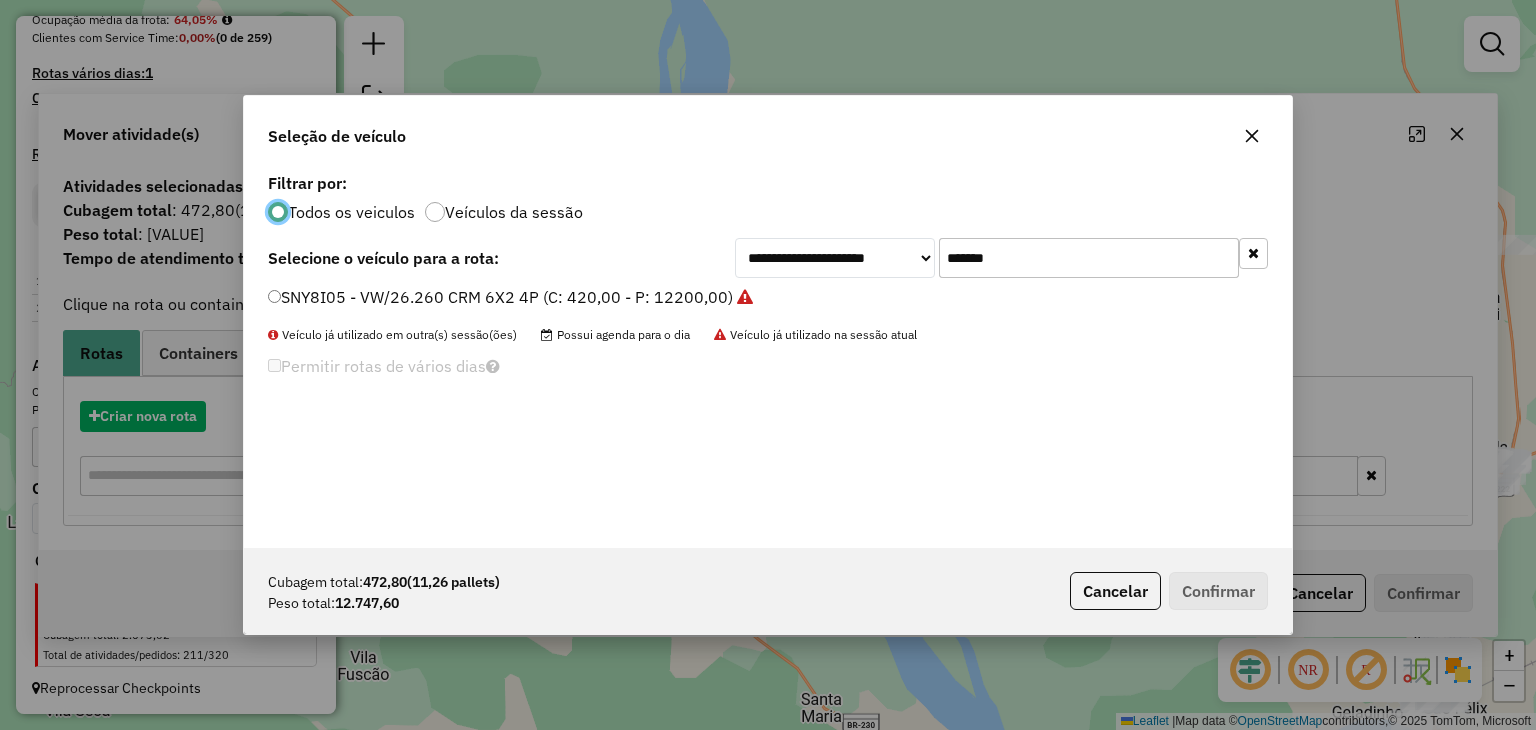 scroll, scrollTop: 10, scrollLeft: 6, axis: both 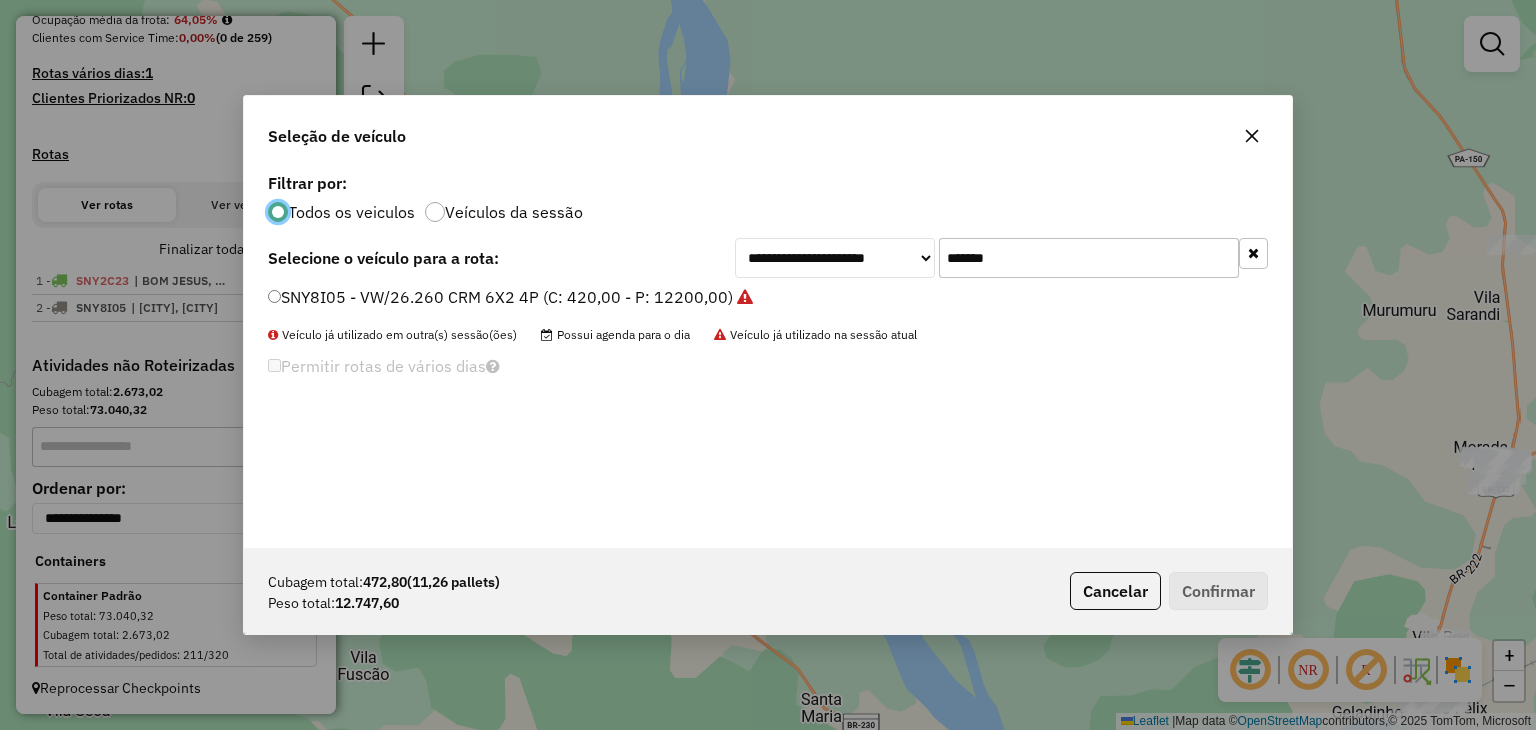 click on "*******" 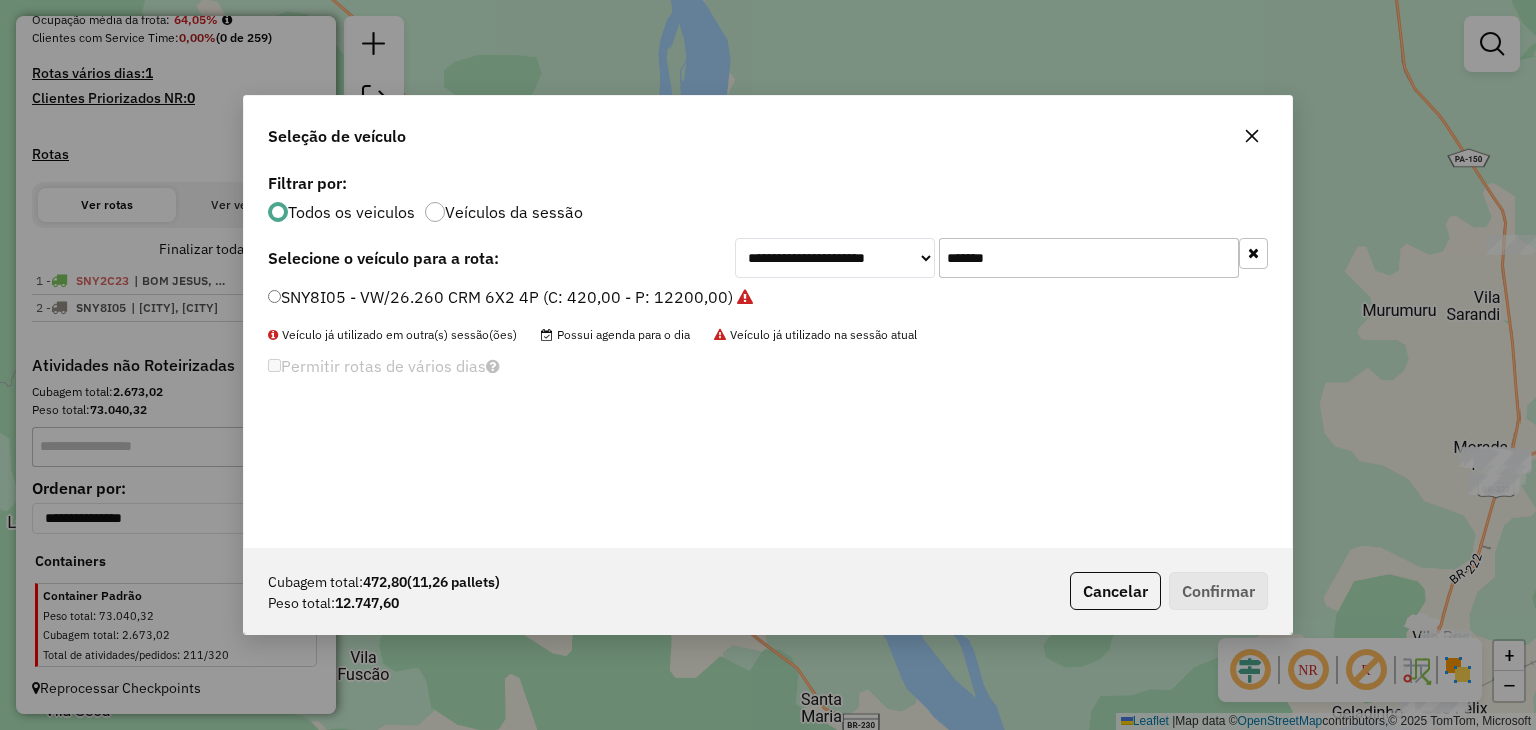 click on "*******" 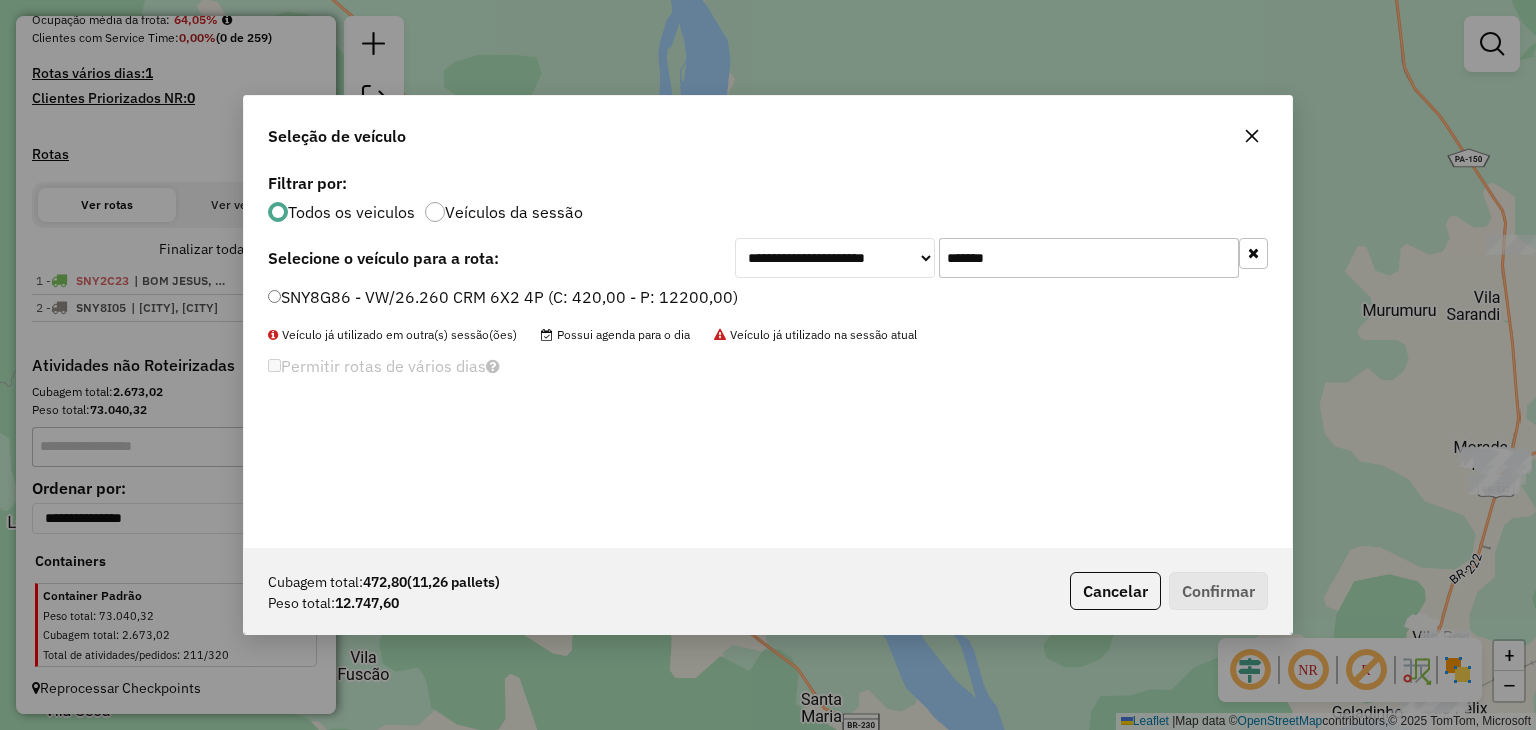 type on "*******" 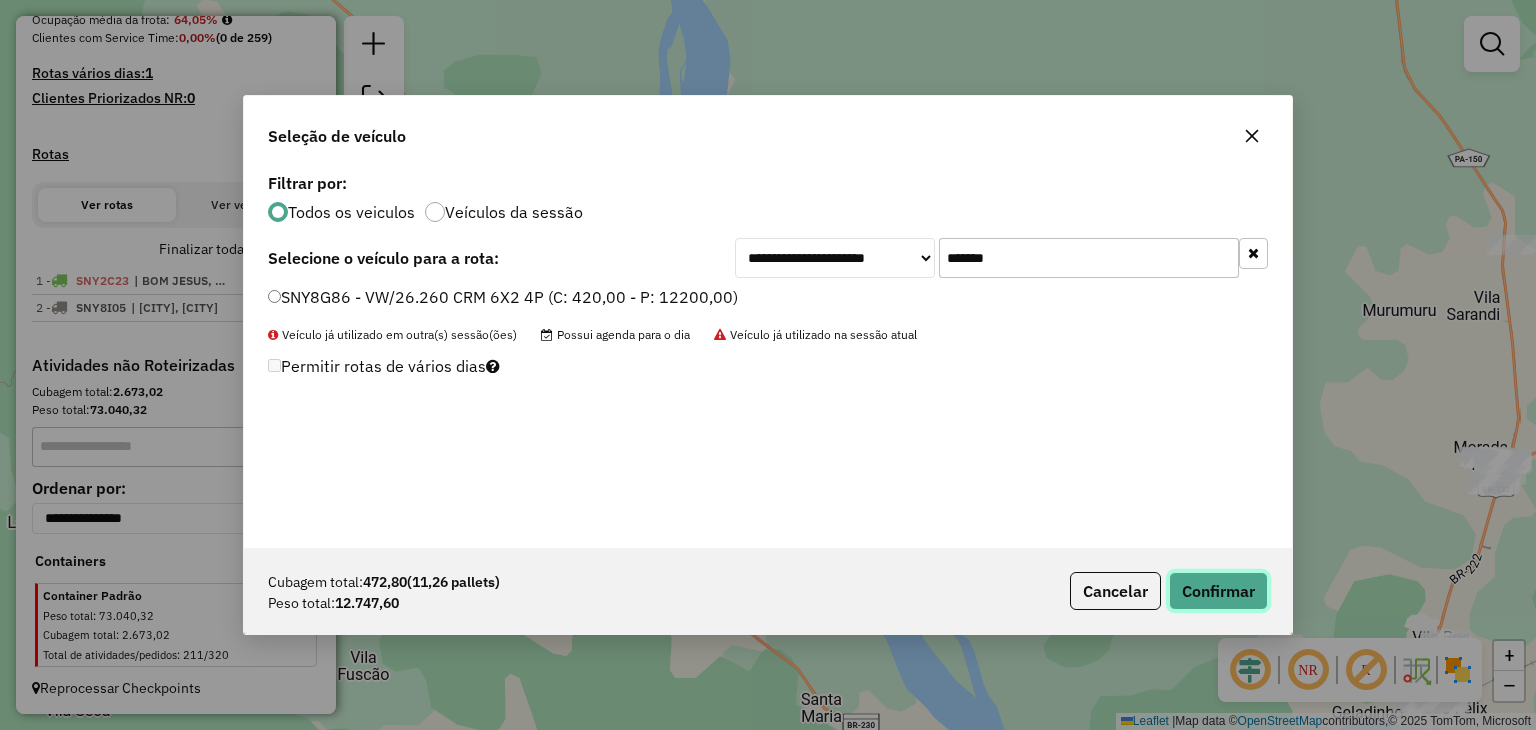 click on "Confirmar" 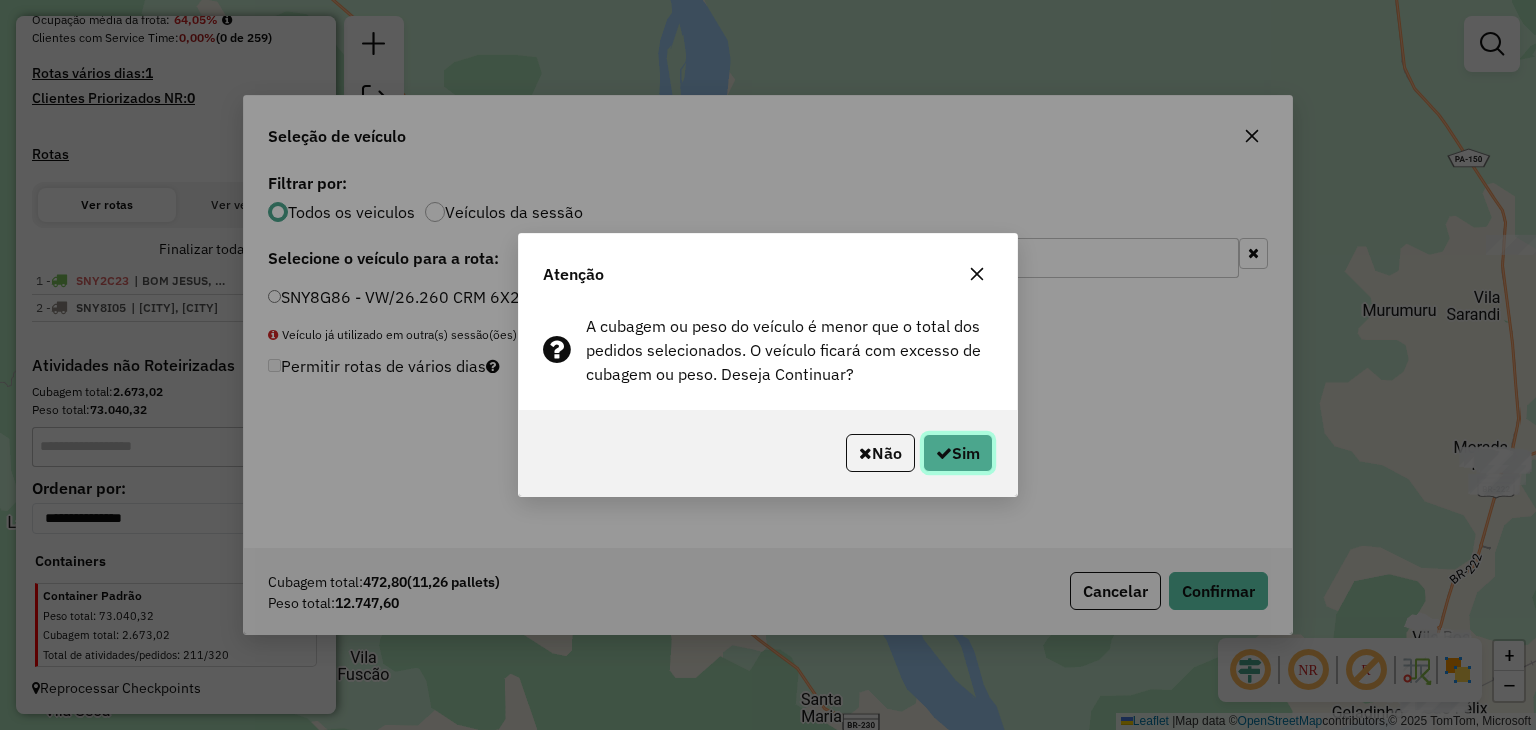 click on "Sim" 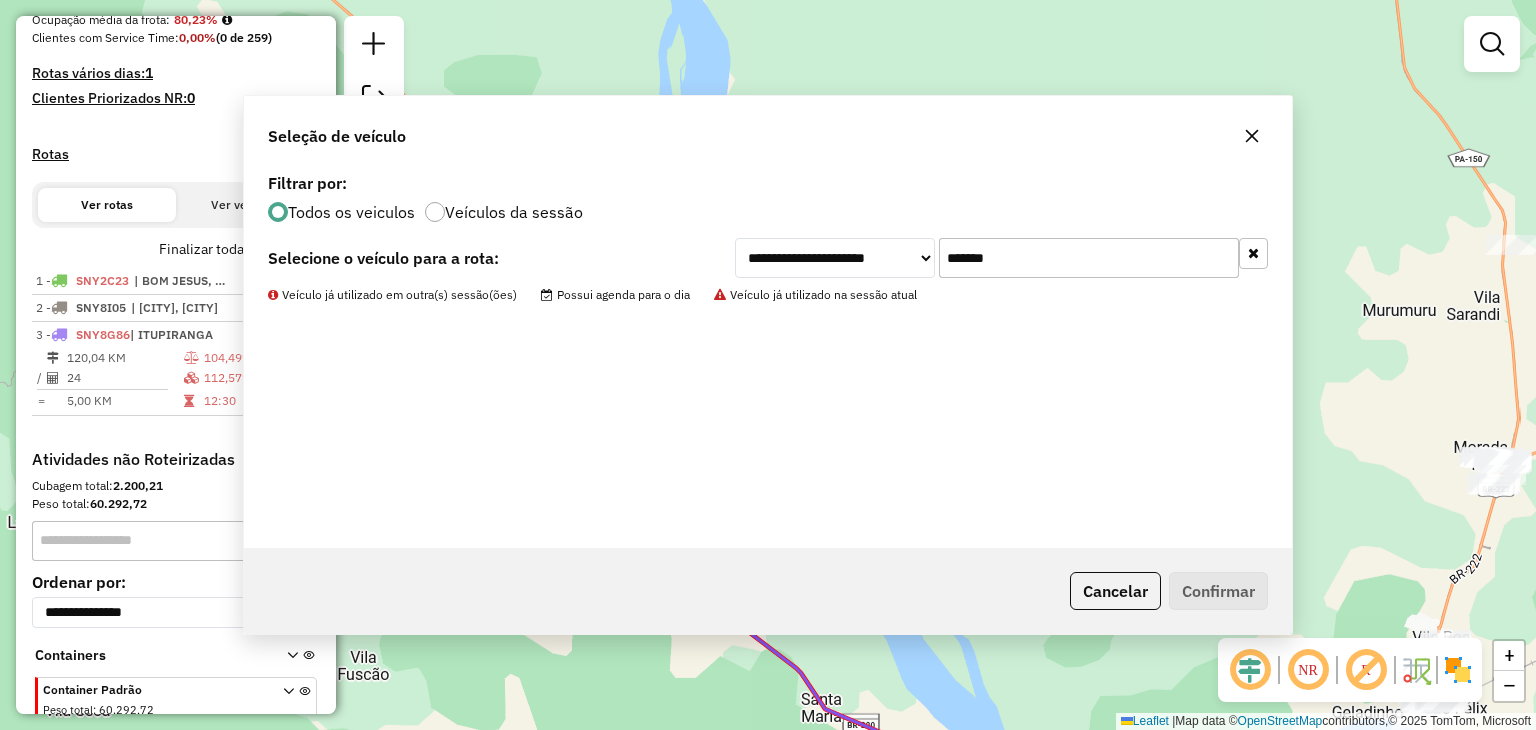 scroll, scrollTop: 600, scrollLeft: 0, axis: vertical 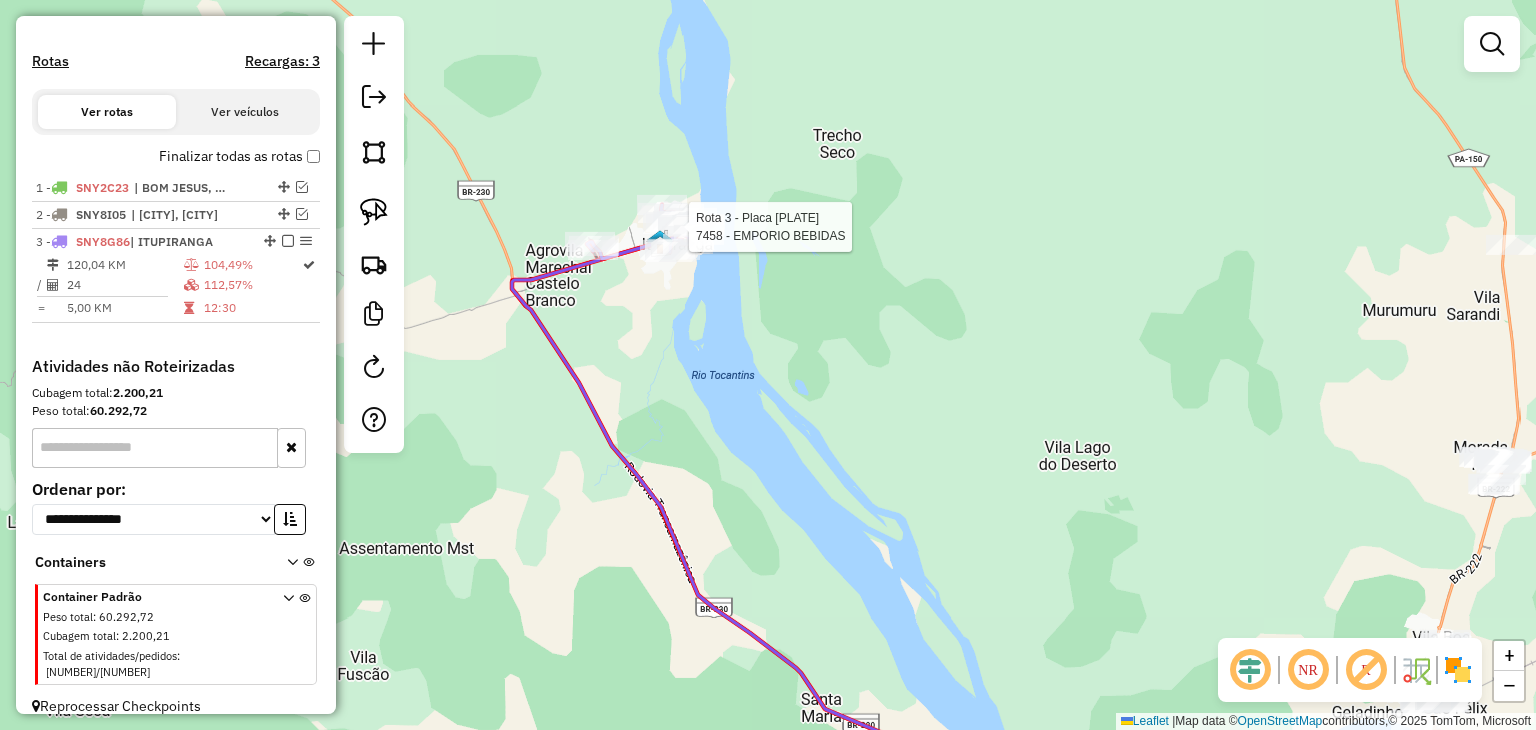 select on "**********" 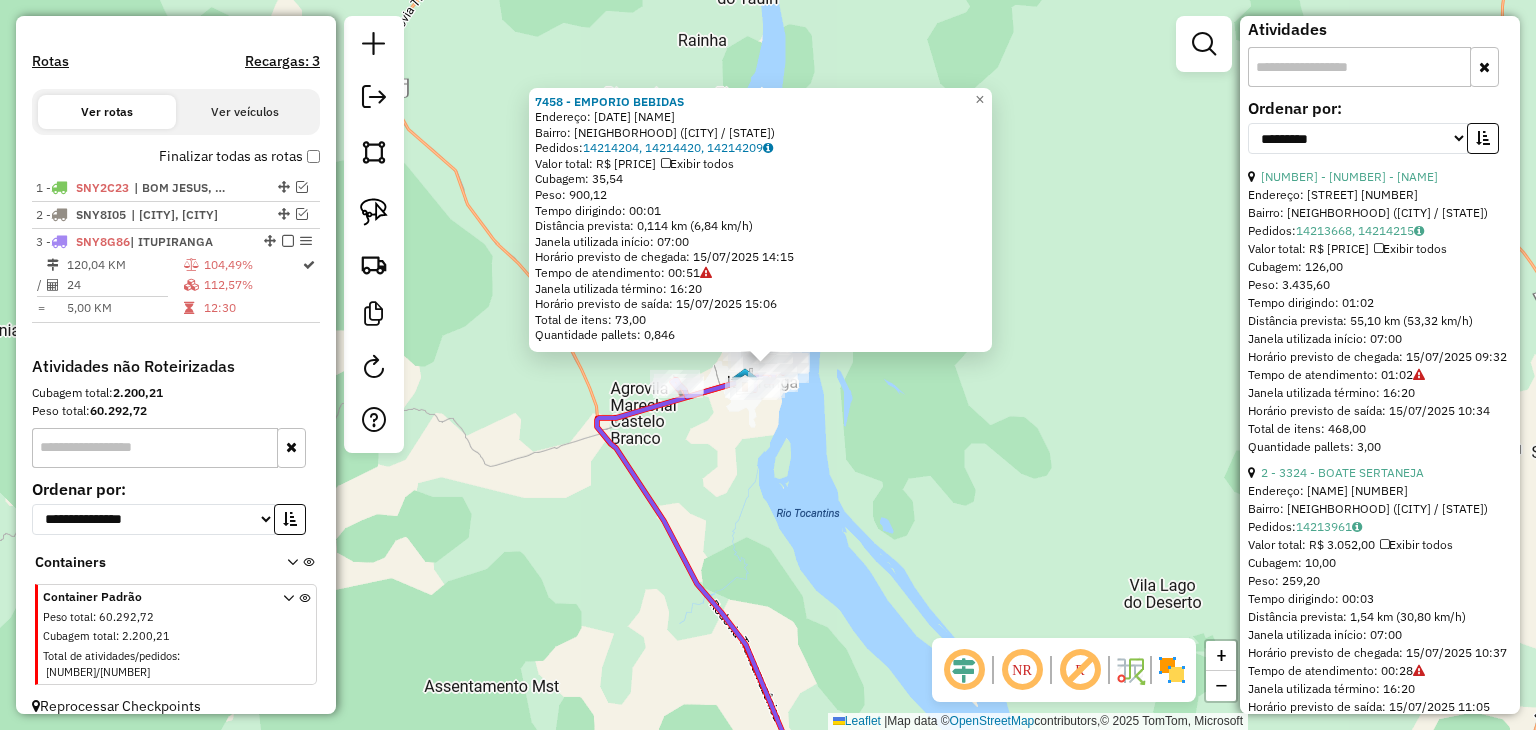 scroll, scrollTop: 600, scrollLeft: 0, axis: vertical 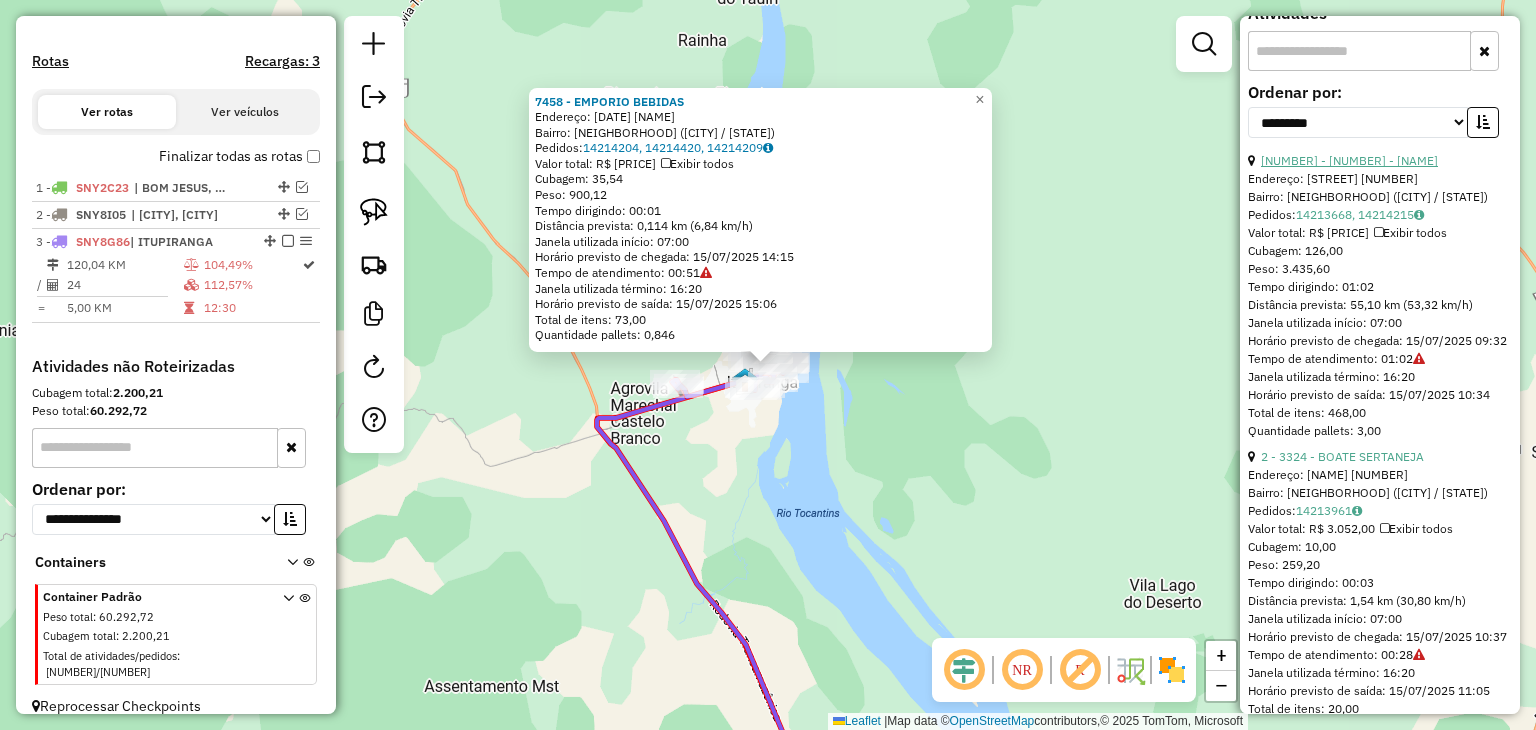 click on "[NUMBER] - [NUMBER] - [NAME]" at bounding box center [1349, 160] 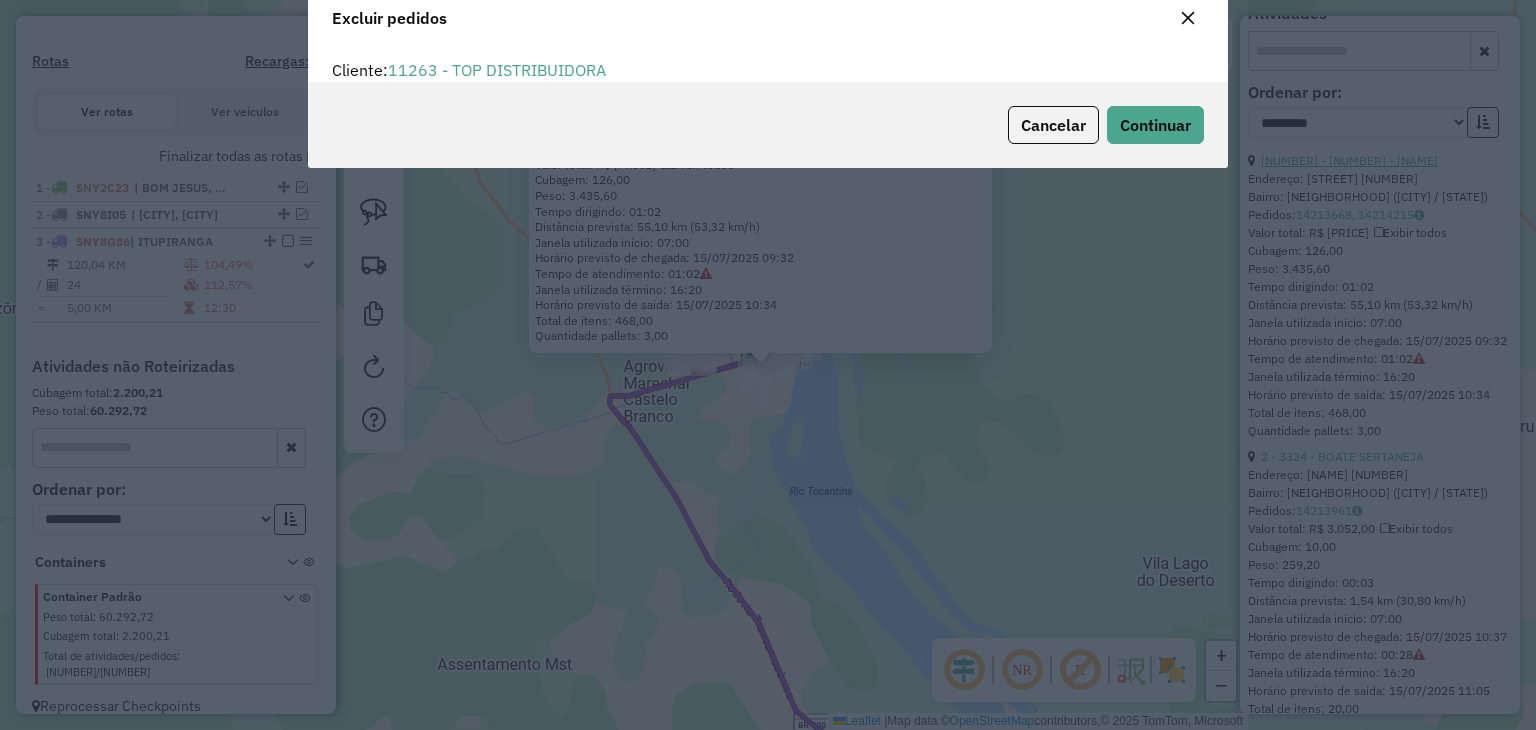 scroll, scrollTop: 69, scrollLeft: 0, axis: vertical 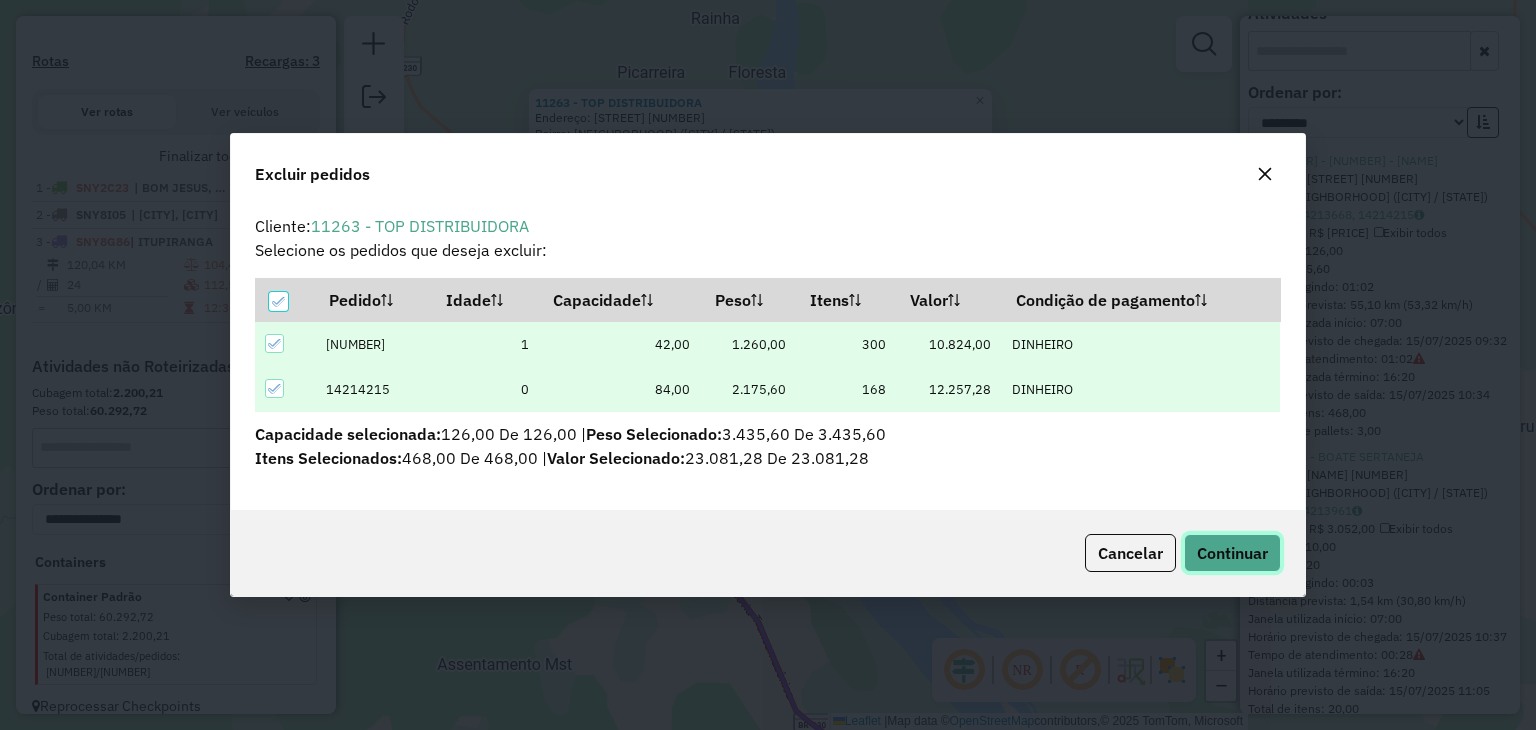 click on "Continuar" 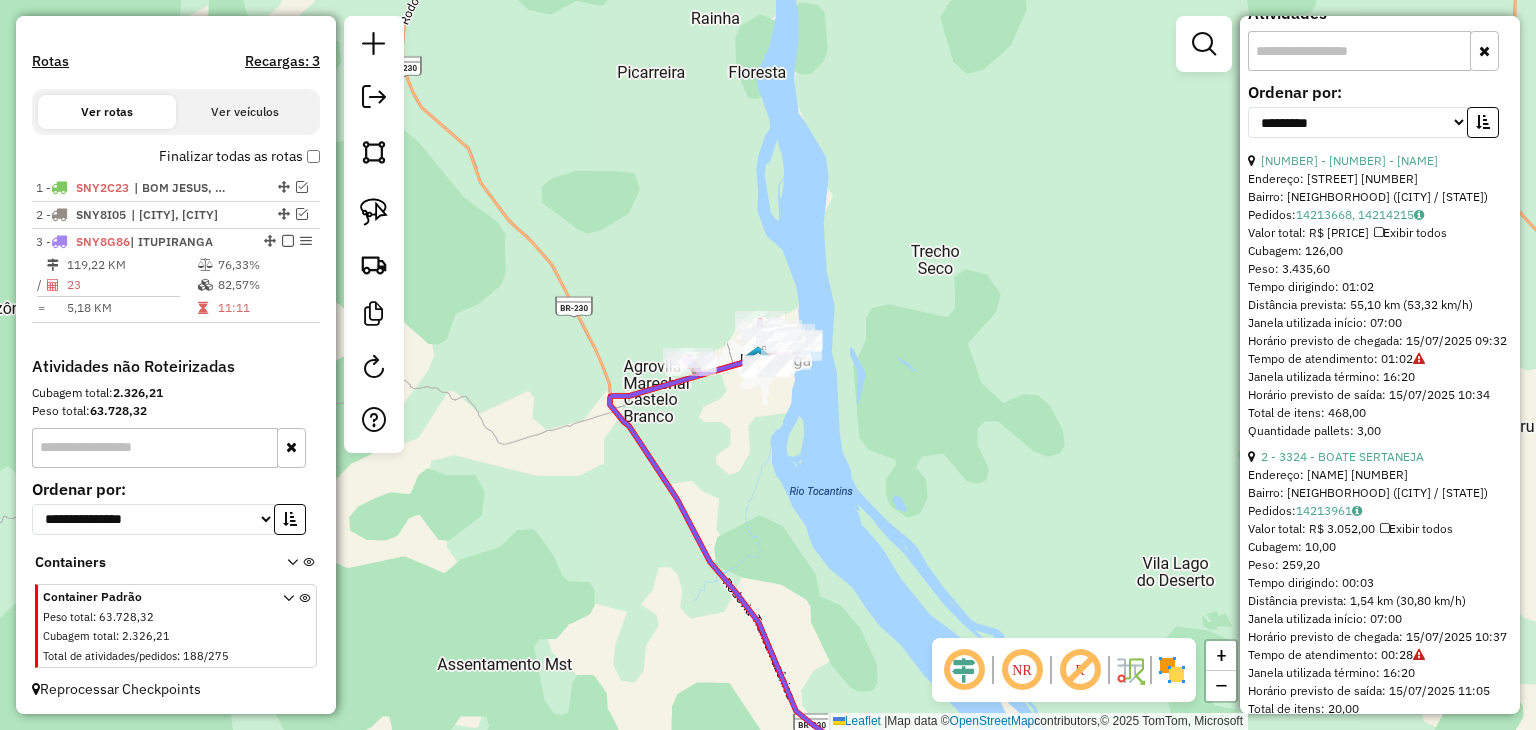 scroll, scrollTop: 564, scrollLeft: 0, axis: vertical 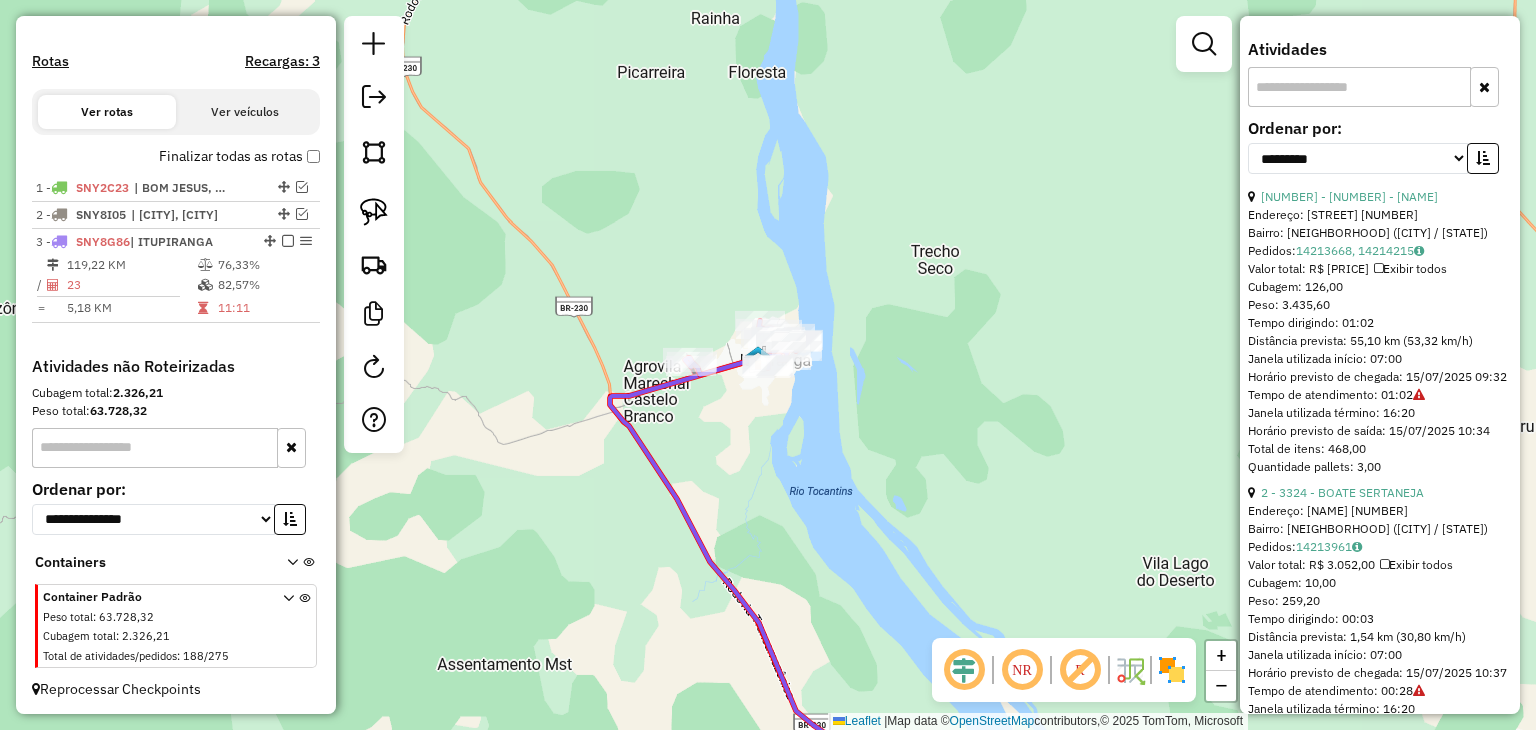 click on "Janela de atendimento Grade de atendimento Capacidade Transportadoras Veículos Cliente Pedidos  Rotas Selecione os dias de semana para filtrar as janelas de atendimento  Seg   Ter   Qua   Qui   Sex   Sáb   Dom  Informe o período da janela de atendimento: De: Até:  Filtrar exatamente a janela do cliente  Considerar janela de atendimento padrão  Selecione os dias de semana para filtrar as grades de atendimento  Seg   Ter   Qua   Qui   Sex   Sáb   Dom   Considerar clientes sem dia de atendimento cadastrado  Clientes fora do dia de atendimento selecionado Filtrar as atividades entre os valores definidos abaixo:  Peso mínimo:   Peso máximo:   Cubagem mínima:   Cubagem máxima:   De:   Até:  Filtrar as atividades entre o tempo de atendimento definido abaixo:  De:   Até:   Considerar capacidade total dos clientes não roteirizados Transportadora: Selecione um ou mais itens Tipo de veículo: Selecione um ou mais itens Veículo: Selecione um ou mais itens Motorista: Selecione um ou mais itens Nome: Rótulo:" 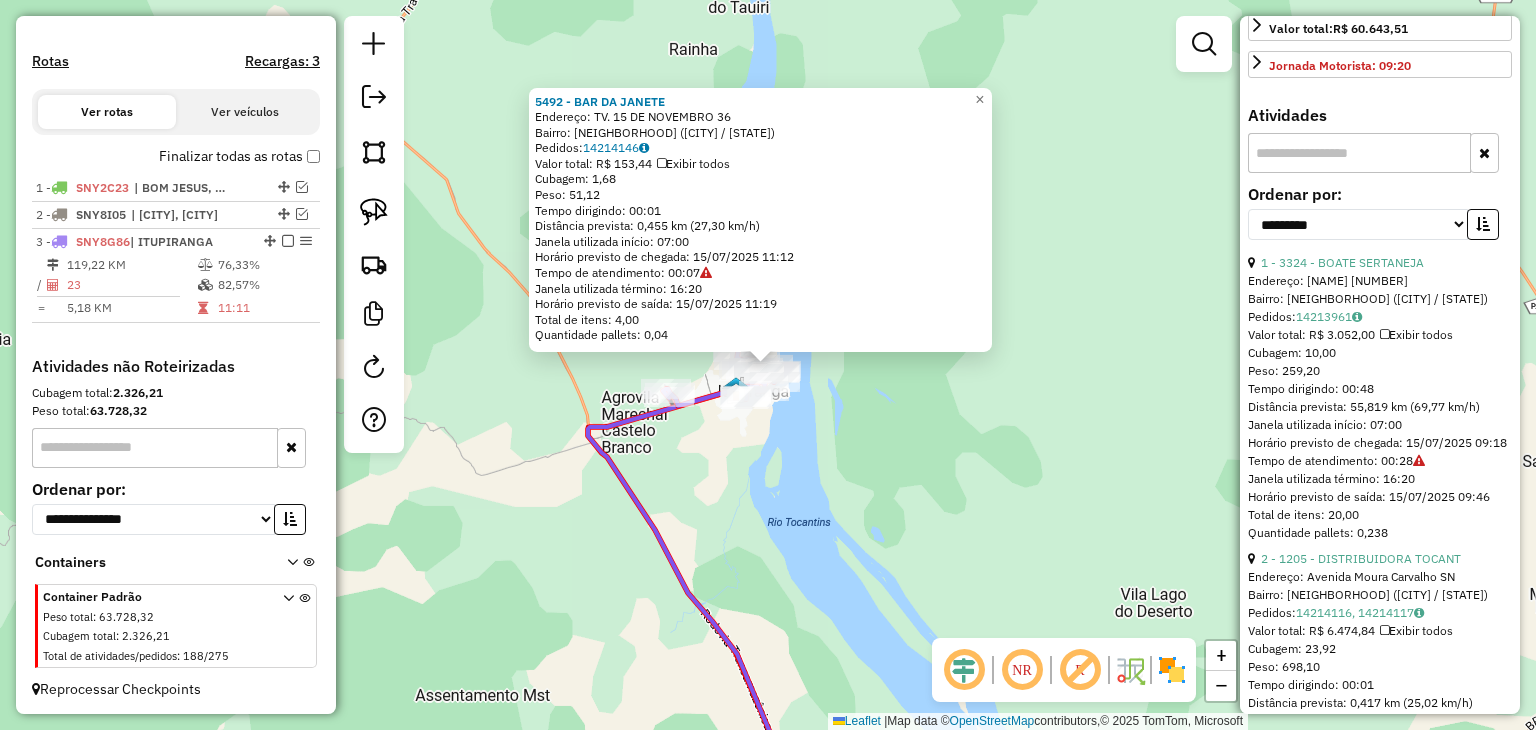 scroll, scrollTop: 500, scrollLeft: 0, axis: vertical 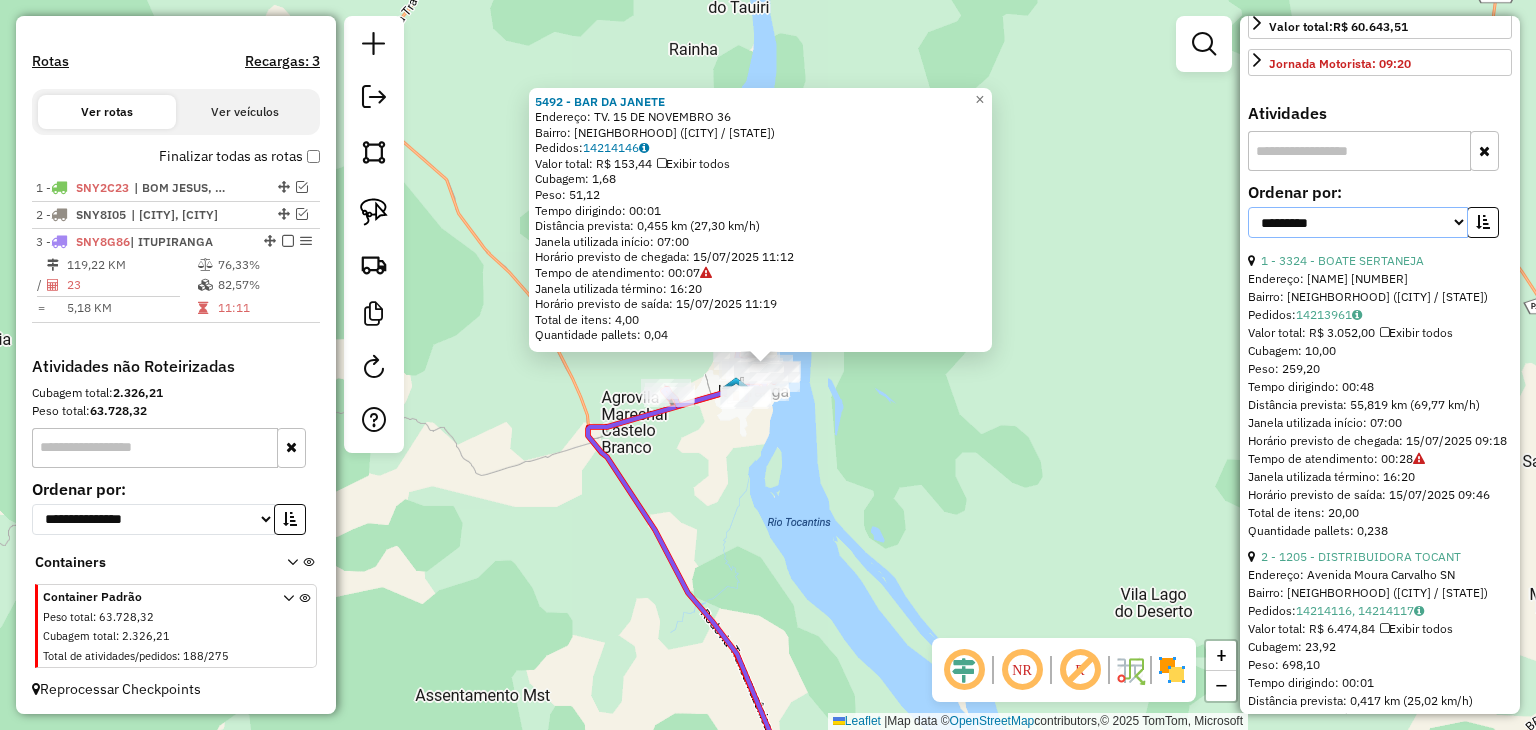 click on "**********" at bounding box center [1358, 222] 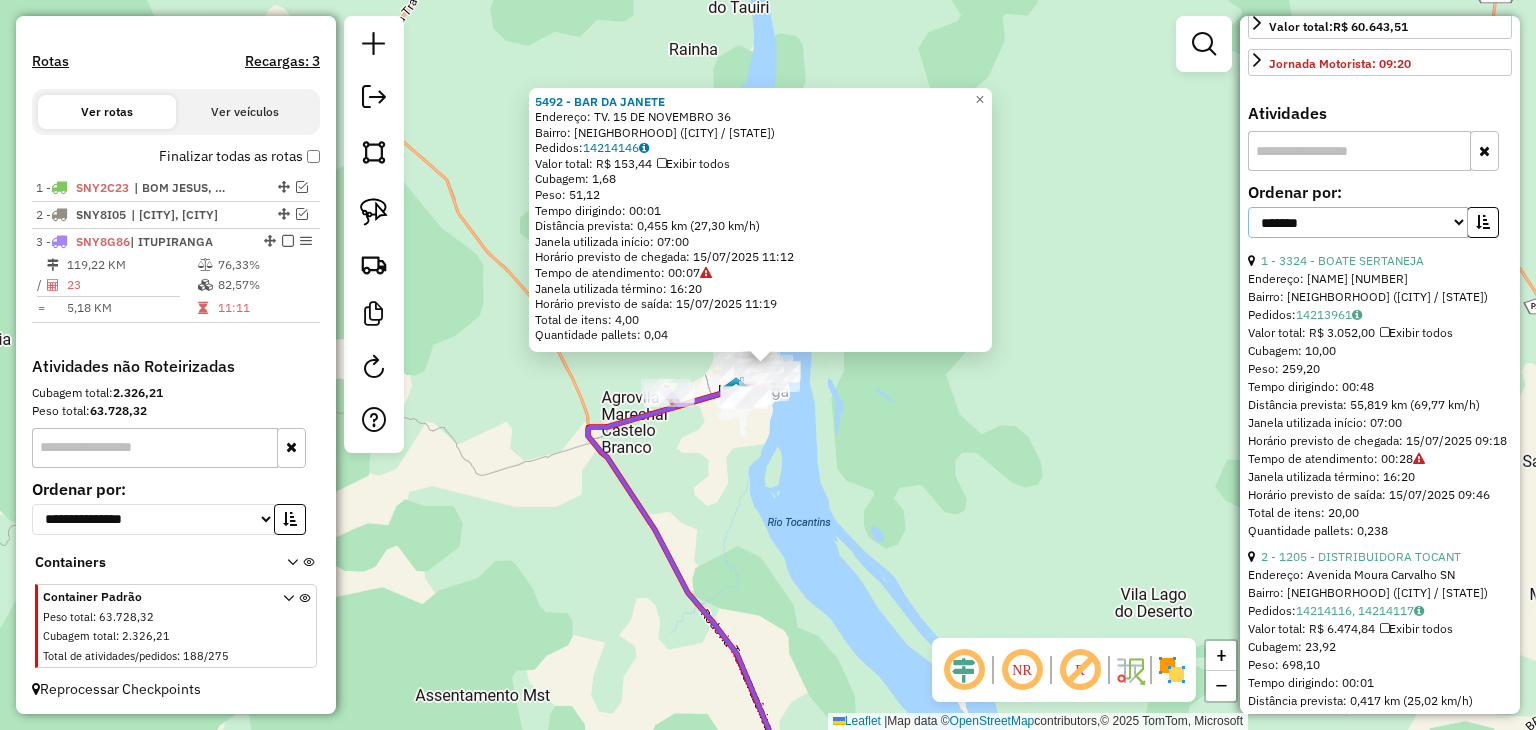 click on "**********" at bounding box center (1358, 222) 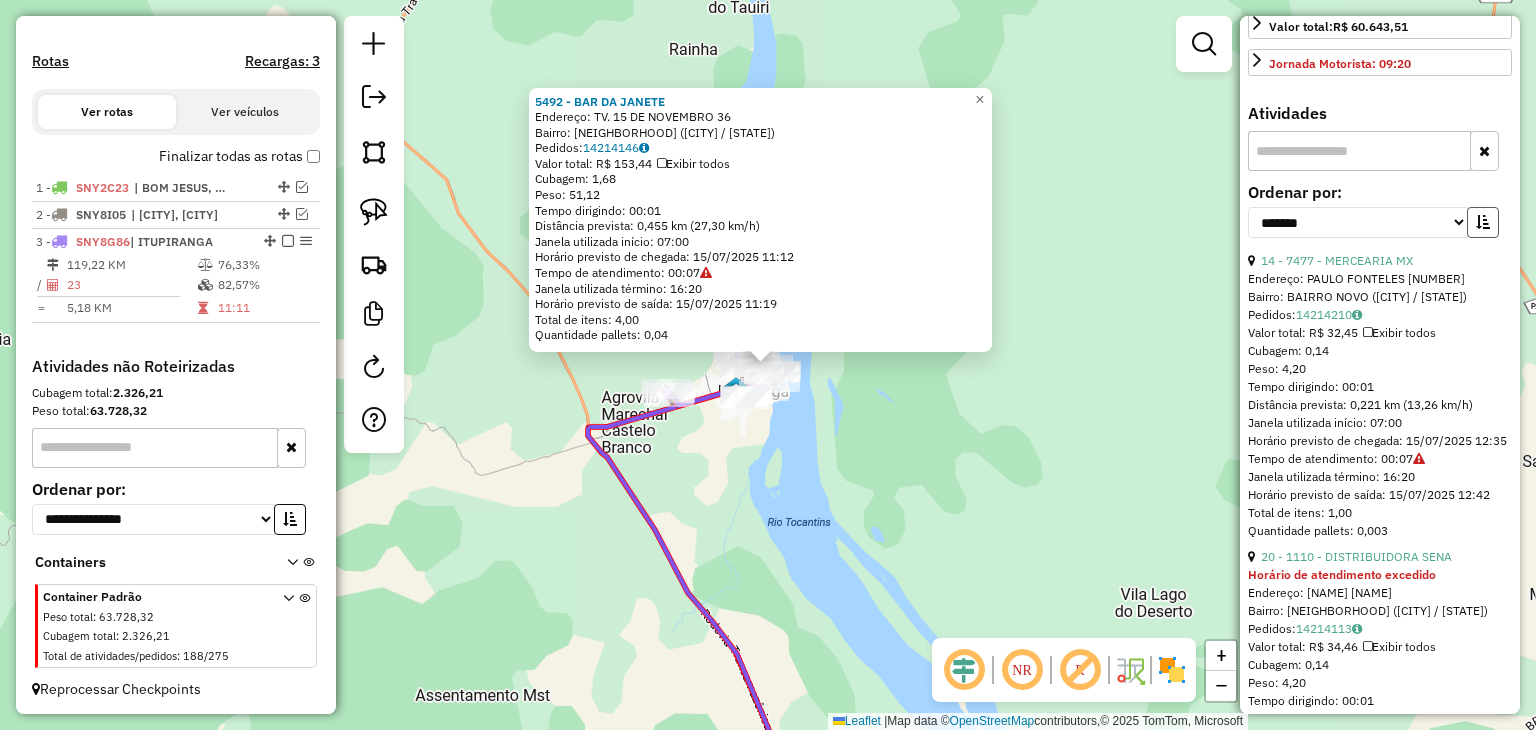 click at bounding box center [1483, 222] 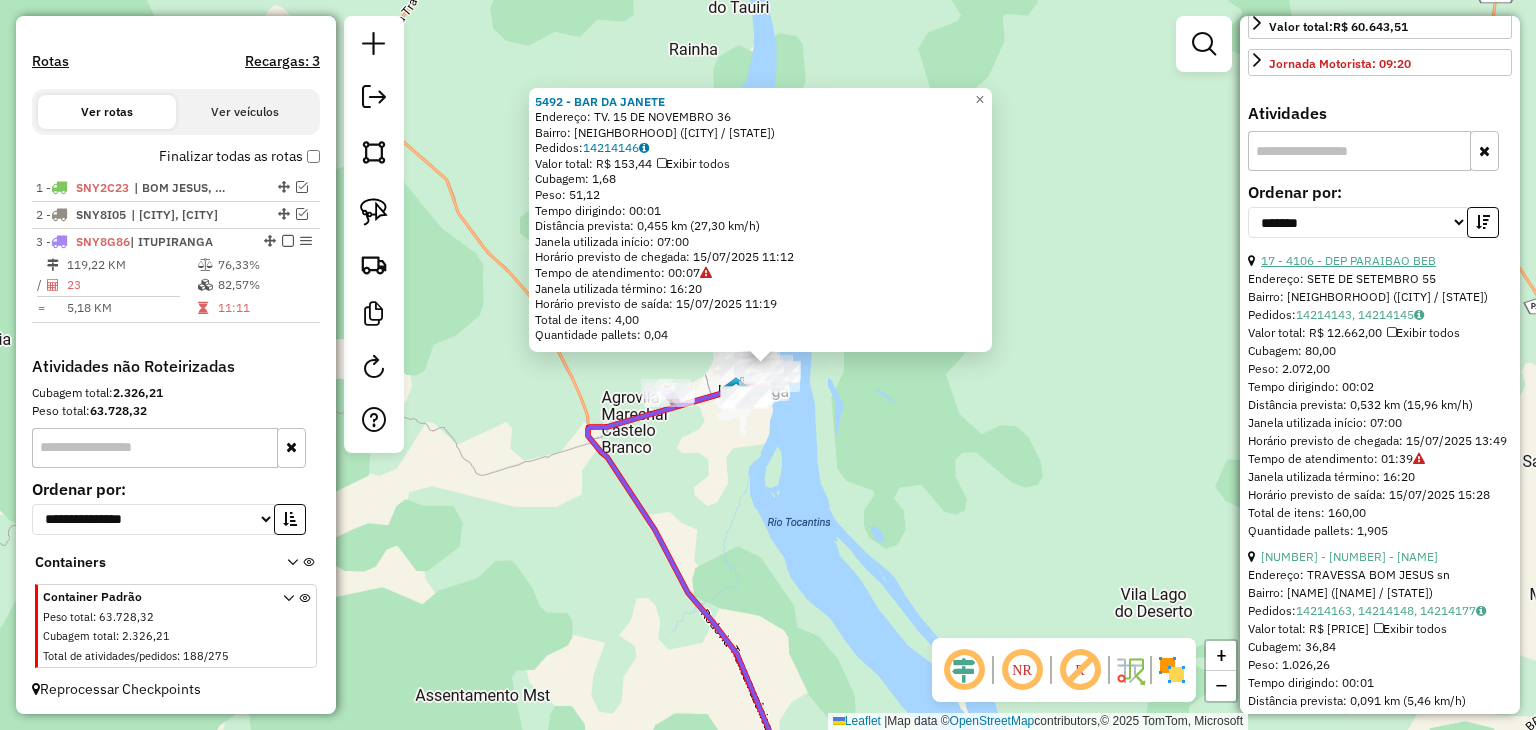 click on "17 - 4106 - DEP PARAIBAO BEB" at bounding box center (1348, 260) 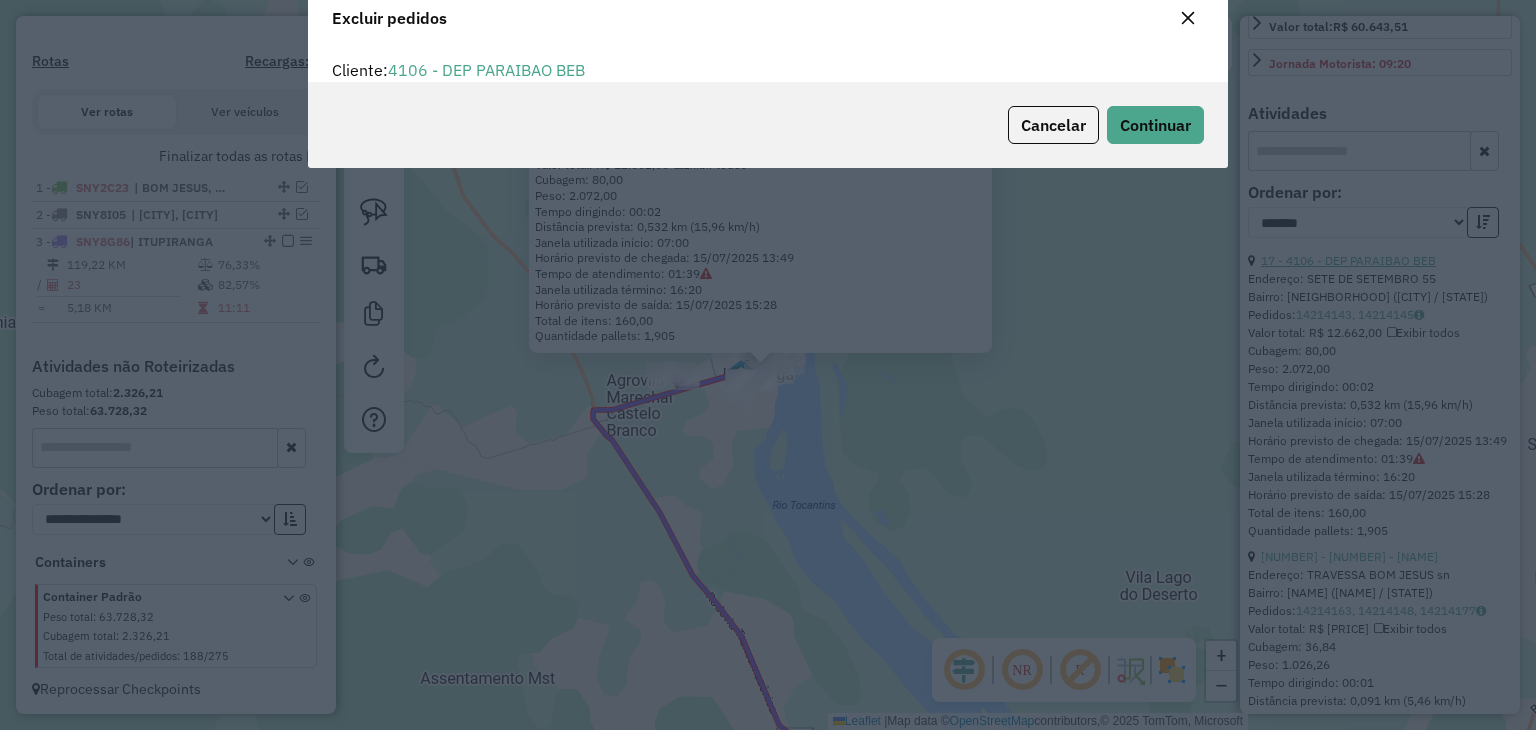 scroll, scrollTop: 10, scrollLeft: 6, axis: both 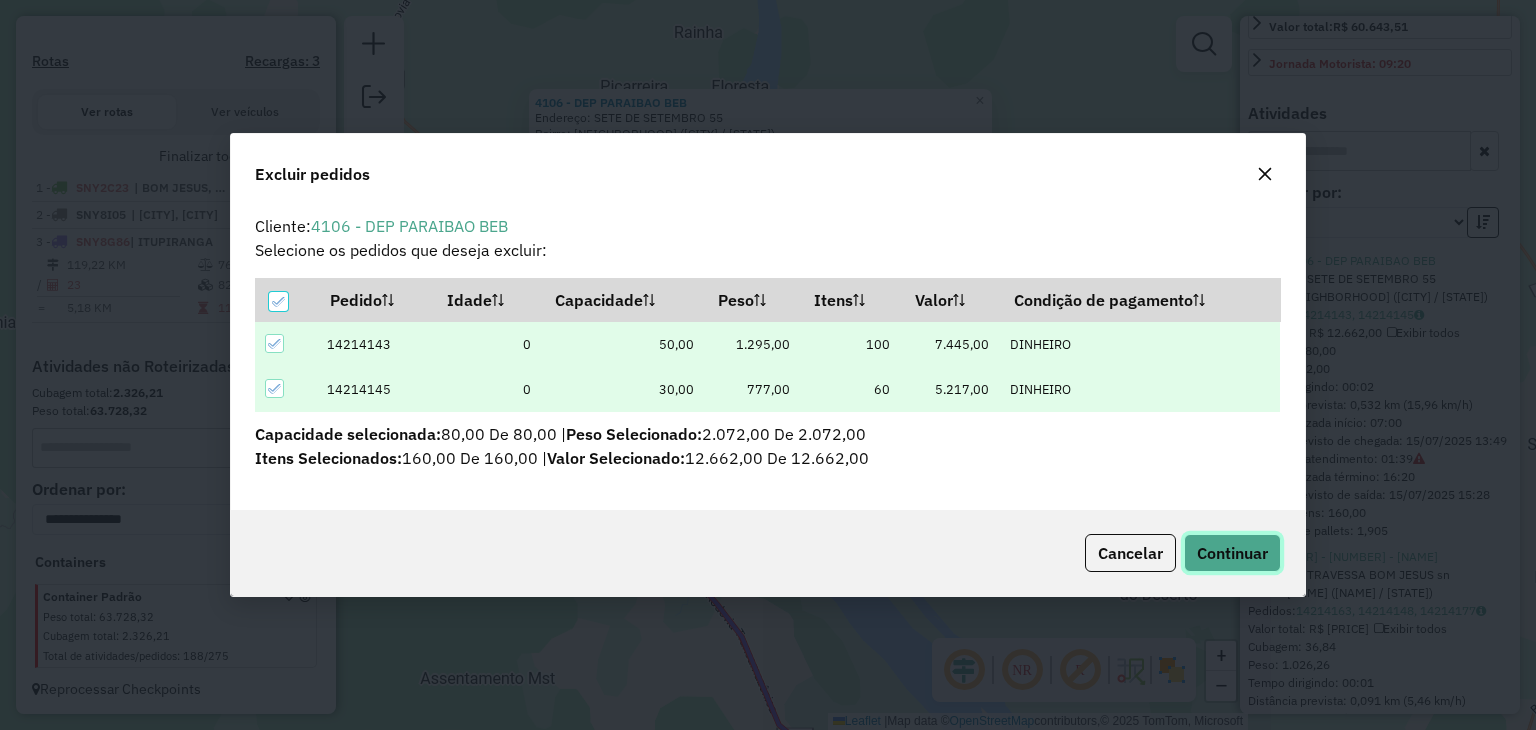 click on "Continuar" 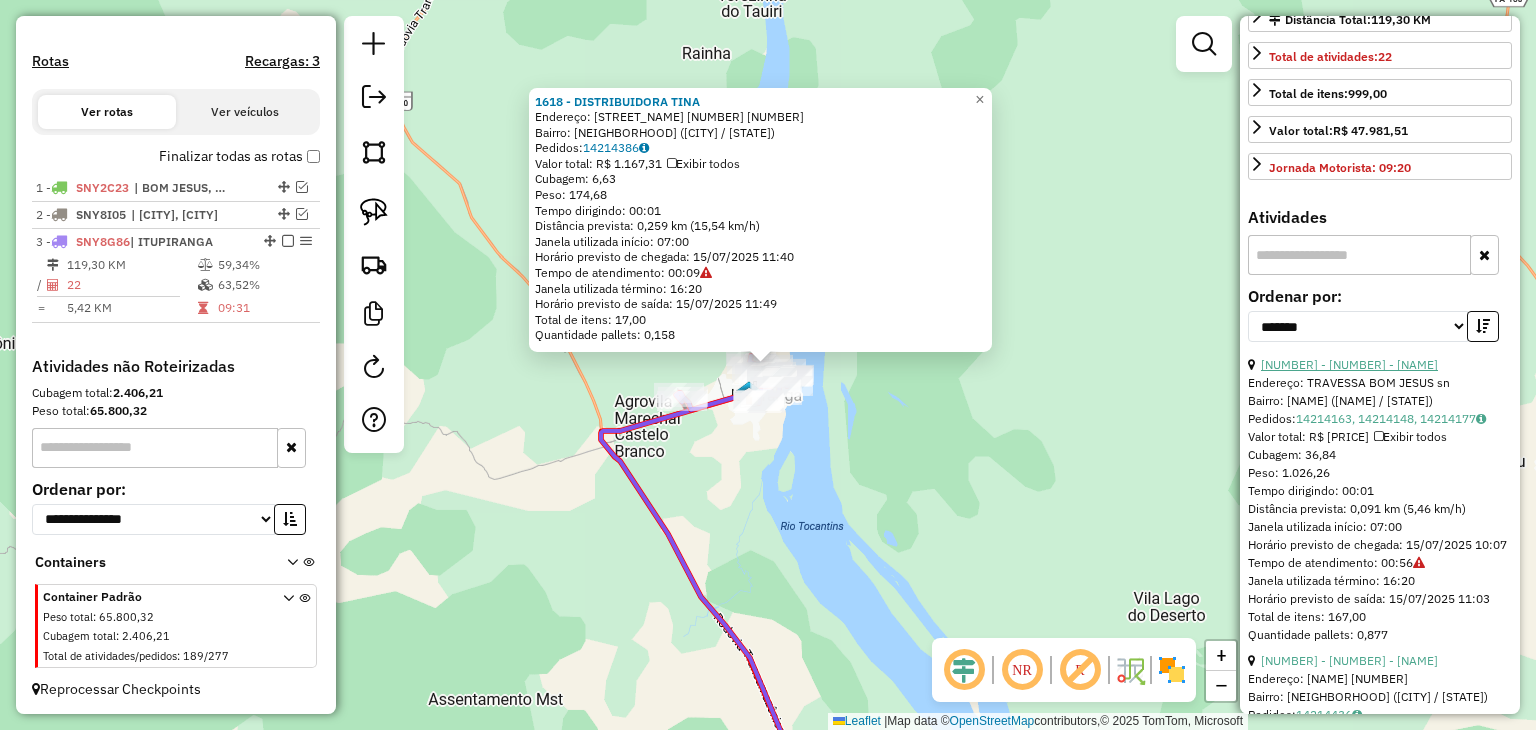 scroll, scrollTop: 400, scrollLeft: 0, axis: vertical 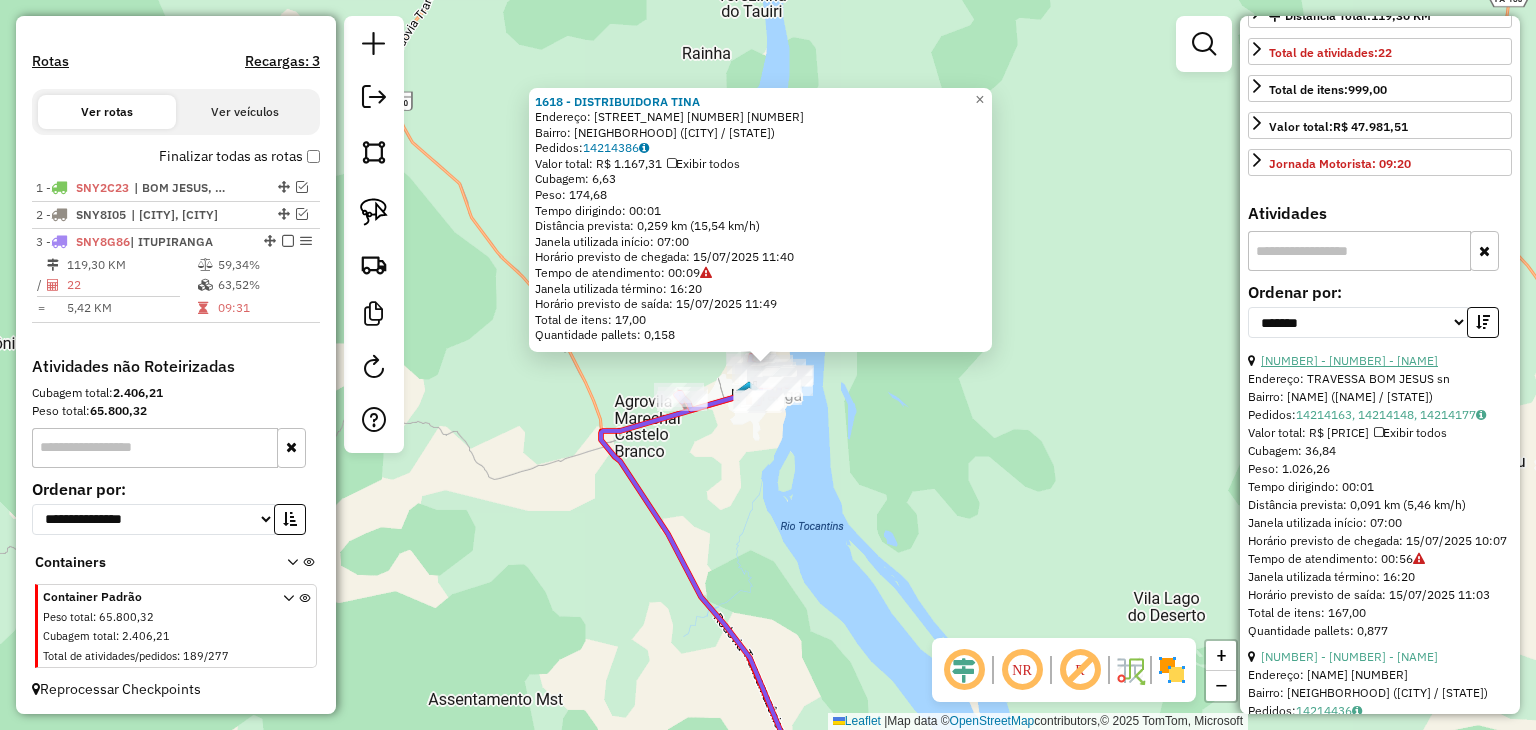 click on "[NUMBER] - [NUMBER] - [NAME]" at bounding box center (1349, 360) 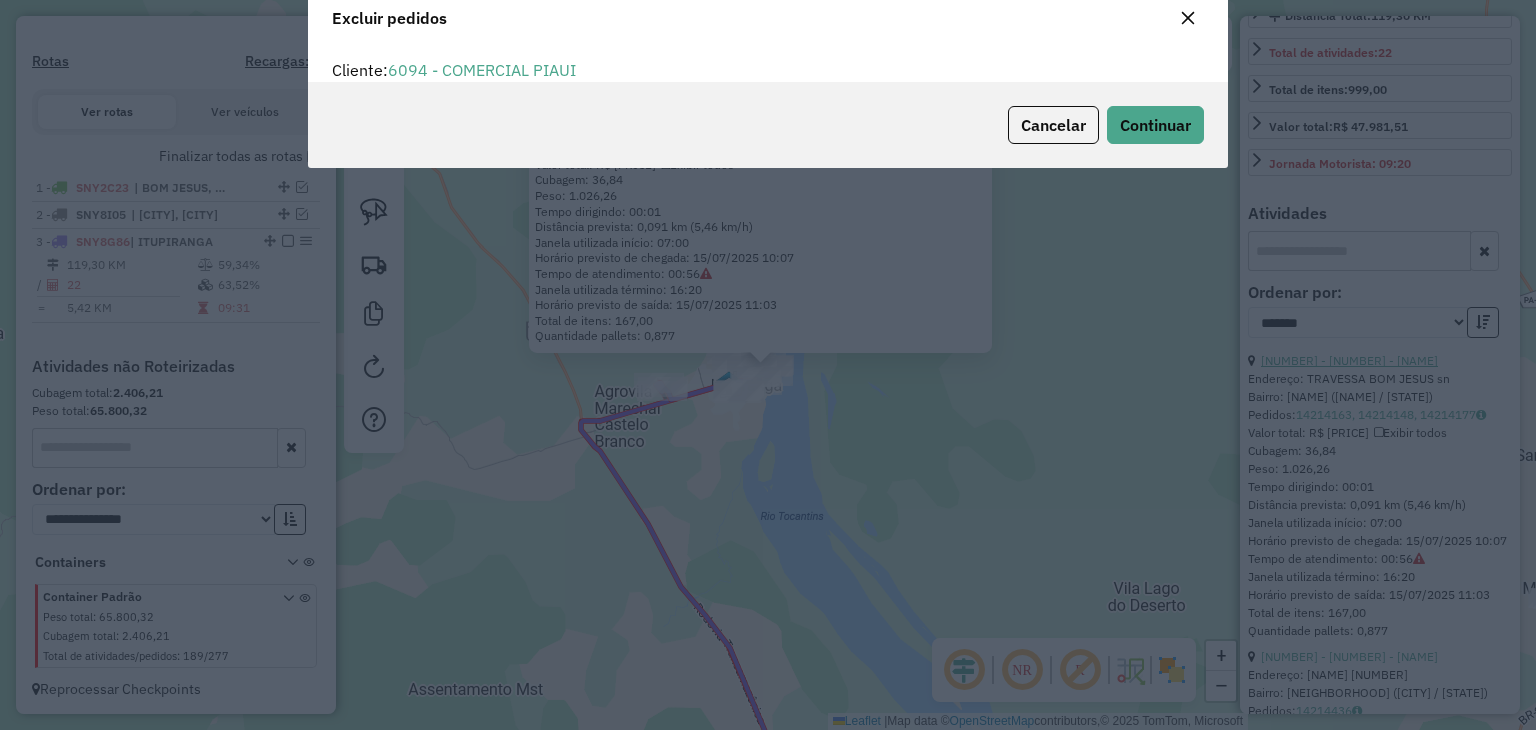 scroll, scrollTop: 69, scrollLeft: 0, axis: vertical 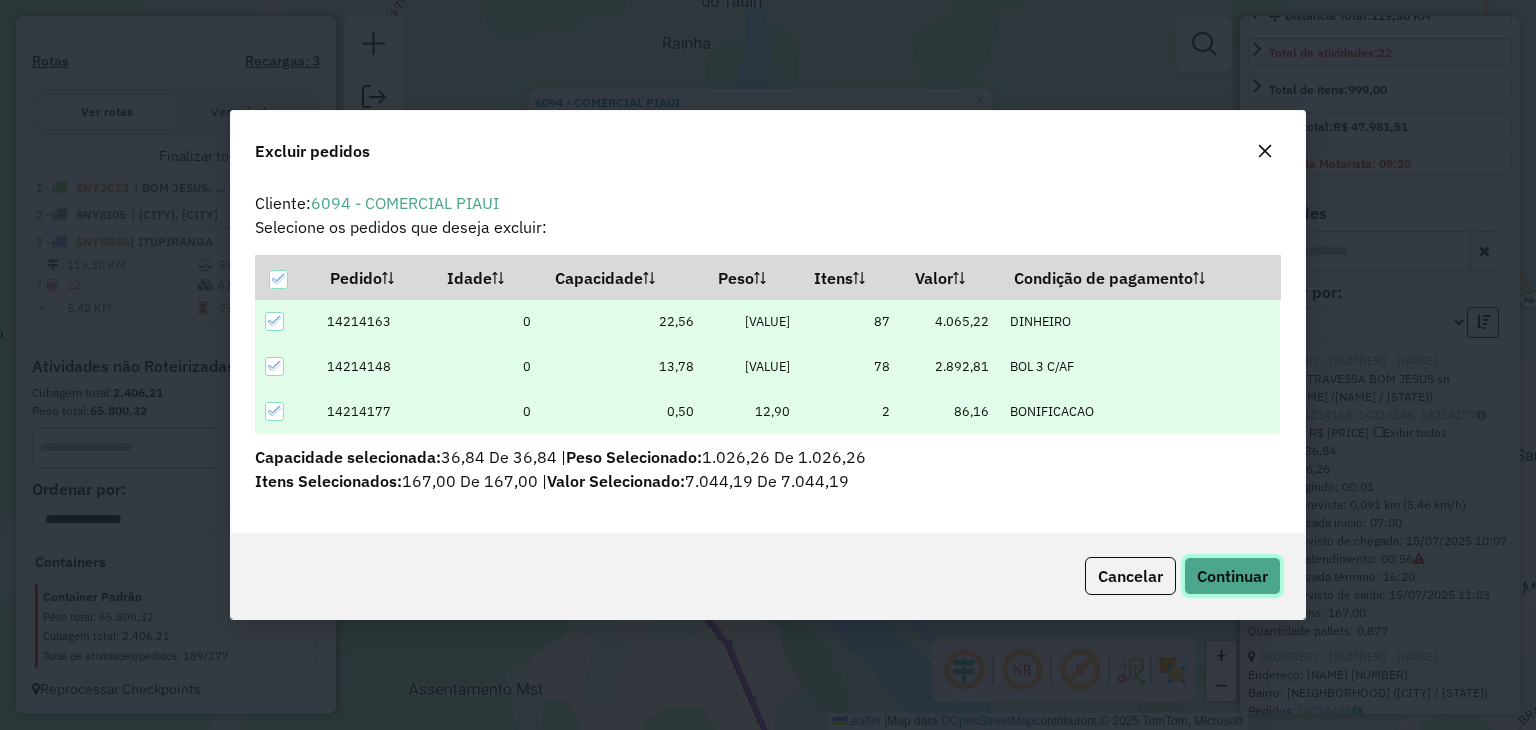 click on "Continuar" 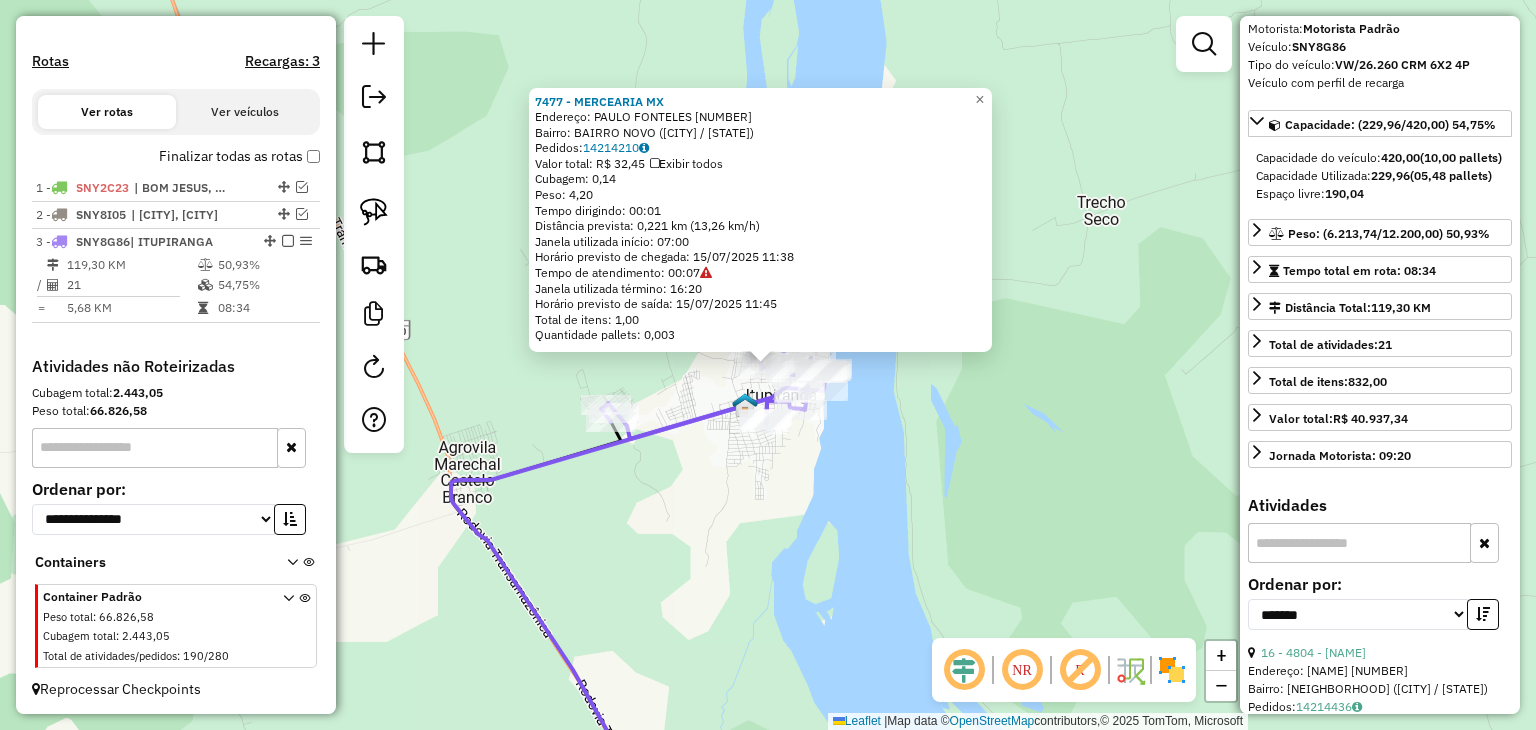 scroll, scrollTop: 100, scrollLeft: 0, axis: vertical 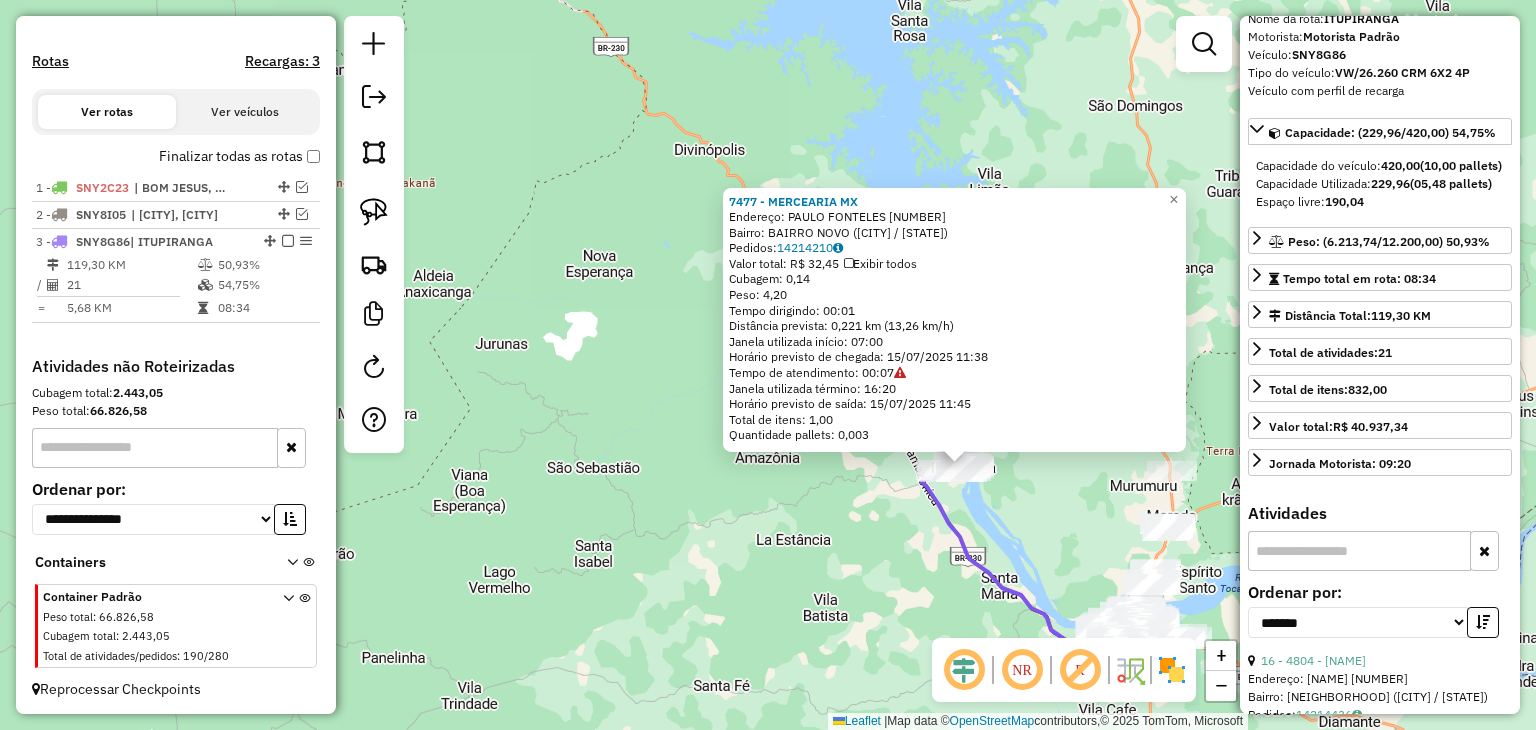 click on "Rota 5 - Placa [PLATE] 1081 - [NAME] Rota 5 - Placa [PLATE] 7608 - [NAME] Rota 5 - Placa [PLATE] 4951 - [NAME] Janela de atendimento Grade de atendimento Capacidade Transportadoras Veículos Cliente Pedidos Rotas Selecione os dias de semana para filtrar as janelas de atendimento Seg Ter Qua Qui Sex Sáb Dom Informe o período da janela de atendimento: De: Até: Filtrar exatamente a janela do cliente Considerar janela de atendimento padrão Selecione os dias de semana para filtrar as grades de atendimento Seg Ter Qua Qui Sex Sáb Dom Considerar clientes sem dia de atendimento cadastrado Clientes fora do dia de atendimento selecionado Filtrar as atividades entre os valores definidos abaixo: Peso mínimo: Peso máximo: Cubagem mínima: Cubagem máxima: De: Até: Filtrar as atividades entre o tempo de atendimento definido abaixo: De: Até: Considerar capacidade total dos clientes não roteirizados Transportadora: Selecione um ou mais itens" 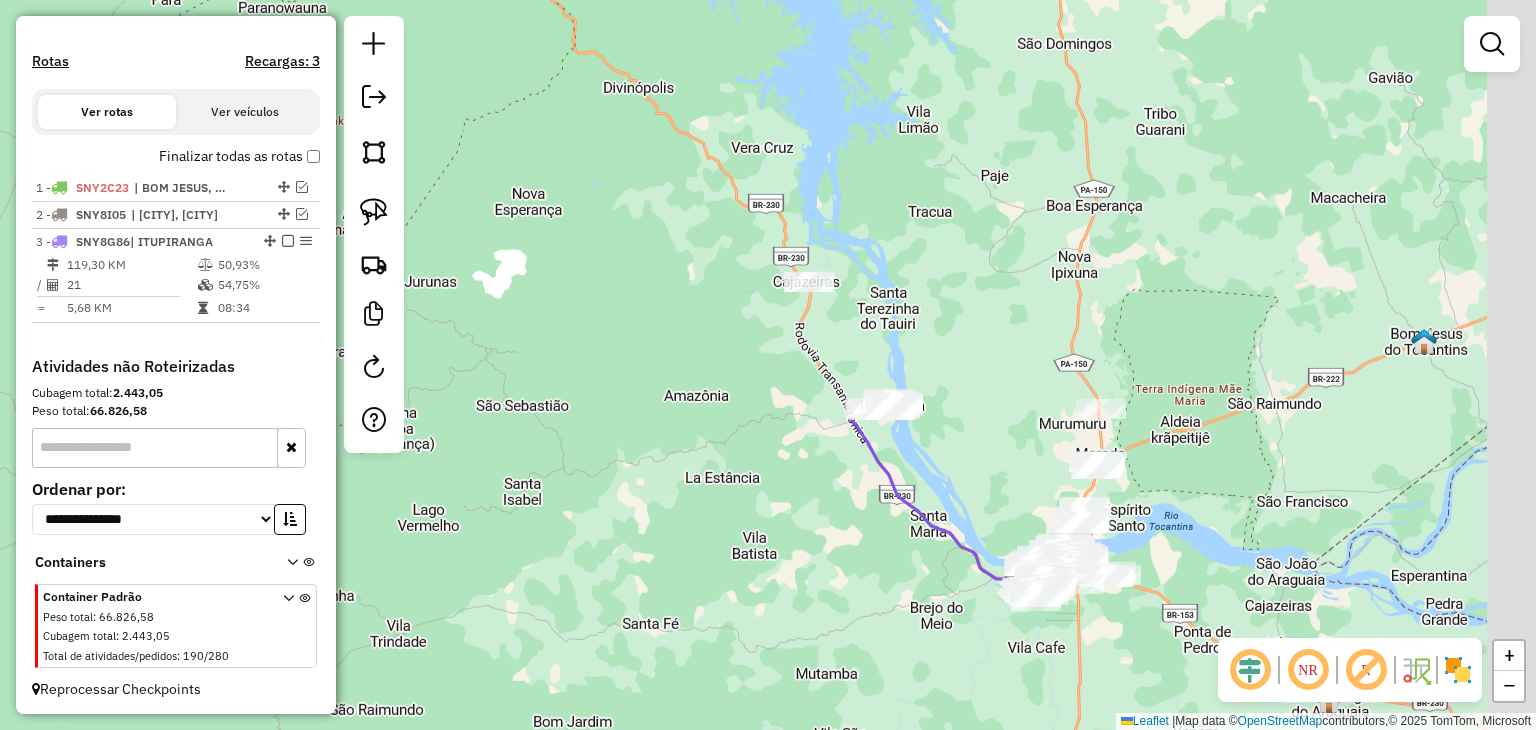 drag, startPoint x: 1060, startPoint y: 555, endPoint x: 942, endPoint y: 445, distance: 161.31956 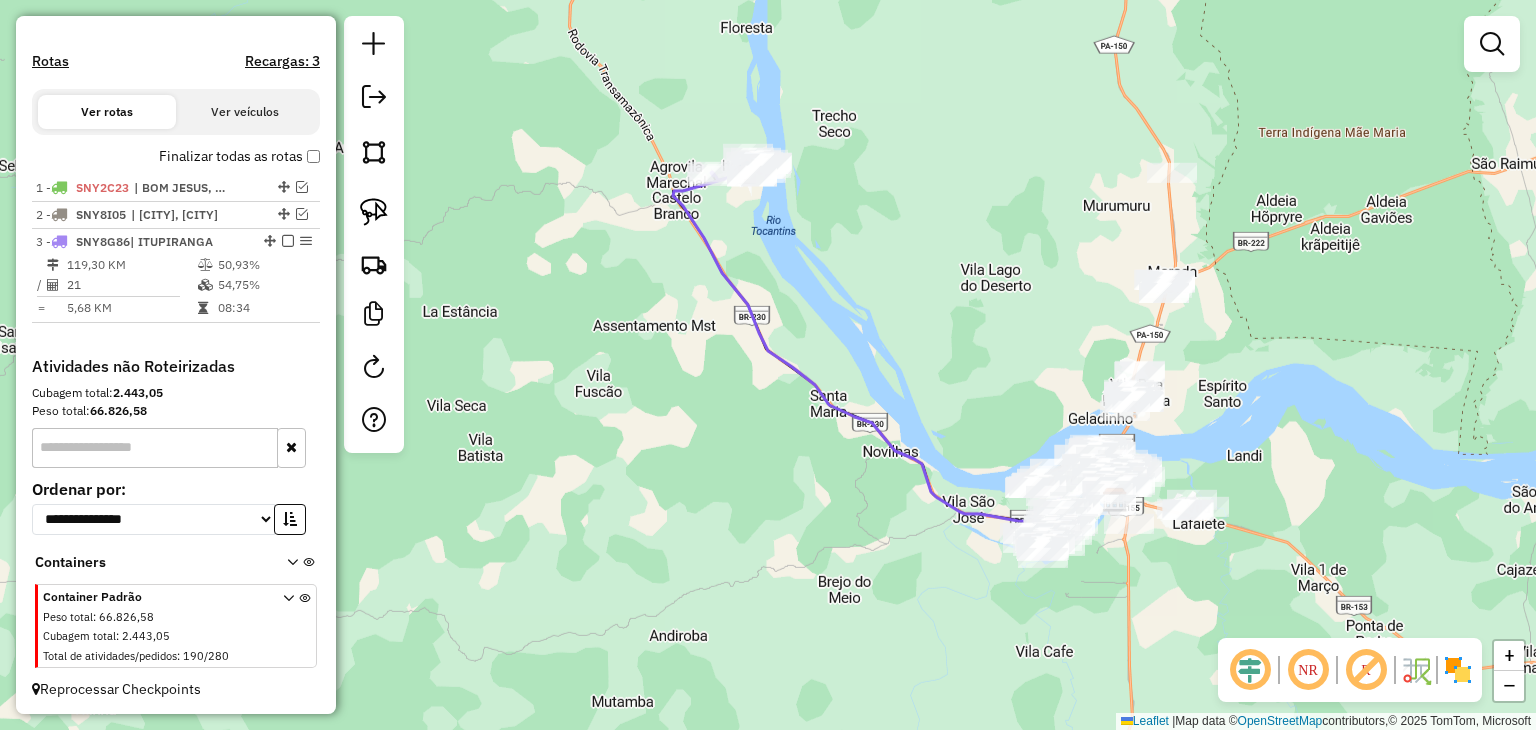 drag, startPoint x: 921, startPoint y: 253, endPoint x: 927, endPoint y: 262, distance: 10.816654 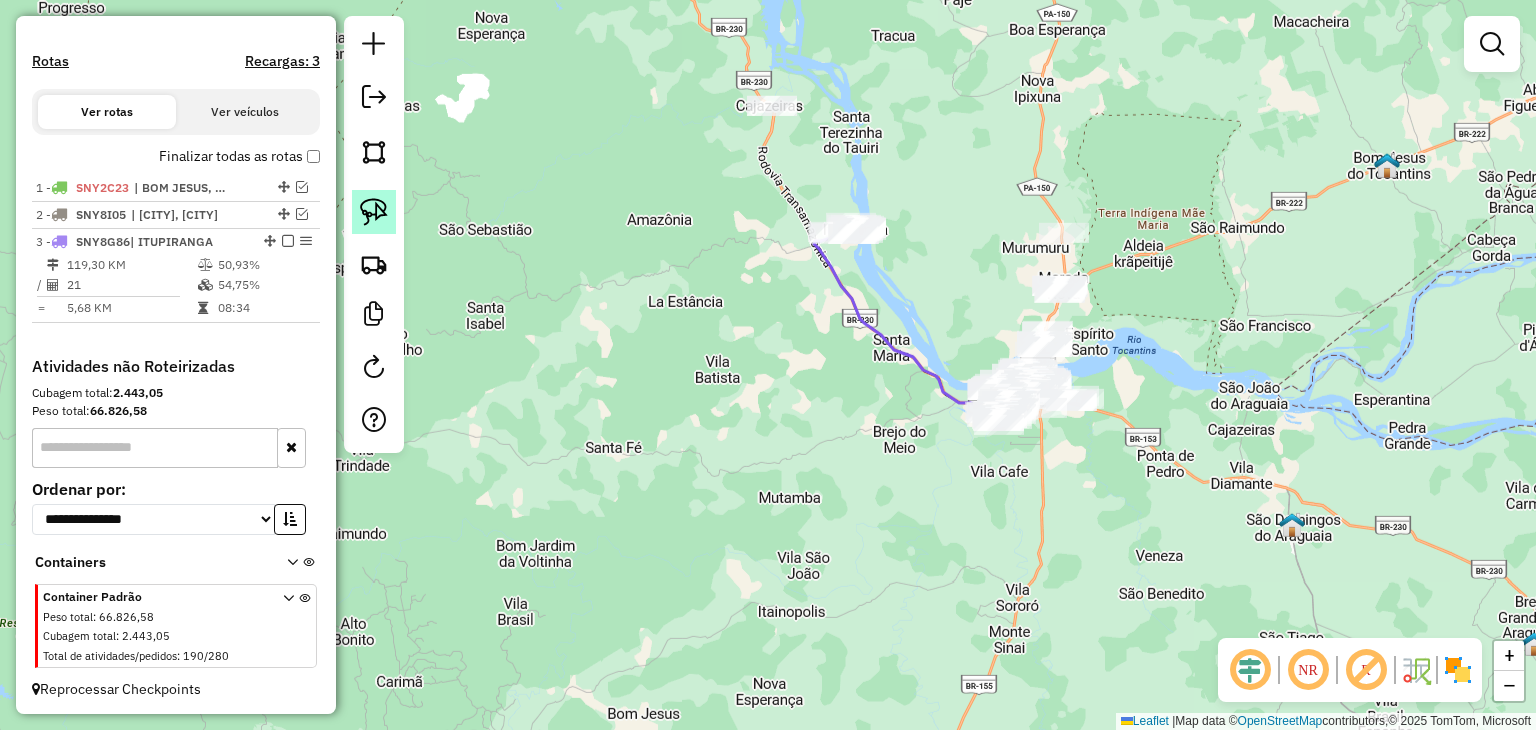 click 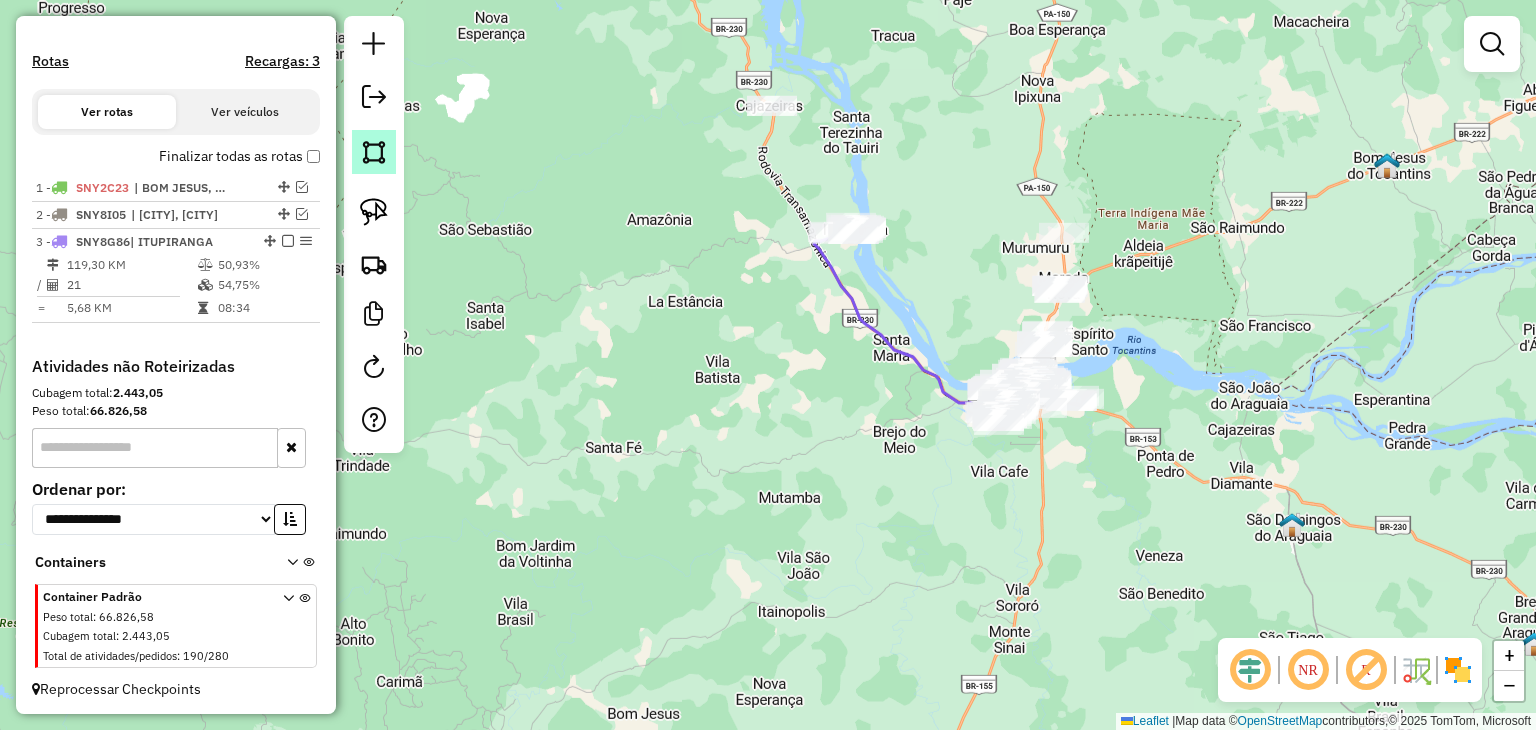 click 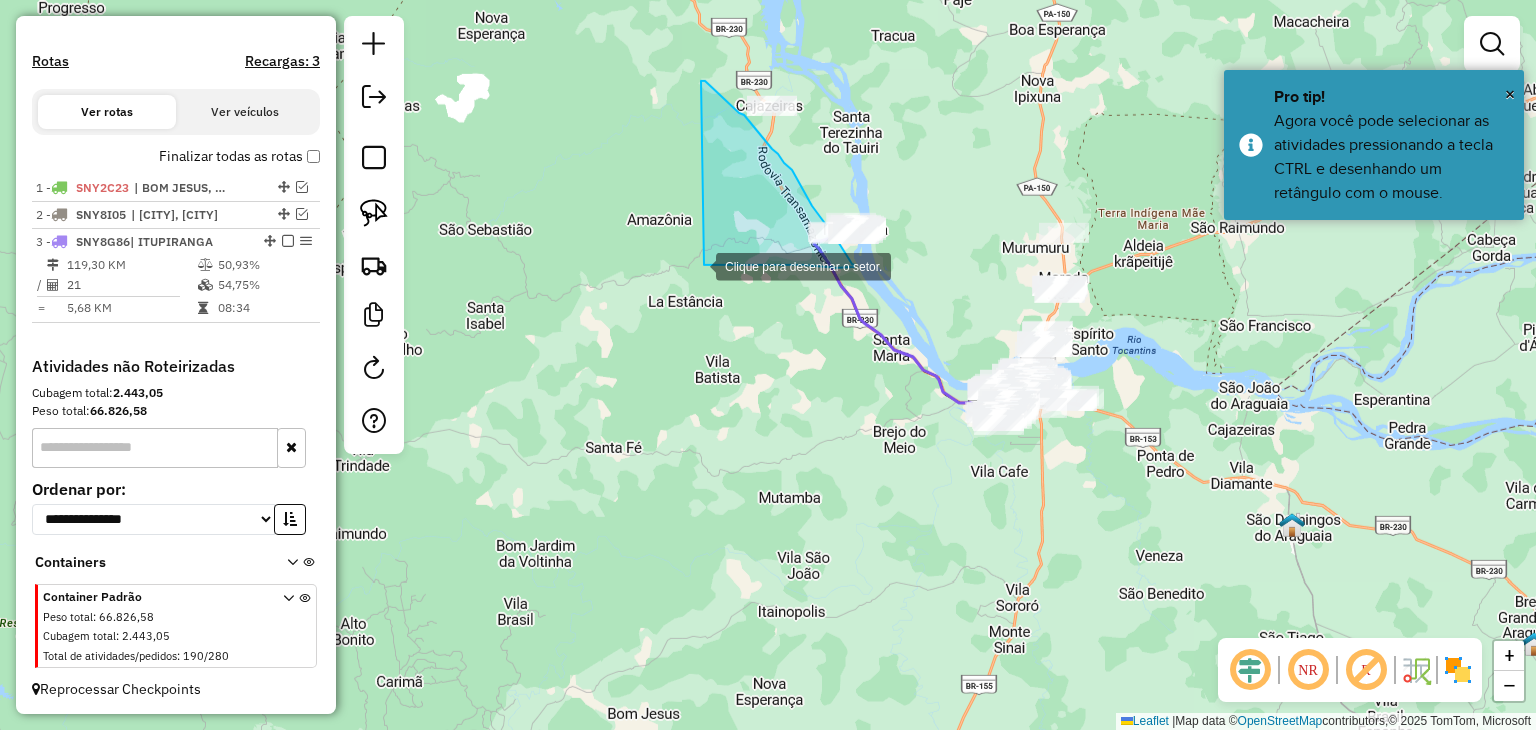 drag, startPoint x: 701, startPoint y: 81, endPoint x: 629, endPoint y: 253, distance: 186.46179 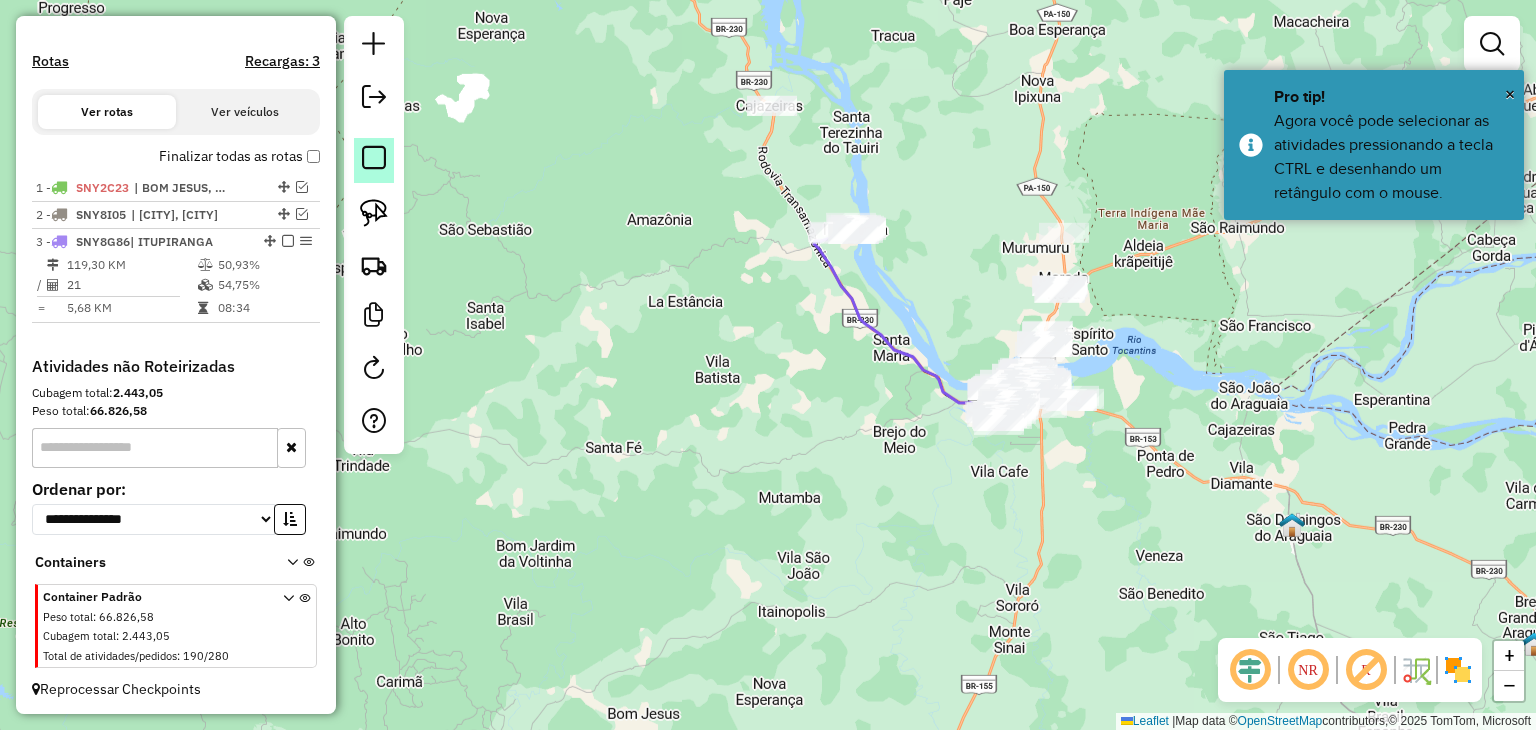 click 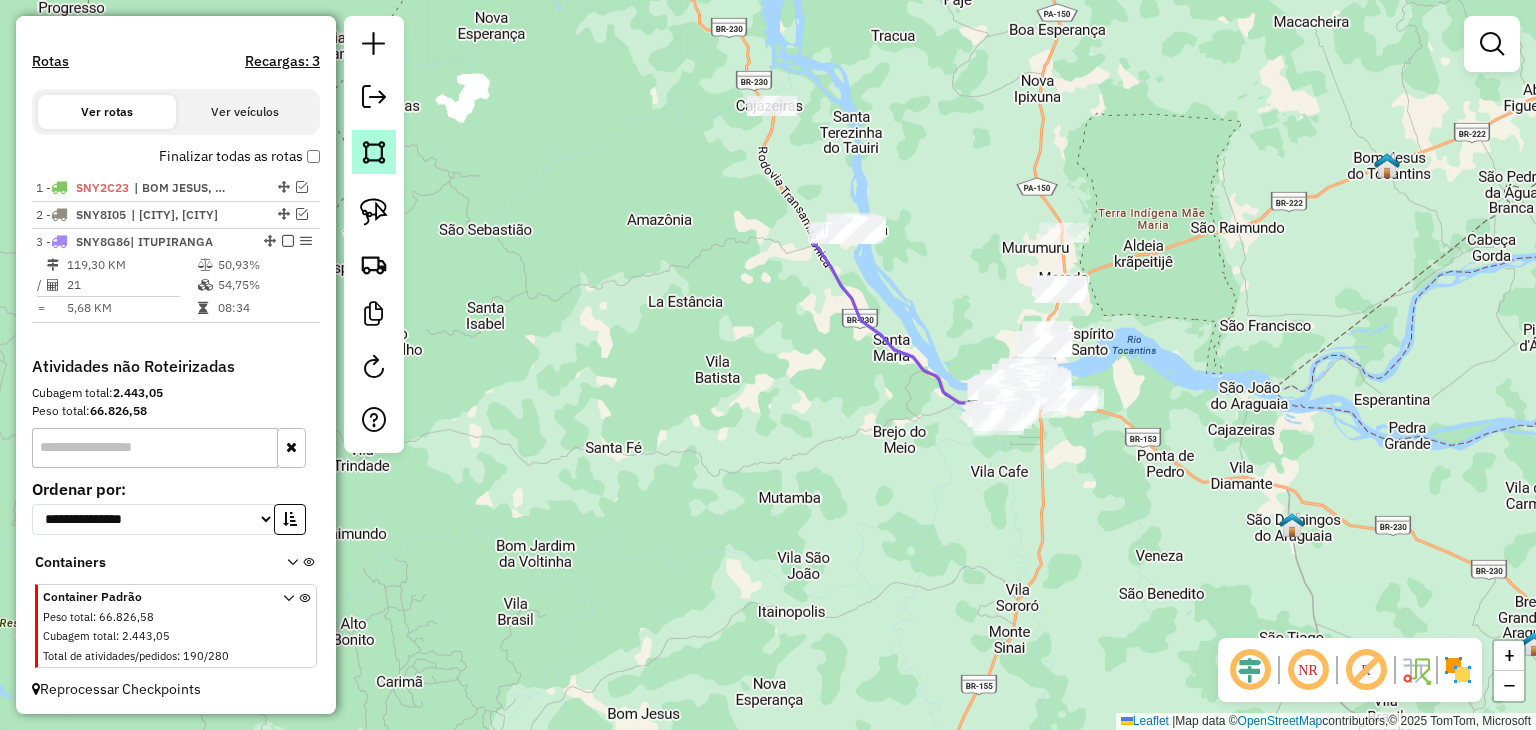 click 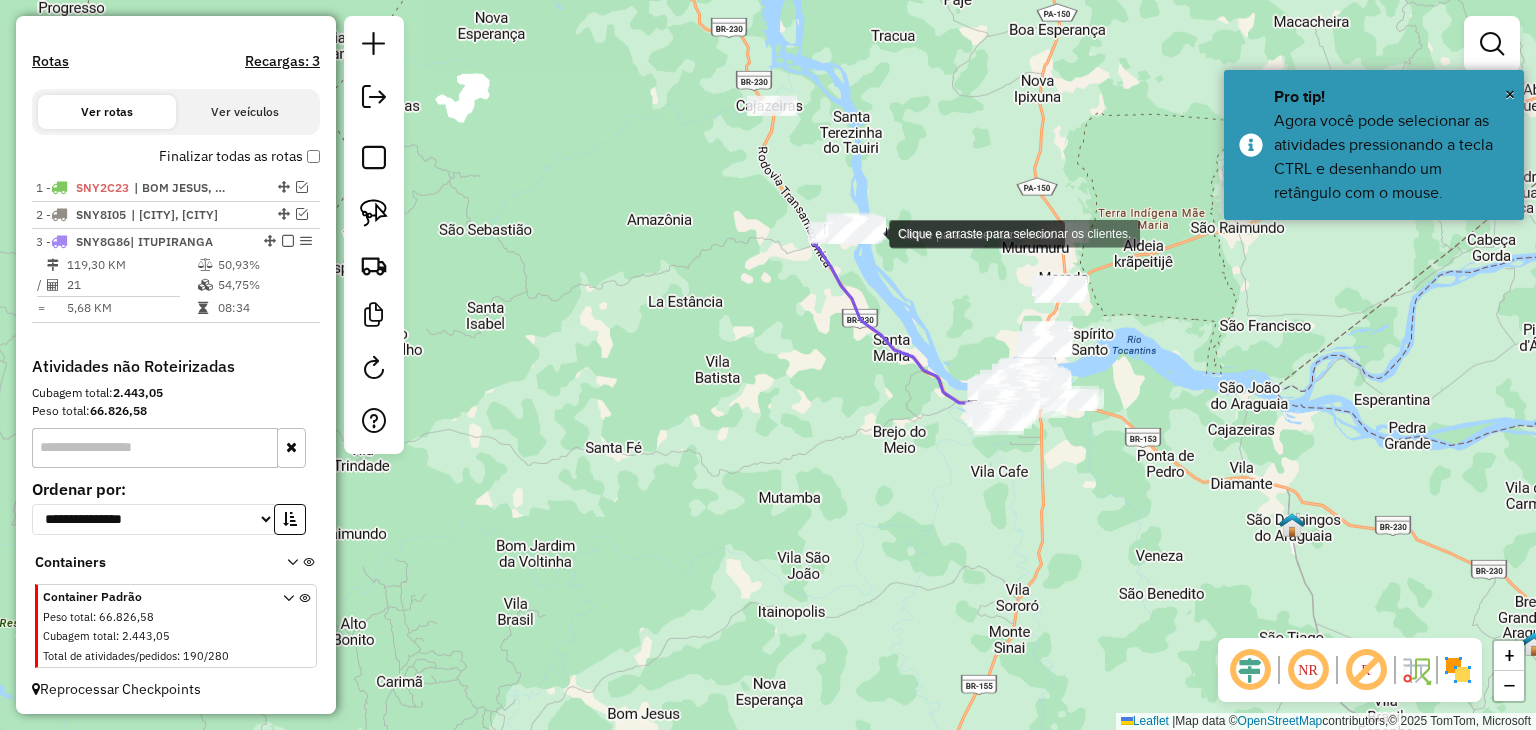 drag, startPoint x: 709, startPoint y: 67, endPoint x: 870, endPoint y: 233, distance: 231.25095 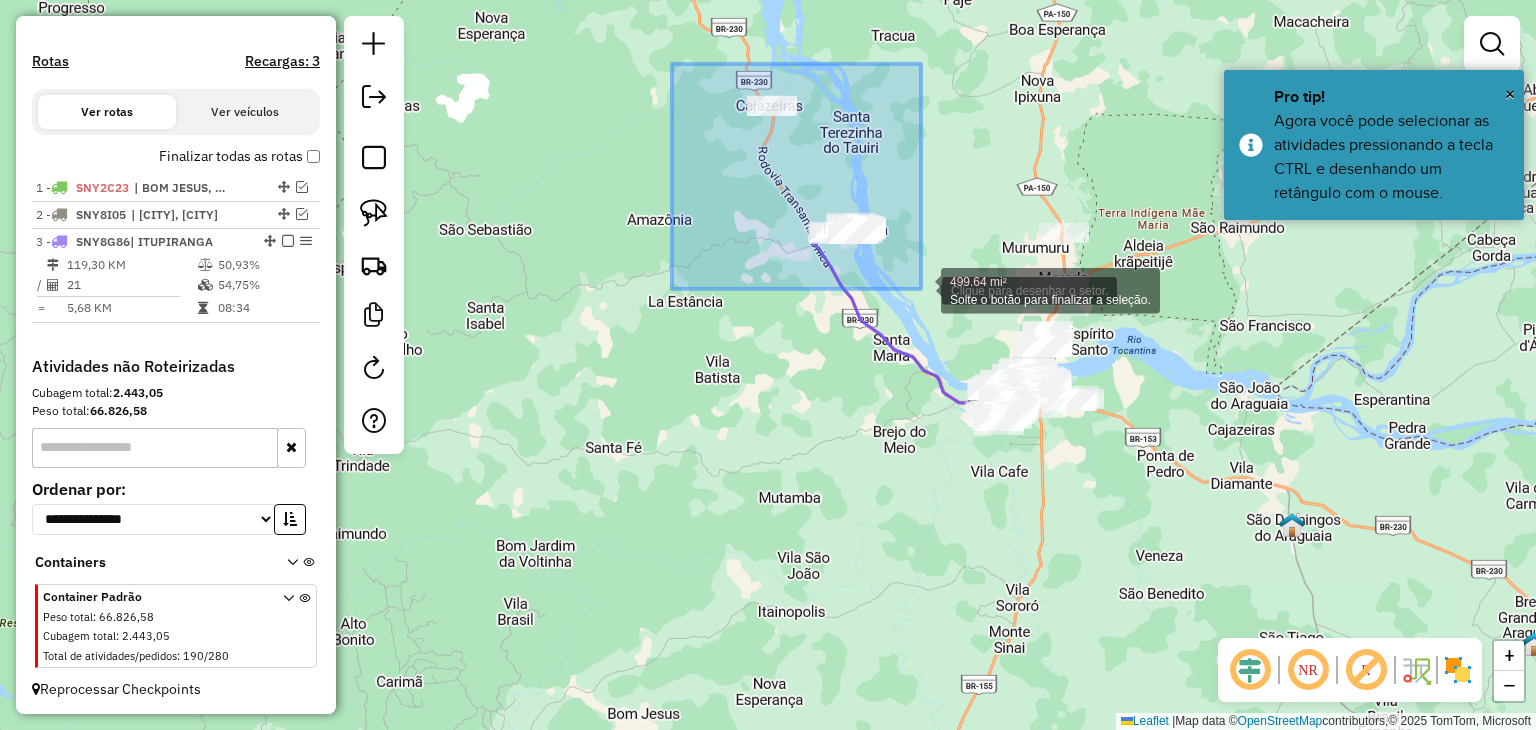drag, startPoint x: 673, startPoint y: 65, endPoint x: 922, endPoint y: 289, distance: 334.92834 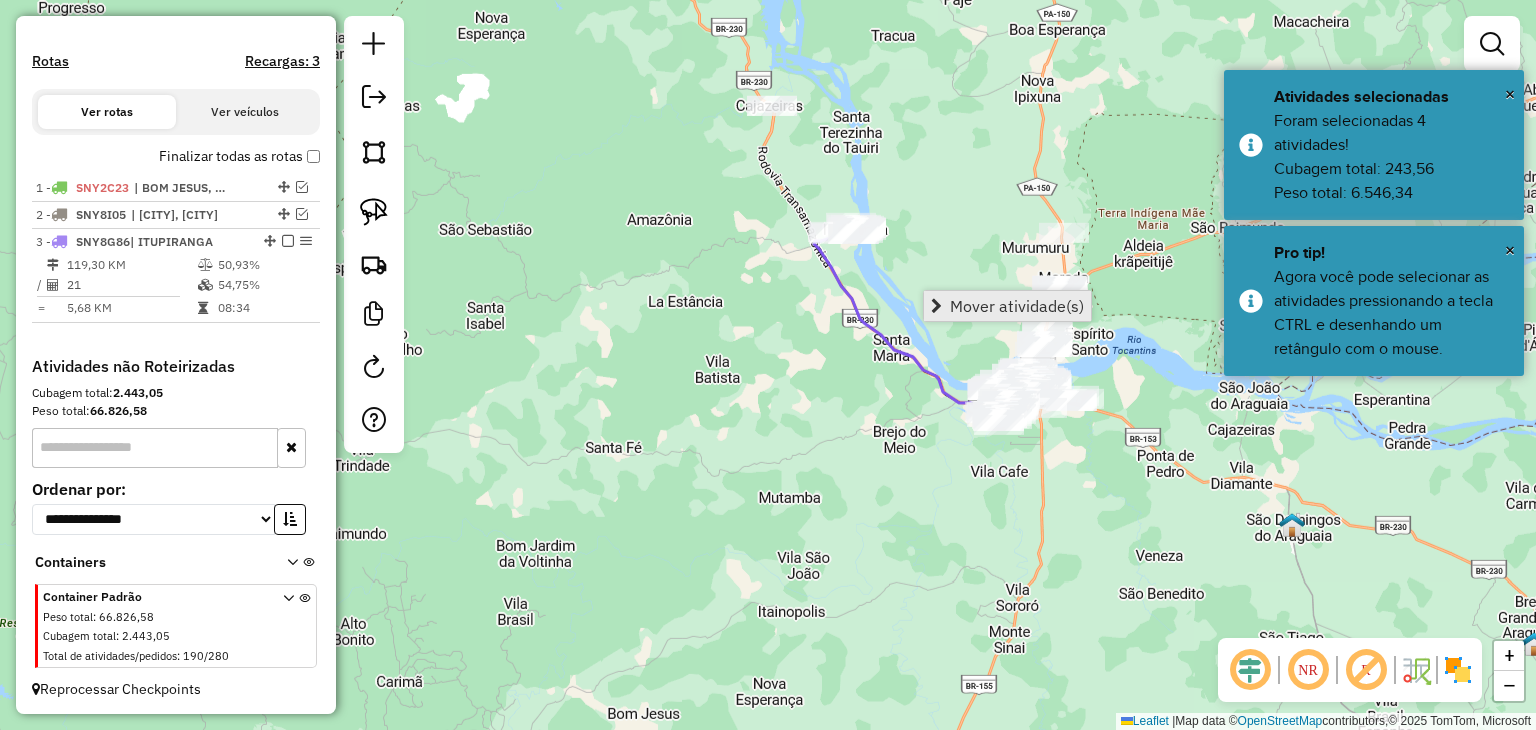 click on "Mover atividade(s)" at bounding box center (1017, 306) 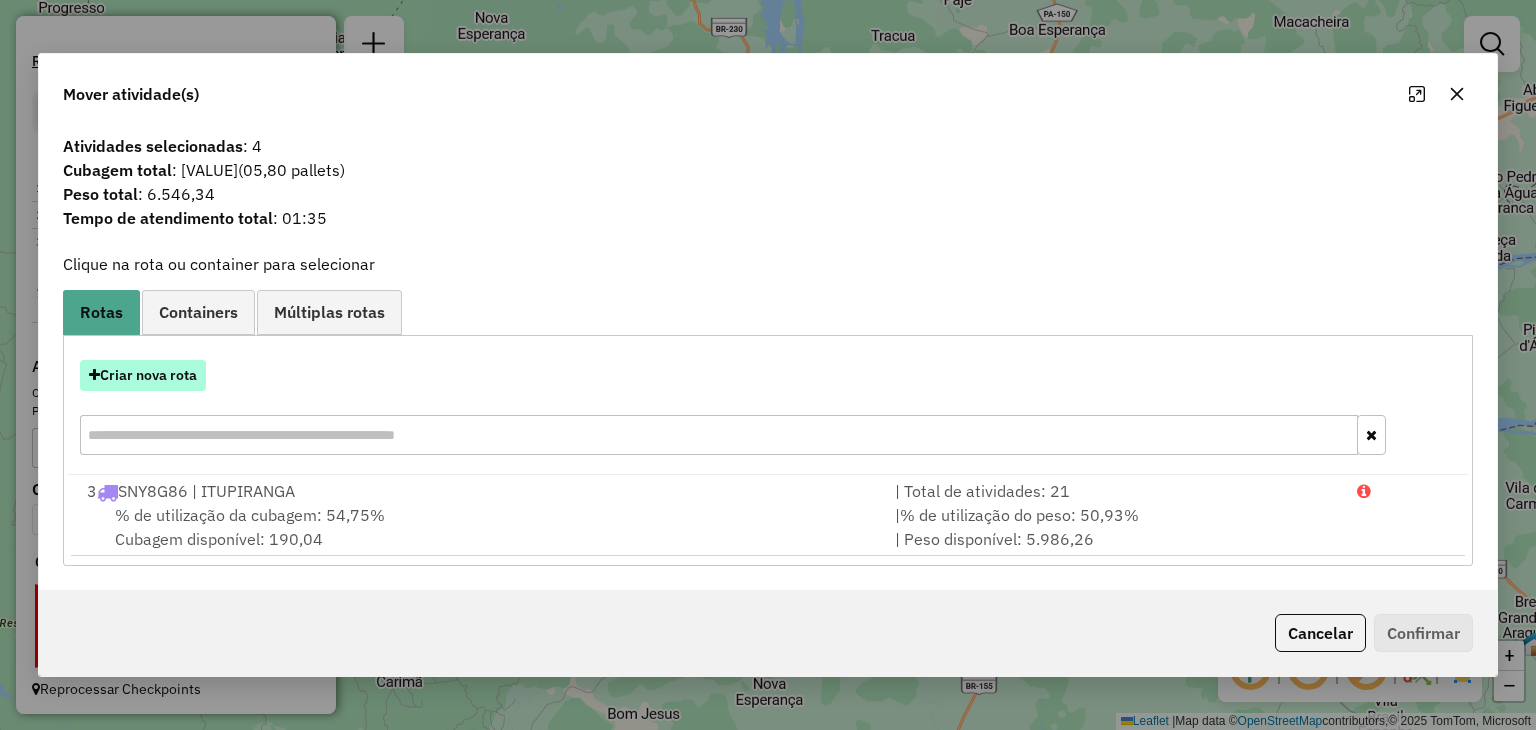 click on "Criar nova rota" at bounding box center (143, 375) 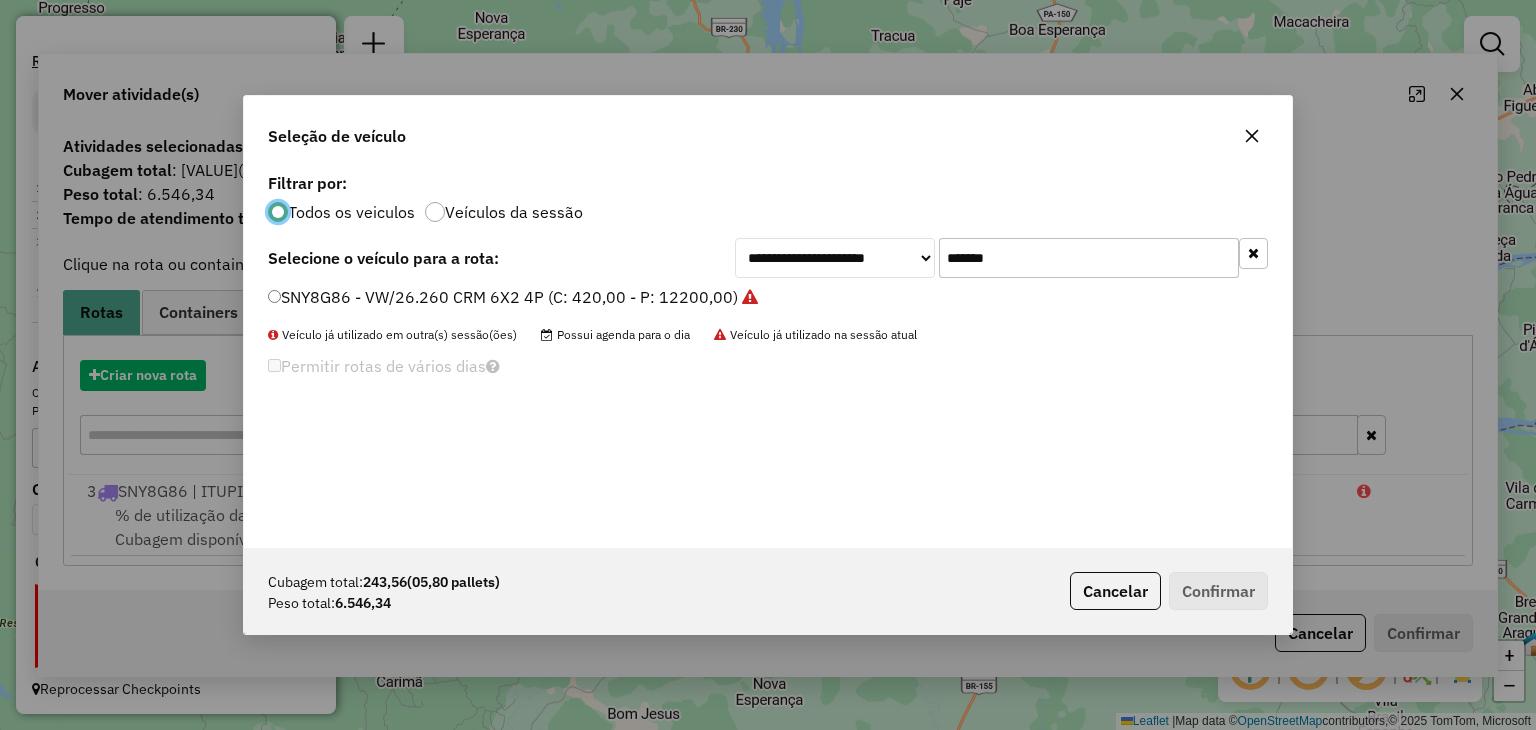 scroll, scrollTop: 10, scrollLeft: 6, axis: both 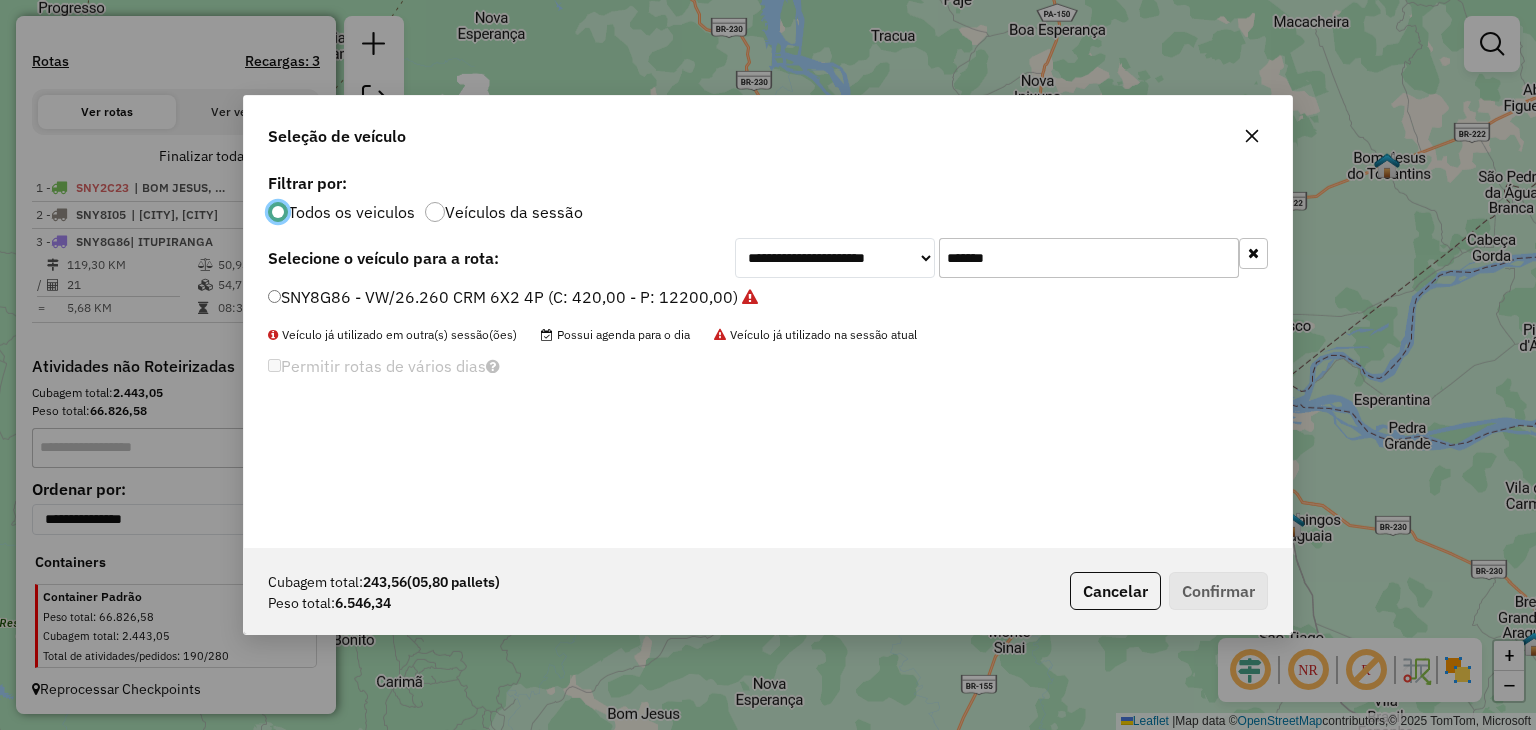 click on "*******" 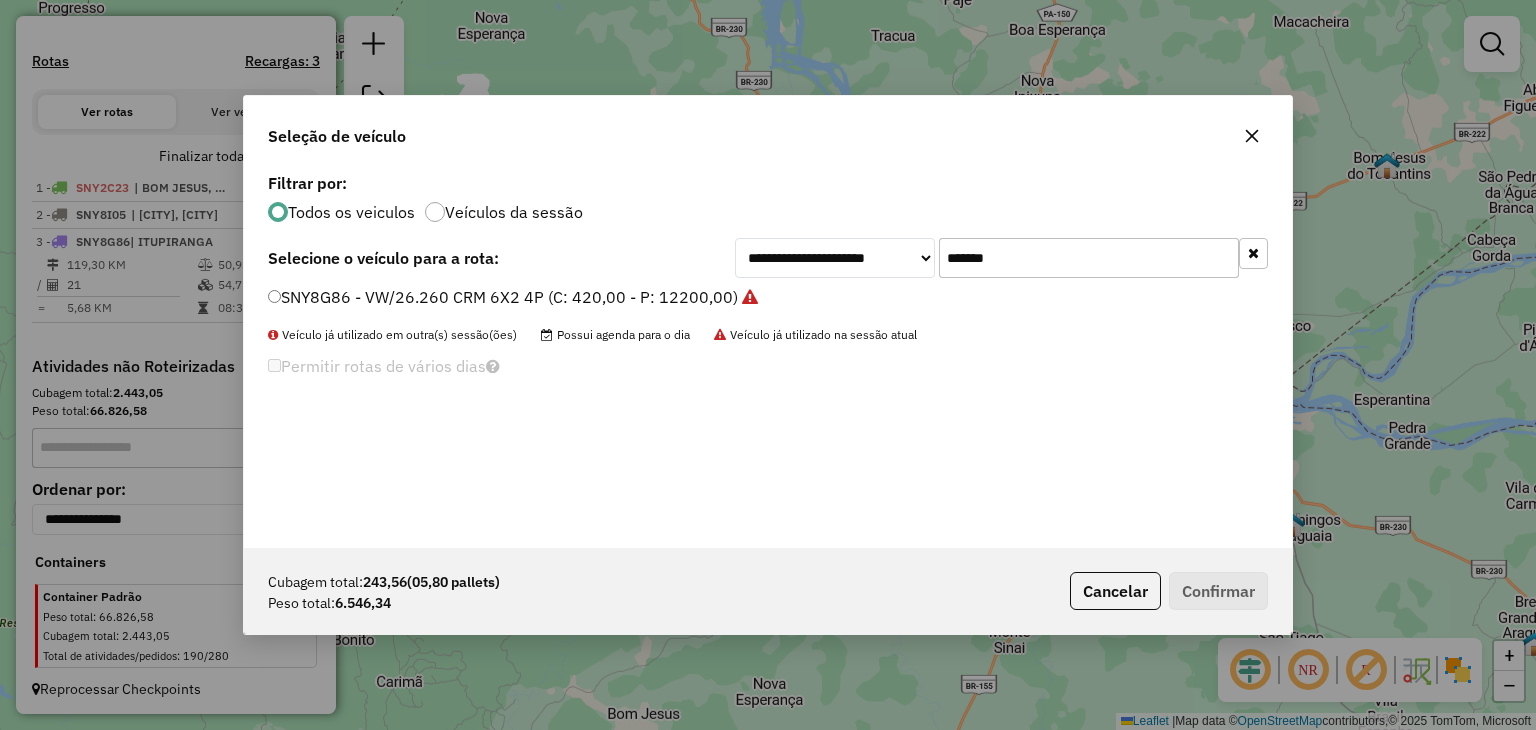 click on "*******" 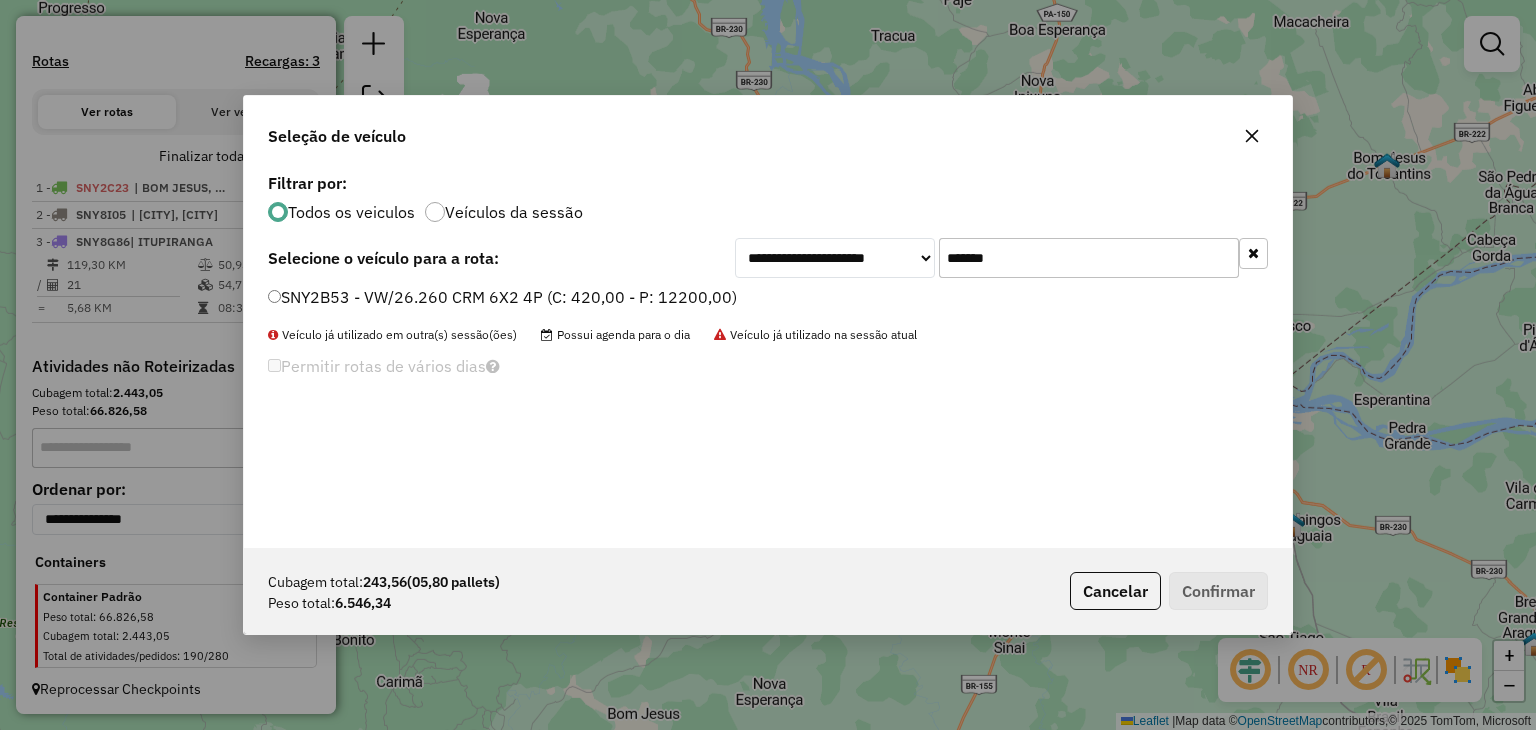 type on "*******" 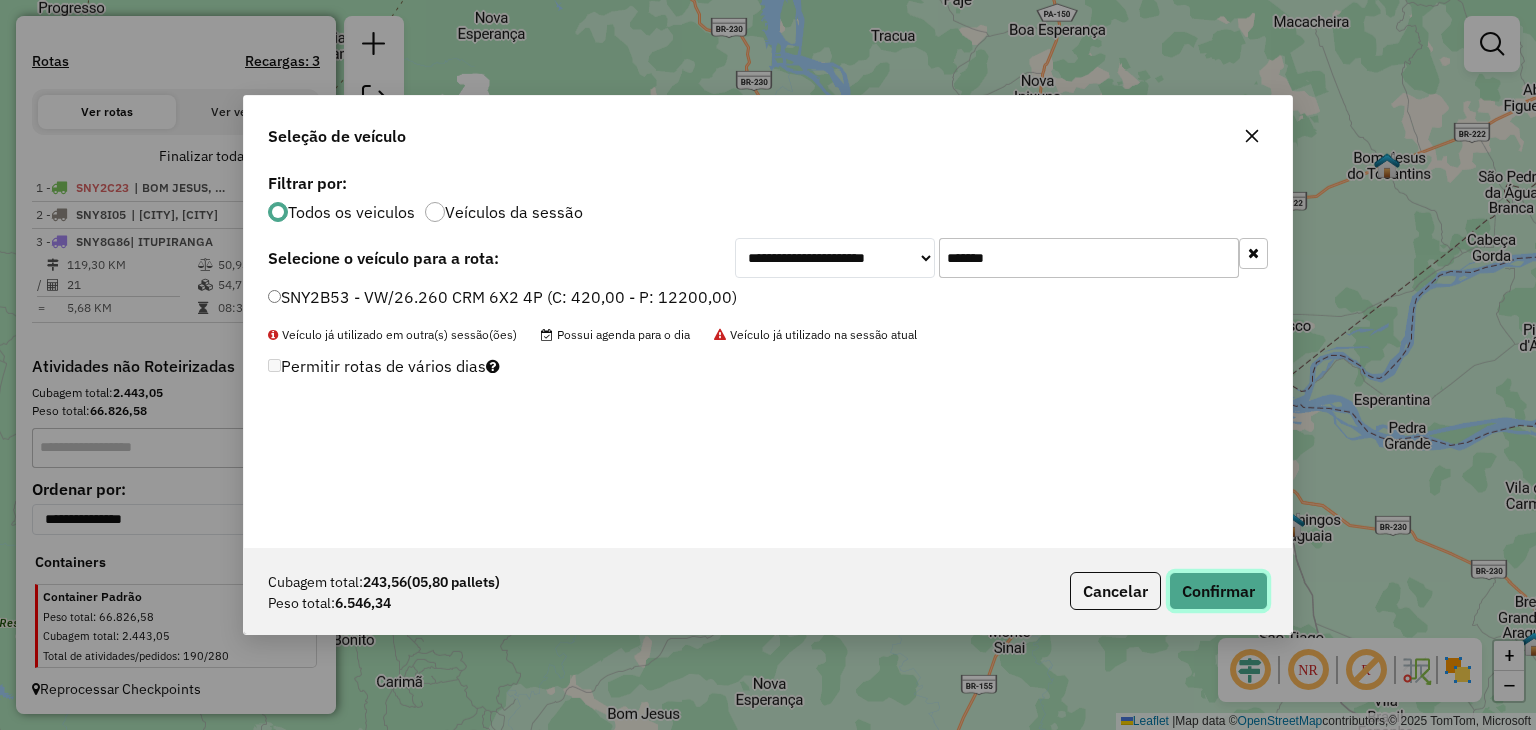 click on "Confirmar" 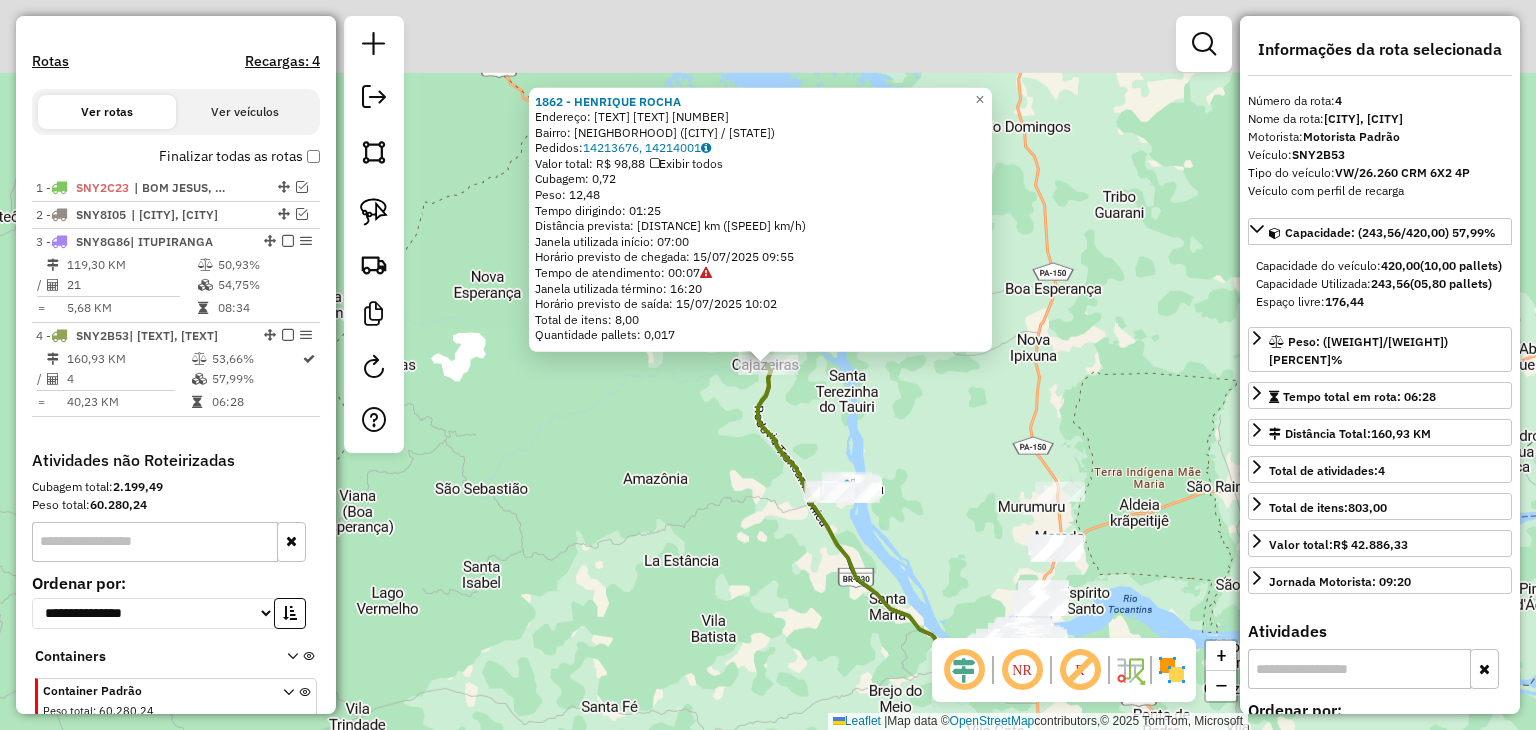 scroll, scrollTop: 721, scrollLeft: 0, axis: vertical 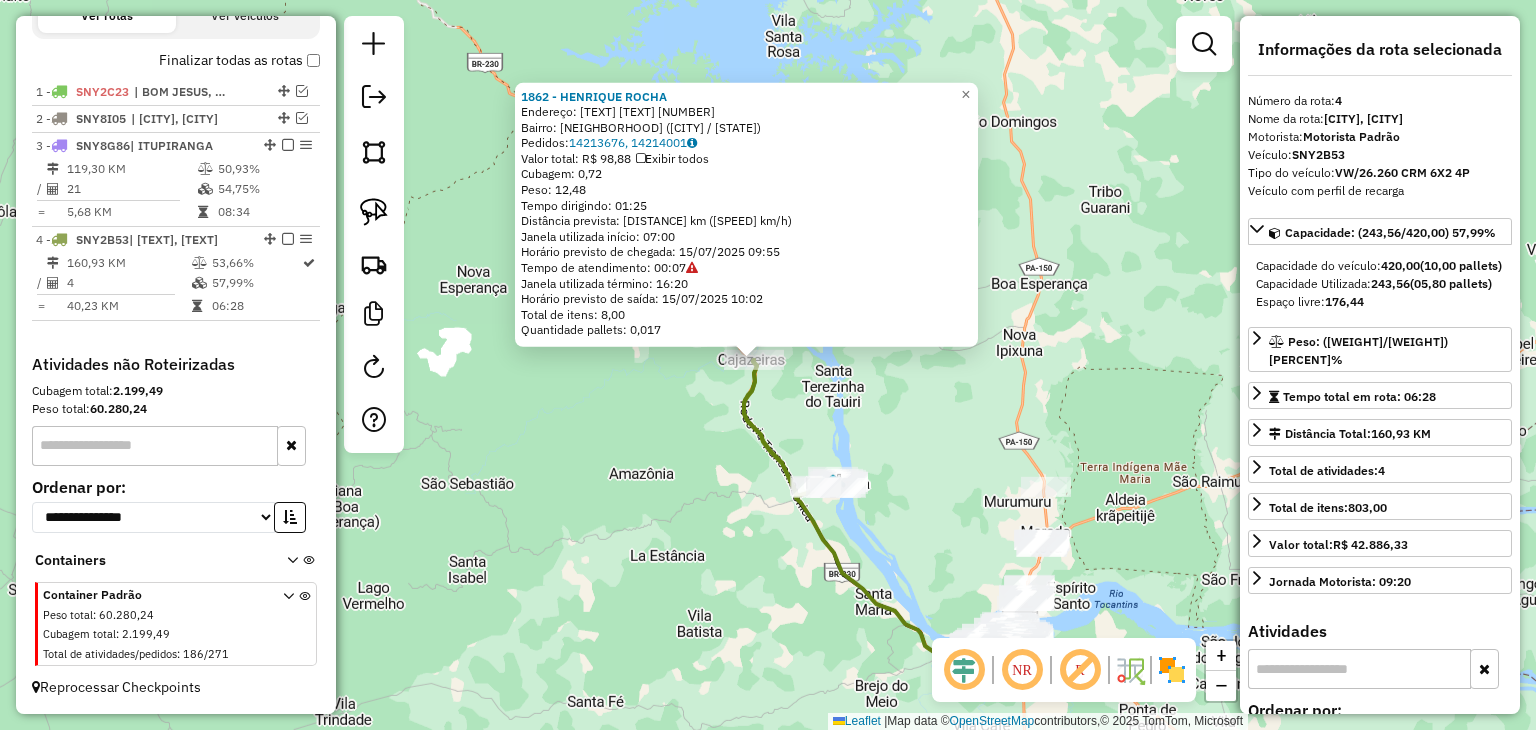 drag, startPoint x: 906, startPoint y: 411, endPoint x: 800, endPoint y: 344, distance: 125.39936 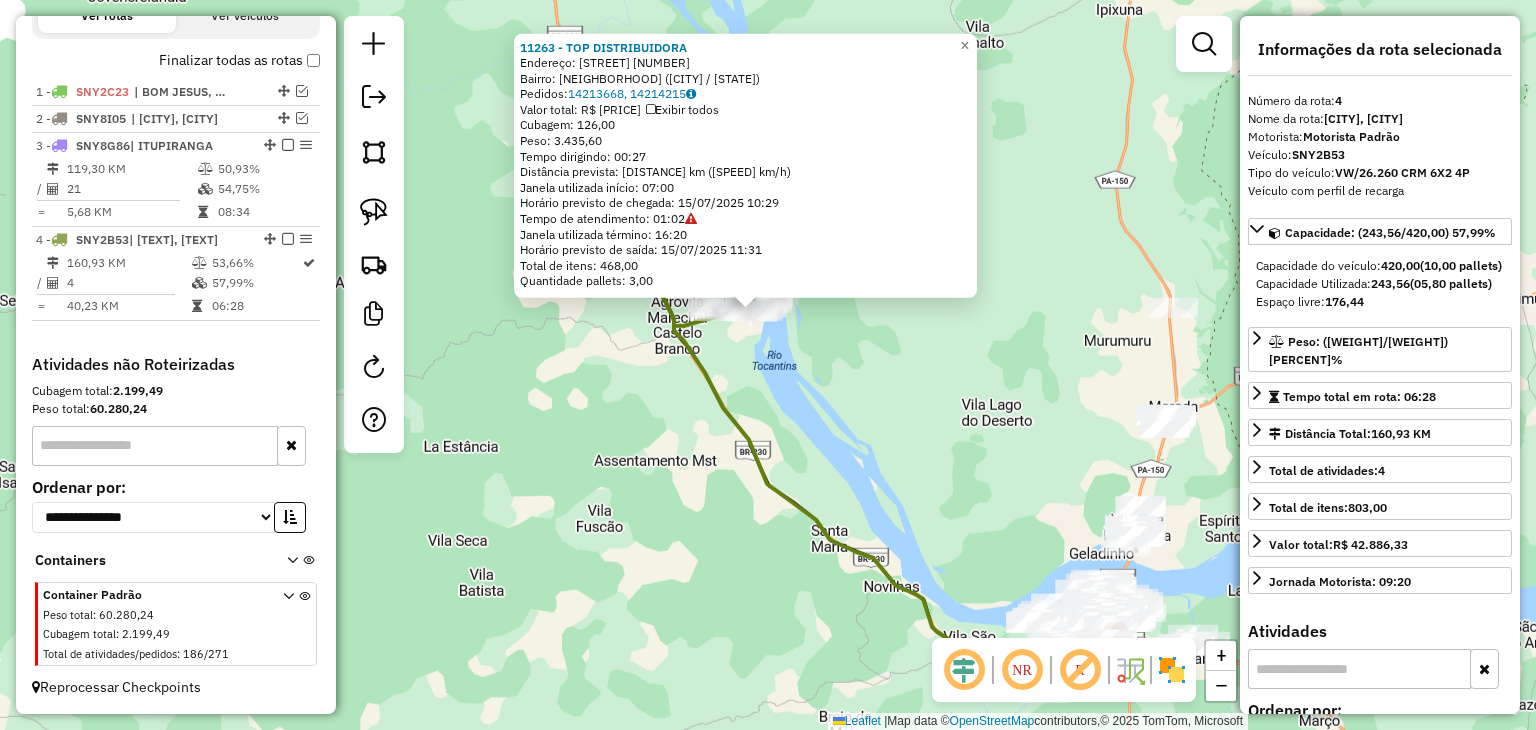 click on "[CODE] - [NAME]  Endereço:  [ROAD] [NUMBER]   Bairro: [NAME] ([CITY] / [STATE])   Pedidos:  [NUMBER], [NUMBER]   Valor total: R$ [VALUE]   Exibir todos   Cubagem: [VALUE]  Peso: [VALUE]   Tempo dirigindo: [TIME]   Distância prevista: [DISTANCE] km ([SPEED]/h)   Janela utilizada início: [TIME]   Horário previsto de chegada: [DATE] [TIME]   Tempo de atendimento: [TIME]   Janela utilizada término: [TIME]   Horário previsto de saída: [DATE] [TIME]   Total de itens: [NUMBER]   Quantidade pallets: [NUMBER]  × Janela de atendimento Grade de atendimento Capacidade Transportadoras Veículos Cliente Pedidos  Rotas Selecione os dias de semana para filtrar as janelas de atendimento  Seg   Ter   Qua   Qui   Sex   Sáb   Dom  Informe o período da janela de atendimento: De: Até:  Filtrar exatamente a janela do cliente  Considerar janela de atendimento padrão  Selecione os dias de semana para filtrar as grades de atendimento  Seg   Ter   Qua   Qui   Sex   Sáb   Dom   Peso mínimo:   Peso máximo:   De:   De:" 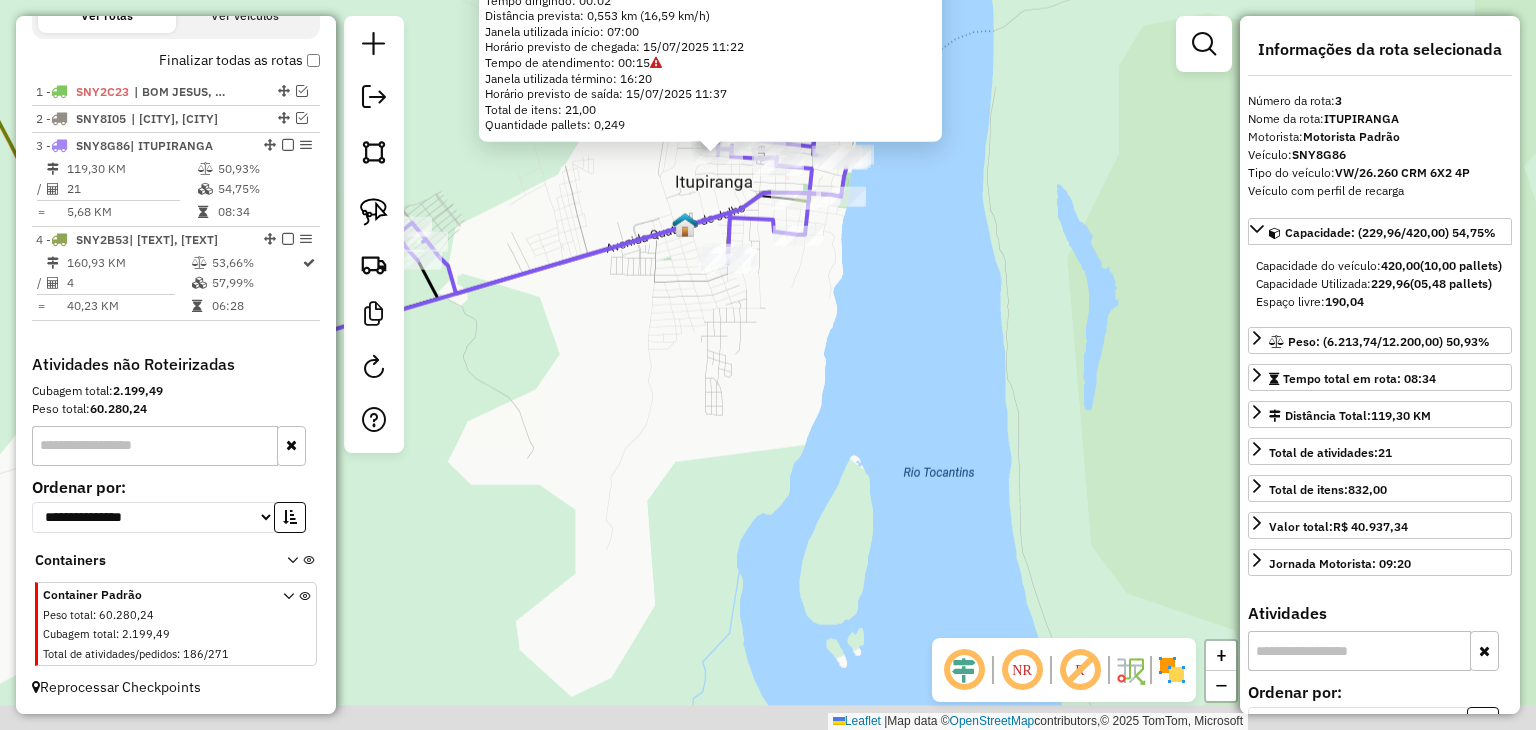 drag, startPoint x: 716, startPoint y: 569, endPoint x: 666, endPoint y: 349, distance: 225.61029 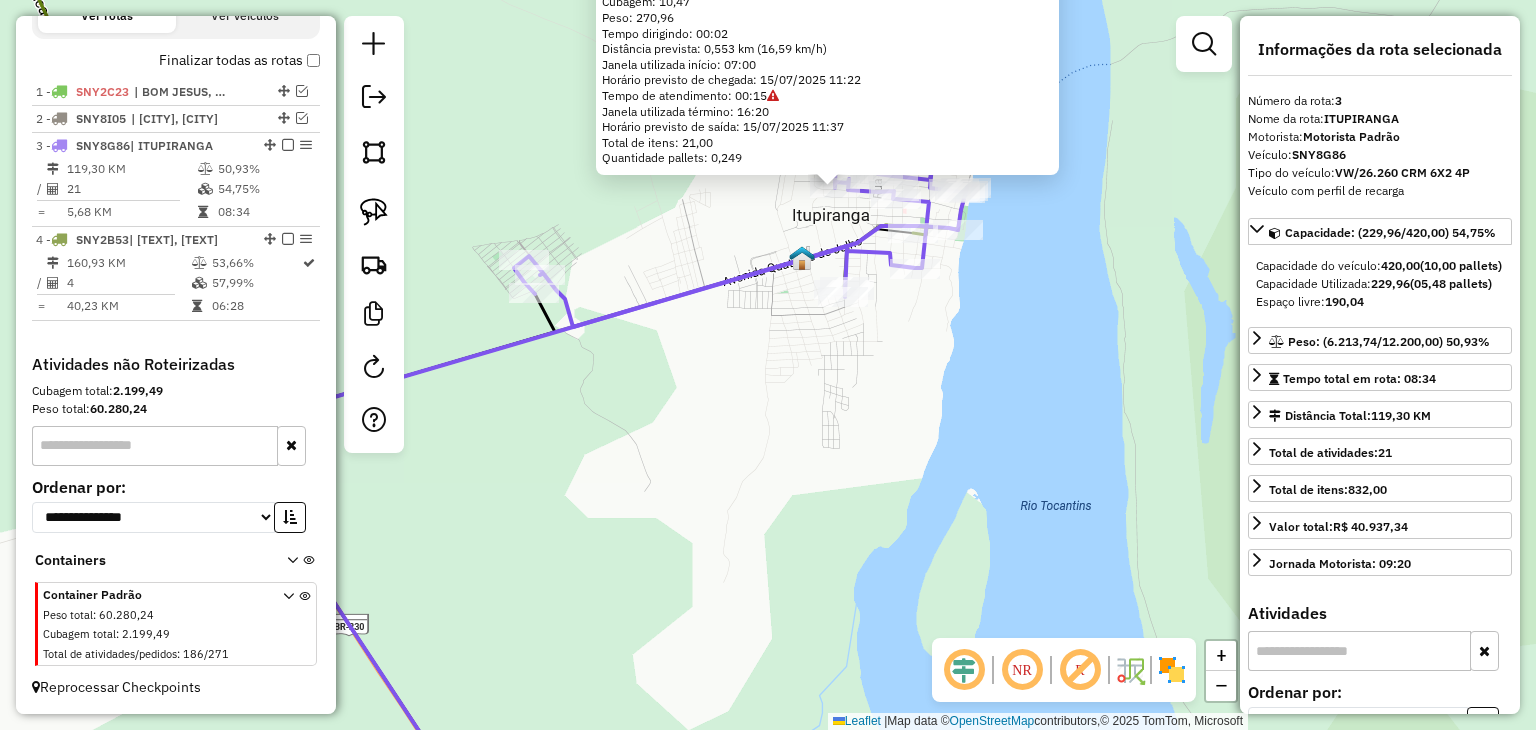 drag, startPoint x: 544, startPoint y: 297, endPoint x: 592, endPoint y: 281, distance: 50.596443 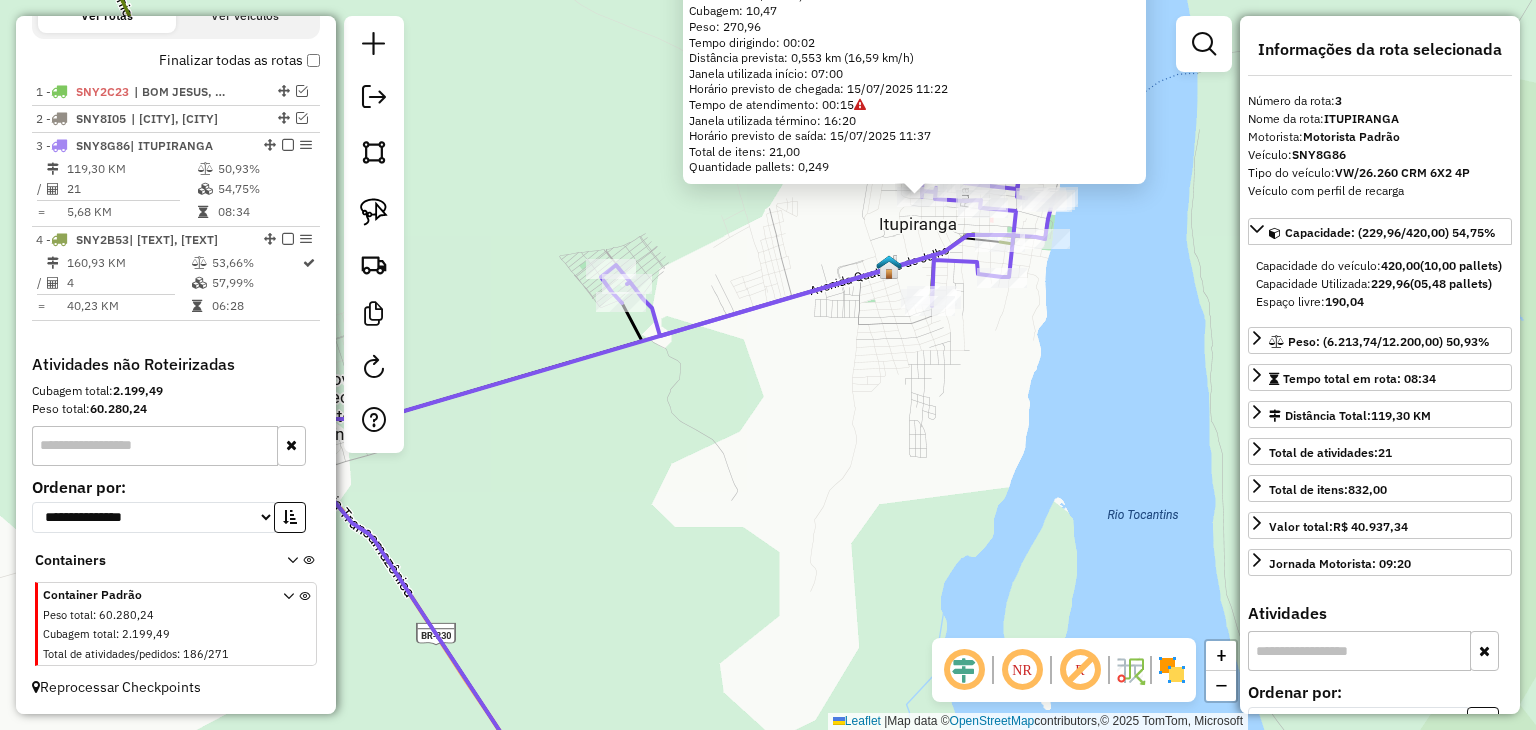 drag, startPoint x: 592, startPoint y: 281, endPoint x: 679, endPoint y: 290, distance: 87.46428 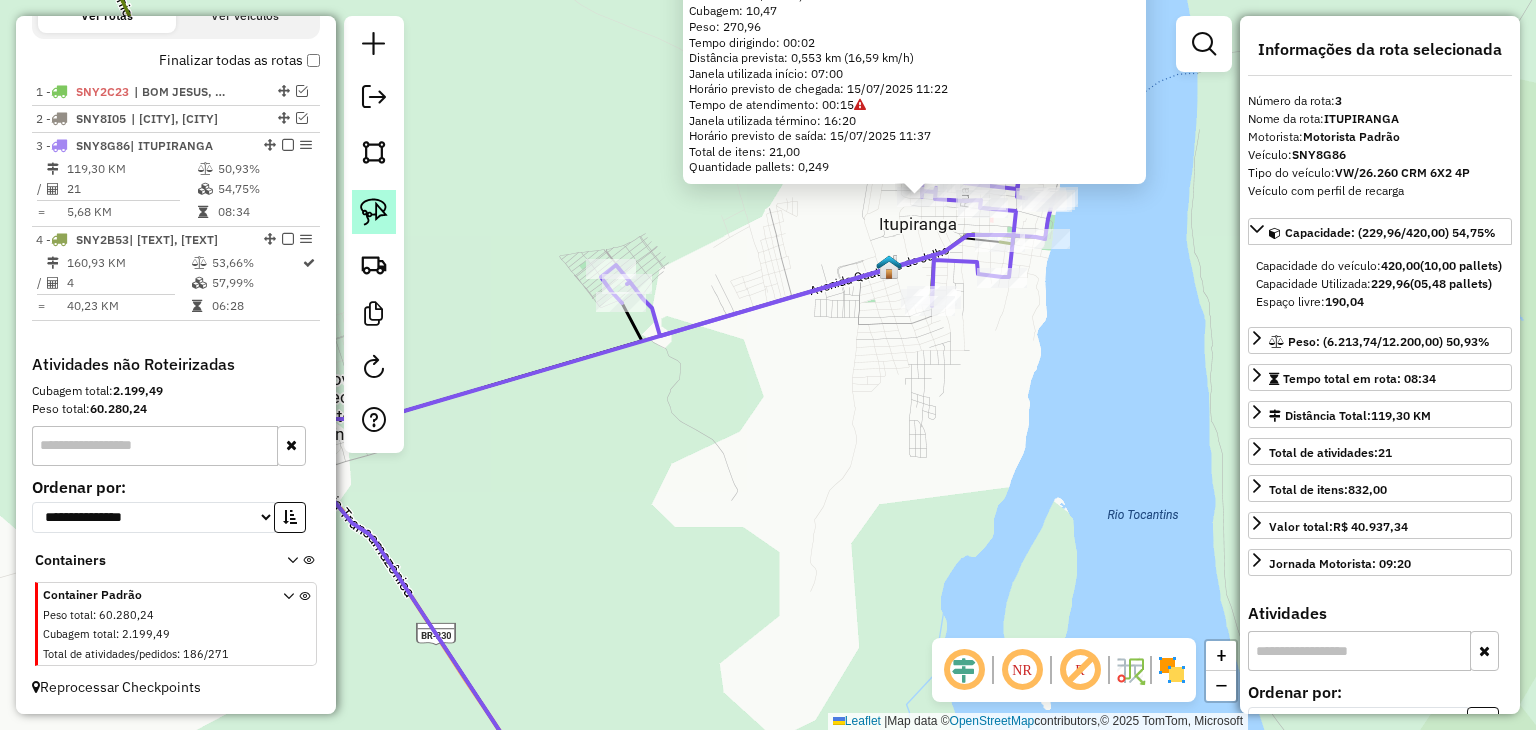 click 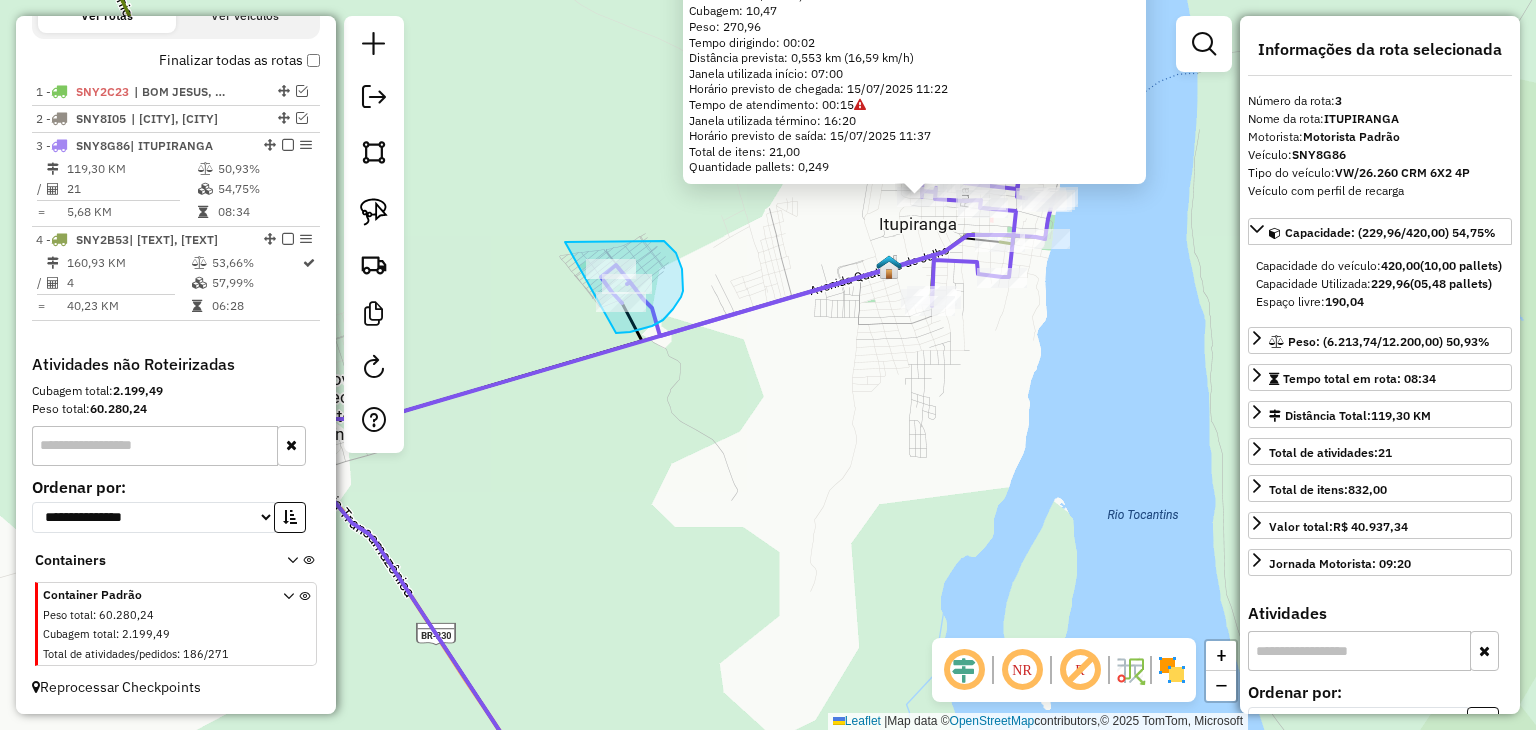 drag, startPoint x: 565, startPoint y: 242, endPoint x: 564, endPoint y: 317, distance: 75.00667 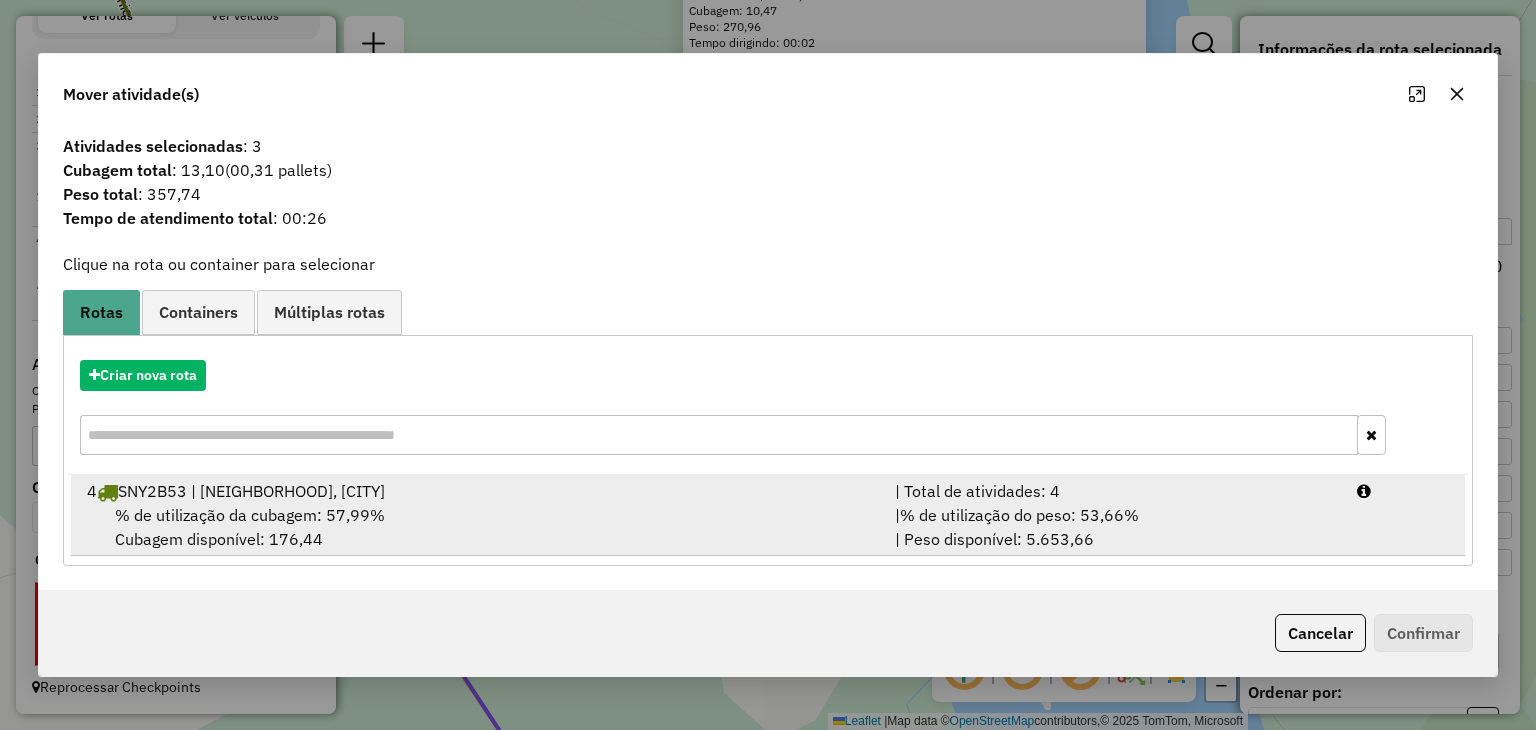 click on "% de utilização da cubagem: 57,99%  Cubagem disponível: 176,44" at bounding box center (479, 527) 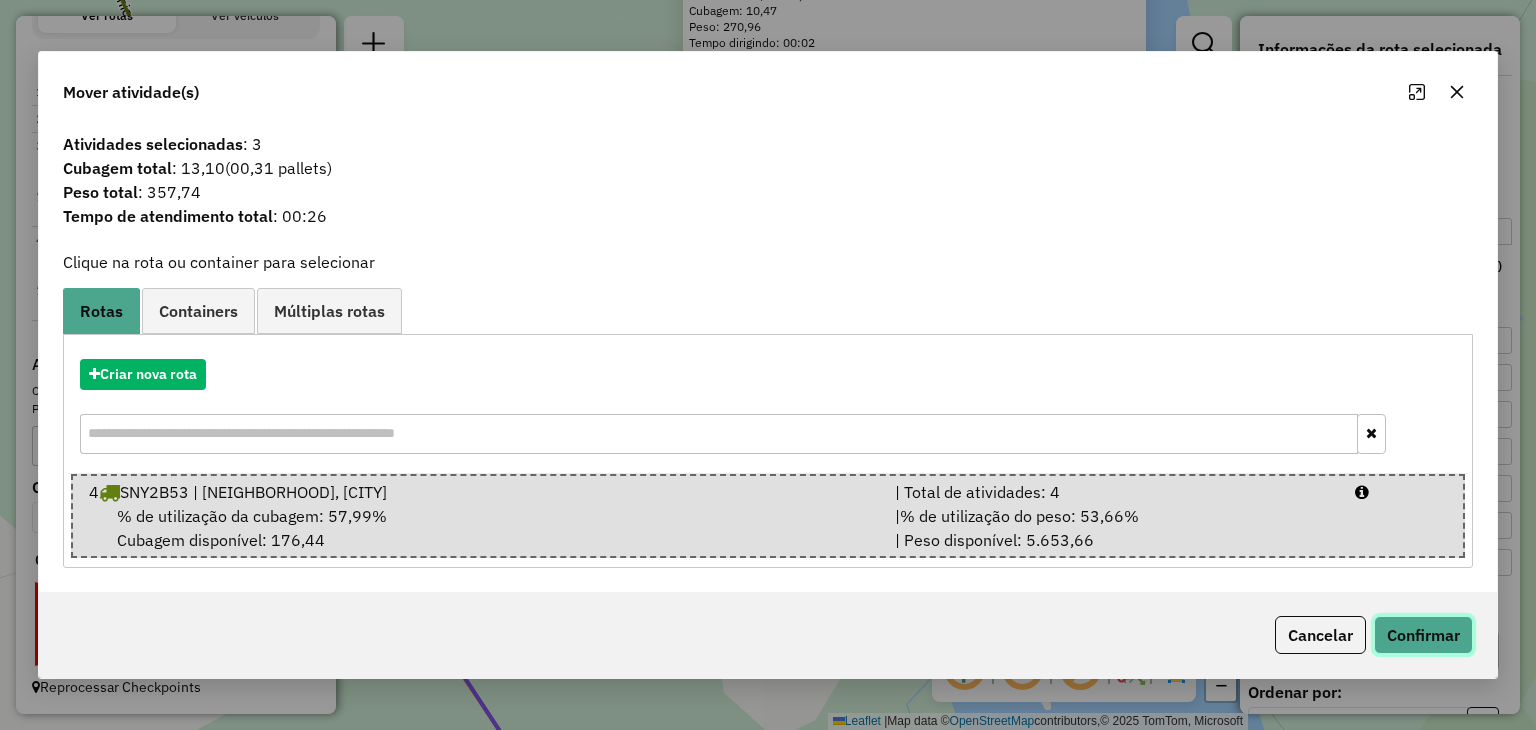 click on "Confirmar" 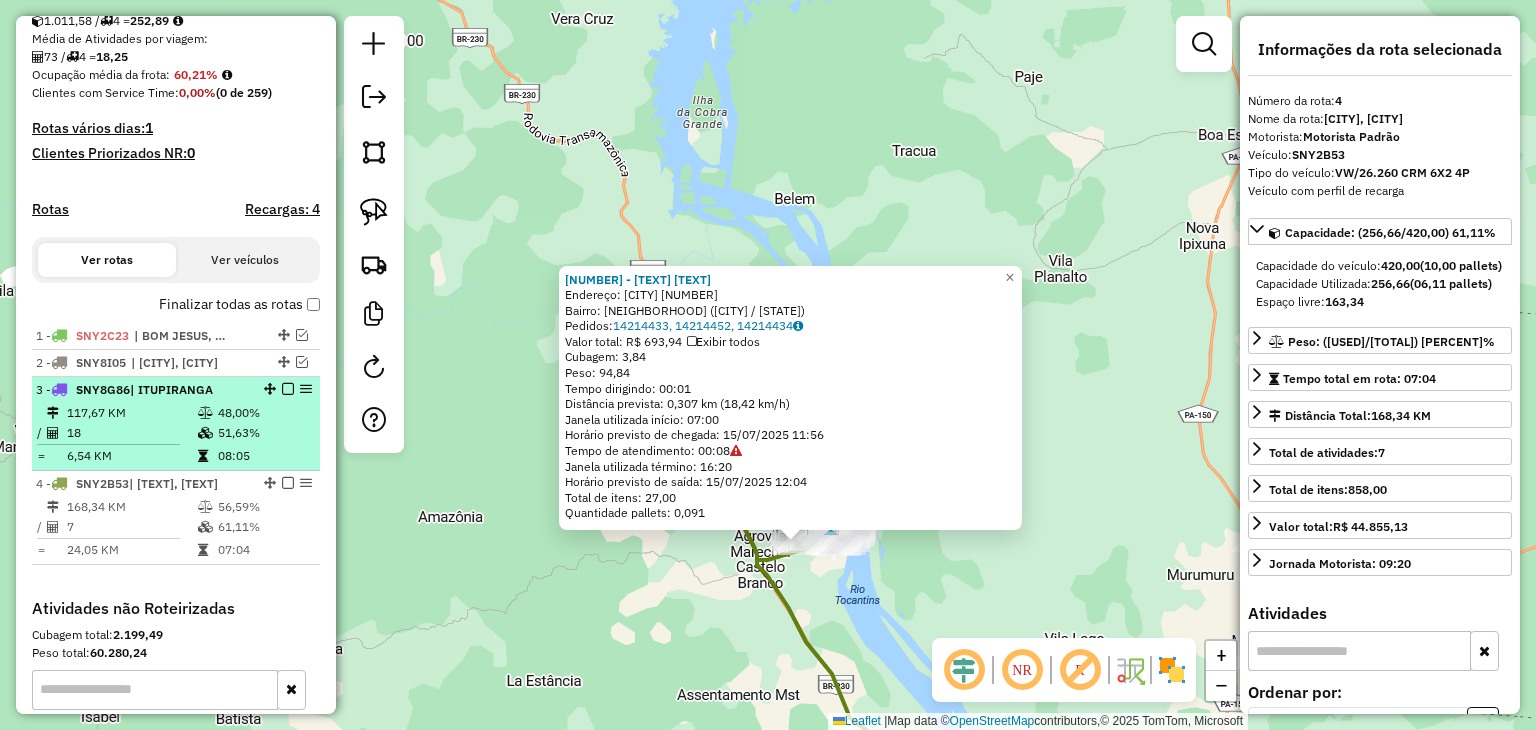 scroll, scrollTop: 321, scrollLeft: 0, axis: vertical 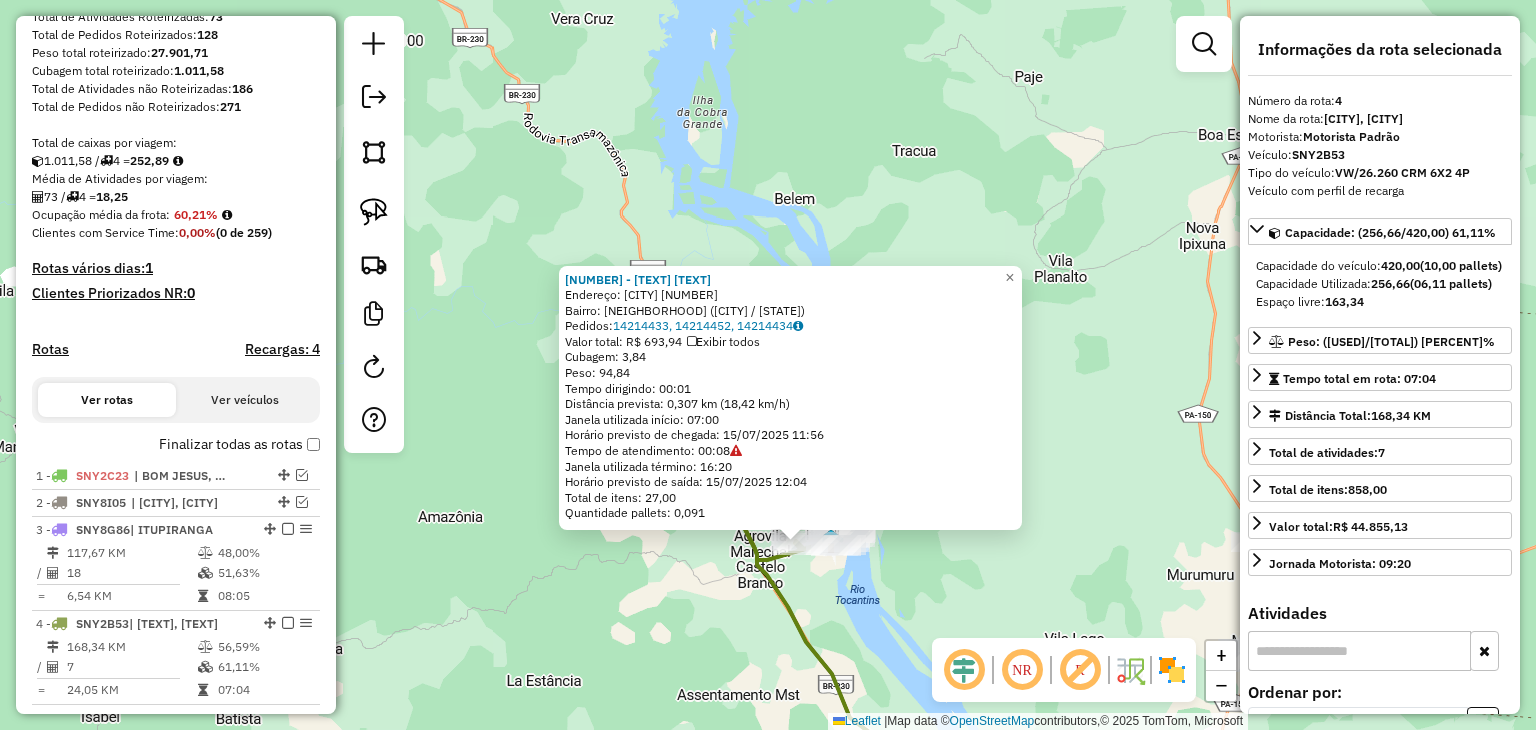 click on "Depósito: [CODE] [CITY] Total de rotas: [NUMBER] Distância Total: [NUMBER] km Tempo total: [TIME] Valor total: R$ [PRICE] - Total roteirizado: R$ [PRICE] - Total não roteirizado: R$ [PRICE] Total de Atividades Roteirizadas: [NUMBER] Total de Pedidos Roteirizados: [NUMBER] Peso total roteirizado: [NUMBER] Cubagem total roteirizado: [NUMBER] Total de Atividades não Roteirizadas: [NUMBER] Total de Pedidos não Roteirizados: [NUMBER] Total de caixas por viagem: [NUMBER] / [NUMBER] = [NUMBER] Média de Atividades por viagem: [NUMBER] / [NUMBER] = [NUMBER] Ocupação média da frota: [NUMBER]% Clientes com Service Time: [NUMBER]% ( [NUMBER] de [NUMBER] ) Rotas vários dias: [NUMBER] Clientes Priorizados NR: [NUMBER] Rotas Recargas: [NUMBER] Ver rotas Ver veículos Finalizar todas as rotas [NUMBER] - [CODE] | [CITY], [NEIGHBORHOOD] [NUMBER] - [CODE] | [CITY], [NEIGHBORHOOD] [NUMBER] - [CODE] | [CITY] [NUMBER] KM [NUMBER]% / [NUMBER] [NUMBER]% = [NUMBER] KM [TIME] [NUMBER] - [CODE] | [CITY], [CITY] [NUMBER] KM [NUMBER]% / [NUMBER] =" at bounding box center (176, 310) 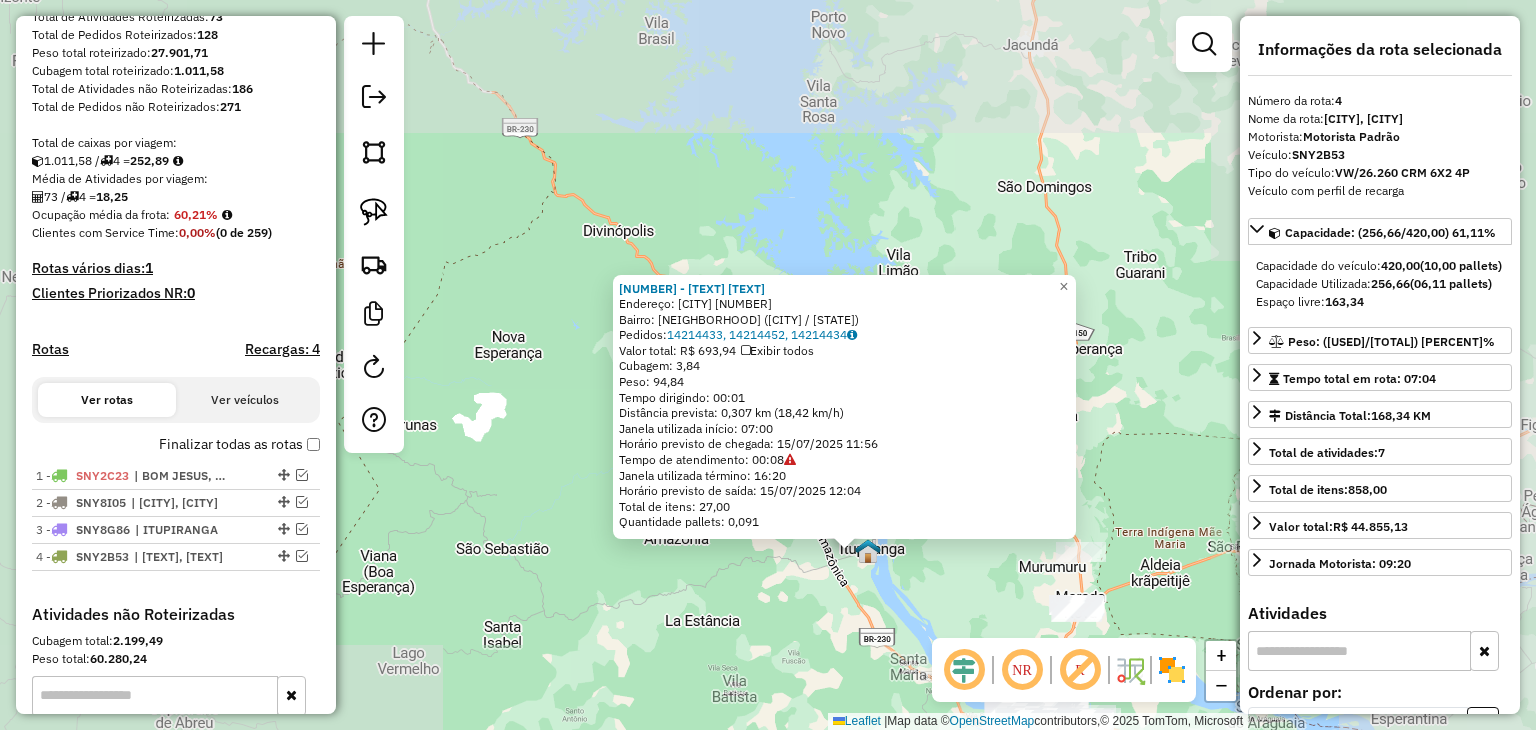 click on "774 - [BUSINESS_NAME]  Endereço:  [STREET_NAME] [NUMBER]   Bairro: [NEIGHBORHOOD] ([CITY] / [STATE])   Pedidos:  14214433, 14214452, 14214434   Valor total: R$ 693,94   Exibir todos   Cubagem: 3,84  Peso: 94,84  Tempo dirigindo: 00:01   Distância prevista: 0,307 km (18,42 km/h)   Janela utilizada início: 07:00   Horário previsto de chegada: 15/07/2025 11:56   Tempo de atendimento: 00:08   Janela utilizada término: 16:20   Horário previsto de saída: 15/07/2025 12:04   Total de itens: 27,00   Quantidade pallets: 0,091  × Janela de atendimento Grade de atendimento Capacidade Transportadoras Veículos Cliente Pedidos  Rotas Selecione os dias de semana para filtrar as janelas de atendimento  Seg   Ter   Qua   Qui   Sex   Sáb   Dom  Informe o período da janela de atendimento: De: Até:  Filtrar exatamente a janela do cliente  Considerar janela de atendimento padrão  Selecione os dias de semana para filtrar as grades de atendimento  Seg   Ter   Qua   Qui   Sex   Sáb   Dom   Peso mínimo:   Peso máximo:   De:   Até:" 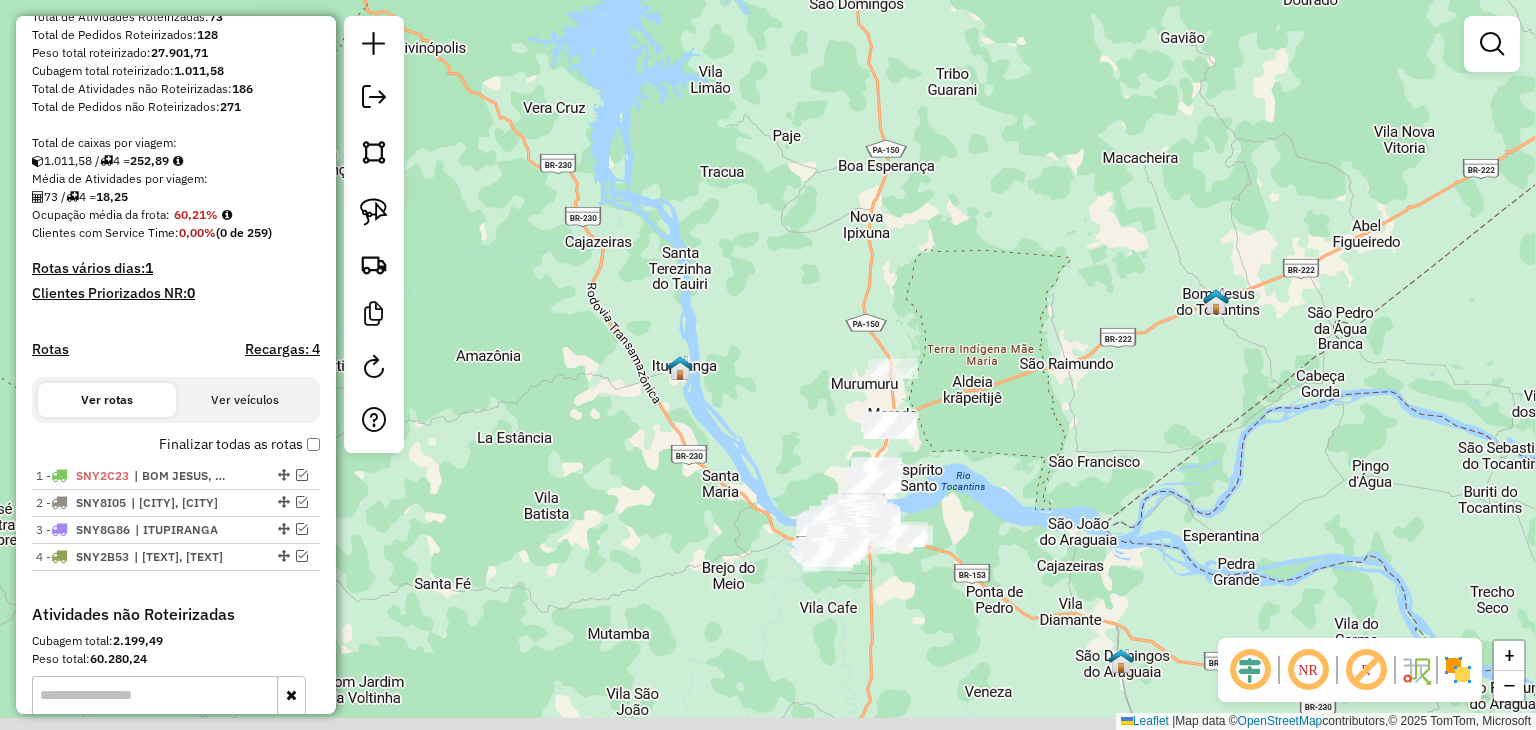 drag, startPoint x: 985, startPoint y: 589, endPoint x: 733, endPoint y: 304, distance: 380.43265 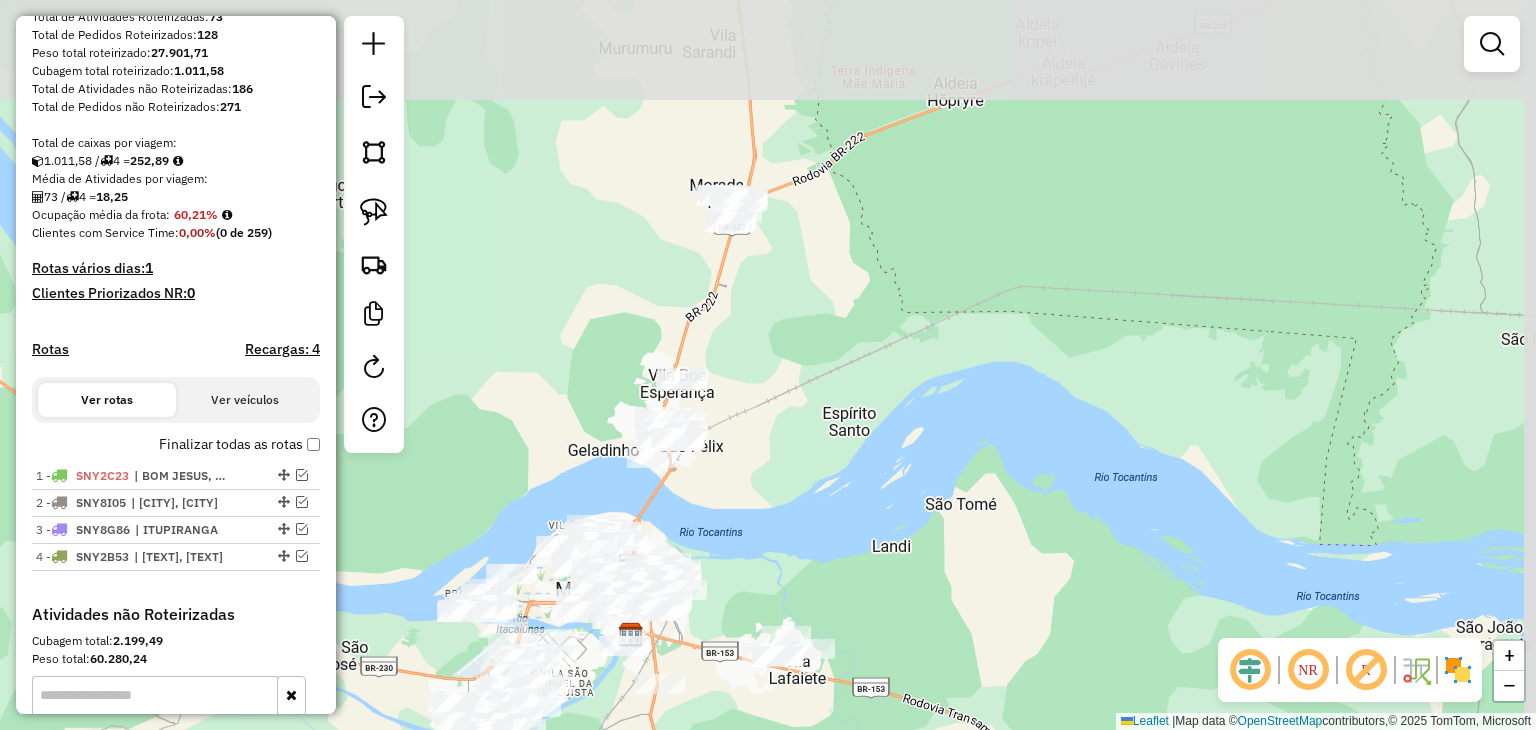 drag, startPoint x: 842, startPoint y: 249, endPoint x: 774, endPoint y: 384, distance: 151.15886 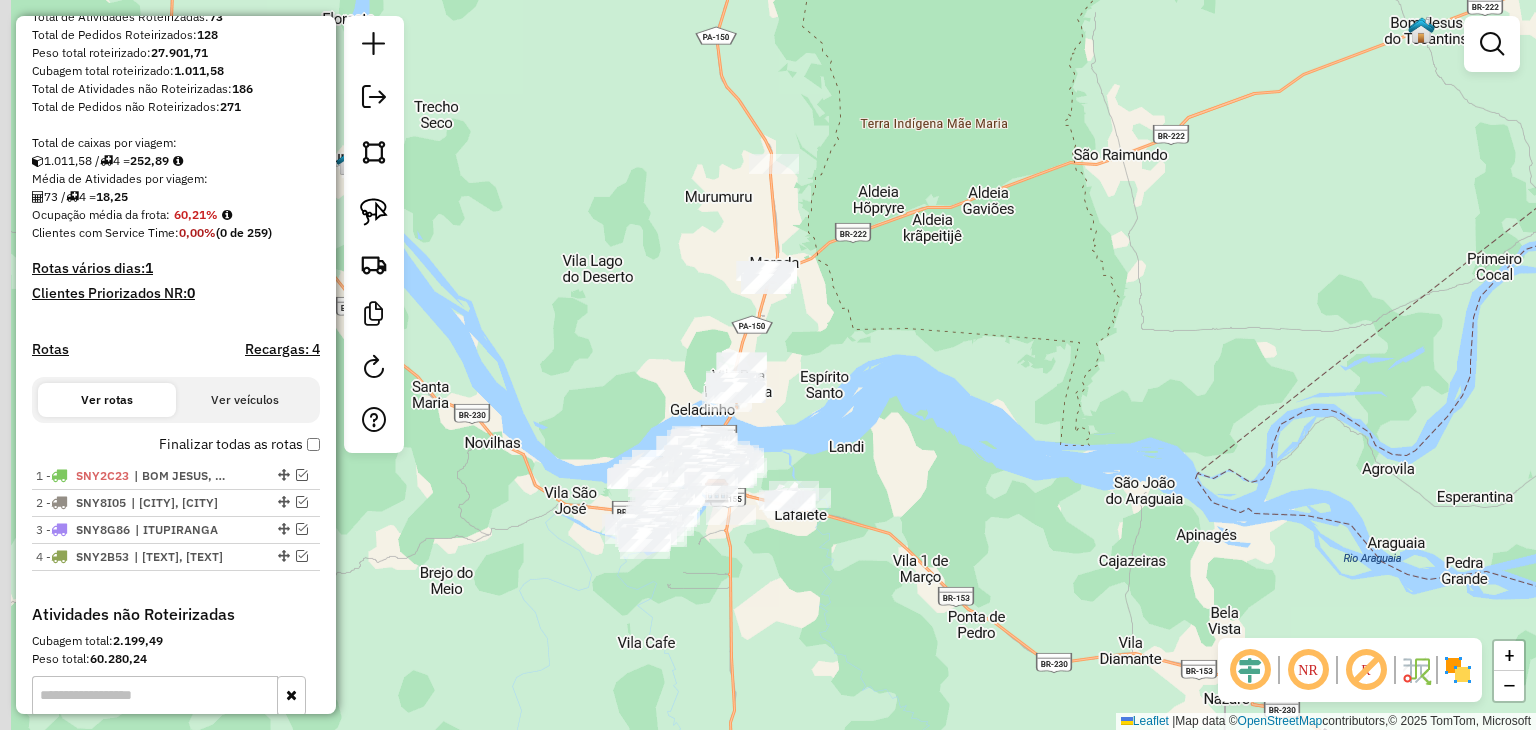 drag, startPoint x: 822, startPoint y: 258, endPoint x: 820, endPoint y: 281, distance: 23.086792 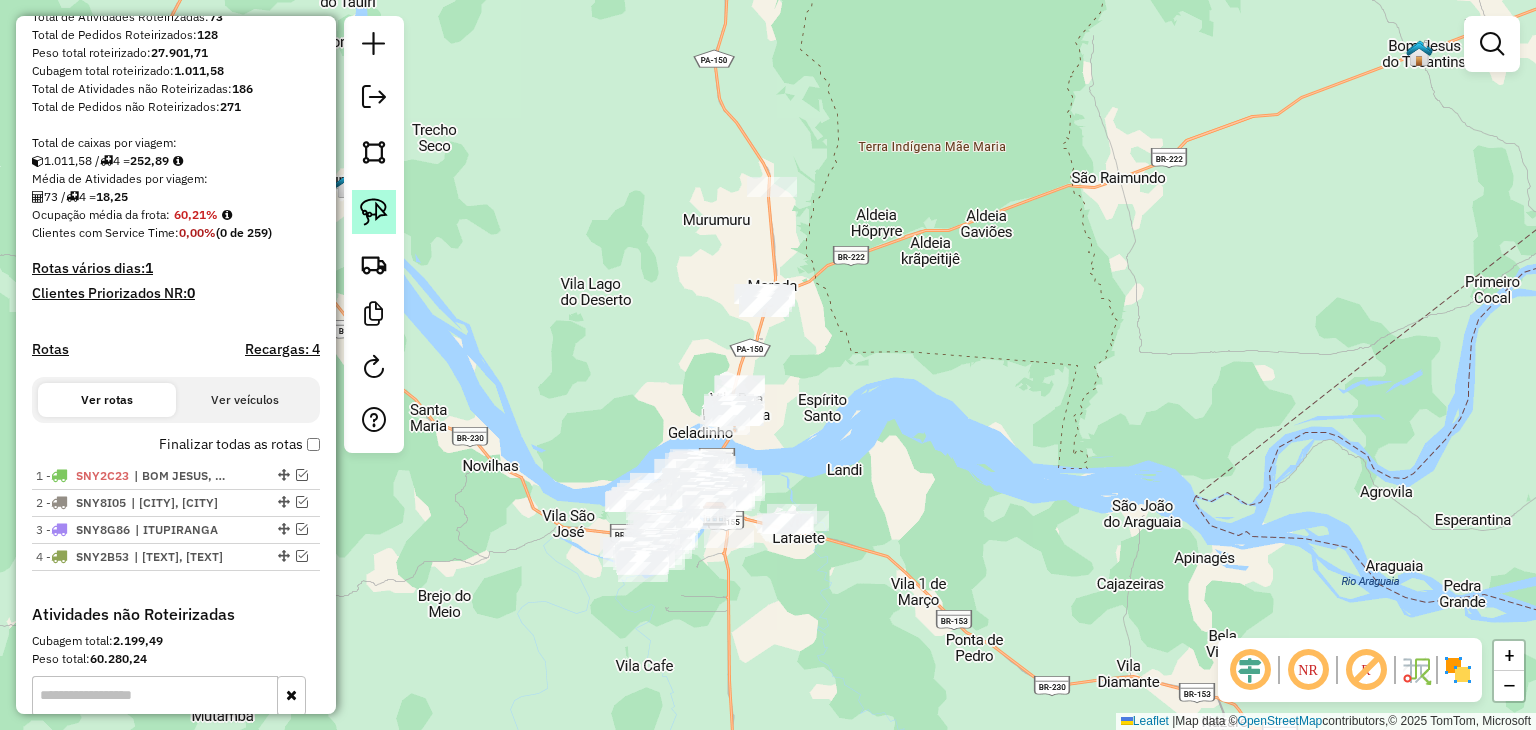 click 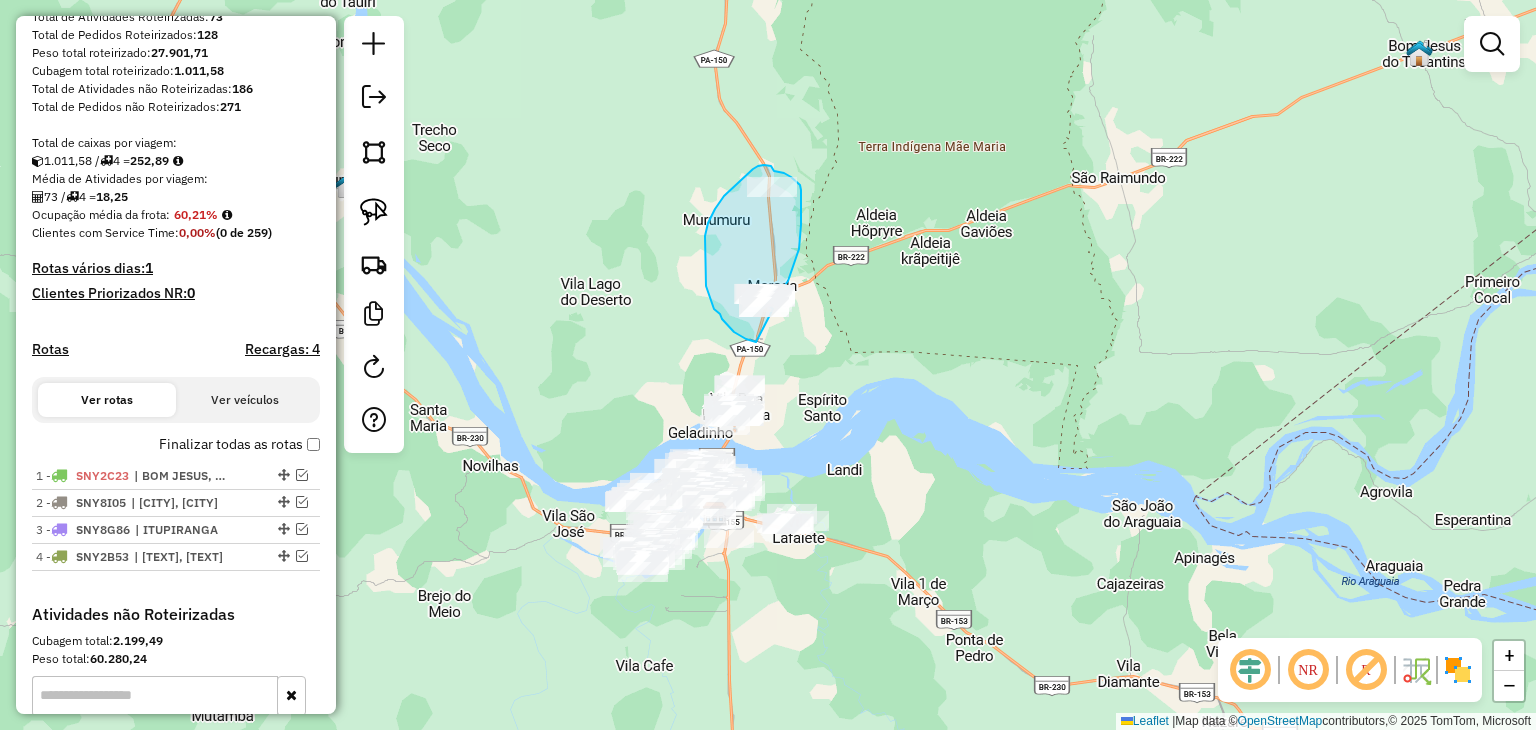 click on "Janela de atendimento Grade de atendimento Capacidade Transportadoras Veículos Cliente Pedidos  Rotas Selecione os dias de semana para filtrar as janelas de atendimento  Seg   Ter   Qua   Qui   Sex   Sáb   Dom  Informe o período da janela de atendimento: De: Até:  Filtrar exatamente a janela do cliente  Considerar janela de atendimento padrão  Selecione os dias de semana para filtrar as grades de atendimento  Seg   Ter   Qua   Qui   Sex   Sáb   Dom   Considerar clientes sem dia de atendimento cadastrado  Clientes fora do dia de atendimento selecionado Filtrar as atividades entre os valores definidos abaixo:  Peso mínimo:   Peso máximo:   Cubagem mínima:   Cubagem máxima:   De:   Até:  Filtrar as atividades entre o tempo de atendimento definido abaixo:  De:   Até:   Considerar capacidade total dos clientes não roteirizados Transportadora: Selecione um ou mais itens Tipo de veículo: Selecione um ou mais itens Veículo: Selecione um ou mais itens Motorista: Selecione um ou mais itens Nome: Rótulo:" 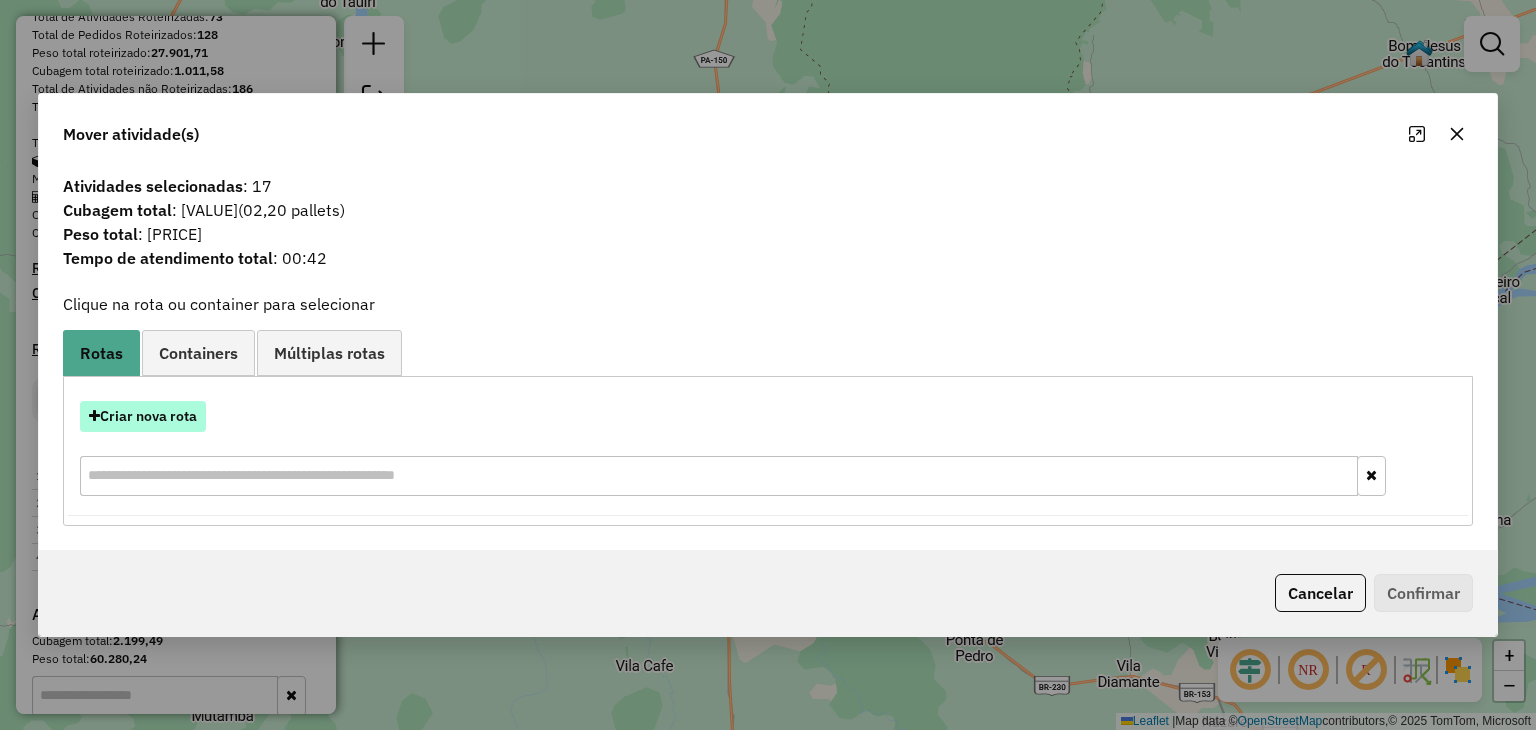 click on "Criar nova rota" at bounding box center (143, 416) 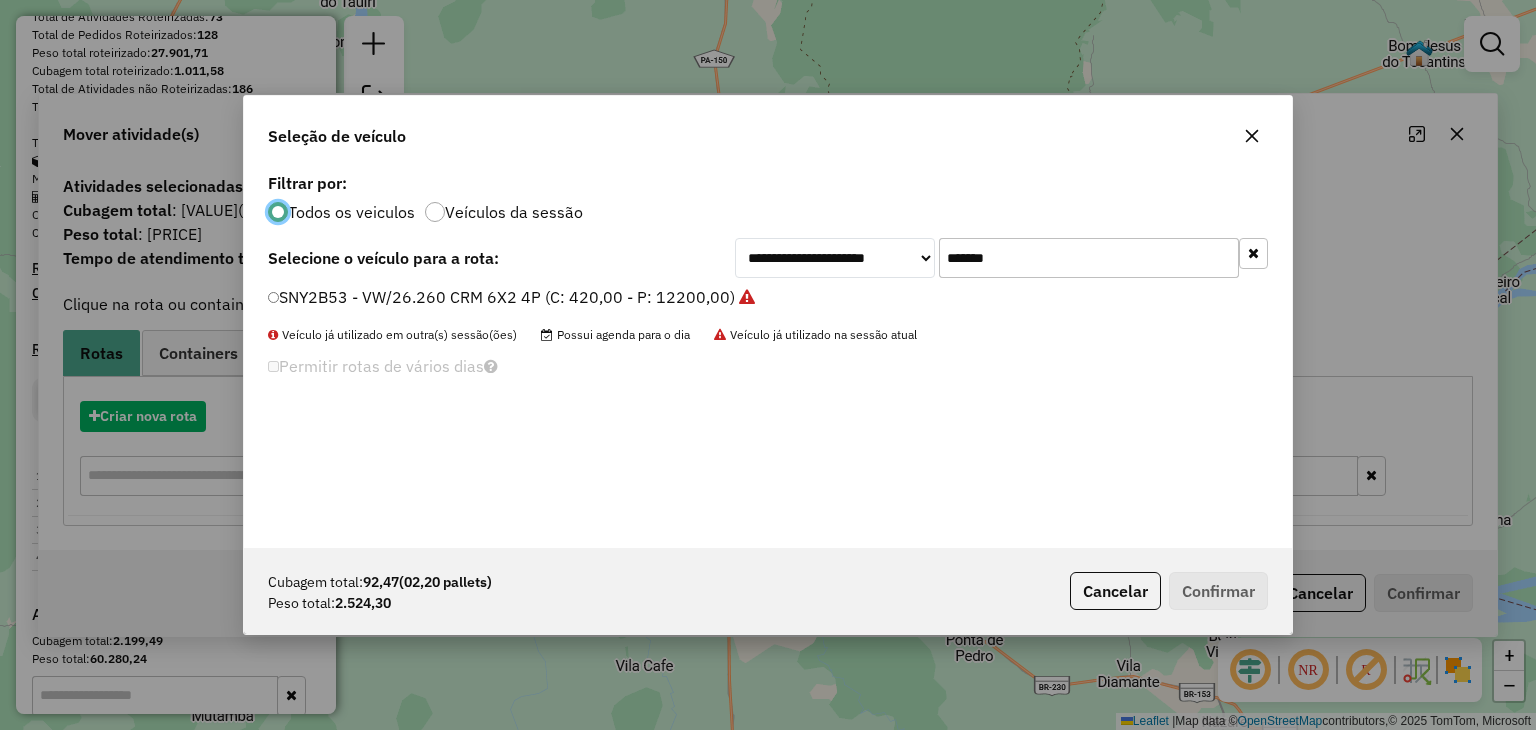 scroll, scrollTop: 10, scrollLeft: 6, axis: both 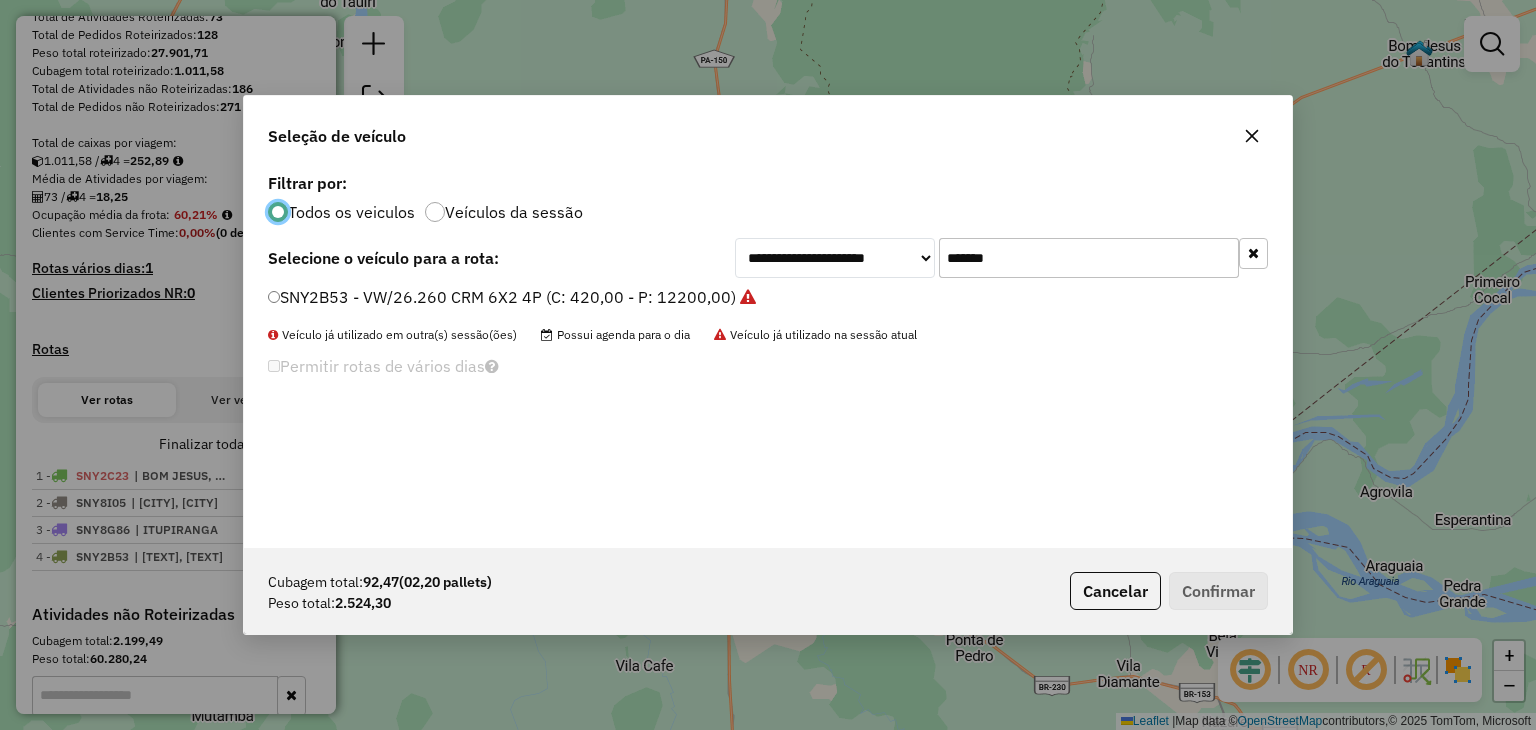 click on "*******" 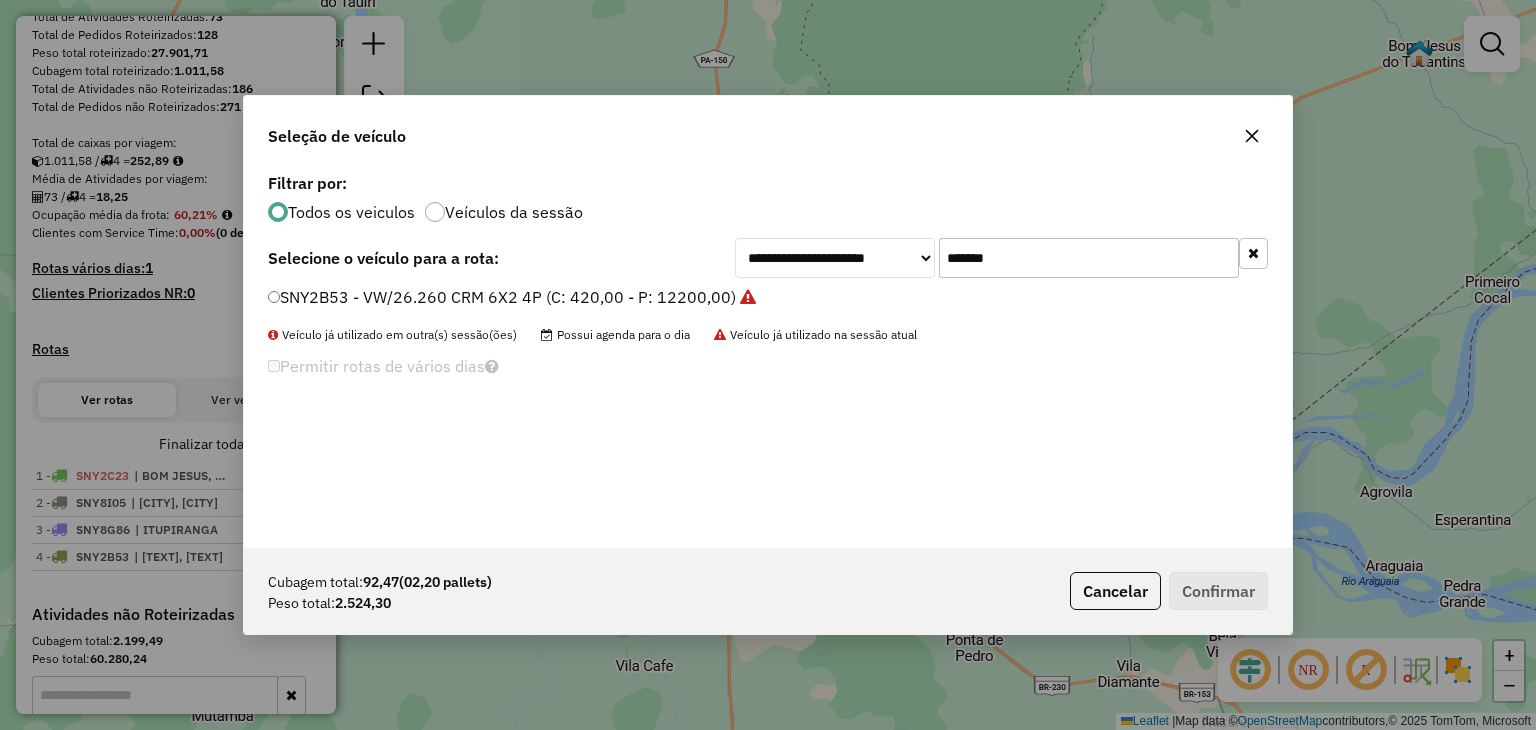 click on "*******" 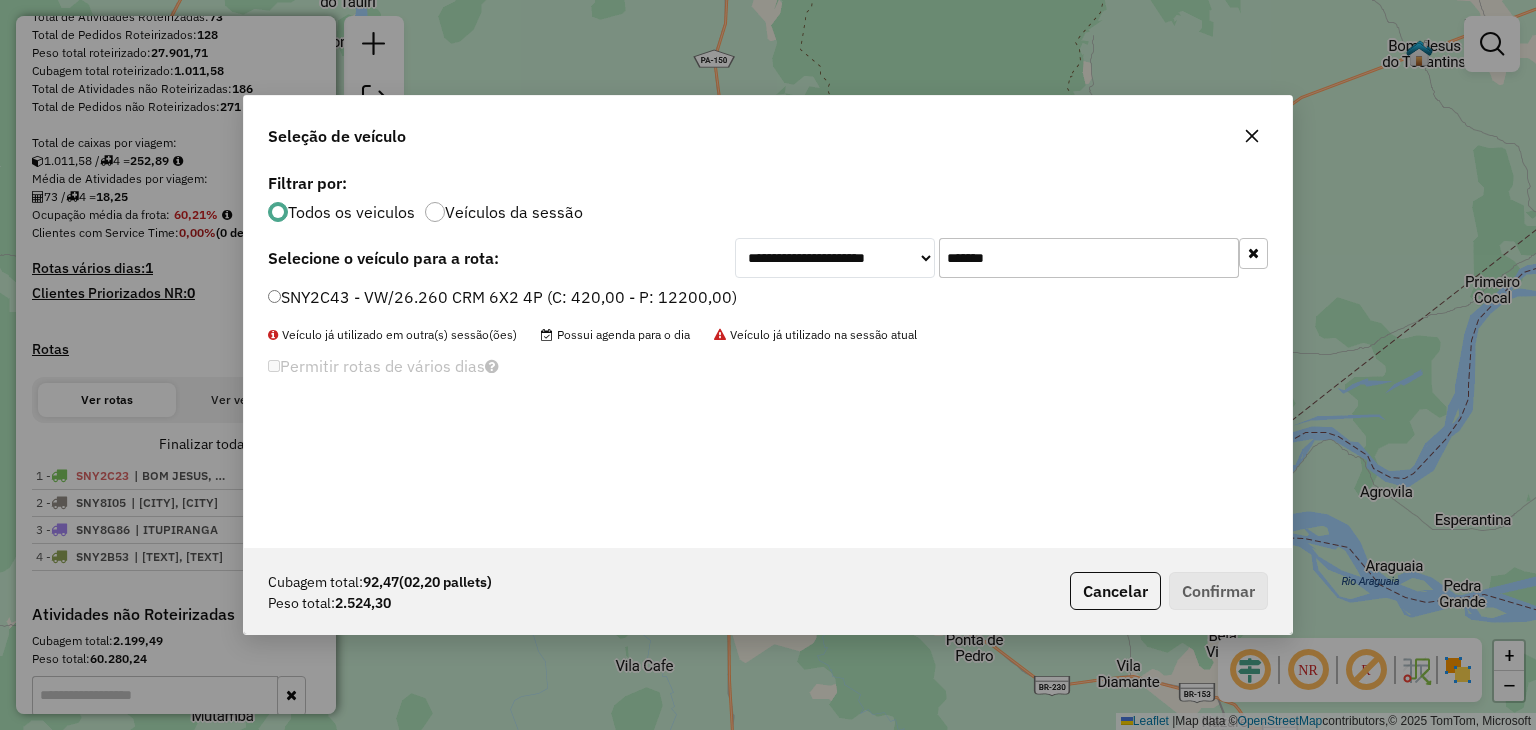 type on "*******" 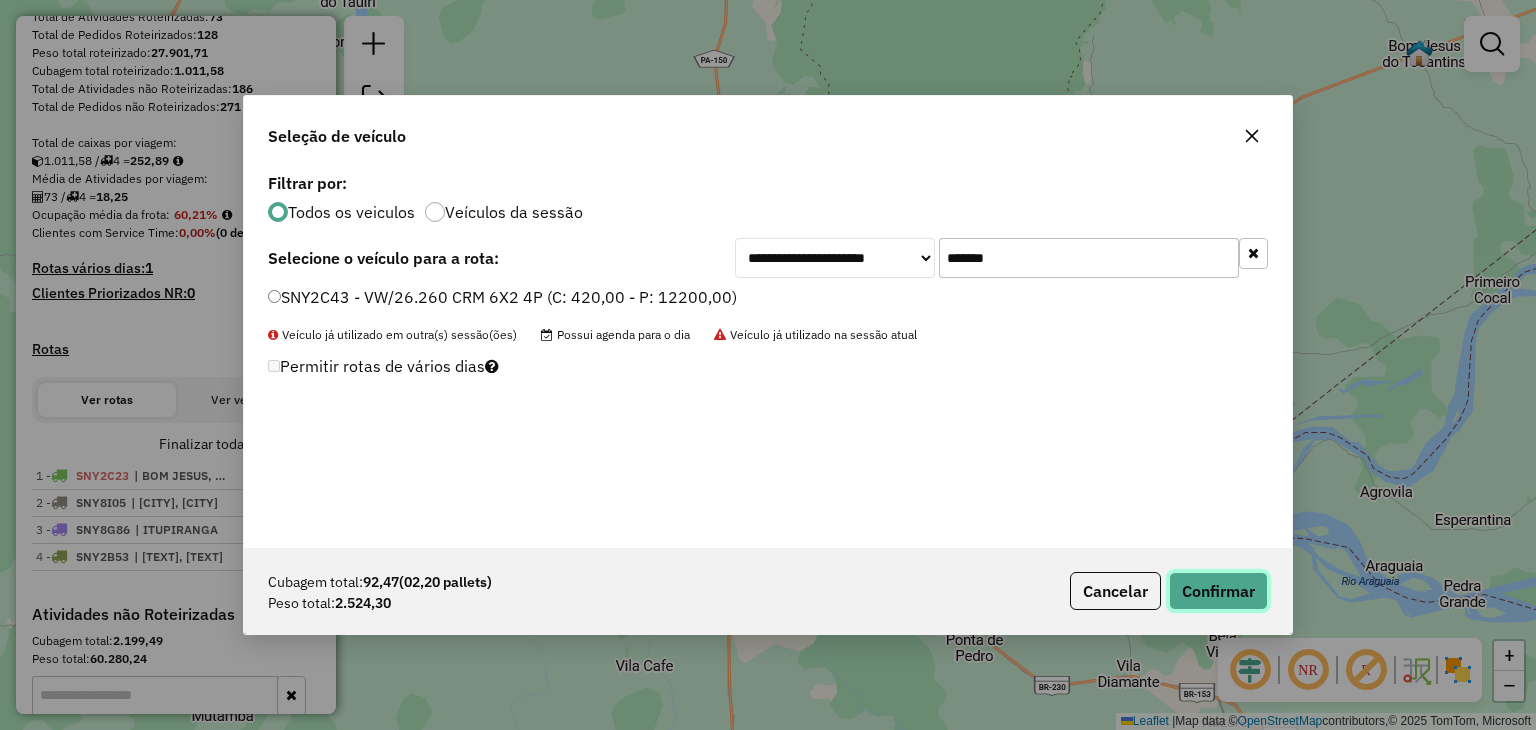 click on "Confirmar" 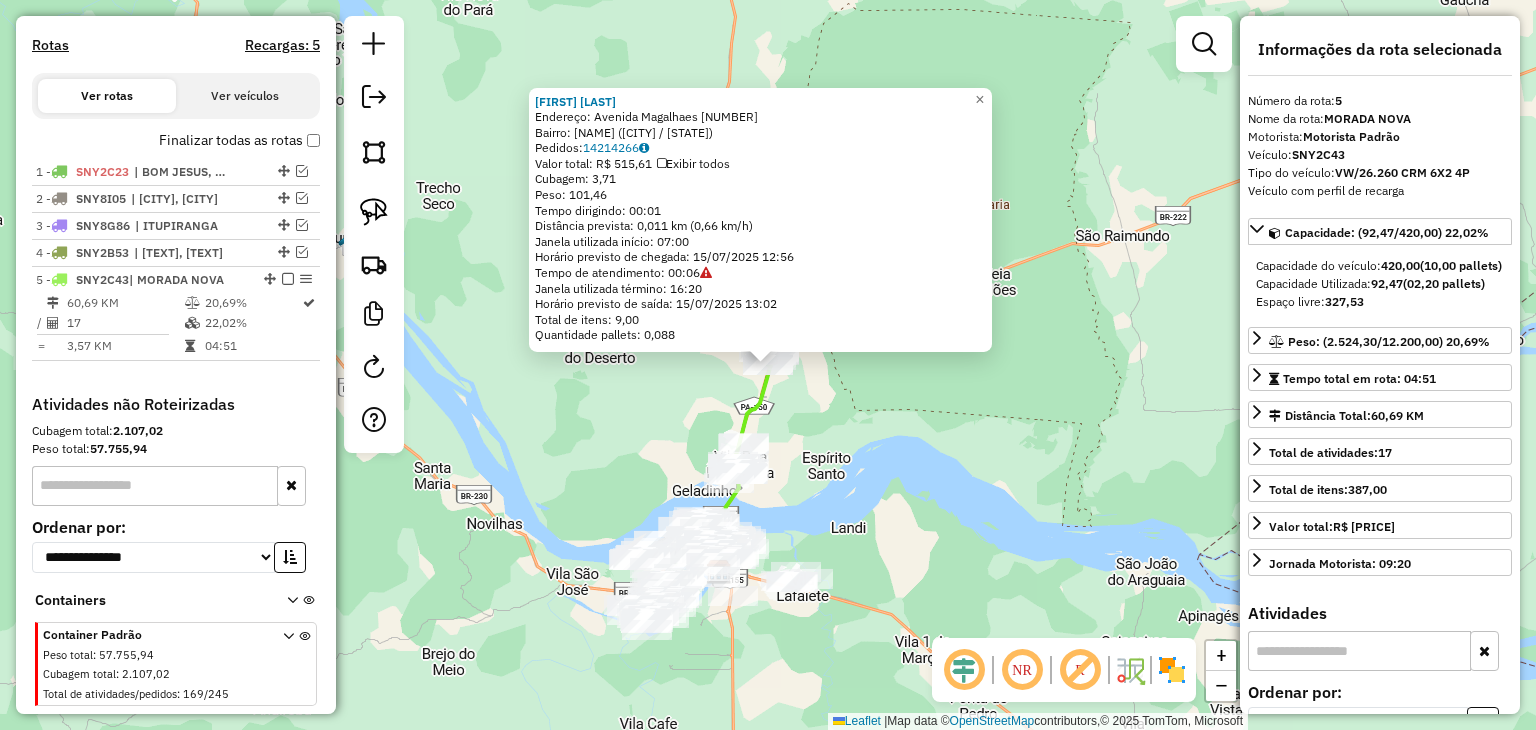 scroll, scrollTop: 663, scrollLeft: 0, axis: vertical 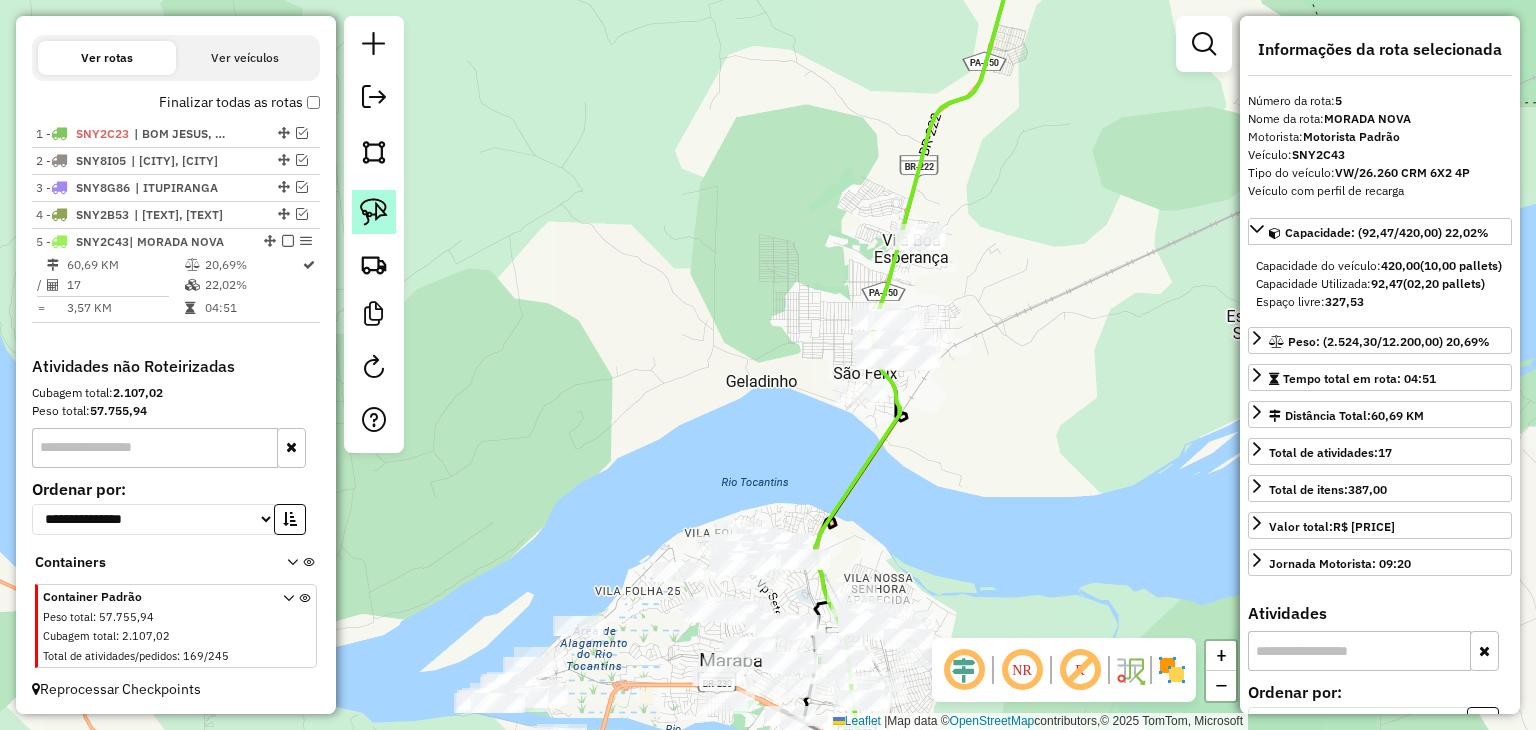 click 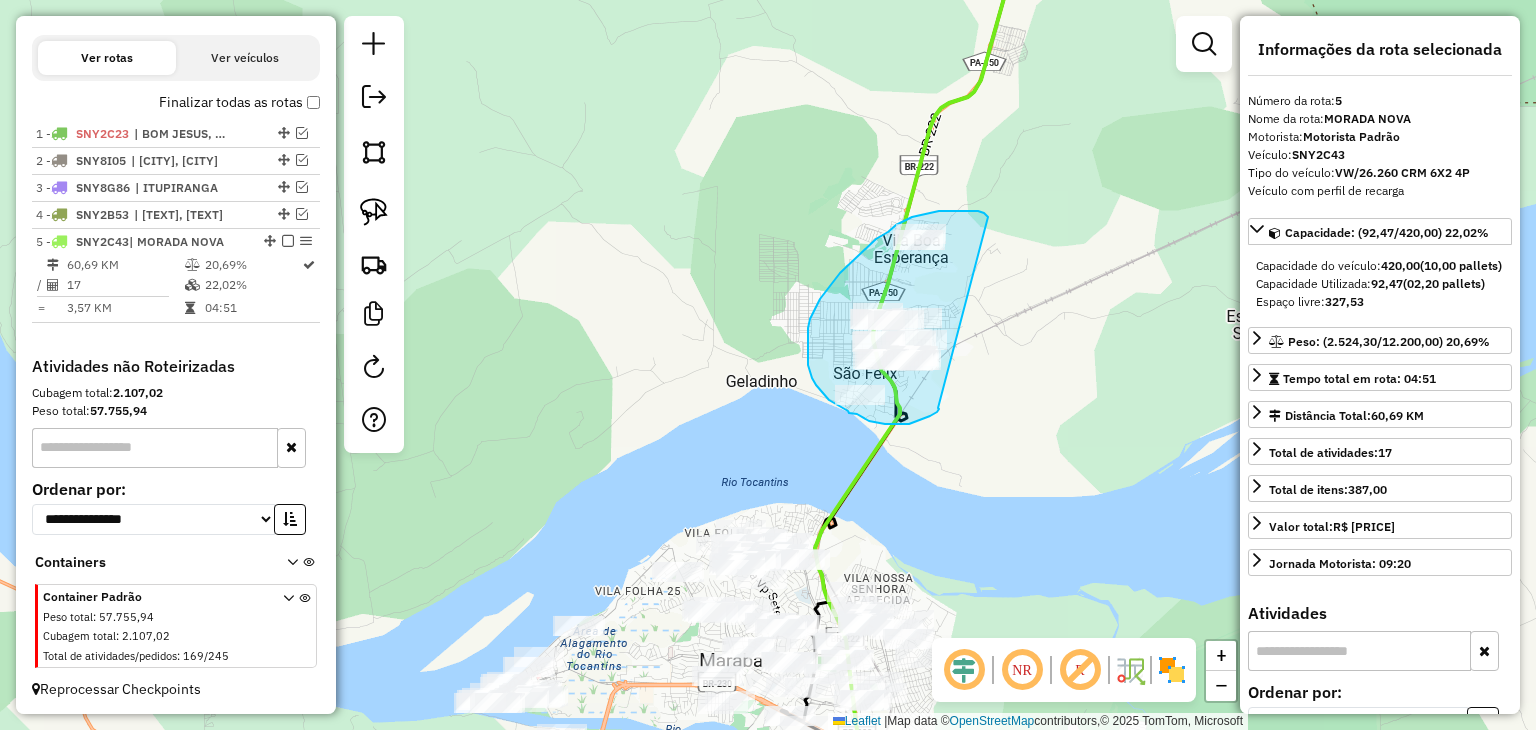 drag, startPoint x: 939, startPoint y: 409, endPoint x: 999, endPoint y: 246, distance: 173.69226 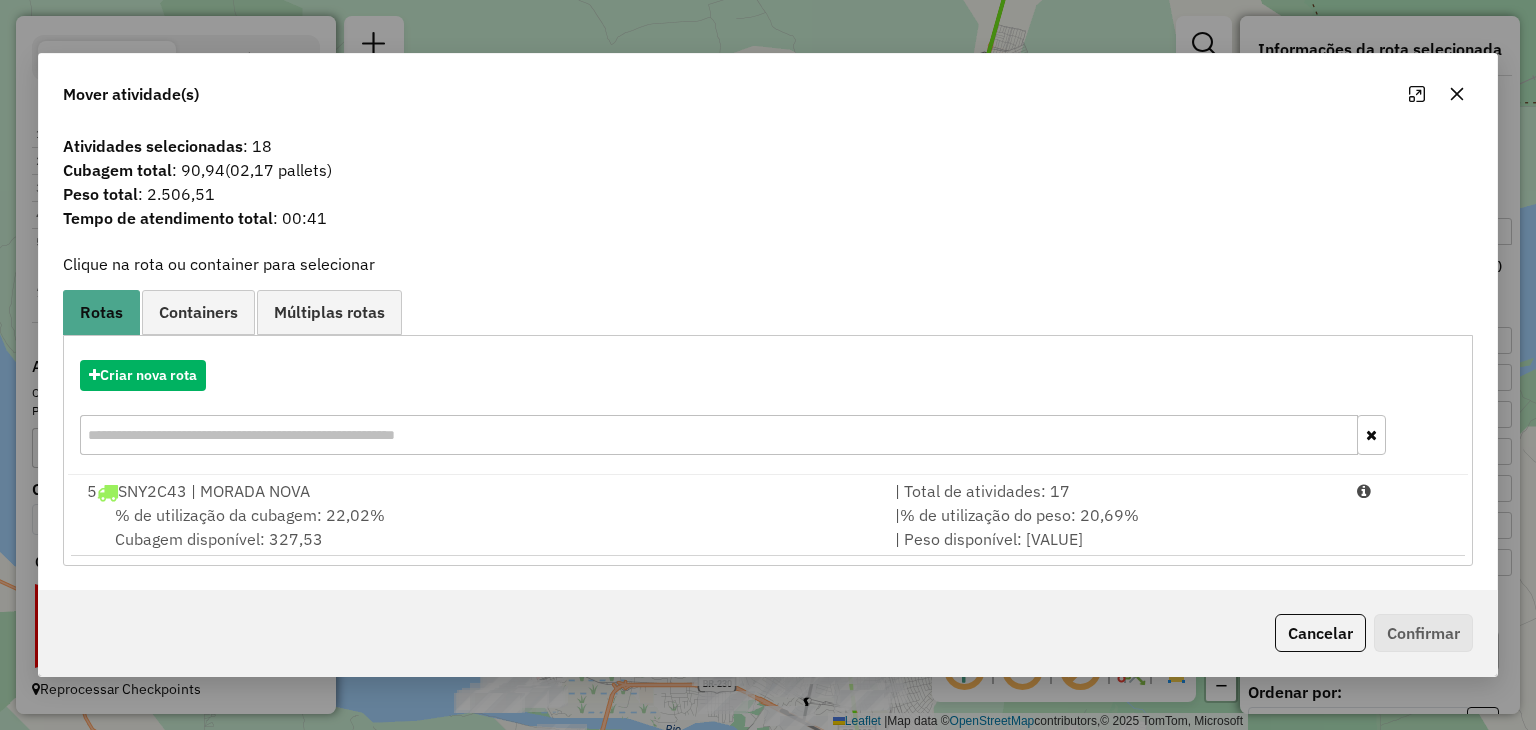 click on "% de utilização da cubagem: 22,02%  Cubagem disponível: 327,53" at bounding box center [479, 527] 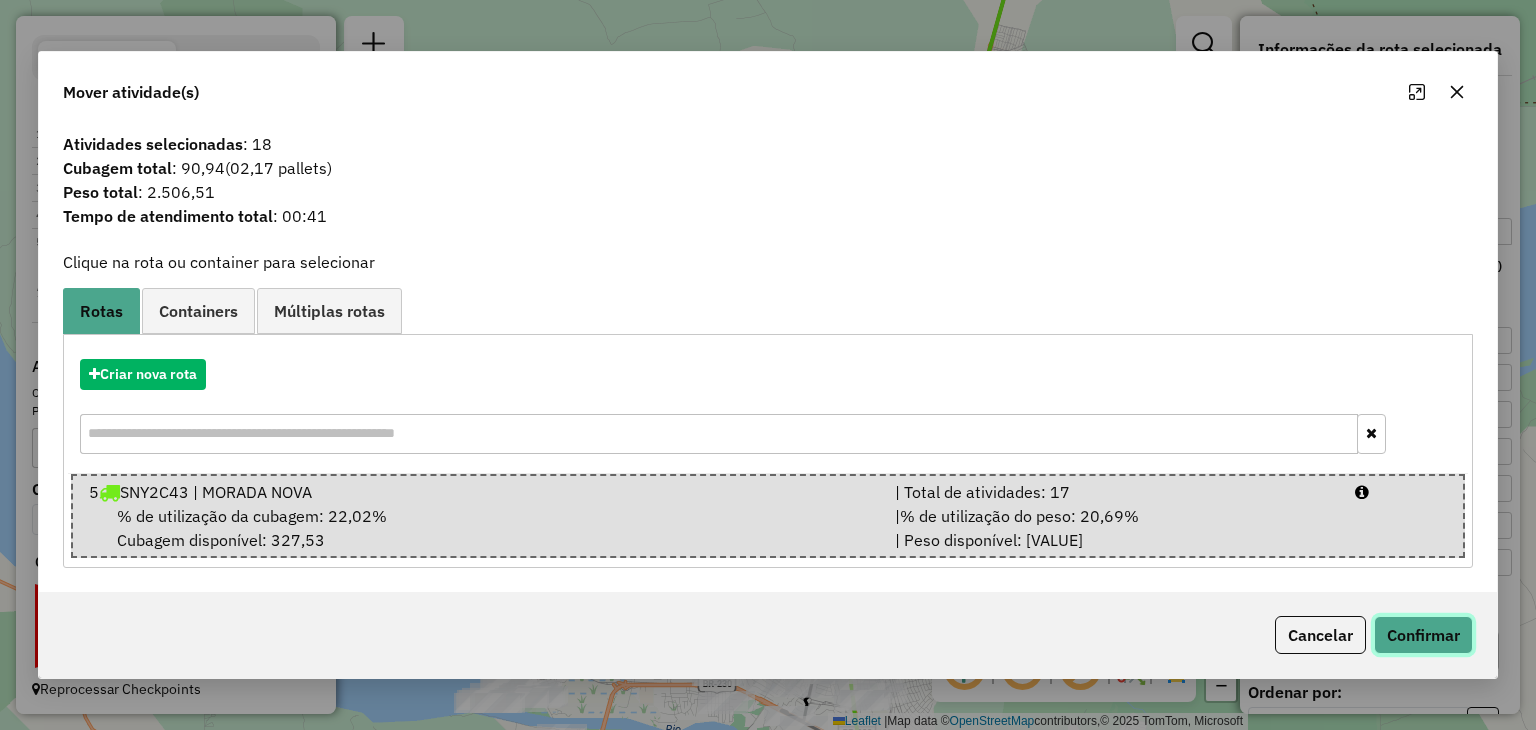 click on "Confirmar" 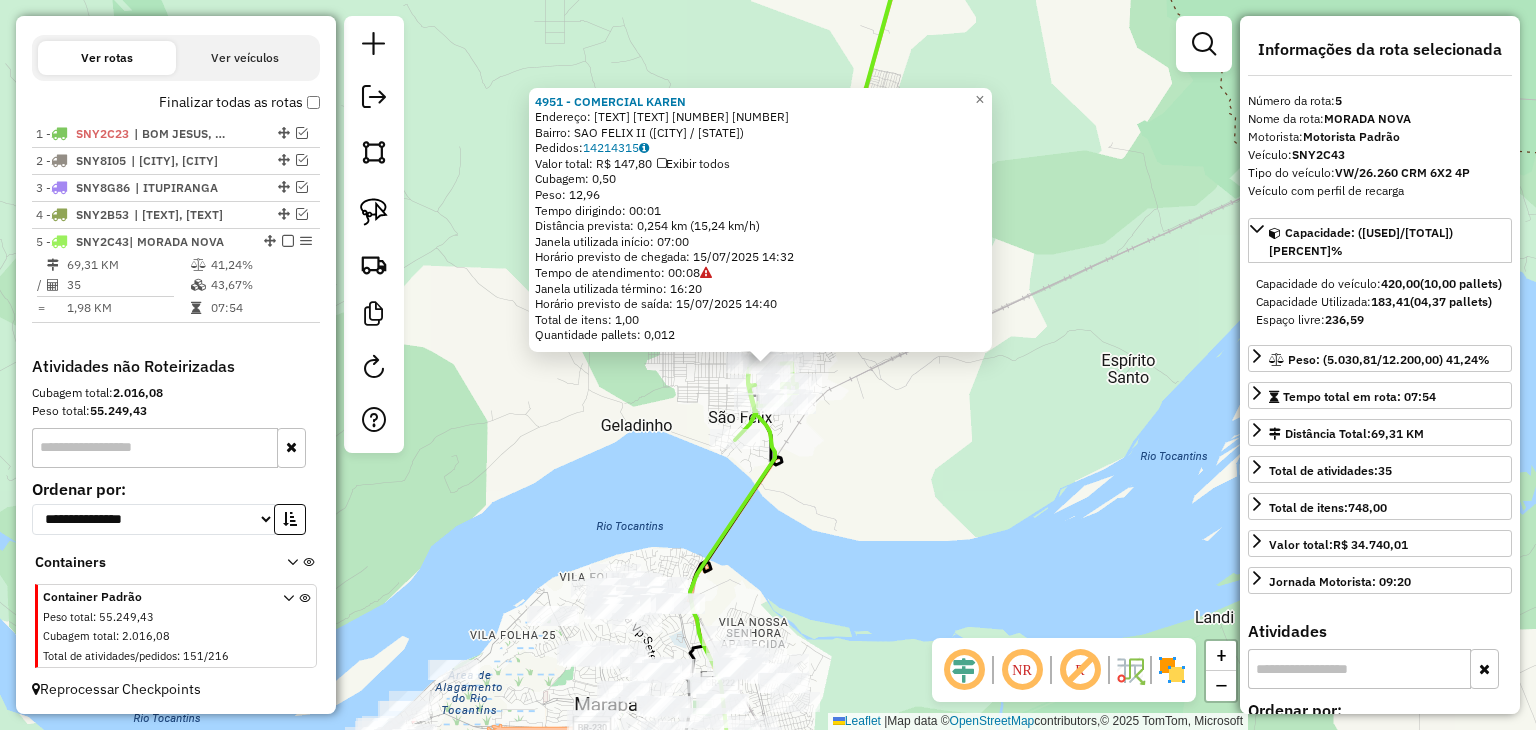 click on "4951 - COMERCIAL KAREN Endereço: MAGALHAES BARATA S/N 00 Bairro: SAO FELIX II ([MARABA] / [STATE]) Pedidos: 14214315 Valor total: R$ 147,80 Exibir todos Cubagem: 0,50 Peso: 12,96 Tempo dirigindo: 00:01 Distância prevista: 0,254 km (15,24 km/h) Janela utilizada início: 07:00 Horário previsto de chegada: 15/07/2025 14:32 Tempo de atendimento: 00:08 Janela utilizada término: 16:20 Horário previsto de saída: 15/07/2025 14:40 Total de itens: 1,00 Quantidade pallets: 0,012 × Janela de atendimento Grade de atendimento Capacidade Transportadoras Veículos Cliente Pedidos Rotas Selecione os dias de semana para filtrar as janelas de atendimento Seg Ter Qua Qui Sex Sáb Dom Informe o período da janela de atendimento: De: Até: Filtrar exatamente a janela do cliente Considerar janela de atendimento padrão Selecione os dias de semana para filtrar as grades de atendimento Seg Ter Qua Qui Sex Sáb Dom Considerar clientes sem dia de atendimento cadastrado +" 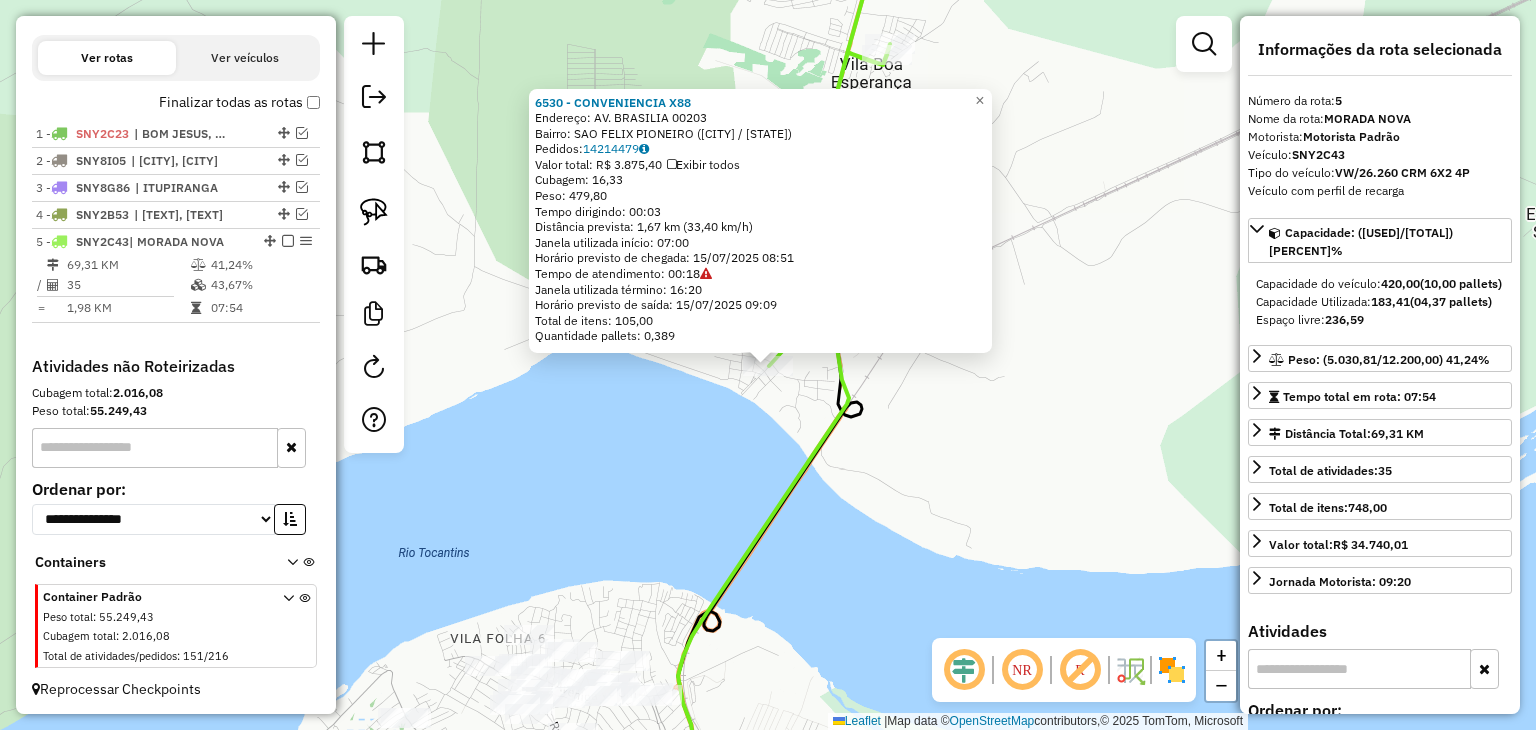 click on "6530 - CONVENIENCIA X88  Endereço:  [STREET_NAME] [NUMBER]   Bairro: [NEIGHBORHOOD] ([CITY] / [STATE])   Pedidos:  14214479   Valor total: R$ 3.875,40   Exibir todos   Cubagem: 16,33  Peso: 479,80  Tempo dirigindo: 00:03   Distância prevista: 1,67 km (33,40 km/h)   Janela utilizada início: 07:00   Horário previsto de chegada: 15/07/2025 08:51   Tempo de atendimento: 00:18   Janela utilizada término: 16:20   Horário previsto de saída: 15/07/2025 09:09   Total de itens: 105,00   Quantidade pallets: 0,389  × Janela de atendimento Grade de atendimento Capacidade Transportadoras Veículos Cliente Pedidos  Rotas Selecione os dias de semana para filtrar as janelas de atendimento  Seg   Ter   Qua   Qui   Sex   Sáb   Dom  Informe o período da janela de atendimento: De: Até:  Filtrar exatamente a janela do cliente  Considerar janela de atendimento padrão  Selecione os dias de semana para filtrar as grades de atendimento  Seg   Ter   Qua   Qui   Sex   Sáb   Dom   Clientes fora do dia de atendimento selecionado +" 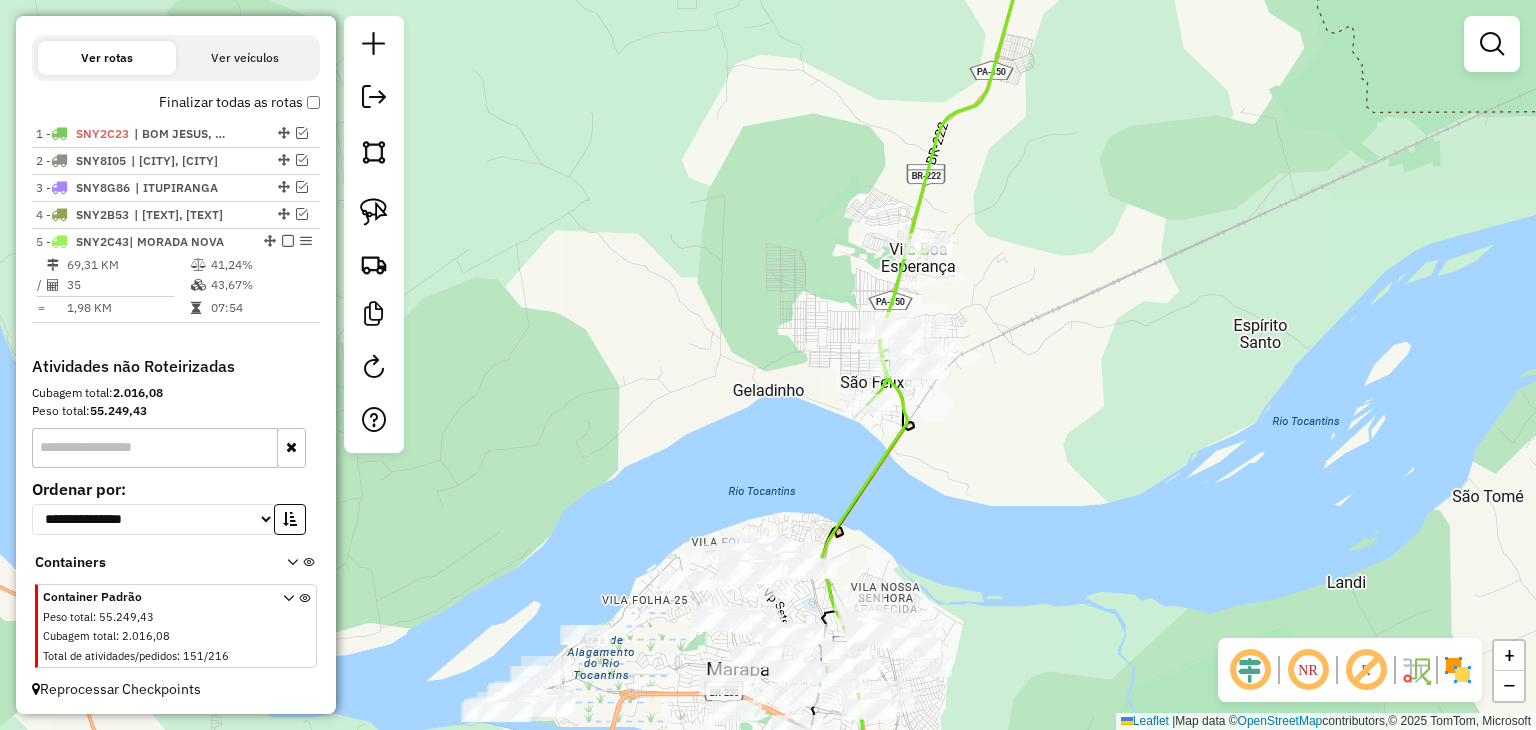 drag, startPoint x: 1117, startPoint y: 233, endPoint x: 852, endPoint y: 634, distance: 480.65164 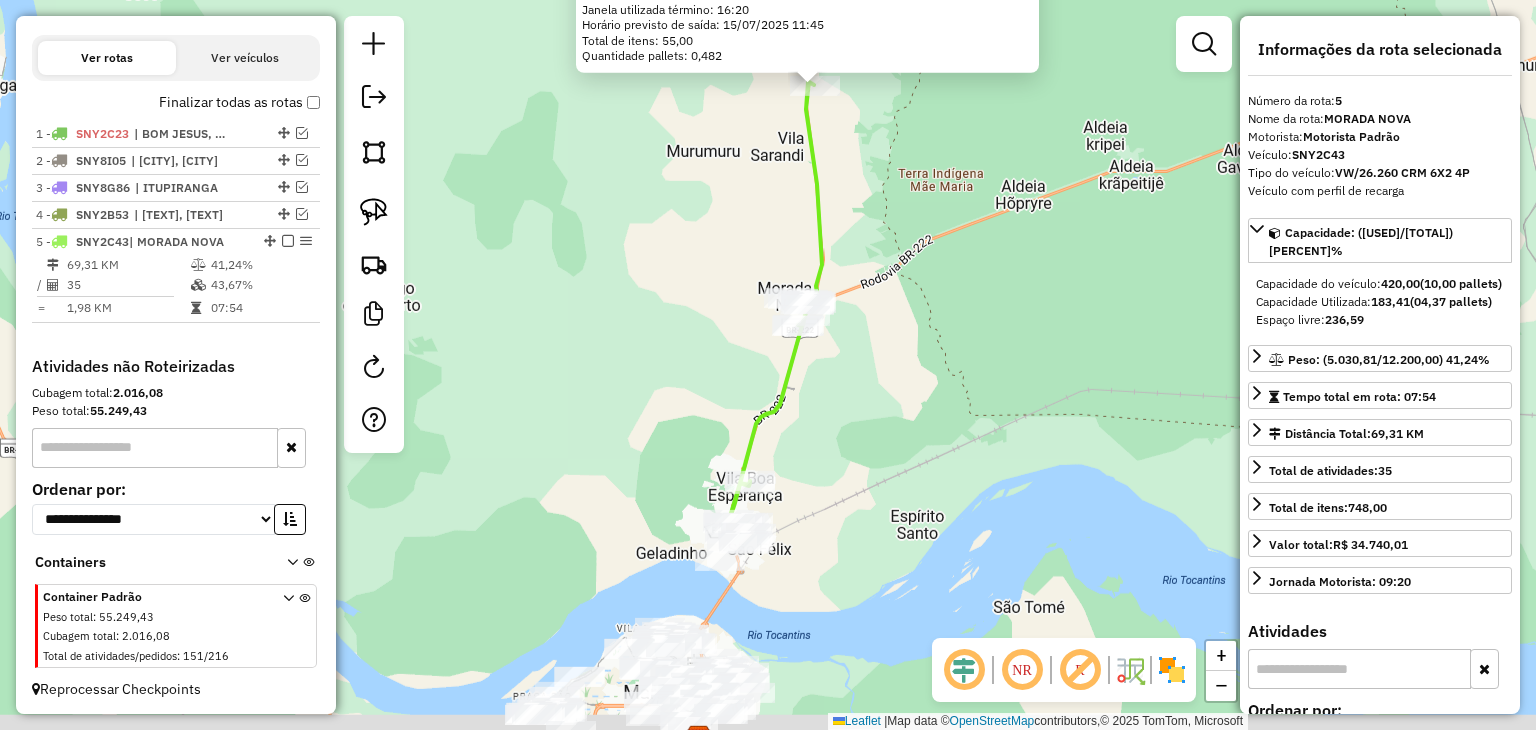 drag, startPoint x: 852, startPoint y: 519, endPoint x: 907, endPoint y: 222, distance: 302.04965 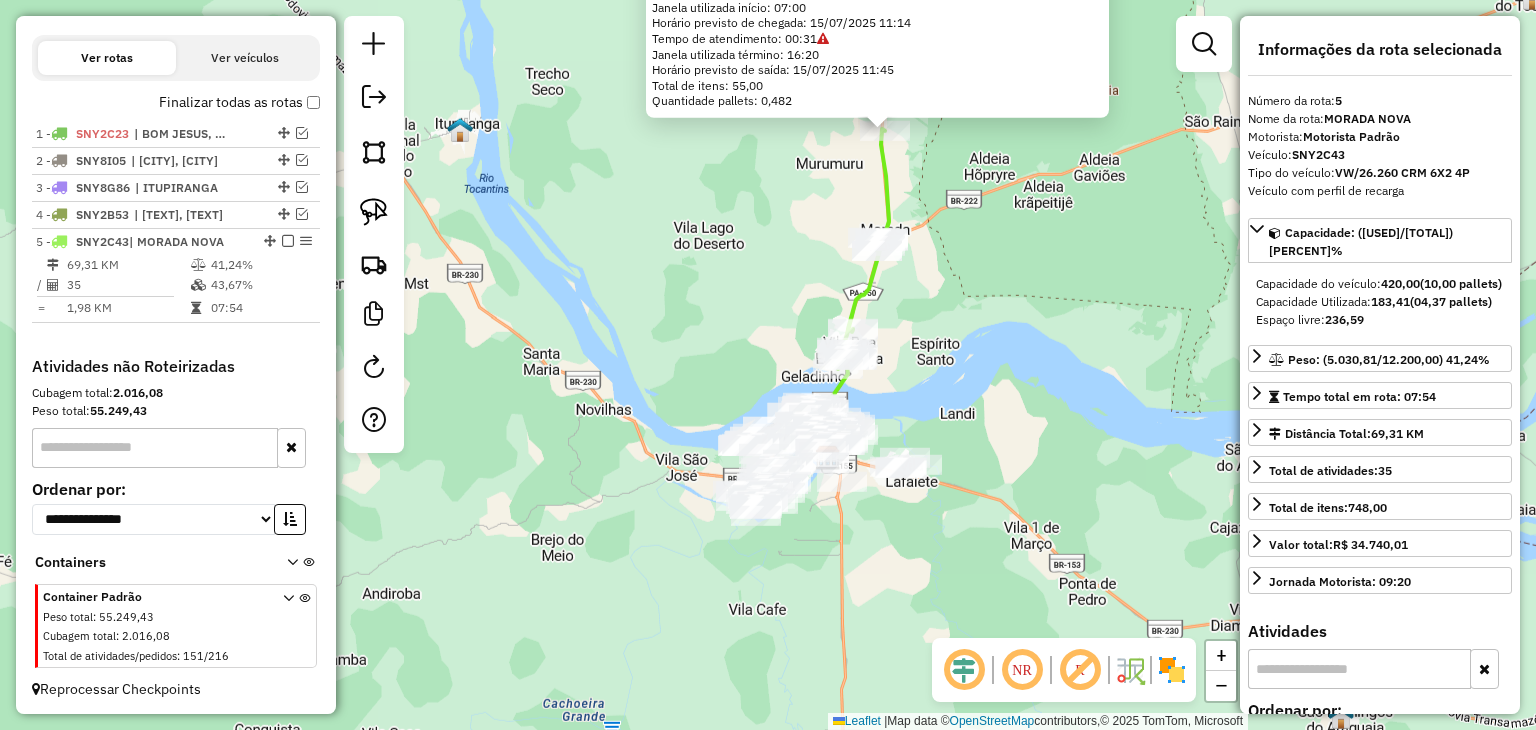 drag, startPoint x: 862, startPoint y: 548, endPoint x: 896, endPoint y: 433, distance: 119.92081 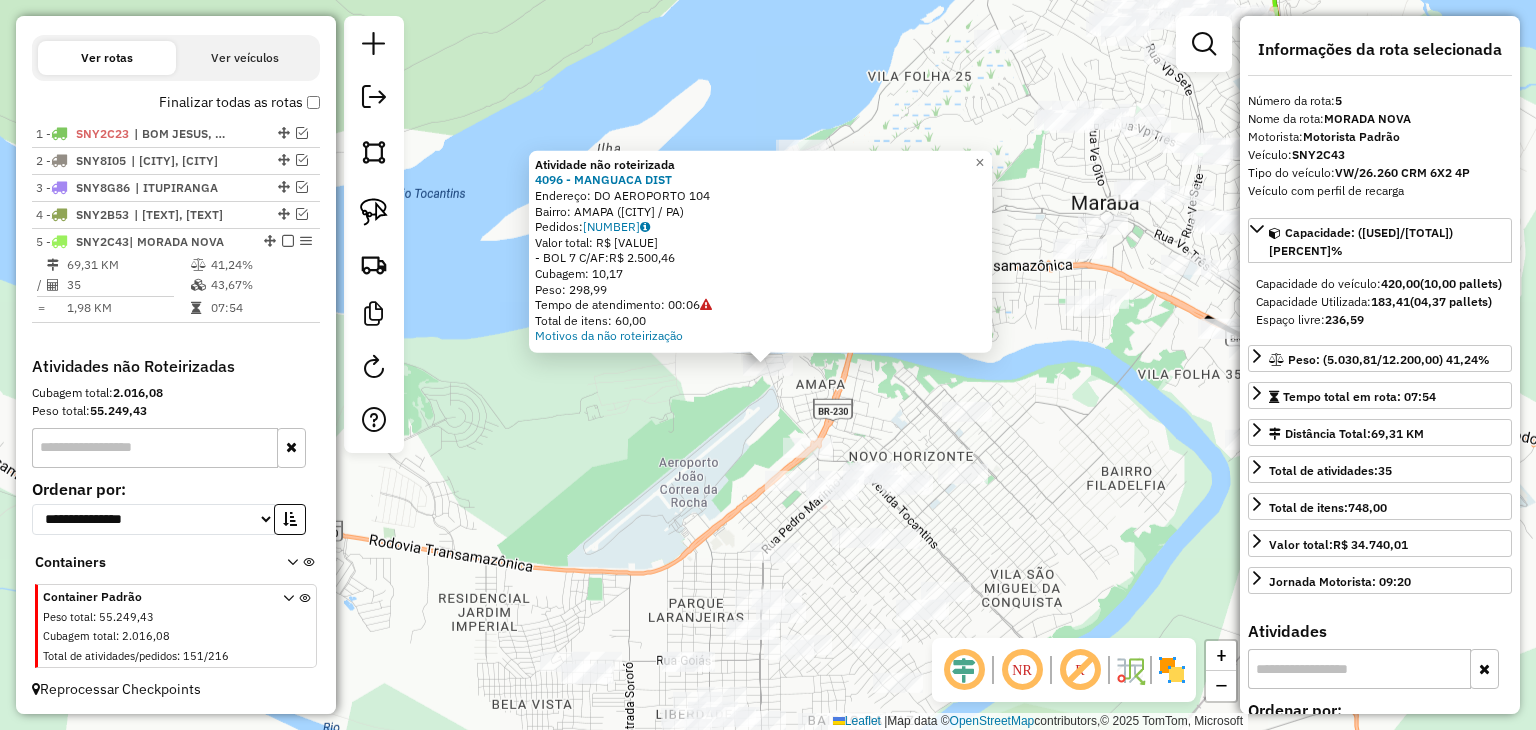 click on "Atividade não roteirizada [NUMBER] - [TEXT] [TEXT] Endereço: [TEXT] [NUMBER] Bairro: [TEXT] ([TEXT] / [TEXT]) Pedidos: [NUMBER] Valor total: R$ [NUMBER] -BOL [NUMBER] C/AF: R$ [NUMBER] Cubagem: [NUMBER] Peso: [NUMBER] Tempo de atendimento: [TEXT] Total de itens: [NUMBER] Motivos da não roteirização × Janela de atendimento Grade de atendimento Capacidade Transportadoras Veículos Cliente Pedidos Rotas Selecione os dias de semana para filtrar as janelas de atendimento Seg Ter Qua Qui Sex Sáb Dom Informe o período da janela de atendimento: De: Até: Filtrar exatamente a janela do cliente Considerar janela de atendimento padrão Selecione os dias de semana para filtrar as grades de atendimento Seg Ter Qua Qui Sex Sáb Dom Considerar clientes sem dia de atendimento cadastrado Clientes fora do dia de atendimento selecionado Filtrar as atividades entre os valores definidos abaixo: Peso mínimo: Peso máximo: Cubagem mínima: Cubagem máxima: De: Até: De: Até:" 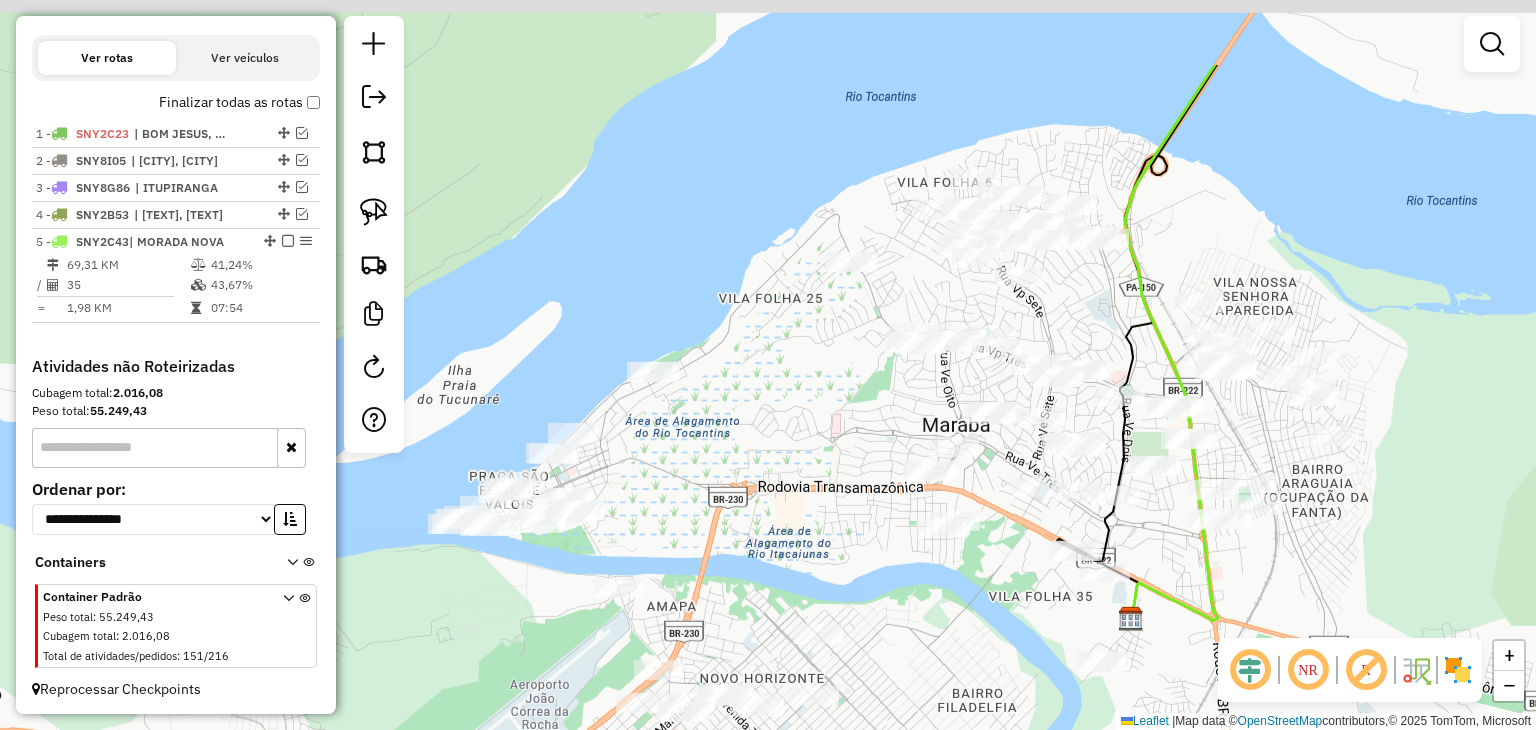 drag, startPoint x: 851, startPoint y: 288, endPoint x: 739, endPoint y: 426, distance: 177.73013 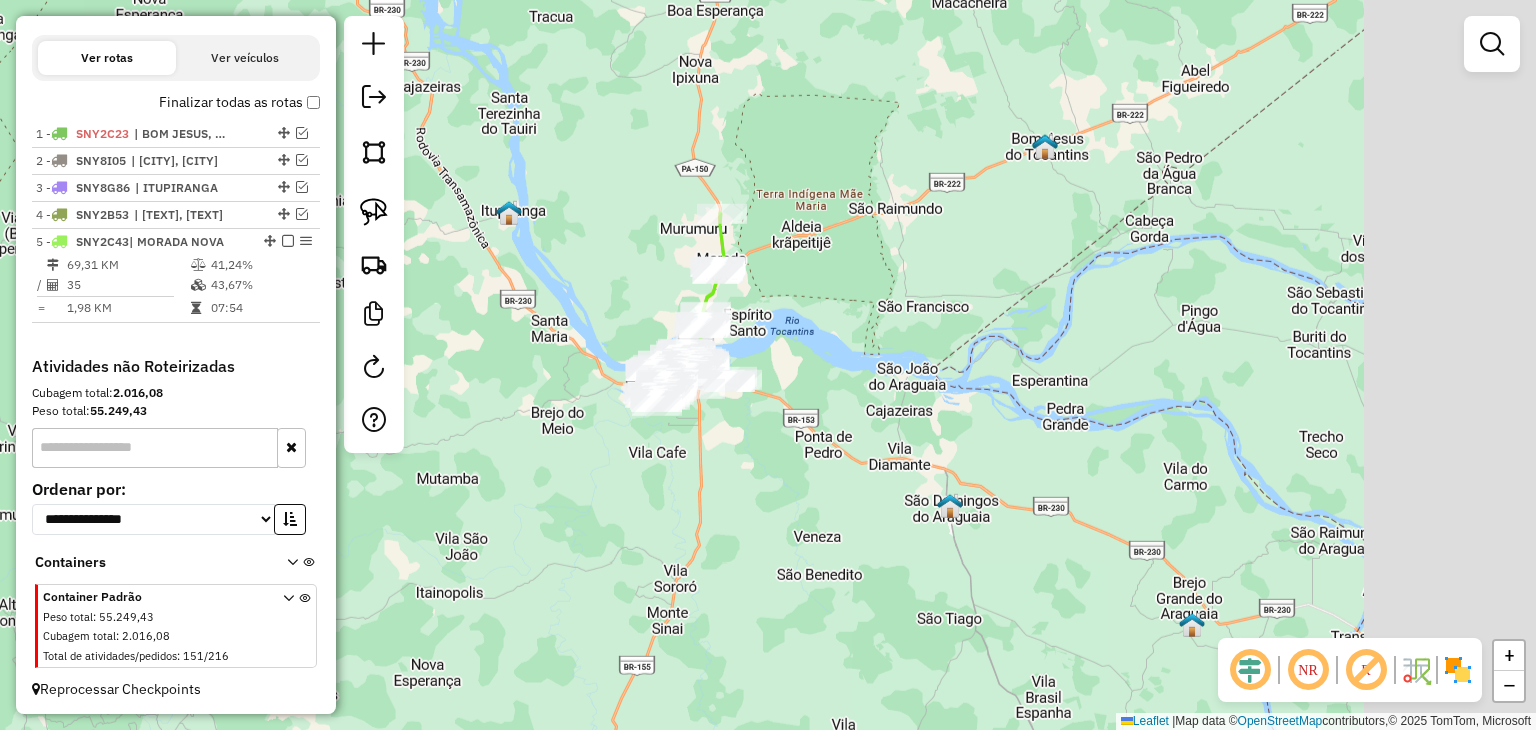 drag, startPoint x: 924, startPoint y: 557, endPoint x: 638, endPoint y: 363, distance: 345.58936 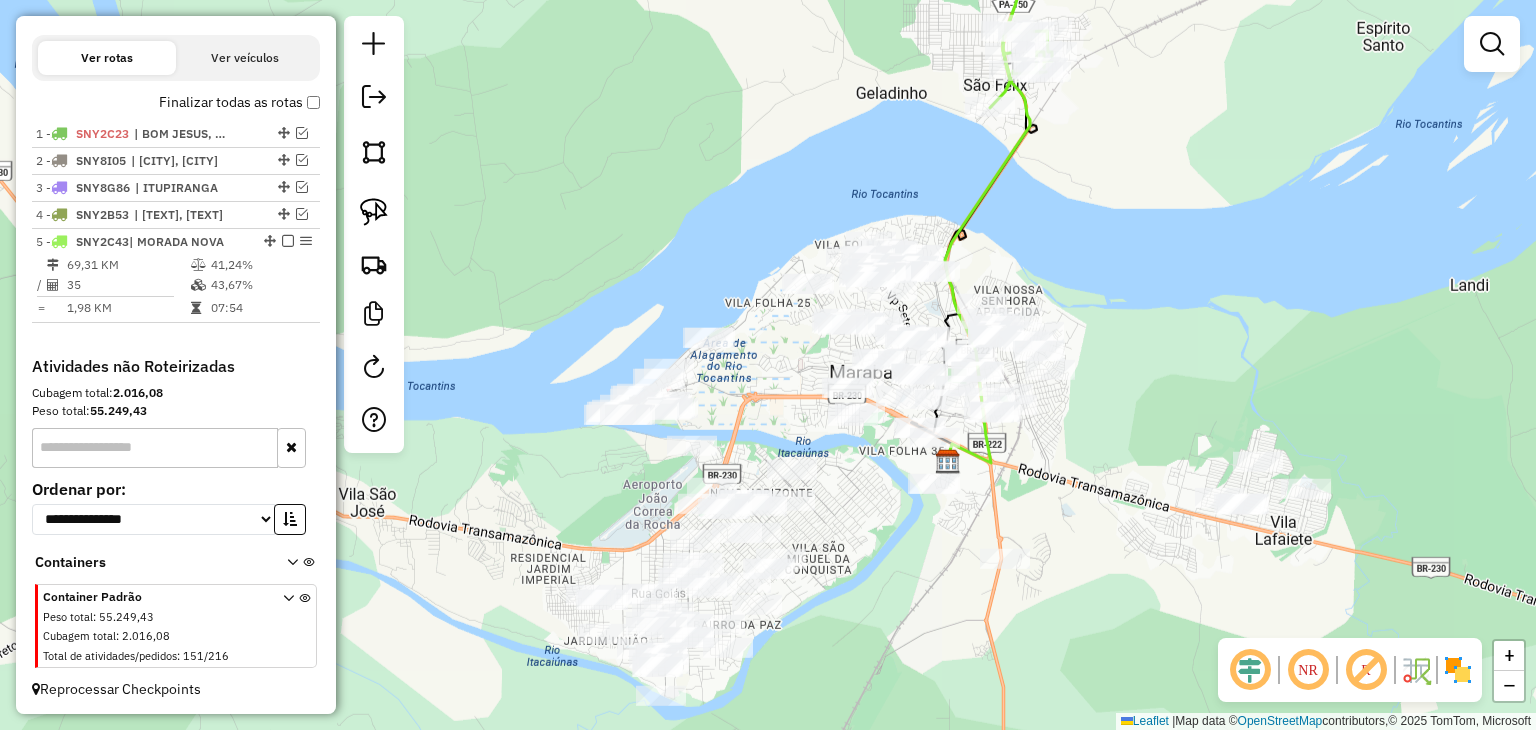 drag, startPoint x: 418, startPoint y: 320, endPoint x: 811, endPoint y: 357, distance: 394.73788 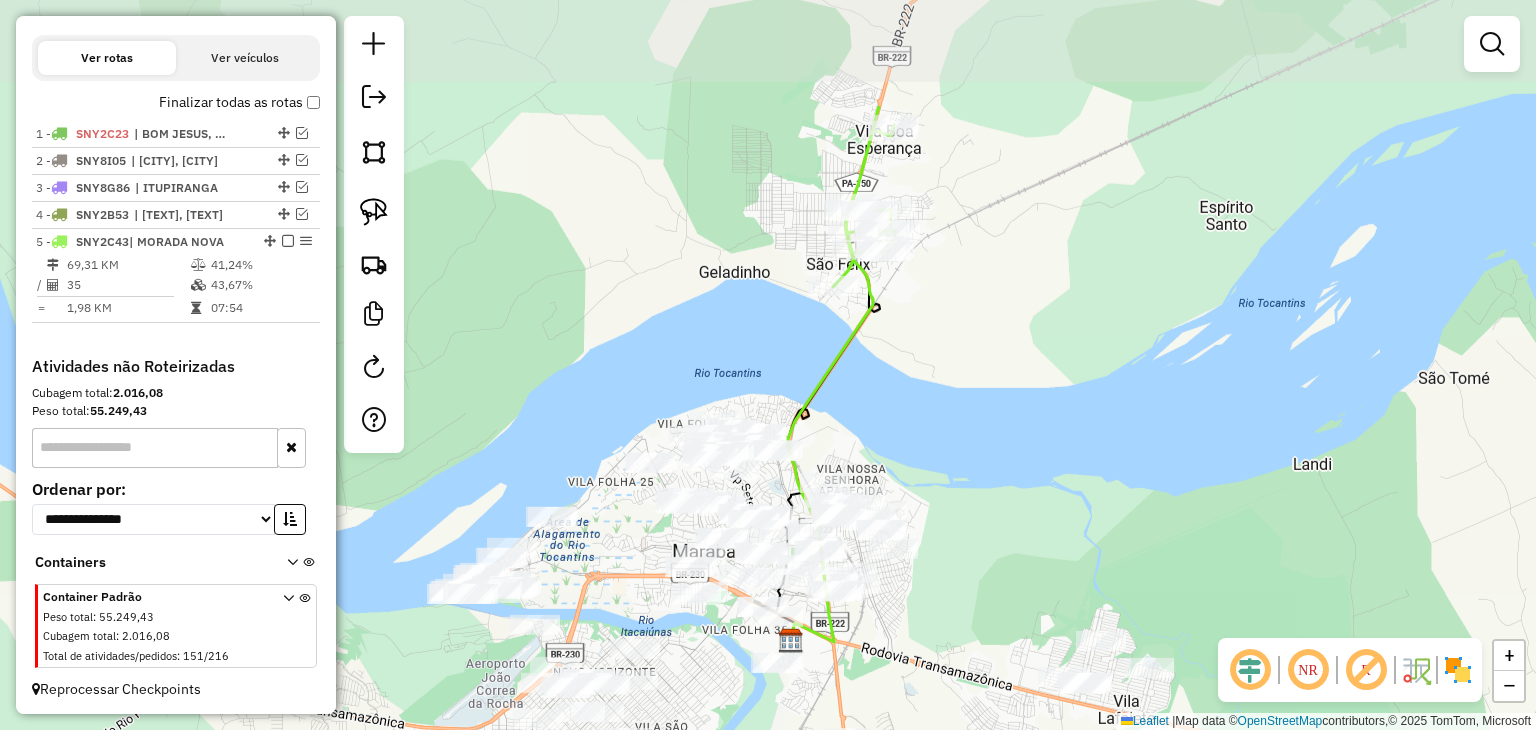 drag, startPoint x: 784, startPoint y: 340, endPoint x: 627, endPoint y: 519, distance: 238.09662 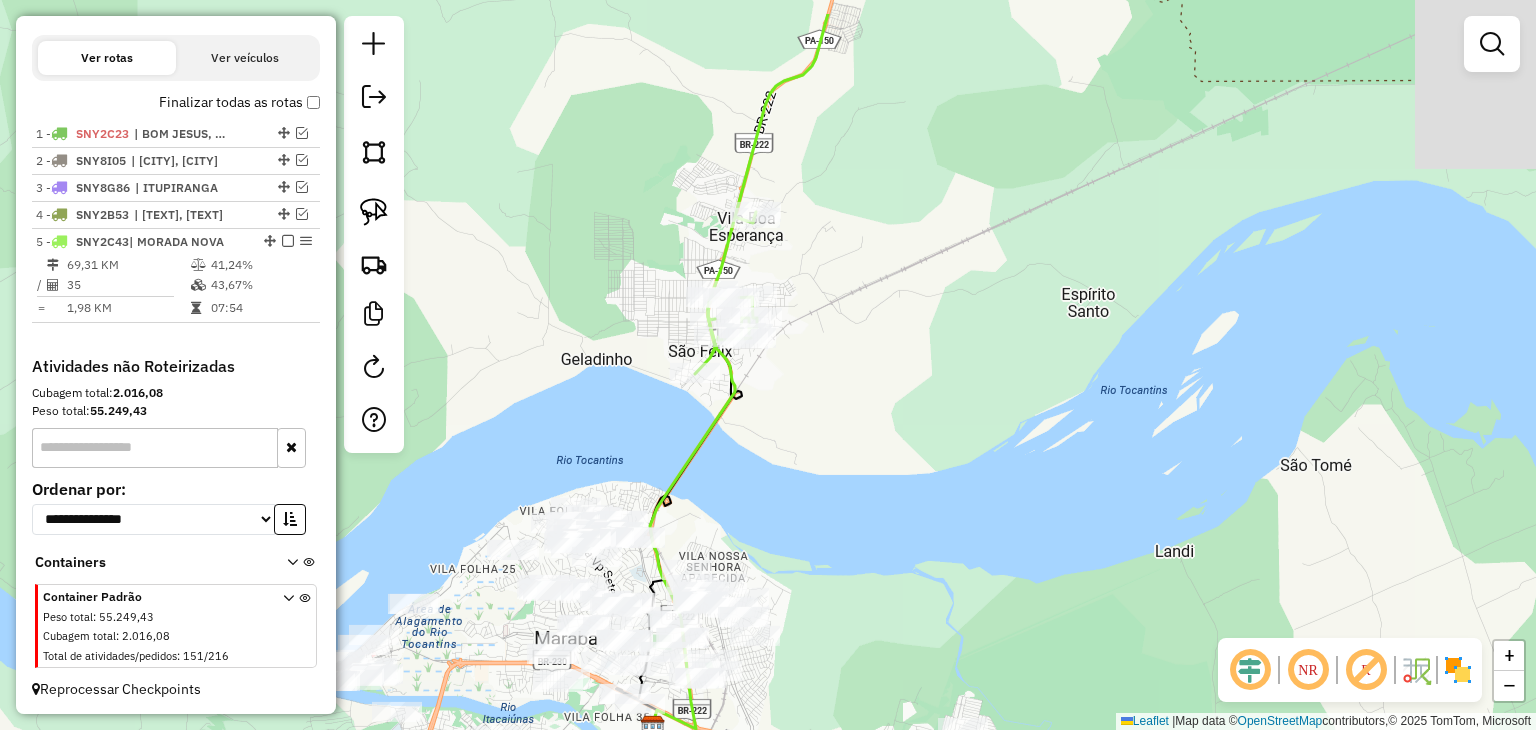 drag, startPoint x: 1038, startPoint y: 290, endPoint x: 897, endPoint y: 377, distance: 165.68042 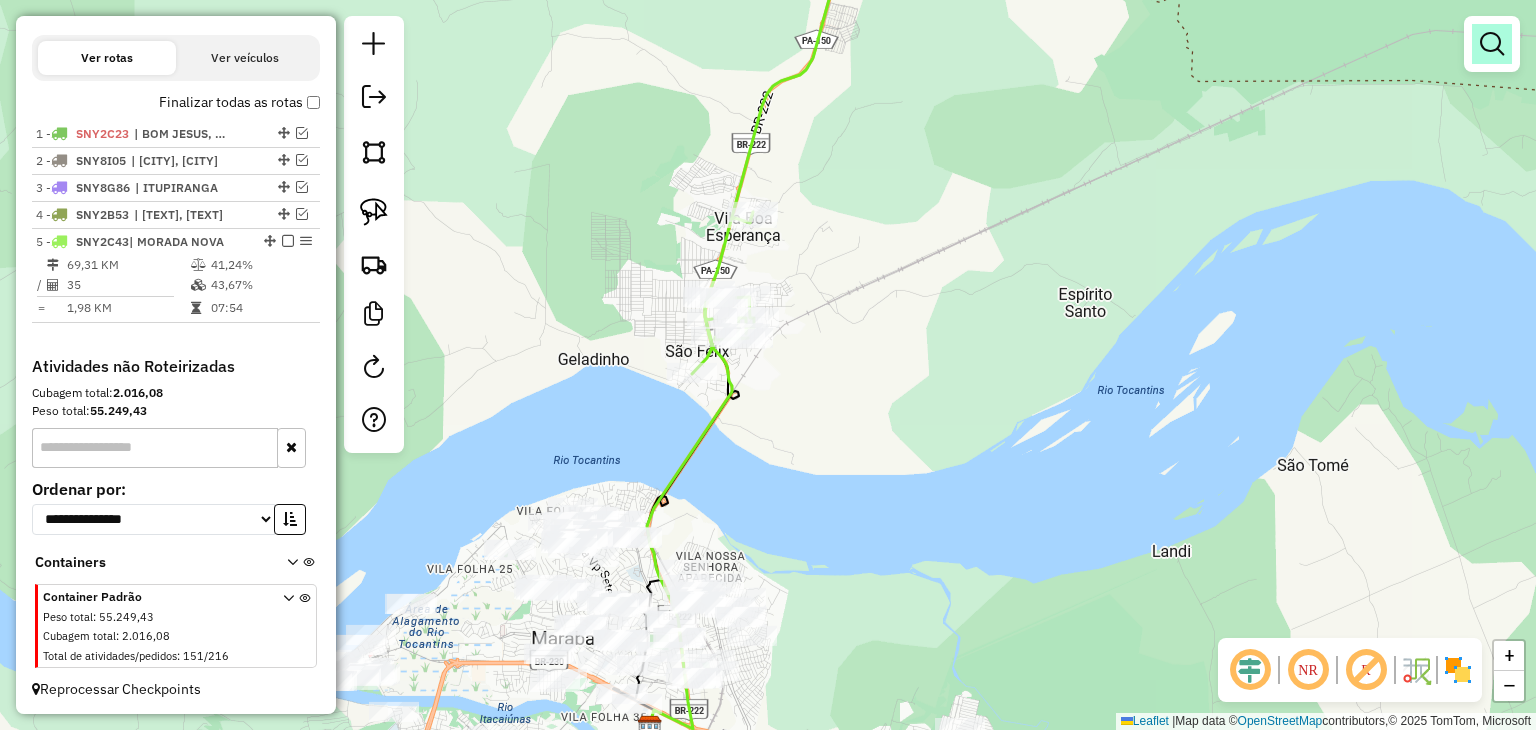 click at bounding box center (1492, 44) 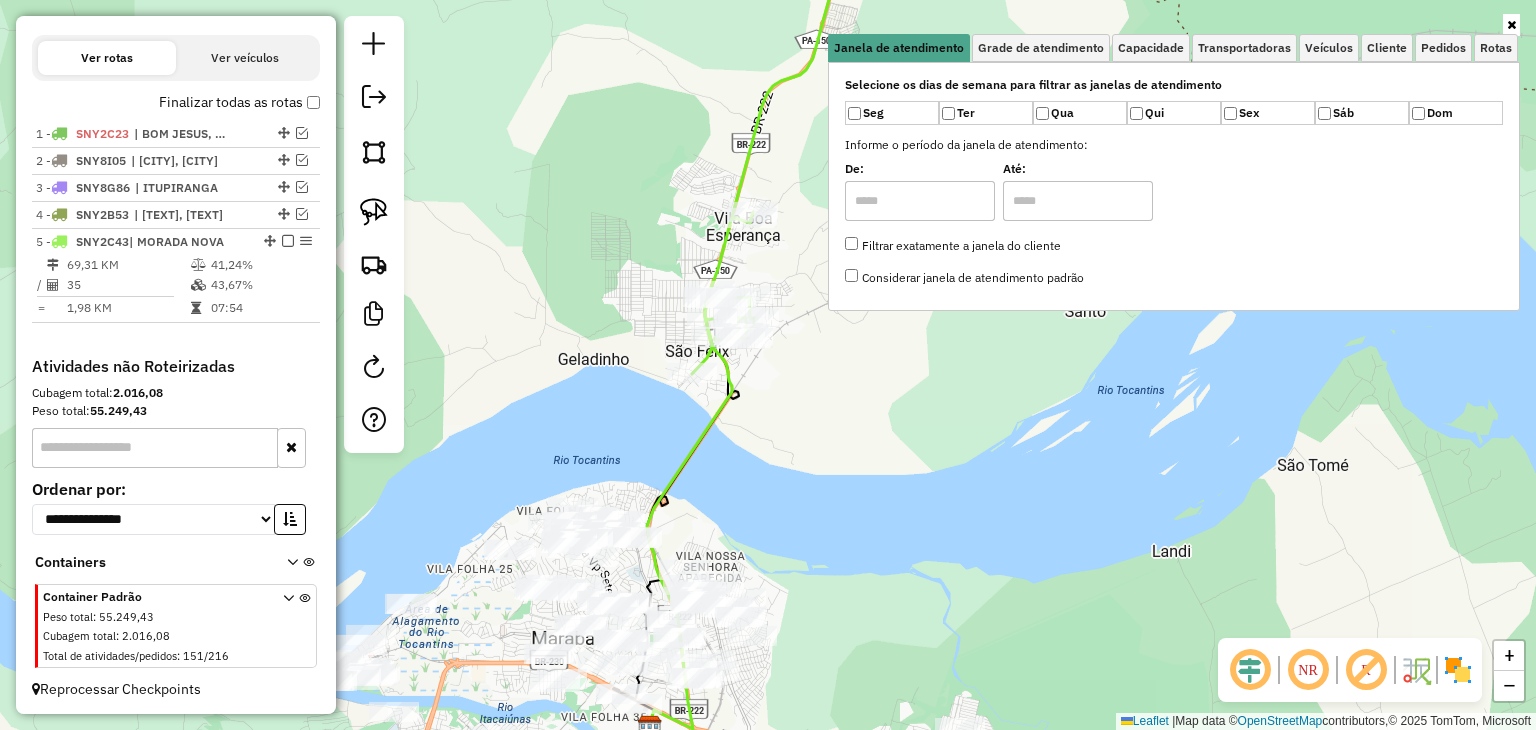 click on "Selecione os dias de semana para filtrar as janelas de atendimento  Seg   Ter   Qua   Qui   Sex   Sáb   Dom  Informe o período da janela de atendimento: De: Até:  Filtrar exatamente a janela do cliente  Considerar janela de atendimento padrão  Selecione os dias de semana para filtrar as grades de atendimento  Seg   Ter   Qua   Qui   Sex   Sáb   Dom   Considerar clientes sem dia de atendimento cadastrado  Clientes fora do dia de atendimento selecionado Filtrar as atividades entre os valores definidos abaixo:  Peso mínimo:   Peso máximo:   Cubagem mínima:   Cubagem máxima:   De:   Até:  Filtrar as atividades entre o tempo de atendimento definido abaixo:  De:   Até:   Considerar capacidade total dos clientes não roteirizados Transportadora: Selecione um ou mais itens Tipo de veículo: Selecione um ou mais itens Veículo: Selecione um ou mais itens Motorista: Selecione um ou mais itens Nome: Tipo de cliente: Selecione um ou mais itens Rótulo: Selecione um ou mais itens Setor: Grupo de Setor: Somente" at bounding box center [1174, 186] 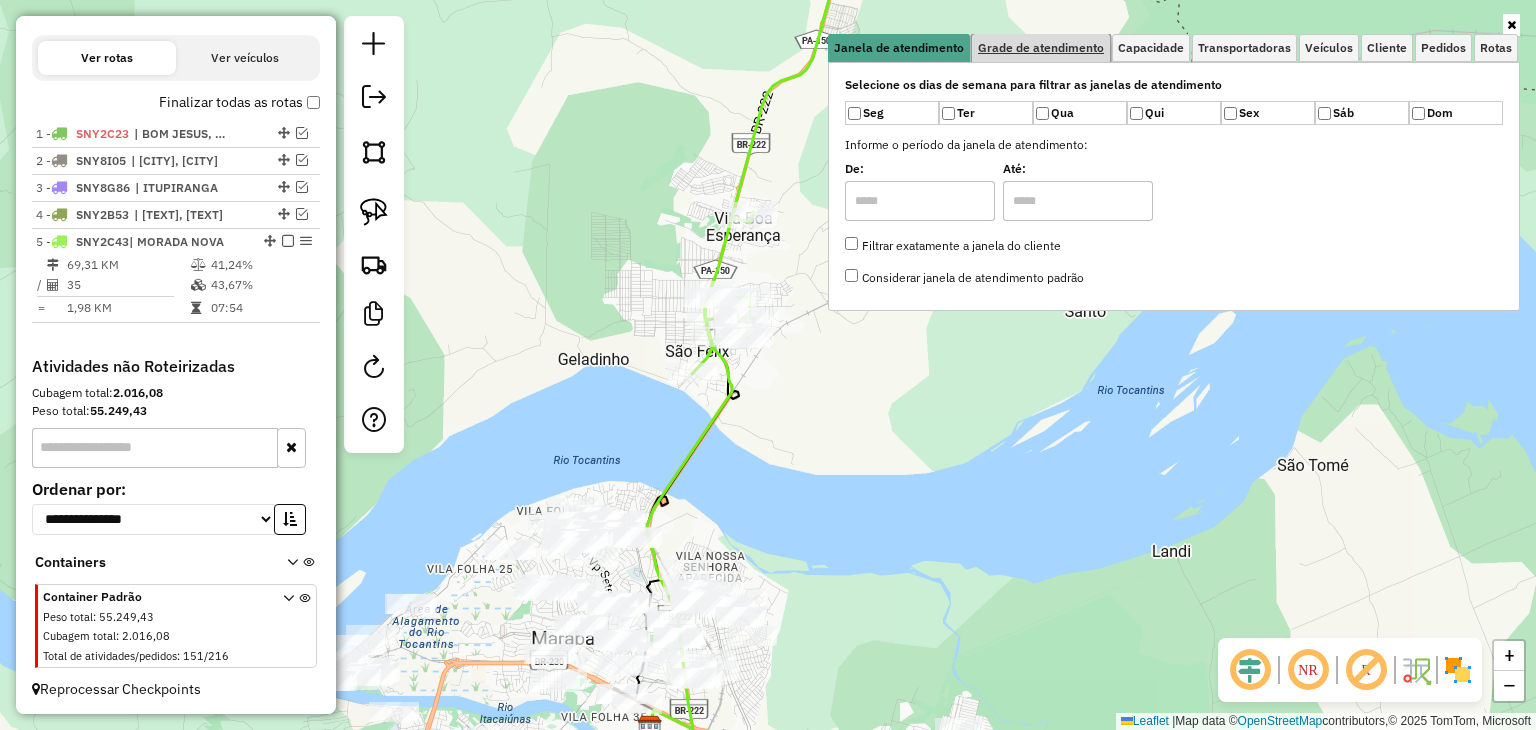 click on "Grade de atendimento" at bounding box center (1041, 48) 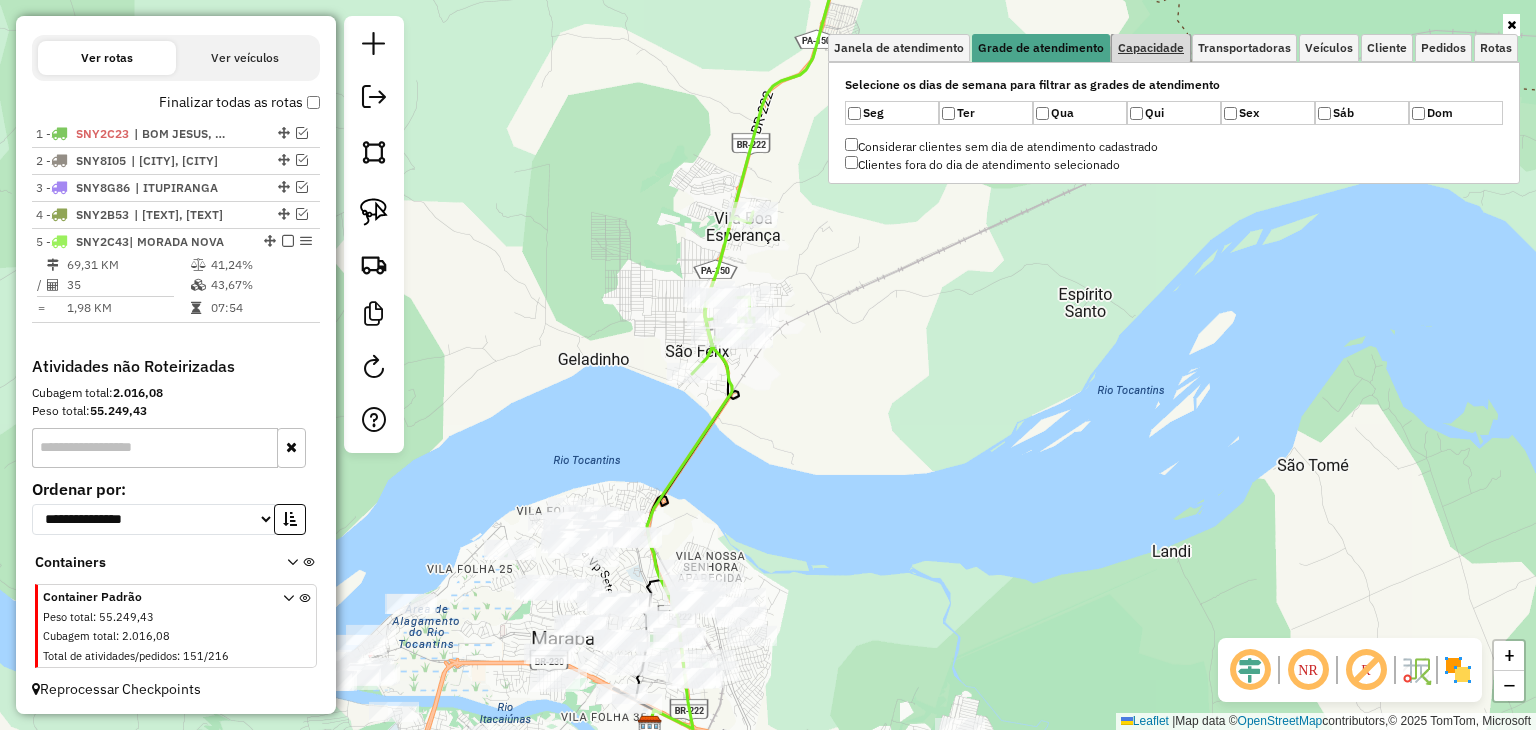 click on "Capacidade" at bounding box center [1151, 48] 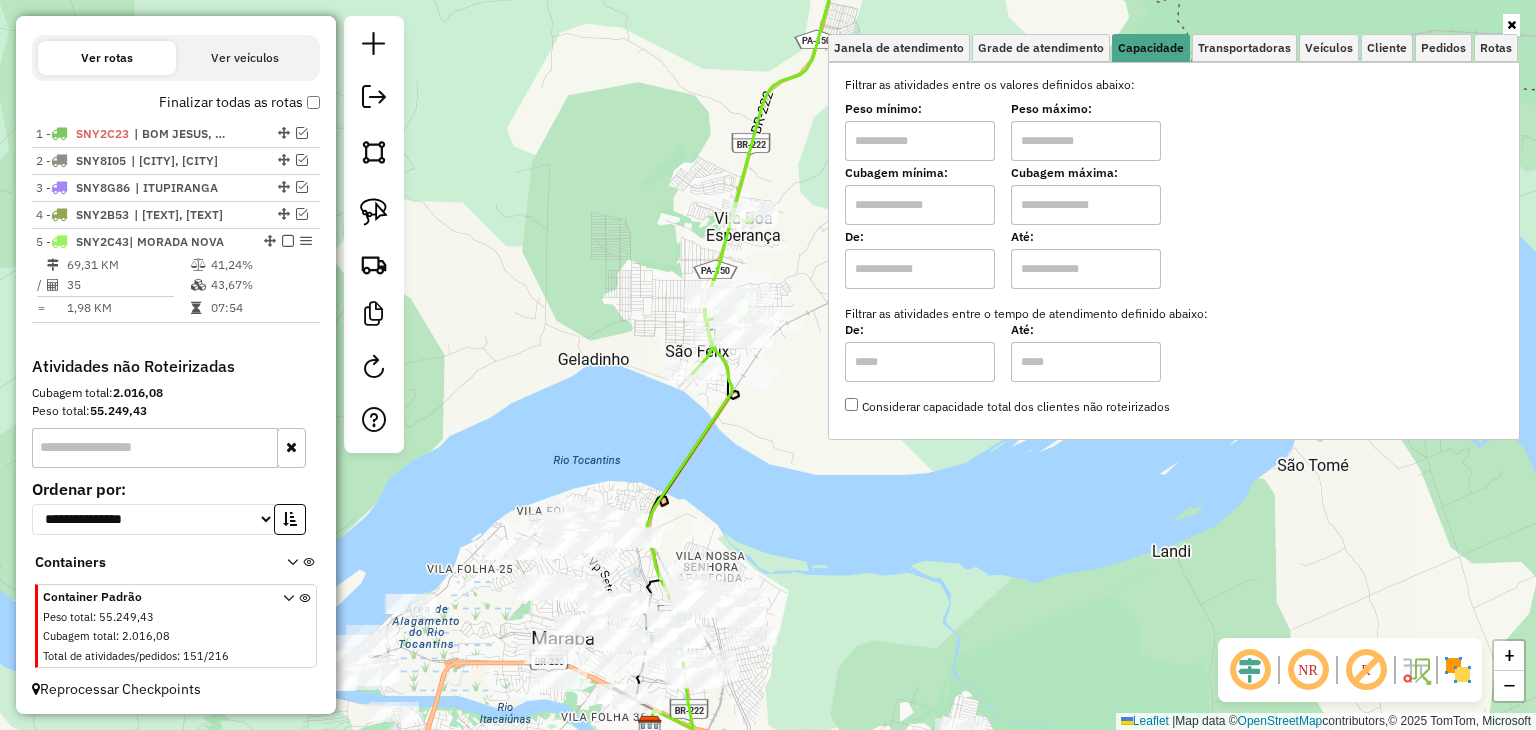 click at bounding box center (920, 205) 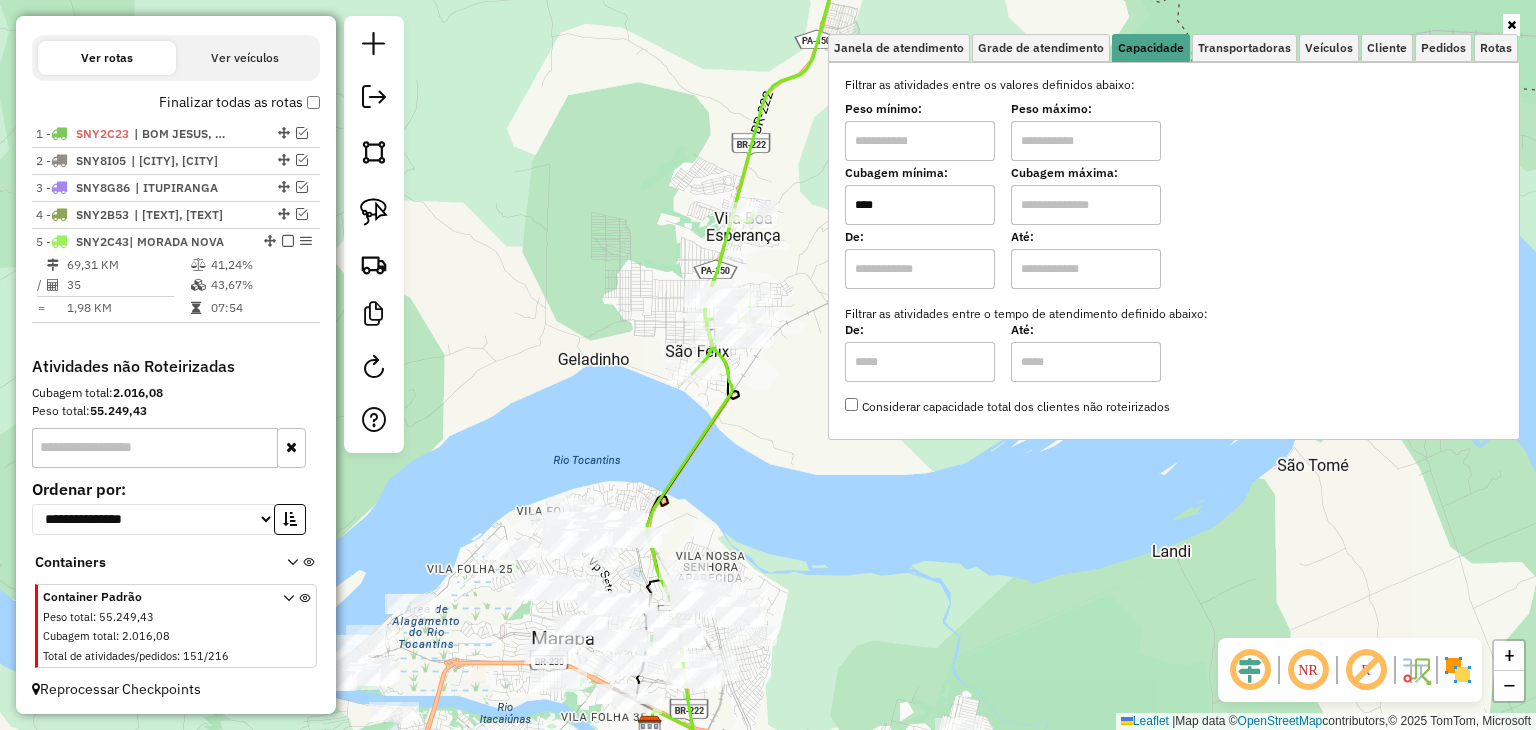 click at bounding box center (1086, 205) 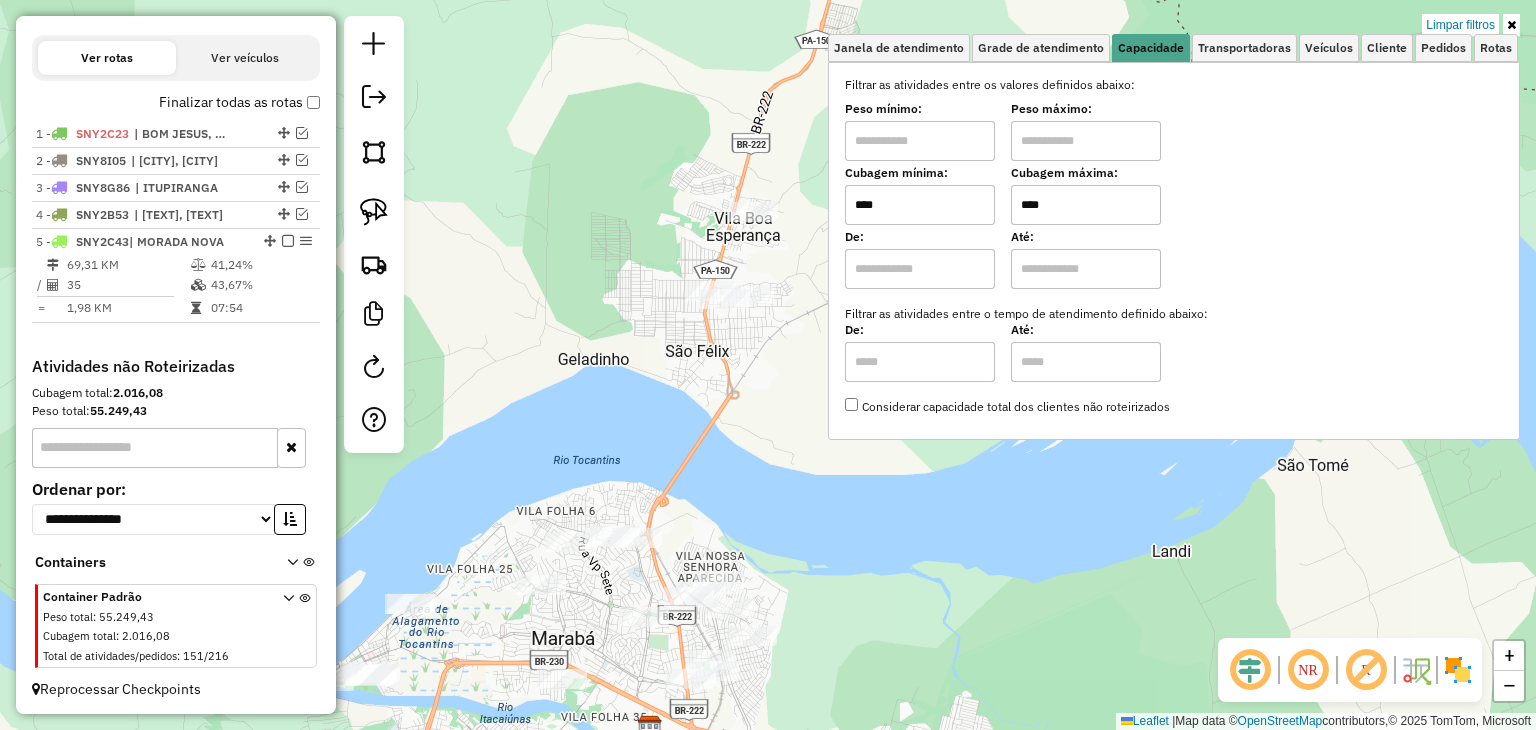 click on "Limpar filtros Janela de atendimento Grade de atendimento Capacidade Transportadoras Veículos Cliente Pedidos  Rotas Selecione os dias de semana para filtrar as janelas de atendimento  Seg   Ter   Qua   Qui   Sex   Sáb   Dom  Informe o período da janela de atendimento: De: Até:  Filtrar exatamente a janela do cliente  Considerar janela de atendimento padrão  Selecione os dias de semana para filtrar as grades de atendimento  Seg   Ter   Qua   Qui   Sex   Sáb   Dom   Considerar clientes sem dia de atendimento cadastrado  Clientes fora do dia de atendimento selecionado Filtrar as atividades entre os valores definidos abaixo:  Peso mínimo:   Peso máximo:   Cubagem mínima:  ****  Cubagem máxima:  ****  De:   Até:  Filtrar as atividades entre o tempo de atendimento definido abaixo:  De:   Até:   Considerar capacidade total dos clientes não roteirizados Transportadora: Selecione um ou mais itens Tipo de veículo: Selecione um ou mais itens Veículo: Selecione um ou mais itens Motorista: Nome: Rótulo: +" 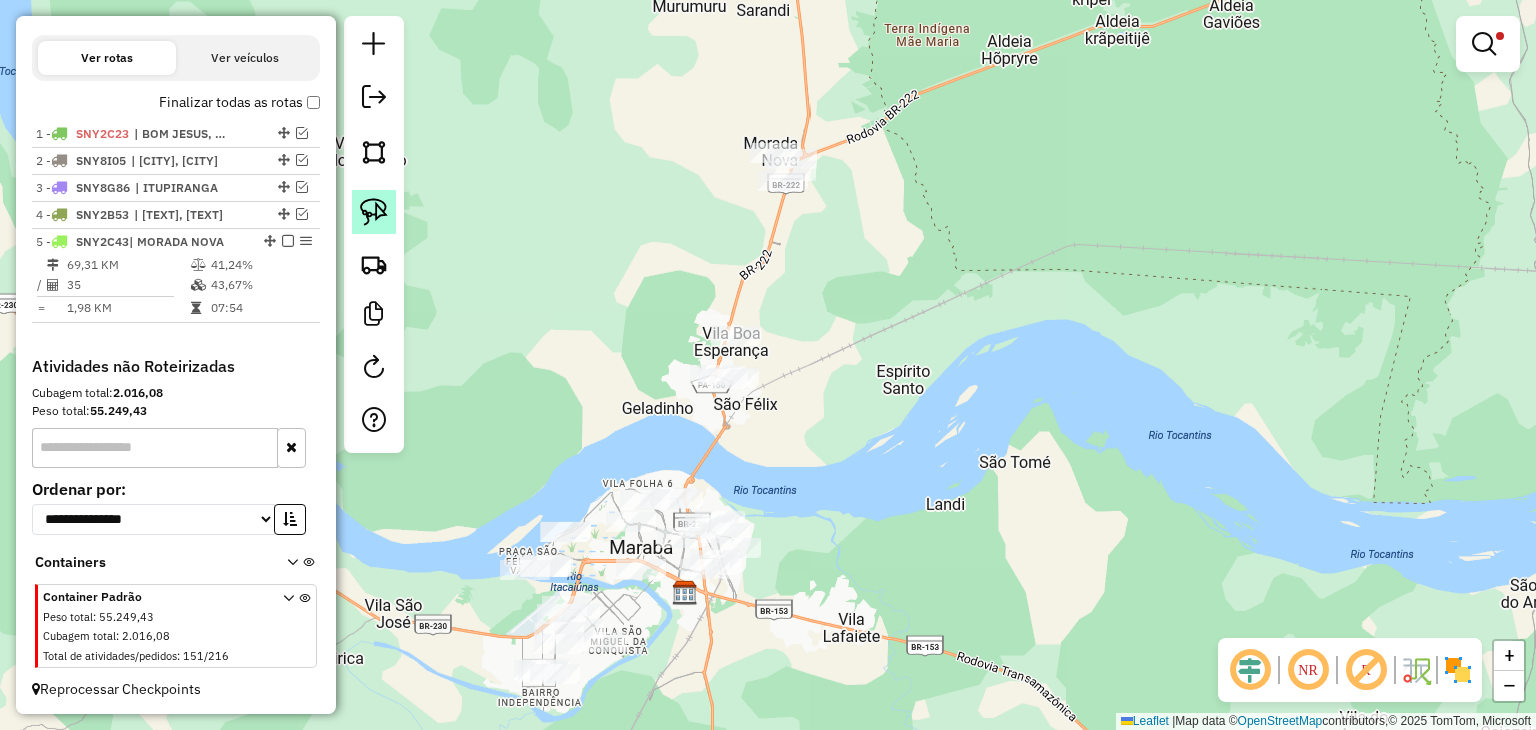 click 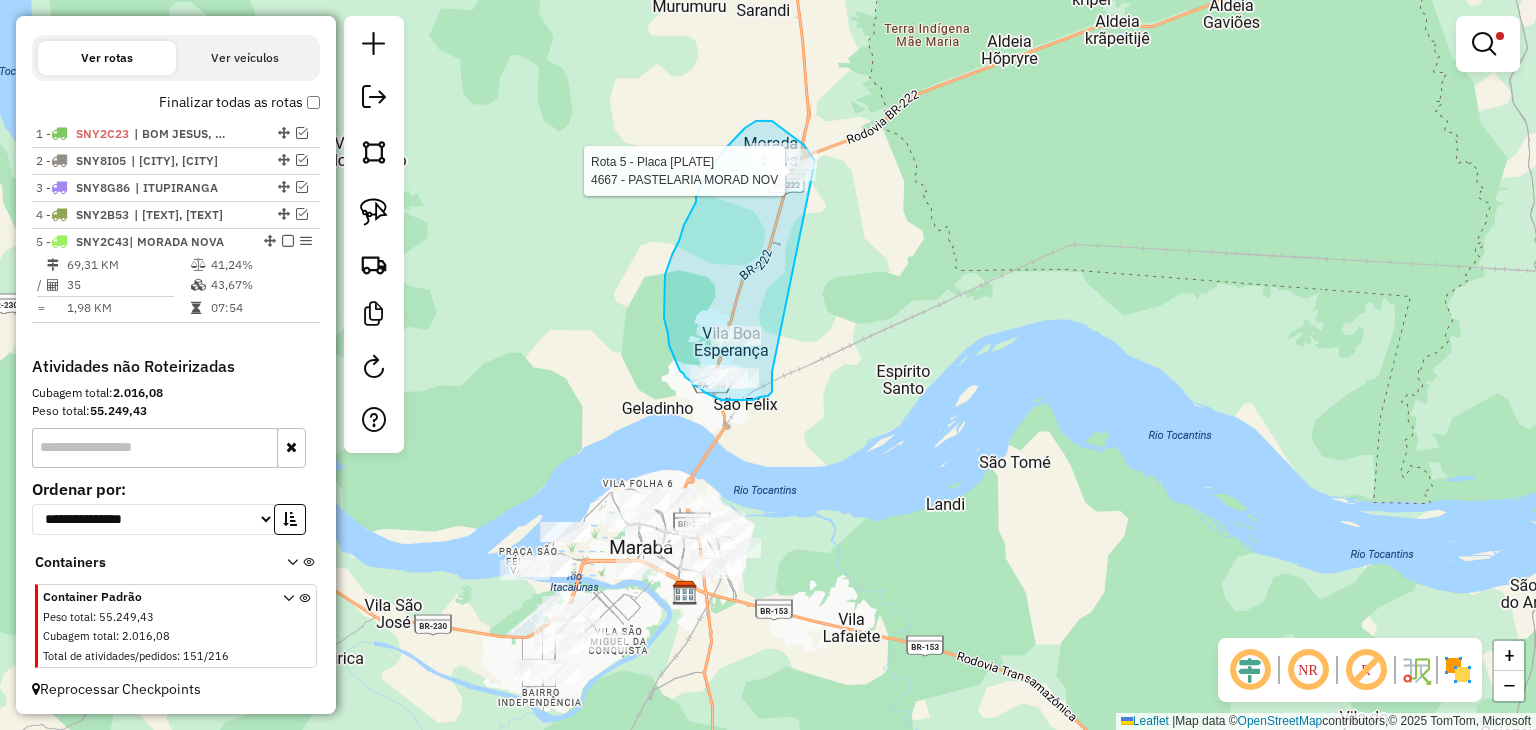drag, startPoint x: 772, startPoint y: 372, endPoint x: 820, endPoint y: 193, distance: 185.32404 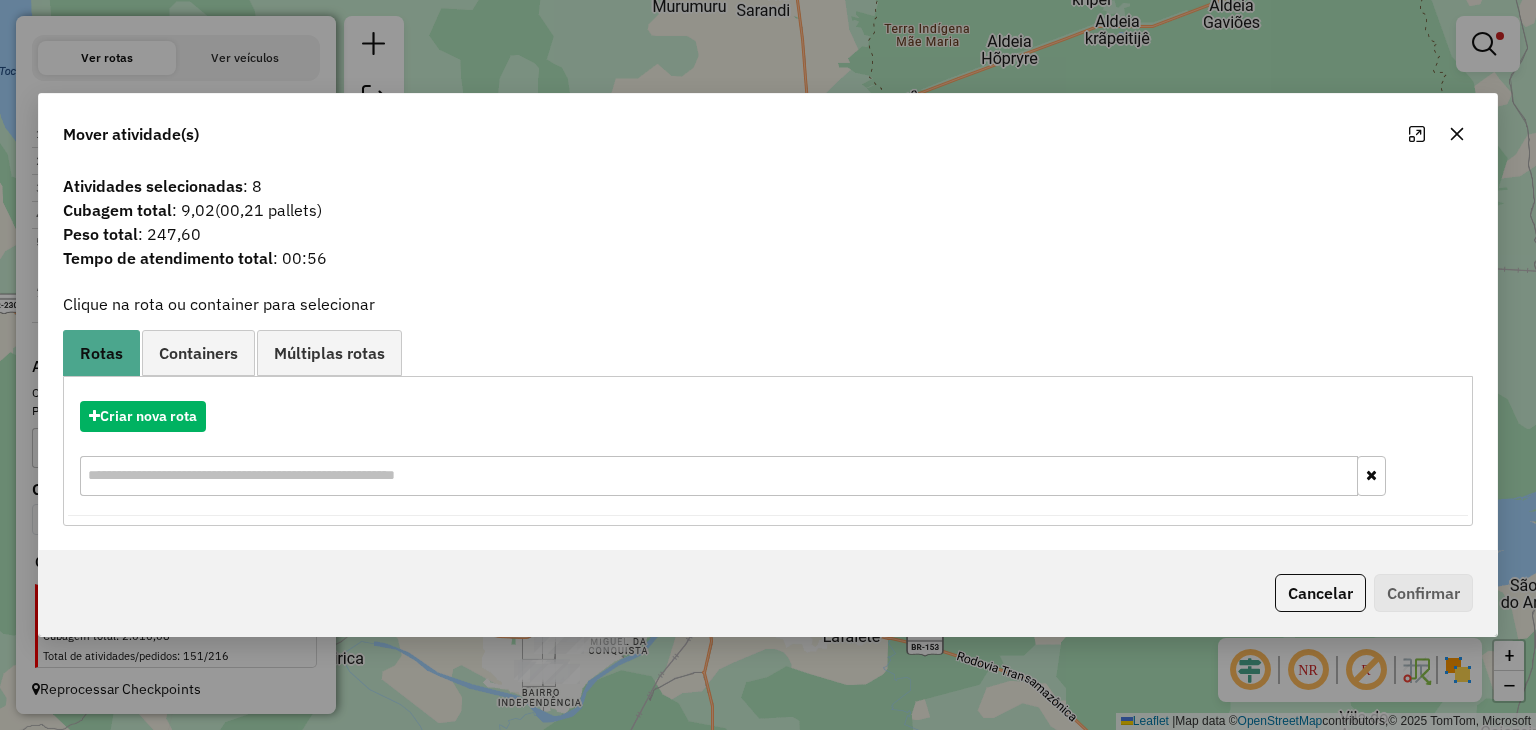 click 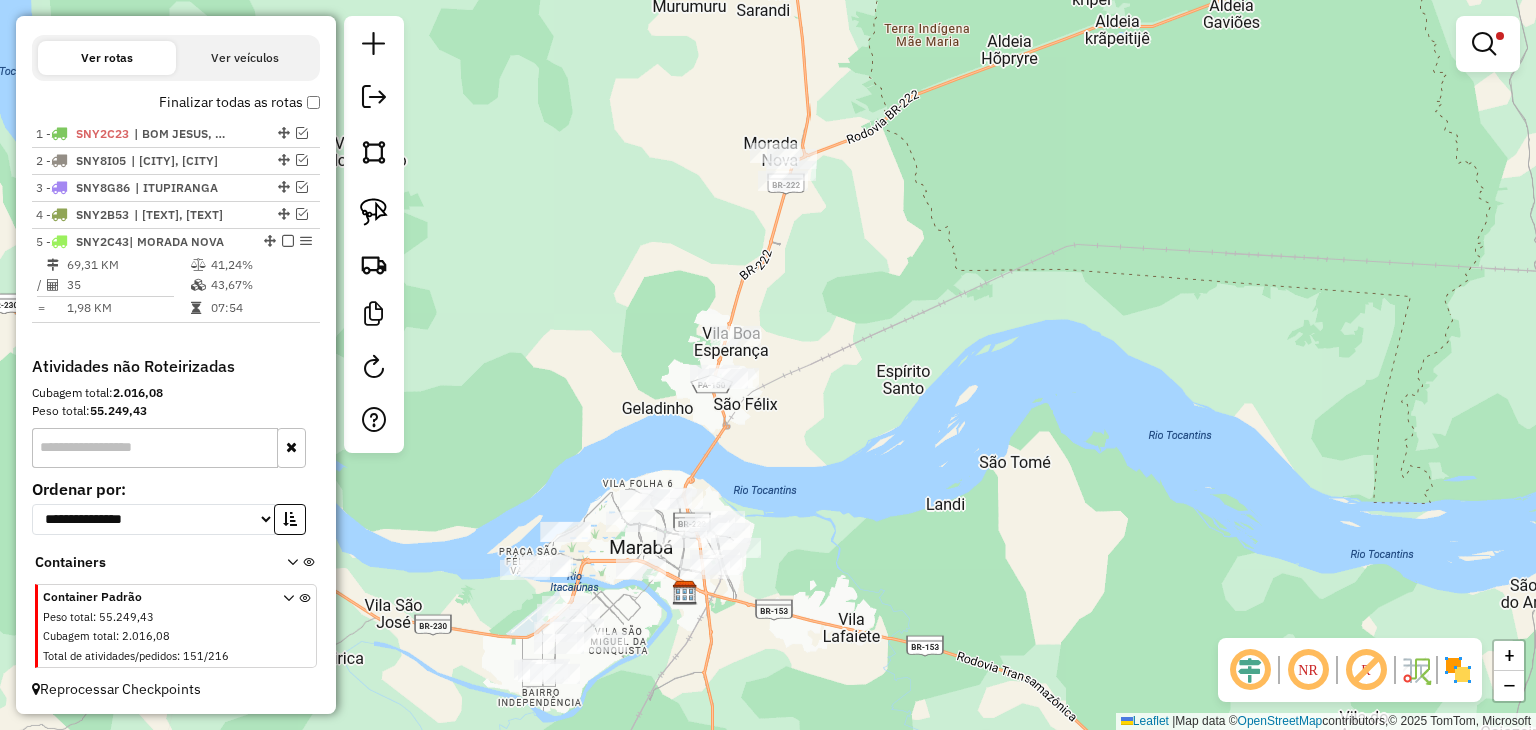 click at bounding box center (1488, 44) 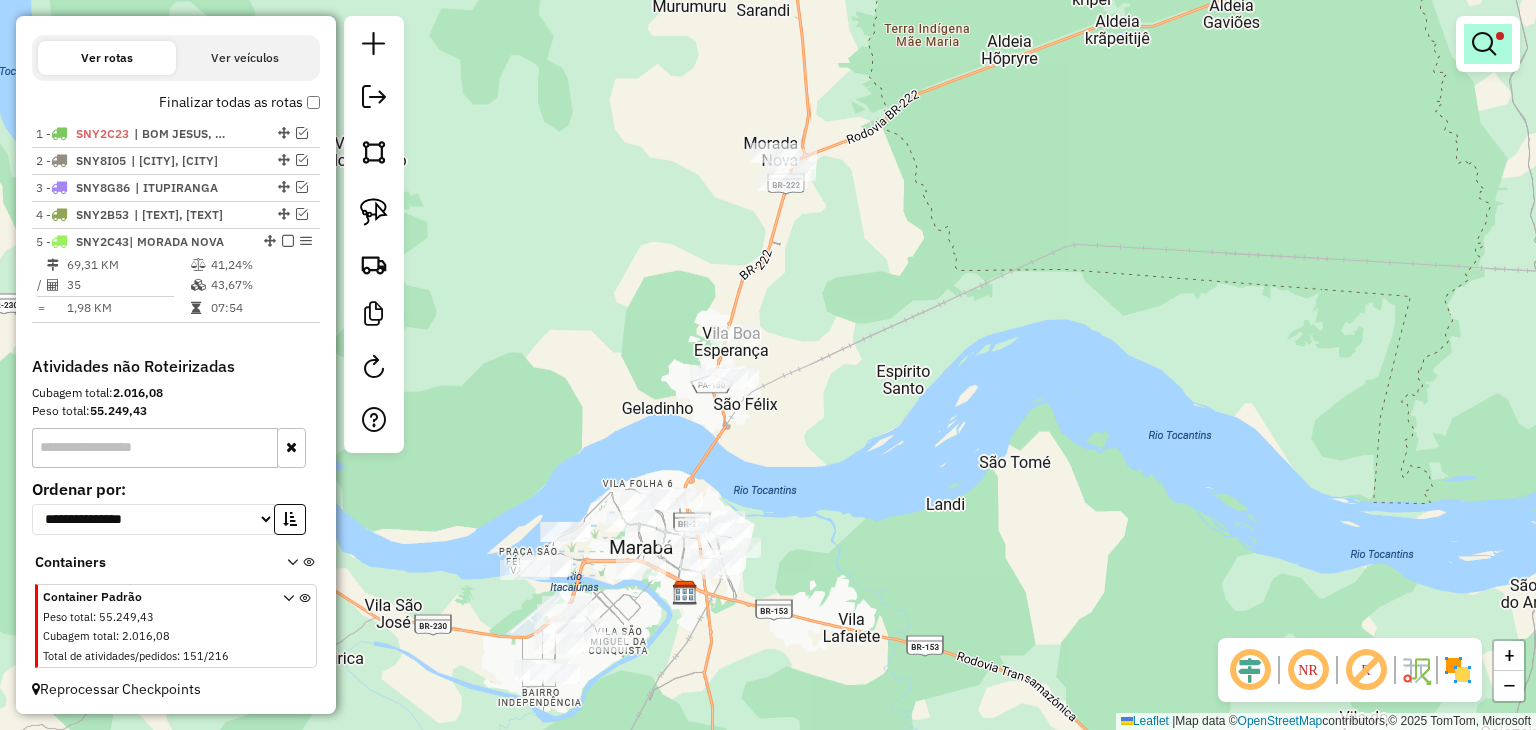 click at bounding box center [1488, 44] 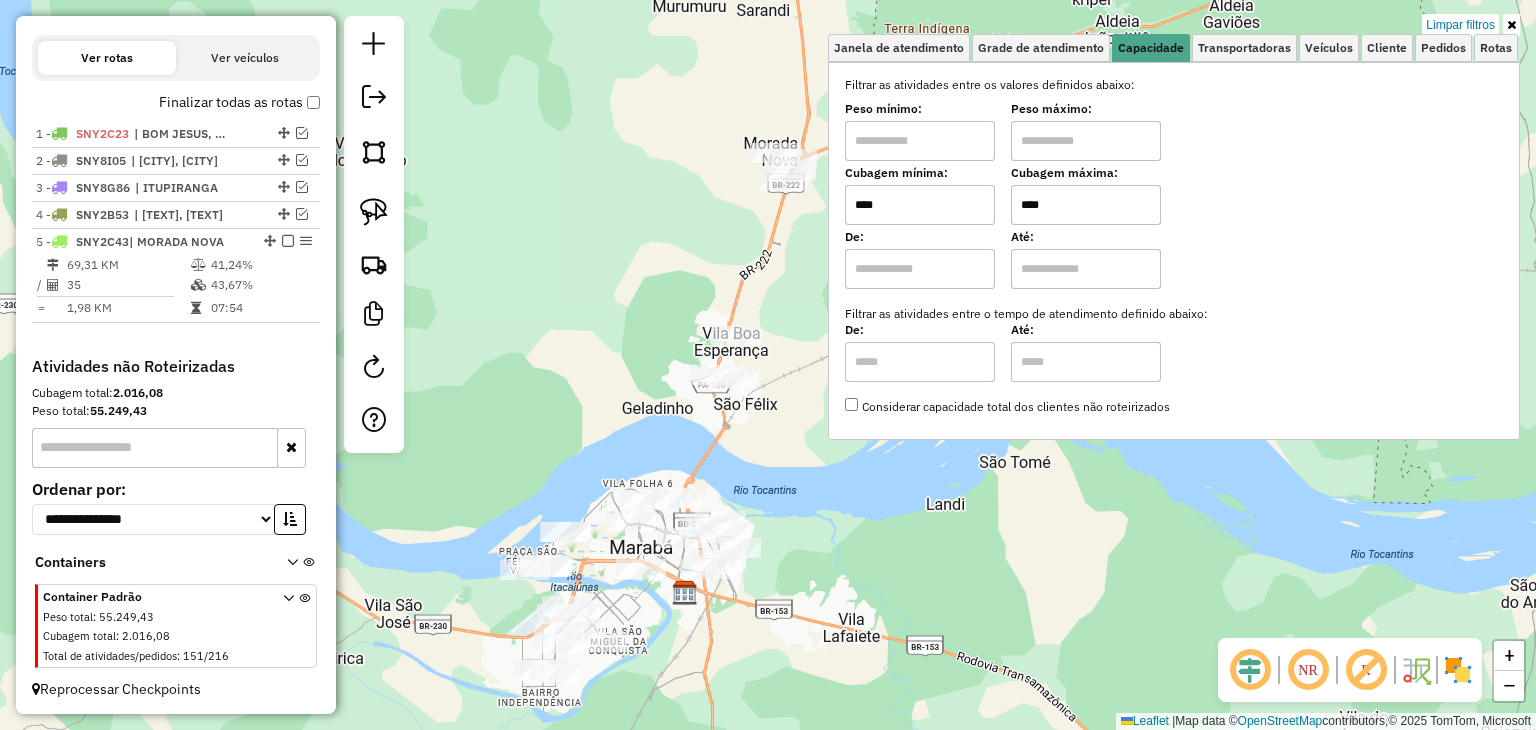 drag, startPoint x: 1111, startPoint y: 197, endPoint x: 995, endPoint y: 193, distance: 116.06895 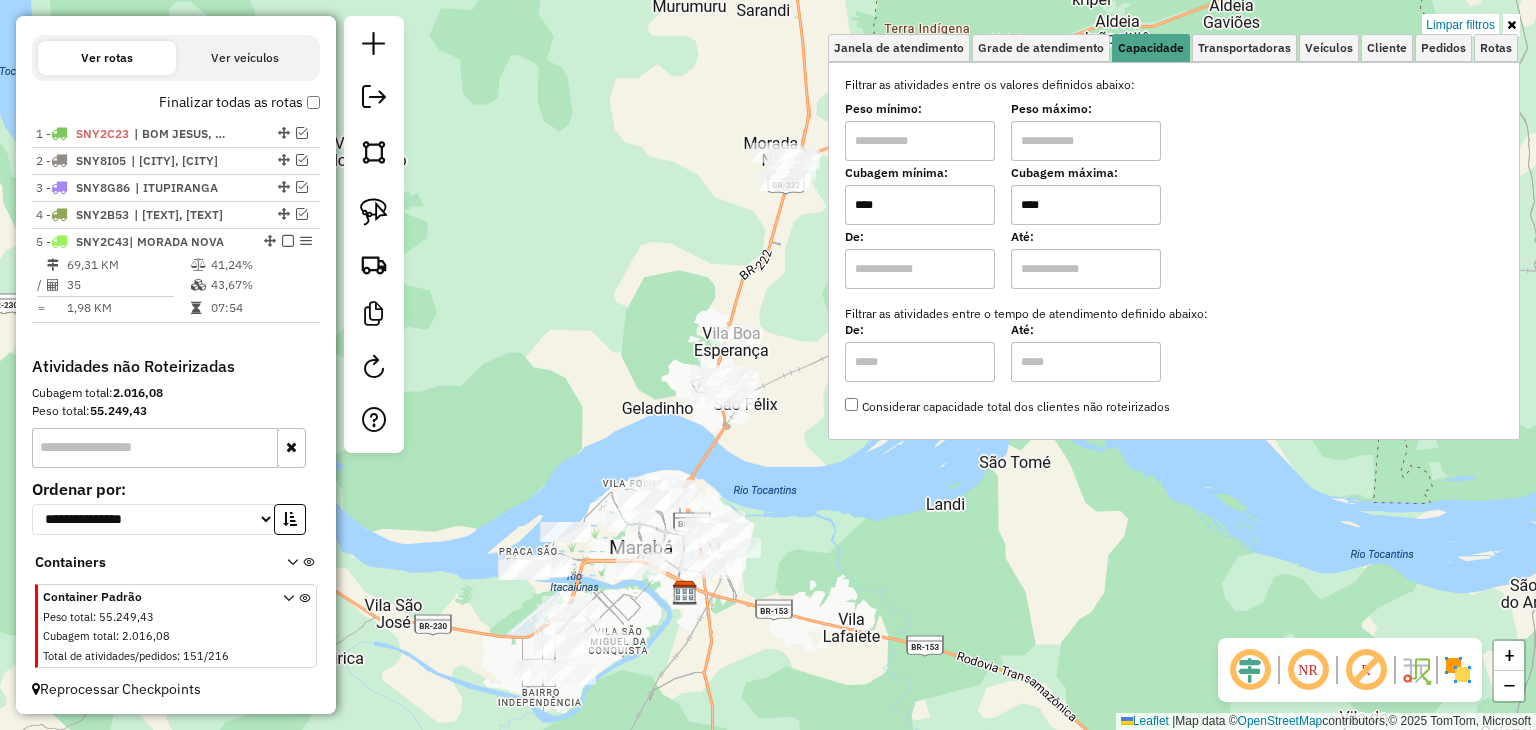 type on "****" 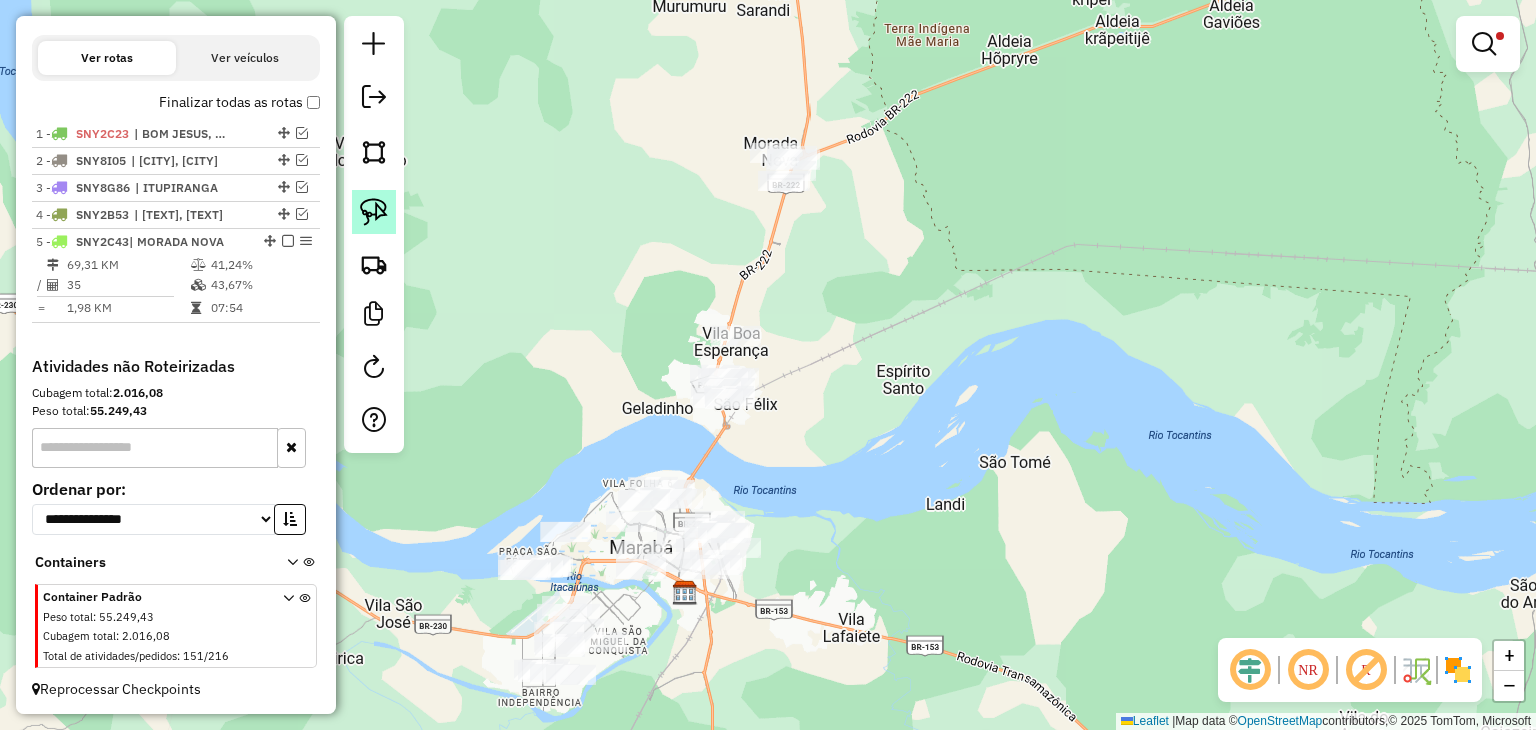 click 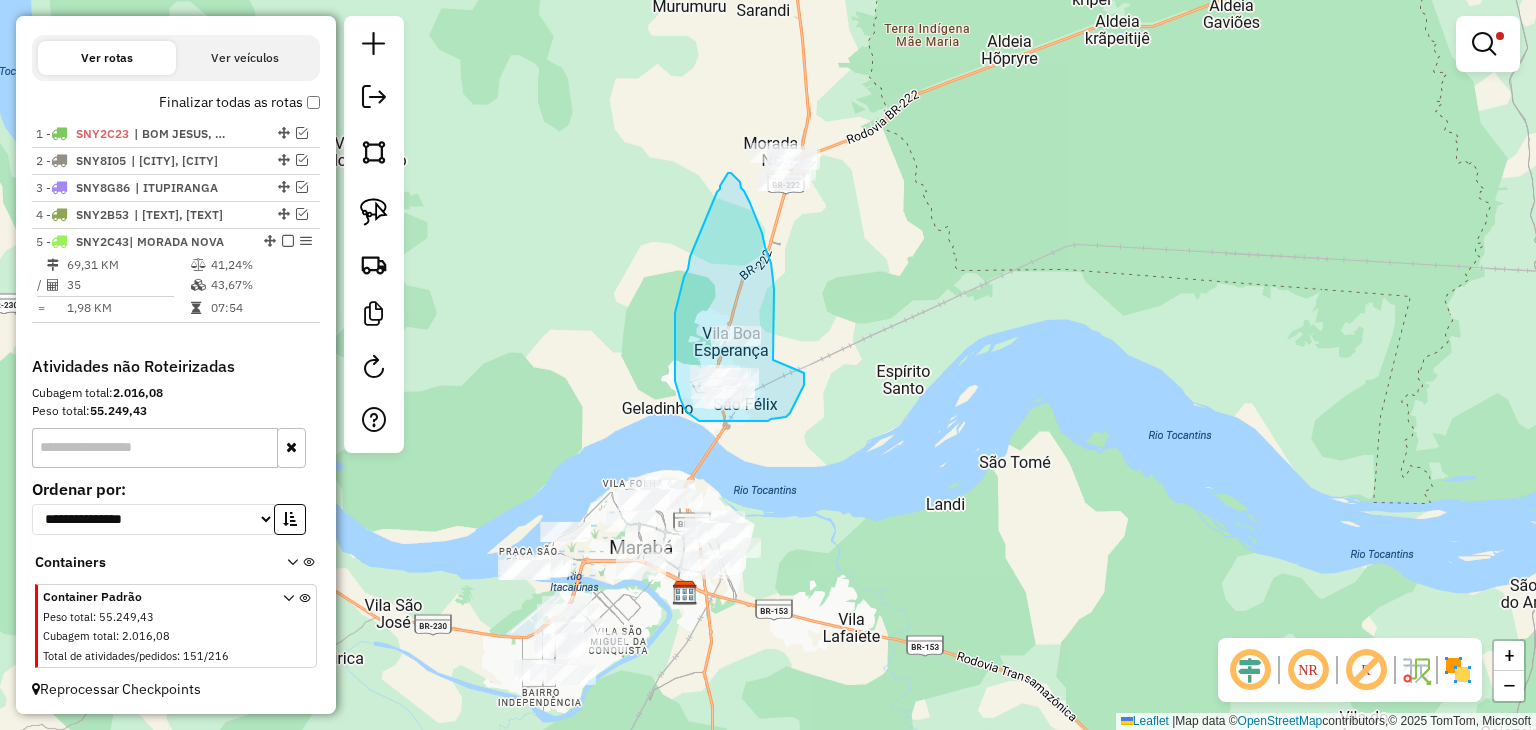 drag, startPoint x: 804, startPoint y: 386, endPoint x: 773, endPoint y: 360, distance: 40.459858 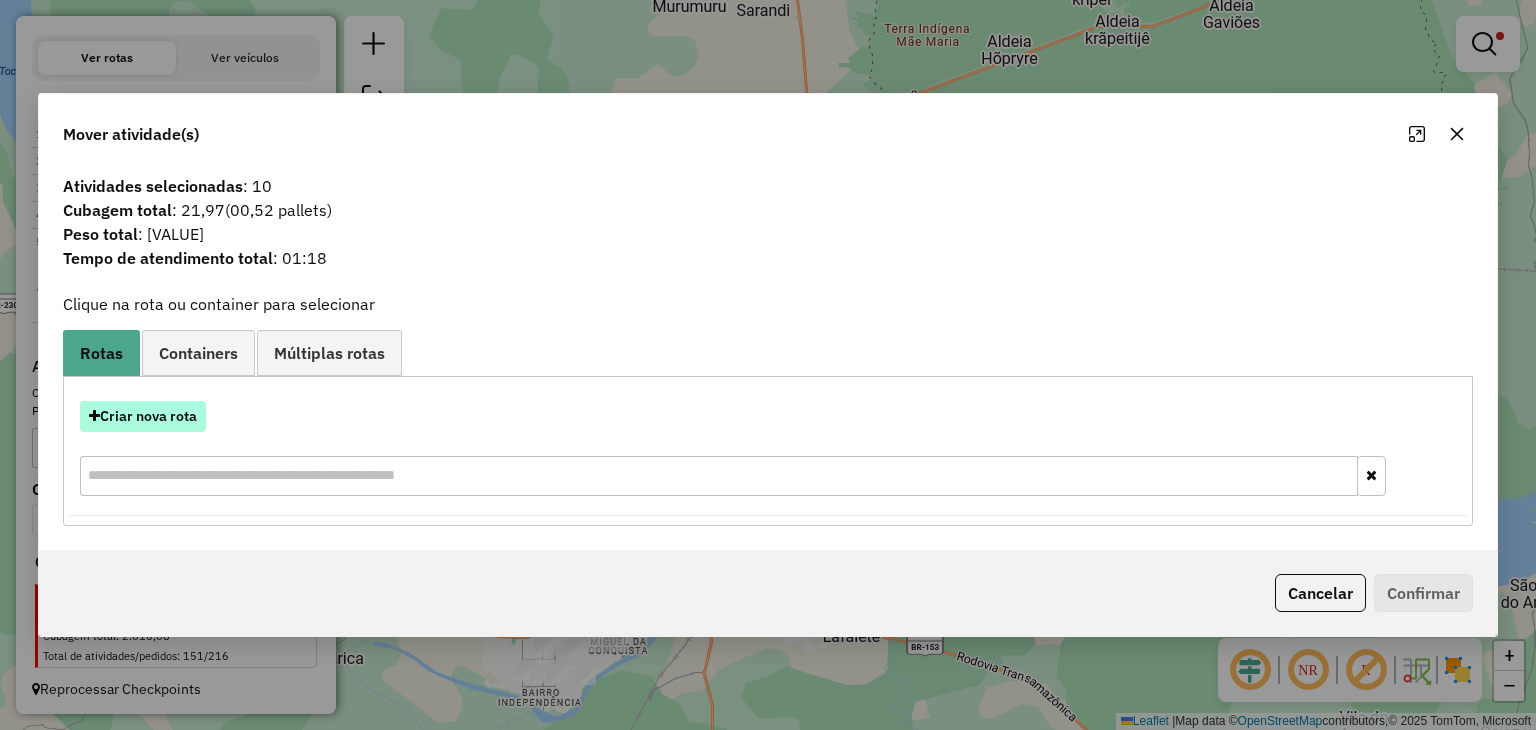 click on "Criar nova rota" at bounding box center [143, 416] 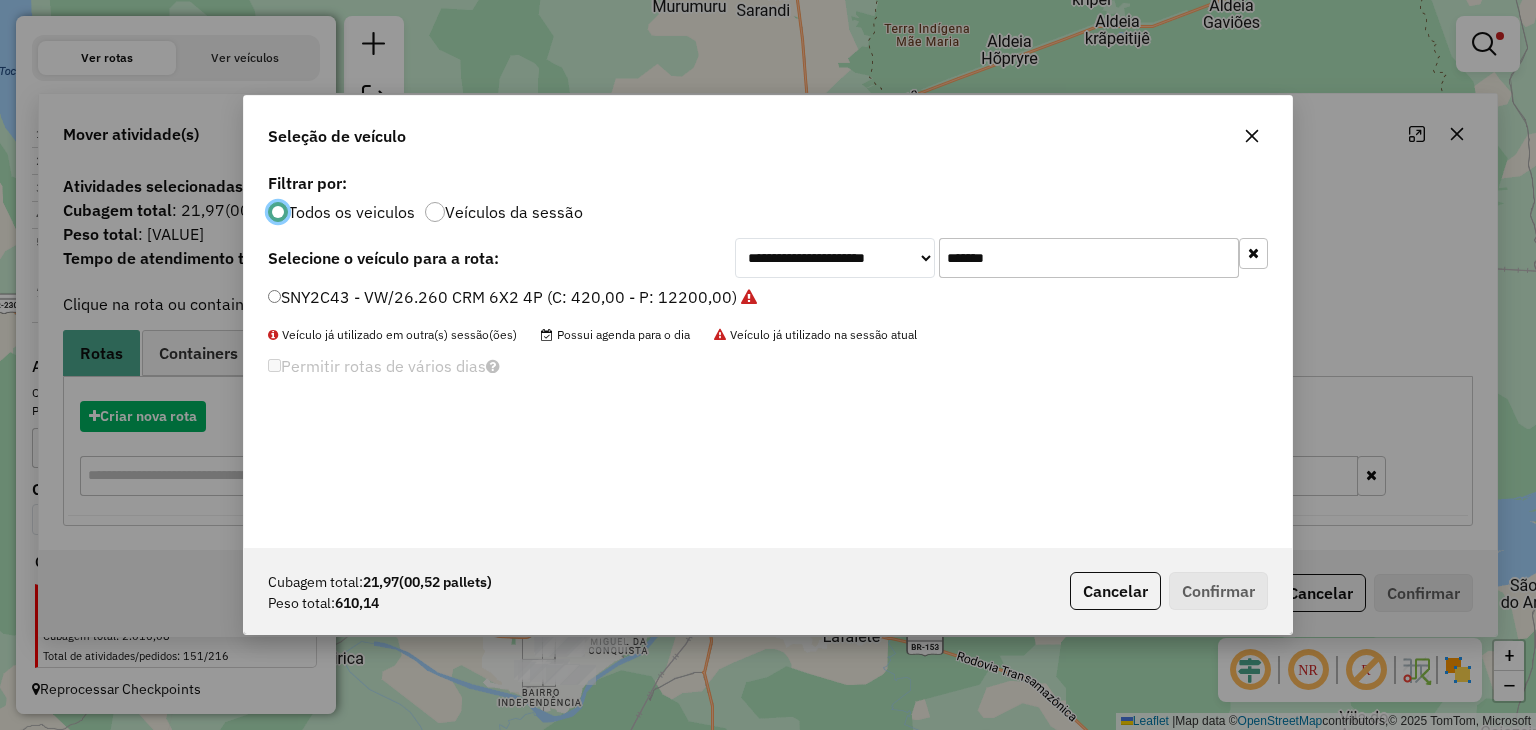 scroll, scrollTop: 10, scrollLeft: 6, axis: both 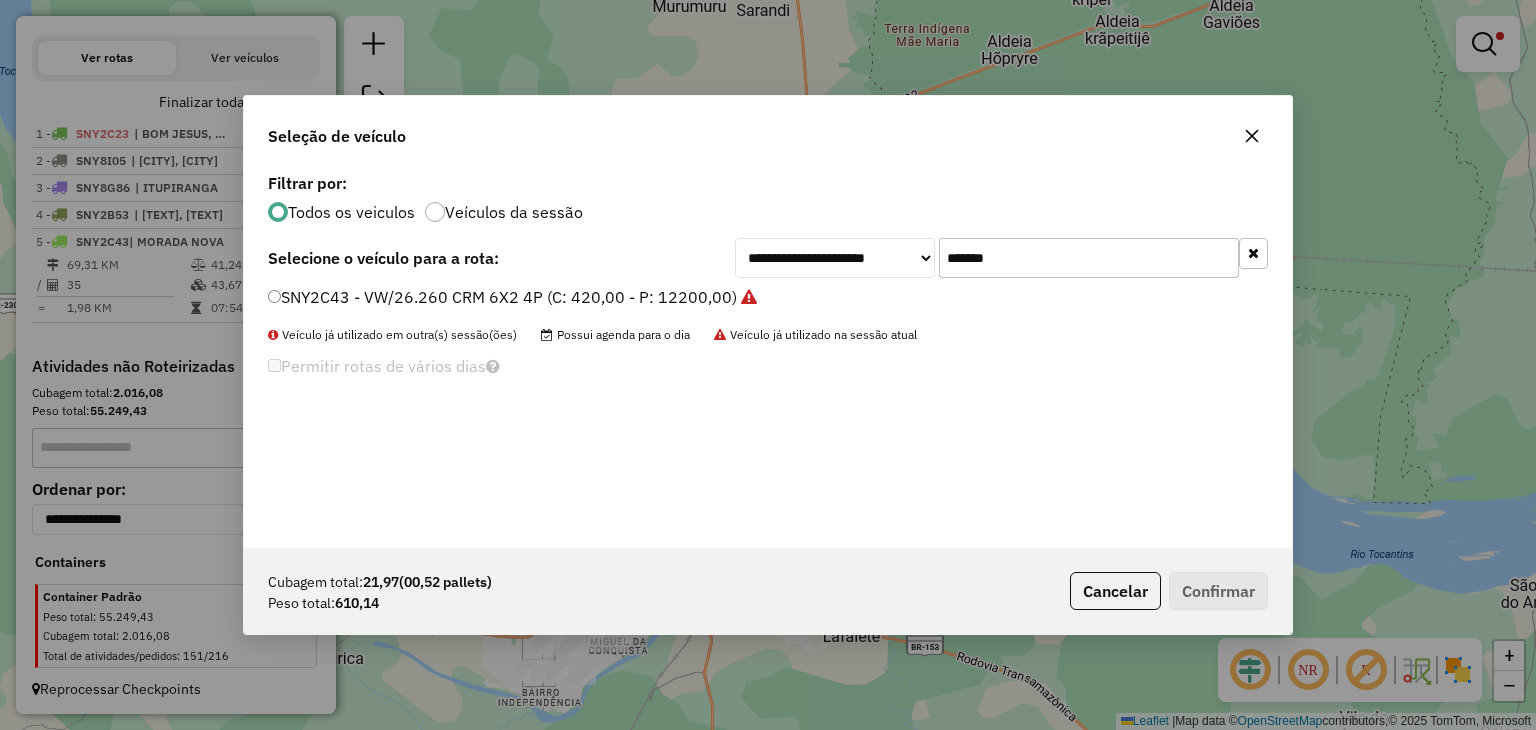drag, startPoint x: 1069, startPoint y: 269, endPoint x: 885, endPoint y: 257, distance: 184.39088 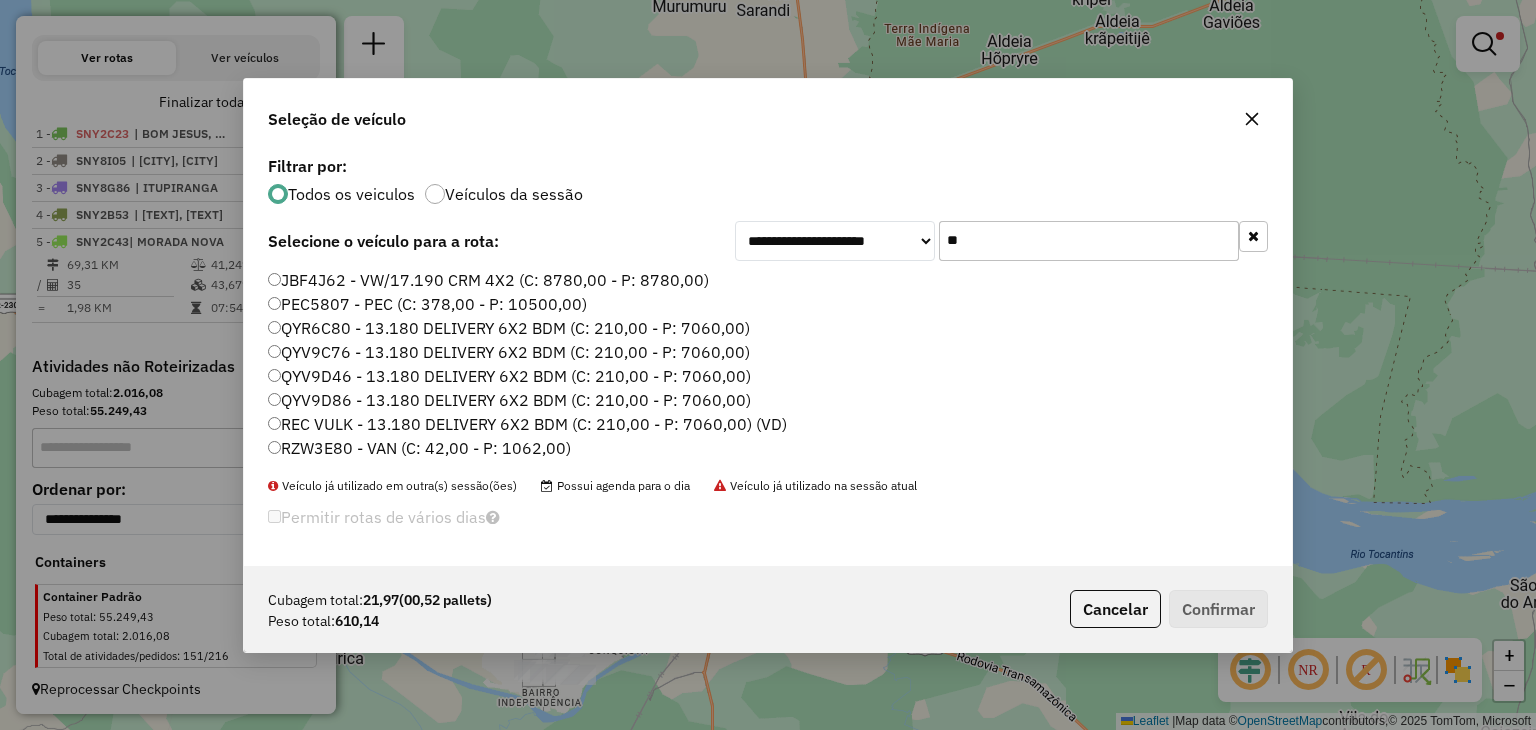 type on "**" 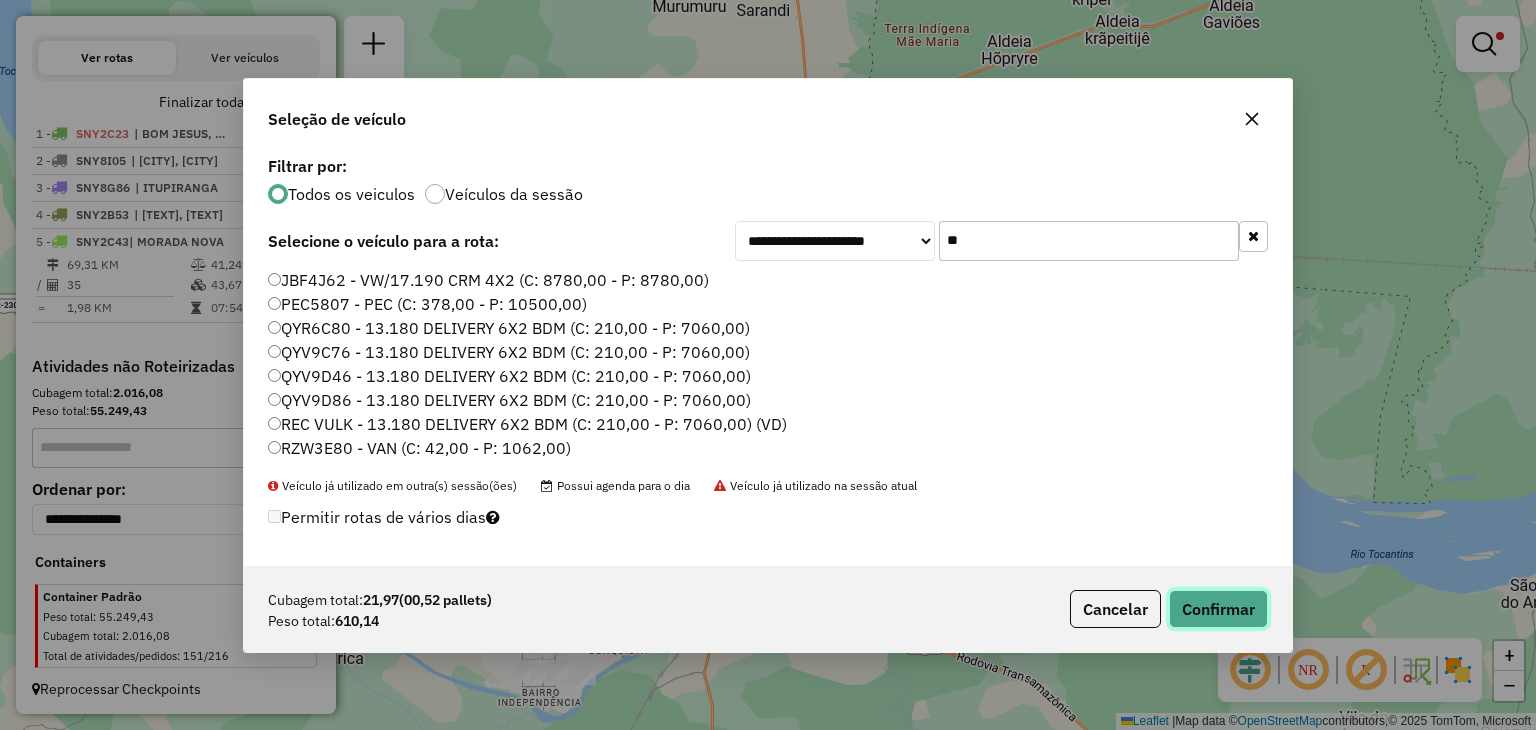 click on "Confirmar" 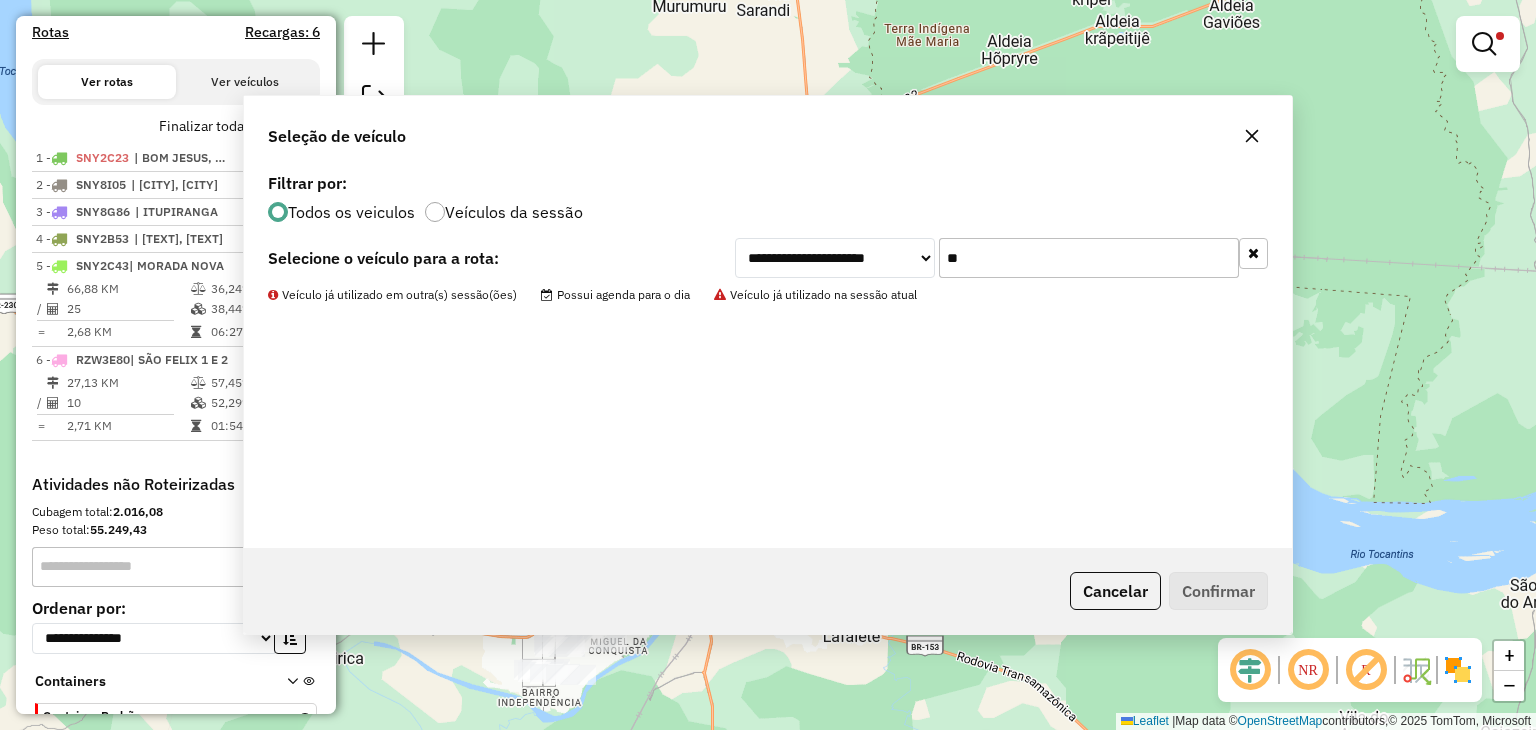 scroll, scrollTop: 688, scrollLeft: 0, axis: vertical 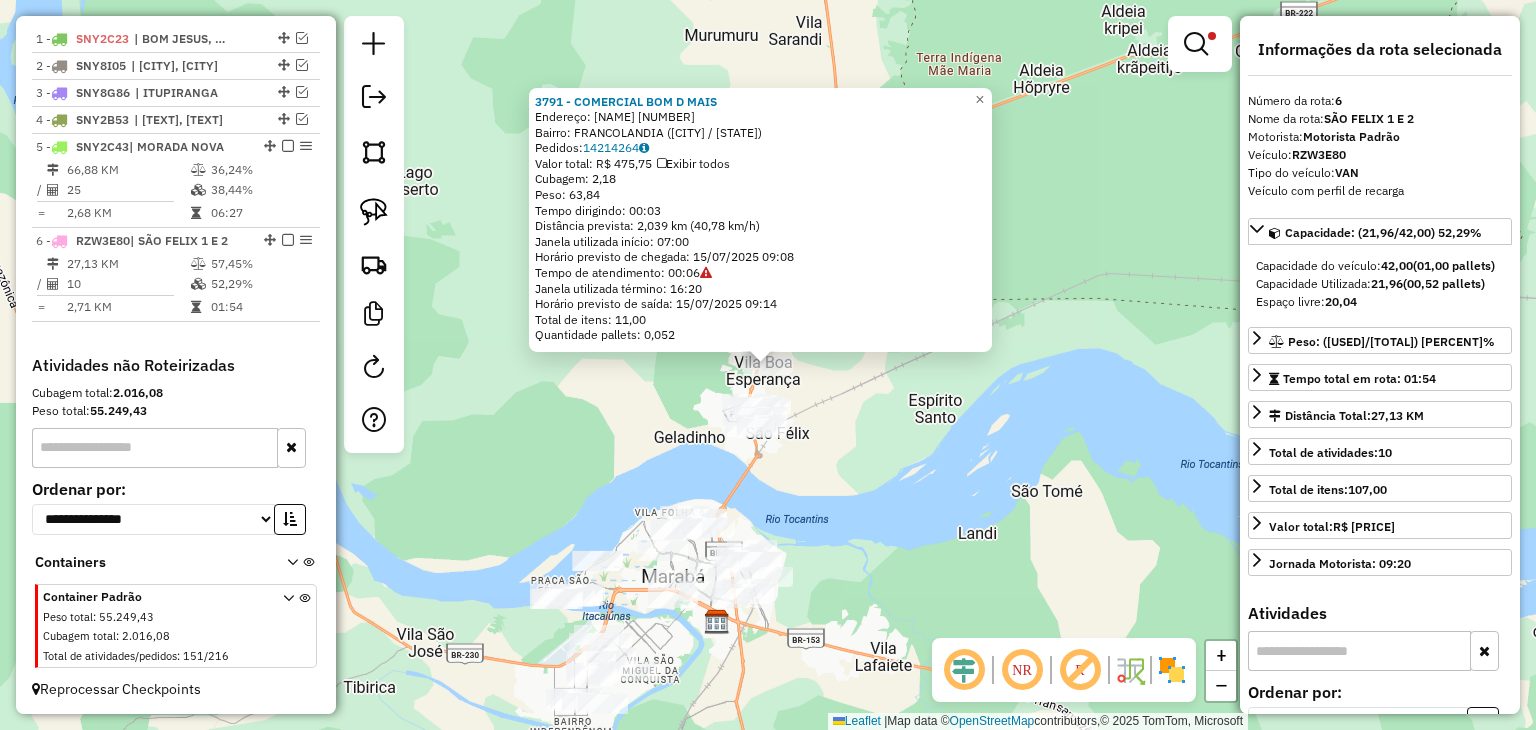 click on "[BRAND]  Endereço:  [STREET] [NUMBER]   Bairro: [NEIGHBORHOOD] ([CITY] / [STATE])   Pedidos:  [ORDER_ID]   Valor total: [CURRENCY] [PRICE]   Exibir todos   Cubagem: [CUBAGE]  Peso: [WEIGHT]  Tempo dirigindo: [TIME]   Distância prevista: [DISTANCE] km ([SPEED] km/h)   Janela utilizada início: [TIME]   Horário previsto de chegada: [DATE] [TIME]   Tempo de atendimento: [TIME]   Janela utilizada término: [TIME]   Horário previsto de saída: [DATE] [TIME]   Total de itens: [ITEMS]   Quantidade pallets: [PALLETS]  × Limpar filtros Janela de atendimento Grade de atendimento Capacidade Transportadoras Veículos Cliente Pedidos  Rotas Selecione os dias de semana para filtrar as janelas de atendimento  Seg   Ter   Qua   Qui   Sex   Sáb   Dom  Informe o período da janela de atendimento: De: Até:  Filtrar exatamente a janela do cliente  Considerar janela de atendimento padrão  Selecione os dias de semana para filtrar as grades de atendimento  Seg   Ter   Qua   Qui   Sex   Sáb   Dom   Peso mínimo:   Peso máximo:  **** **** De:" 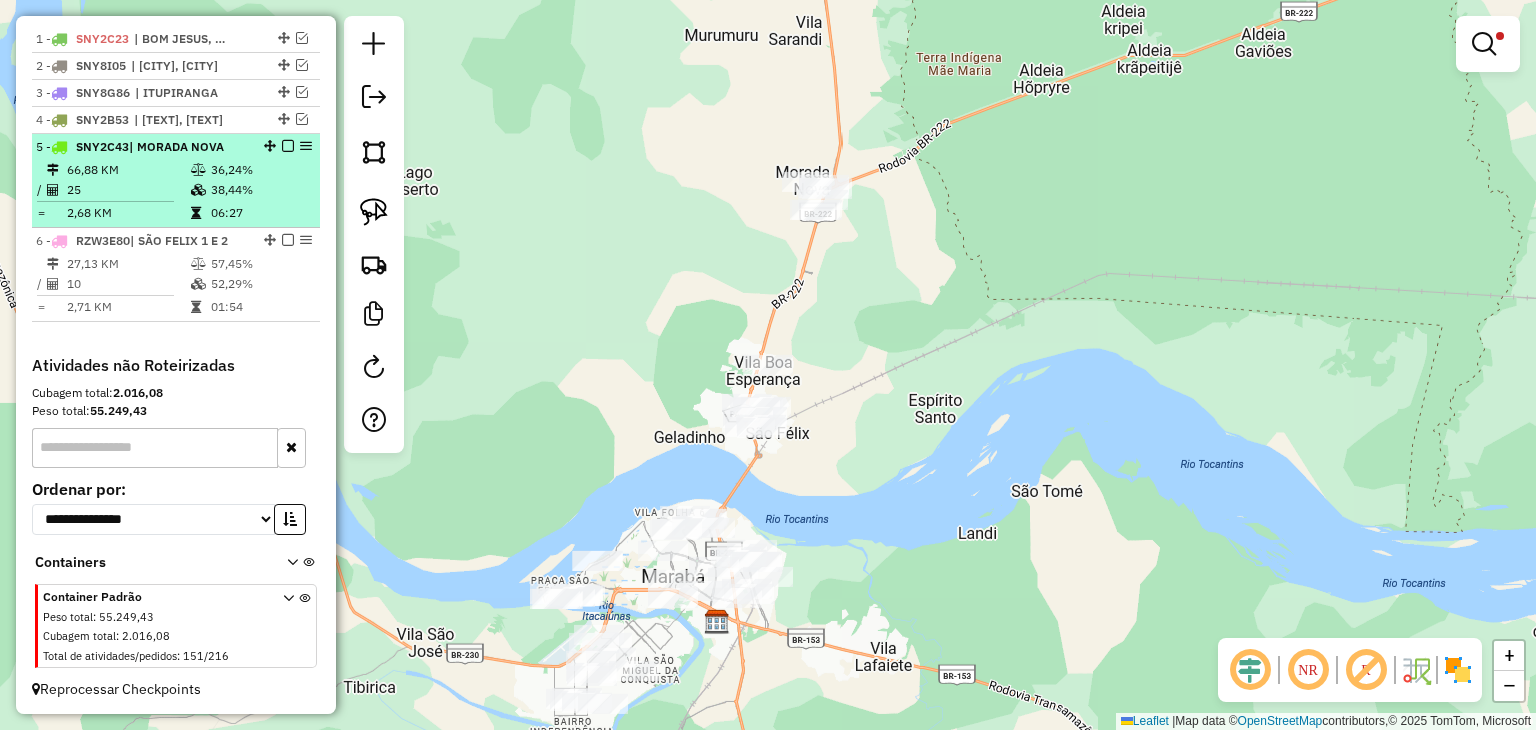 click on "38,44%" at bounding box center (260, 190) 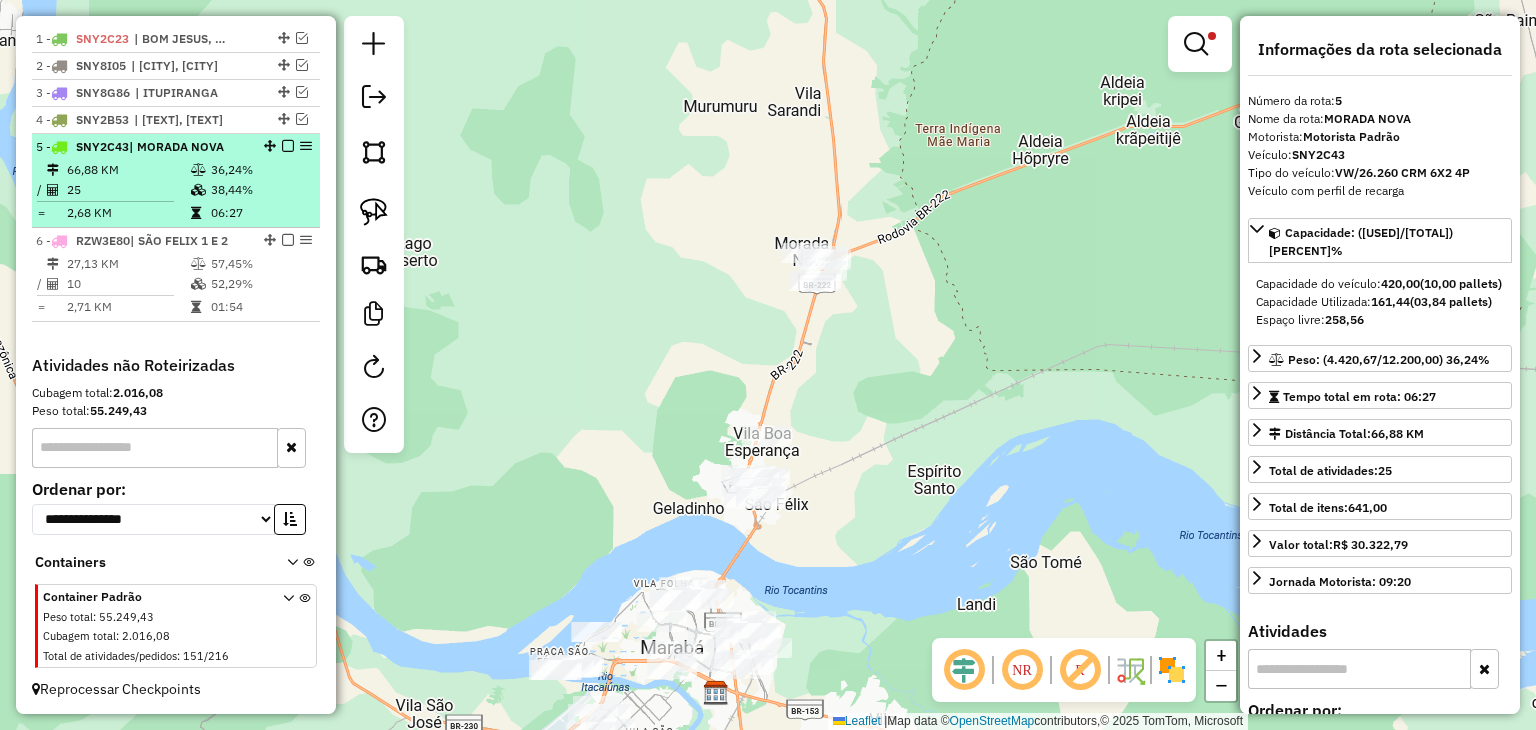 click at bounding box center (288, 146) 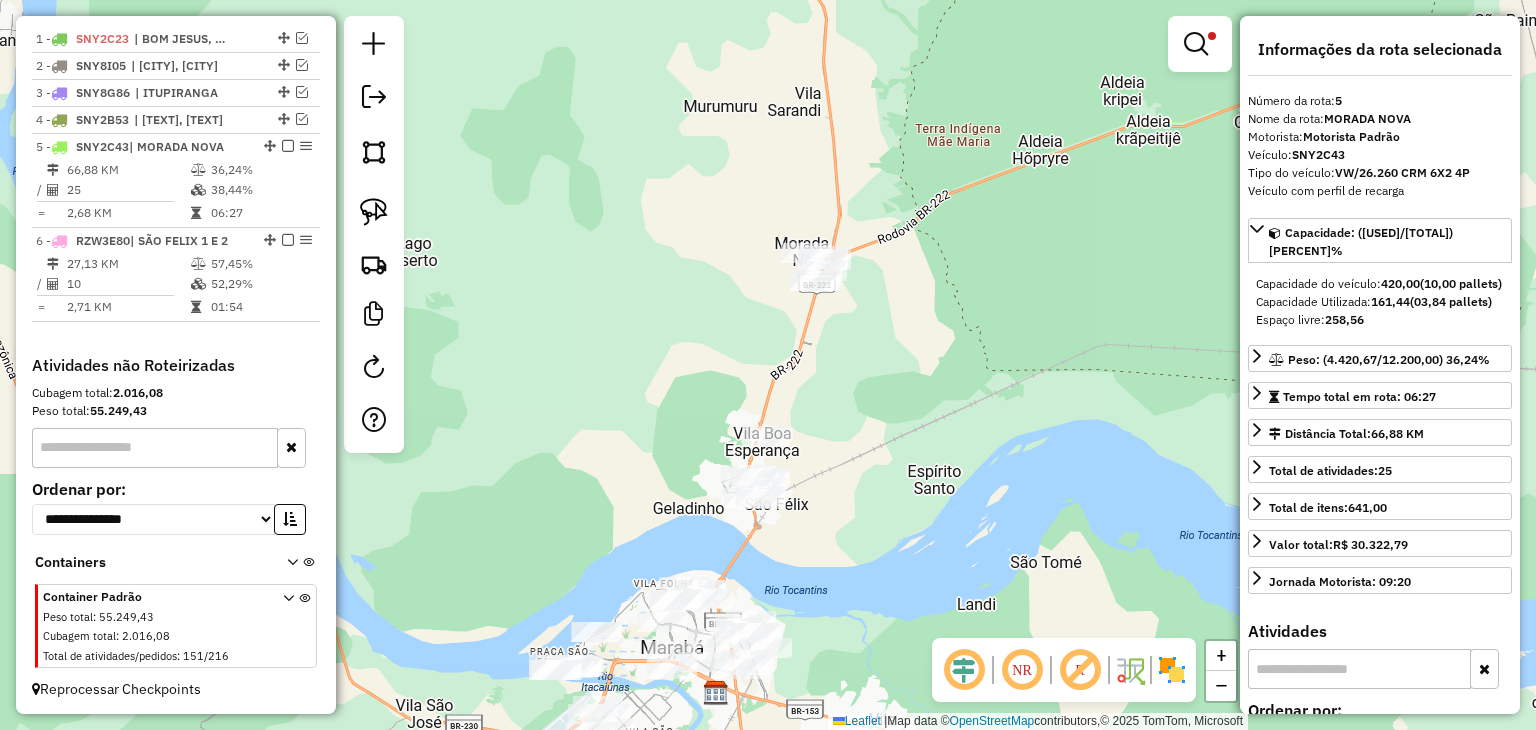 scroll, scrollTop: 715, scrollLeft: 0, axis: vertical 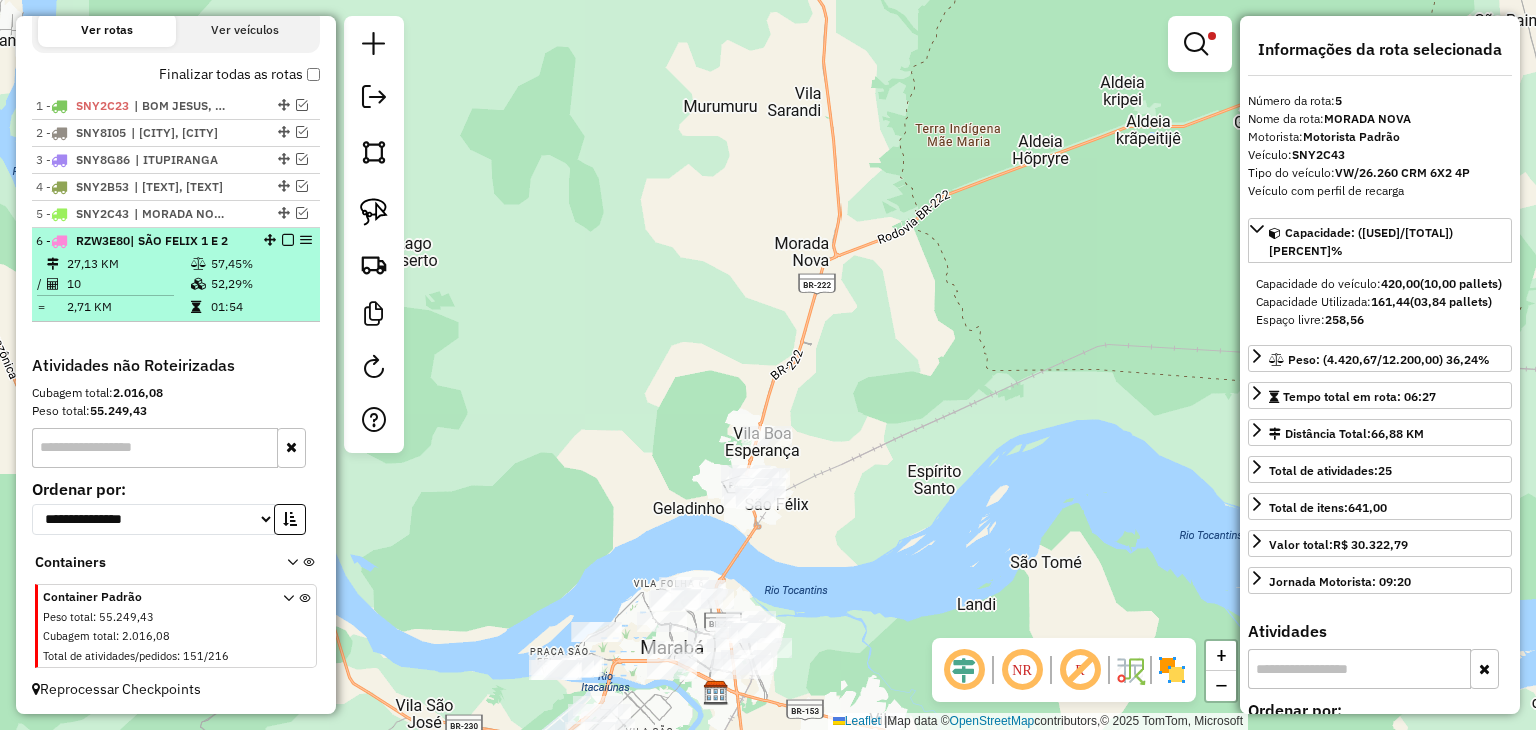 click on "10" at bounding box center (128, 284) 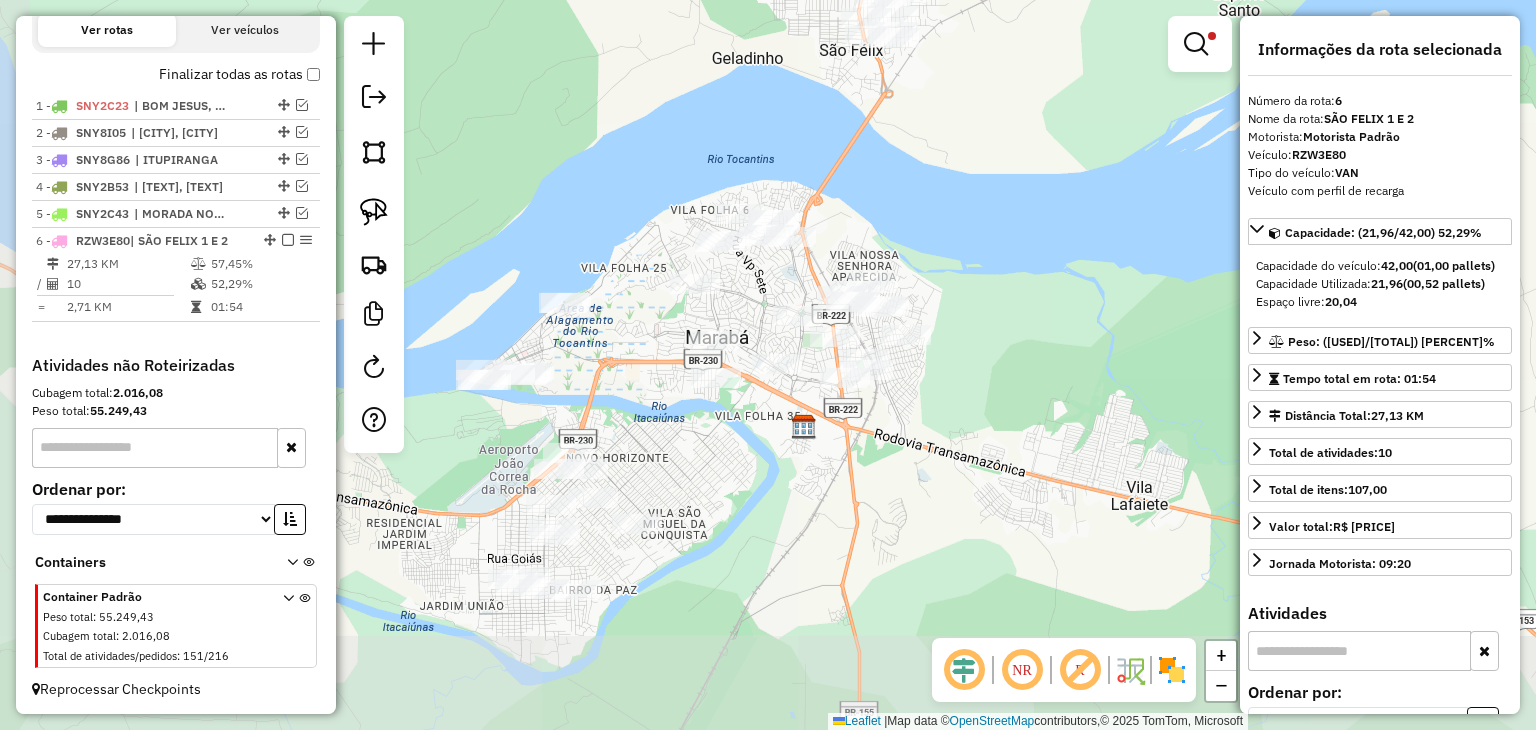 drag, startPoint x: 914, startPoint y: 364, endPoint x: 983, endPoint y: 169, distance: 206.84776 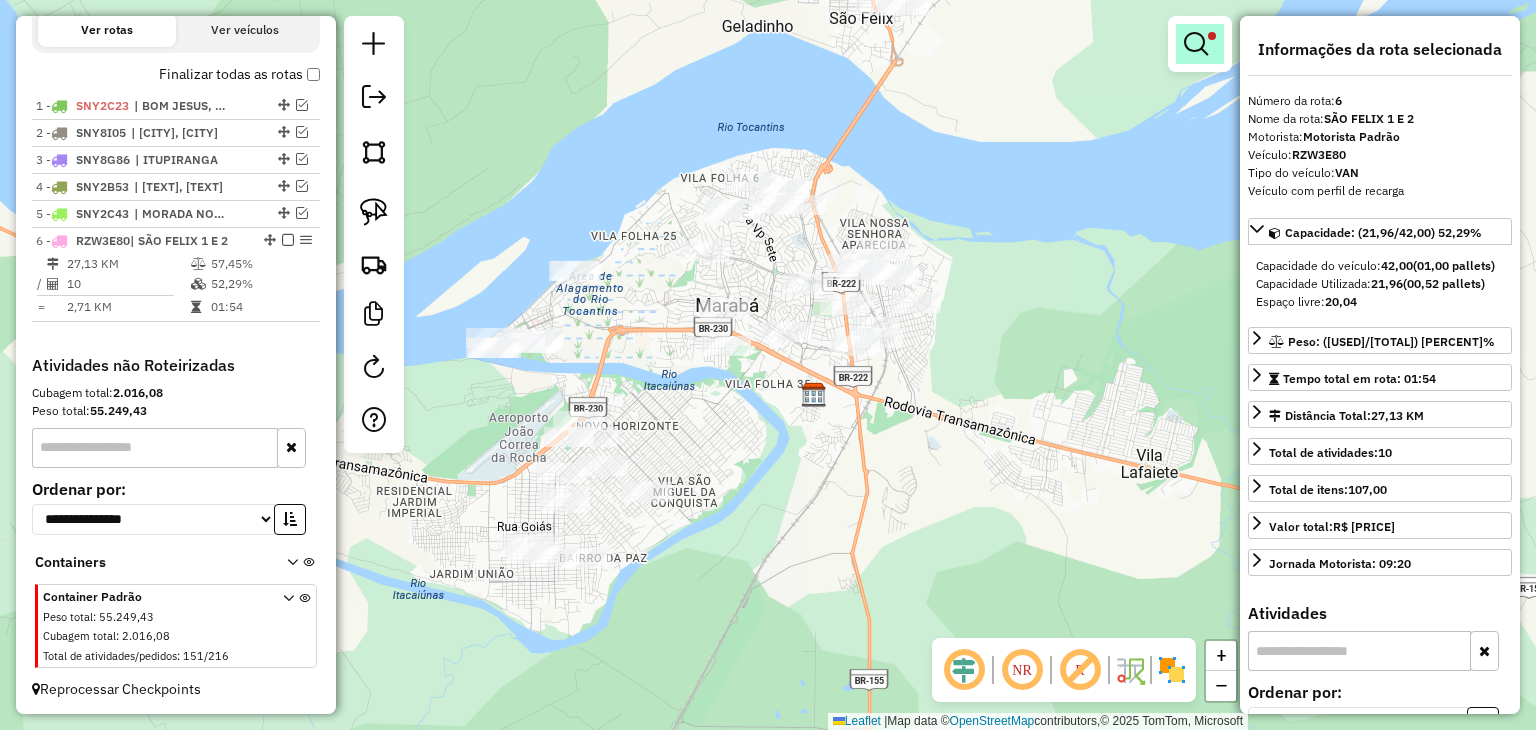 click at bounding box center [1196, 44] 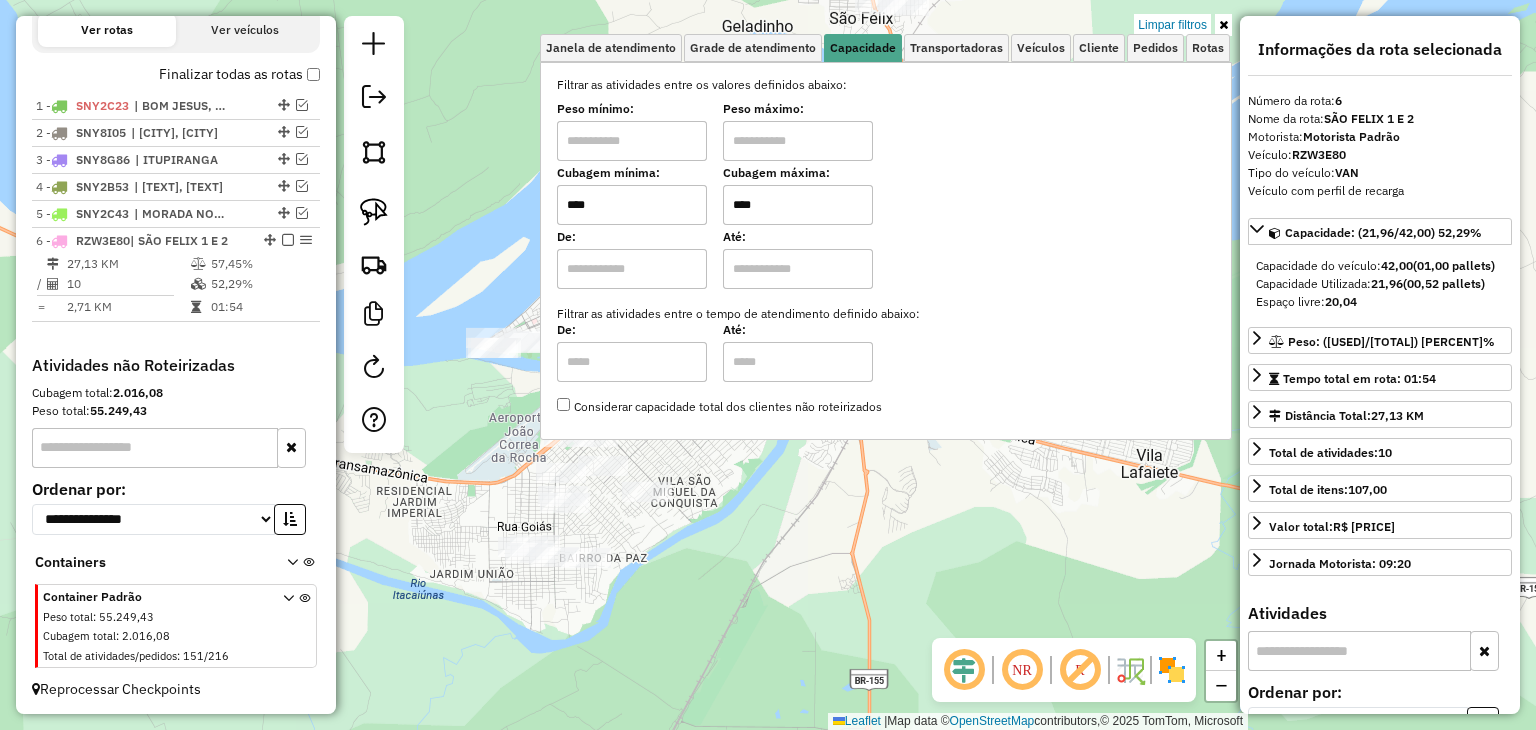 drag, startPoint x: 824, startPoint y: 193, endPoint x: 733, endPoint y: 198, distance: 91.13726 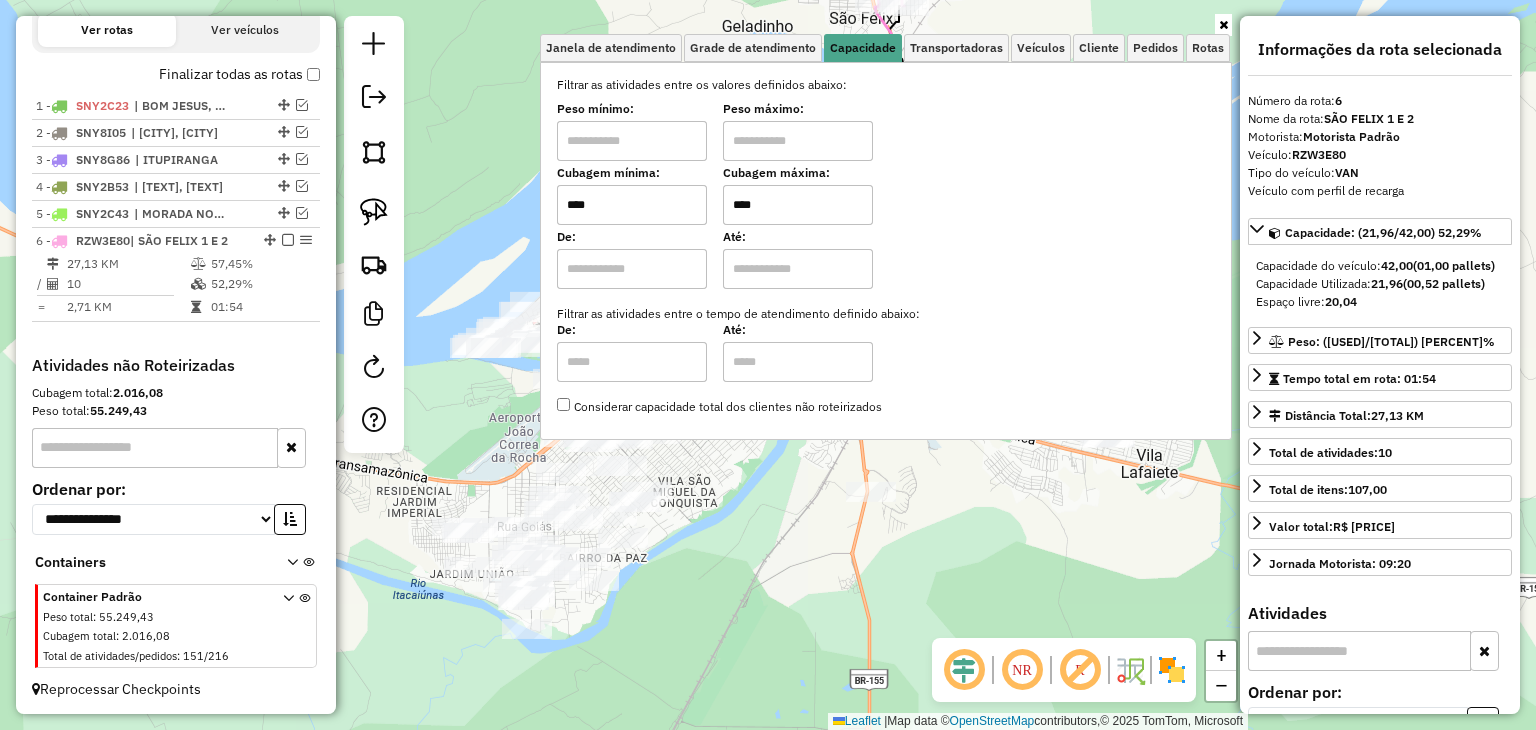 type on "****" 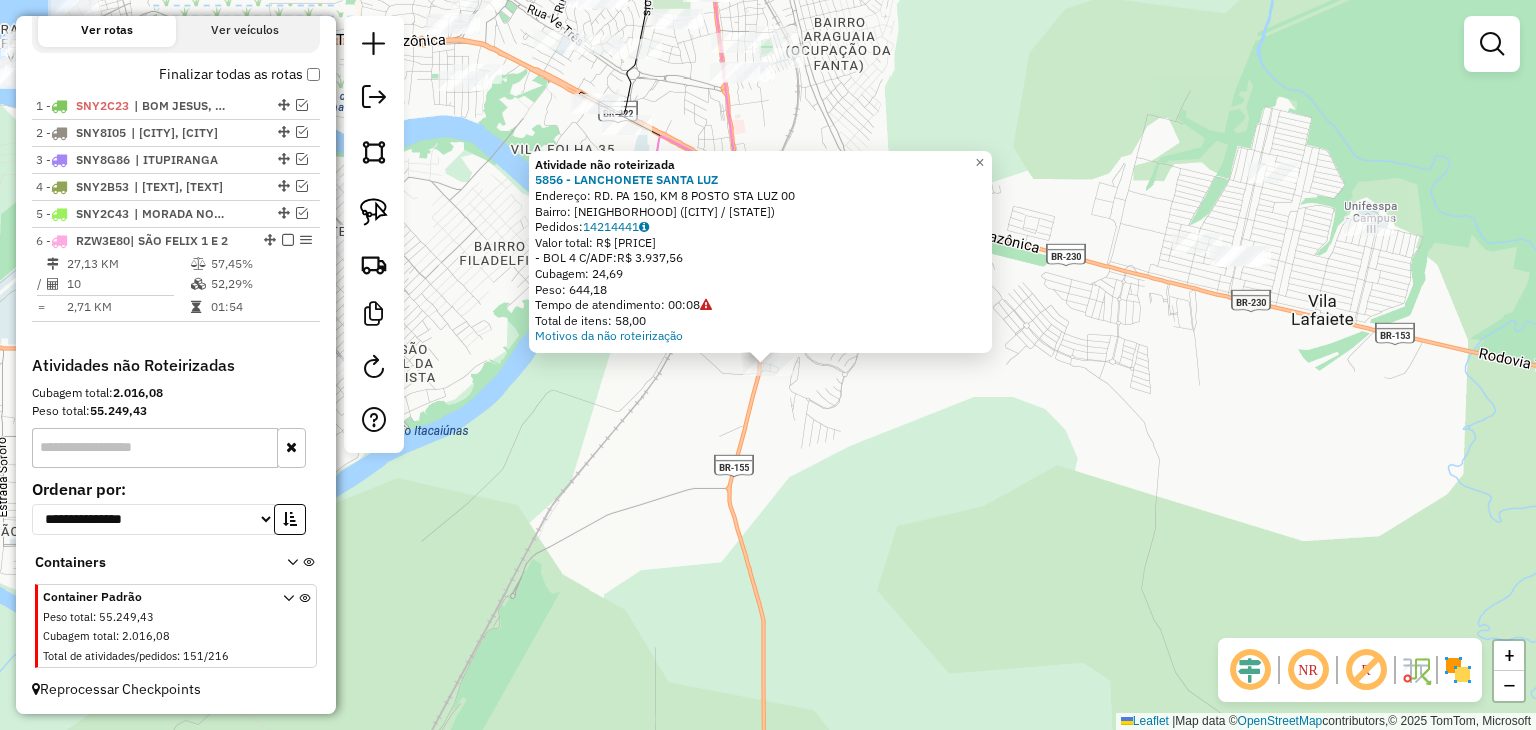 click on "Atividade não roteirizada [CODE] - [NAME]  Endereço:  [ROAD], [NUMBER] [NUMBER]   Bairro: [NAME] ([CITY] / [STATE])   Pedidos:  [NUMBER]   Valor total: R$ [VALUE]   -BOL [NUMBER] C/ADF:  R$ [VALUE]   Cubagem: [VALUE]   Peso: [VALUE]   Tempo de atendimento: [TIME]   Total de itens: [NUMBER]  Motivos da não roteirização × Janela de atendimento Grade de atendimento Capacidade Transportadoras Veículos Cliente Pedidos  Rotas Selecione os dias de semana para filtrar as janelas de atendimento  Seg   Ter   Qua   Qui   Sex   Sáb   Dom  Informe o período da janela de atendimento: De: Até:  Filtrar exatamente a janela do cliente  Considerar janela de atendimento padrão  Selecione os dias de semana para filtrar as grades de atendimento  Seg   Ter   Qua   Qui   Sex   Sáb   Dom   Considerar clientes sem dia de atendimento cadastrado  Clientes fora do dia de atendimento selecionado Filtrar as atividades entre os valores definidos abaixo:  Peso mínimo:   Peso máximo:   Cubagem mínima:  **** ****  De:" 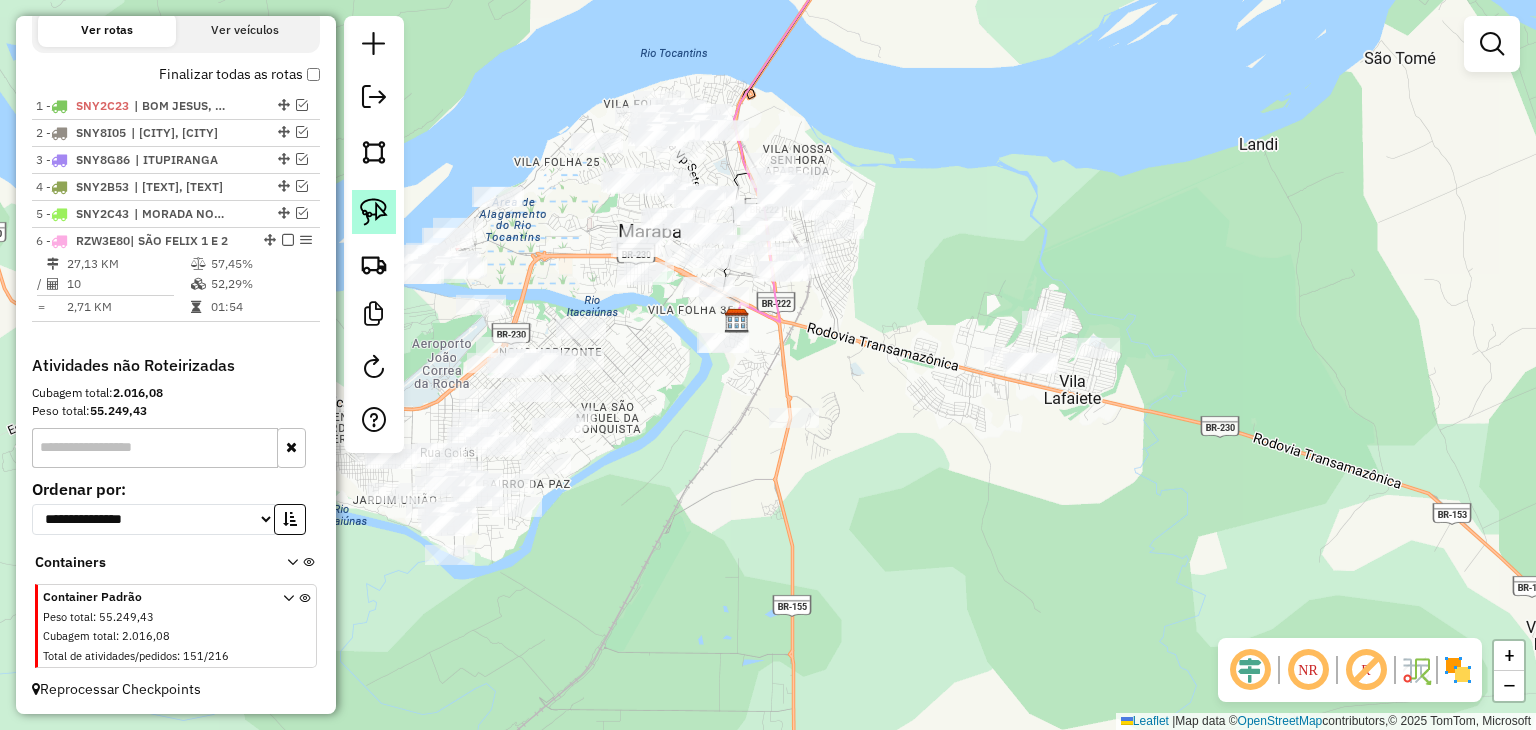 click 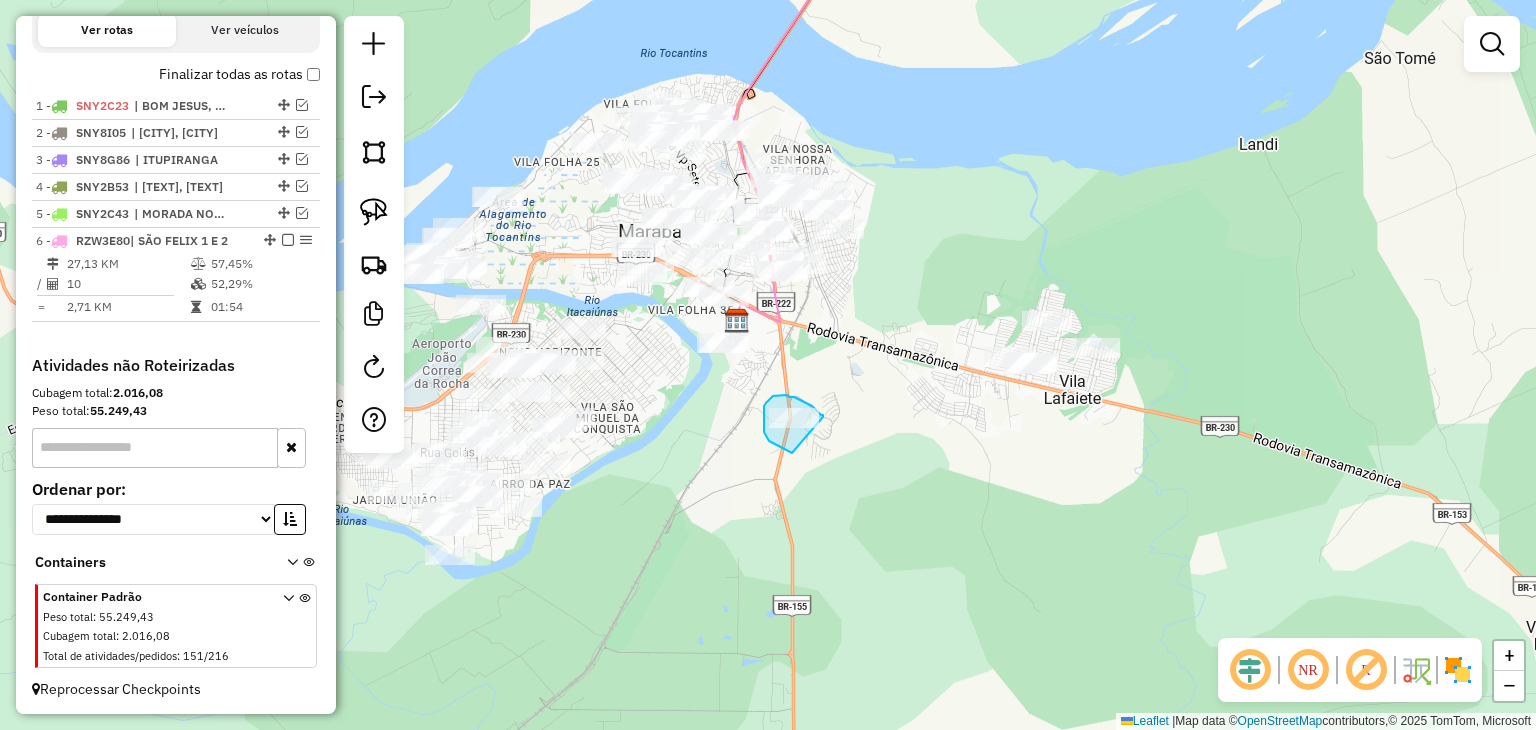 drag, startPoint x: 792, startPoint y: 453, endPoint x: 823, endPoint y: 417, distance: 47.507893 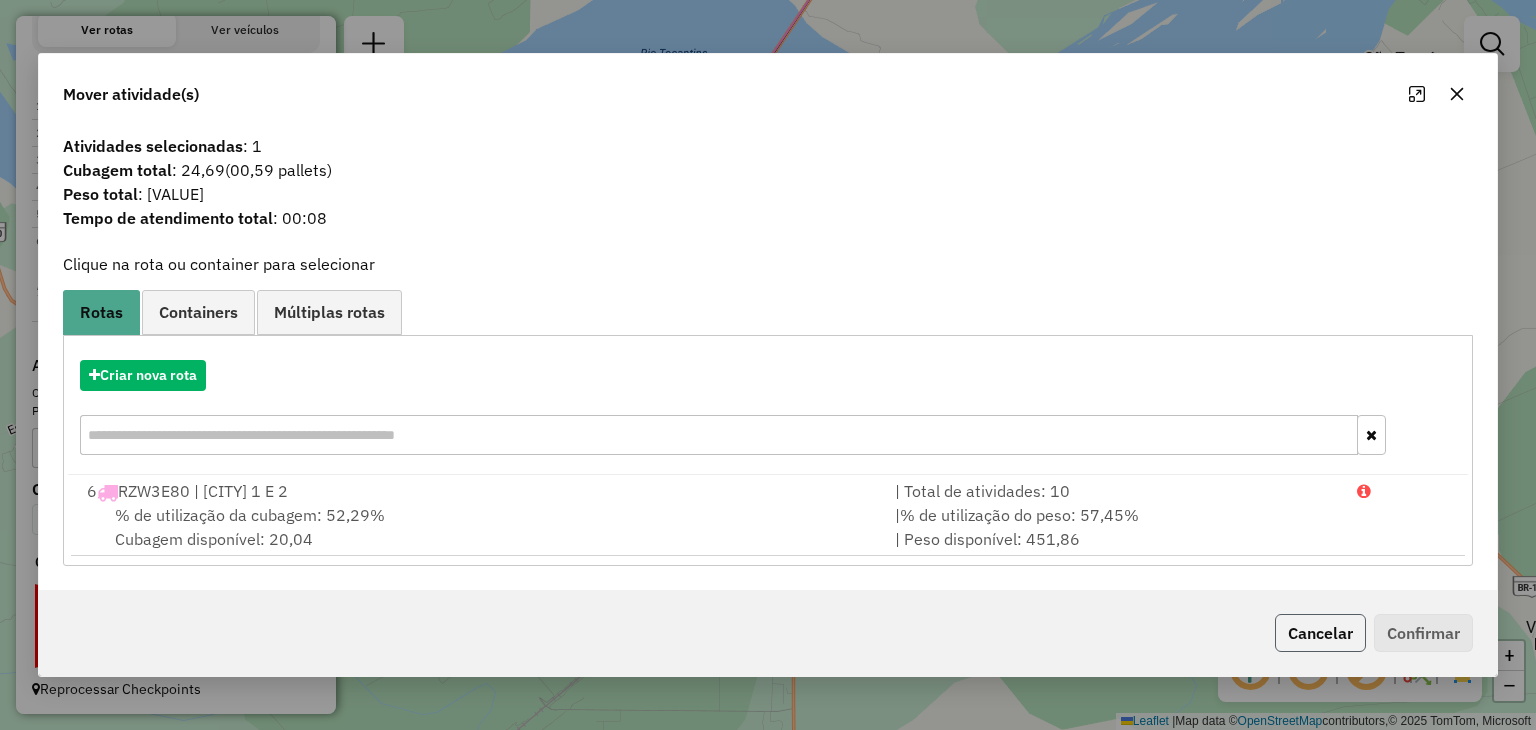 click on "Cancelar" 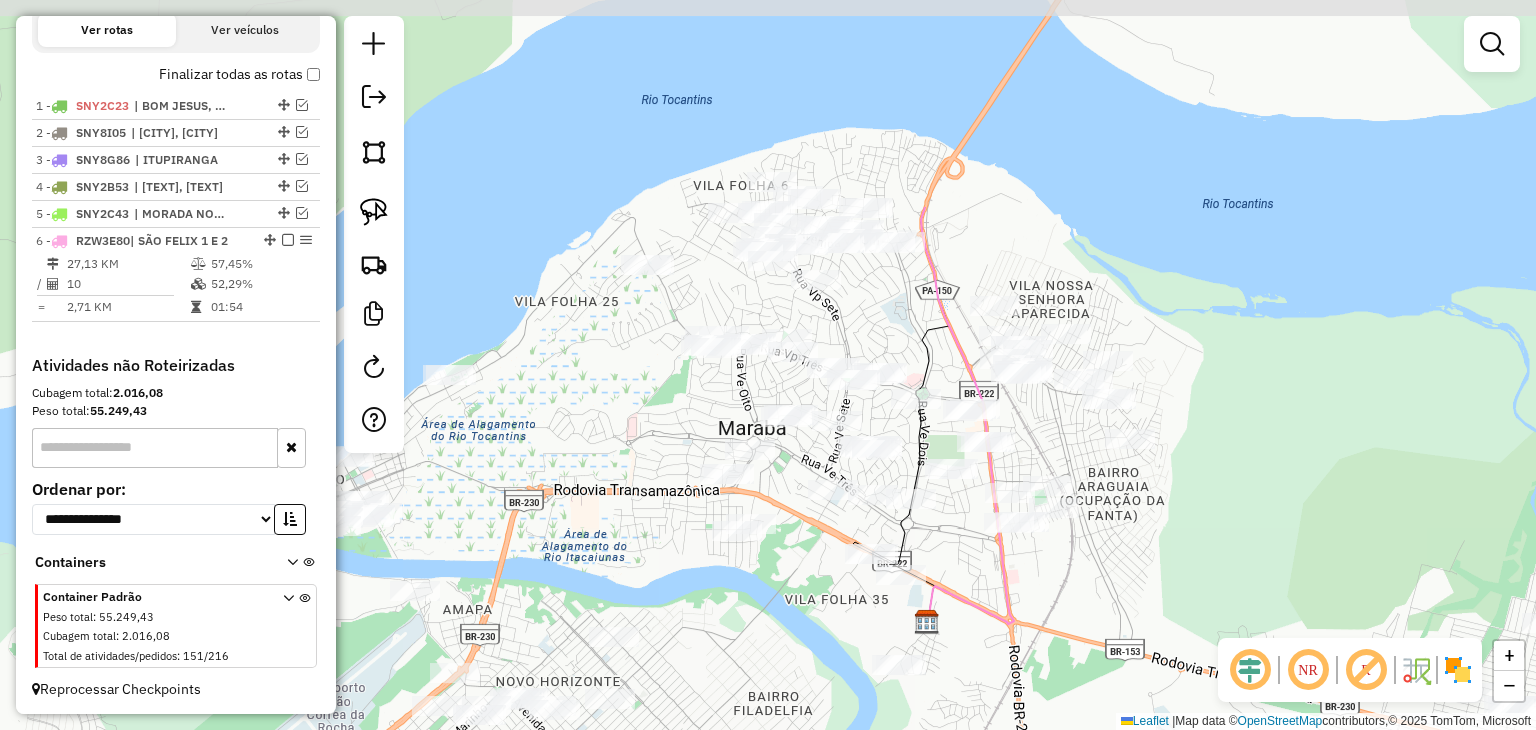 drag, startPoint x: 741, startPoint y: 269, endPoint x: 932, endPoint y: 549, distance: 338.941 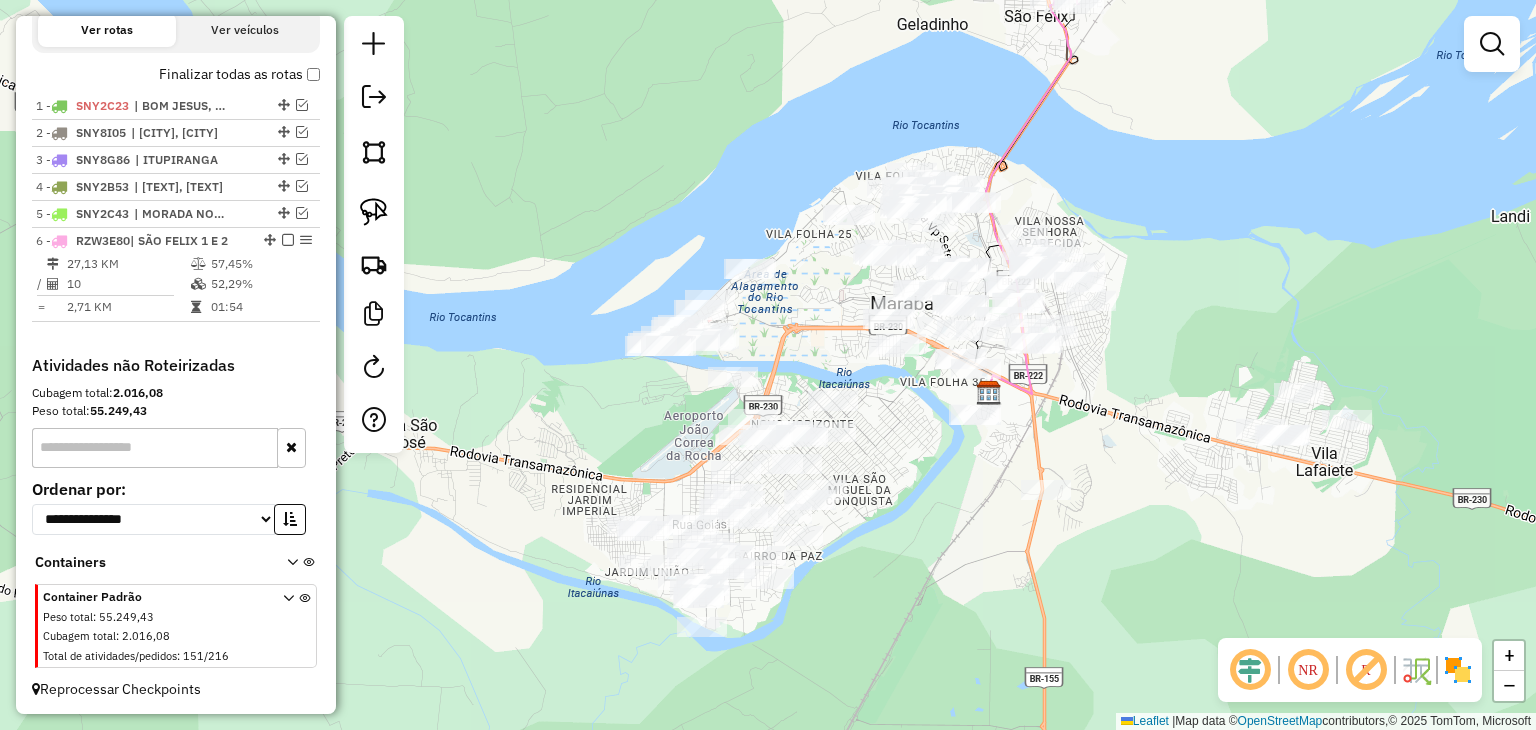 drag, startPoint x: 730, startPoint y: 508, endPoint x: 807, endPoint y: 337, distance: 187.53667 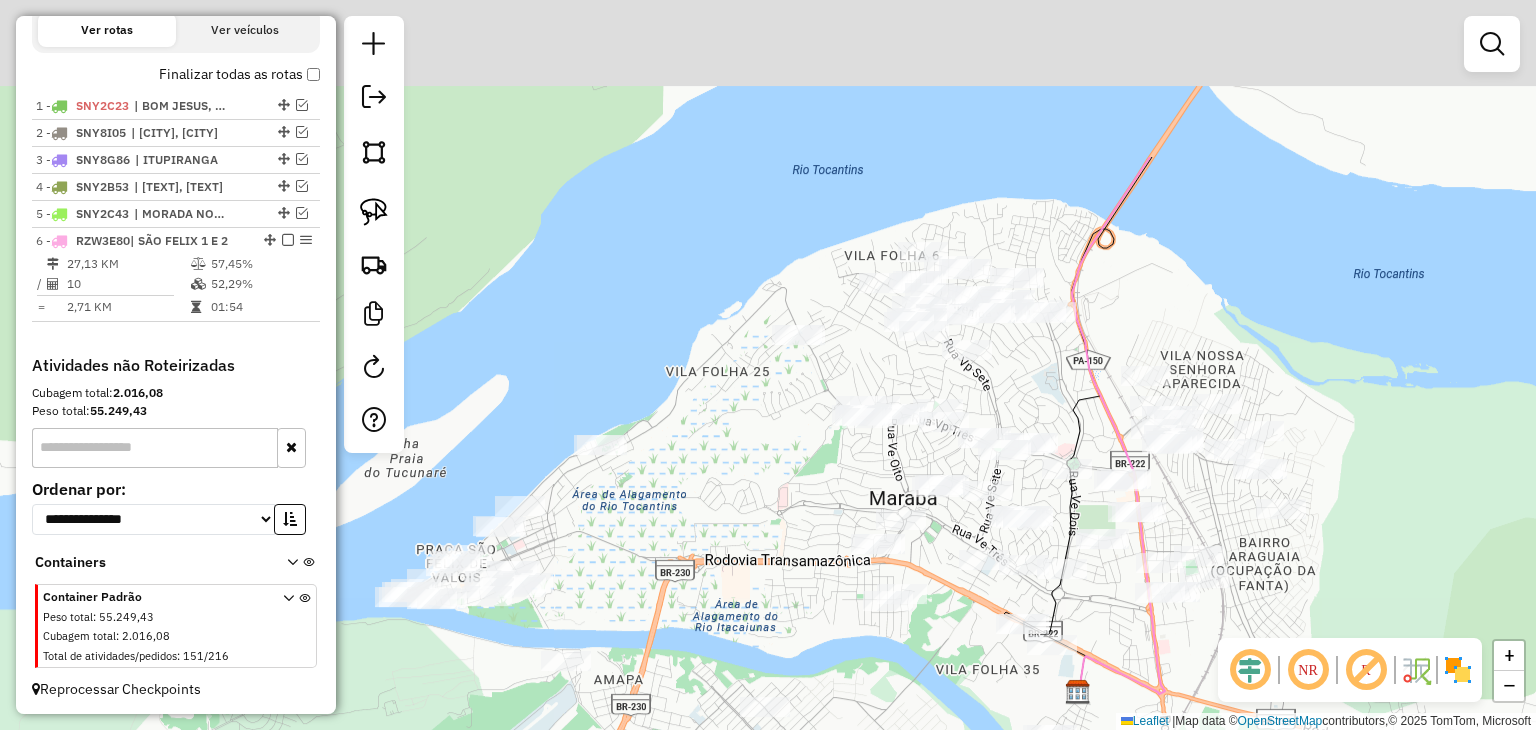 drag, startPoint x: 824, startPoint y: 333, endPoint x: 575, endPoint y: 706, distance: 448.4752 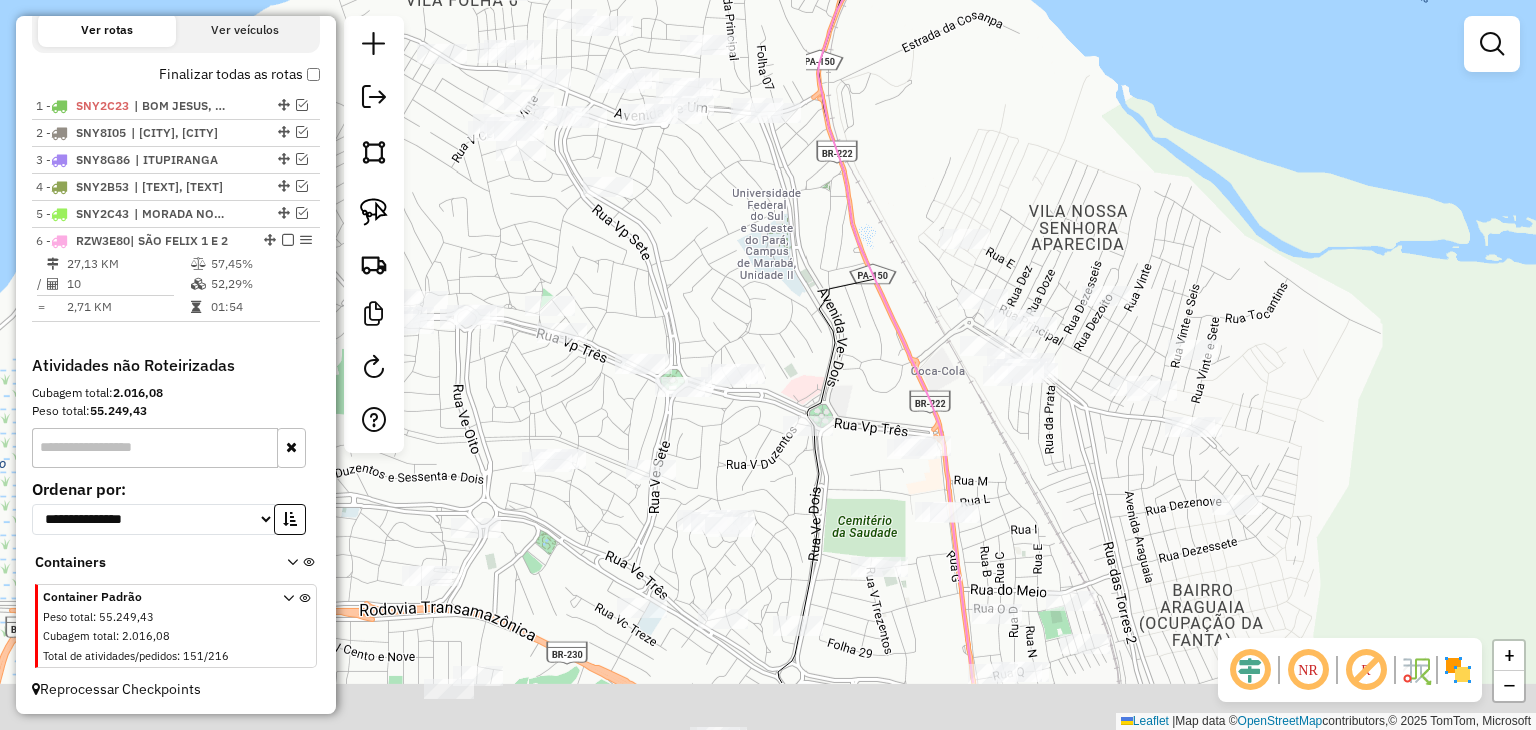 drag, startPoint x: 1024, startPoint y: 324, endPoint x: 780, endPoint y: 135, distance: 308.63733 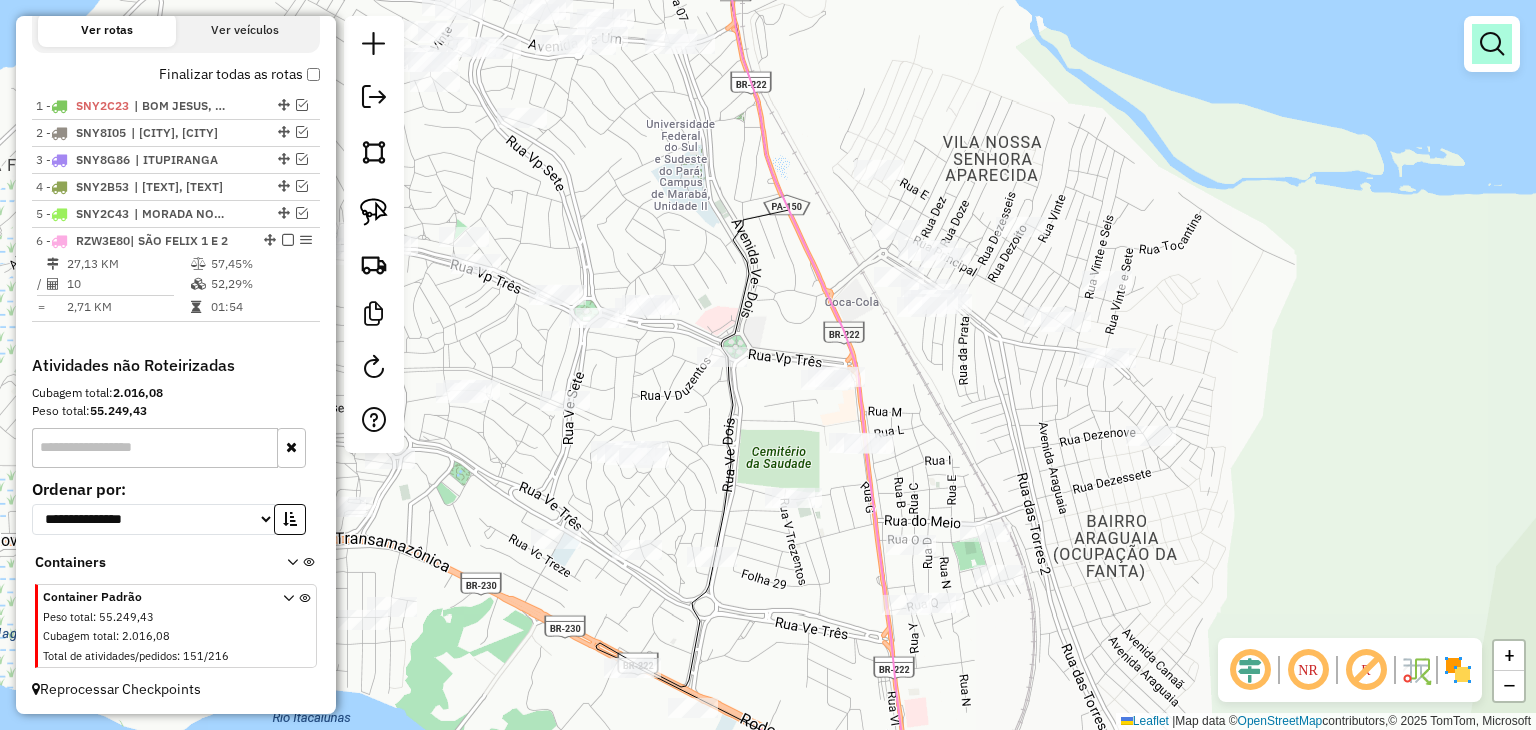 click at bounding box center (1492, 44) 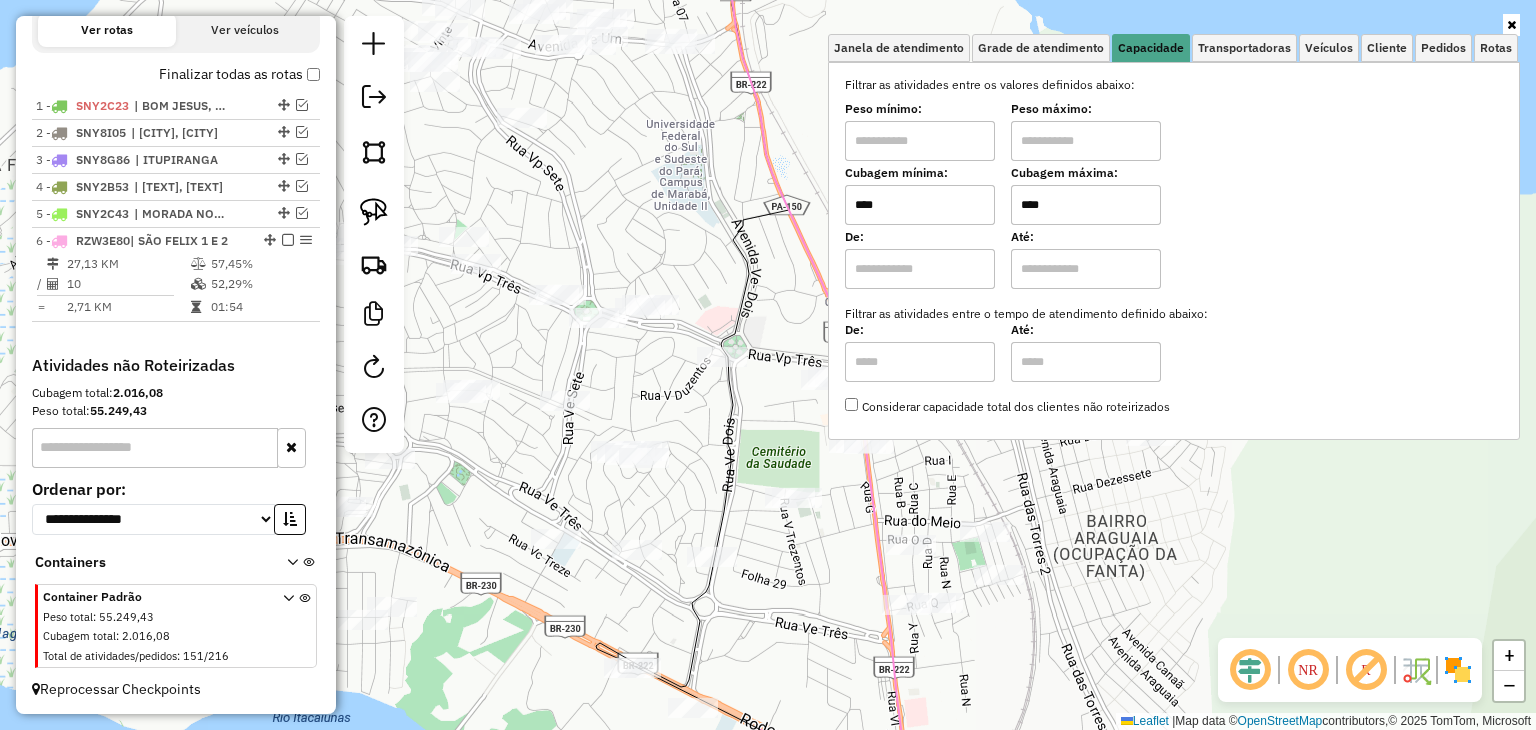 drag, startPoint x: 918, startPoint y: 221, endPoint x: 848, endPoint y: 197, distance: 74 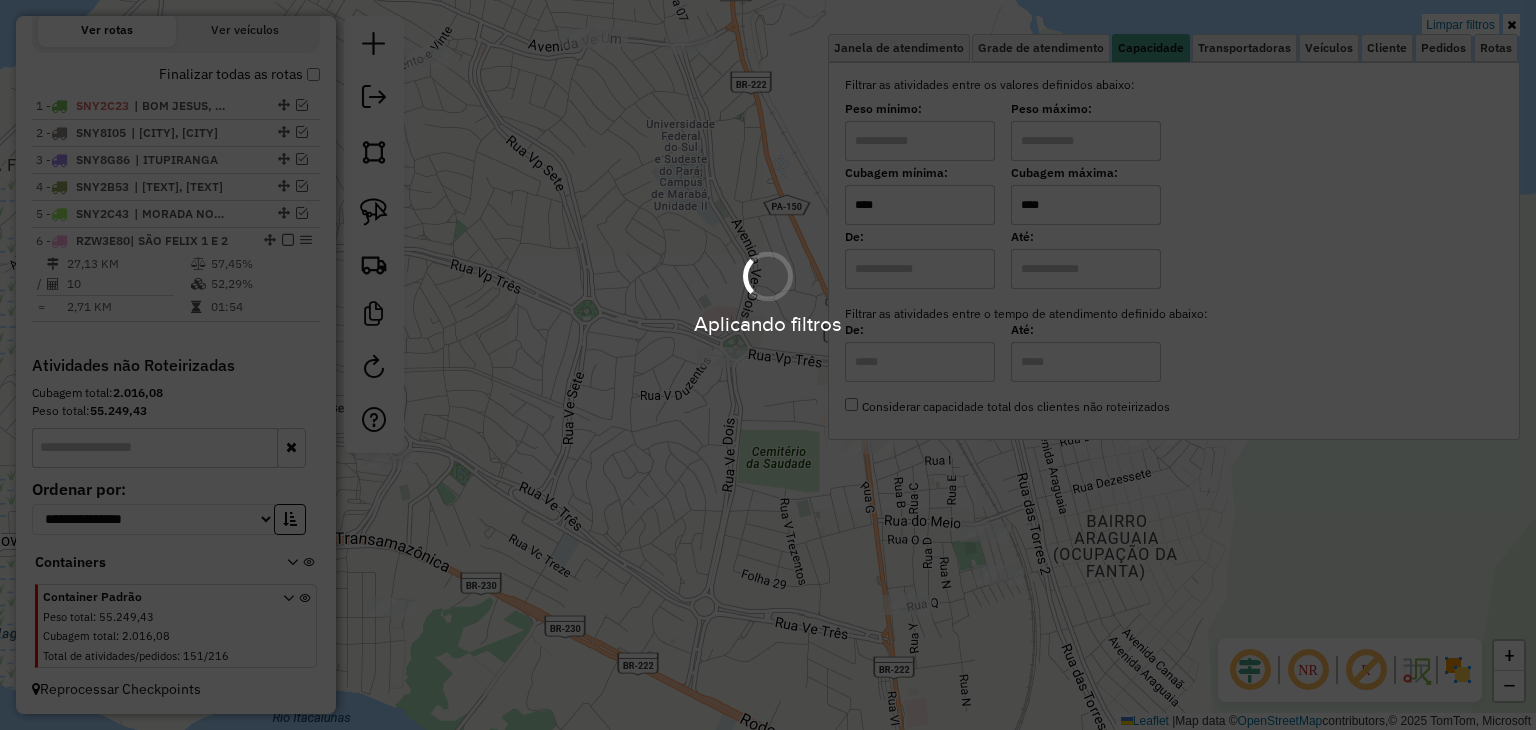 type on "****" 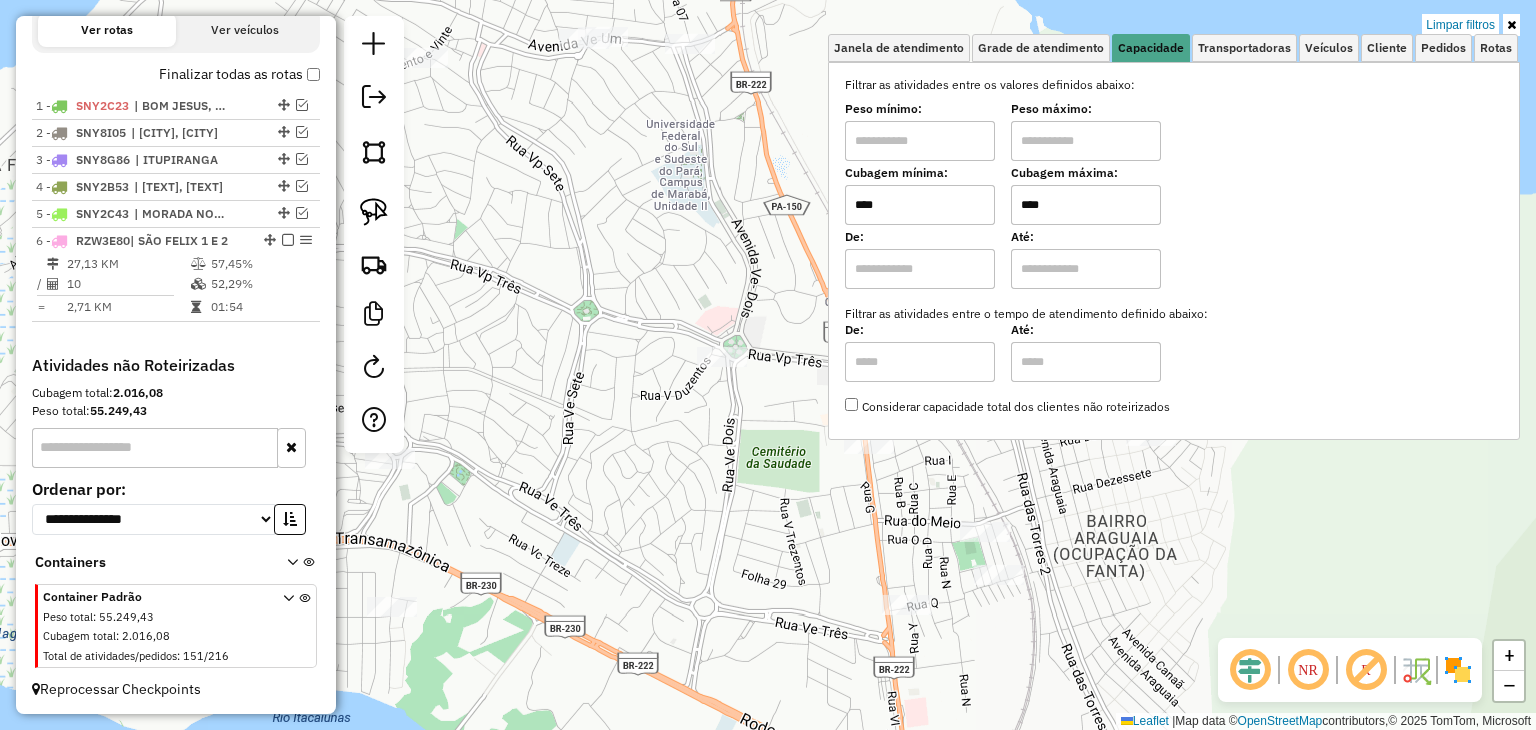 click on "Limpar filtros Janela de atendimento Grade de atendimento Capacidade Transportadoras Veículos Cliente Pedidos  Rotas Selecione os dias de semana para filtrar as janelas de atendimento  Seg   Ter   Qua   Qui   Sex   Sáb   Dom  Informe o período da janela de atendimento: De: Até:  Filtrar exatamente a janela do cliente  Considerar janela de atendimento padrão  Selecione os dias de semana para filtrar as grades de atendimento  Seg   Ter   Qua   Qui   Sex   Sáb   Dom   Considerar clientes sem dia de atendimento cadastrado  Clientes fora do dia de atendimento selecionado Filtrar as atividades entre os valores definidos abaixo:  Peso mínimo:   Peso máximo:   Cubagem mínima:  ****  Cubagem máxima:  ****  De:   Até:  Filtrar as atividades entre o tempo de atendimento definido abaixo:  De:   Até:   Considerar capacidade total dos clientes não roteirizados Transportadora: Selecione um ou mais itens Tipo de veículo: Selecione um ou mais itens Veículo: Selecione um ou mais itens Motorista: Nome: Rótulo: +" 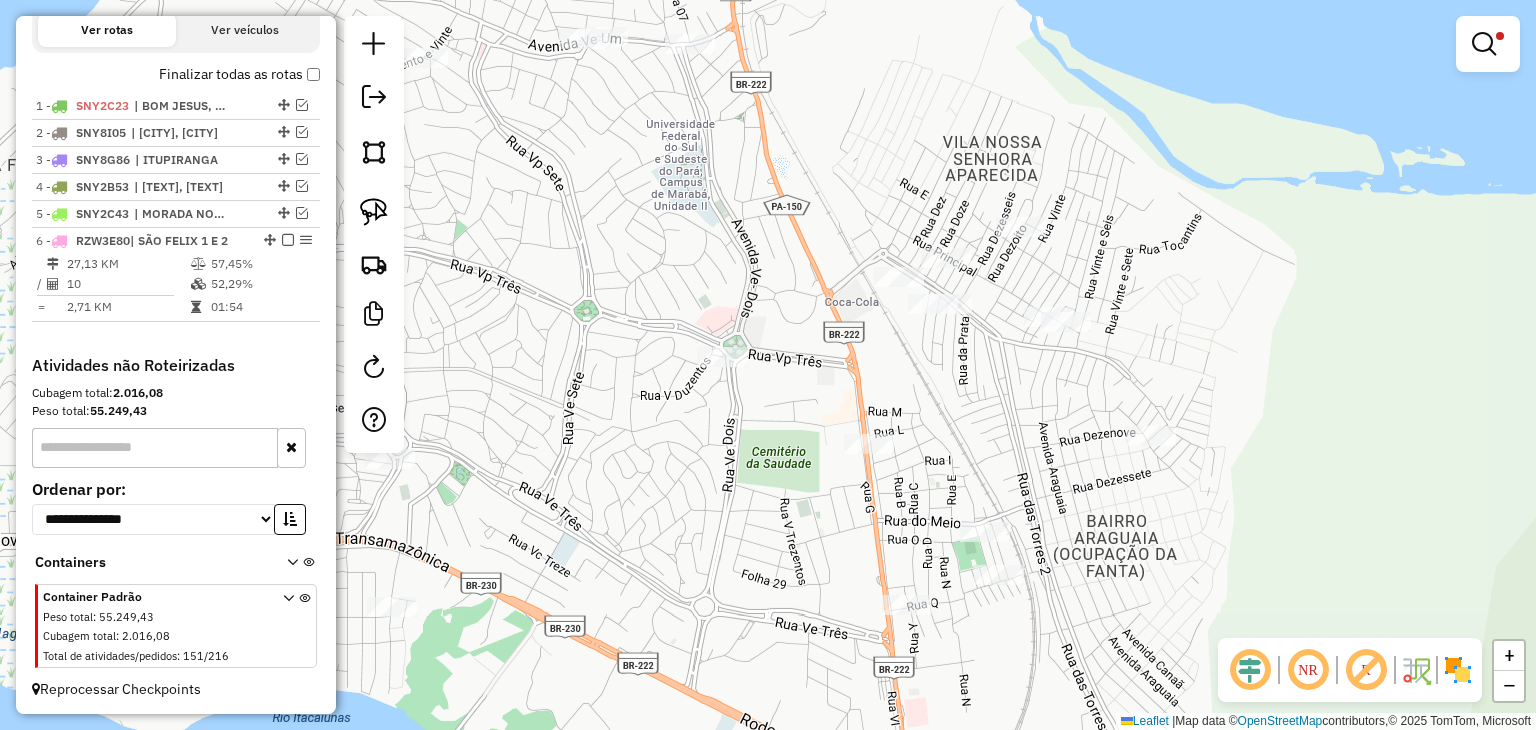 click on "Limpar filtros Janela de atendimento Grade de atendimento Capacidade Transportadoras Veículos Cliente Pedidos  Rotas Selecione os dias de semana para filtrar as janelas de atendimento  Seg   Ter   Qua   Qui   Sex   Sáb   Dom  Informe o período da janela de atendimento: De: Até:  Filtrar exatamente a janela do cliente  Considerar janela de atendimento padrão  Selecione os dias de semana para filtrar as grades de atendimento  Seg   Ter   Qua   Qui   Sex   Sáb   Dom   Considerar clientes sem dia de atendimento cadastrado  Clientes fora do dia de atendimento selecionado Filtrar as atividades entre os valores definidos abaixo:  Peso mínimo:   Peso máximo:   Cubagem mínima:  ****  Cubagem máxima:  ****  De:   Até:  Filtrar as atividades entre o tempo de atendimento definido abaixo:  De:   Até:   Considerar capacidade total dos clientes não roteirizados Transportadora: Selecione um ou mais itens Tipo de veículo: Selecione um ou mais itens Veículo: Selecione um ou mais itens Motorista: Nome: Rótulo: +" 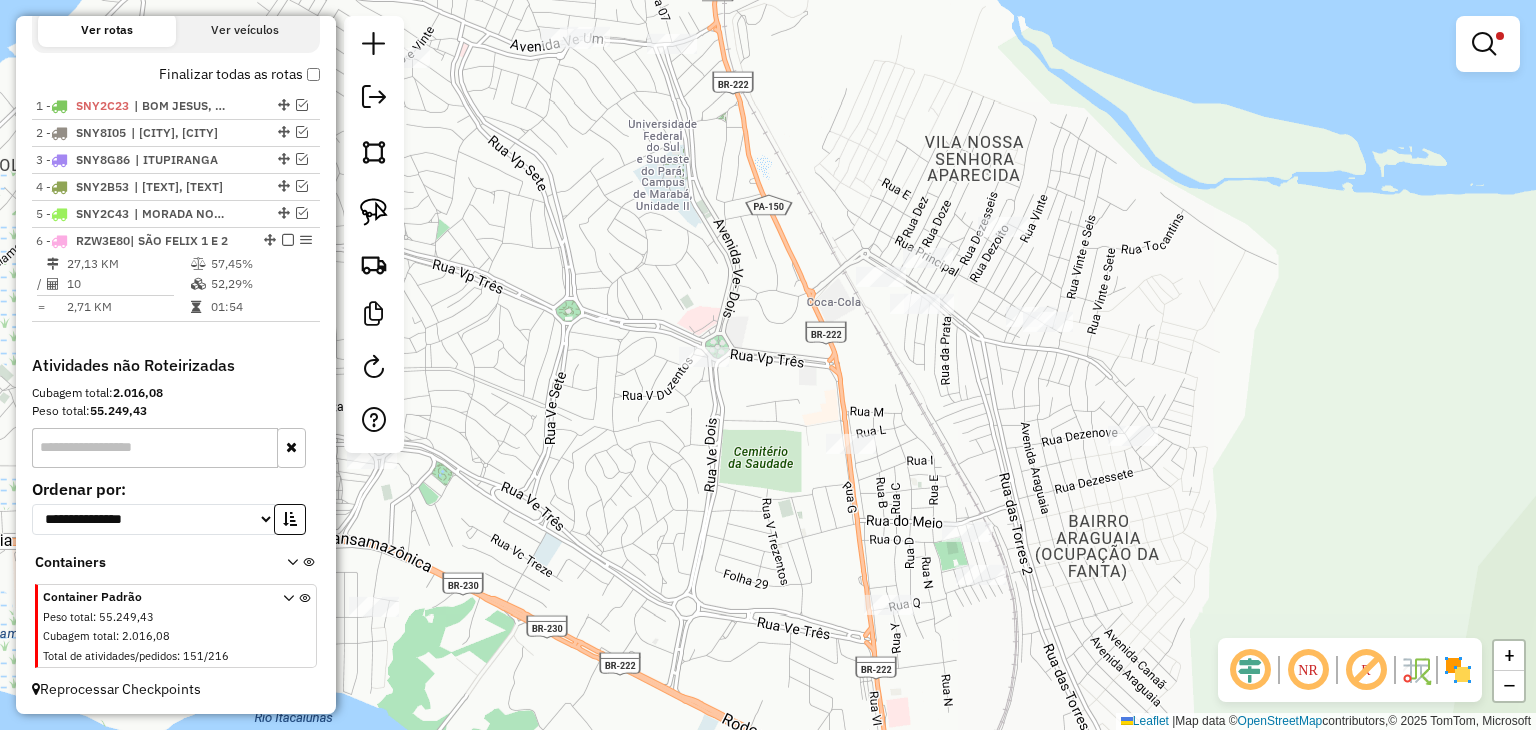drag, startPoint x: 953, startPoint y: 442, endPoint x: 796, endPoint y: 351, distance: 181.46625 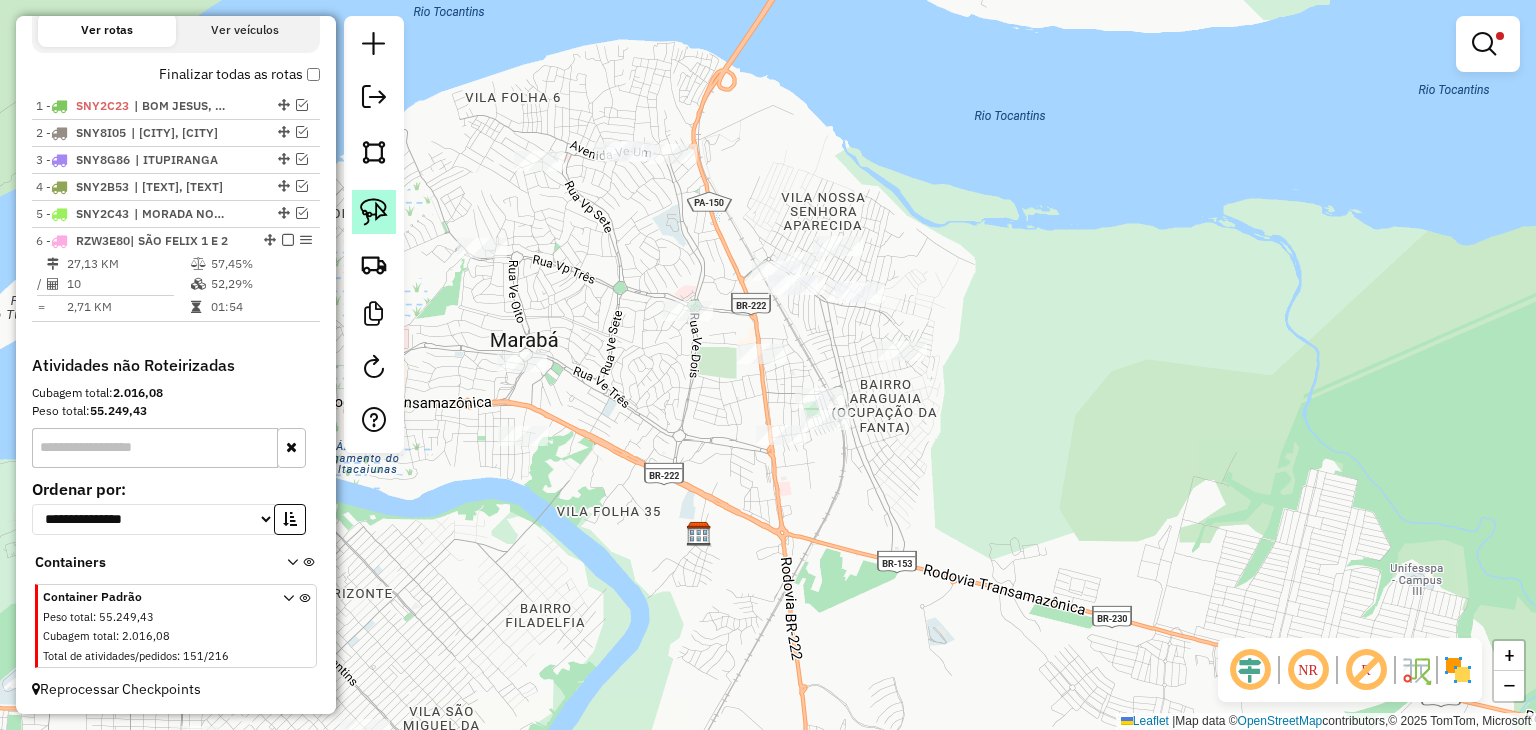 click 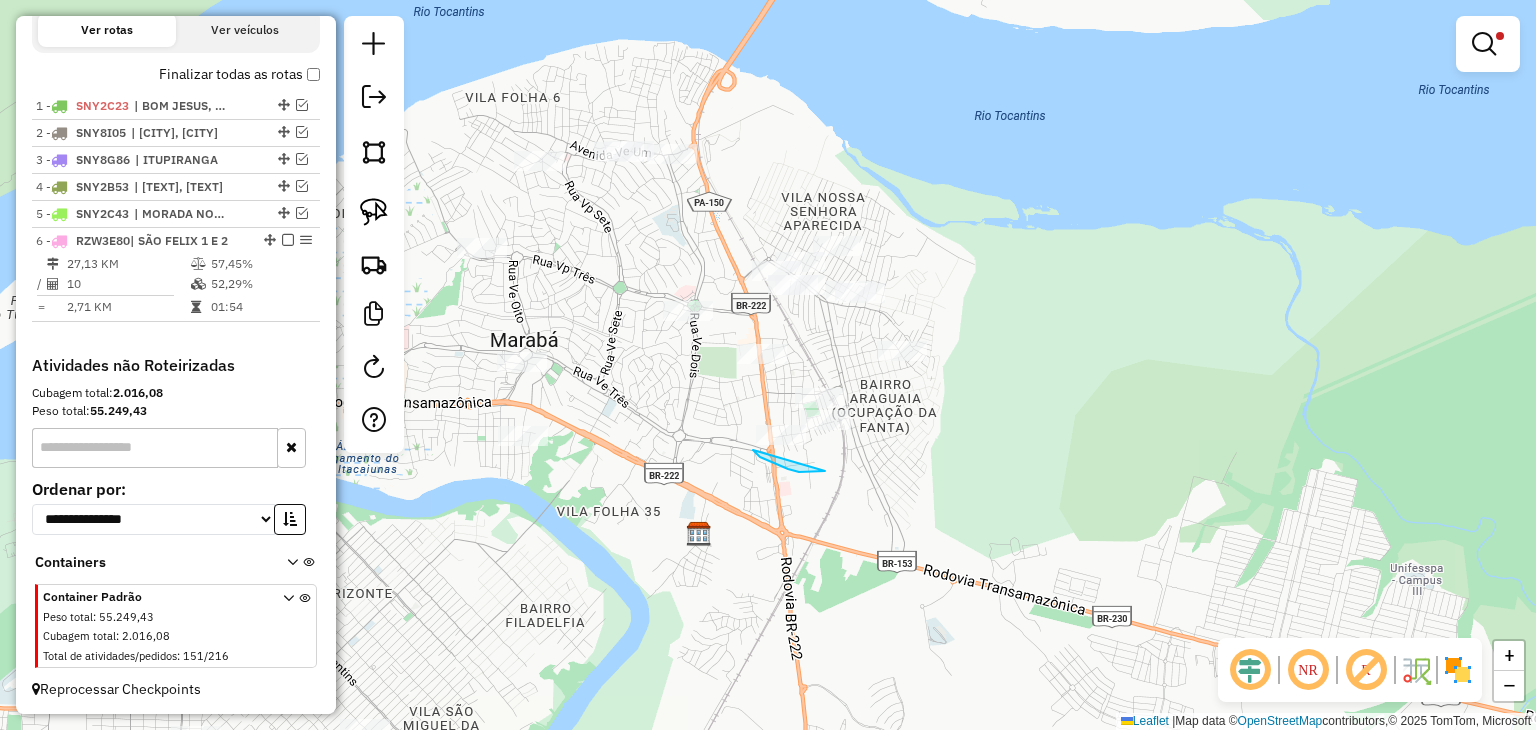 drag, startPoint x: 825, startPoint y: 471, endPoint x: 753, endPoint y: 450, distance: 75 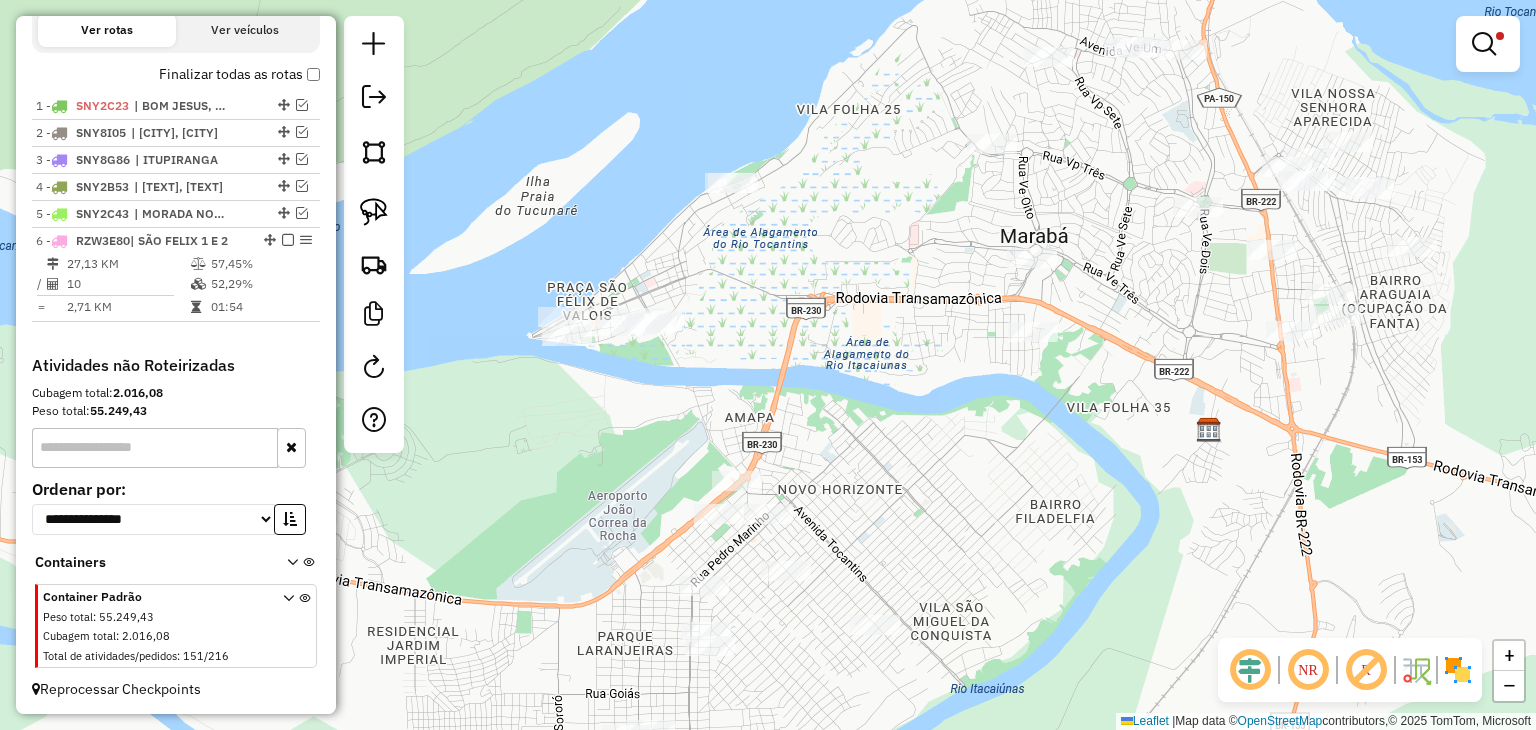 drag, startPoint x: 614, startPoint y: 439, endPoint x: 1124, endPoint y: 335, distance: 520.4959 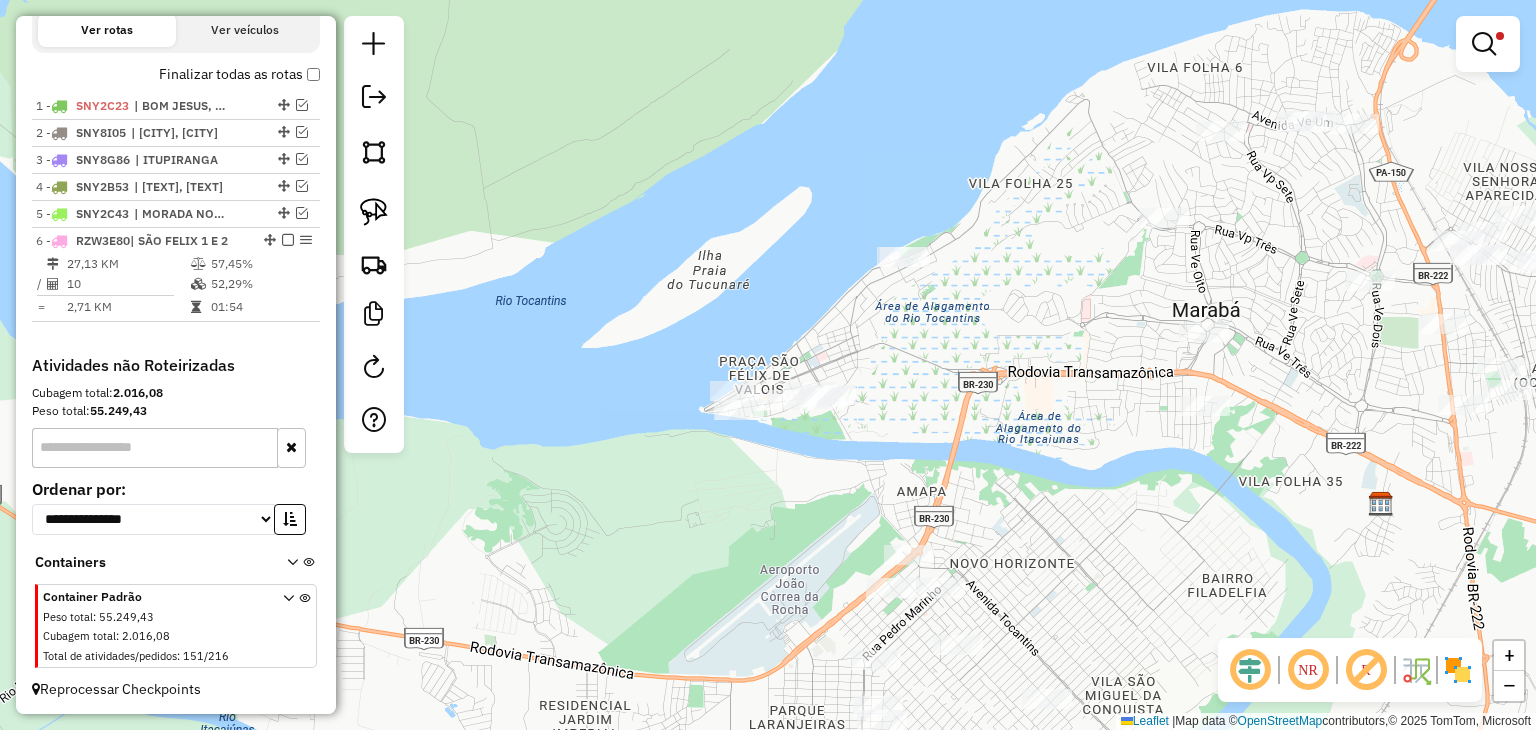 drag, startPoint x: 796, startPoint y: 398, endPoint x: 968, endPoint y: 472, distance: 187.24316 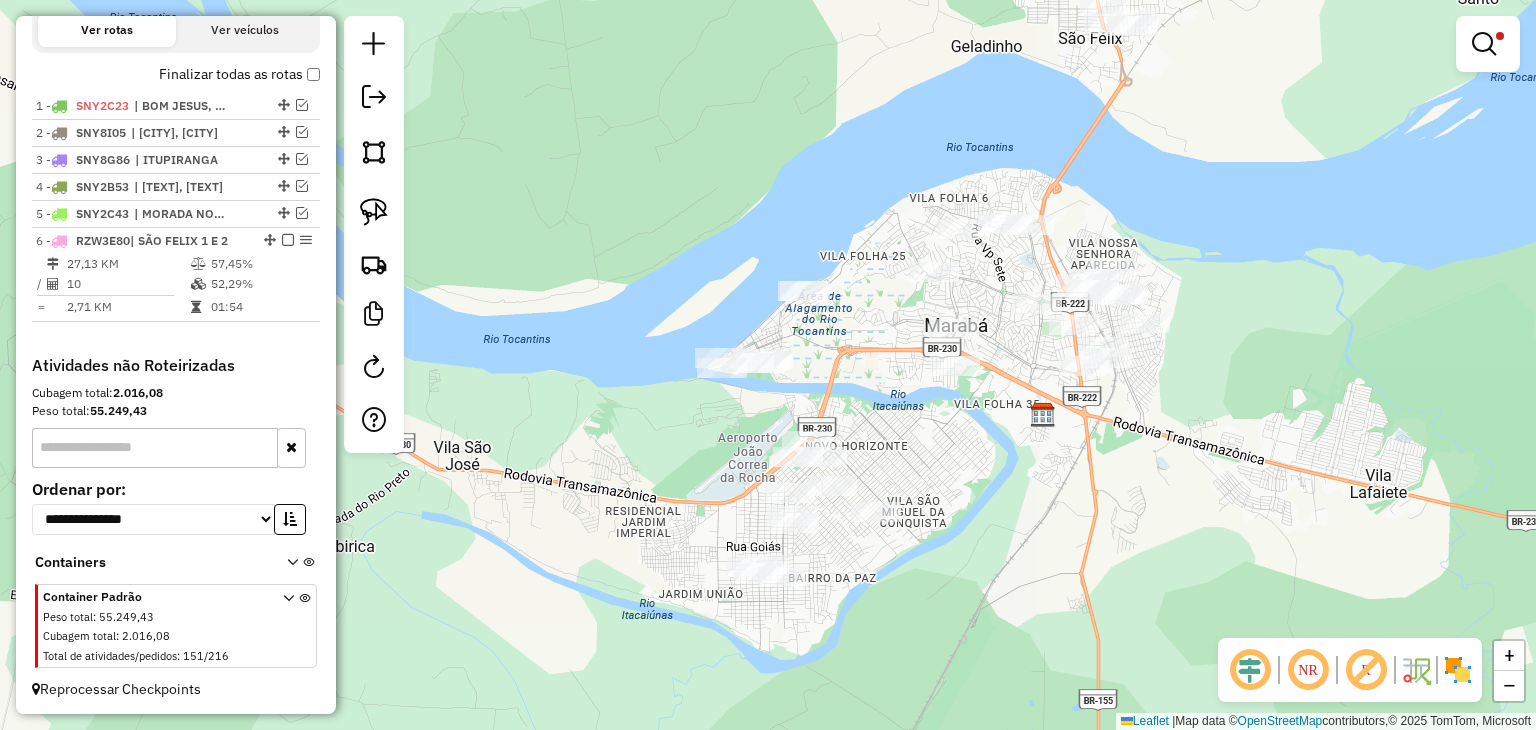 drag, startPoint x: 1052, startPoint y: 261, endPoint x: 902, endPoint y: 292, distance: 153.16985 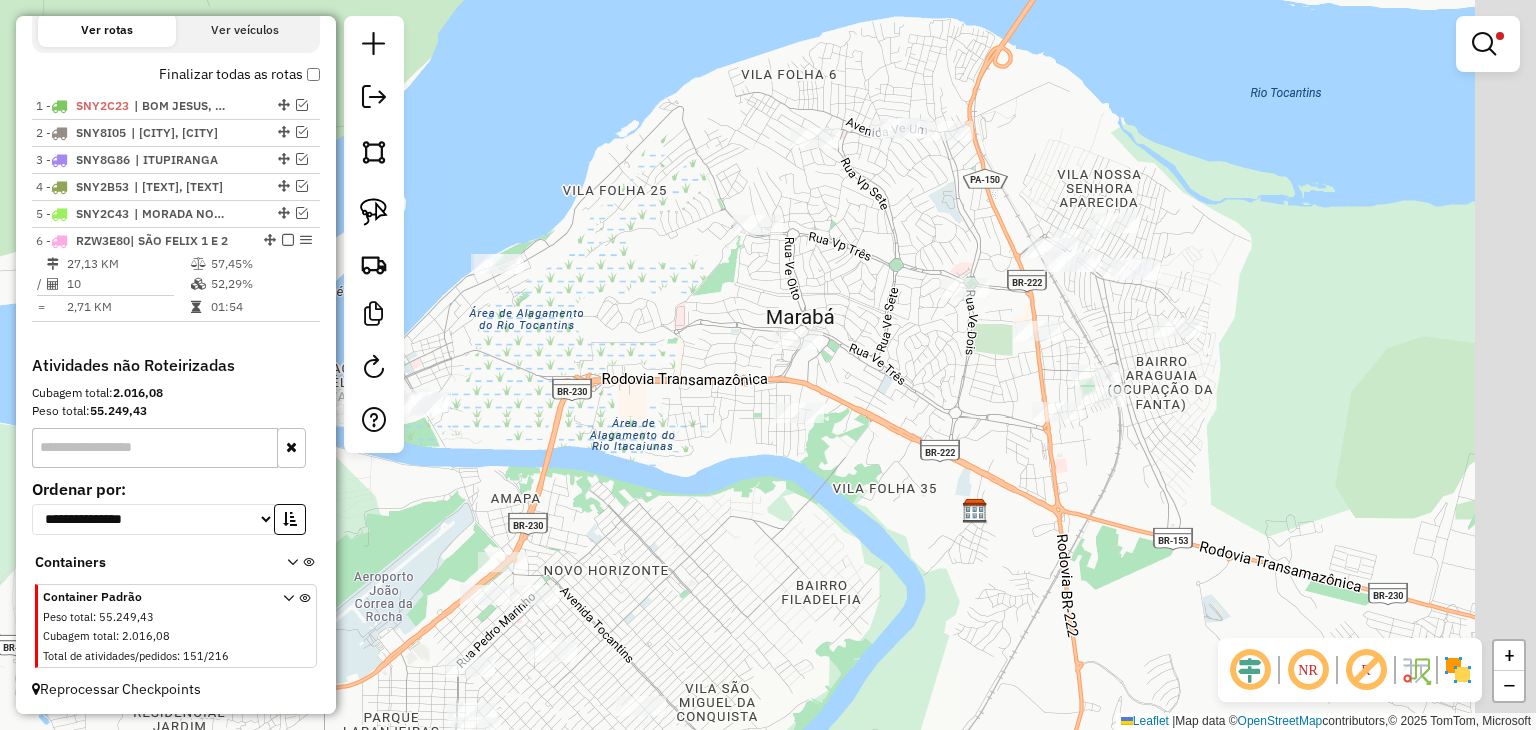 drag, startPoint x: 1092, startPoint y: 317, endPoint x: 942, endPoint y: 253, distance: 163.0828 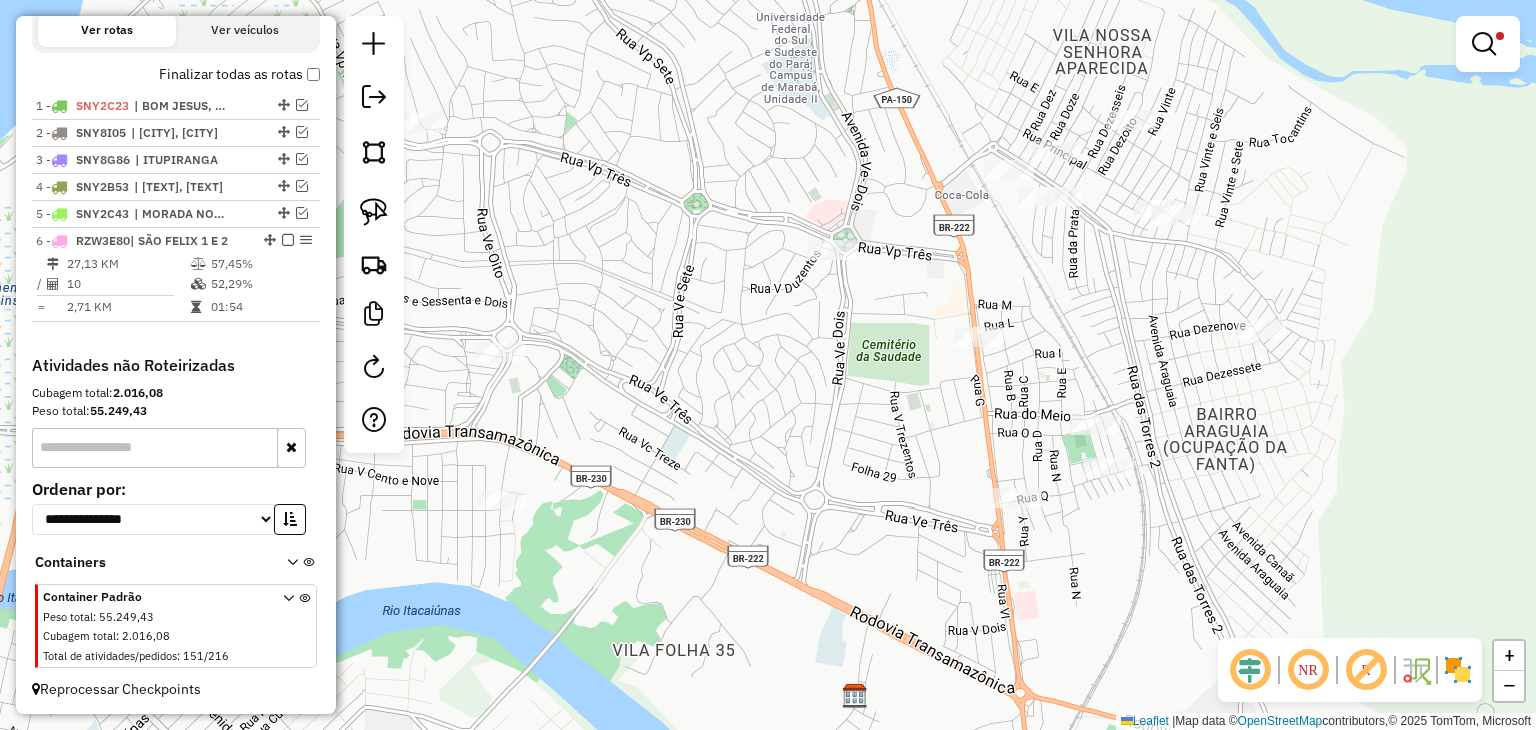 drag, startPoint x: 1037, startPoint y: 314, endPoint x: 877, endPoint y: 245, distance: 174.24408 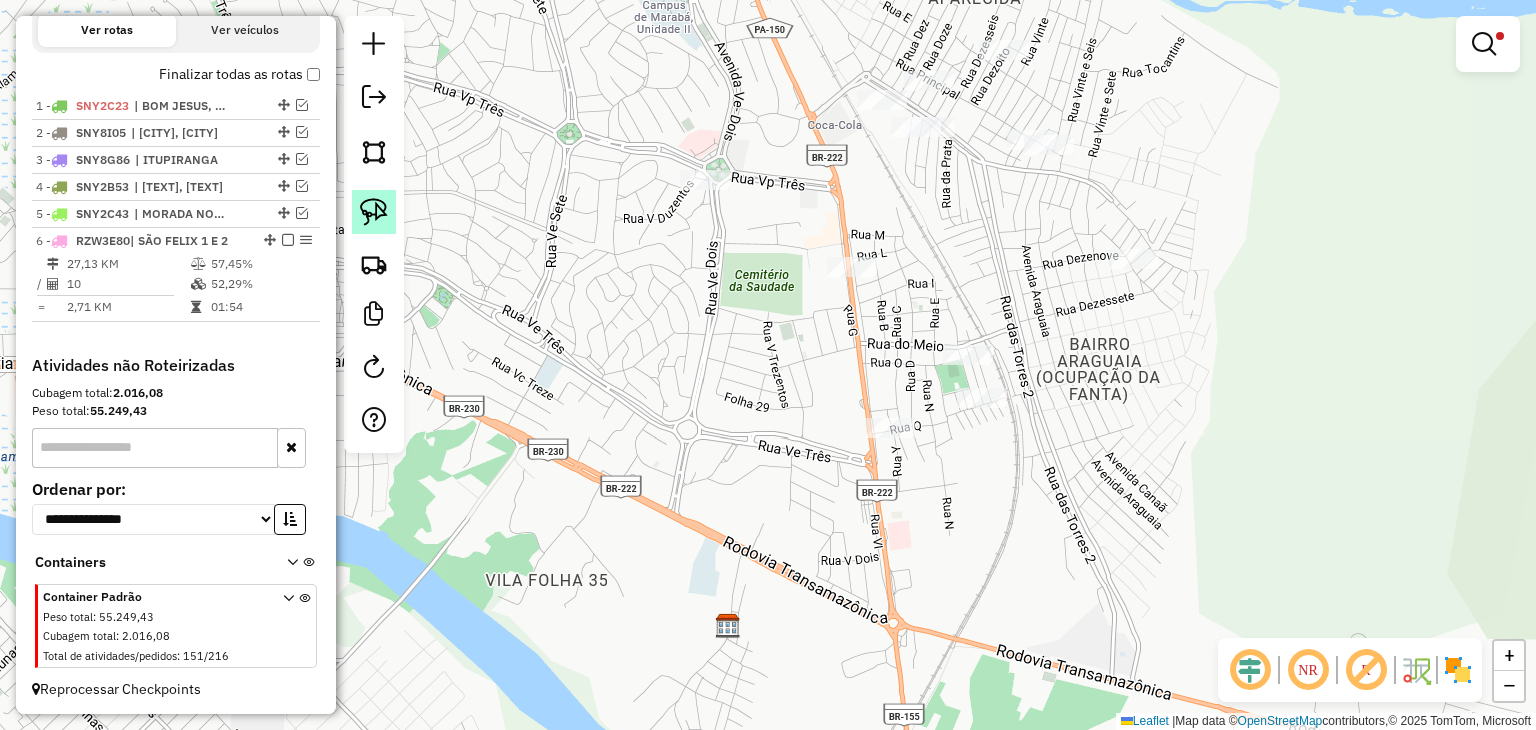 click 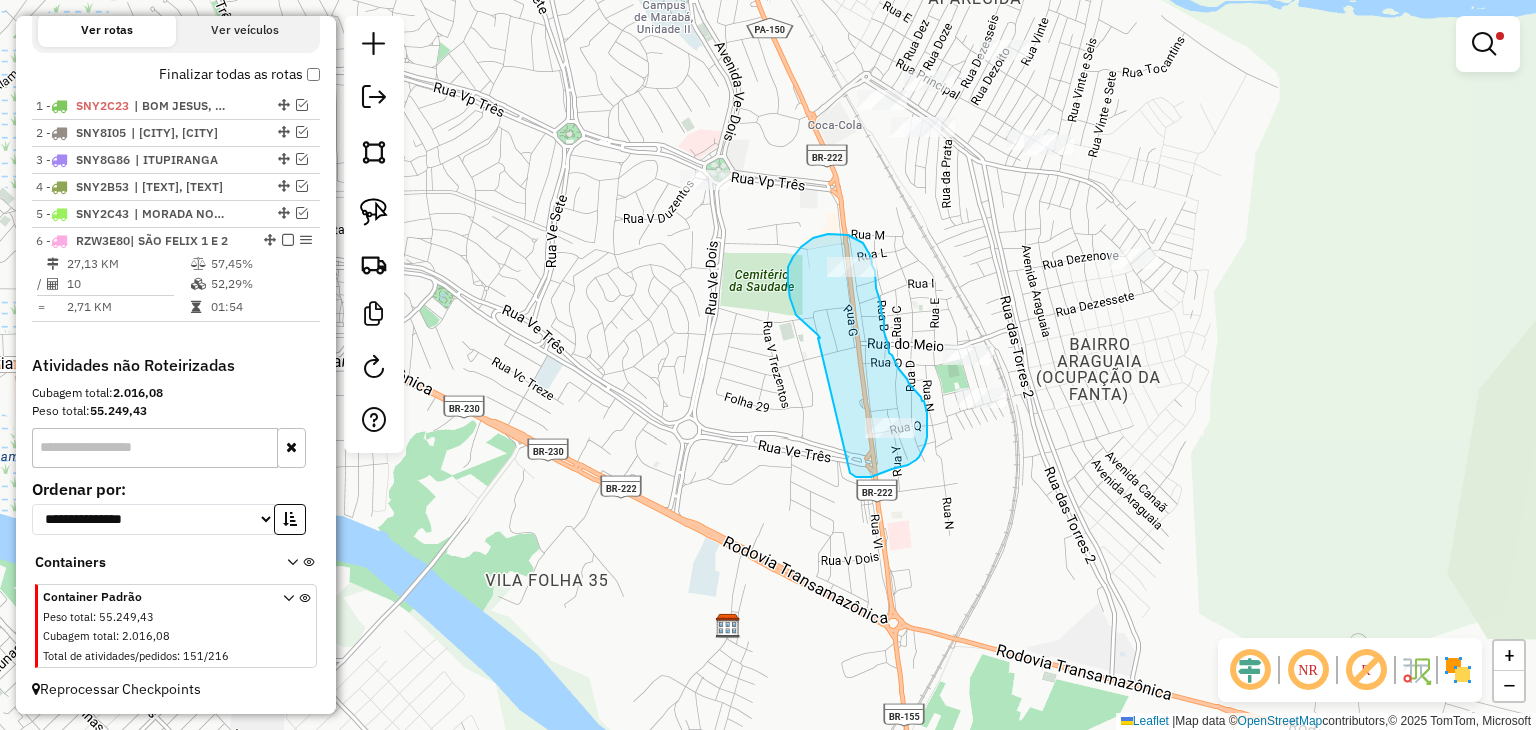 drag, startPoint x: 818, startPoint y: 338, endPoint x: 850, endPoint y: 473, distance: 138.74077 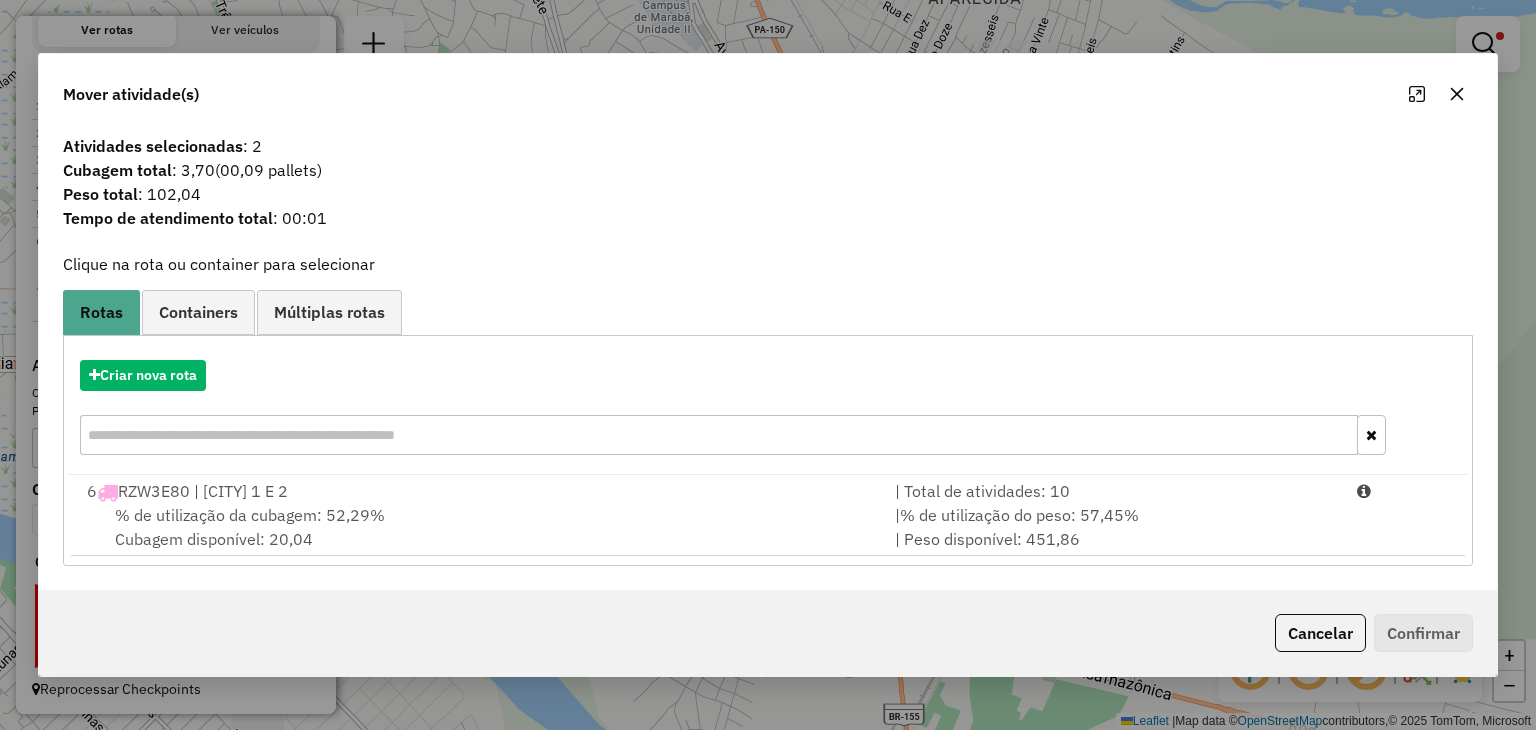 click on "% de utilização da cubagem: 52,29%  Cubagem disponível: 20,04" at bounding box center [479, 527] 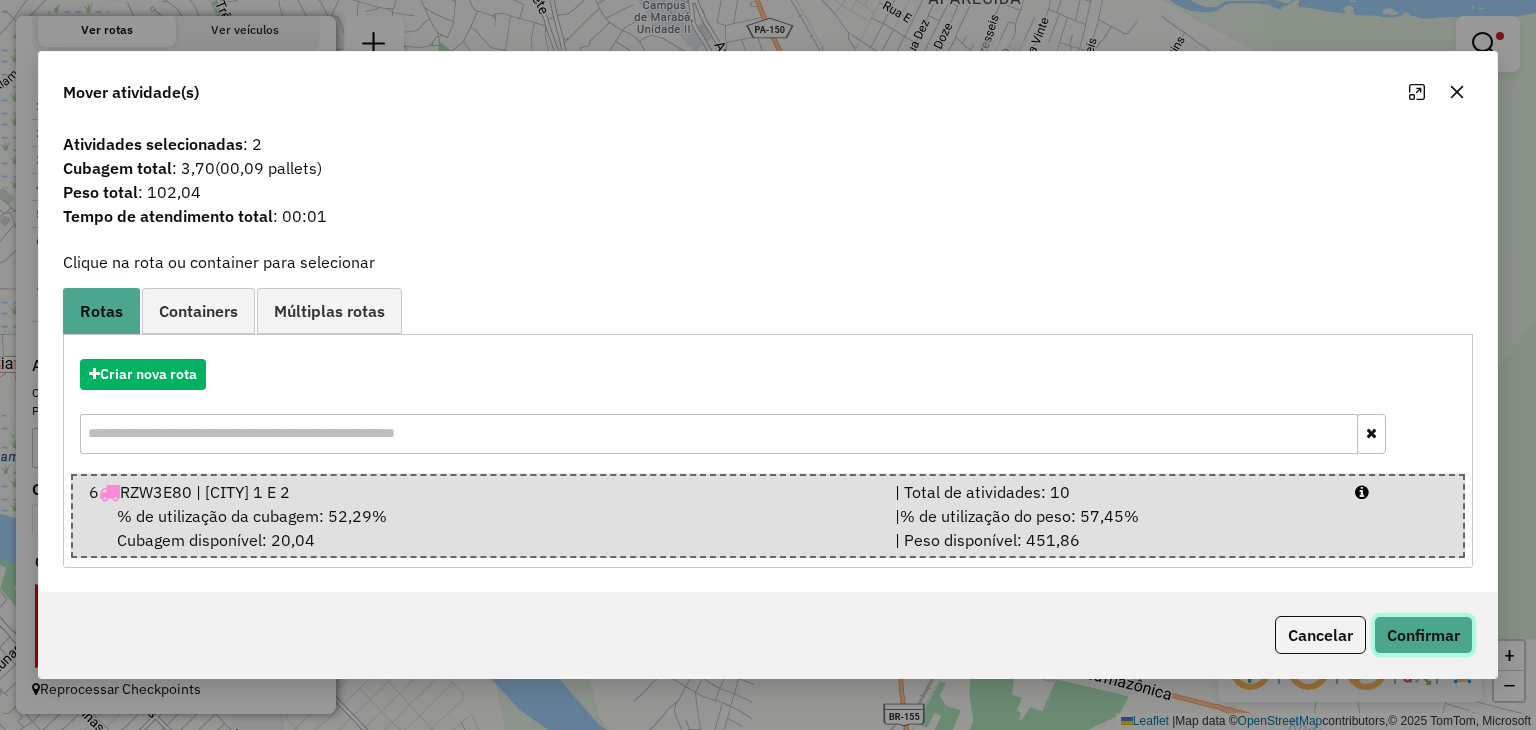 click on "Confirmar" 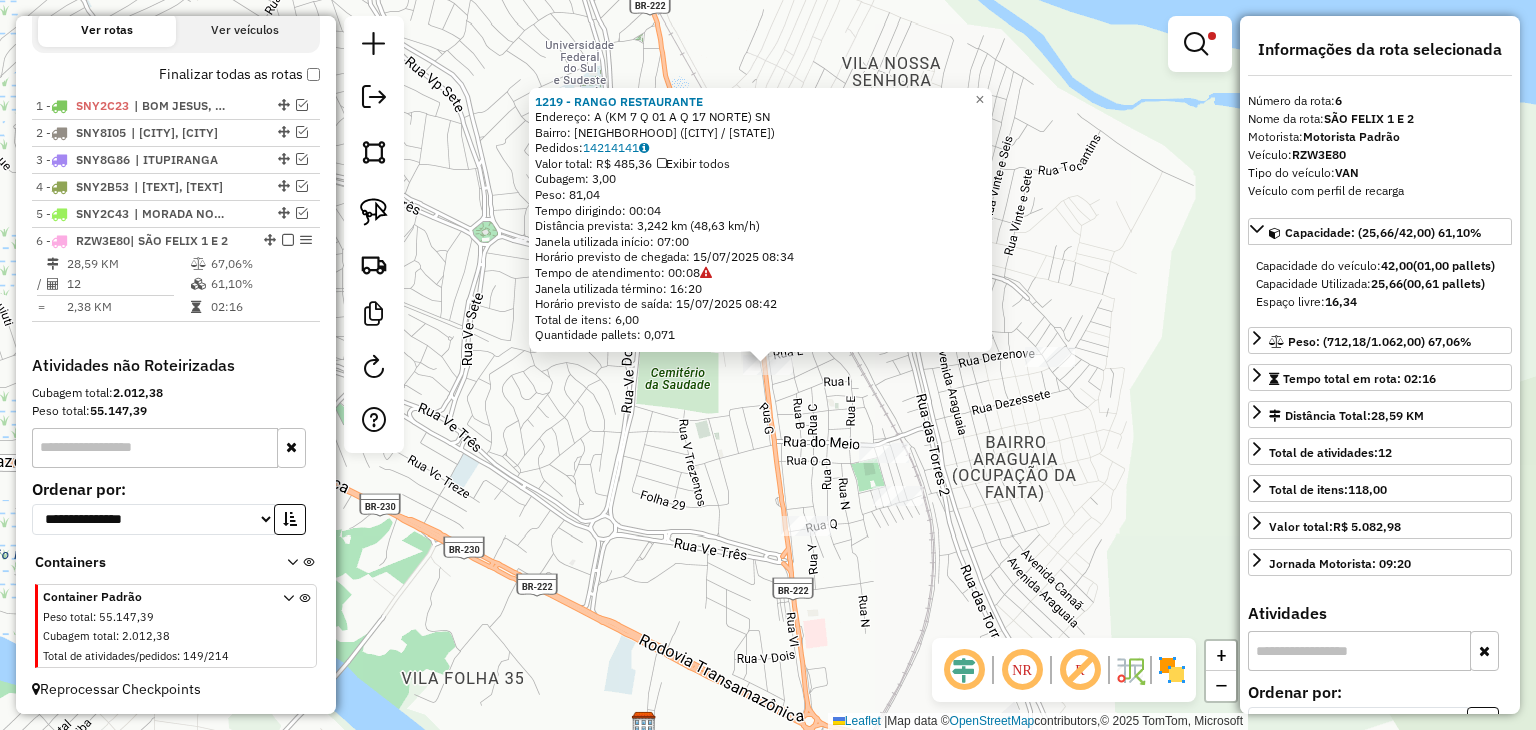 click on "[NUMBER] - [NAME] Endereço: [STREET] [NUMBER] Bairro: [NEIGHBORHOOD] ([CITY] / [STATE]) Pedidos: [NUMBER] Valor total: R$ [PRICE] Exibir todos Cubagem: [NUMBER] Peso: [NUMBER] Tempo dirigindo: [TIME] Distância prevista: [NUMBER] km ([NUMBER] km/h) Janela utilizada início: [TIME] Horário previsto de chegada: [DATE] [TIME] Tempo de atendimento: [TIME] Janela utilizada término: [TIME] Horário previsto de saída: [DATE] [TIME] Total de itens: [NUMBER] Quantidade pallets: [NUMBER] × Limpar filtros Janela de atendimento Grade de atendimento Capacidade Transportadoras Veículos Cliente Pedidos Rotas Selecione os dias de semana para filtrar as janelas de atendimento Seg Ter Qua Qui Sex Sáb Dom Informe o período da janela de atendimento: De: Até: Filtrar exatamente a janela do cliente Considerar janela de atendimento padrão Selecione os dias de semana para filtrar as grades de atendimento Seg Ter Qua Qui Sex Sáb Dom Peso mínimo: Peso máximo: De:" 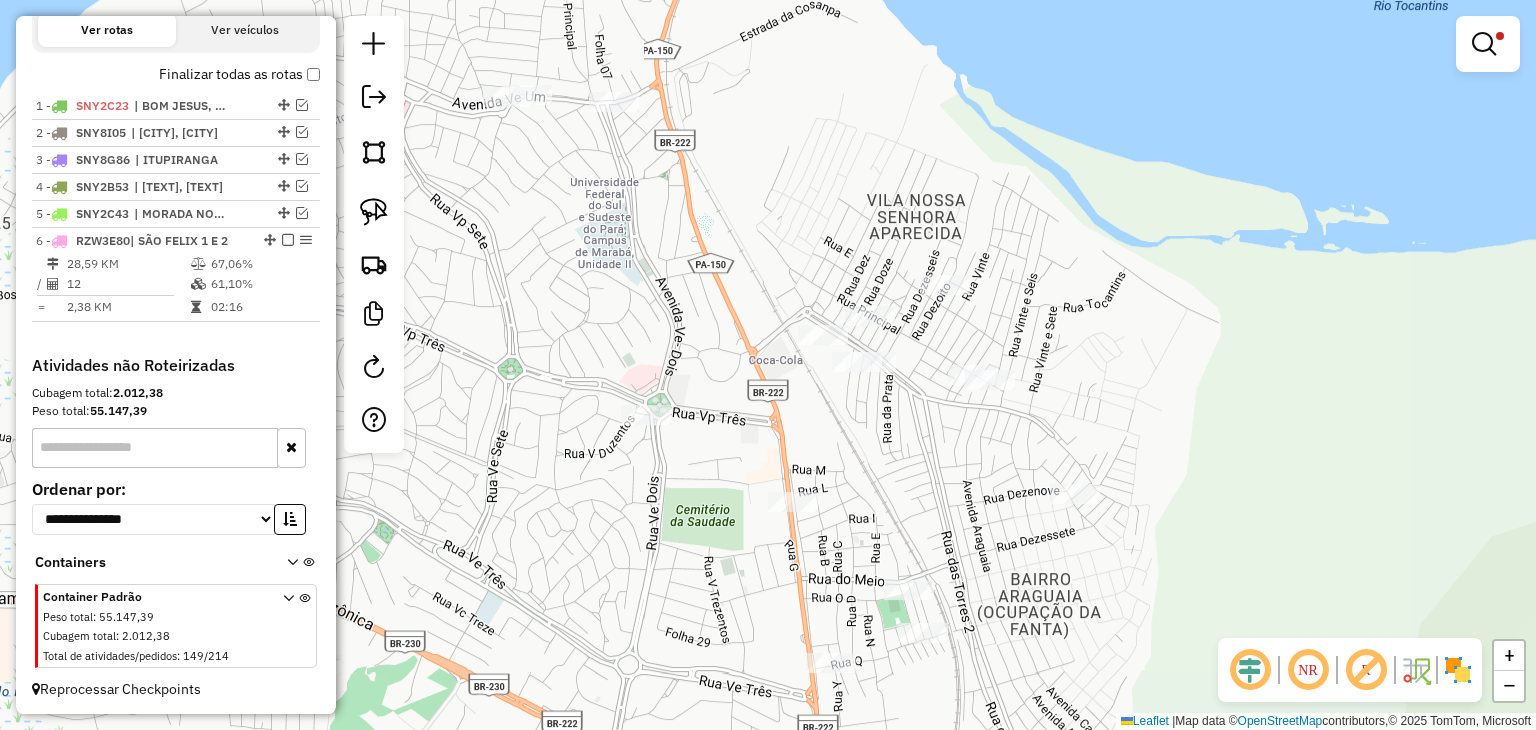 drag, startPoint x: 699, startPoint y: 348, endPoint x: 739, endPoint y: 571, distance: 226.55904 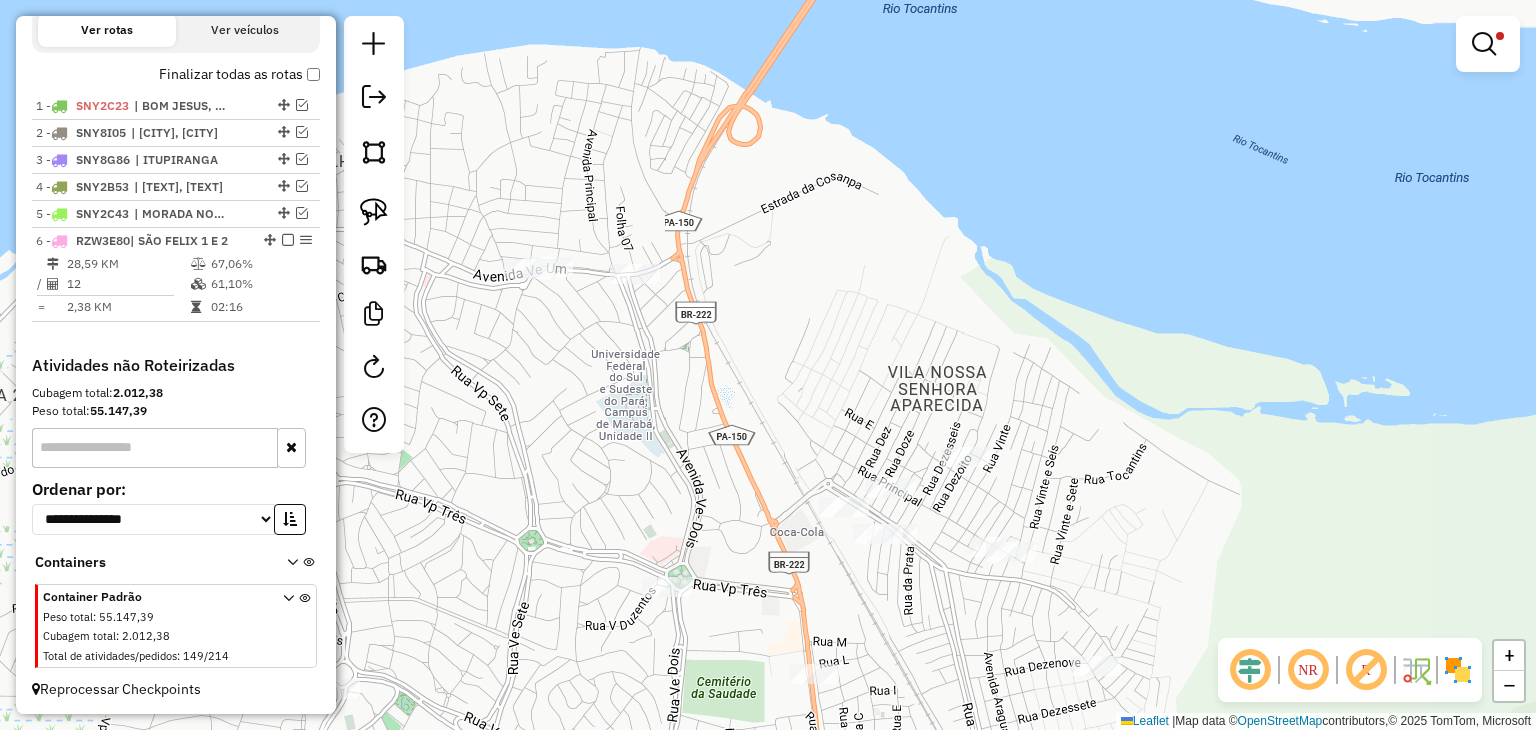 drag, startPoint x: 785, startPoint y: 413, endPoint x: 679, endPoint y: 293, distance: 160.11246 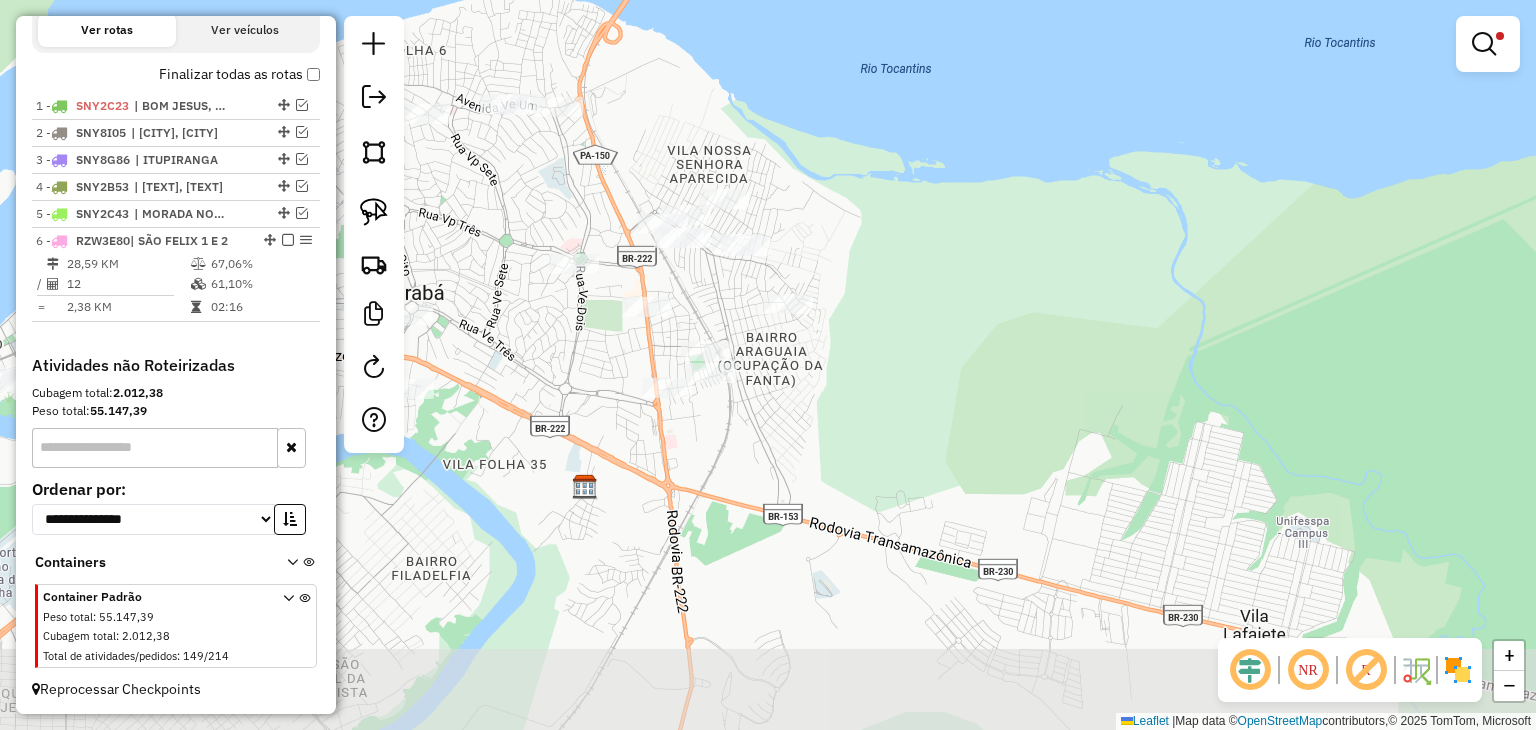 drag, startPoint x: 659, startPoint y: 355, endPoint x: 624, endPoint y: 236, distance: 124.04031 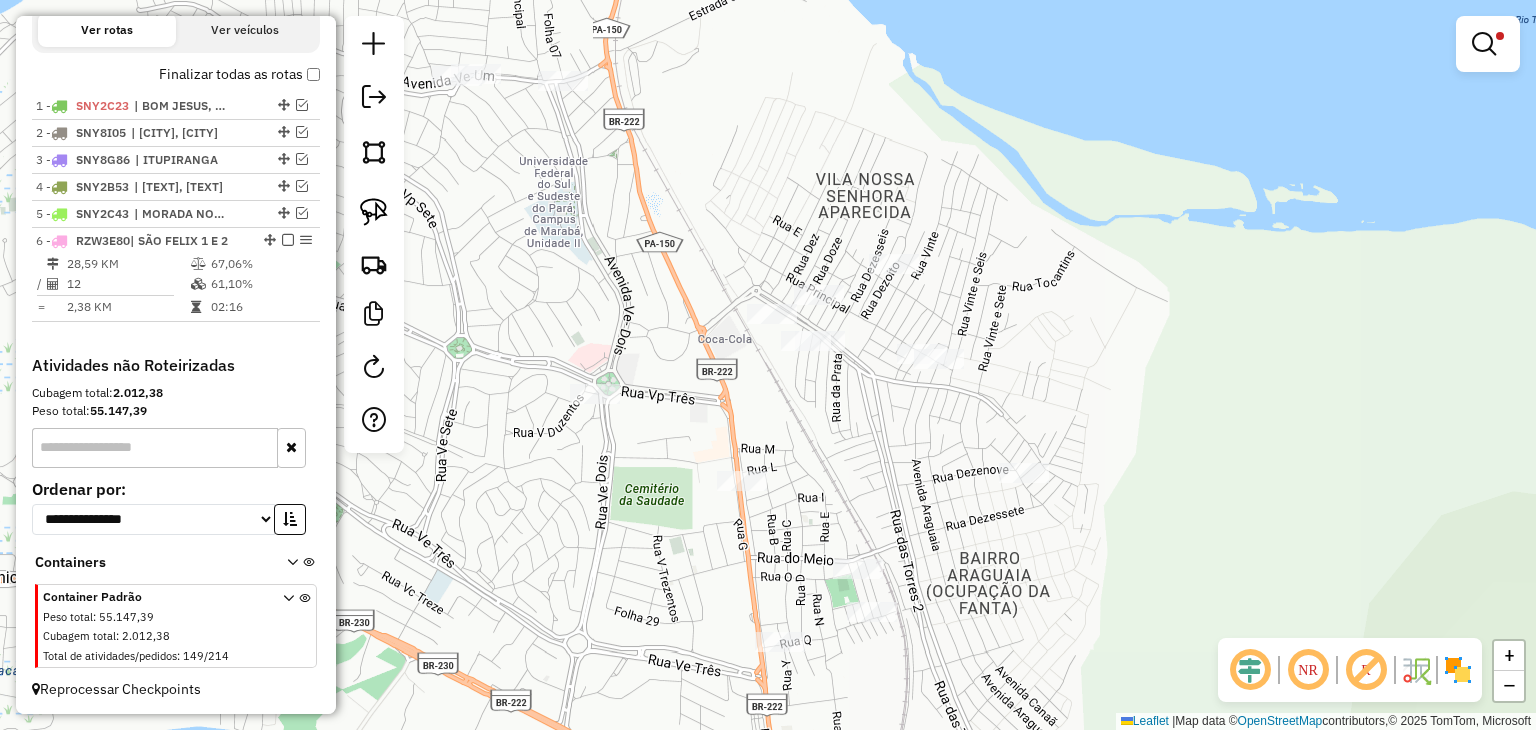 drag, startPoint x: 683, startPoint y: 222, endPoint x: 730, endPoint y: 409, distance: 192.81598 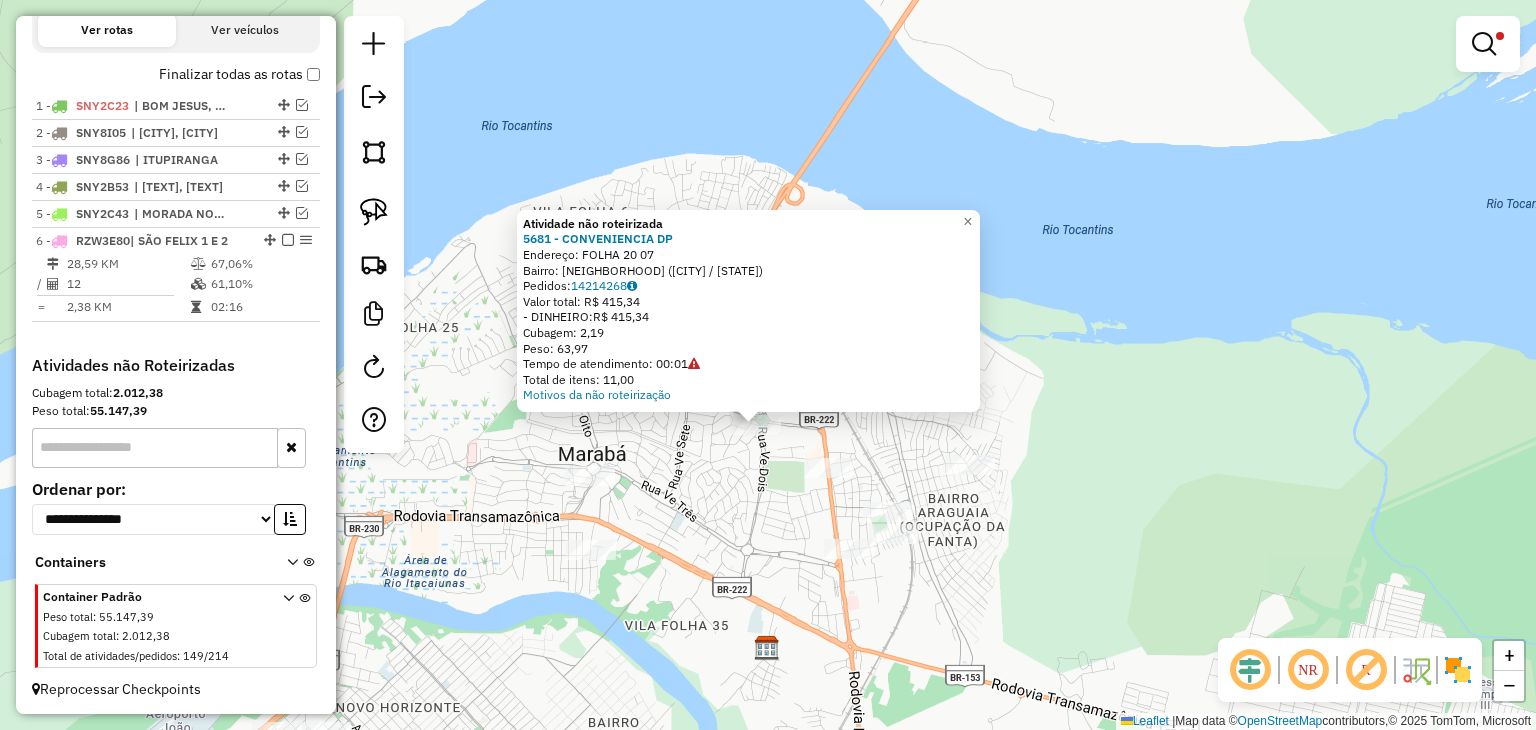 click on "Atividade não roteirizada 5681 - CONVENIENCIA DP Endereço: FOLHA 20 [NUMBER] Bairro: NOVA MARABA ([MARABA] / [STATE]) Pedidos: 14214268 Valor total: R$ 415,34 - DINHEIRO: R$ 415,34 Cubagem: 2,19 Peso: 63,97 Tempo de atendimento: 00:01 Total de itens: 11,00 Motivos da não roteirização × Limpar filtros Janela de atendimento Grade de atendimento Capacidade Transportadoras Veículos Cliente Pedidos Rotas Selecione os dias de semana para filtrar as janelas de atendimento Seg Ter Qua Qui Sex Sáb Dom Informe o período da janela de atendimento: De: Até: Filtrar exatamente a janela do cliente Considerar janela de atendimento padrão Selecione os dias de semana para filtrar as grades de atendimento Seg Ter Qua Qui Sex Sáb Dom Considerar clientes sem dia de atendimento cadastrado Clientes fora do dia de atendimento selecionado Filtrar as atividades entre os valores definidos abaixo: Peso mínimo: Peso máximo: Cubagem mínima: **** Cubagem máxima: **** De: +" 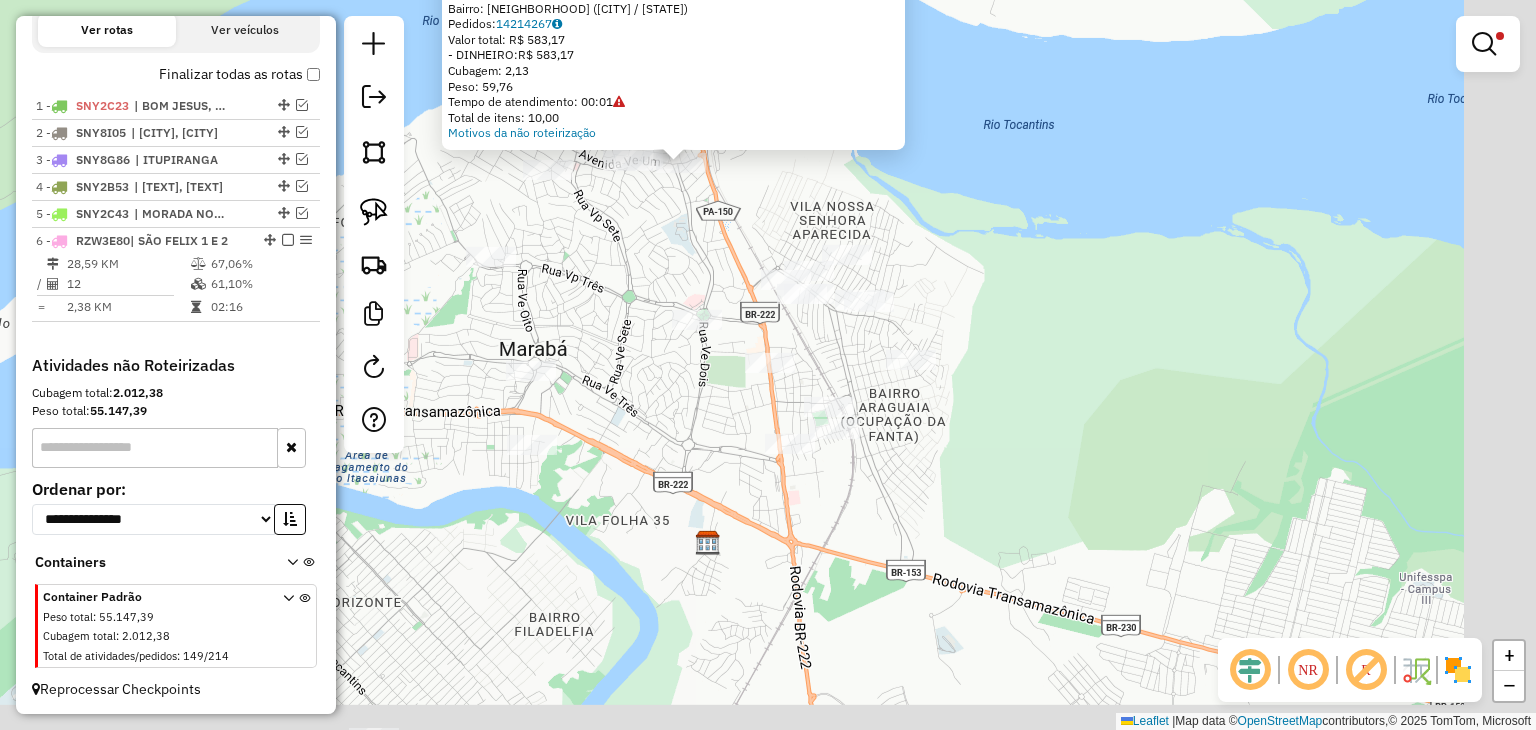 drag, startPoint x: 789, startPoint y: 463, endPoint x: 692, endPoint y: 215, distance: 266.29495 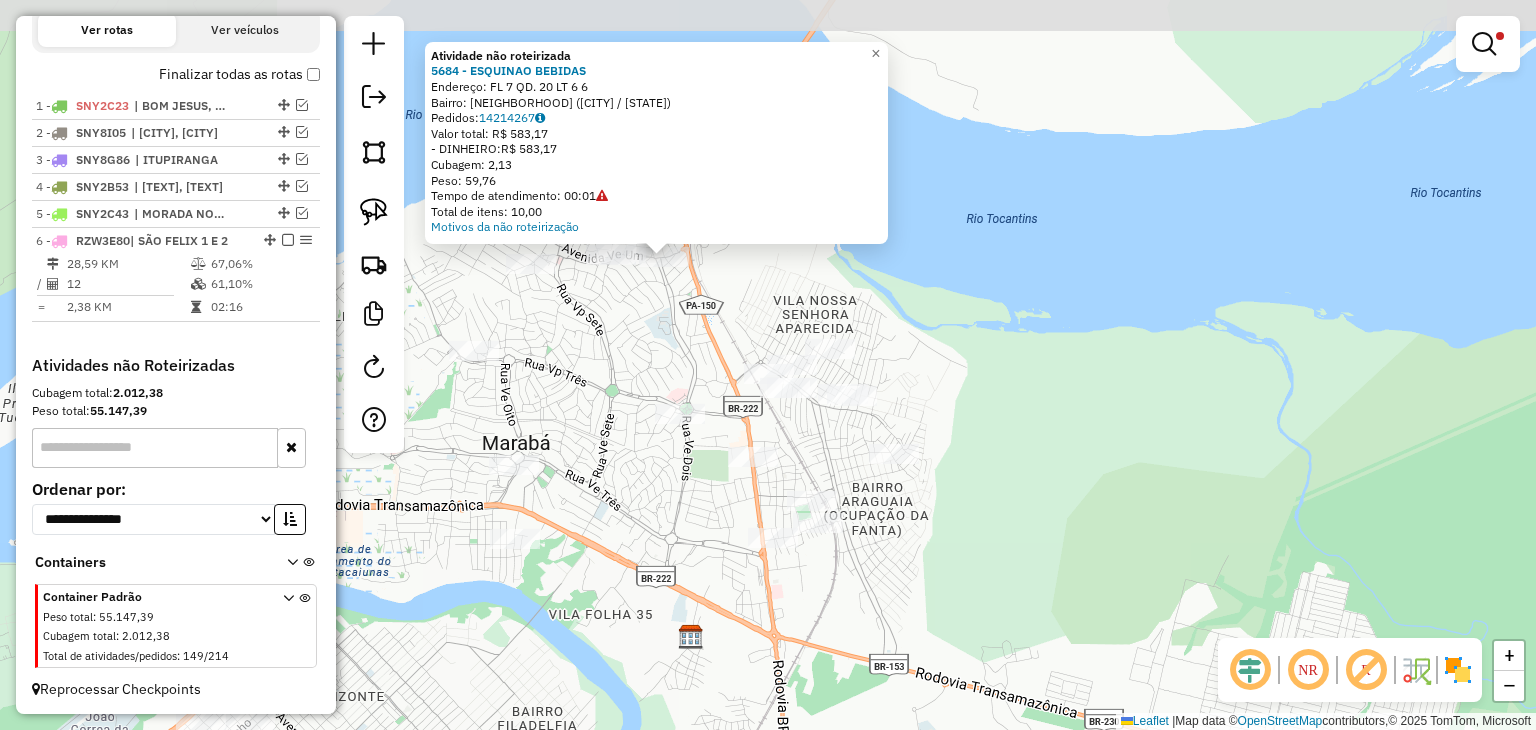 drag, startPoint x: 676, startPoint y: 191, endPoint x: 679, endPoint y: 370, distance: 179.02513 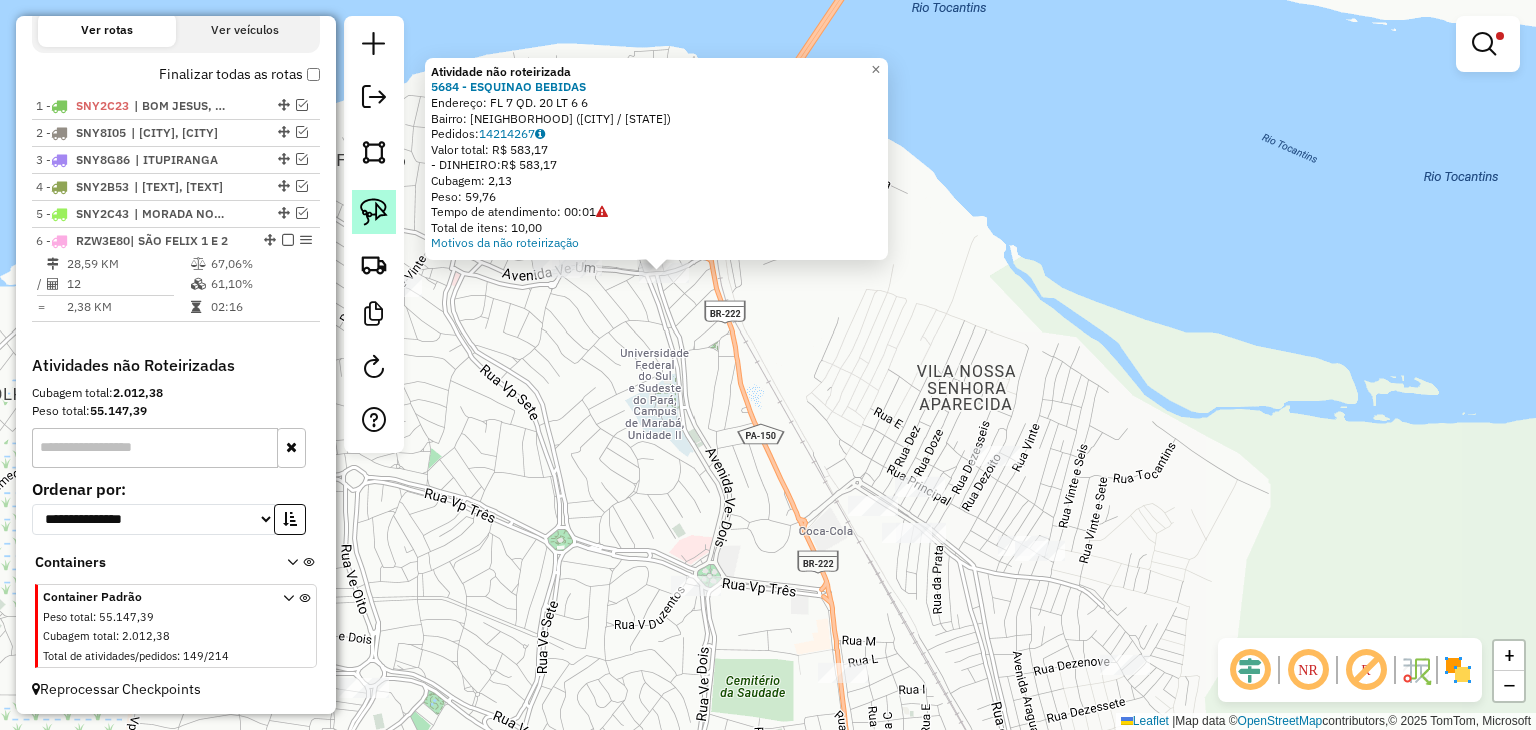 click 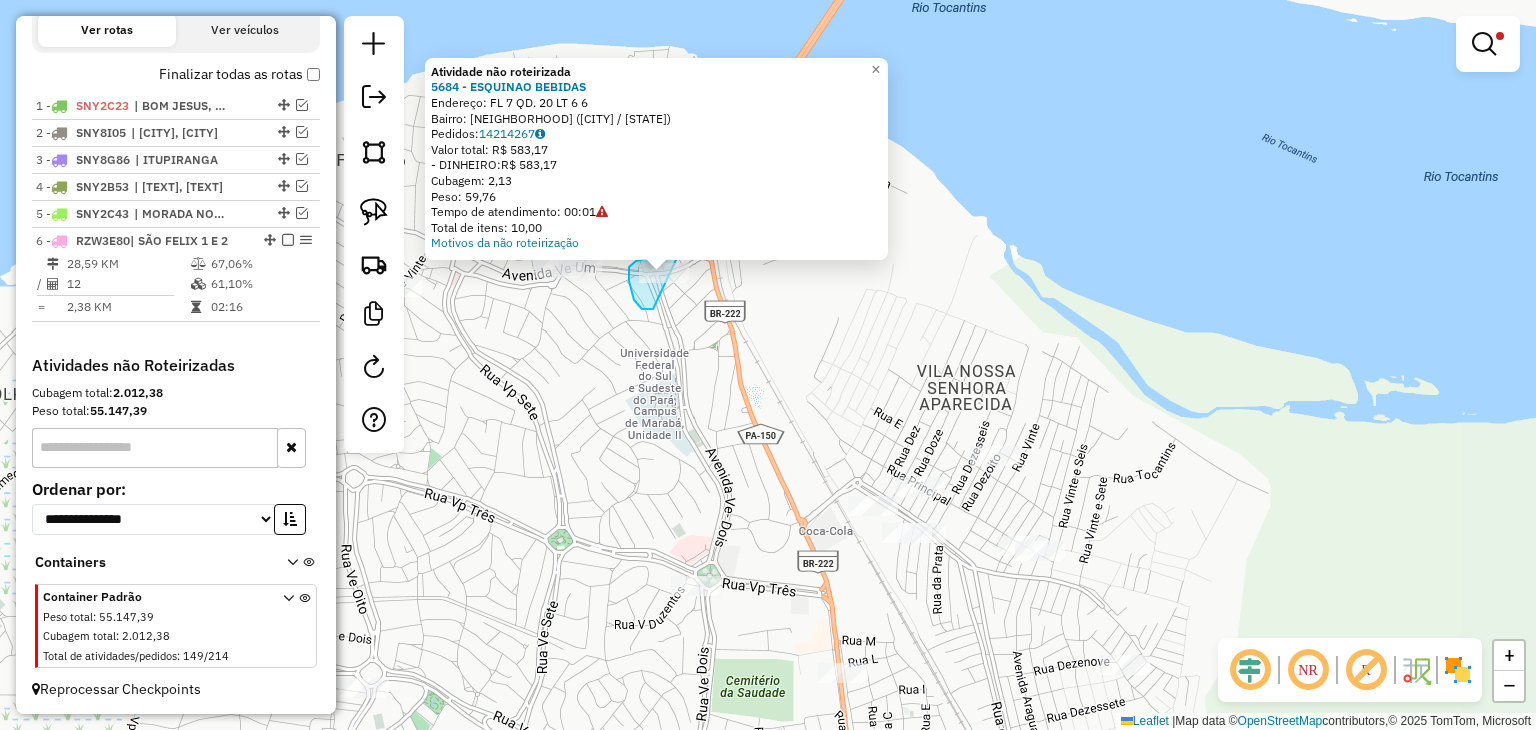 click on "Atividade não roteirizada 5684 - ESQUINAO BEBIDAS Endereço: FL [NUMBER] QD. [NUMBER] LT [NUMBER] Bairro: NOVA MARABA ([CITY] / PA) Pedidos: [ORDER_IDS] Valor total: R$ [PRICE] - DINHEIRO: R$ [PRICE] Cubagem: [CUBAGE] Peso: [WEIGHT] Tempo de atendimento: [TIME] Total de itens: [ITEMS] Motivos da não roteirização × Limpar filtros Janela de atendimento Grade de atendimento Capacidade Transportadoras Veículos Cliente Pedidos Rotas Selecione os dias de semana para filtrar as janelas de atendimento Seg Ter Qua Qui Sex Sáb Dom Informe o período da janela de atendimento: De: Até: Filtrar exatamente a janela do cliente Considerar janela de atendimento padrão Selecione os dias de semana para filtrar as grades de atendimento Seg Ter Qua Qui Sex Sáb Dom Considerar clientes sem dia de atendimento cadastrado Clientes fora do dia de atendimento selecionado Filtrar as atividades entre os valores definidos abaixo: Peso mínimo: Peso máximo: Cubagem mínima: **** Cubagem máxima: ****" 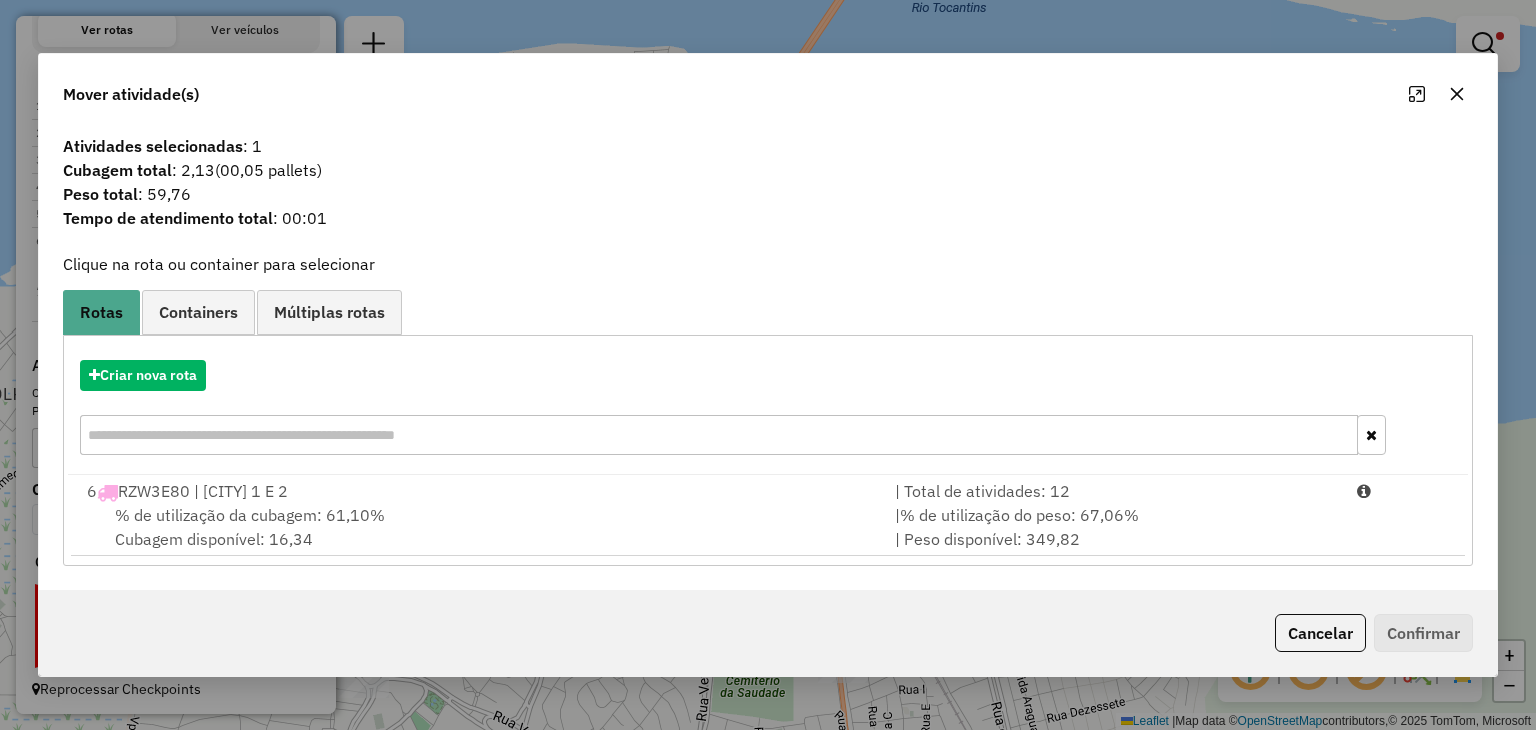click on "% de utilização da cubagem: [PERCENT]%  Cubagem disponível: [VALUE]" at bounding box center [479, 527] 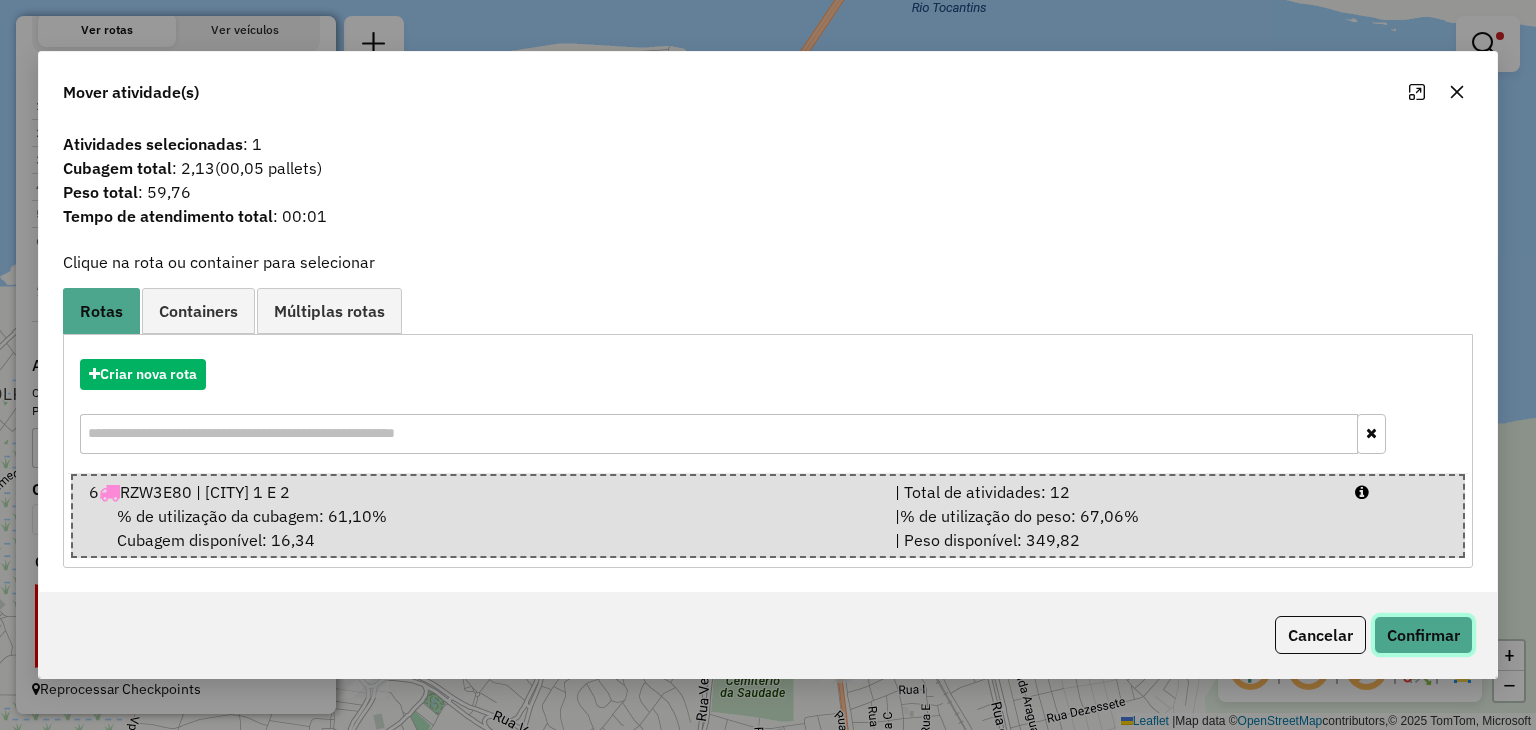 click on "Confirmar" 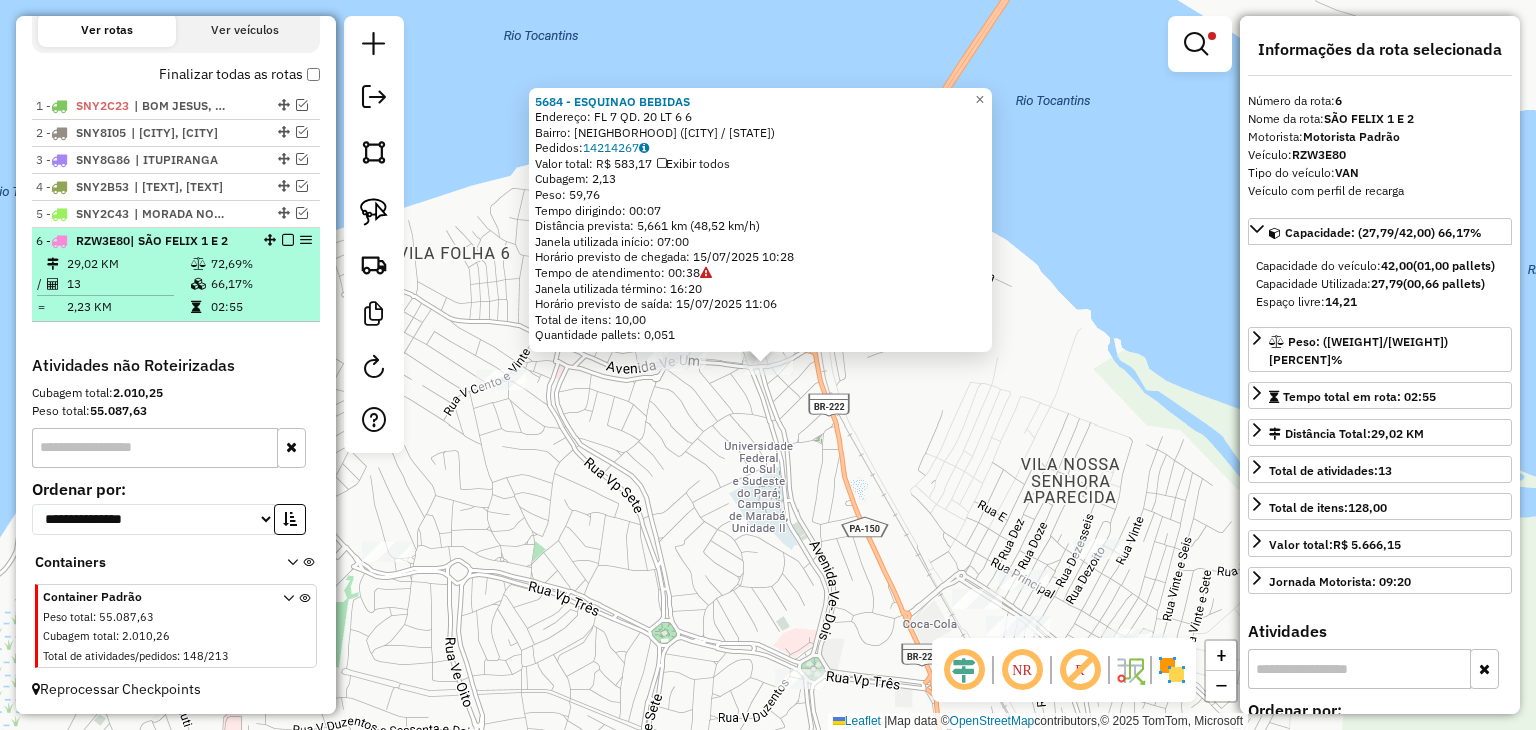 click at bounding box center [288, 240] 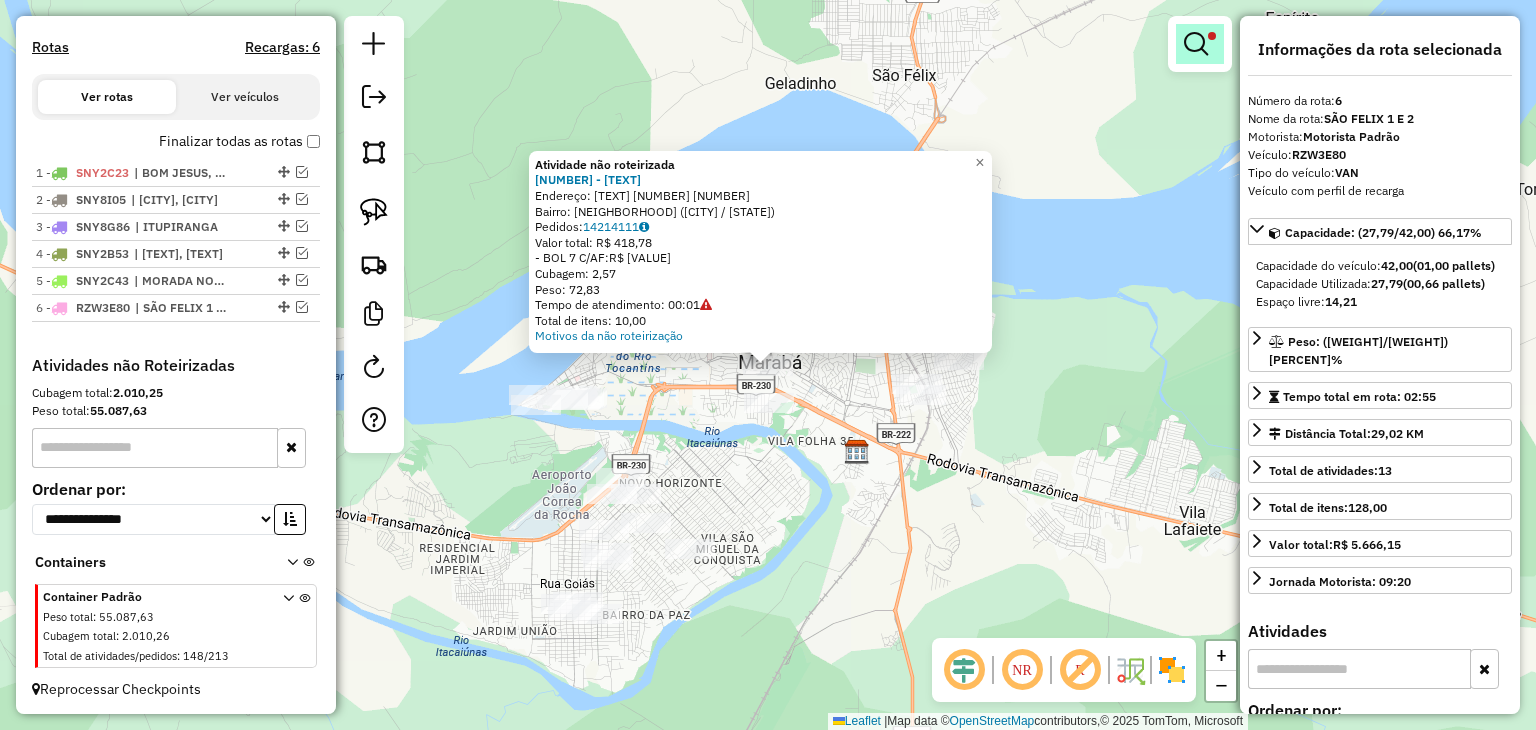 click at bounding box center (1196, 44) 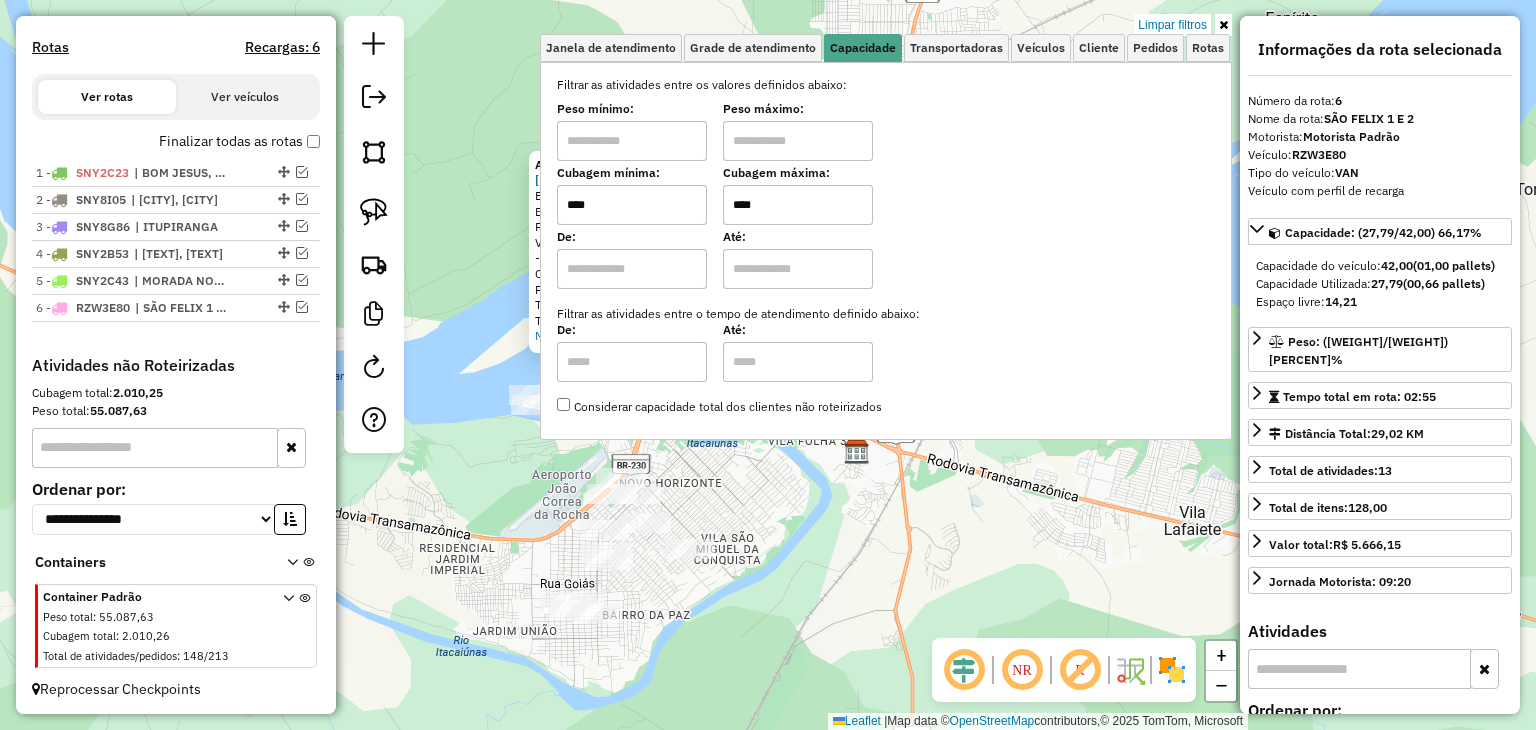drag, startPoint x: 816, startPoint y: 200, endPoint x: 724, endPoint y: 196, distance: 92.086914 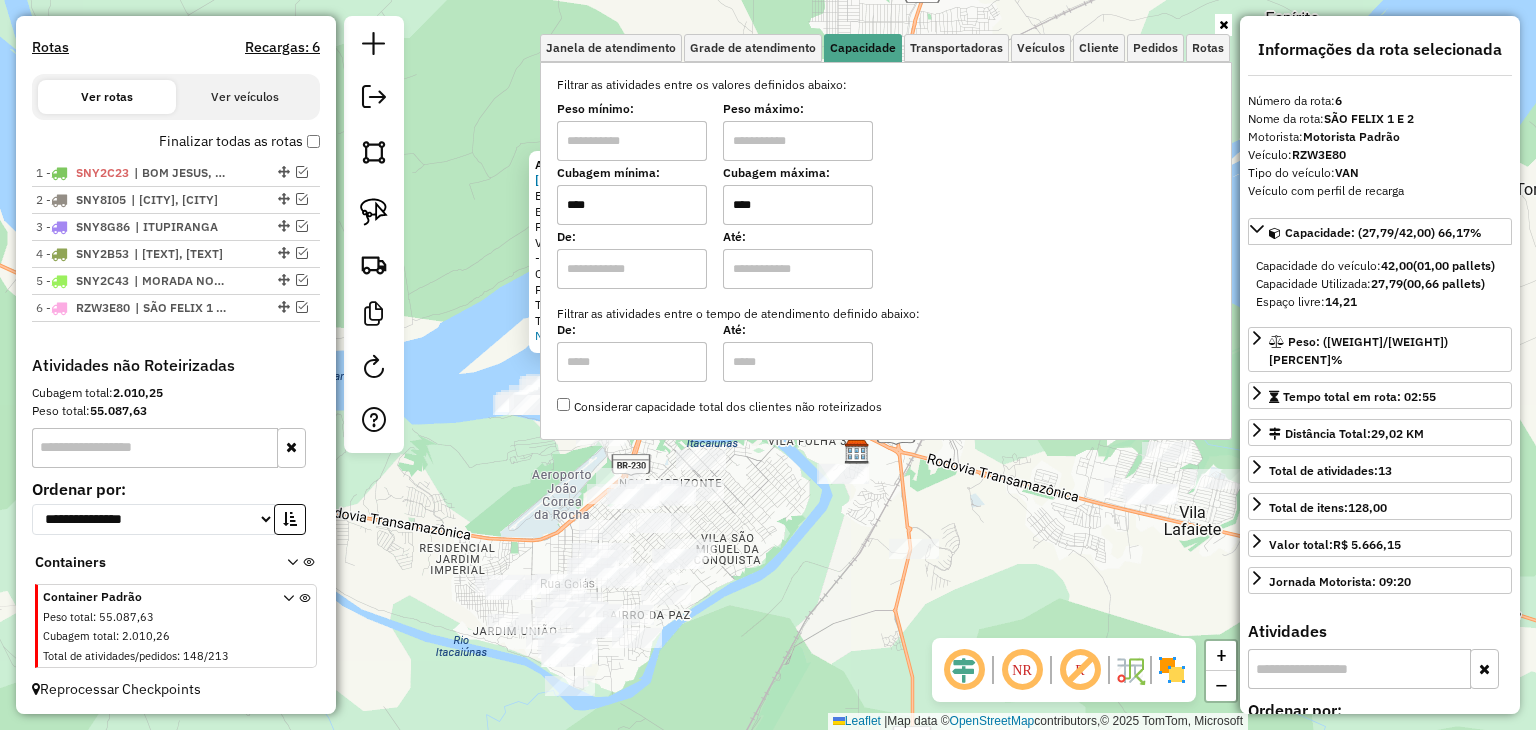 drag, startPoint x: 652, startPoint y: 195, endPoint x: 578, endPoint y: 199, distance: 74.10803 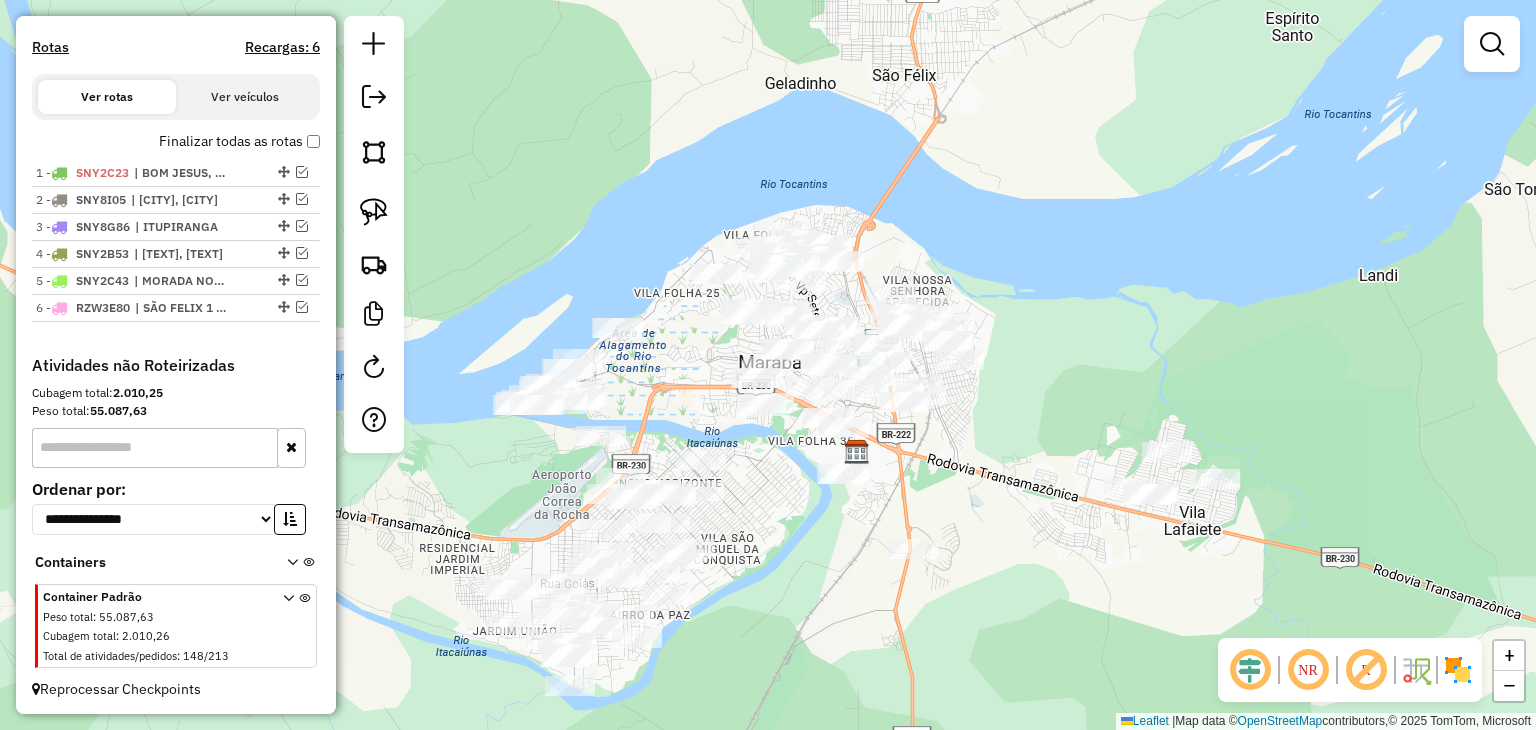 click on "Janela de atendimento Grade de atendimento Capacidade Transportadoras Veículos Cliente Pedidos  Rotas Selecione os dias de semana para filtrar as janelas de atendimento  Seg   Ter   Qua   Qui   Sex   Sáb   Dom  Informe o período da janela de atendimento: De: Até:  Filtrar exatamente a janela do cliente  Considerar janela de atendimento padrão  Selecione os dias de semana para filtrar as grades de atendimento  Seg   Ter   Qua   Qui   Sex   Sáb   Dom   Considerar clientes sem dia de atendimento cadastrado  Clientes fora do dia de atendimento selecionado Filtrar as atividades entre os valores definidos abaixo:  Peso mínimo:   Peso máximo:   Cubagem mínima:  ****  Cubagem máxima:  ****  De:   Até:  Filtrar as atividades entre o tempo de atendimento definido abaixo:  De:   Até:   Considerar capacidade total dos clientes não roteirizados Transportadora: Selecione um ou mais itens Tipo de veículo: Selecione um ou mais itens Veículo: Selecione um ou mais itens Motorista: Selecione um ou mais itens De:" 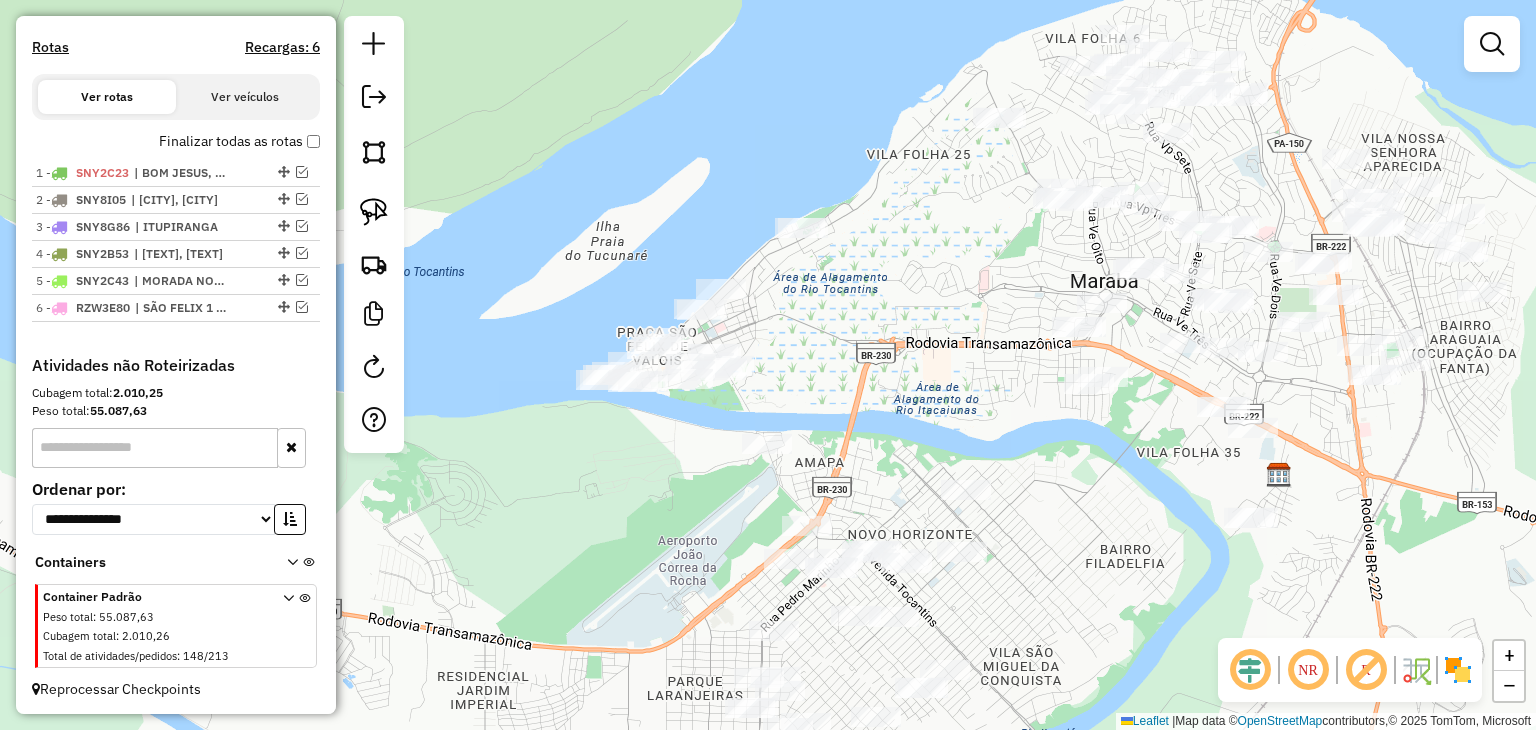 drag, startPoint x: 703, startPoint y: 391, endPoint x: 856, endPoint y: 353, distance: 157.64835 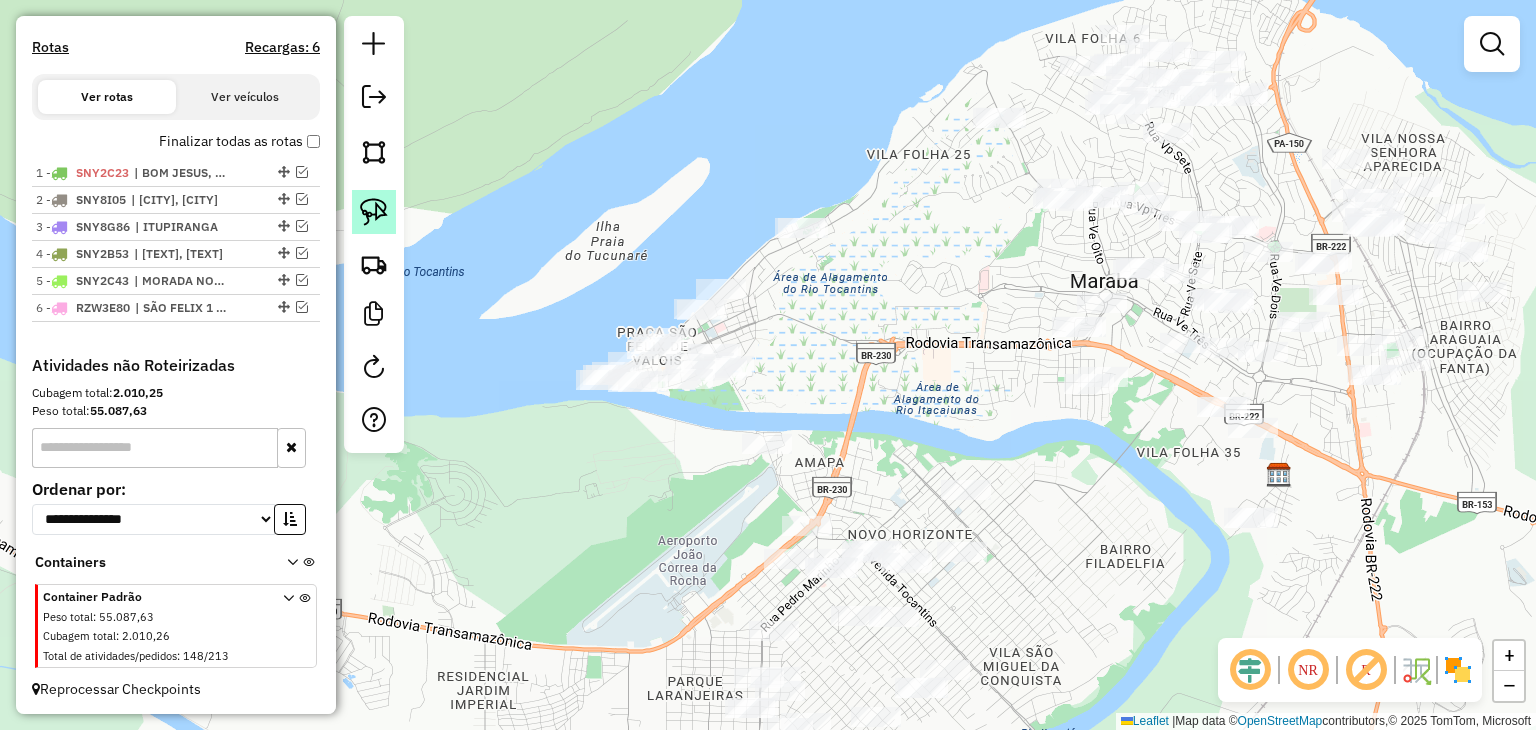 click 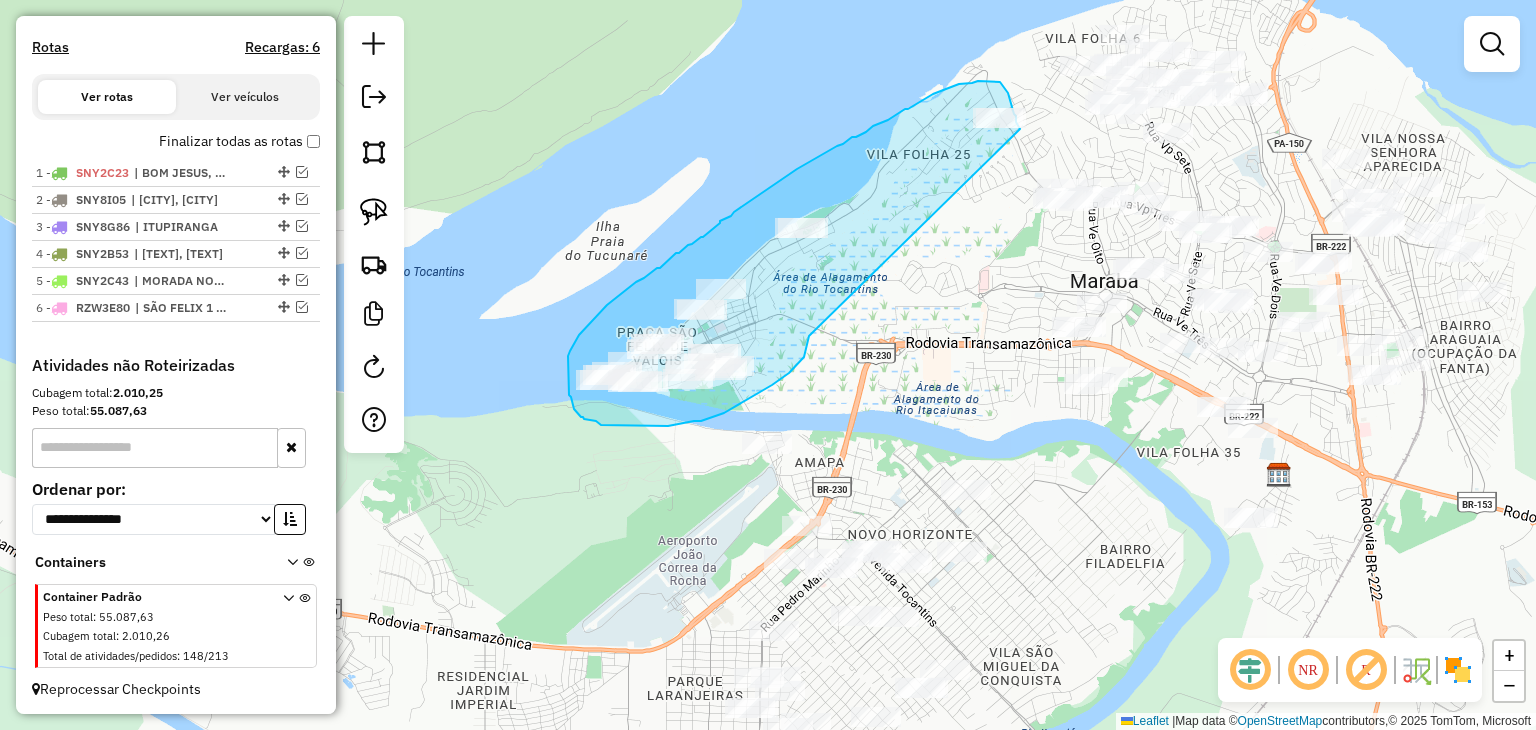 drag, startPoint x: 809, startPoint y: 336, endPoint x: 1020, endPoint y: 129, distance: 295.58417 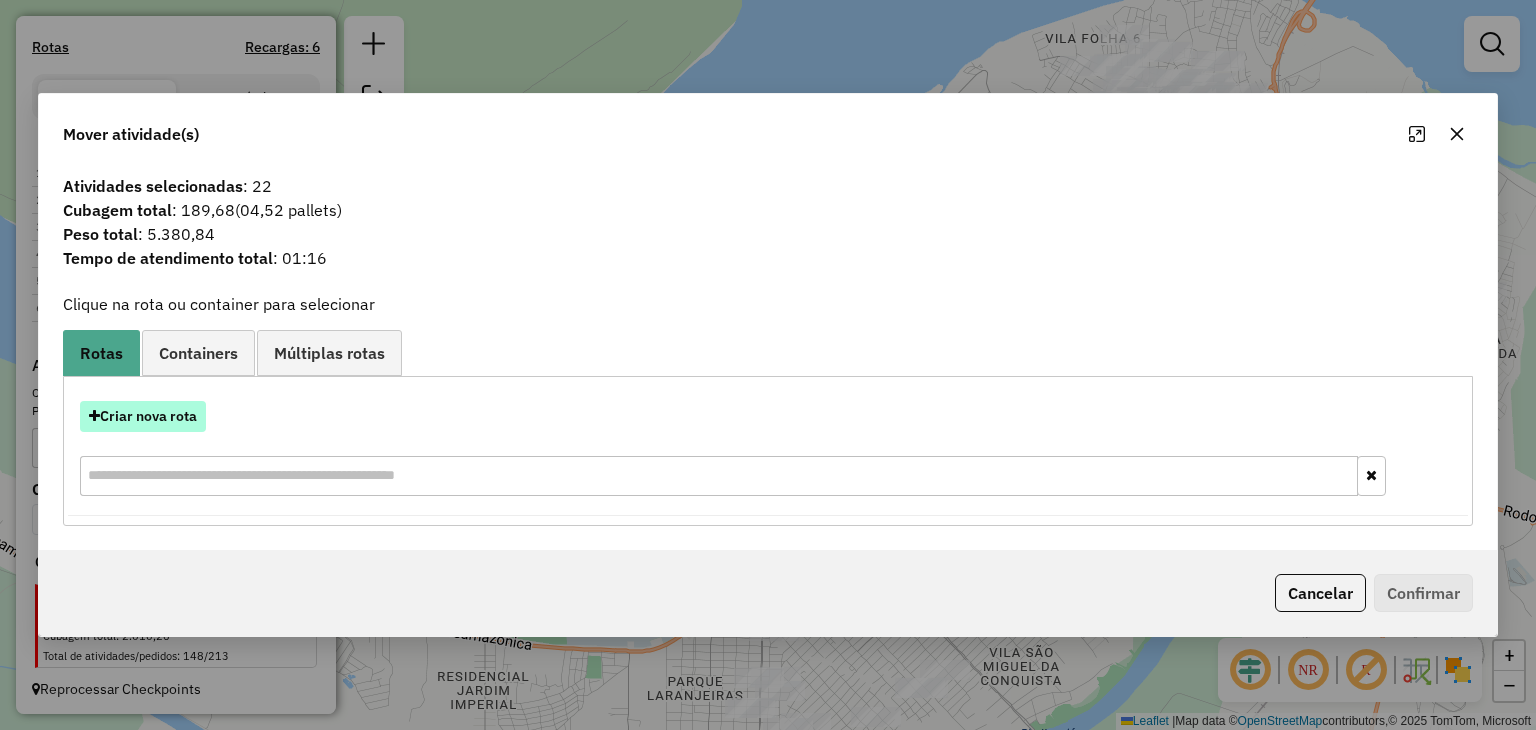 click on "Criar nova rota" at bounding box center [143, 416] 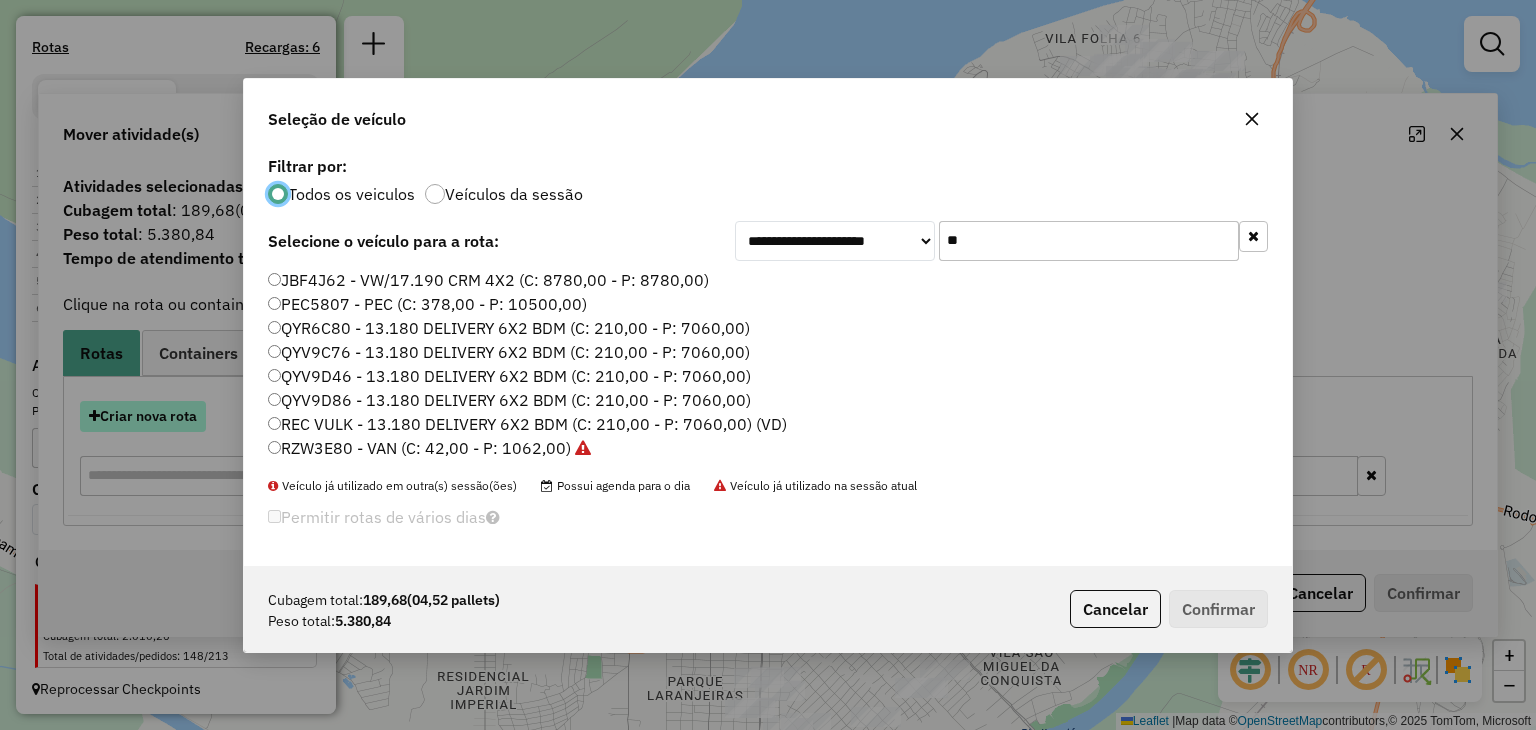 scroll, scrollTop: 10, scrollLeft: 6, axis: both 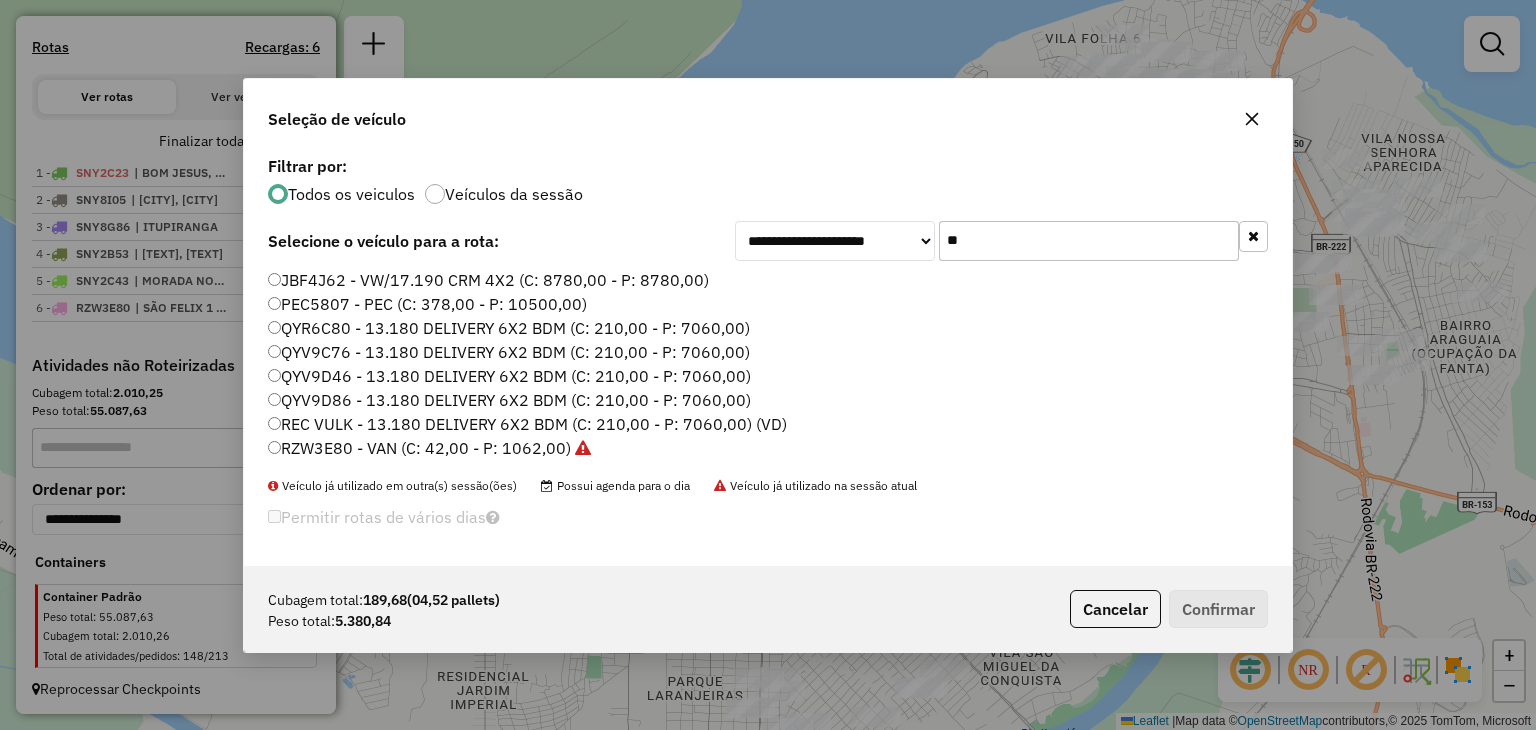 drag, startPoint x: 1060, startPoint y: 251, endPoint x: 875, endPoint y: 237, distance: 185.52898 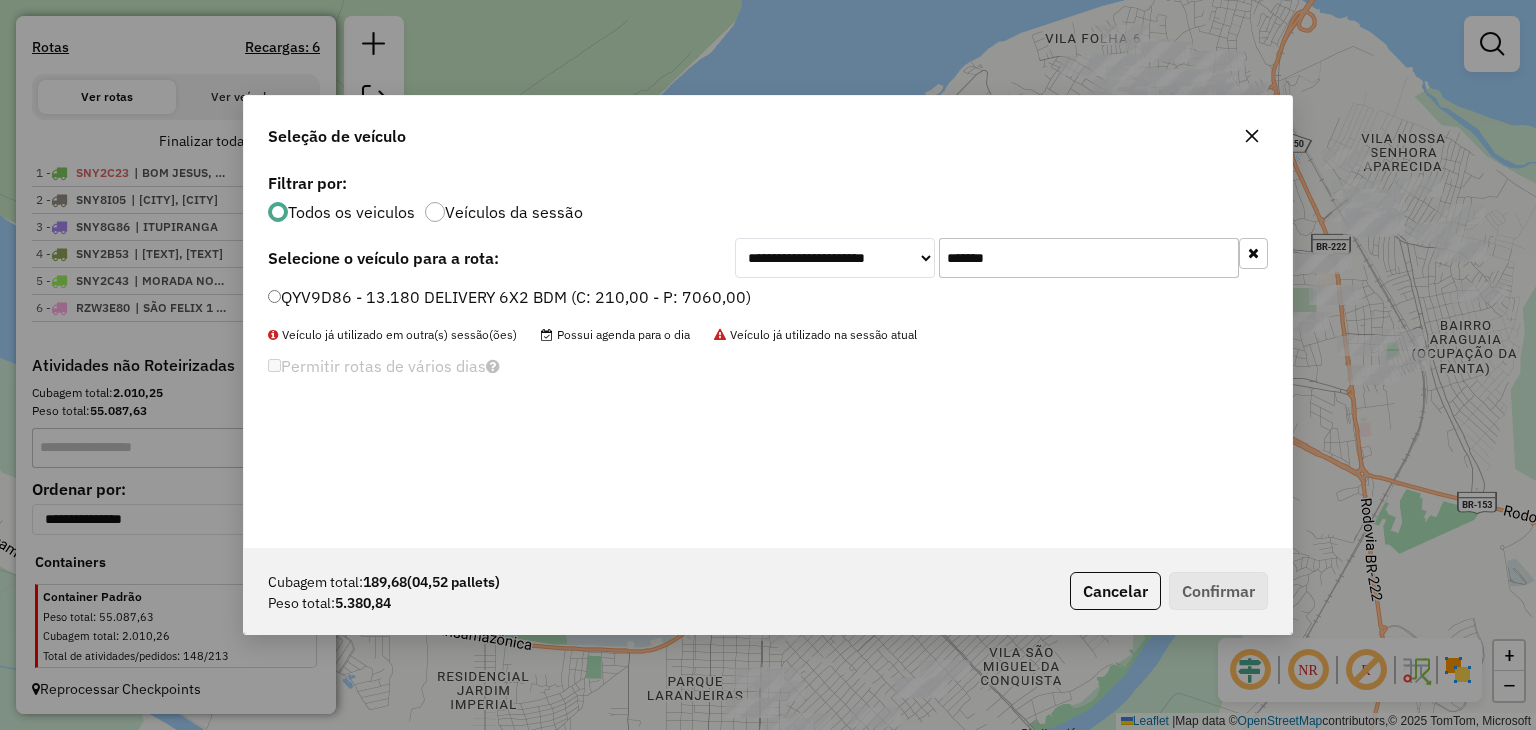 type on "*******" 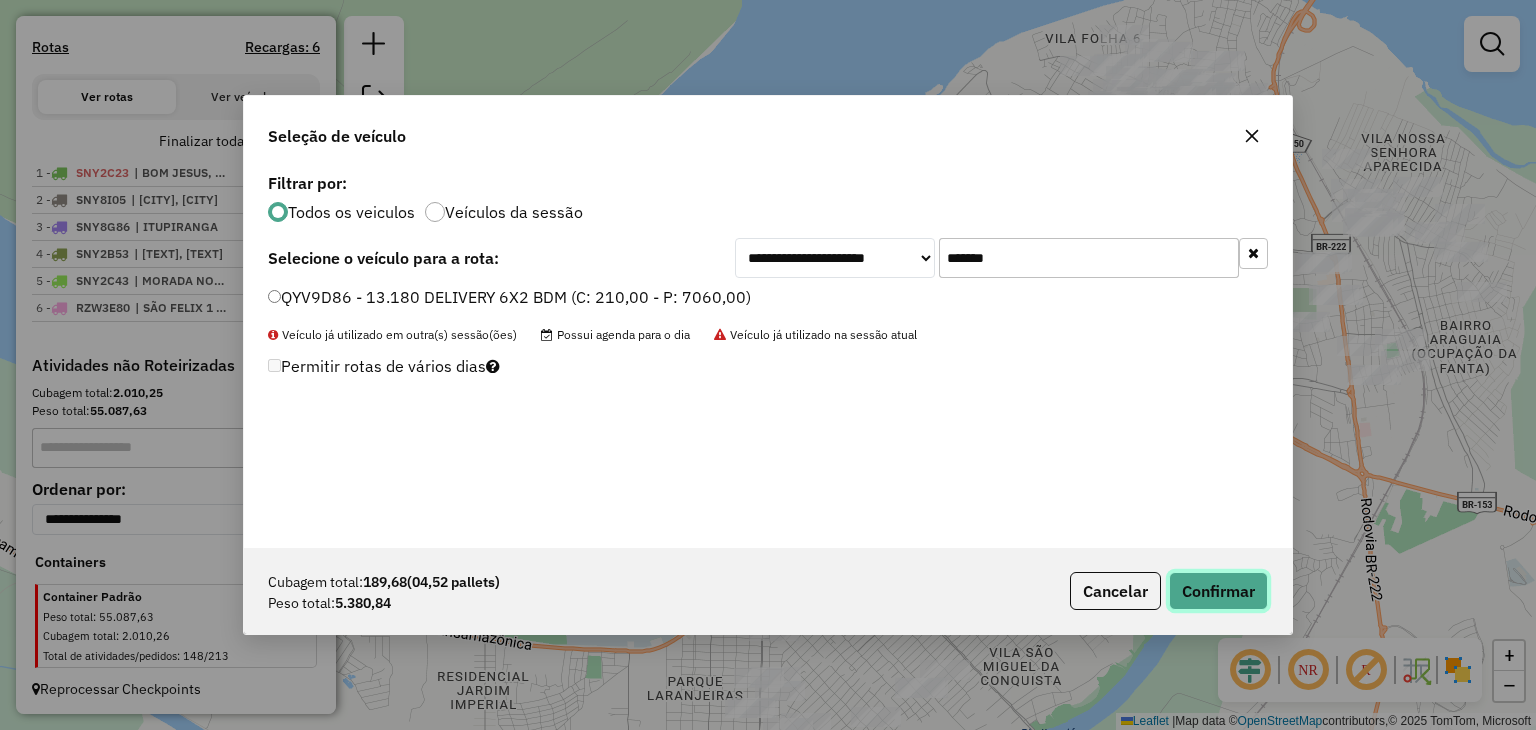 click on "Confirmar" 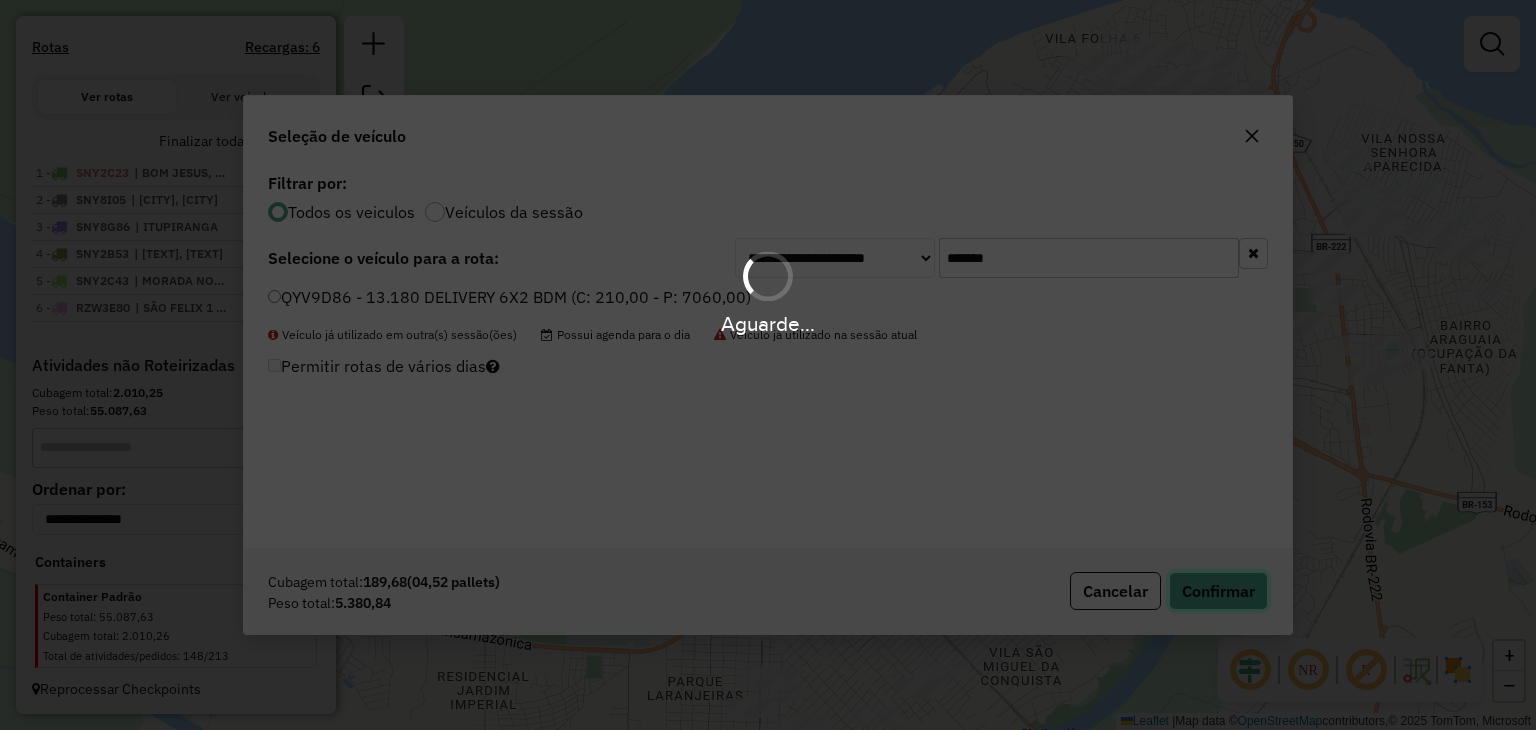 type 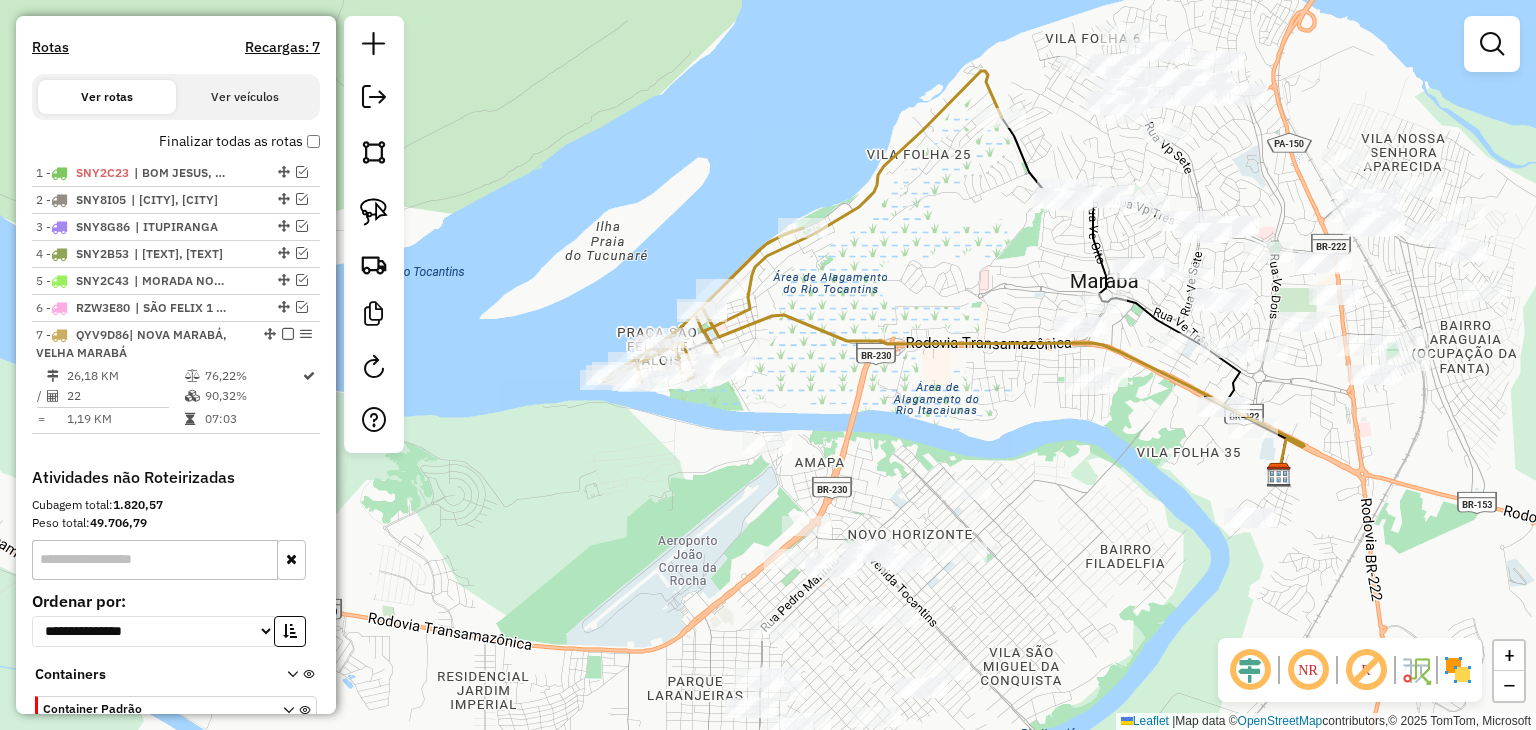 scroll, scrollTop: 760, scrollLeft: 0, axis: vertical 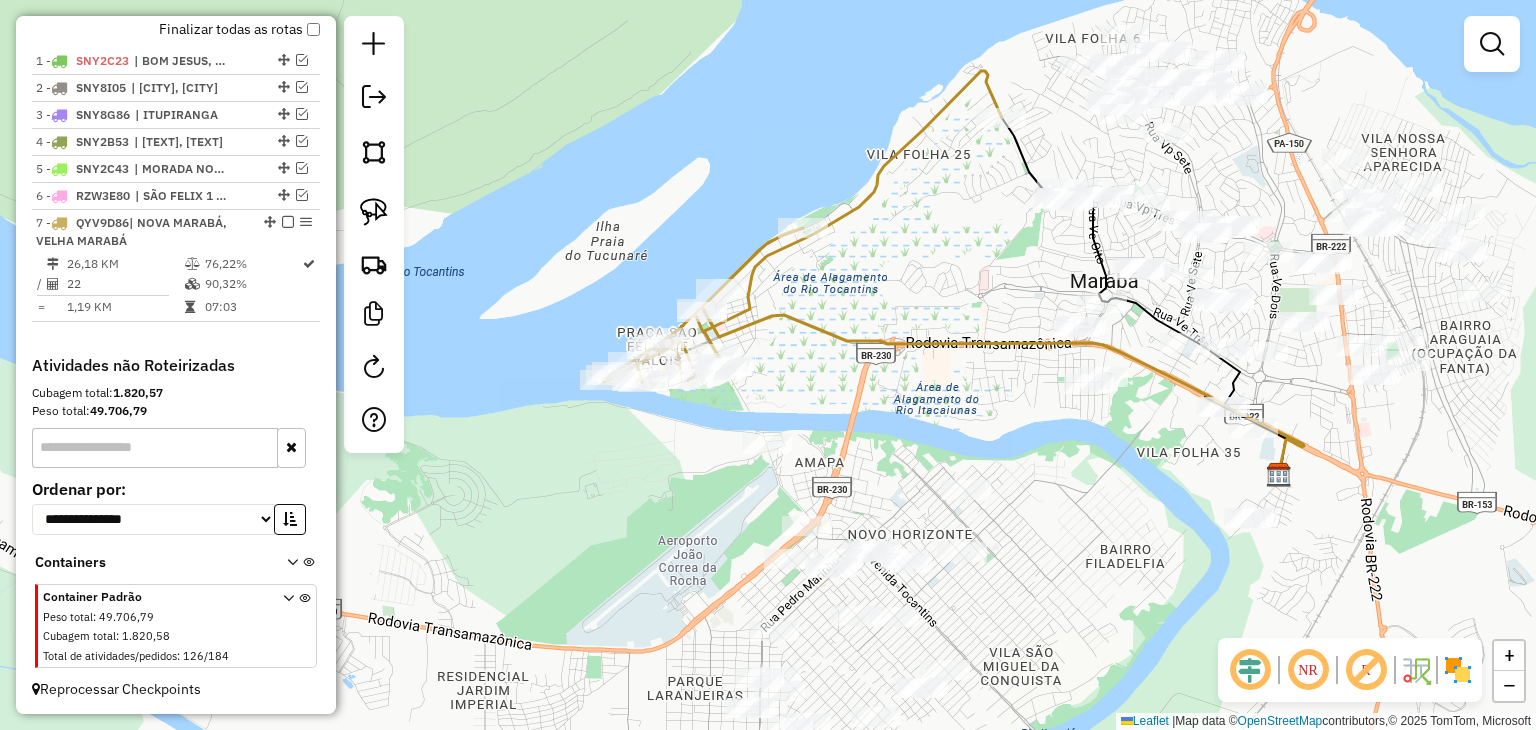 click 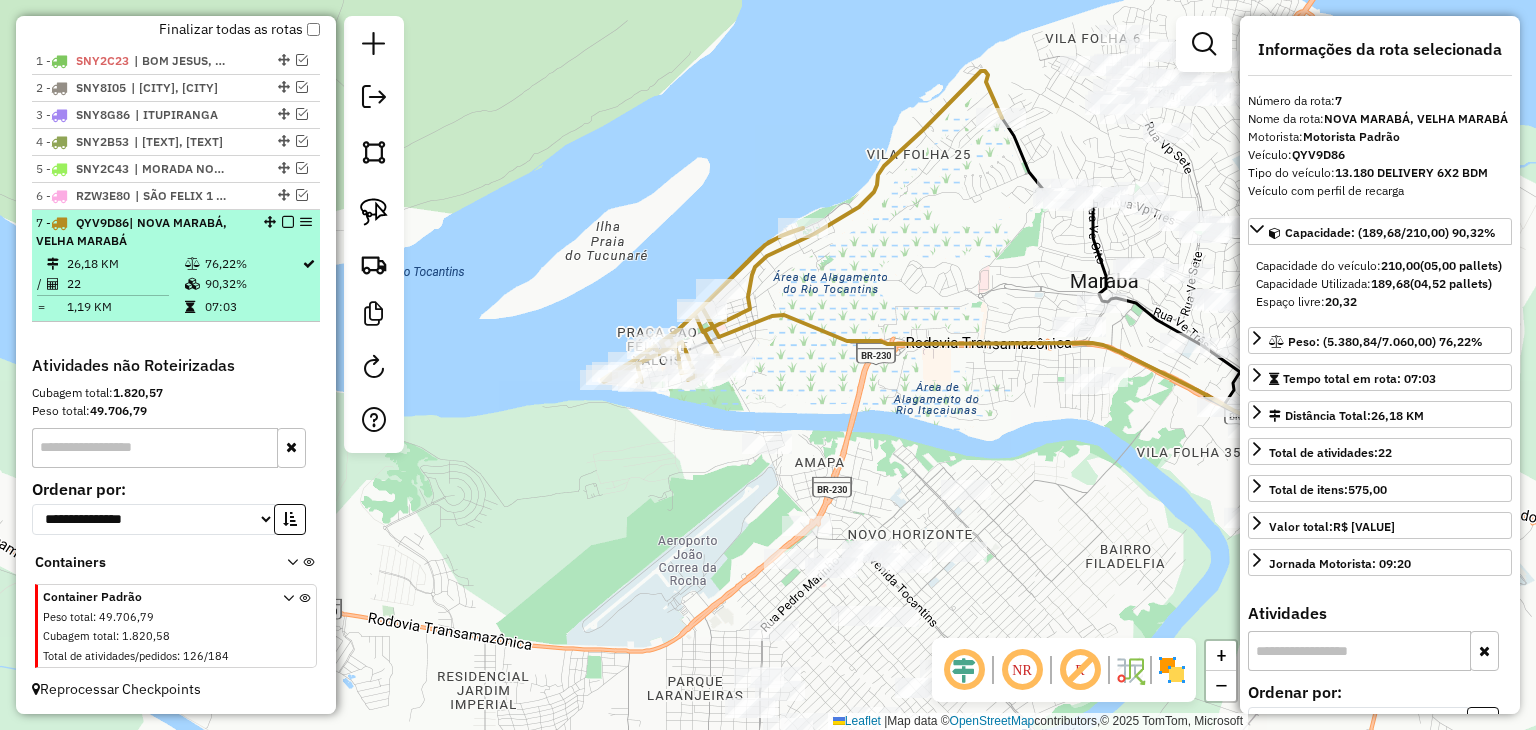 click at bounding box center (288, 222) 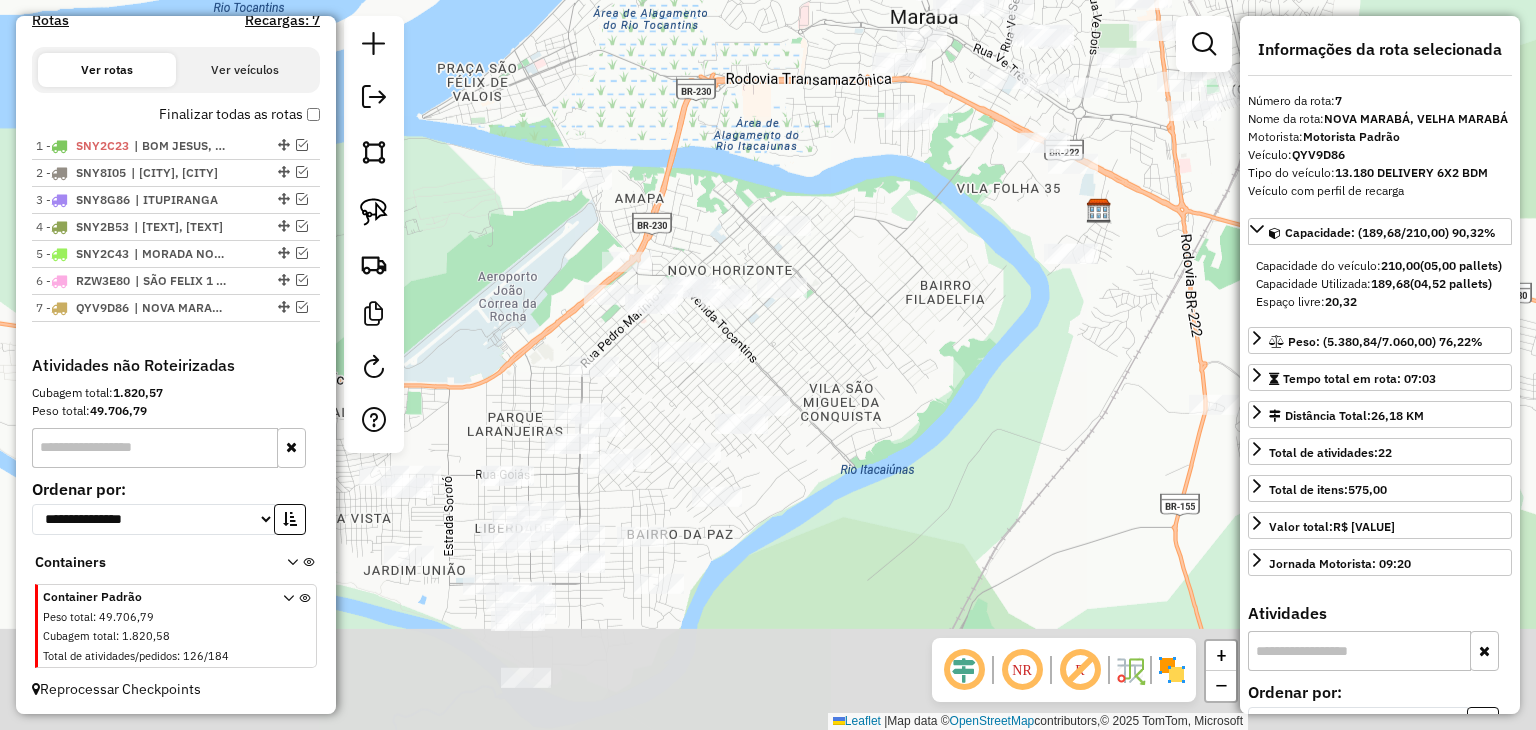 drag, startPoint x: 1052, startPoint y: 377, endPoint x: 874, endPoint y: 86, distance: 341.12314 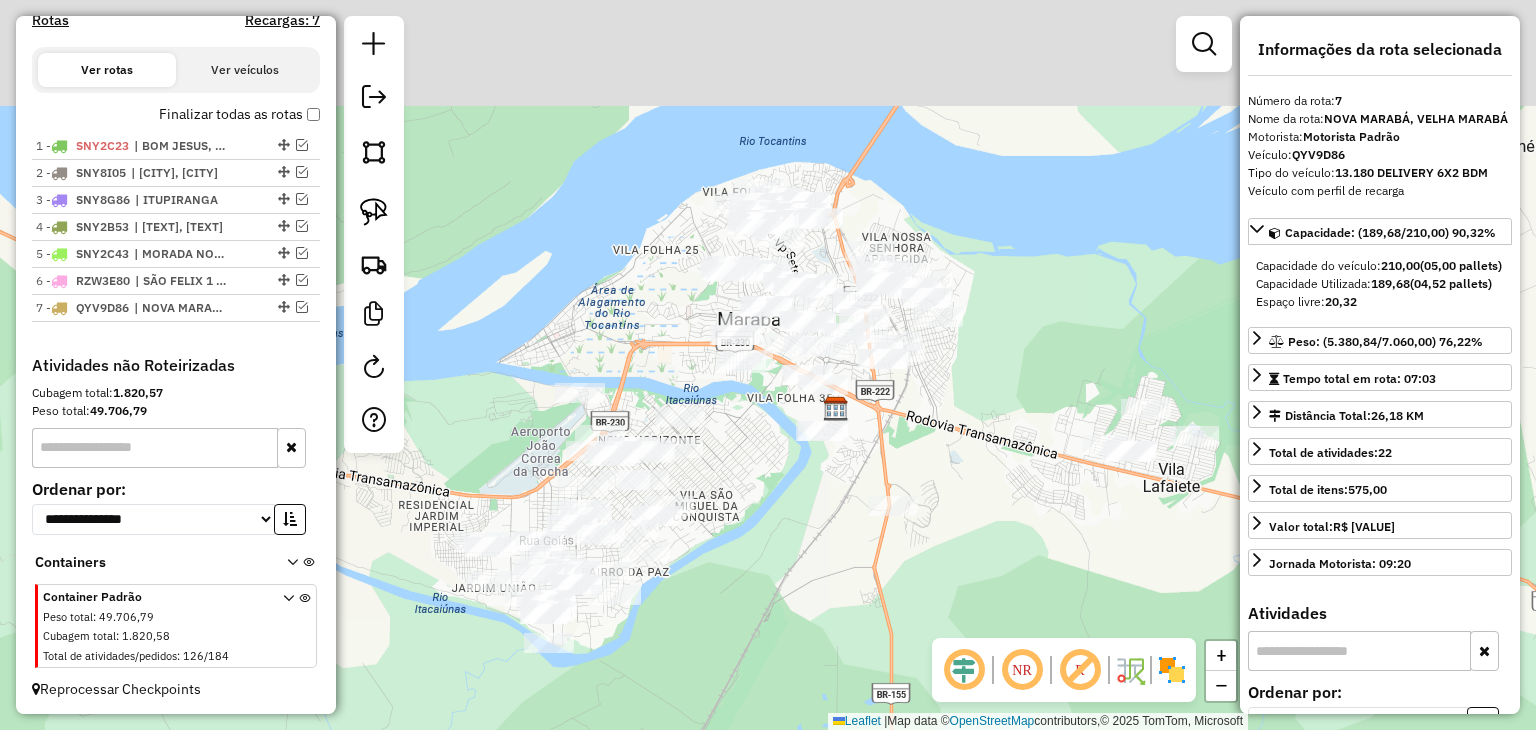 drag, startPoint x: 894, startPoint y: 199, endPoint x: 734, endPoint y: 439, distance: 288.4441 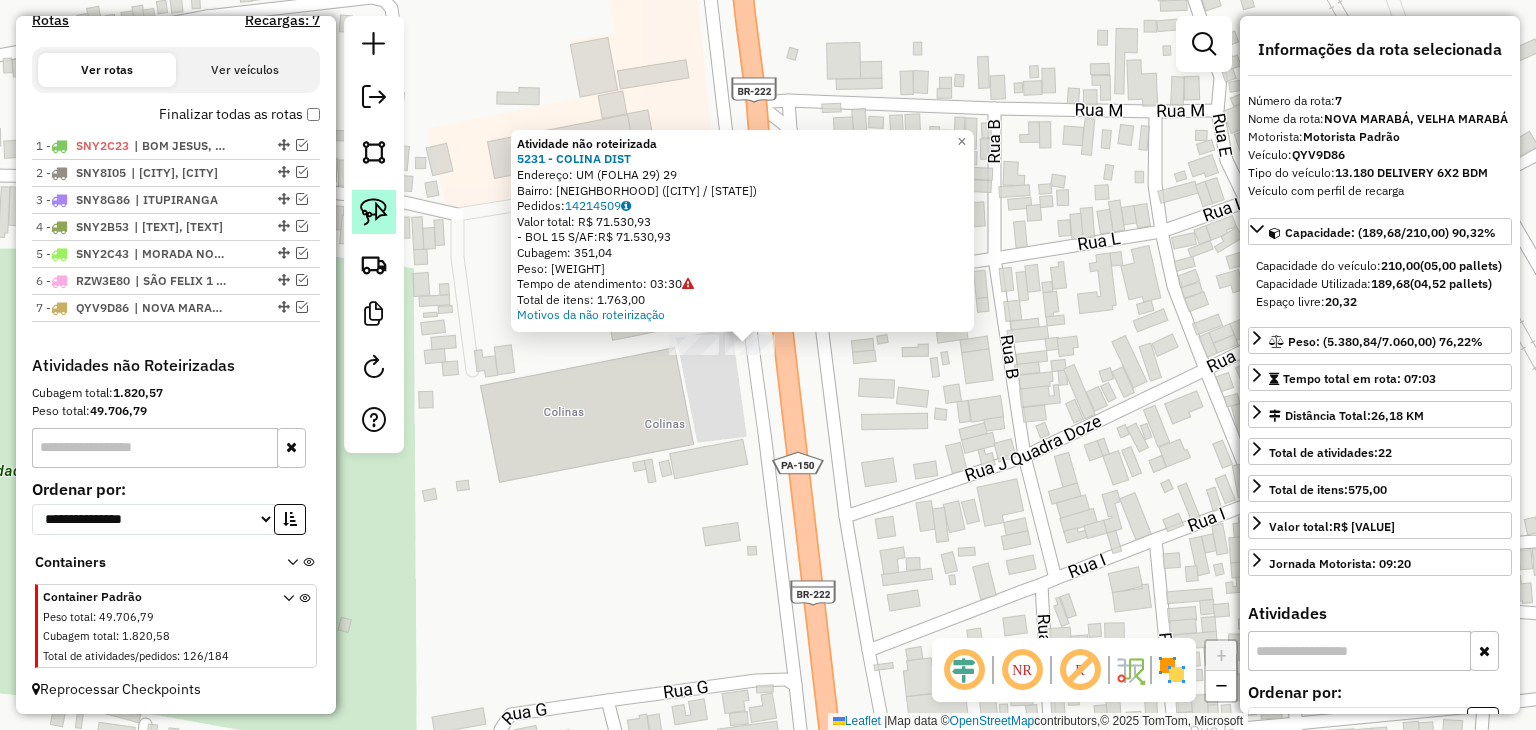 click 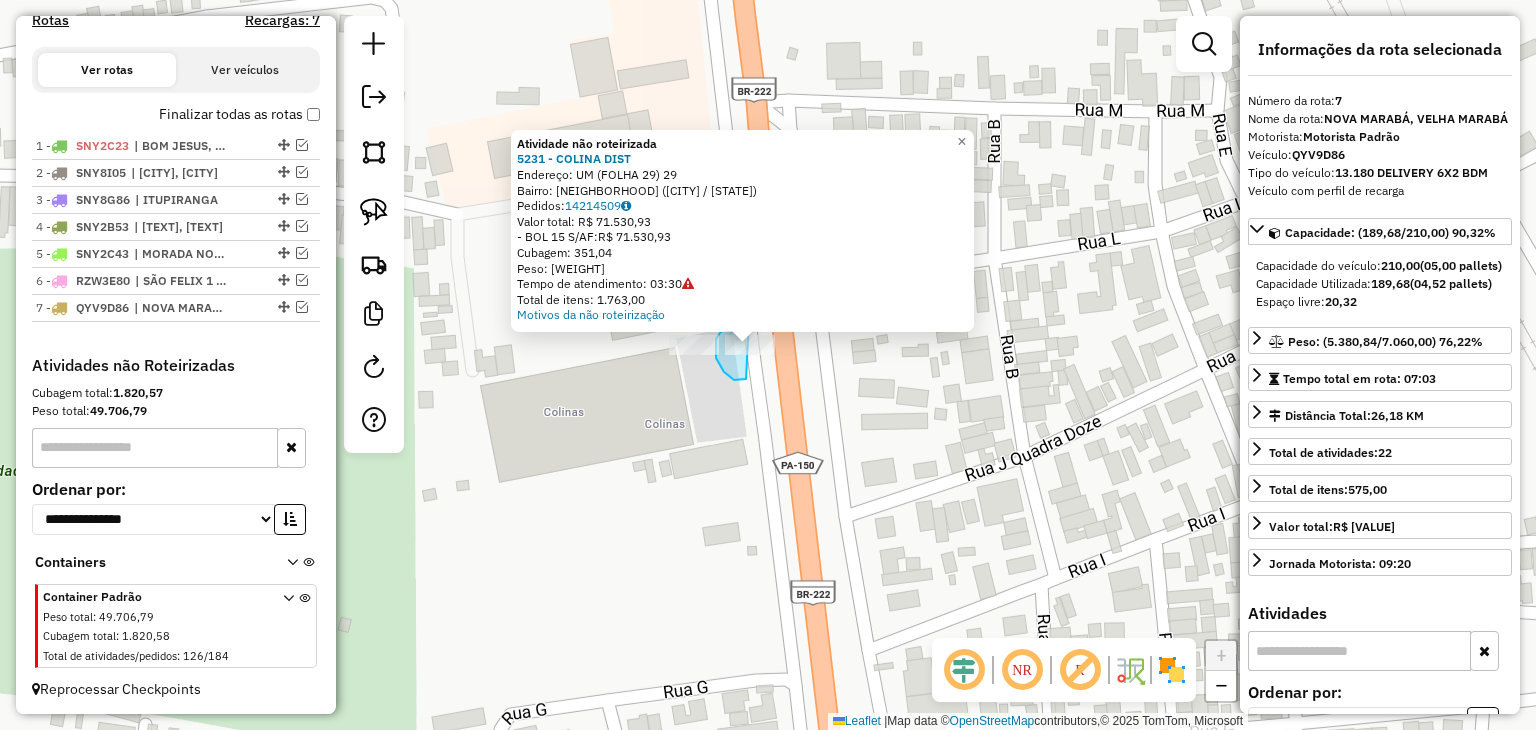 drag, startPoint x: 741, startPoint y: 380, endPoint x: 776, endPoint y: 357, distance: 41.880783 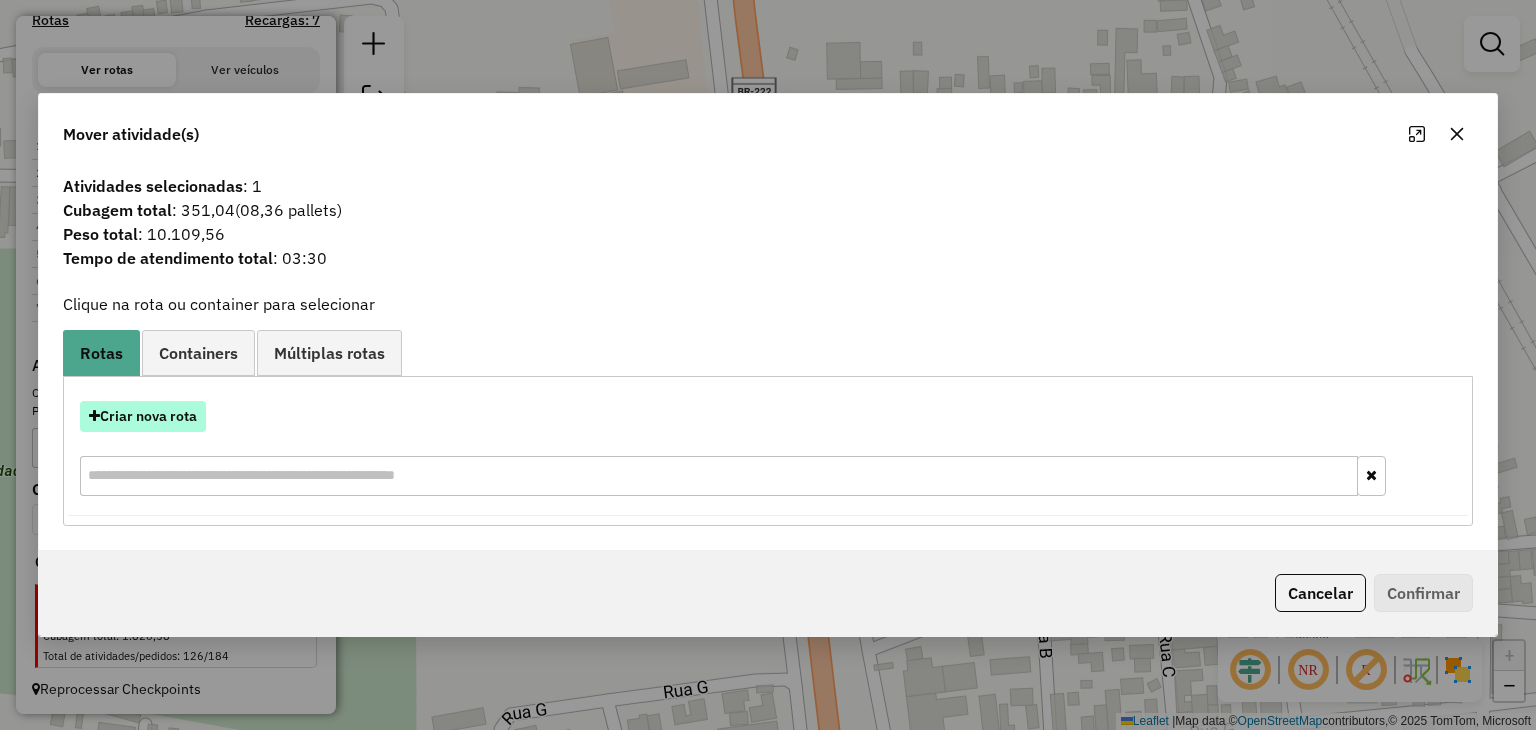 click on "Criar nova rota" at bounding box center [143, 416] 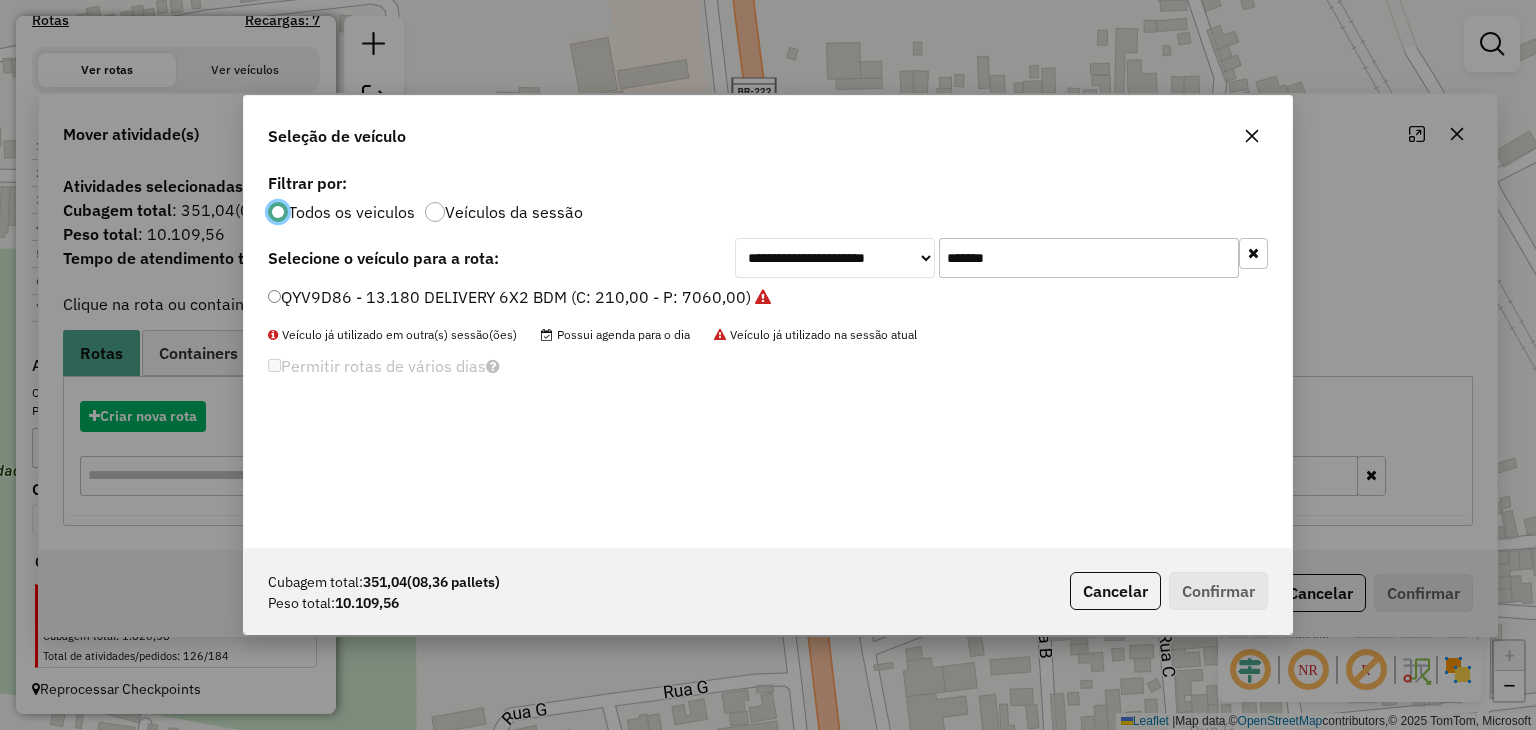 scroll, scrollTop: 10, scrollLeft: 6, axis: both 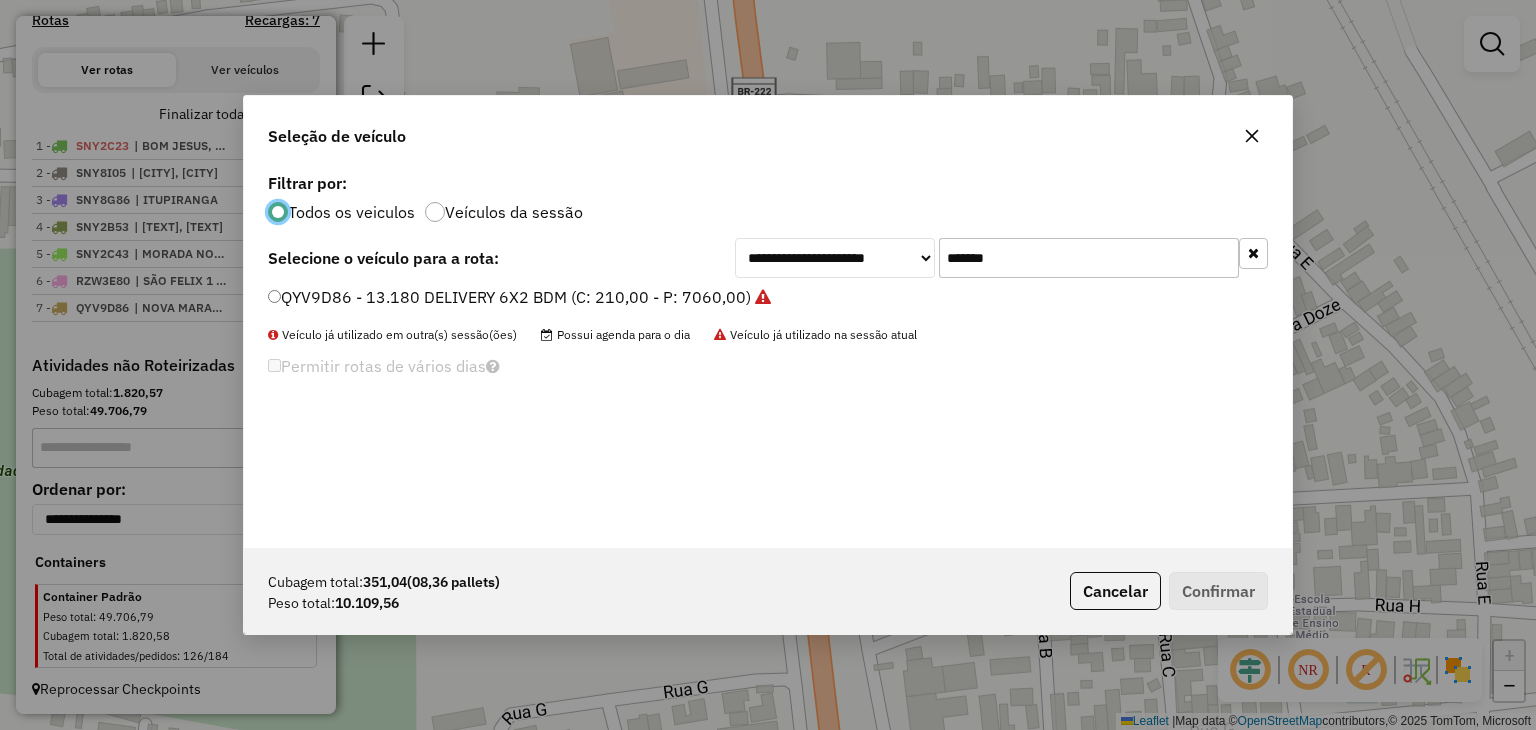 click on "*******" 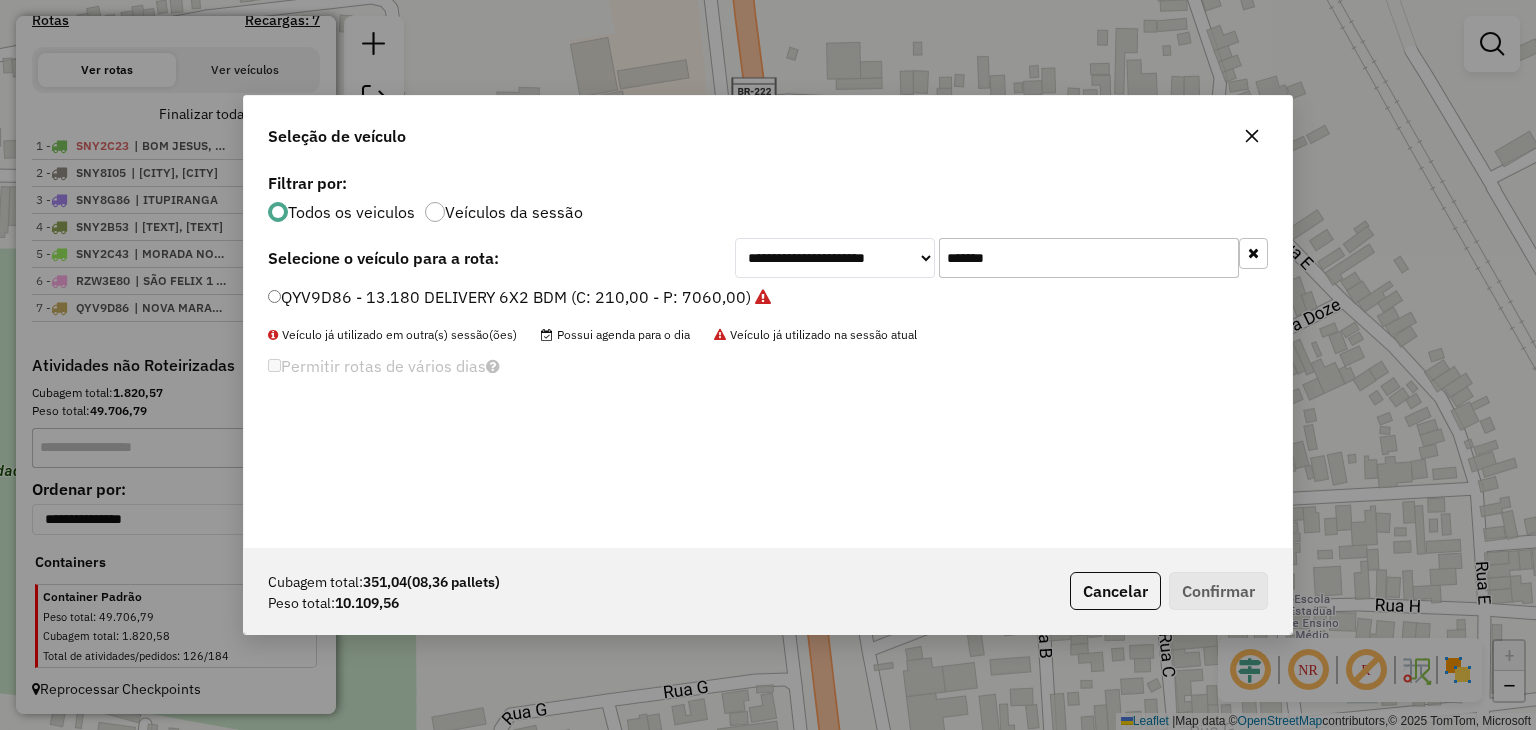click on "*******" 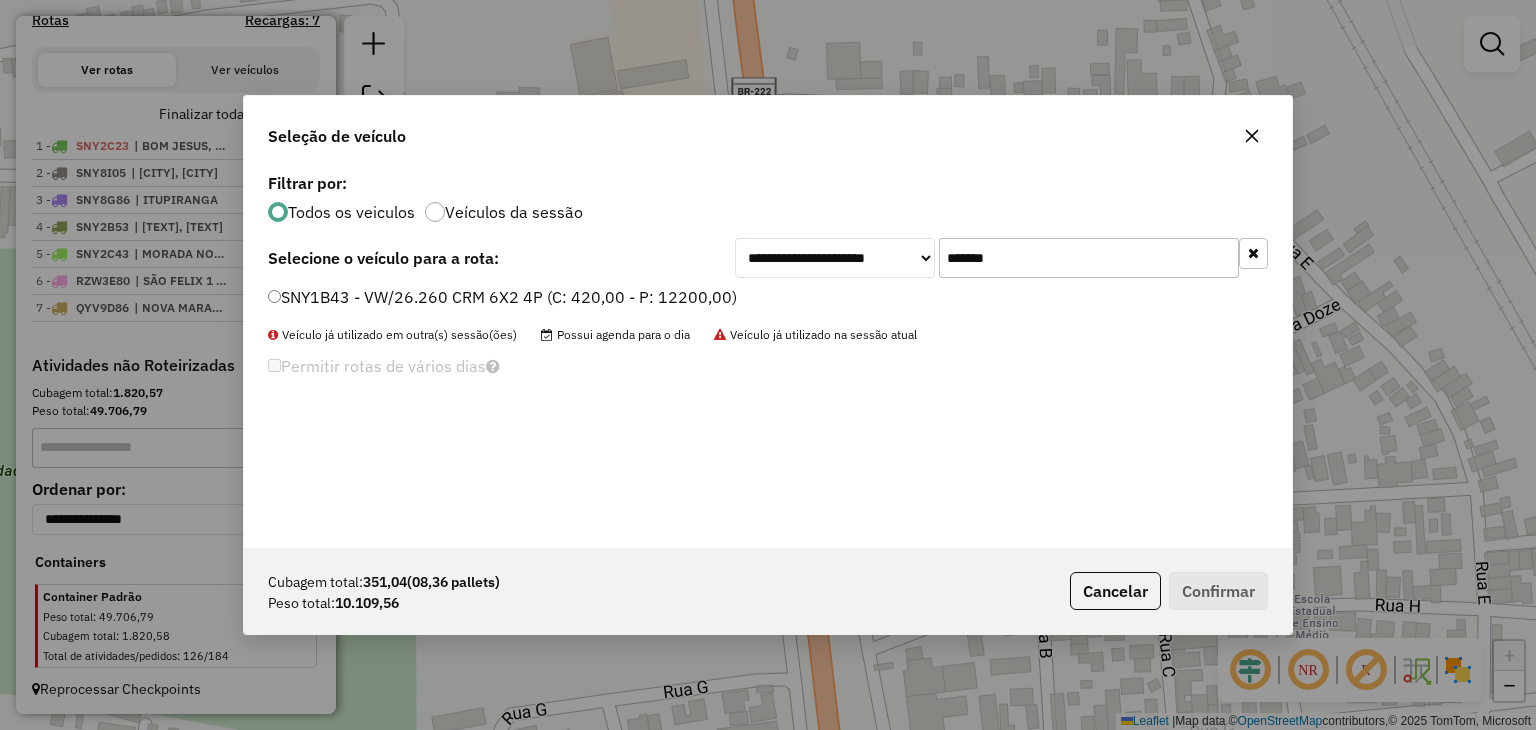 type on "*******" 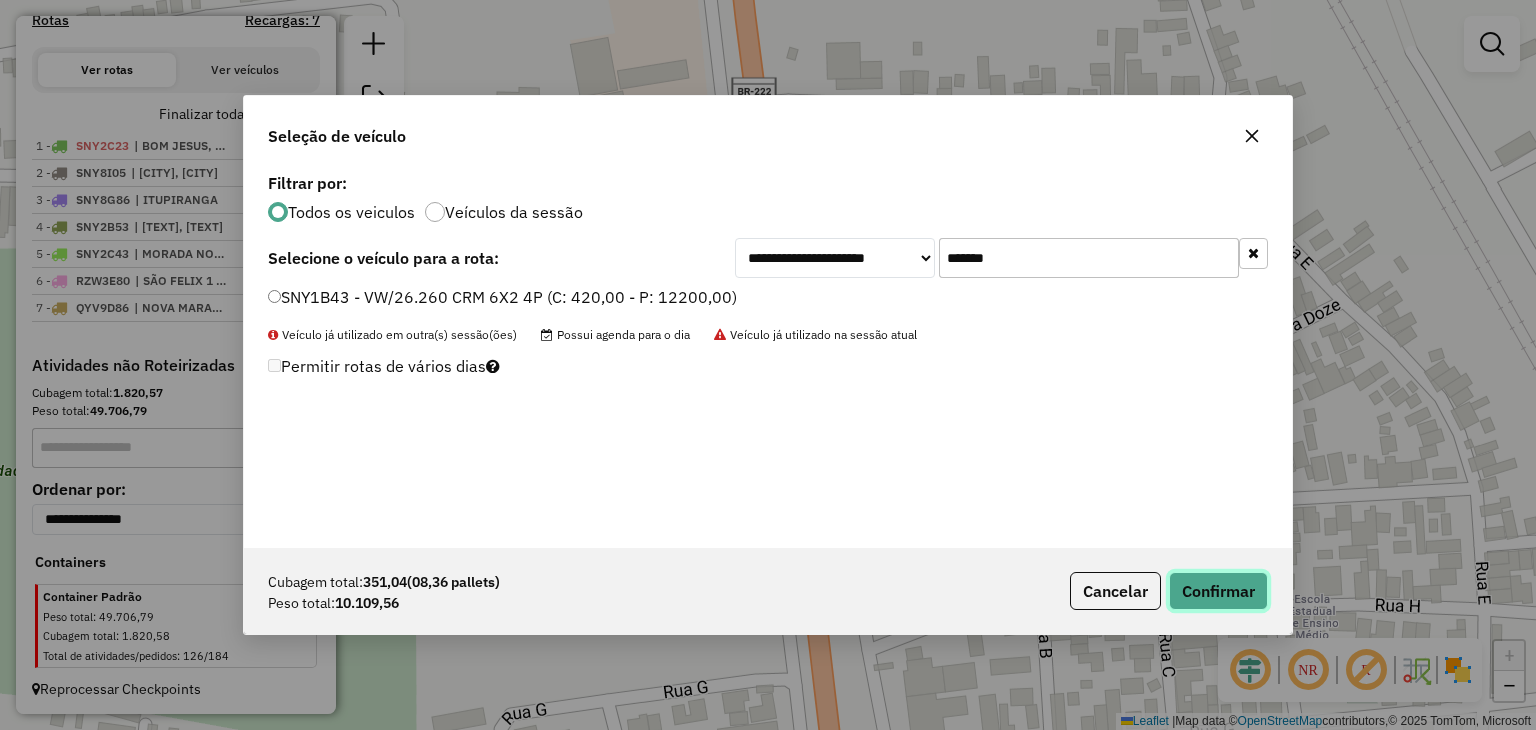 click on "Confirmar" 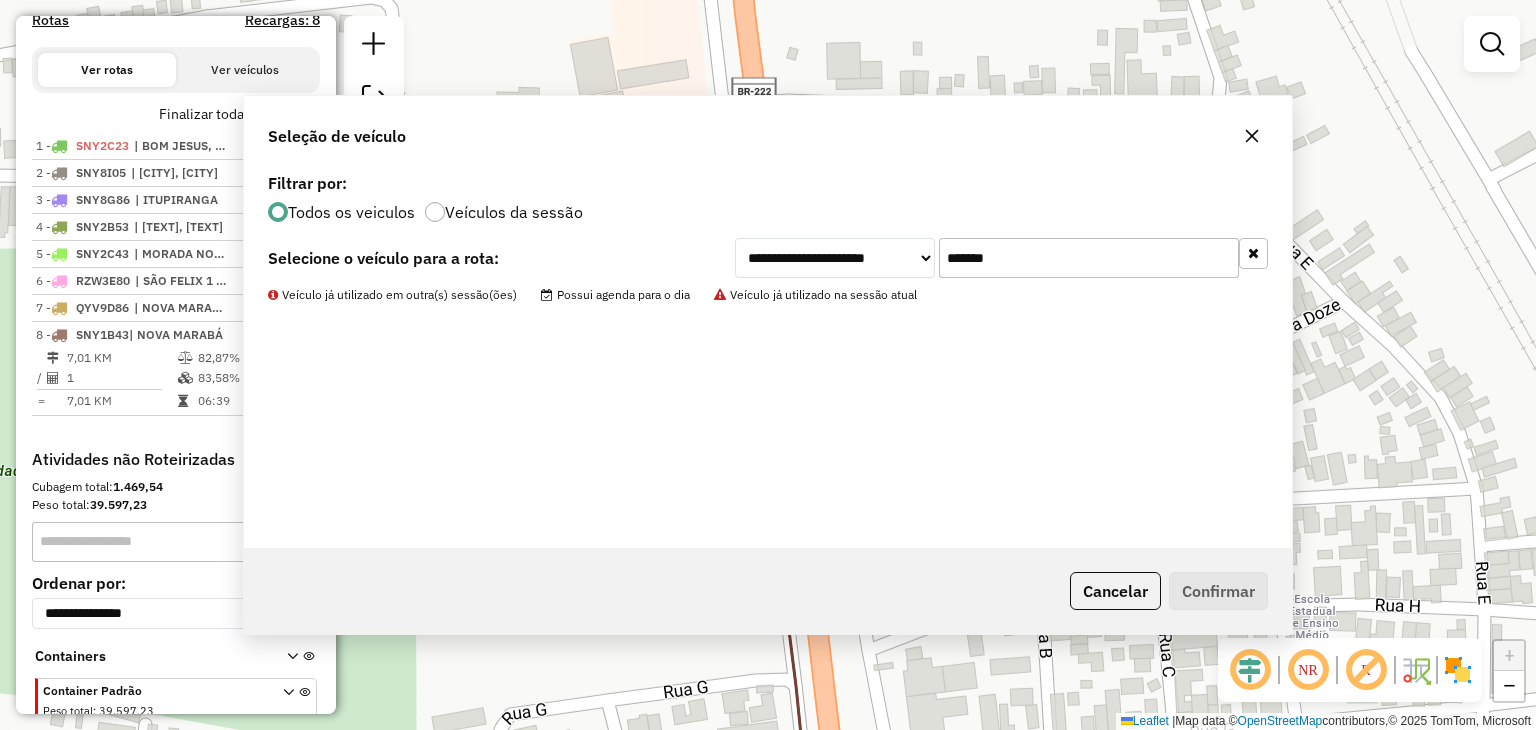 scroll, scrollTop: 768, scrollLeft: 0, axis: vertical 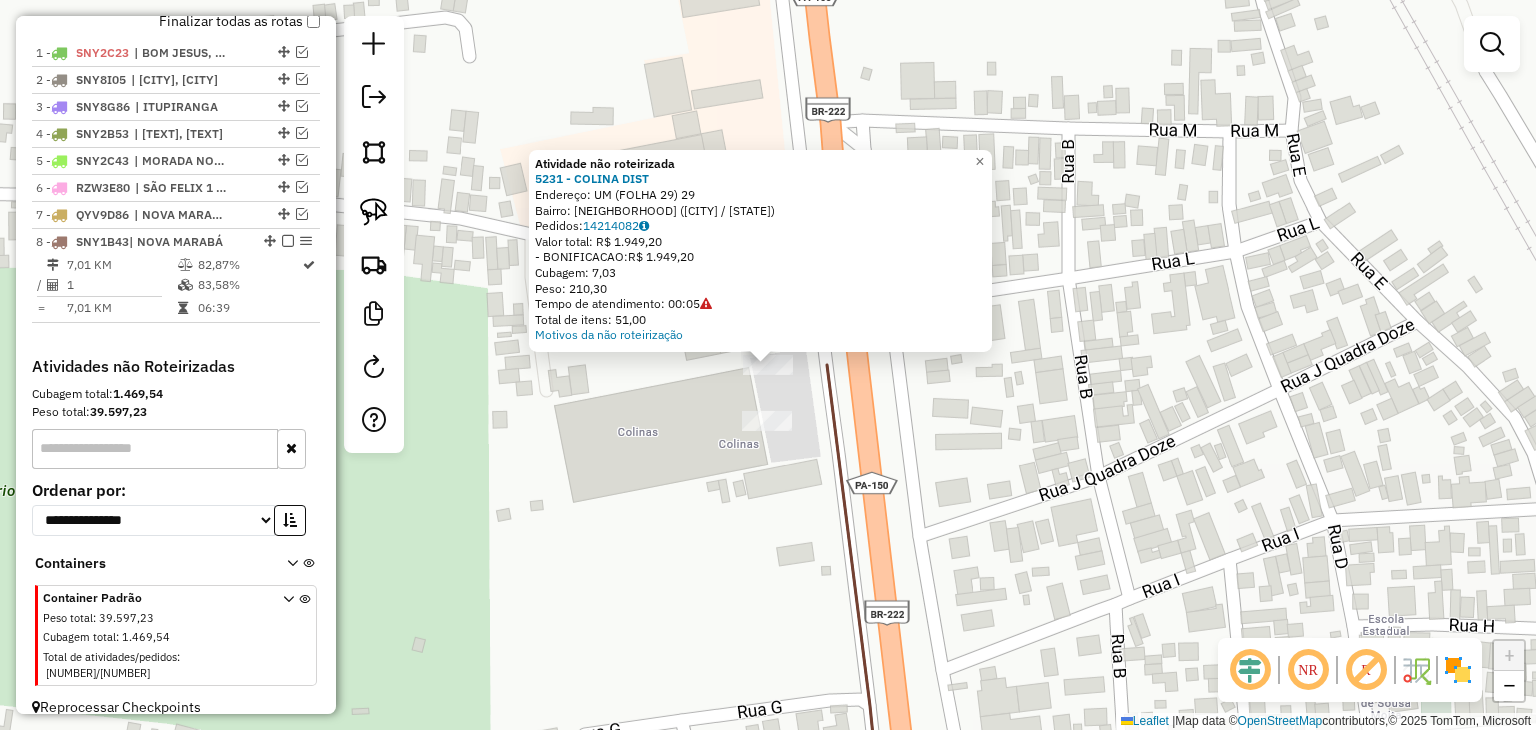 click on "Atividade não roteirizada 5231 - COLINA DIST Endereço: UM (FOLHA [NUMBER]) [NUMBER] Bairro: NOVA MARABA ([CITY] / PA) Pedidos: [ORDER_IDS] Valor total: R$ [PRICE] - BONIFICACAO: R$ [PRICE] Cubagem: [CUBAGE] Peso: [WEIGHT] Tempo de atendimento: [TIME] Total de itens: [ITEMS] Motivos da não roteirização × Janela de atendimento Grade de atendimento Capacidade Transportadoras Veículos Cliente Pedidos Rotas Selecione os dias de semana para filtrar as janelas de atendimento Seg Ter Qua Qui Sex Sáb Dom Informe o período da janela de atendimento: De: Até: Filtrar exatamente a janela do cliente Considerar janela de atendimento padrão Selecione os dias de semana para filtrar as grades de atendimento Seg Ter Qua Qui Sex Sáb Dom Considerar clientes sem dia de atendimento cadastrado Clientes fora do dia de atendimento selecionado Filtrar as atividades entre os valores definidos abaixo: Peso mínimo: Peso máximo: Cubagem mínima: **** Cubagem máxima: **** De: Até:" 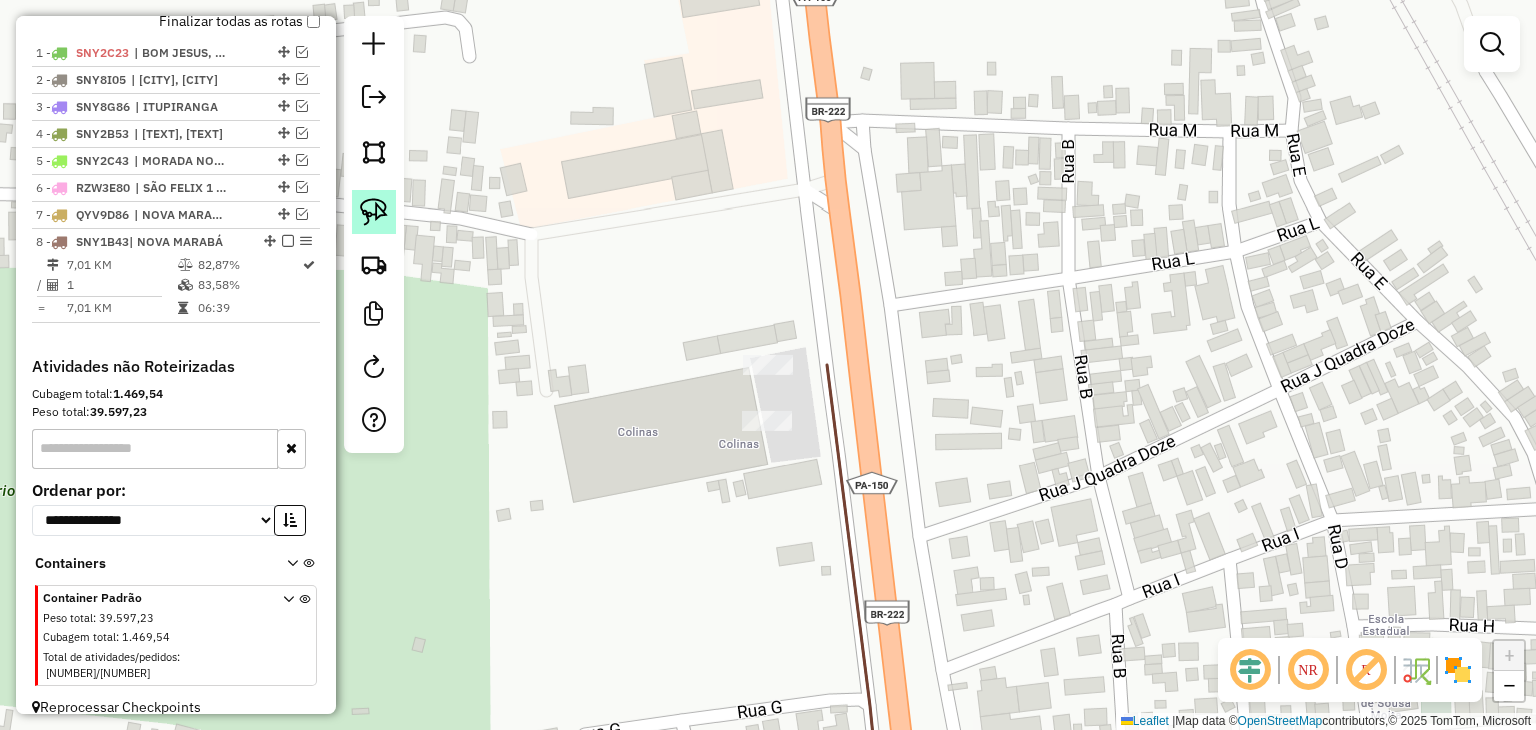 click 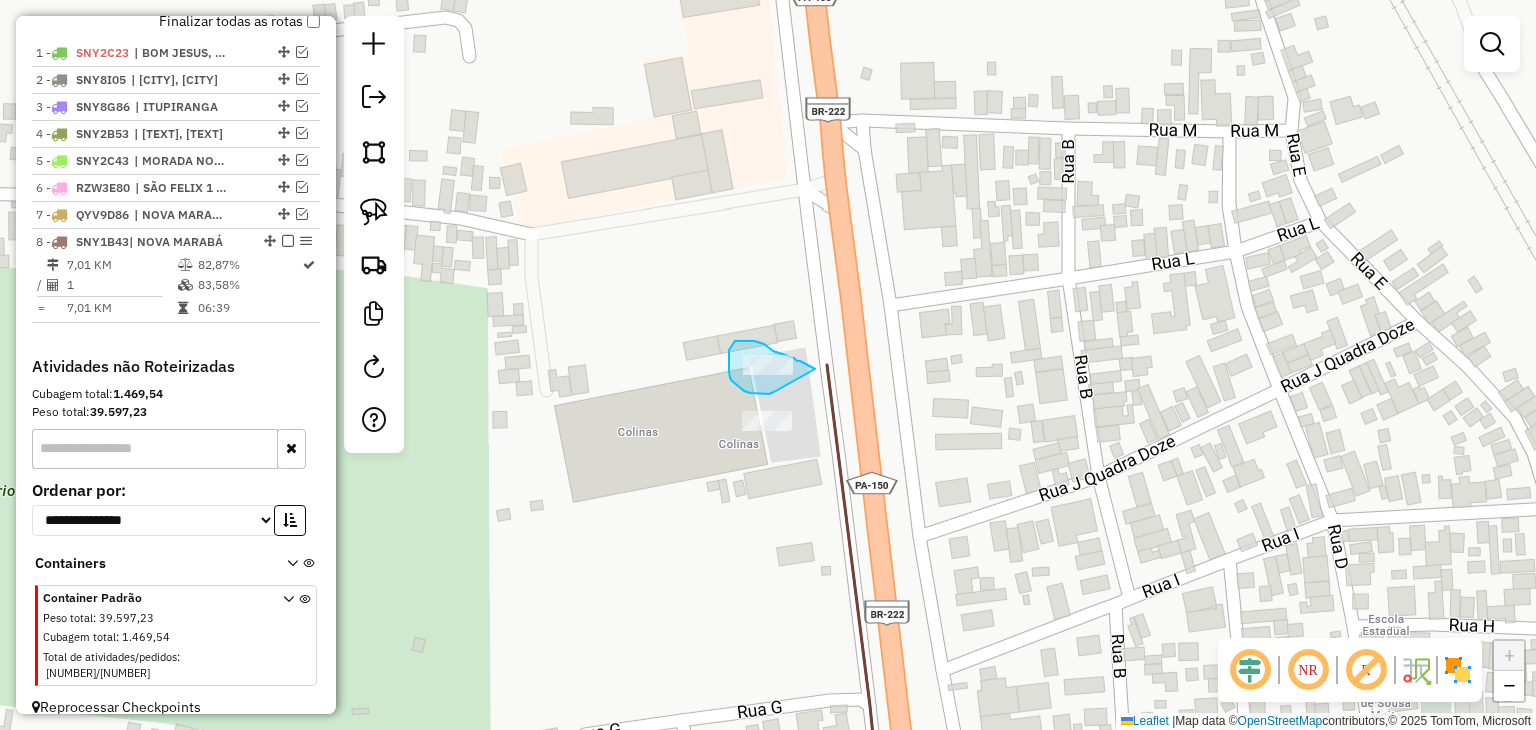 drag, startPoint x: 750, startPoint y: 393, endPoint x: 815, endPoint y: 370, distance: 68.94926 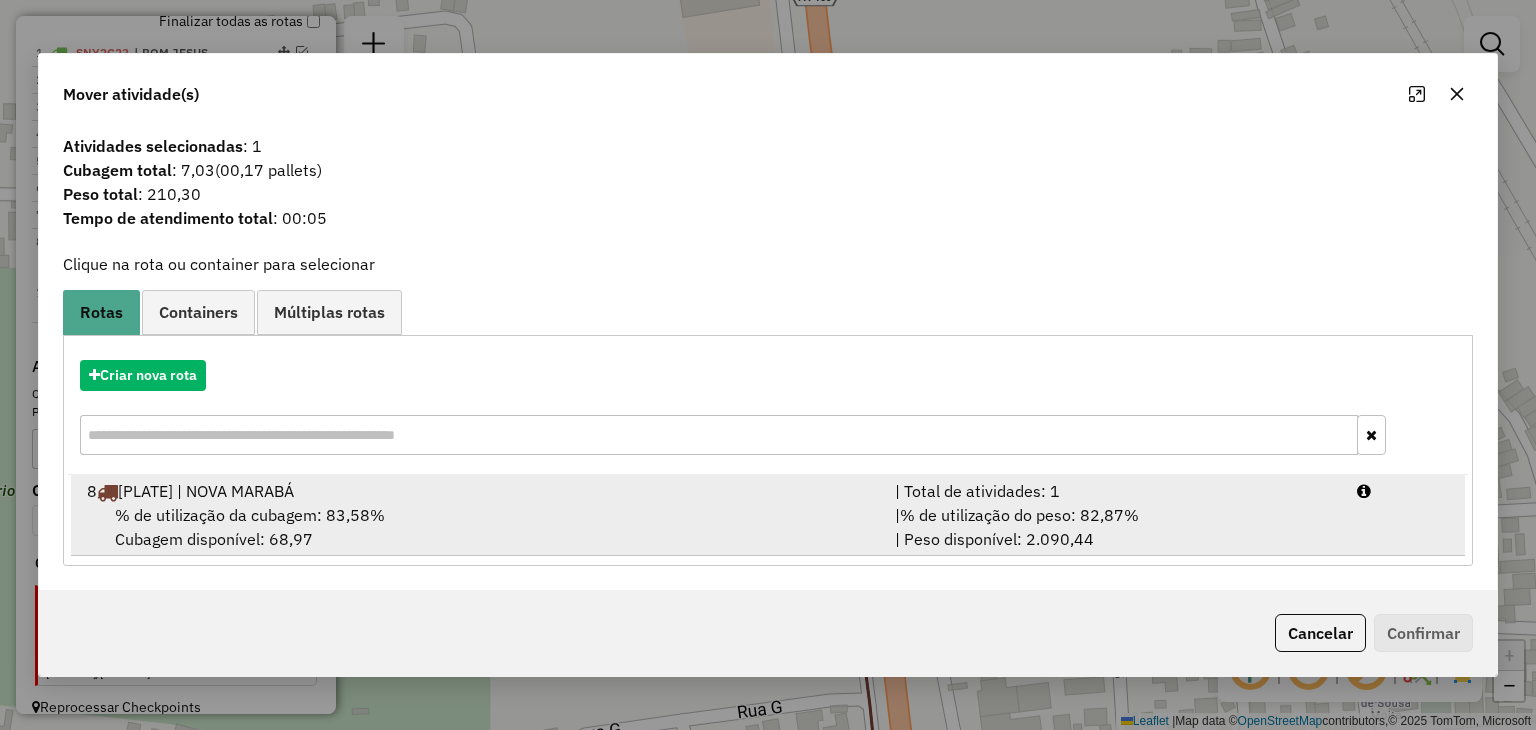click on "8 SNY1B43 | [CITY]" at bounding box center [479, 491] 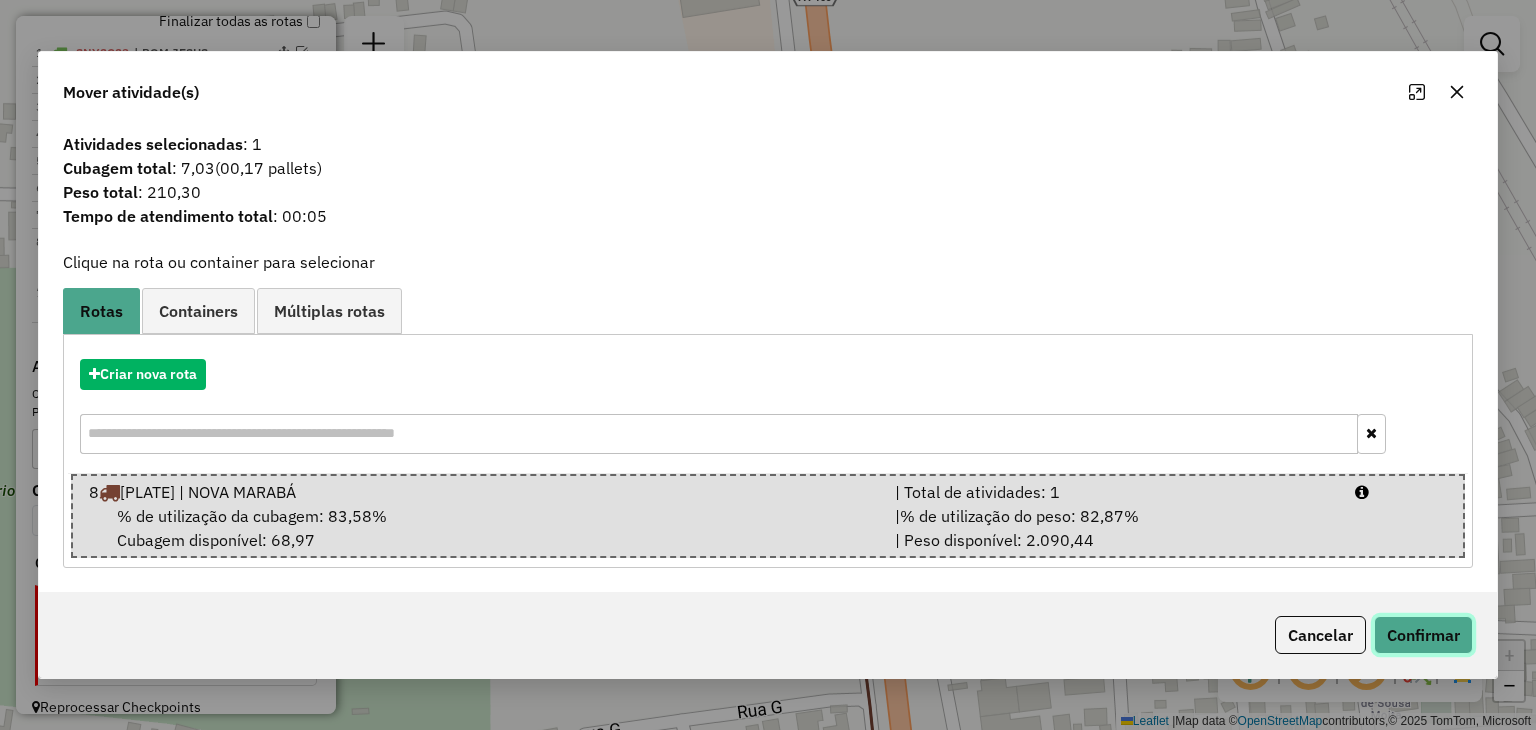 click on "Confirmar" 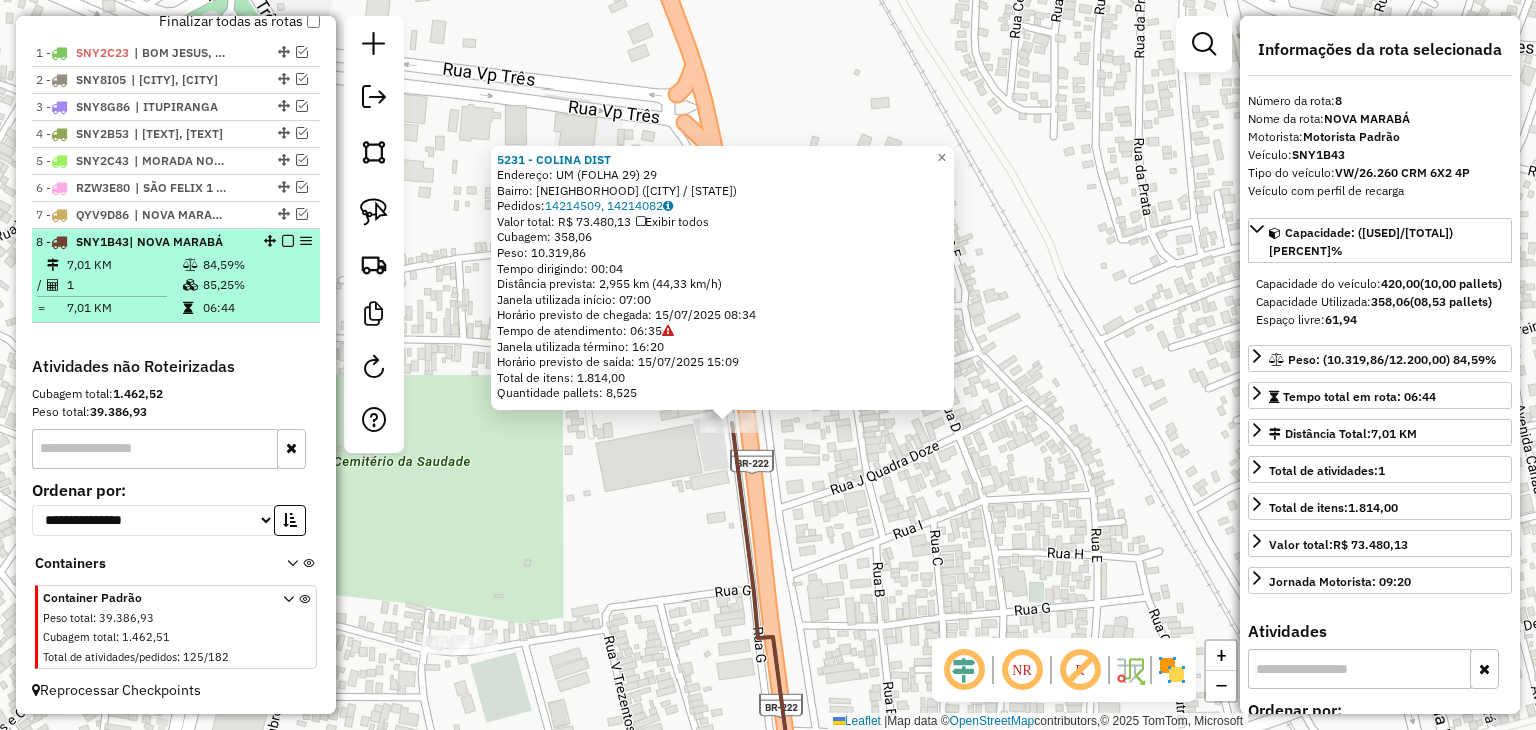 click at bounding box center [288, 241] 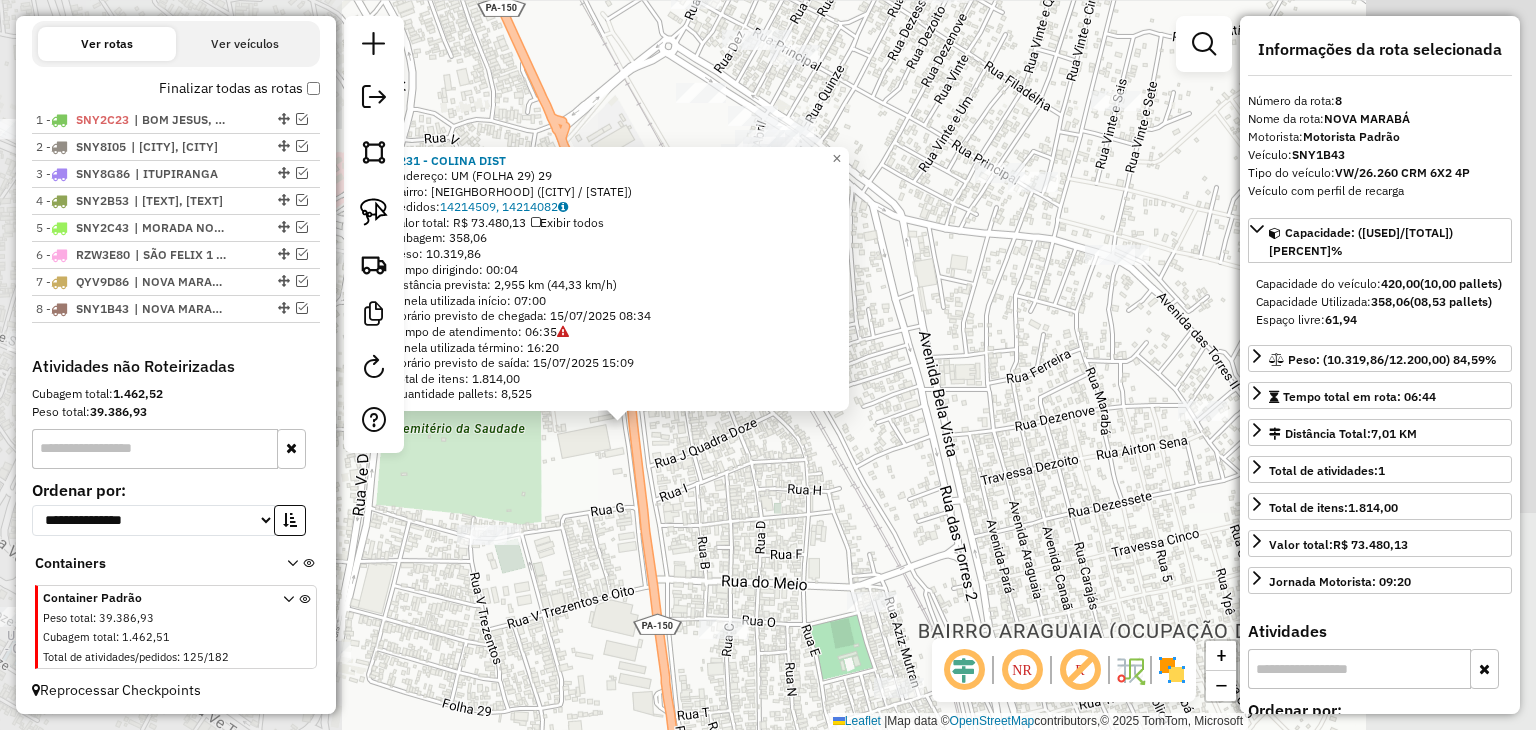 click on "[BRAND]  Endereço:  [STREET] [LETTER] [NUMBER]   Bairro: [NEIGHBORHOOD] ([CITY] / [STATE])   Pedidos:  [ORDER_ID], [ORDER_ID]   Valor total: [CURRENCY] [PRICE]   Exibir todos   Cubagem: [CUBAGE]  Peso: [WEIGHT]  Tempo dirigindo: [TIME]   Distância prevista: [DISTANCE] km ([SPEED] km/h)   Janela utilizada início: [TIME]   Horário previsto de chegada: [DATE] [TIME]   Tempo de atendimento: [TIME]   Janela utilizada término: [TIME]   Horário previsto de saída: [DATE] [TIME]   Total de itens: [ITEMS]   Quantidade pallets: [PALLETS]  × Janela de atendimento Grade de atendimento Capacidade Transportadoras Veículos Cliente Pedidos  Rotas Selecione os dias de semana para filtrar as janelas de atendimento  Seg   Ter   Qua   Qui   Sex   Sáb   Dom  Informe o período da janela de atendimento: De: Até:  Filtrar exatamente a janela do cliente  Considerar janela de atendimento padrão  Selecione os dias de semana para filtrar as grades de atendimento  Seg   Ter   Qua   Qui   Sex   Sáb   Dom   Peso mínimo:   Peso máximo:  **** **** De:" 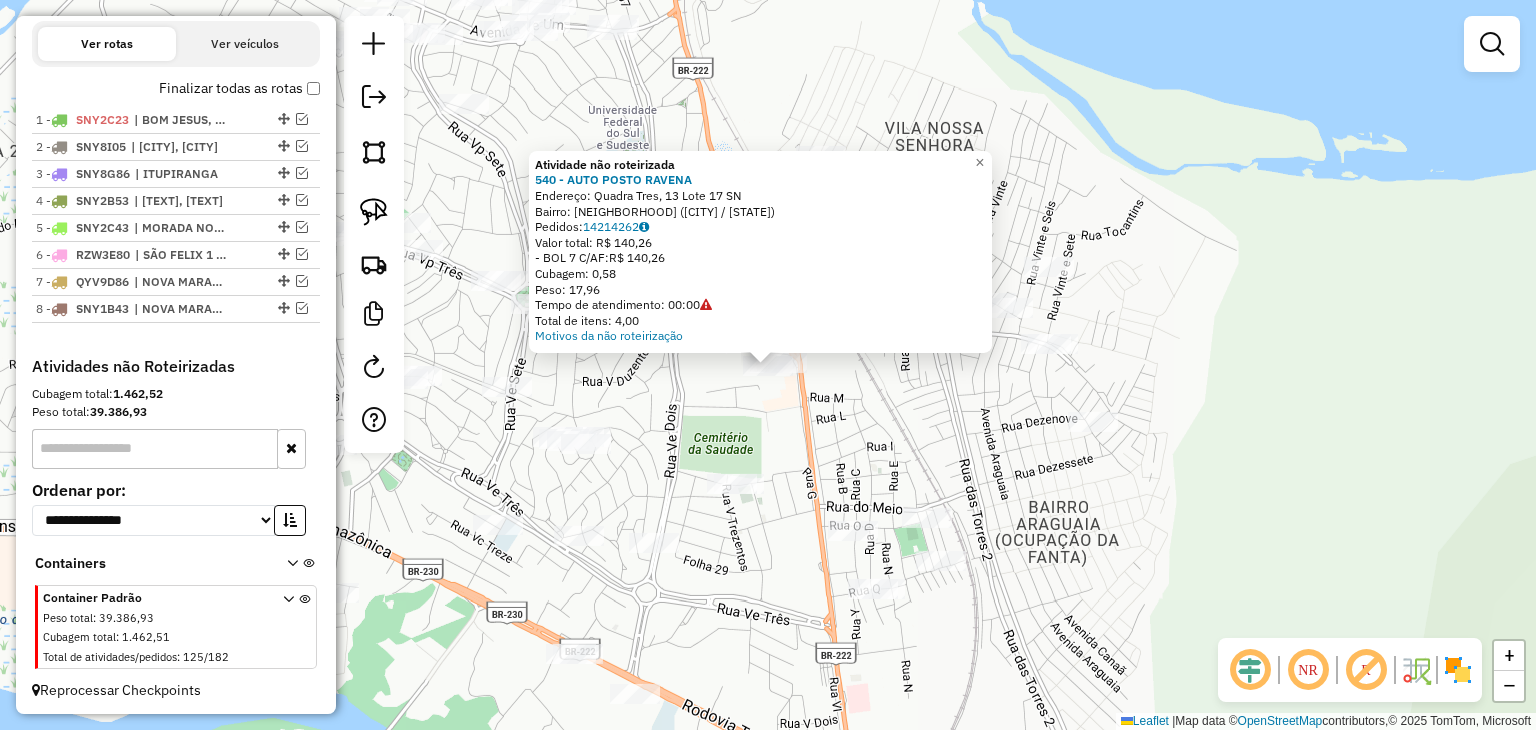 click on "Atividade não roteirizada 540 - AUTO POSTO RAVENA Endereço: Quadra Tres, 13 Lote 17 SN Bairro: NOVA MARABA ([MARABA] / [STATE]) Pedidos: 14214262 Valor total: R$ 140,26 - BOL 7 C/AF: R$ 140,26 Cubagem: 0,58 Peso: 17,96 Tempo de atendimento: 00:00 Total de itens: 4,00 Motivos da não roteirização × Janela de atendimento Grade de atendimento Capacidade Transportadoras Veículos Cliente Pedidos Rotas Selecione os dias de semana para filtrar as janelas de atendimento Seg Ter Qua Qui Sex Sáb Dom Informe o período da janela de atendimento: De: Até: Filtrar exatamente a janela do cliente Considerar janela de atendimento padrão Selecione os dias de semana para filtrar as grades de atendimento Seg Ter Qua Qui Sex Sáb Dom Considerar clientes sem dia de atendimento cadastrado Clientes fora do dia de atendimento selecionado Filtrar as atividades entre os valores definidos abaixo: Peso mínimo: Peso máximo: Cubagem mínima: **** Cubagem máxima: **** De:" 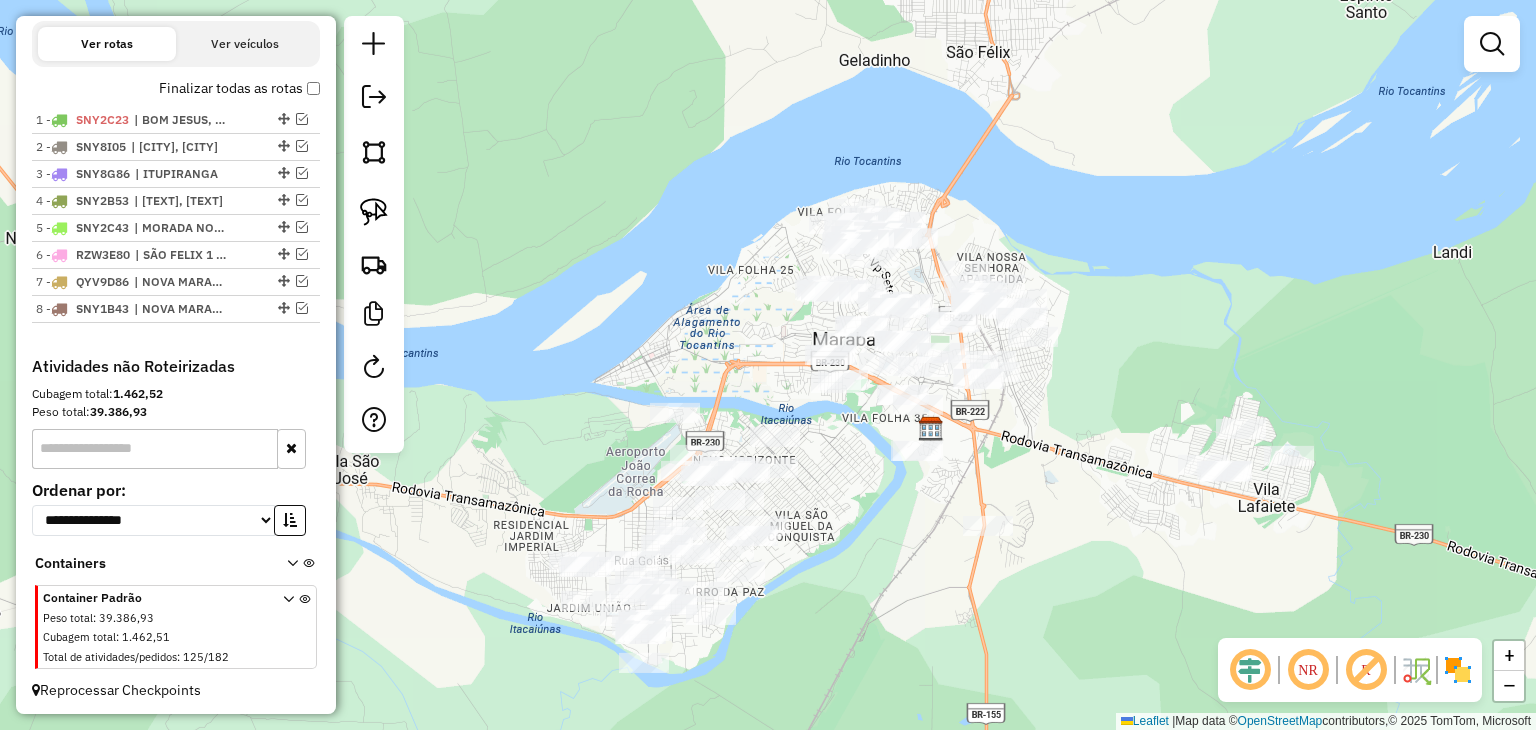 drag, startPoint x: 638, startPoint y: 523, endPoint x: 848, endPoint y: 429, distance: 230.07825 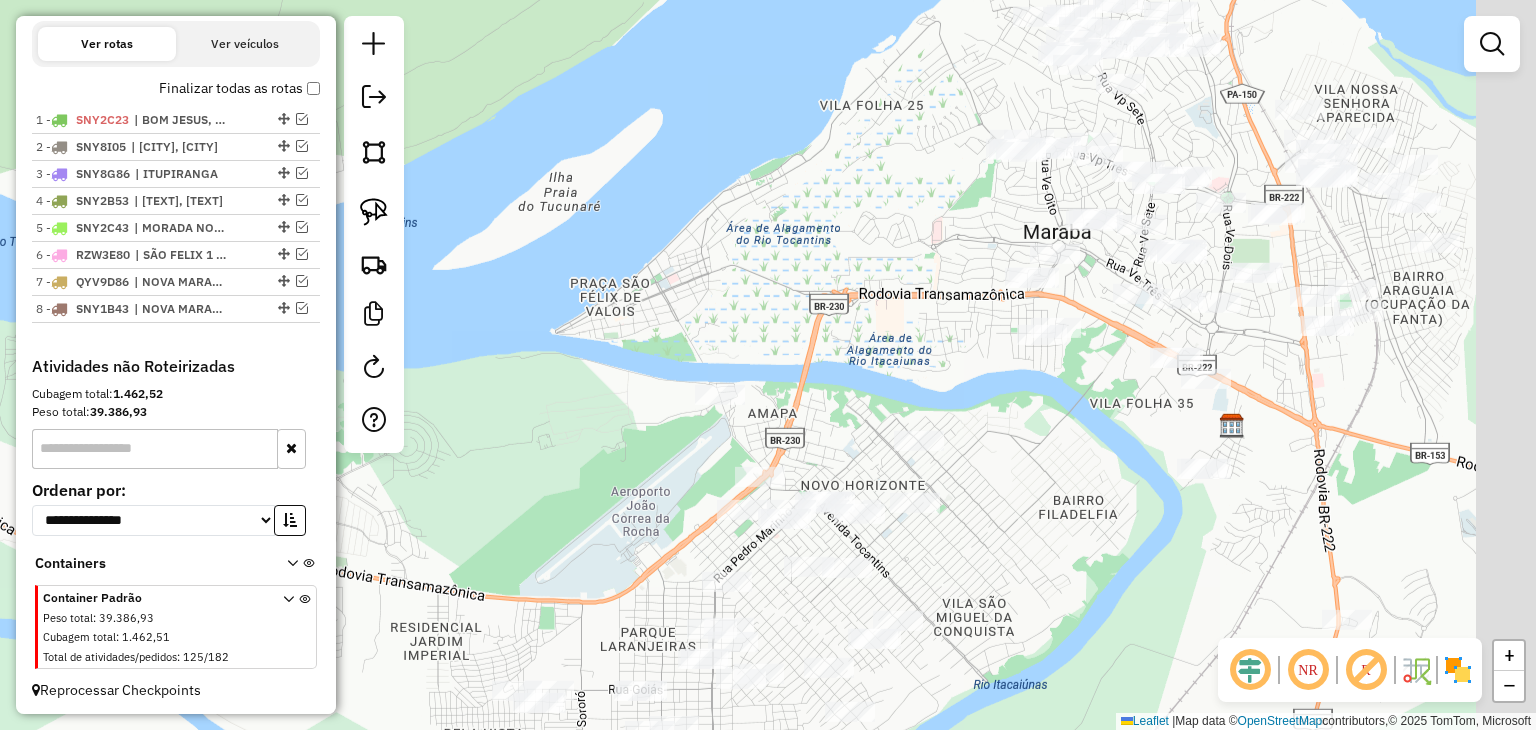 drag, startPoint x: 720, startPoint y: 413, endPoint x: 559, endPoint y: 346, distance: 174.38463 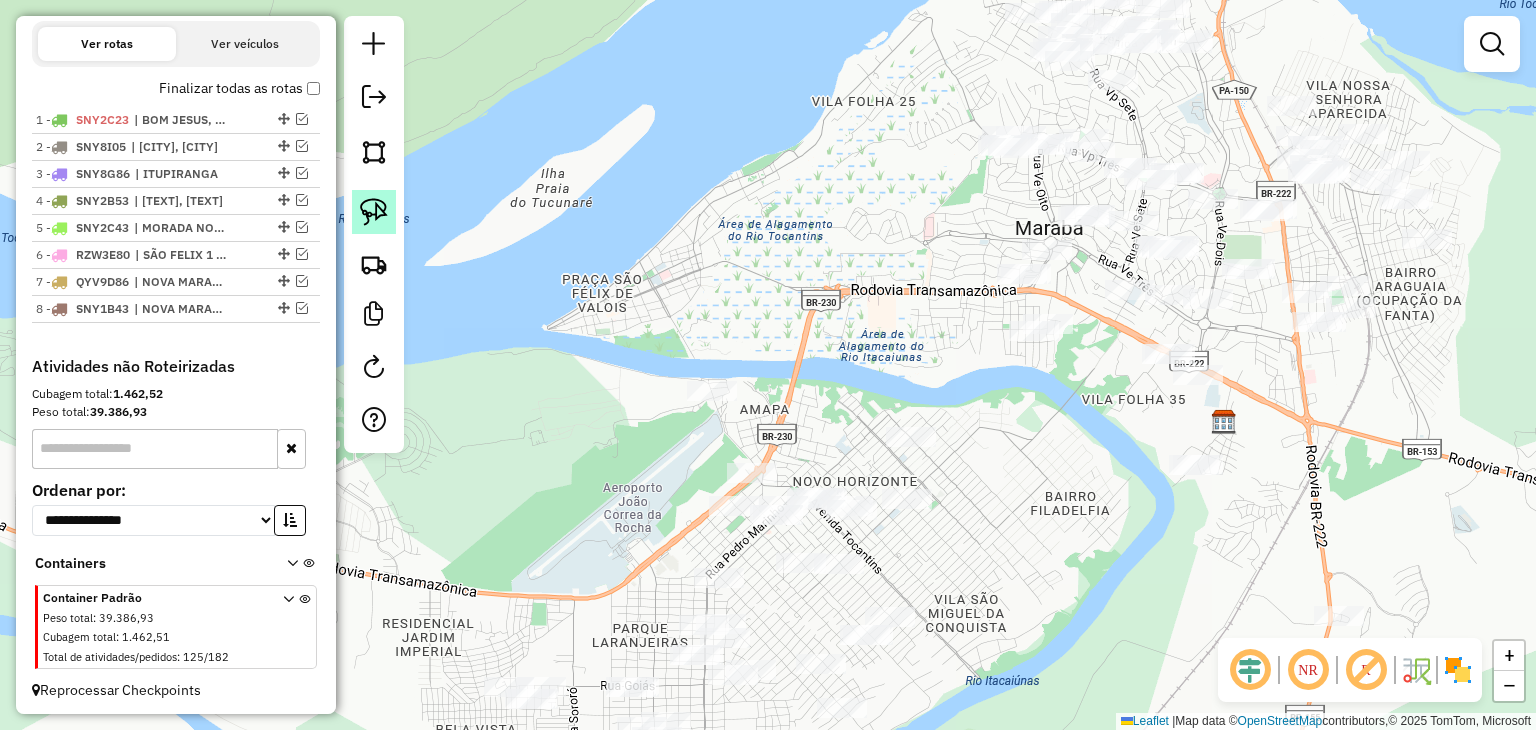 click 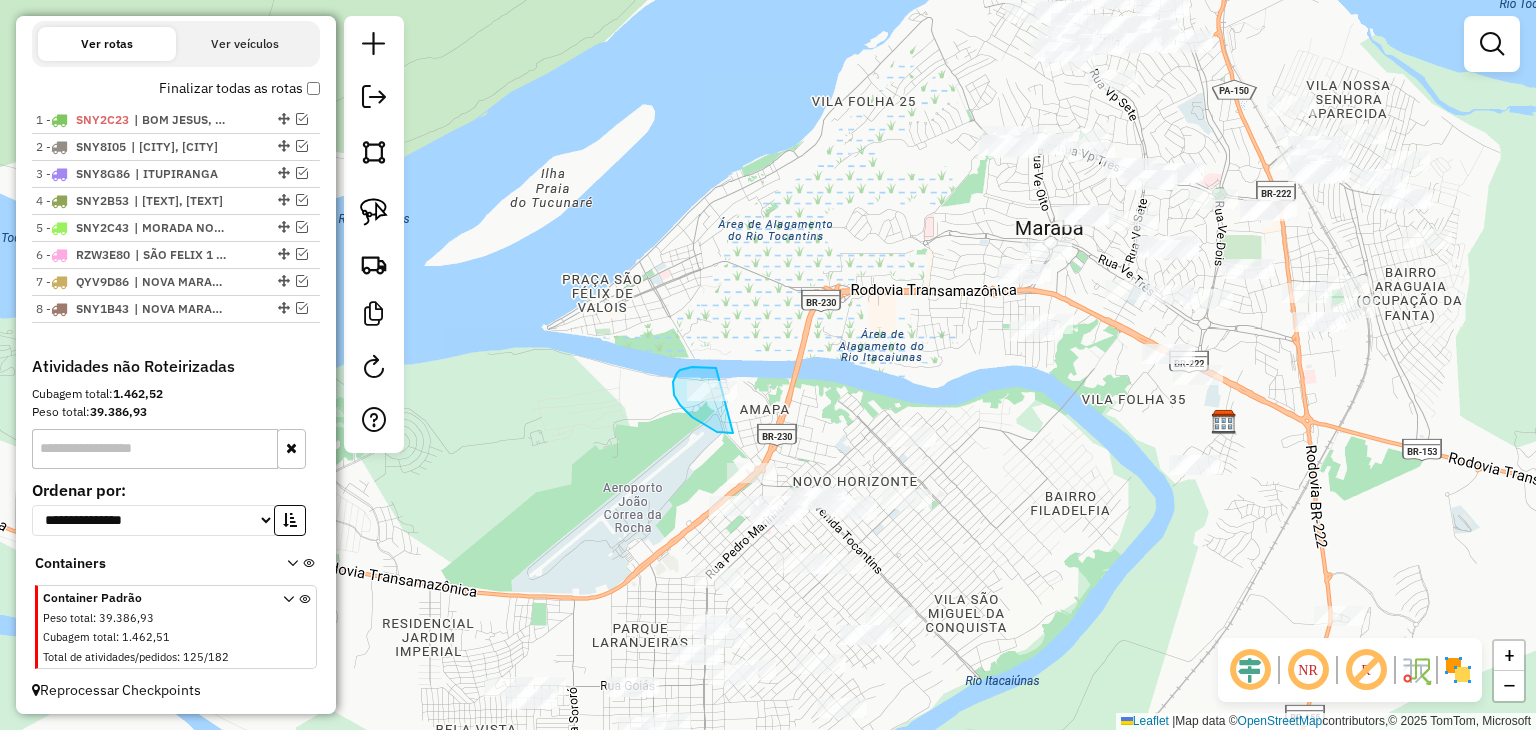 drag, startPoint x: 722, startPoint y: 433, endPoint x: 754, endPoint y: 389, distance: 54.405884 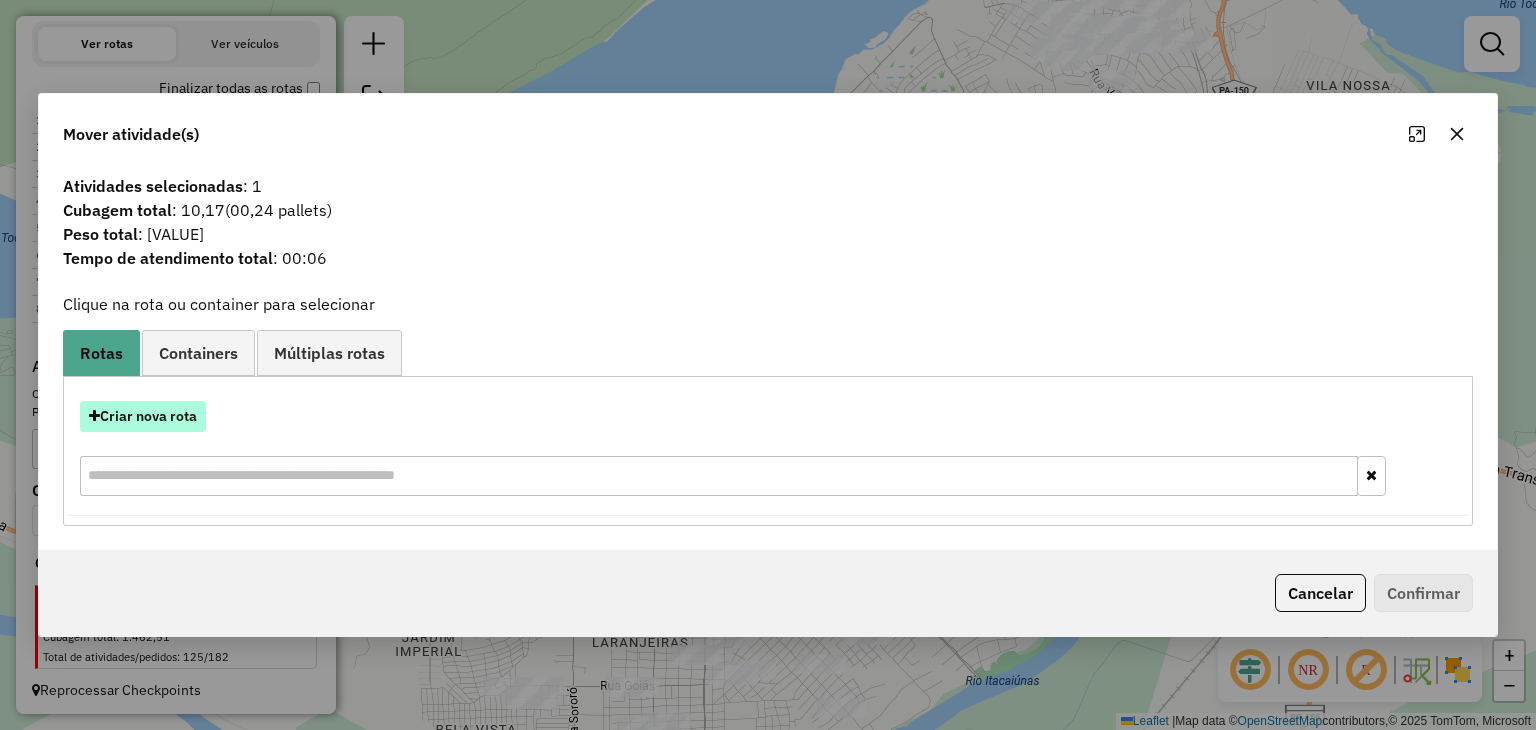 click on "Criar nova rota" at bounding box center (143, 416) 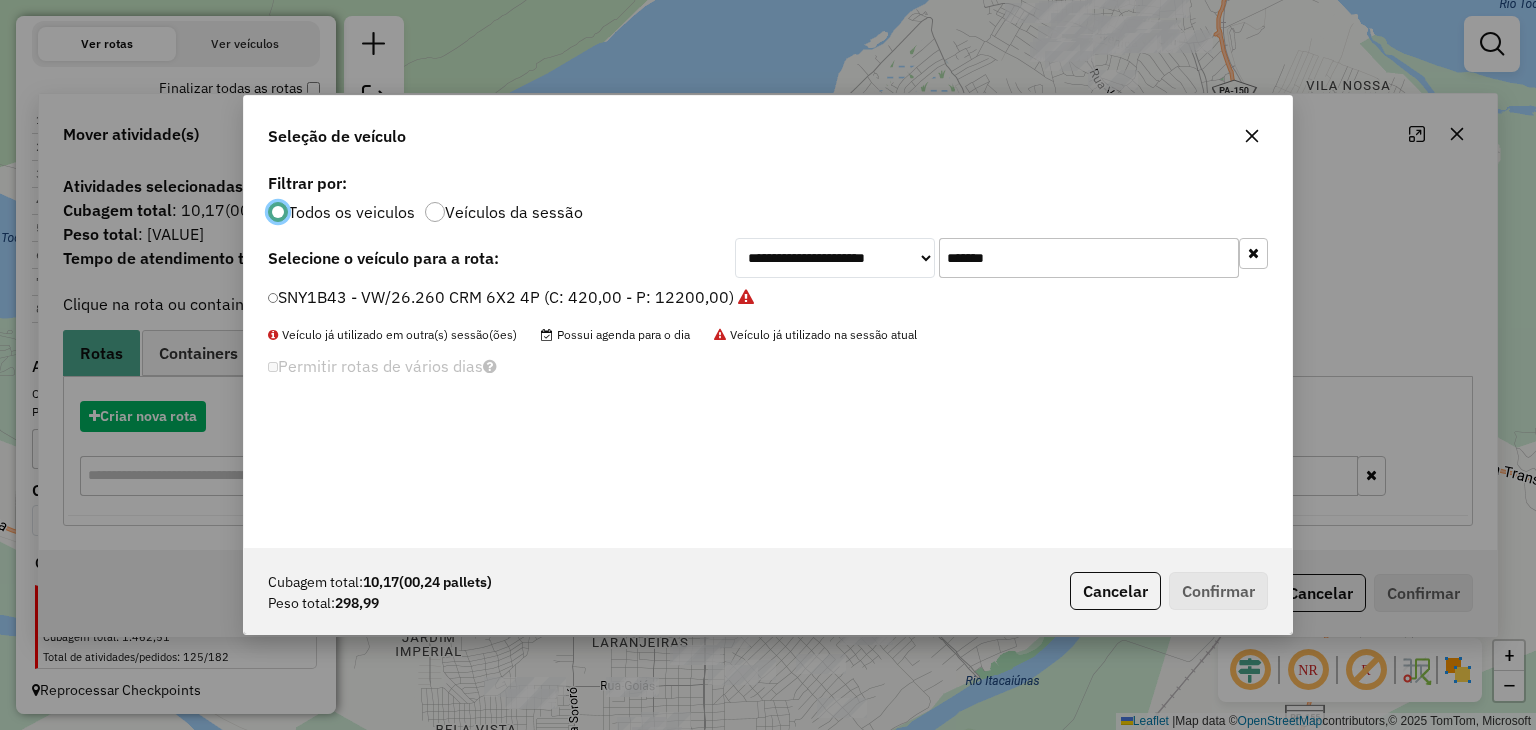 scroll, scrollTop: 10, scrollLeft: 6, axis: both 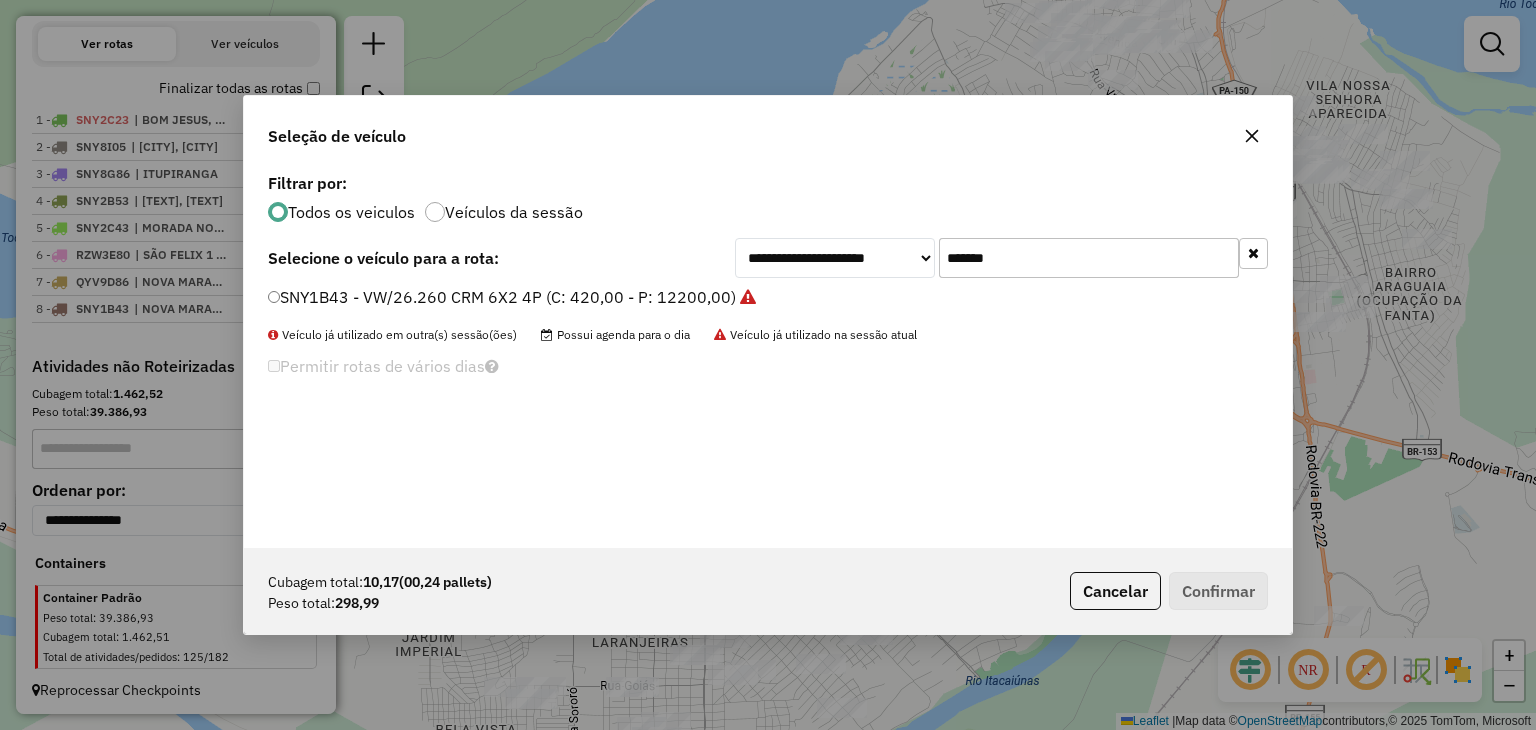 drag, startPoint x: 1134, startPoint y: 275, endPoint x: 869, endPoint y: 267, distance: 265.12073 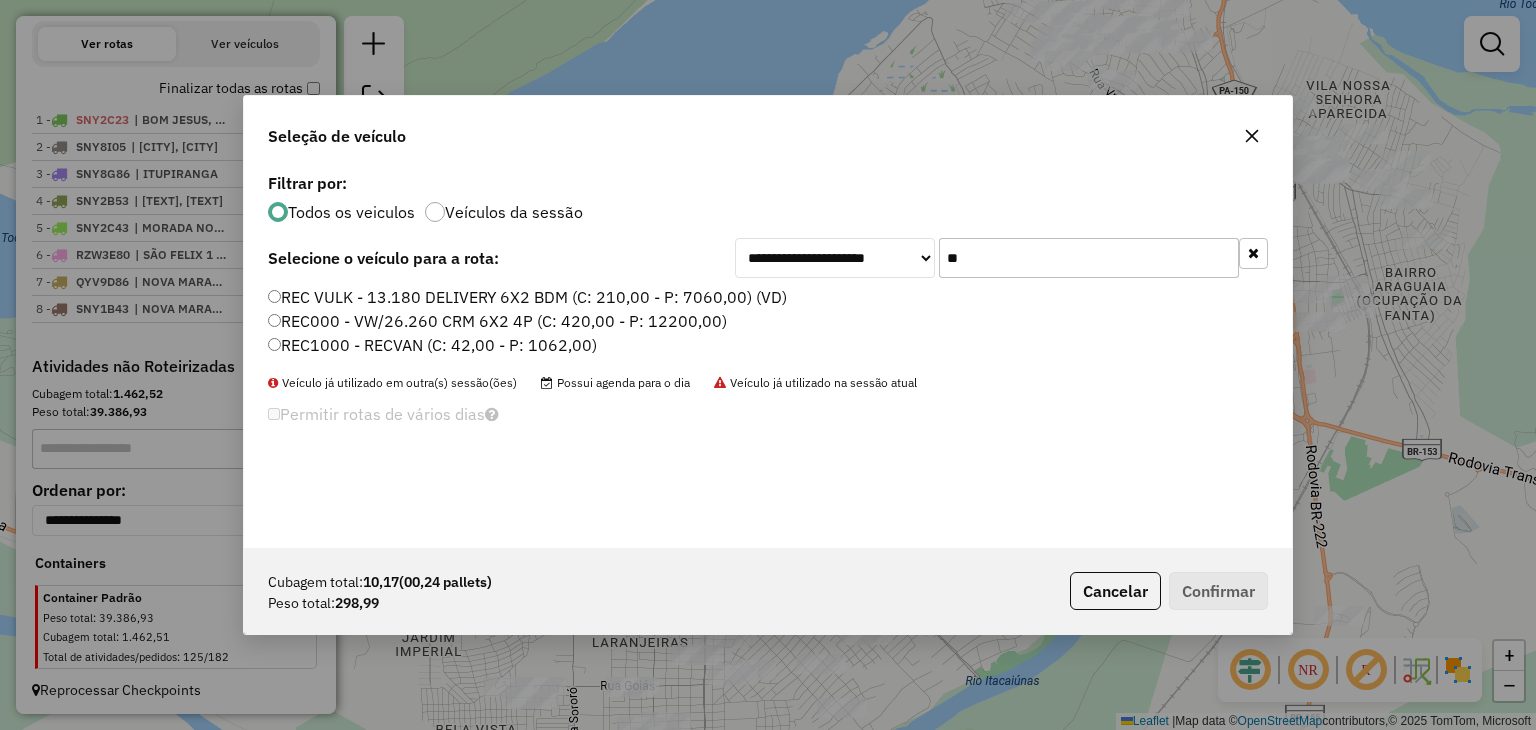 type on "**" 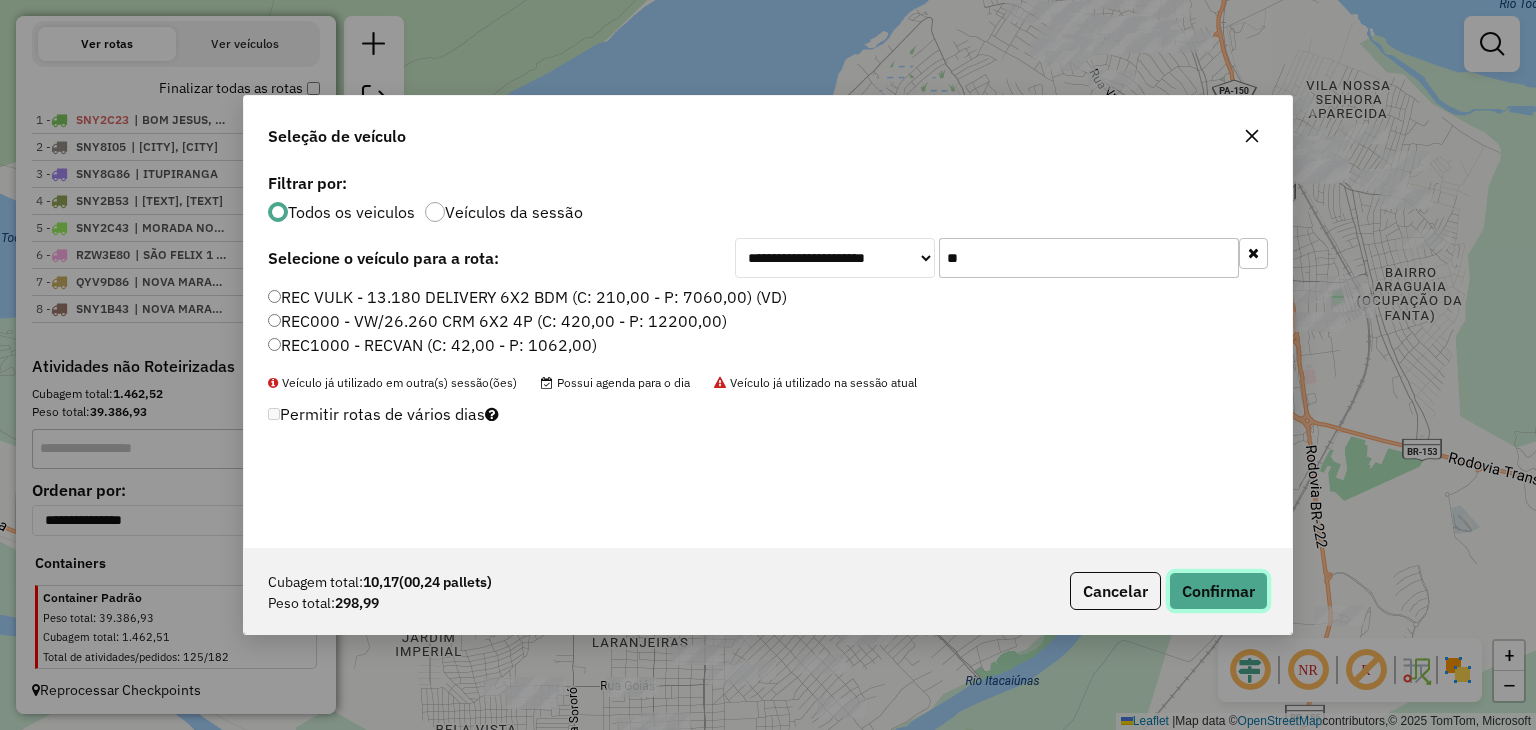 click on "Confirmar" 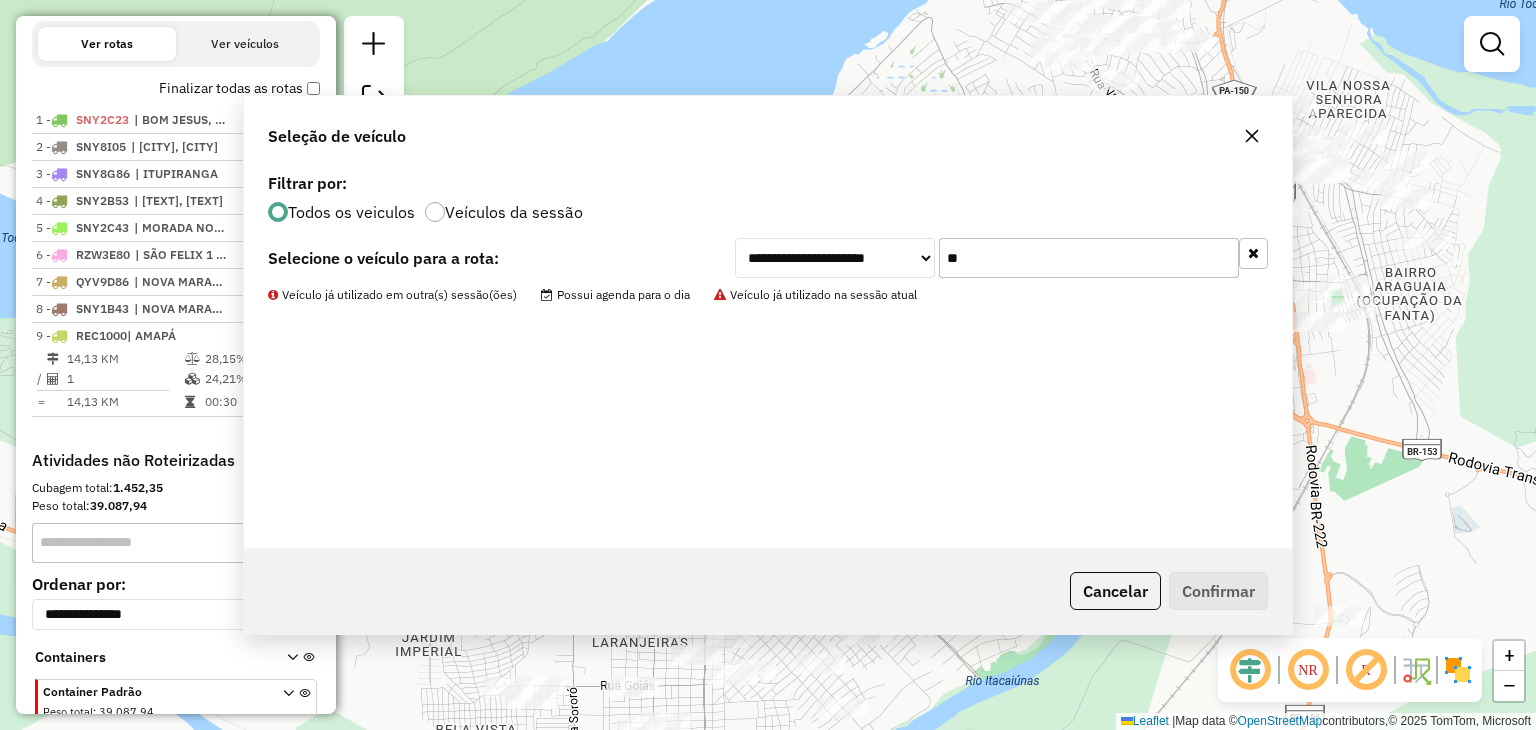 scroll, scrollTop: 782, scrollLeft: 0, axis: vertical 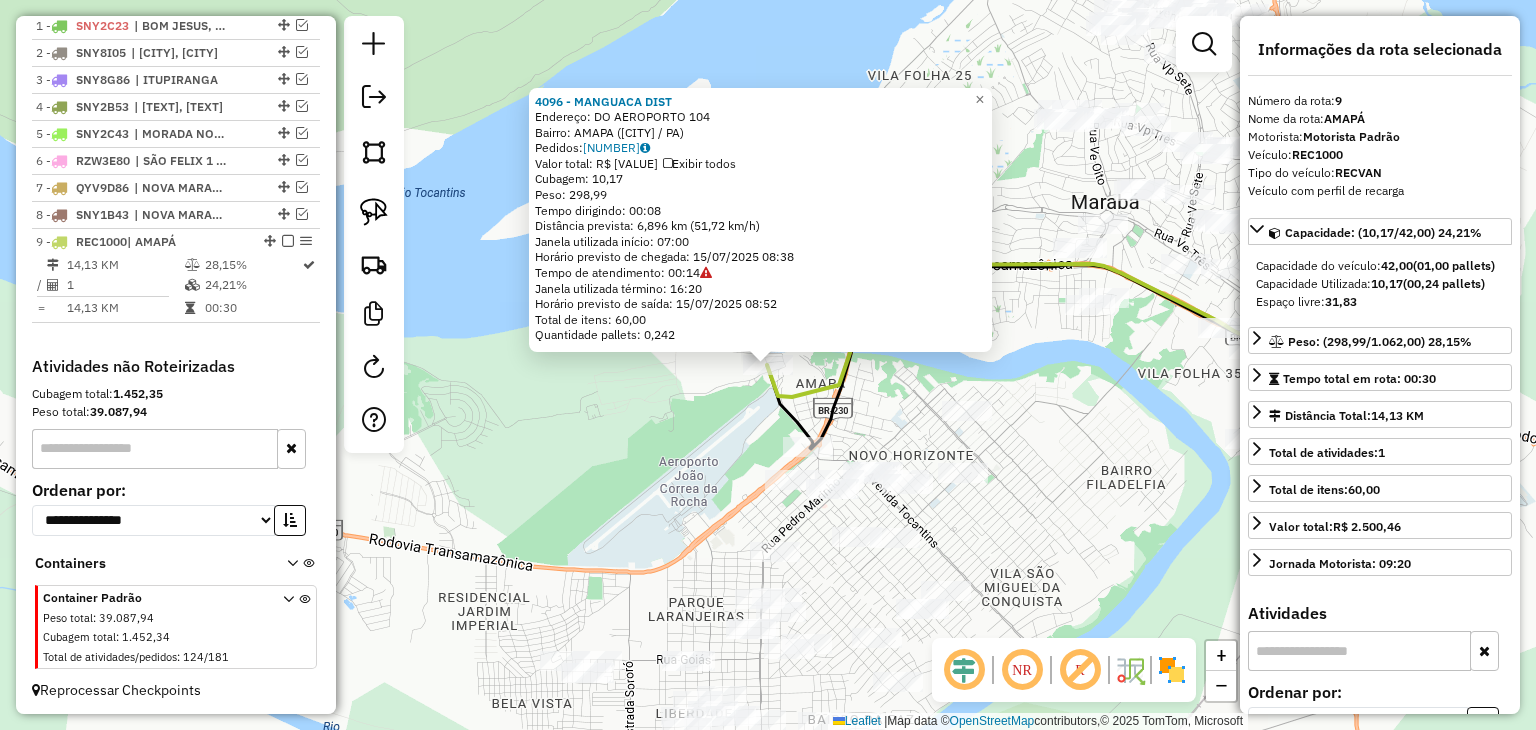 click on "4096 - MANGUACA DIST  Endereço:  DO AEROPORTO [NUMBER]   Bairro: AMAPA ([CITY] / [STATE])   Pedidos:  14214493   Valor total: R$ 2.500,46   Exibir todos   Cubagem: 10,17  Peso: 298,99  Tempo dirigindo: 00:08   Distância prevista: 6,896 km (51,72 km/h)   Janela utilizada início: 07:00   Horário previsto de chegada: 15/07/2025 08:38   Tempo de atendimento: 00:14   Janela utilizada término: 16:20   Horário previsto de saída: 15/07/2025 08:52   Total de itens: 60,00   Quantidade pallets: 0,242  × Janela de atendimento Grade de atendimento Capacidade Transportadoras Veículos Cliente Pedidos  Rotas Selecione os dias de semana para filtrar as janelas de atendimento  Seg   Ter   Qua   Qui   Sex   Sáb   Dom  Informe o período da janela de atendimento: De: Até:  Filtrar exatamente a janela do cliente  Considerar janela de atendimento padrão  Selecione os dias de semana para filtrar as grades de atendimento  Seg   Ter   Qua   Qui   Sex   Sáb   Dom   Considerar clientes sem dia de atendimento cadastrado **** **** De: [NAME]" 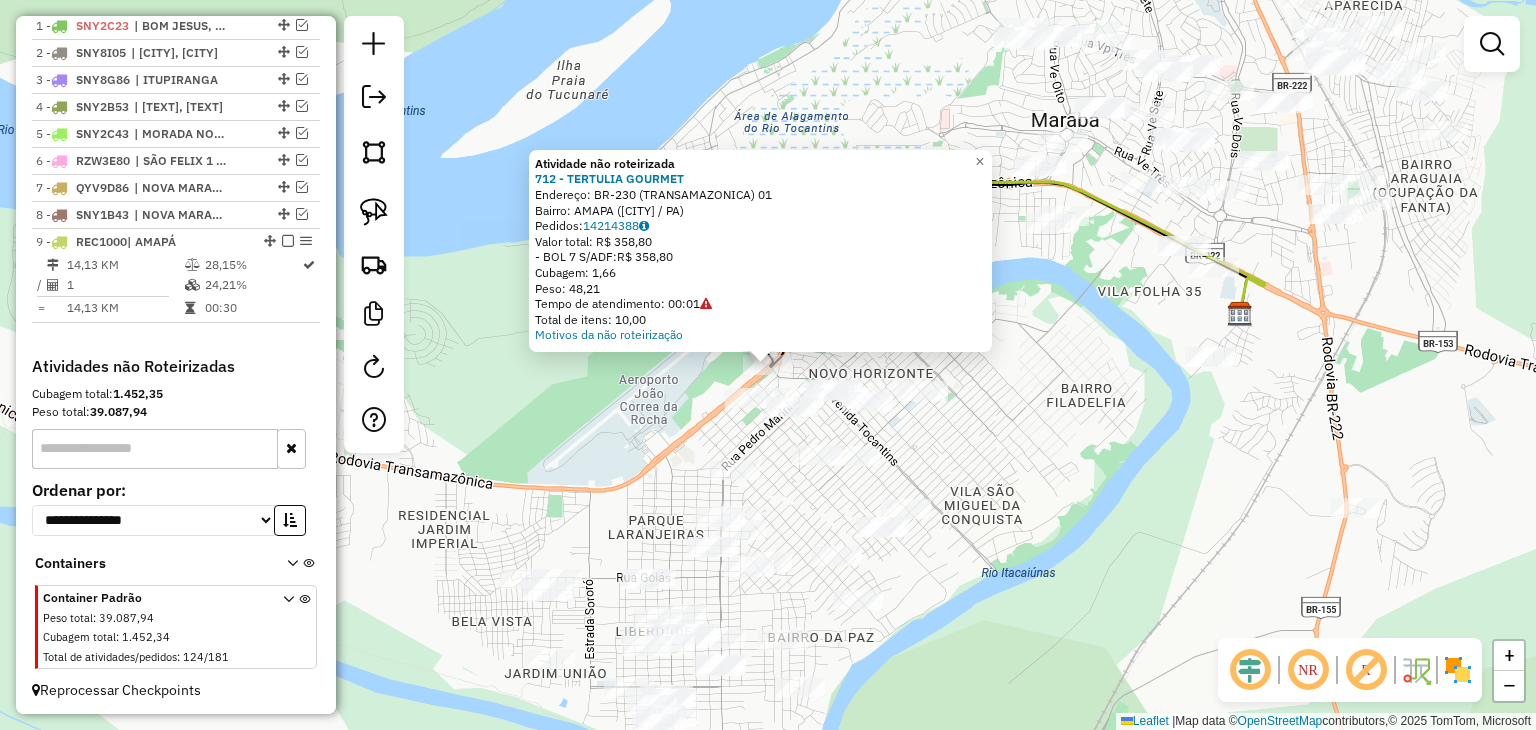 click on "Atividade não roteirizada [CODE] - [NAME]  Endereço:  [ROAD] ([CITY] / [STATE])   Pedidos:  [NUMBER]   Valor total: R$ [VALUE]   -BOL [NUMBER] S/ADF:  R$ [VALUE]   Cubagem: [VALUE]   Peso: [VALUE]   Tempo de atendimento: [TIME]   Total de itens: [NUMBER]  Motivos da não roteirização × Janela de atendimento Grade de atendimento Capacidade Transportadoras Veículos Cliente Pedidos  Rotas Selecione os dias de semana para filtrar as janelas de atendimento  Seg   Ter   Qua   Qui   Sex   Sáb   Dom  Informe o período da janela de atendimento: De: Até:  Filtrar exatamente a janela do cliente  Considerar janela de atendimento padrão  Selecione os dias de semana para filtrar as grades de atendimento  Seg   Ter   Qua   Qui   Sex   Sáb   Dom   Considerar clientes sem dia de atendimento cadastrado  Clientes fora do dia de atendimento selecionado Filtrar as atividades entre os valores definidos abaixo:  Peso mínimo:   Peso máximo:   Cubagem mínima:  ****  Cubagem máxima:  ****  De:  De:" 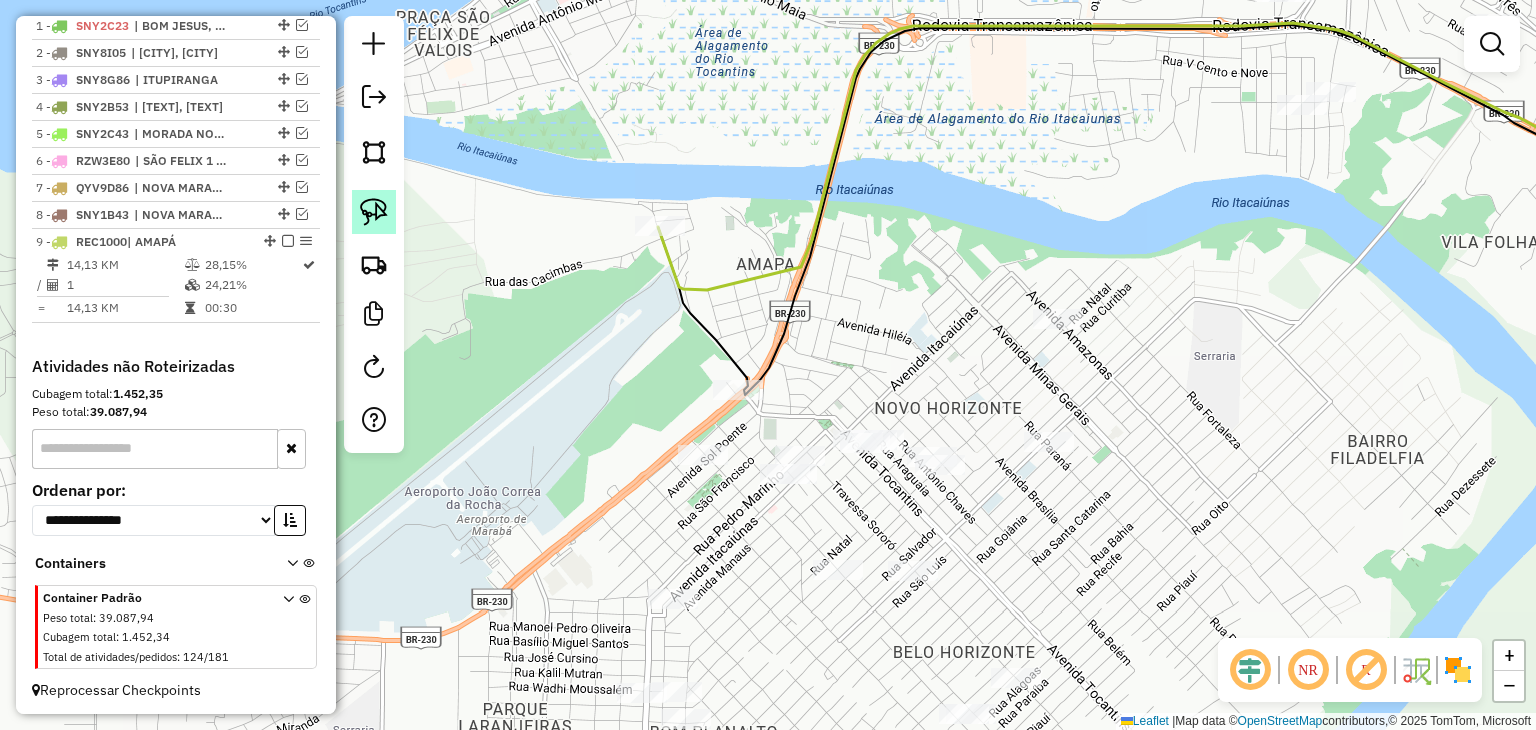 click 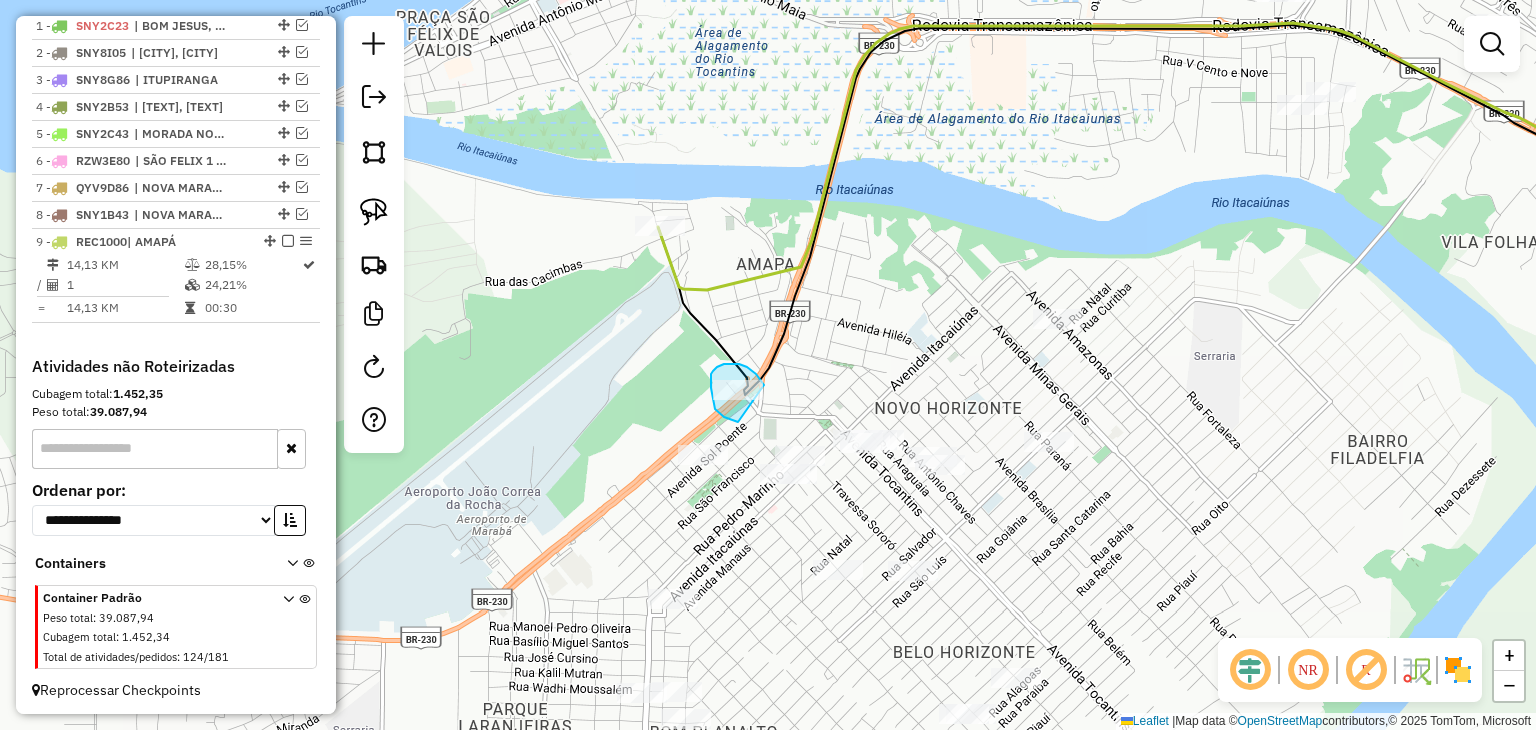 drag, startPoint x: 738, startPoint y: 422, endPoint x: 764, endPoint y: 385, distance: 45.221676 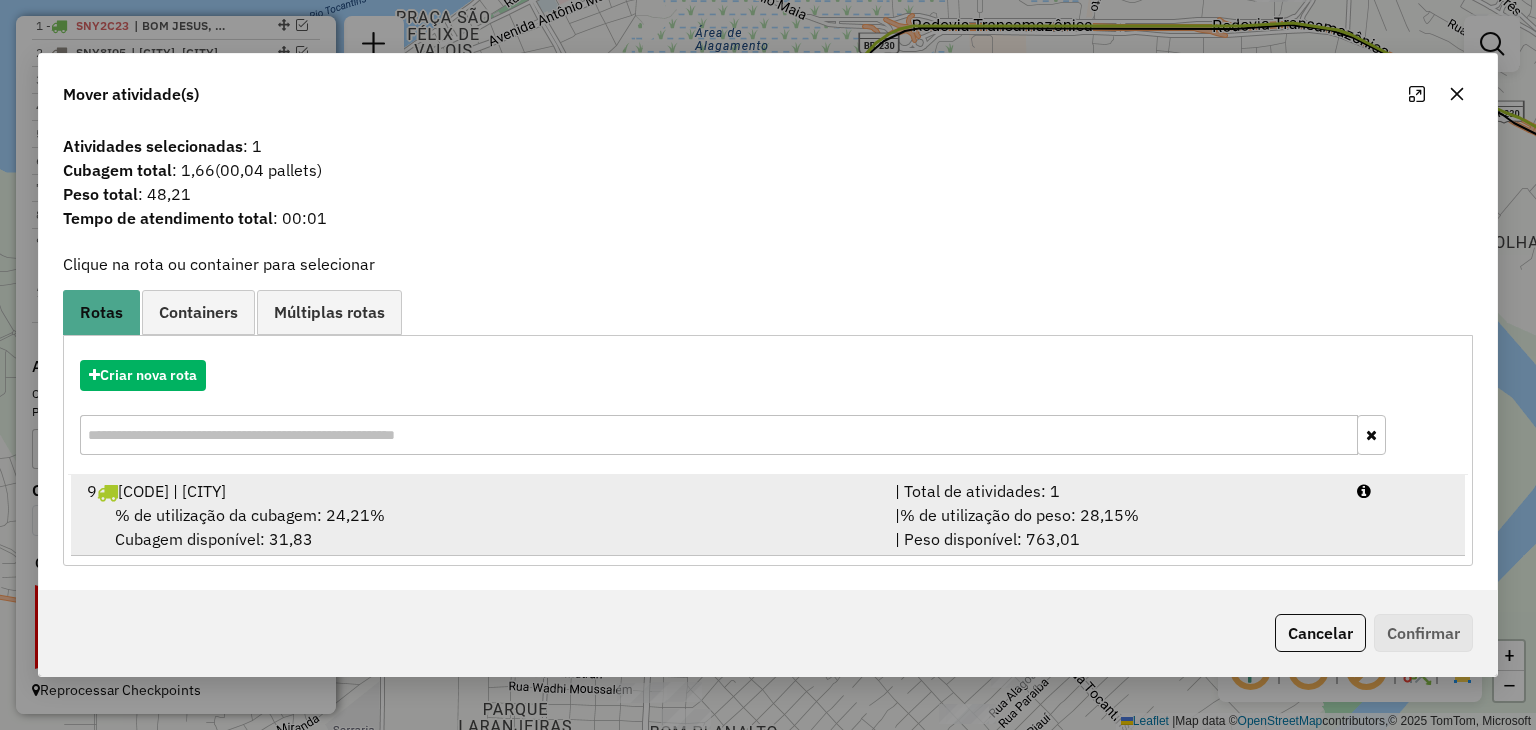 click on "% de utilização da cubagem: 24,21%  Cubagem disponível: 31,83" at bounding box center [479, 527] 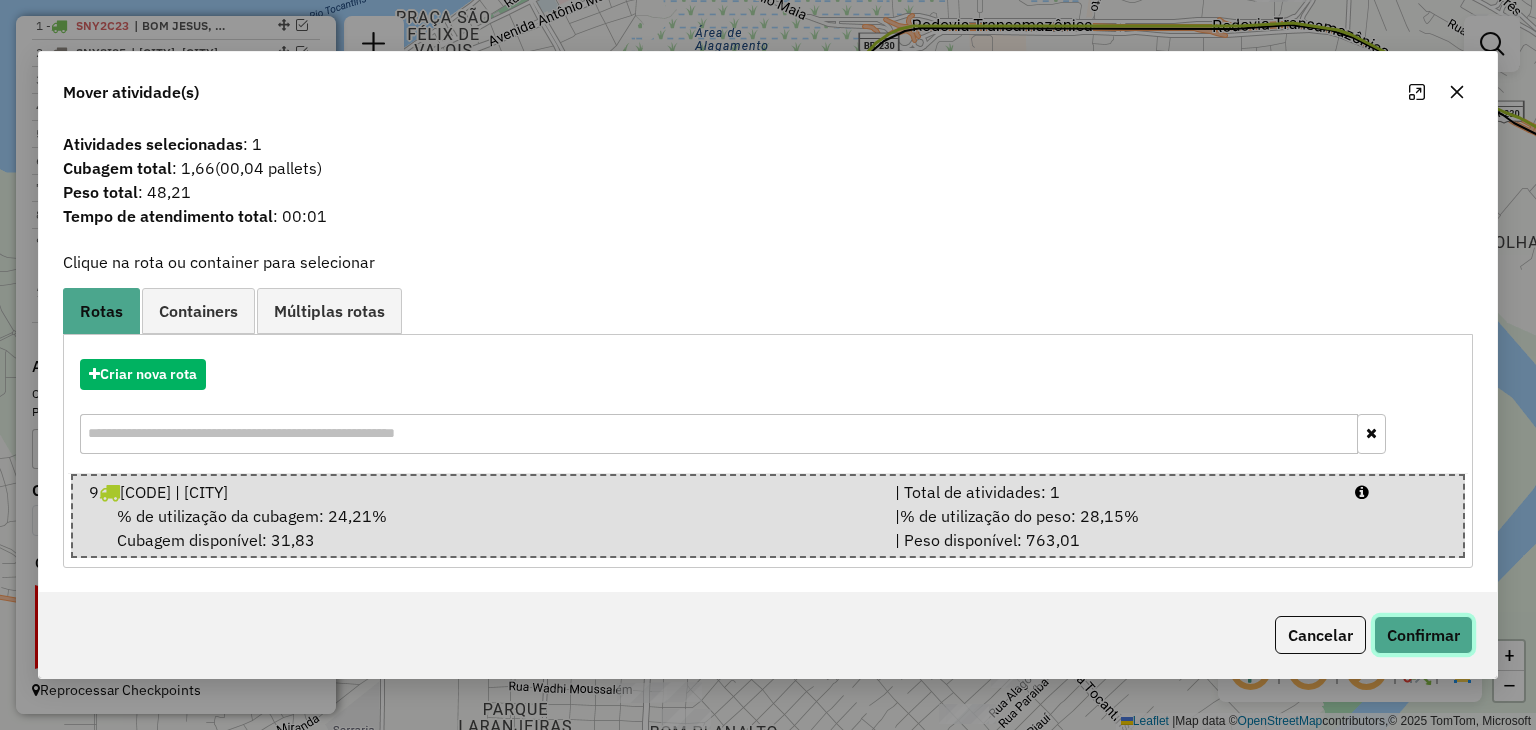 click on "Confirmar" 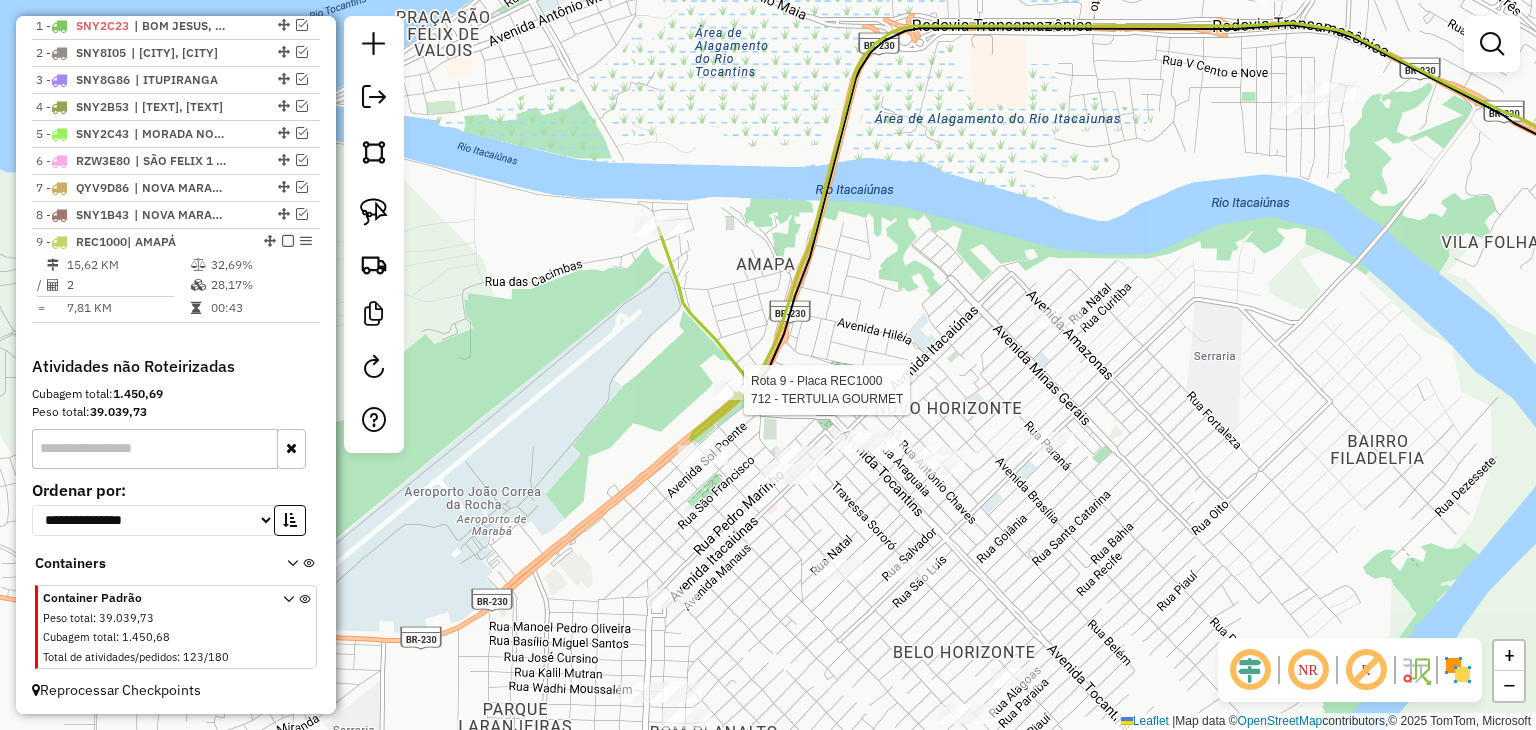 click 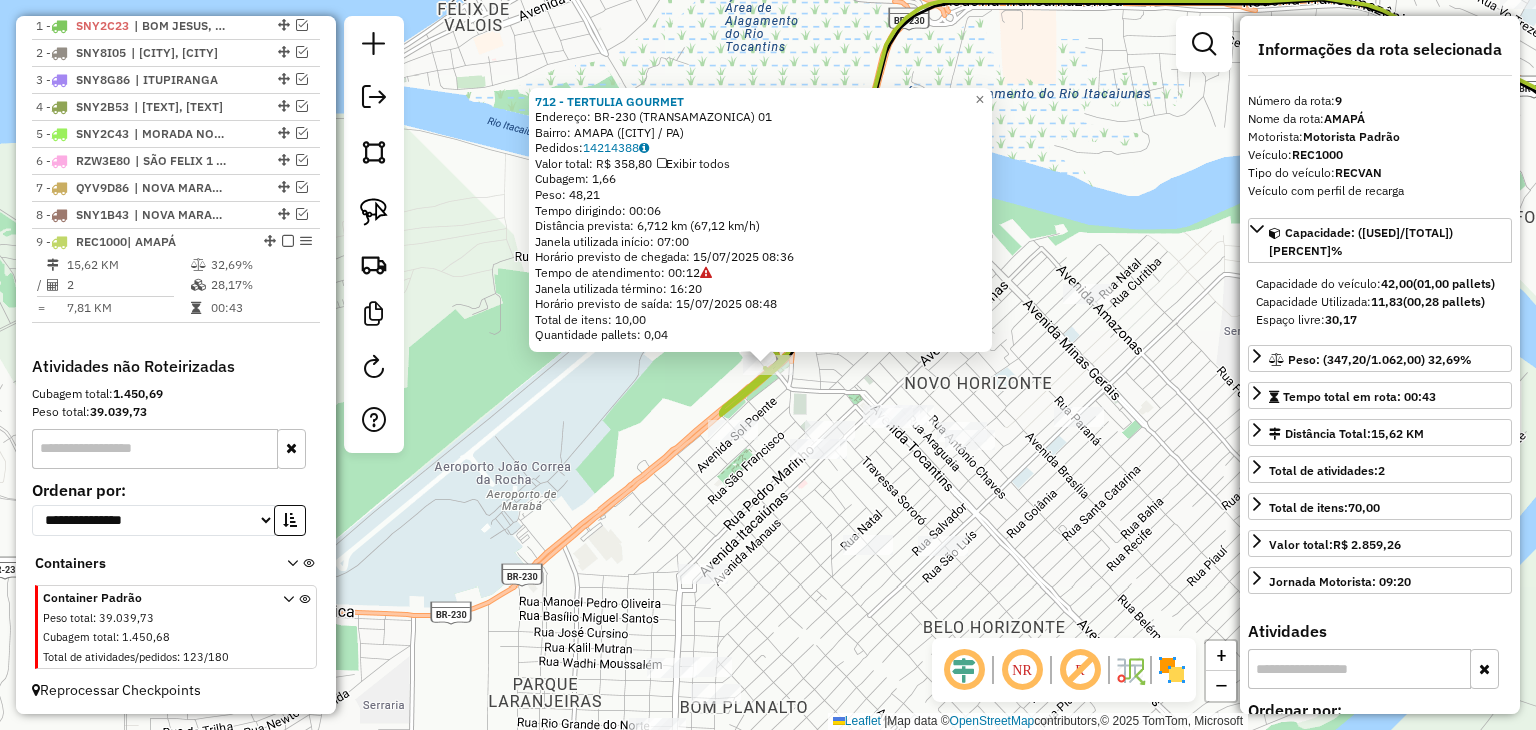 click on "712 - [BRAND]  Endereço:  BR-230 (TRANSAMAZONICA) 01   Bairro: AMAPA ([CITY] / [STATE])   Pedidos:  14214388   Valor total: R$ 358,80   Exibir todos   Cubagem: 1,66  Peso: 48,21  Tempo dirigindo: 00:06   Distância prevista: 6,712 km (67,12 km/h)   Janela utilizada início: 07:00   Horário previsto de chegada: 15/07/2025 08:36   Tempo de atendimento: 00:12   Janela utilizada término: 16:20   Horário previsto de saída: 15/07/2025 08:48   Total de itens: 10,00   Quantidade pallets: 0,04  × Janela de atendimento Grade de atendimento Capacidade Transportadoras Veículos Cliente Pedidos  Rotas Selecione os dias de semana para filtrar as janelas de atendimento  Seg   Ter   Qua   Qui   Sex   Sáb   Dom  Informe o período da janela de atendimento: De: Até:  Filtrar exatamente a janela do cliente  Considerar janela de atendimento padrão  Selecione os dias de semana para filtrar as grades de atendimento  Seg   Ter   Qua   Qui   Sex   Sáb   Dom   Considerar clientes sem dia de atendimento cadastrado **** +" 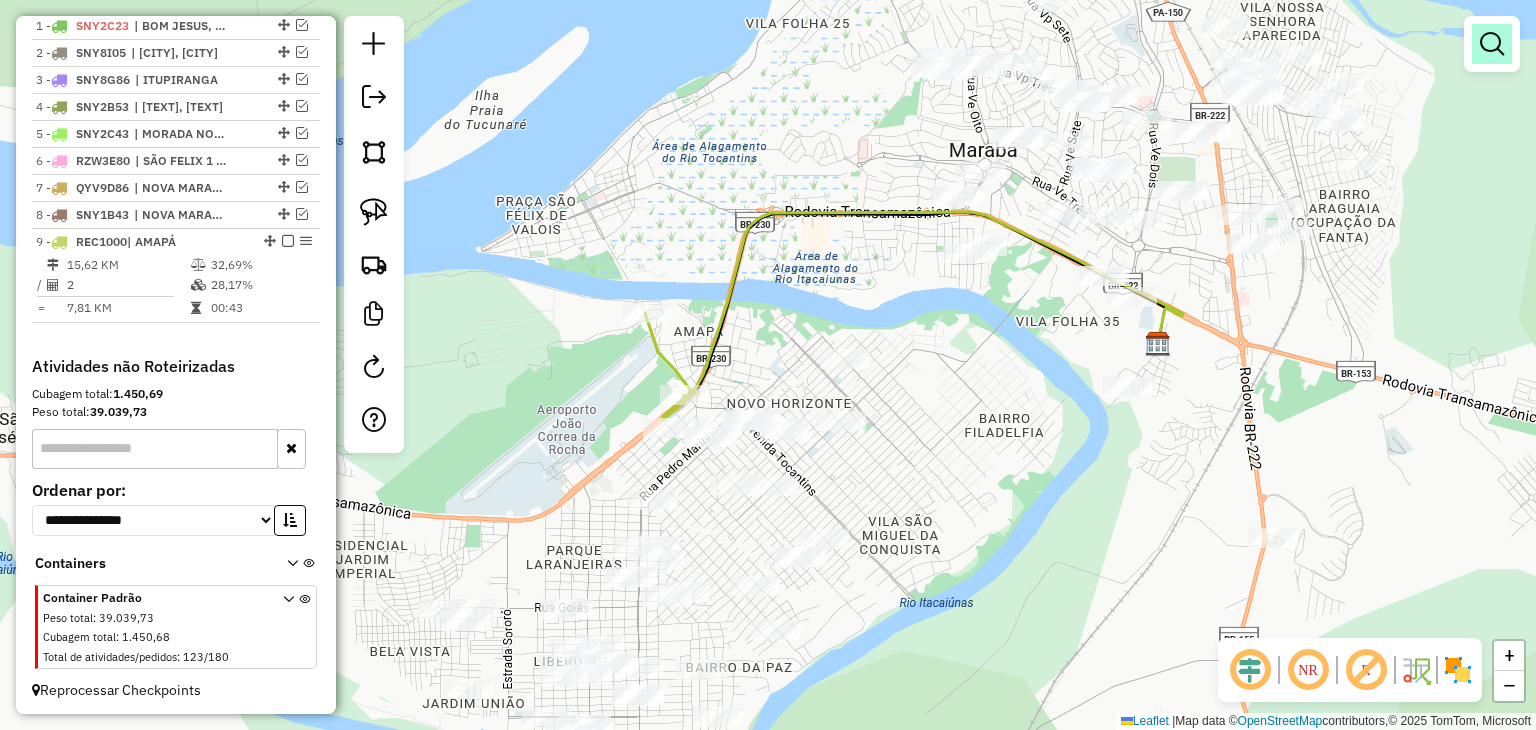 click at bounding box center (1492, 44) 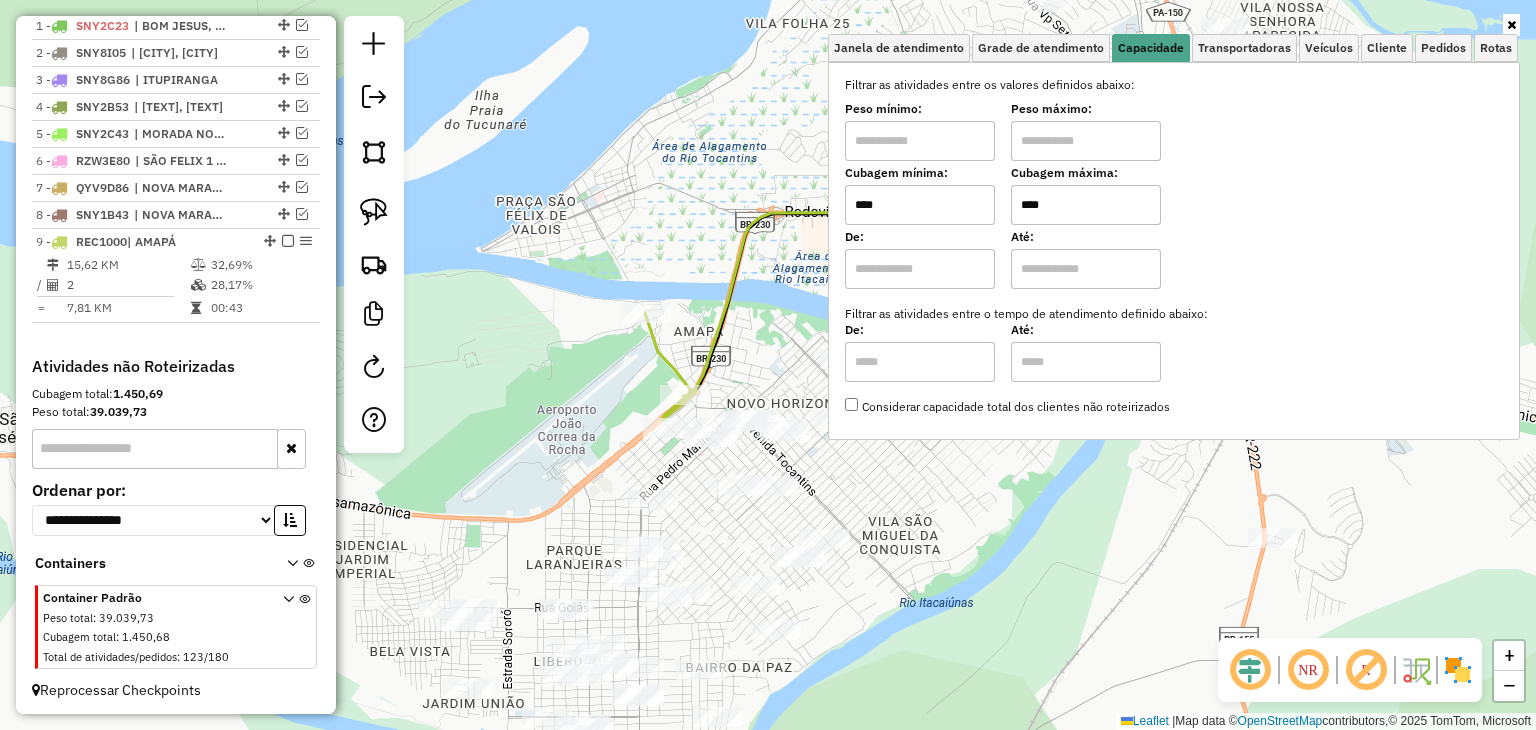 drag, startPoint x: 927, startPoint y: 209, endPoint x: 840, endPoint y: 198, distance: 87.69264 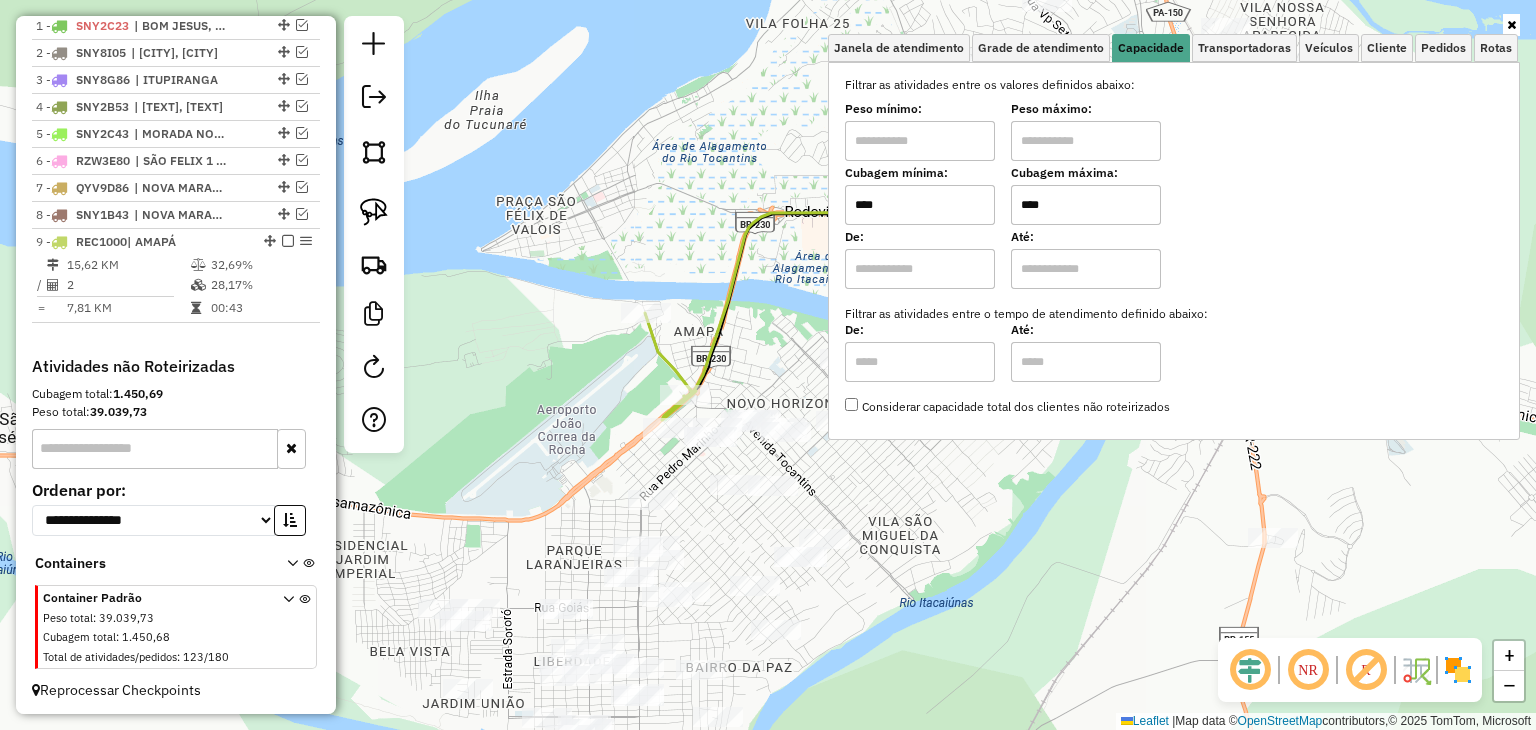 type on "****" 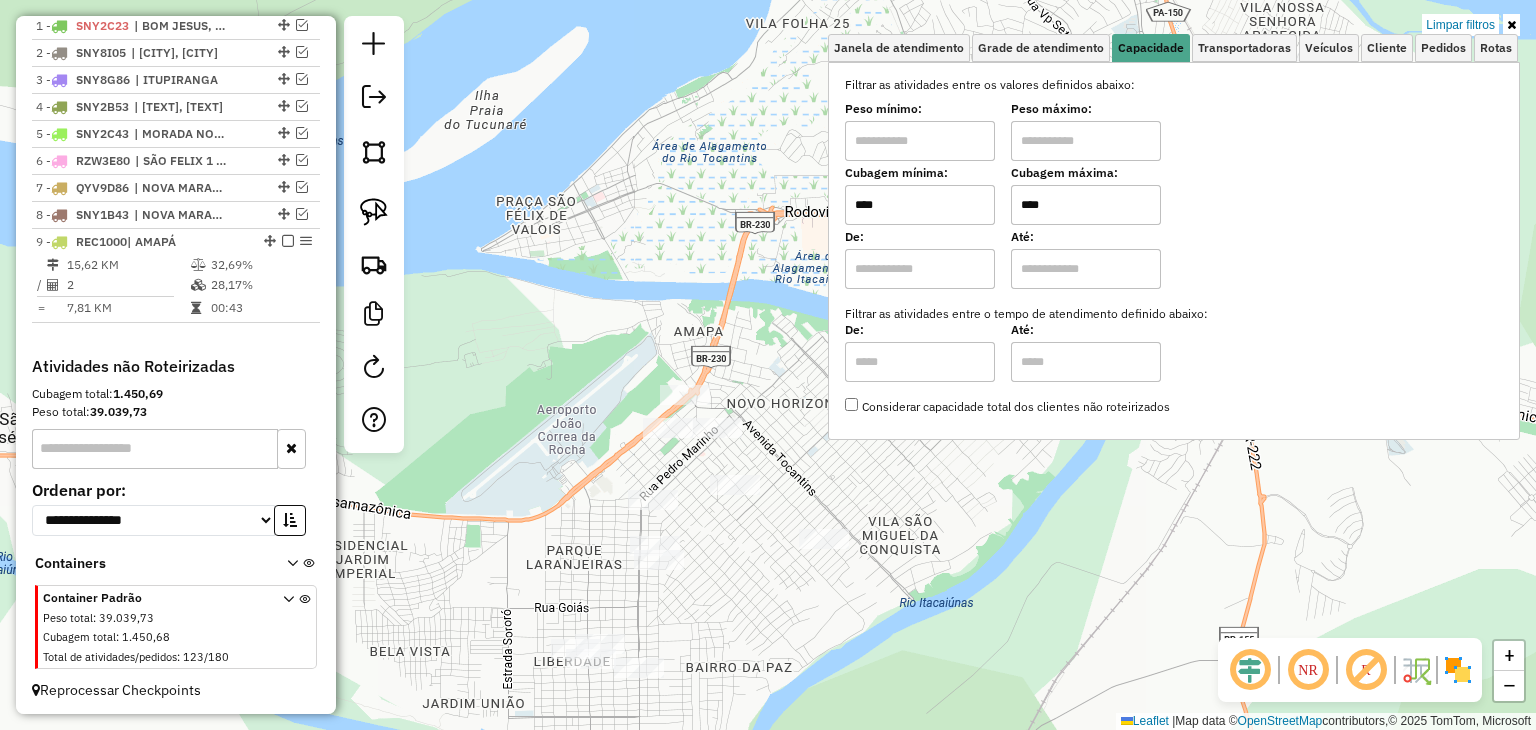 type on "****" 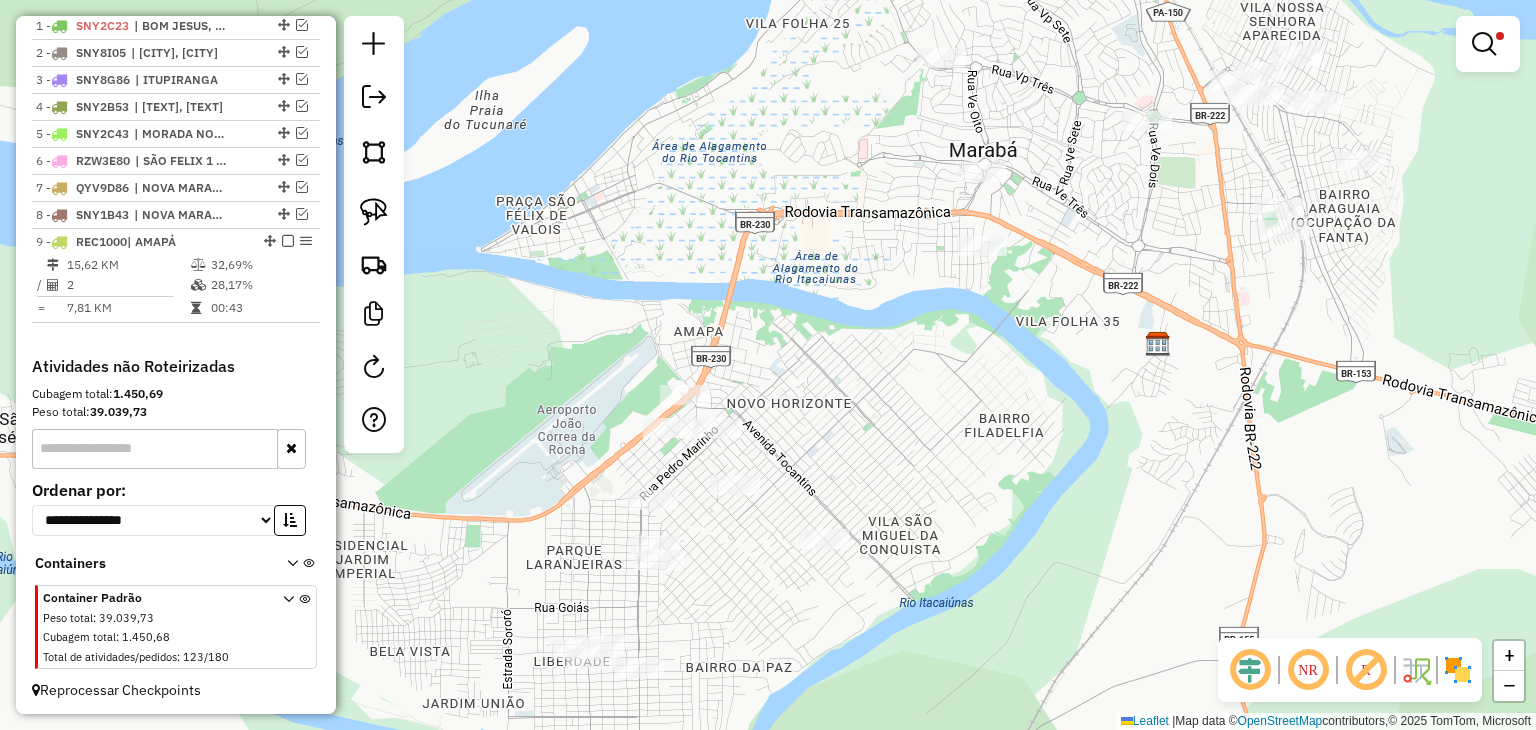 click on "Limpar filtros Janela de atendimento Grade de atendimento Capacidade Transportadoras Veículos Cliente Pedidos  Rotas Selecione os dias de semana para filtrar as janelas de atendimento  Seg   Ter   Qua   Qui   Sex   Sáb   Dom  Informe o período da janela de atendimento: De: Até:  Filtrar exatamente a janela do cliente  Considerar janela de atendimento padrão  Selecione os dias de semana para filtrar as grades de atendimento  Seg   Ter   Qua   Qui   Sex   Sáb   Dom   Considerar clientes sem dia de atendimento cadastrado  Clientes fora do dia de atendimento selecionado Filtrar as atividades entre os valores definidos abaixo:  Peso mínimo:   Peso máximo:   Cubagem mínima:  ****  Cubagem máxima:  ****  De:   Até:  Filtrar as atividades entre o tempo de atendimento definido abaixo:  De:   Até:   Considerar capacidade total dos clientes não roteirizados Transportadora: Selecione um ou mais itens Tipo de veículo: Selecione um ou mais itens Veículo: Selecione um ou mais itens Motorista: Nome: Rótulo: +" 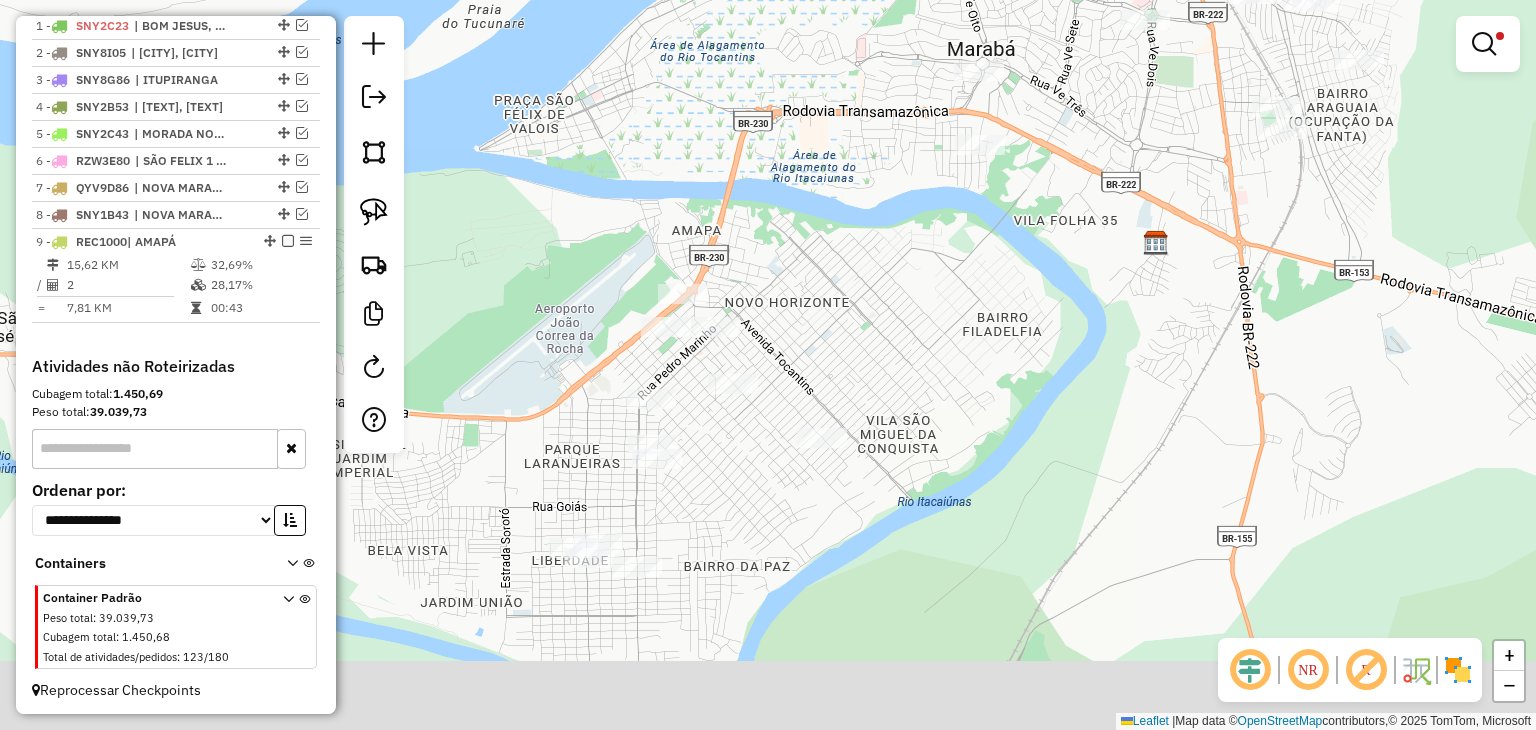 drag, startPoint x: 583, startPoint y: 469, endPoint x: 614, endPoint y: 303, distance: 168.86977 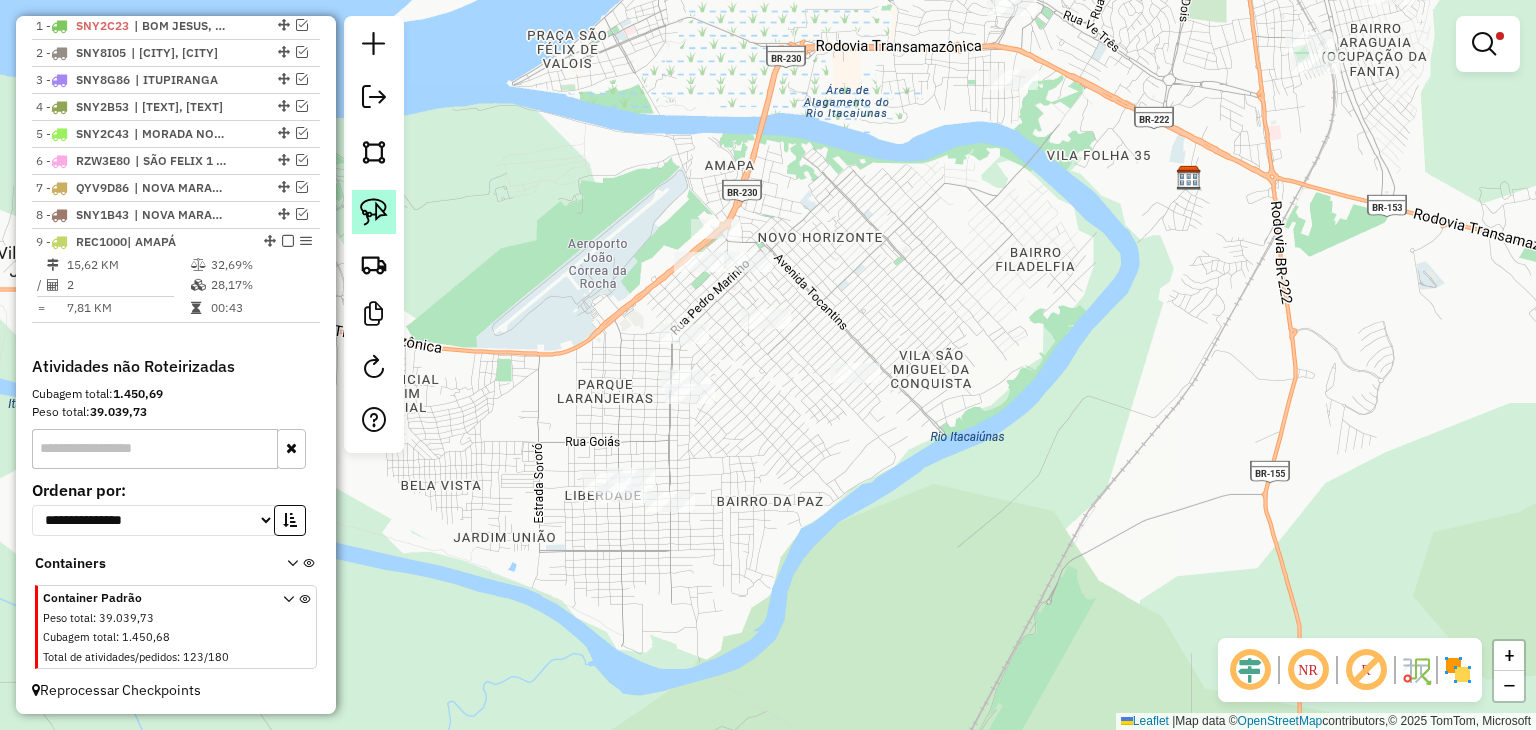 click 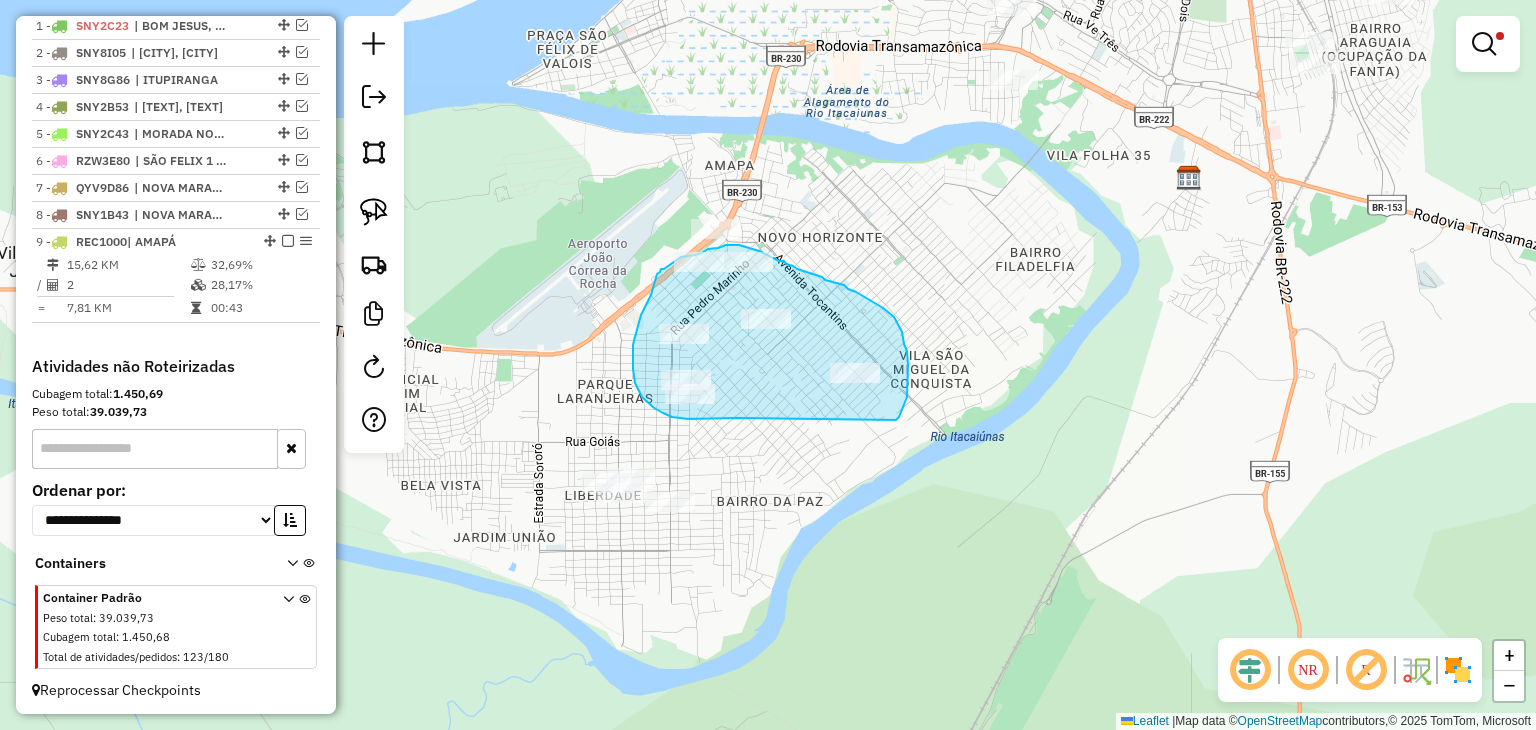 drag, startPoint x: 737, startPoint y: 418, endPoint x: 896, endPoint y: 420, distance: 159.01257 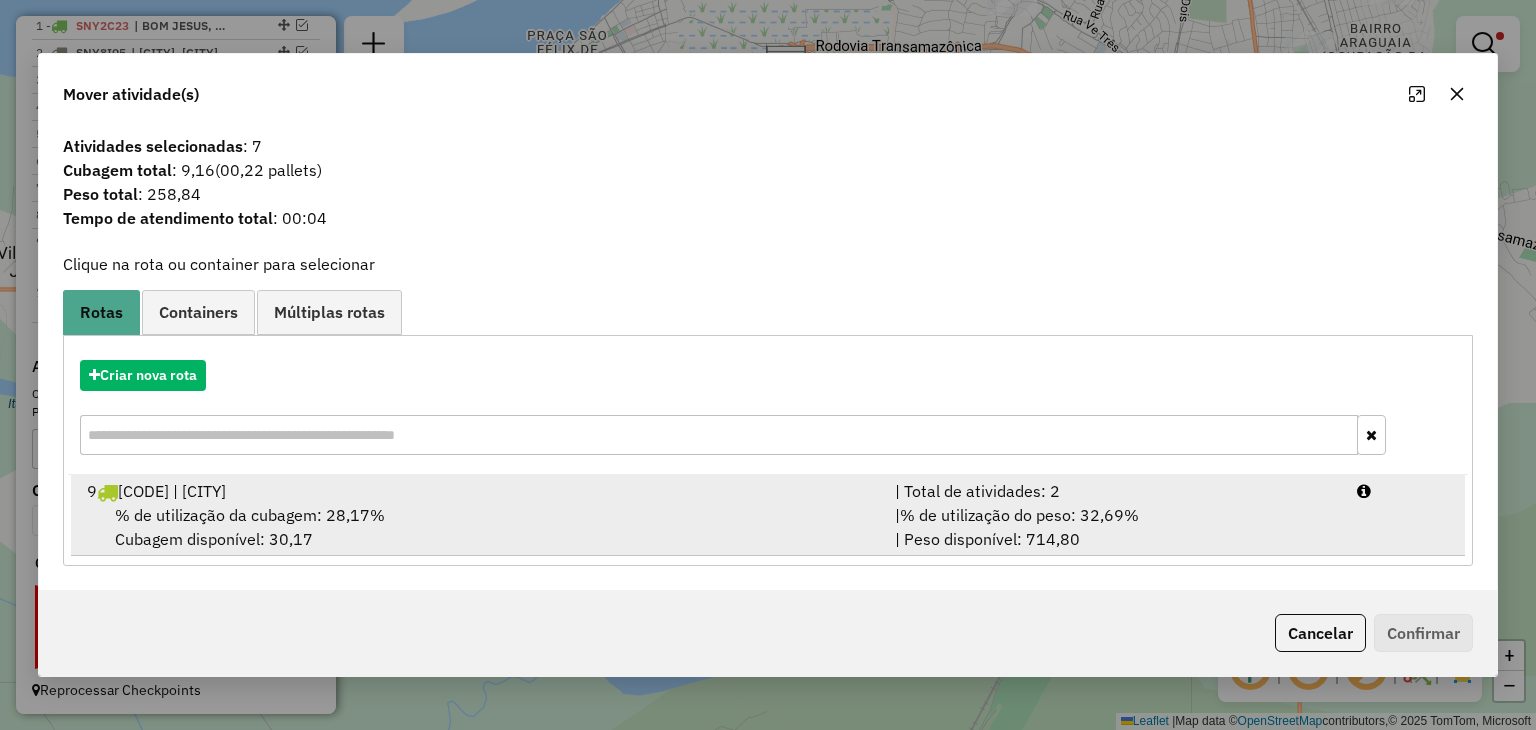 click on "[NUMBER] REC1000 | [CITY]" at bounding box center [479, 491] 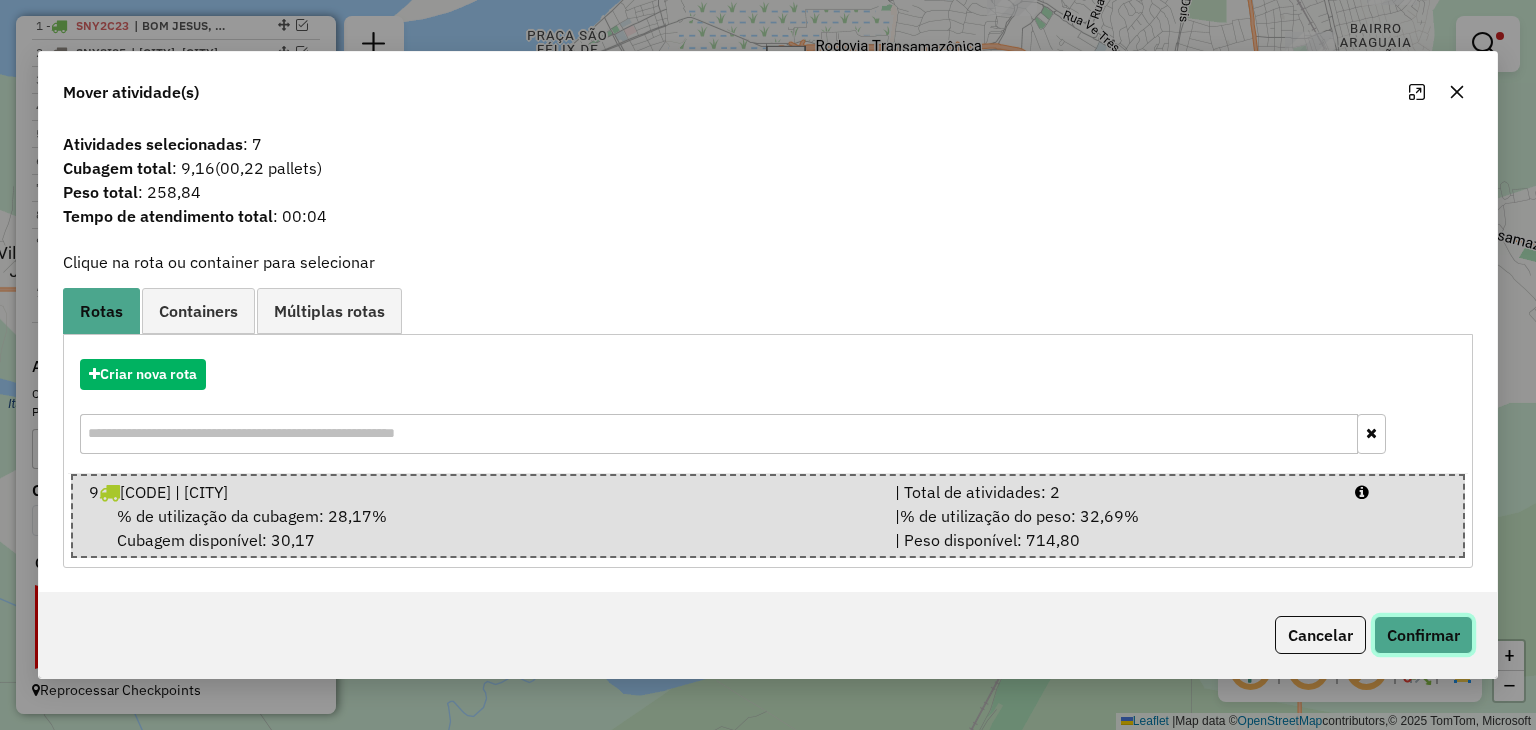 click on "Confirmar" 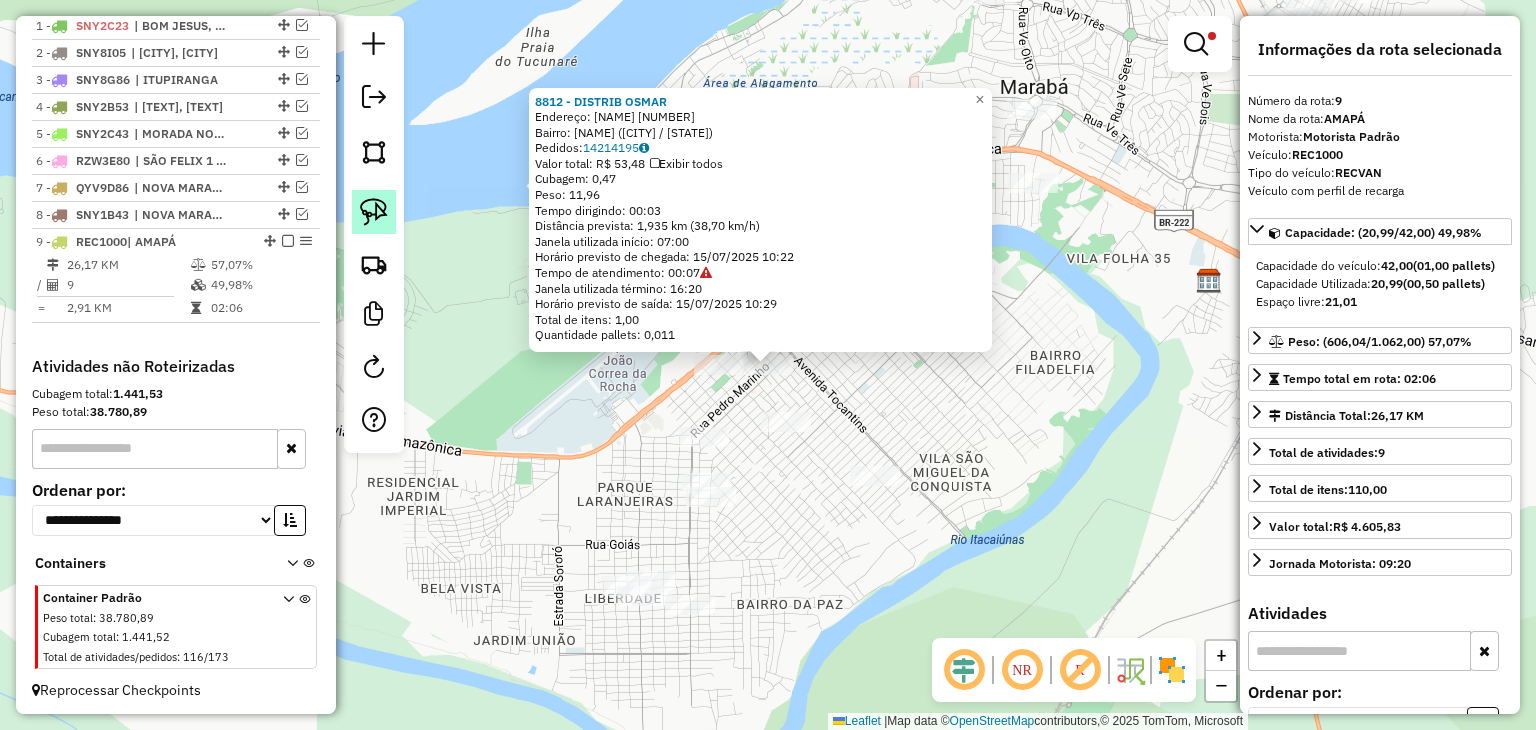 click 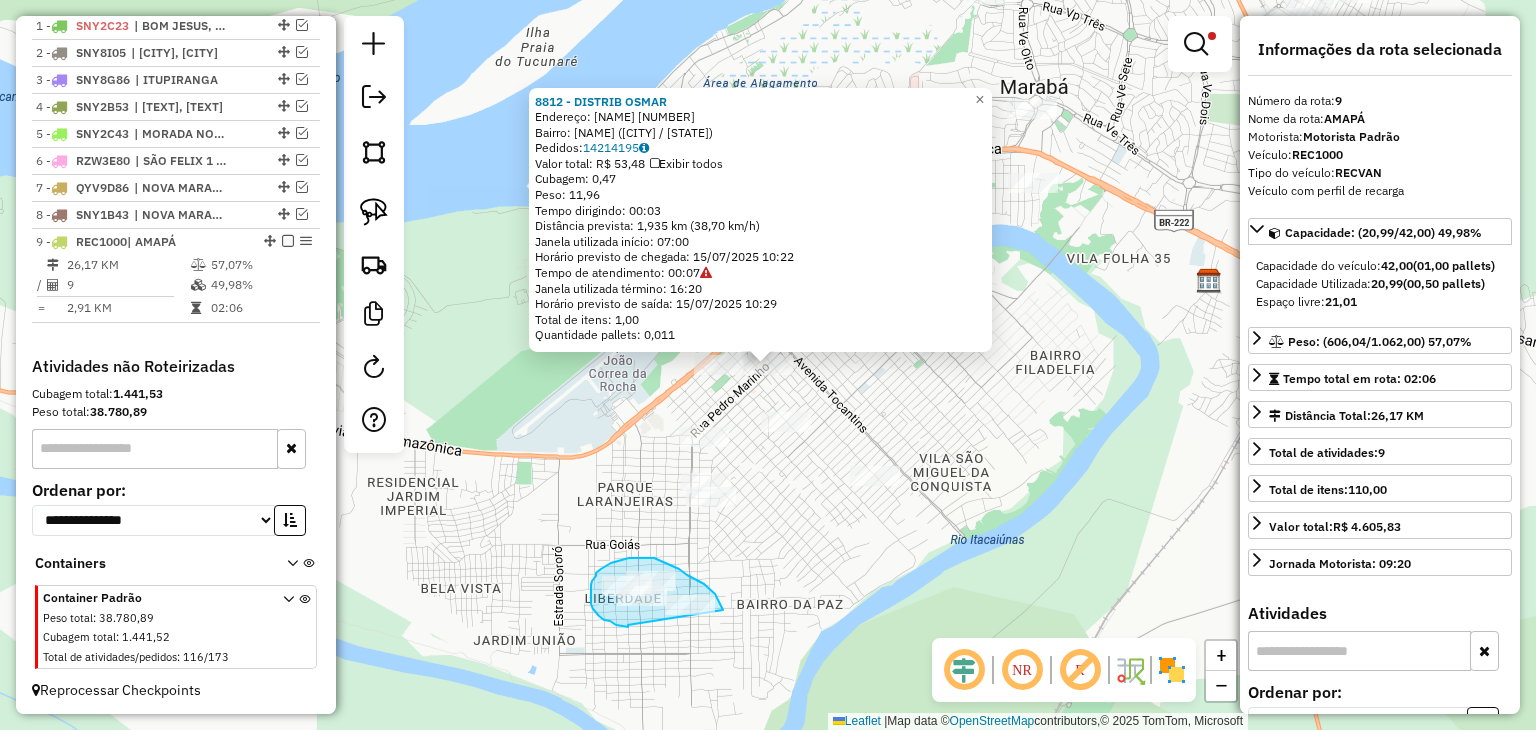 drag, startPoint x: 628, startPoint y: 626, endPoint x: 726, endPoint y: 628, distance: 98.02041 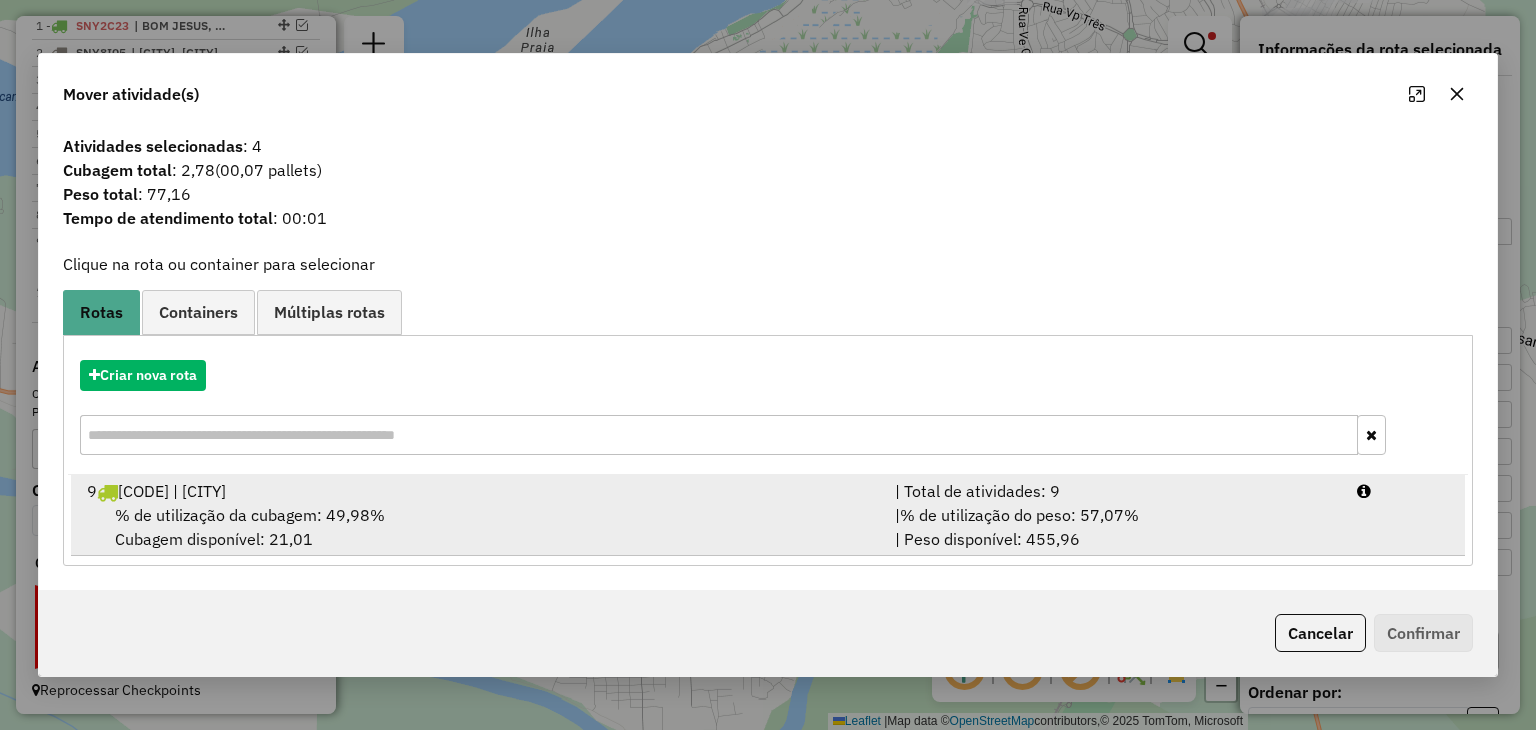click on "% de utilização da cubagem: 49,98%  Cubagem disponível: 21,01" at bounding box center (479, 527) 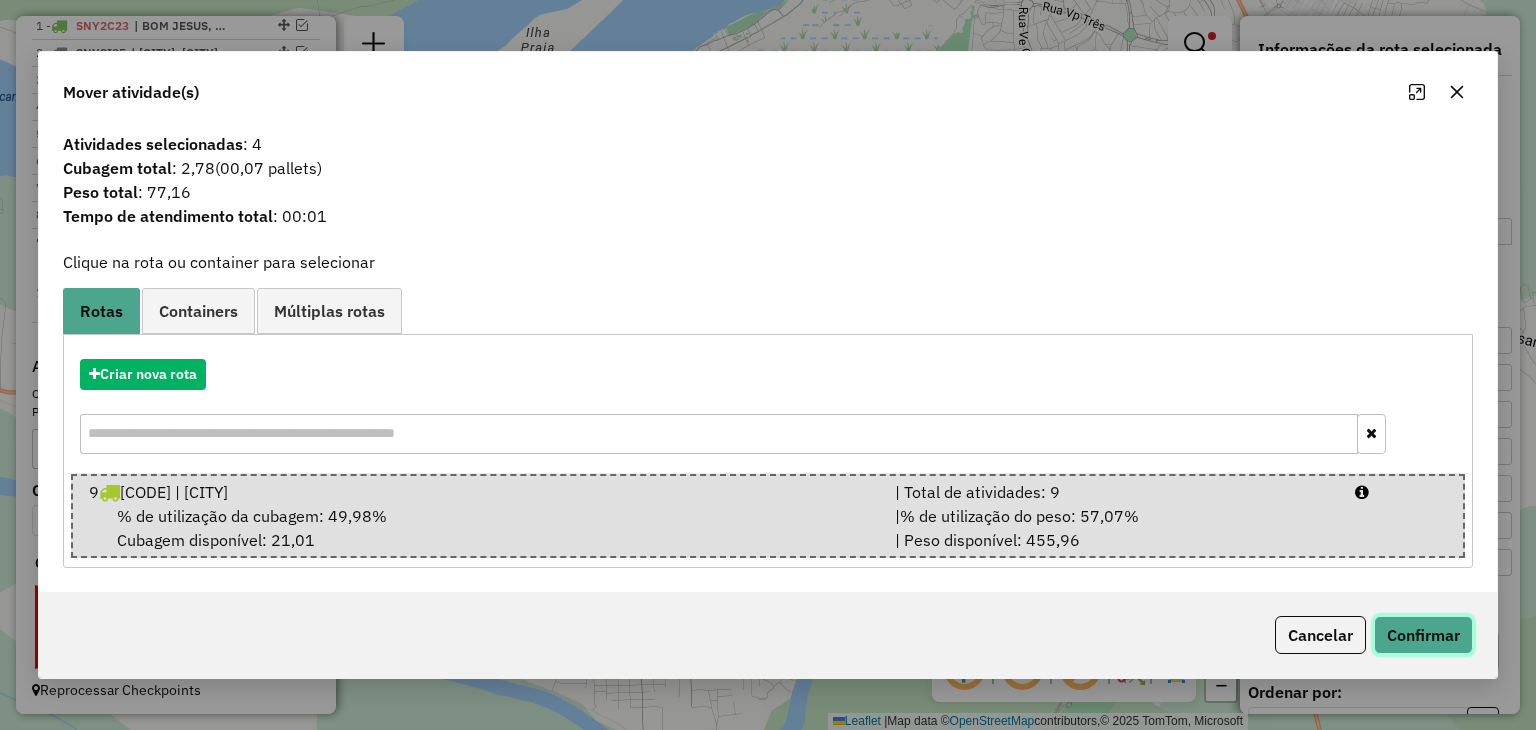 click on "Confirmar" 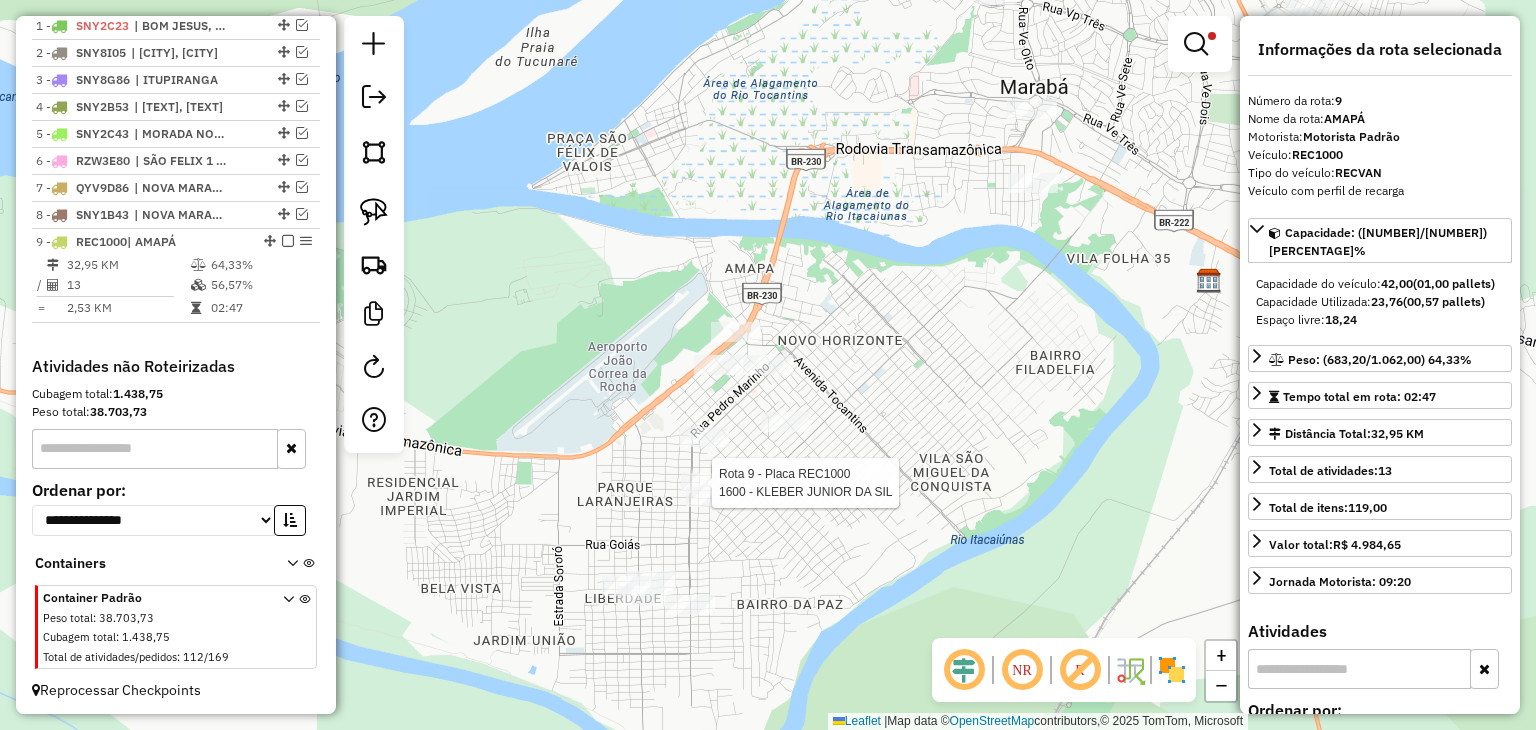 click 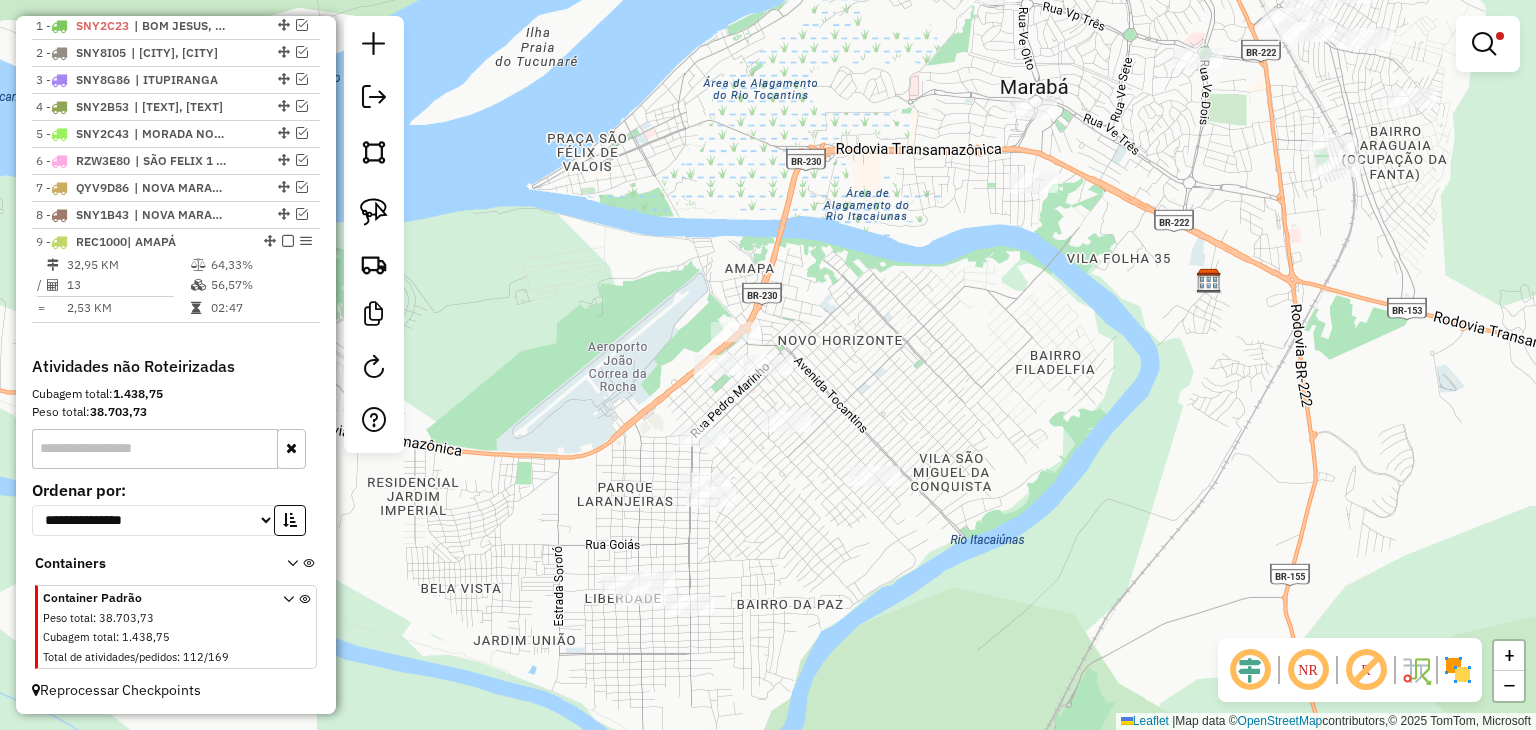 click on "Limpar filtros Janela de atendimento Grade de atendimento Capacidade Transportadoras Veículos Cliente Pedidos  Rotas Selecione os dias de semana para filtrar as janelas de atendimento  Seg   Ter   Qua   Qui   Sex   Sáb   Dom  Informe o período da janela de atendimento: De: Até:  Filtrar exatamente a janela do cliente  Considerar janela de atendimento padrão  Selecione os dias de semana para filtrar as grades de atendimento  Seg   Ter   Qua   Qui   Sex   Sáb   Dom   Considerar clientes sem dia de atendimento cadastrado  Clientes fora do dia de atendimento selecionado Filtrar as atividades entre os valores definidos abaixo:  Peso mínimo:   Peso máximo:   Cubagem mínima:  ****  Cubagem máxima:  ****  De:   Até:  Filtrar as atividades entre o tempo de atendimento definido abaixo:  De:   Até:   Considerar capacidade total dos clientes não roteirizados Transportadora: Selecione um ou mais itens Tipo de veículo: Selecione um ou mais itens Veículo: Selecione um ou mais itens Motorista: Nome: Rótulo: +" 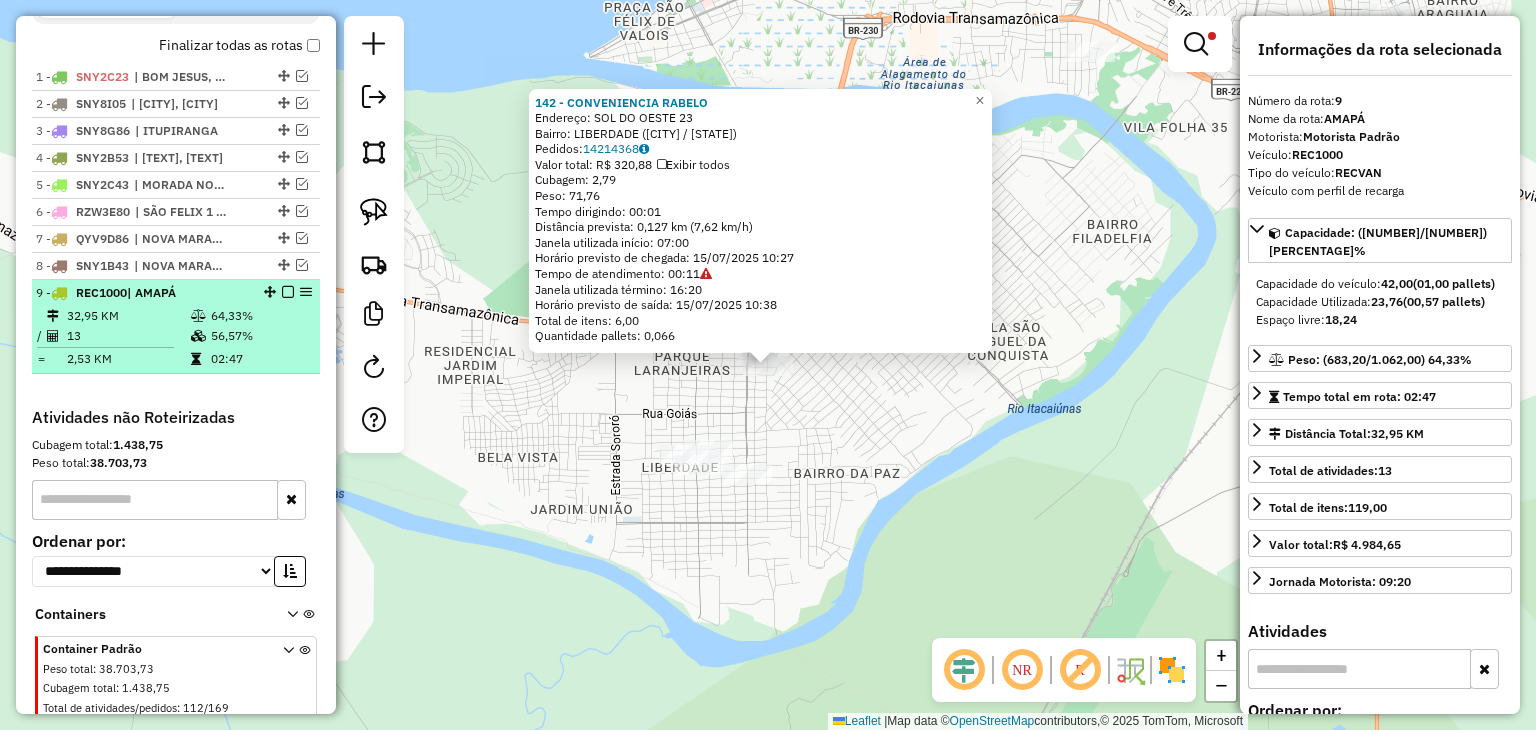 scroll, scrollTop: 595, scrollLeft: 0, axis: vertical 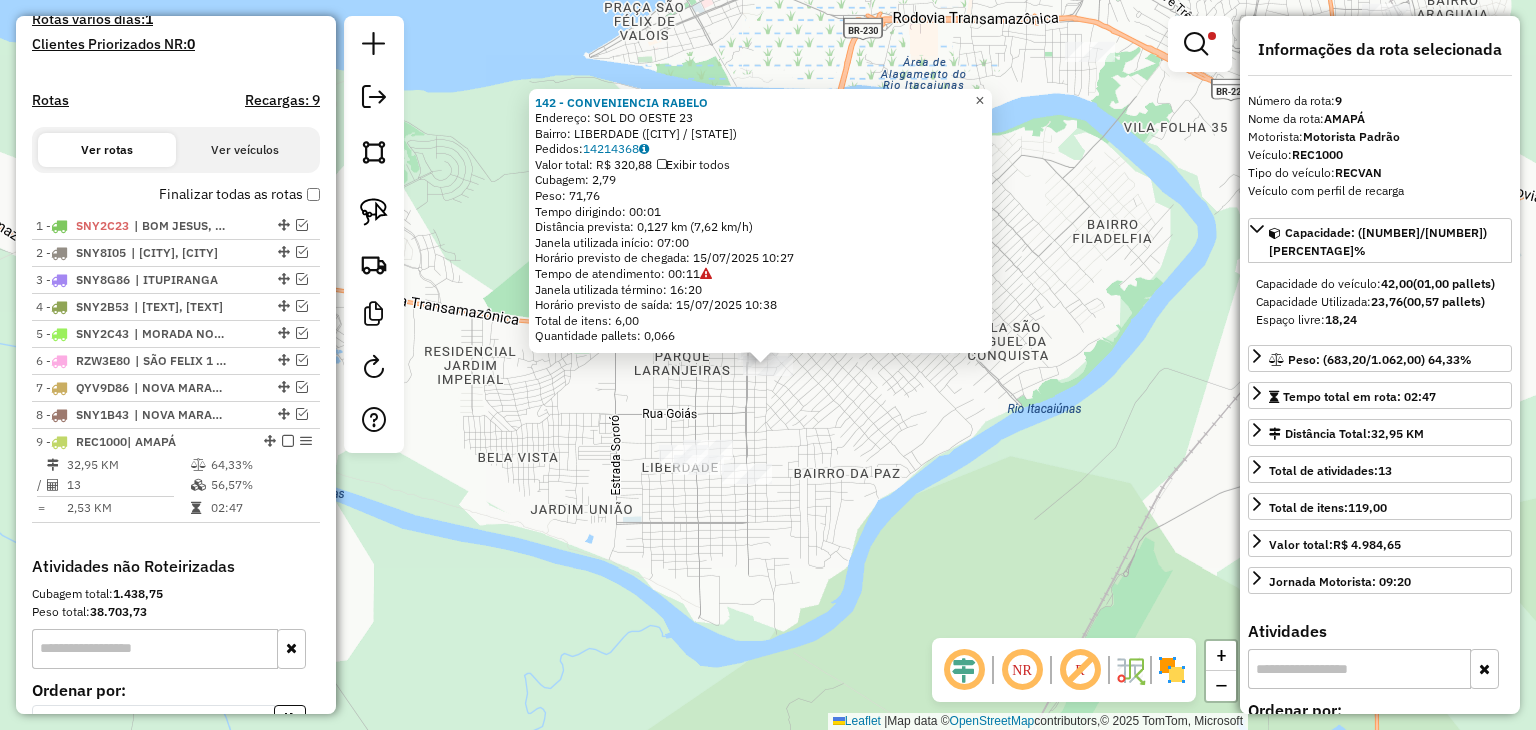 click on "×" 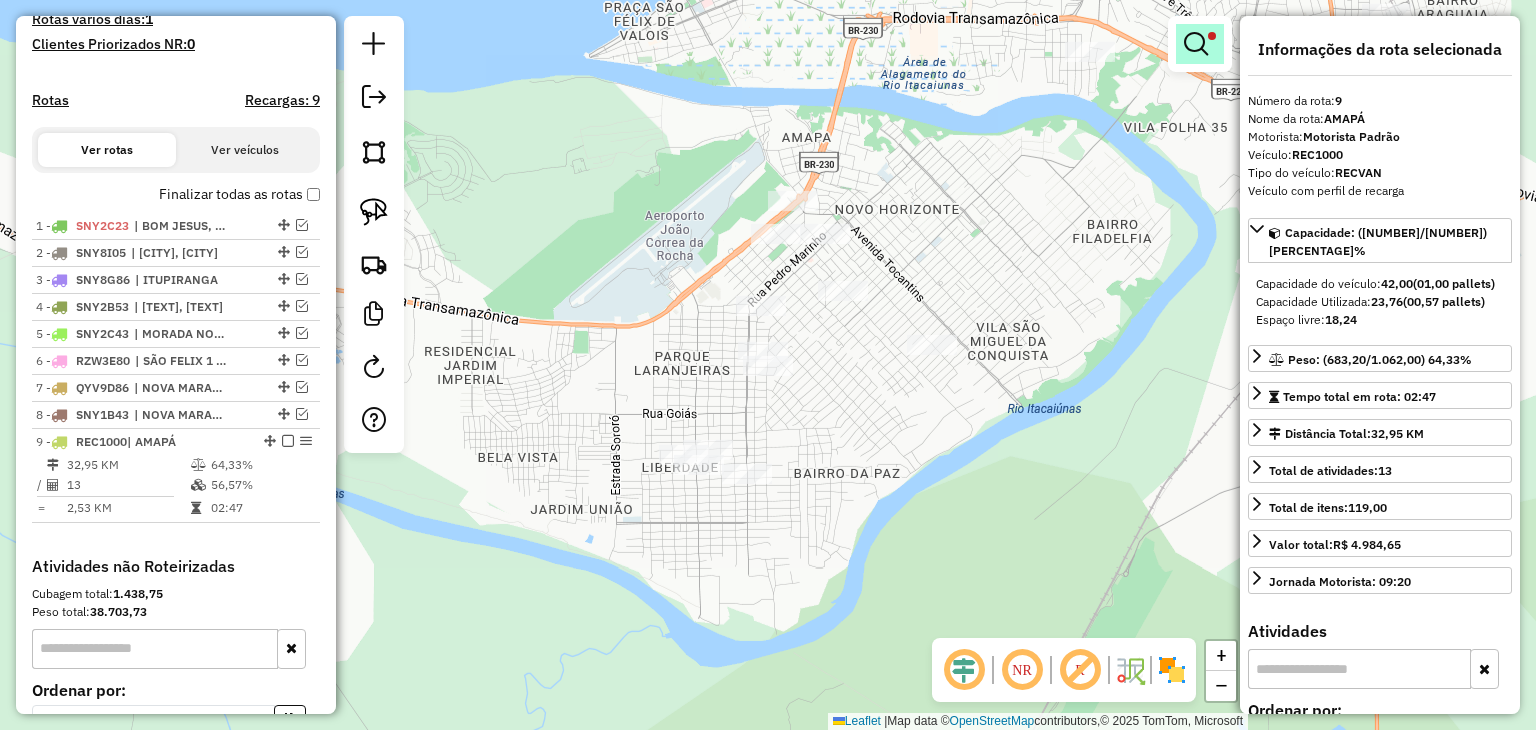click at bounding box center [1200, 44] 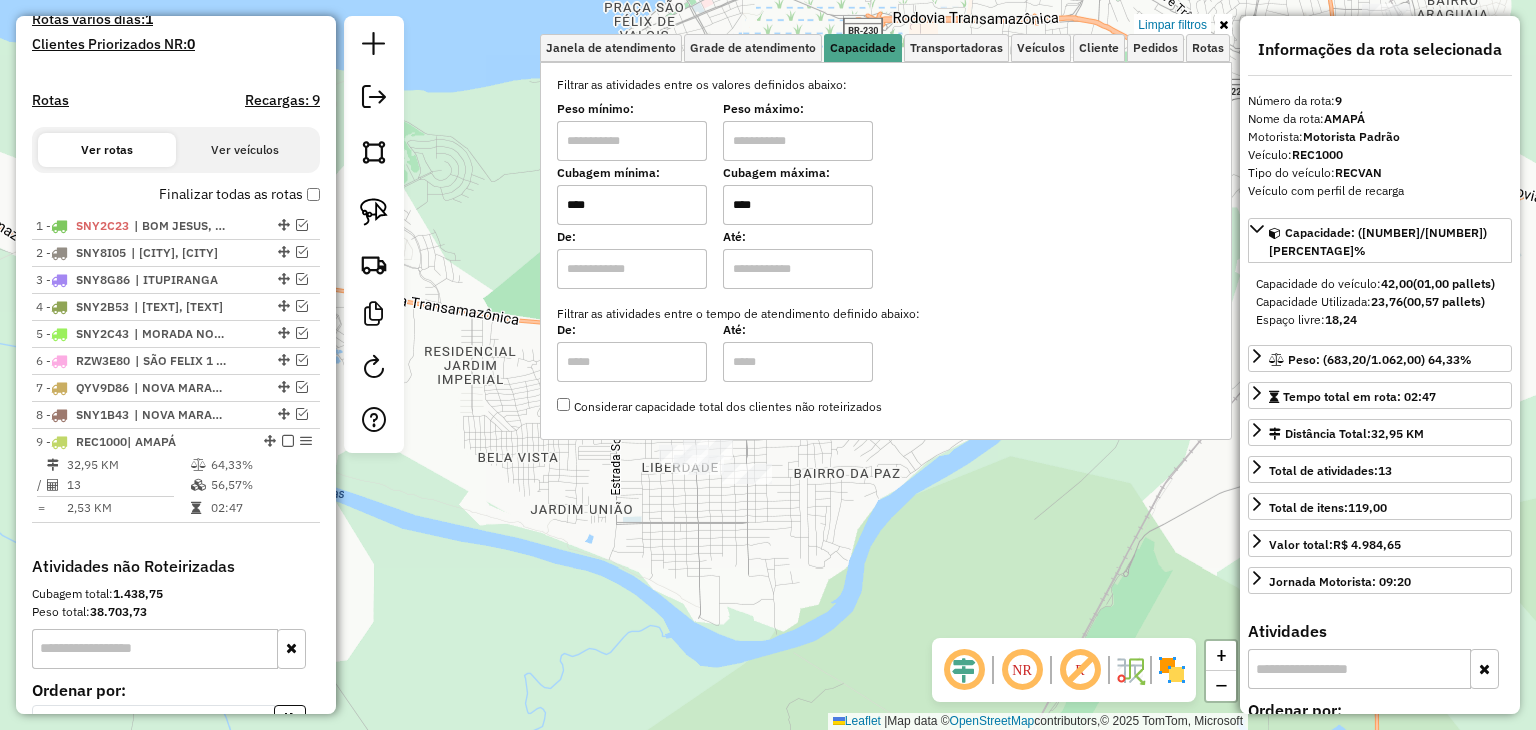 drag, startPoint x: 847, startPoint y: 182, endPoint x: 696, endPoint y: 190, distance: 151.21178 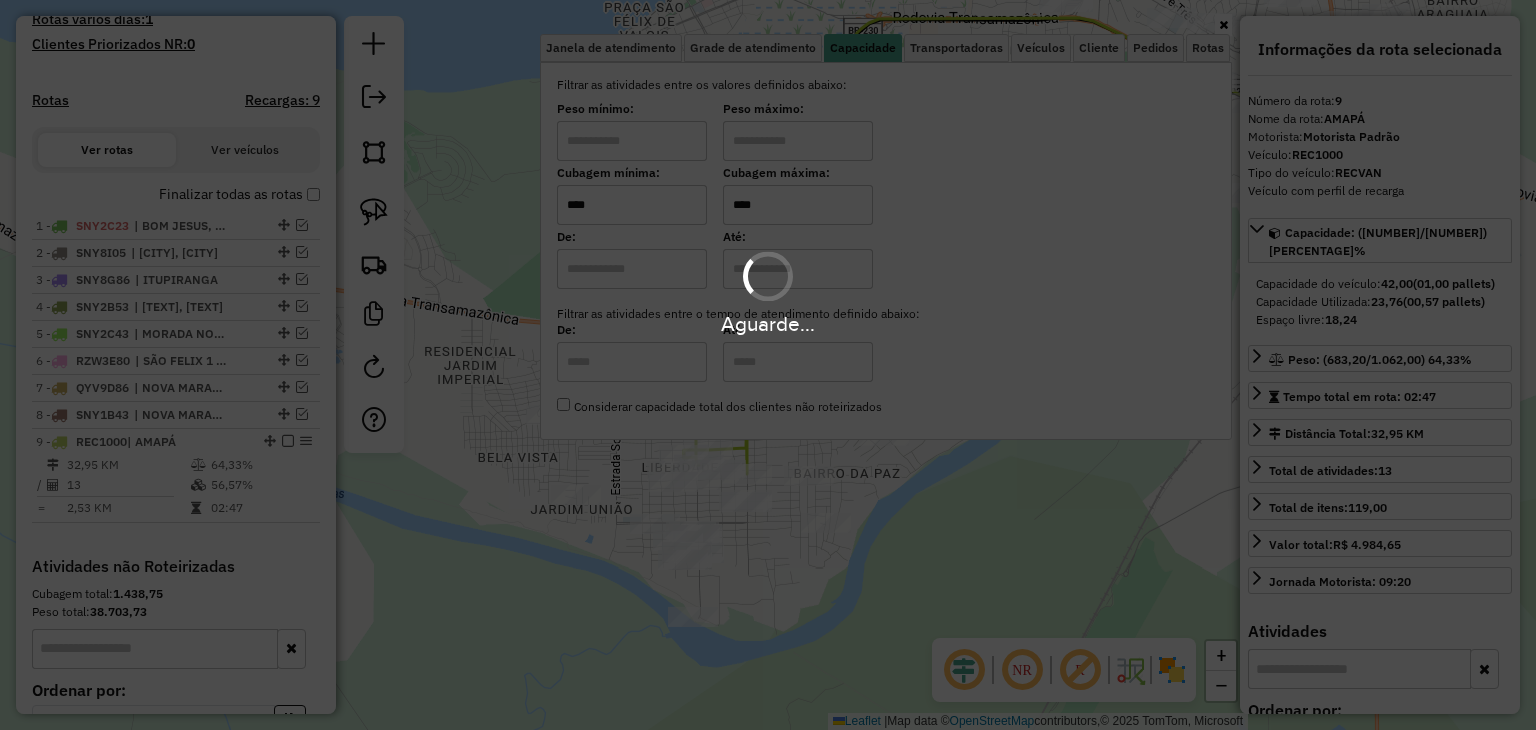type on "****" 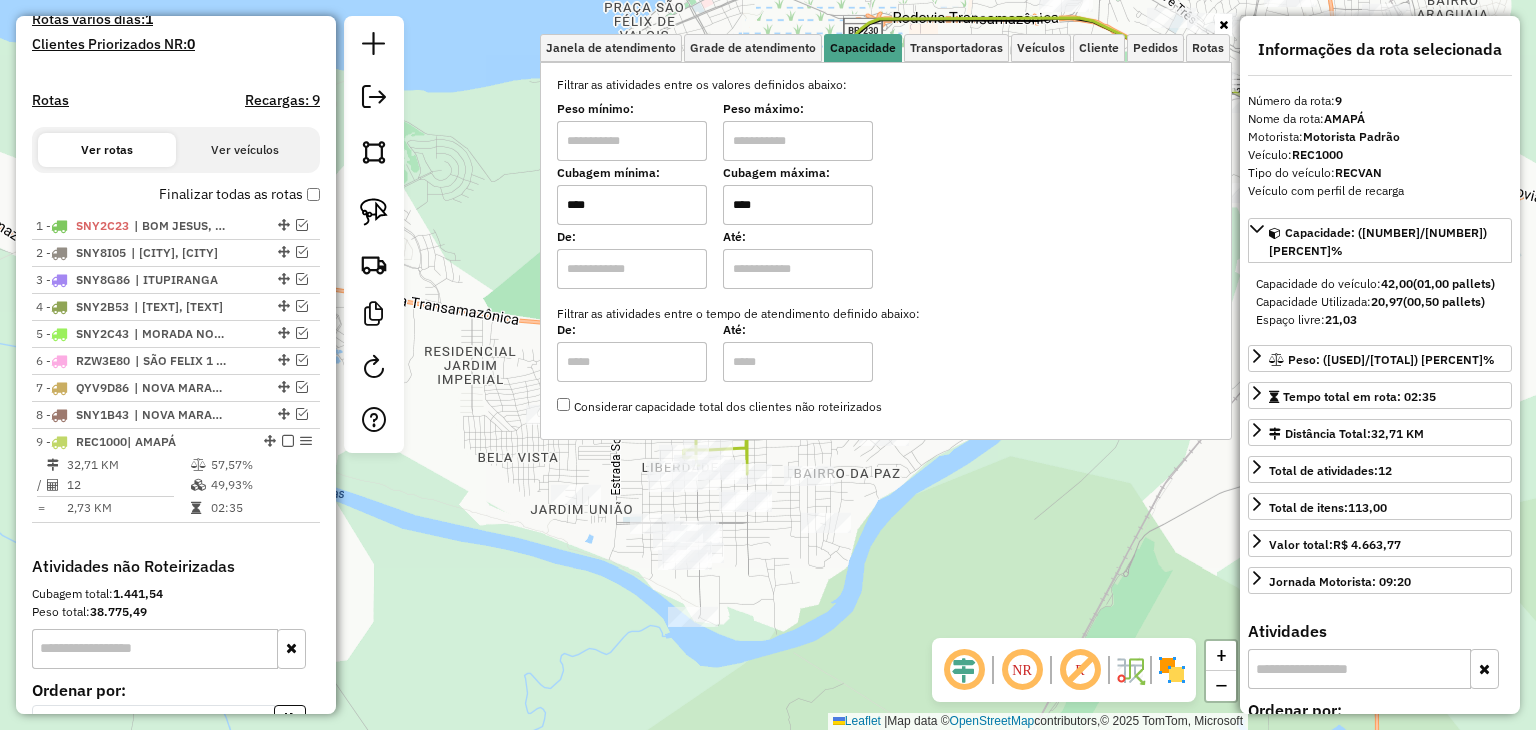 click on "****" at bounding box center [632, 205] 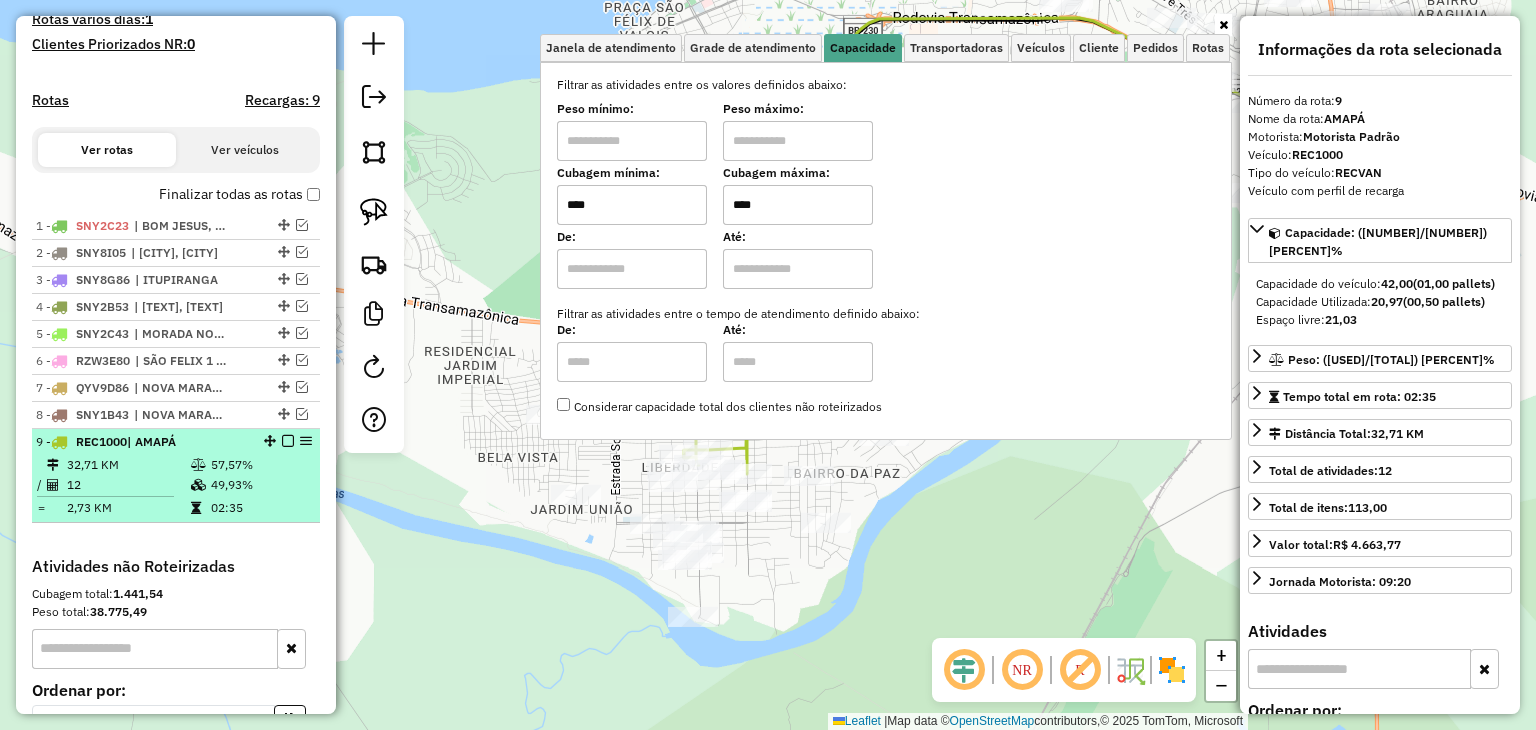 type on "****" 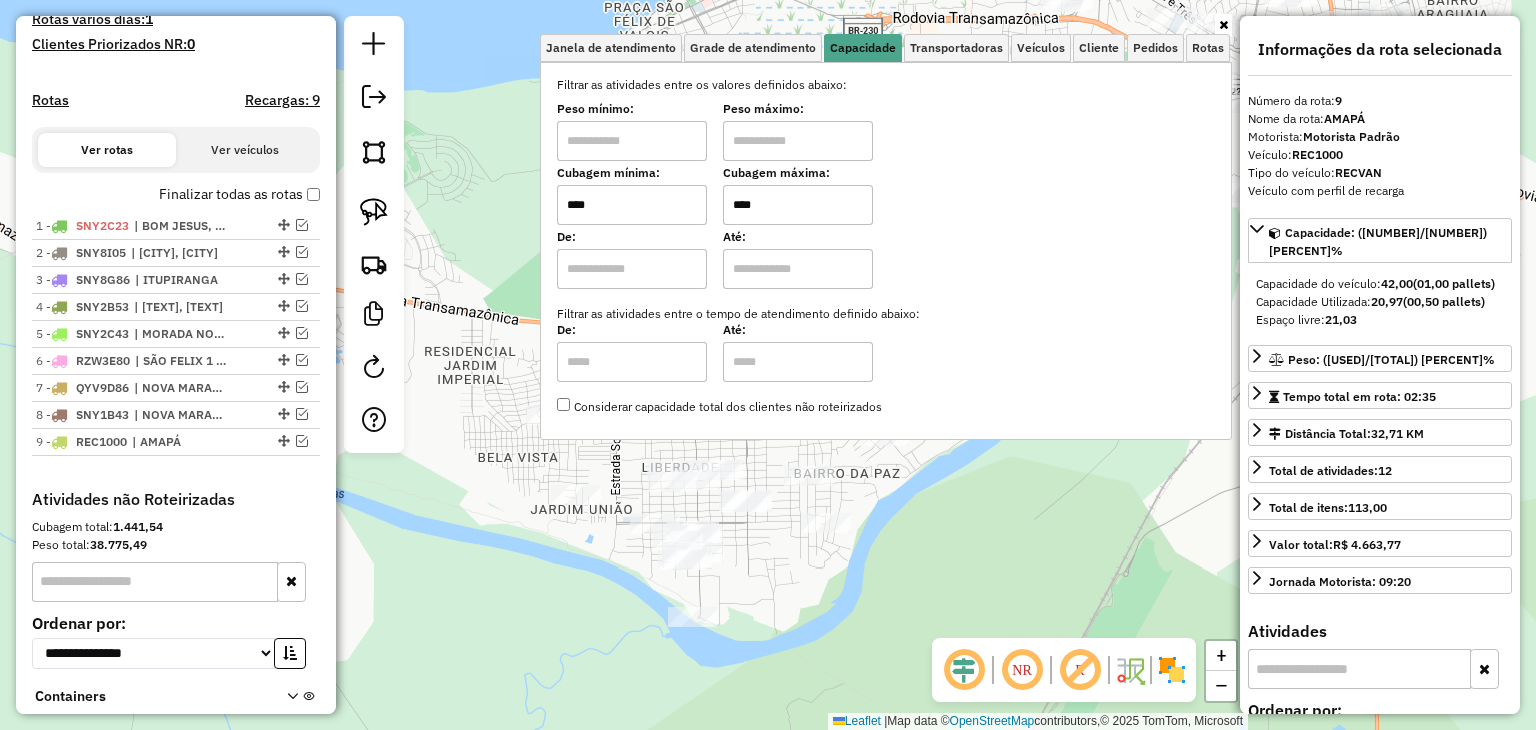 click on "Janela de atendimento Grade de atendimento Capacidade Transportadoras Veículos Cliente Pedidos  Rotas Selecione os dias de semana para filtrar as janelas de atendimento  Seg   Ter   Qua   Qui   Sex   Sáb   Dom  Informe o período da janela de atendimento: De: Até:  Filtrar exatamente a janela do cliente  Considerar janela de atendimento padrão  Selecione os dias de semana para filtrar as grades de atendimento  Seg   Ter   Qua   Qui   Sex   Sáb   Dom   Considerar clientes sem dia de atendimento cadastrado  Clientes fora do dia de atendimento selecionado Filtrar as atividades entre os valores definidos abaixo:  Peso mínimo:   Peso máximo:   Cubagem mínima:  ****  Cubagem máxima:  ****  De:   Até:  Filtrar as atividades entre o tempo de atendimento definido abaixo:  De:   Até:   Considerar capacidade total dos clientes não roteirizados Transportadora: Selecione um ou mais itens Tipo de veículo: Selecione um ou mais itens Veículo: Selecione um ou mais itens Motorista: Selecione um ou mais itens De:" 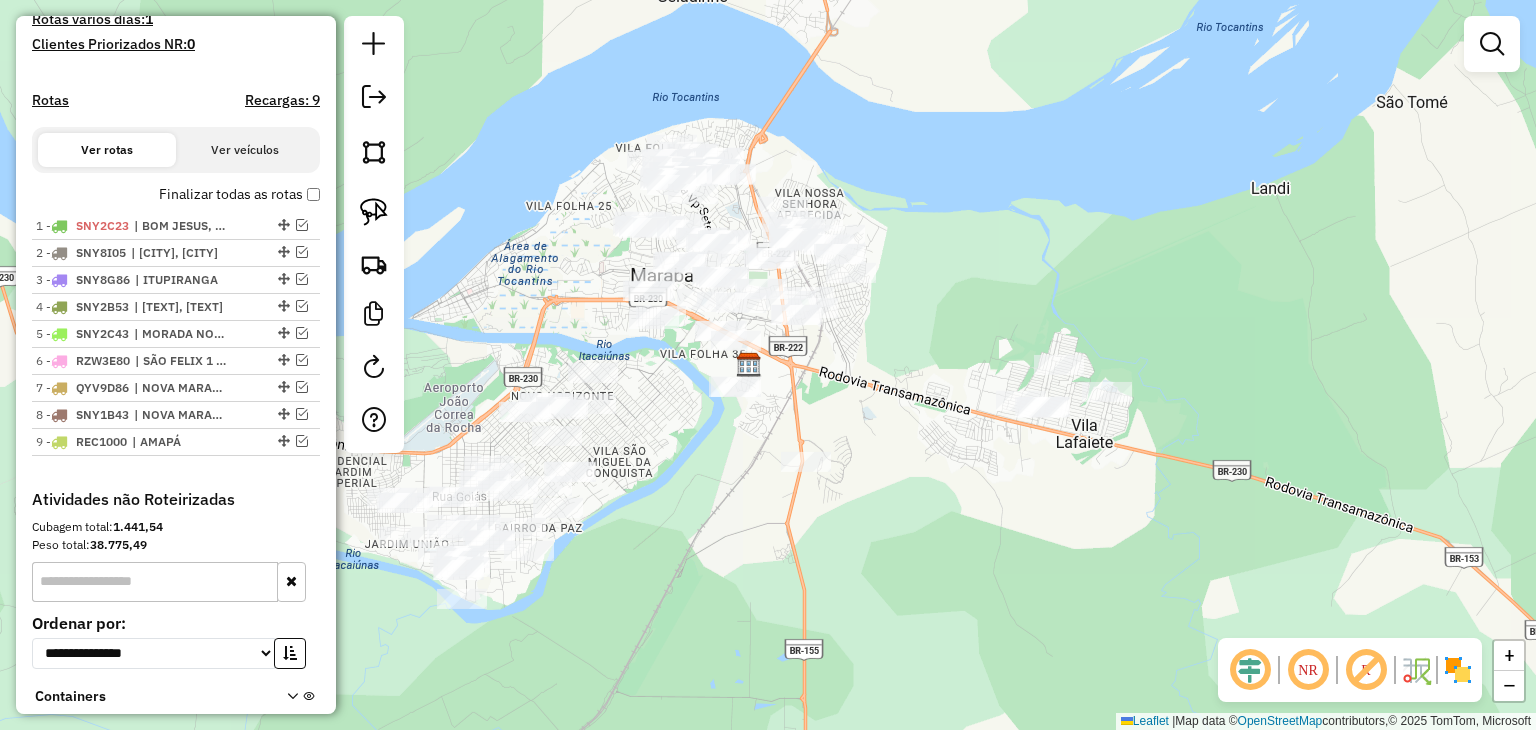 drag, startPoint x: 752, startPoint y: 438, endPoint x: 741, endPoint y: 444, distance: 12.529964 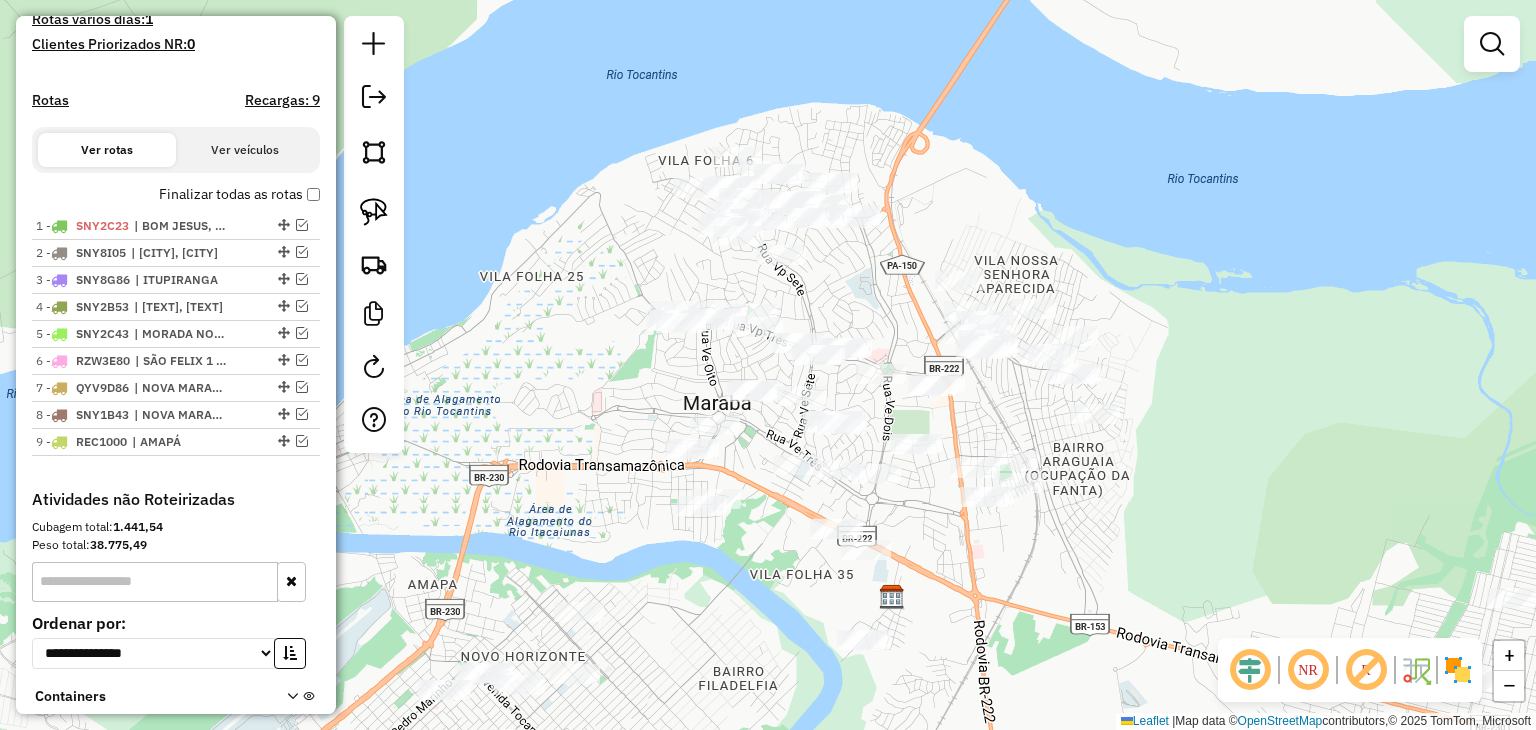 drag, startPoint x: 914, startPoint y: 178, endPoint x: 877, endPoint y: 285, distance: 113.216606 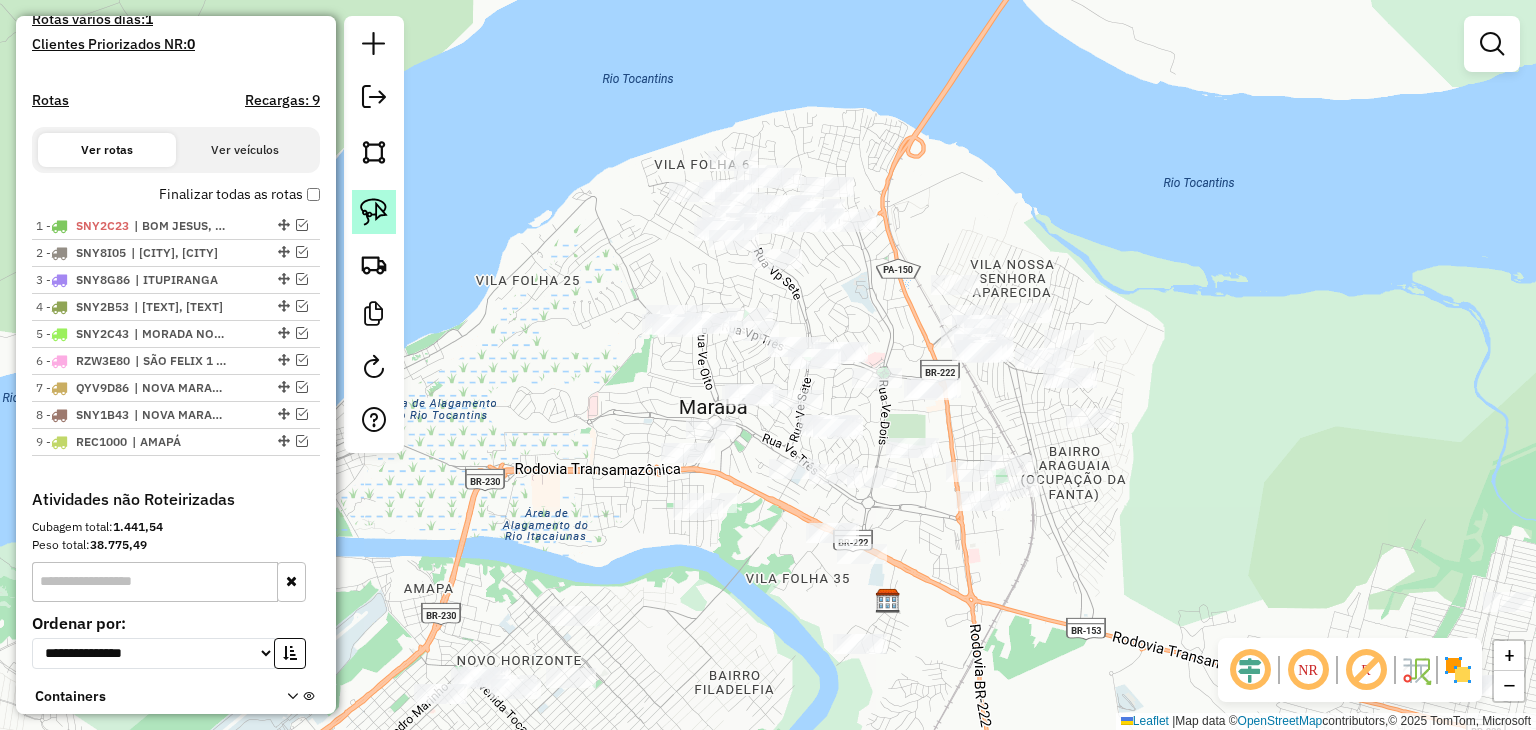 click 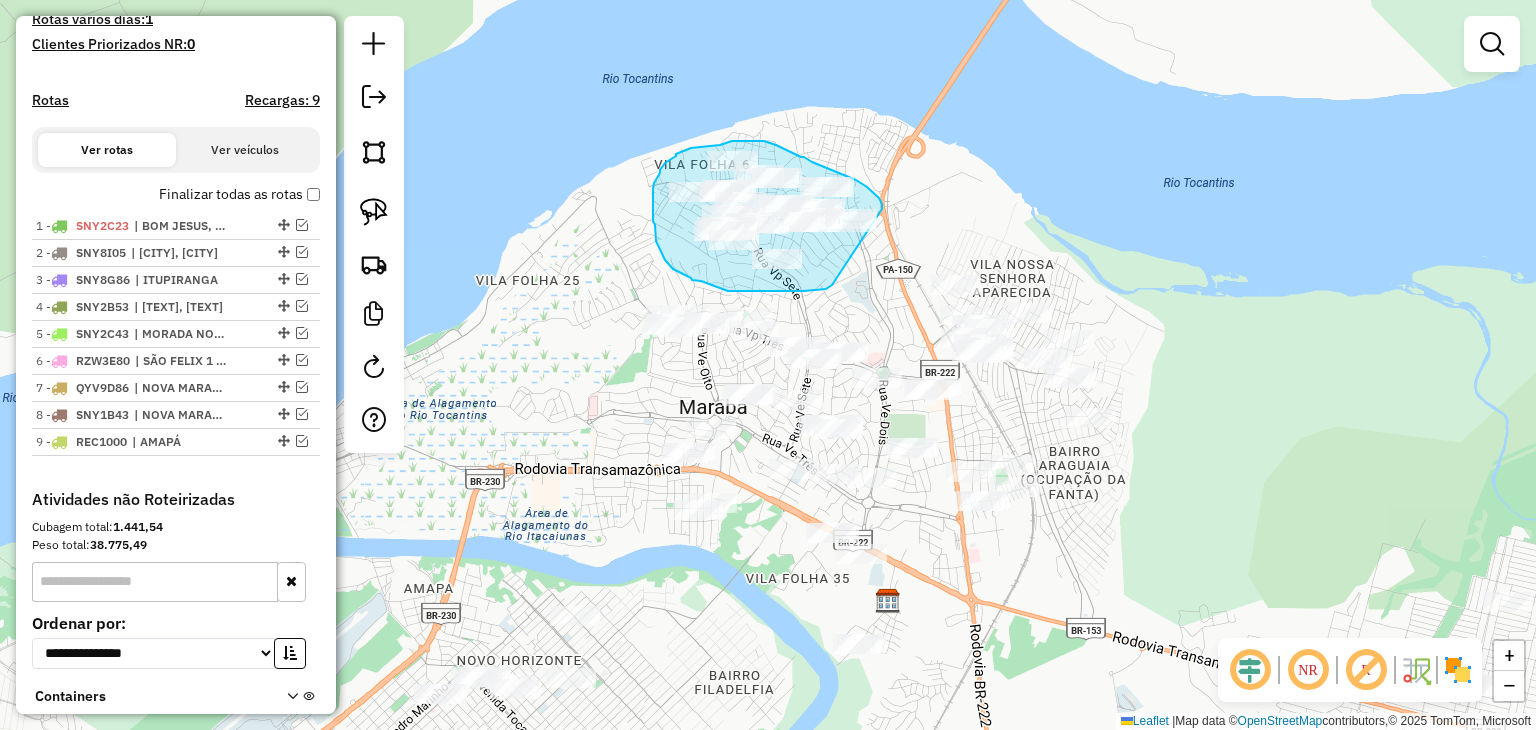 drag, startPoint x: 832, startPoint y: 285, endPoint x: 880, endPoint y: 233, distance: 70.76723 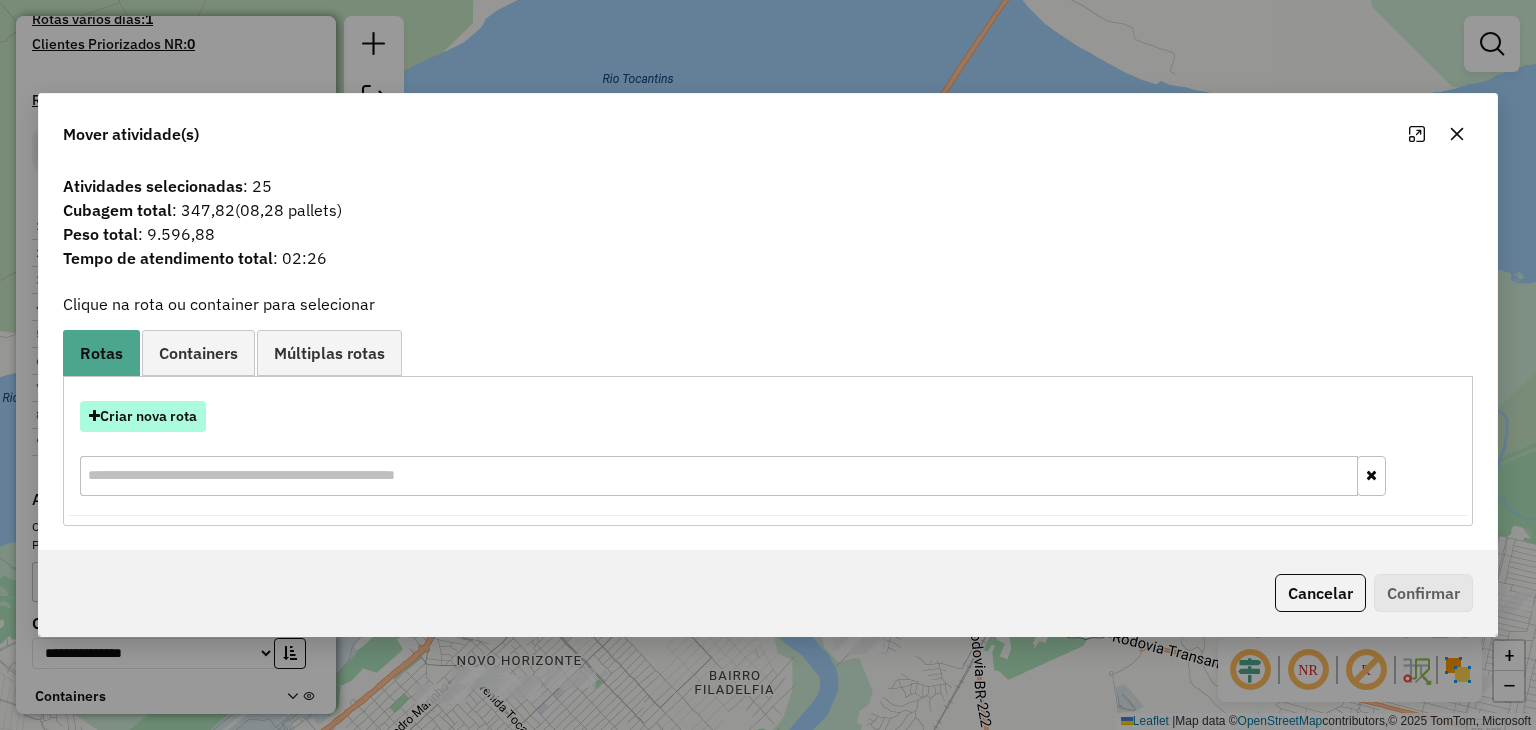 click on "Criar nova rota" at bounding box center (143, 416) 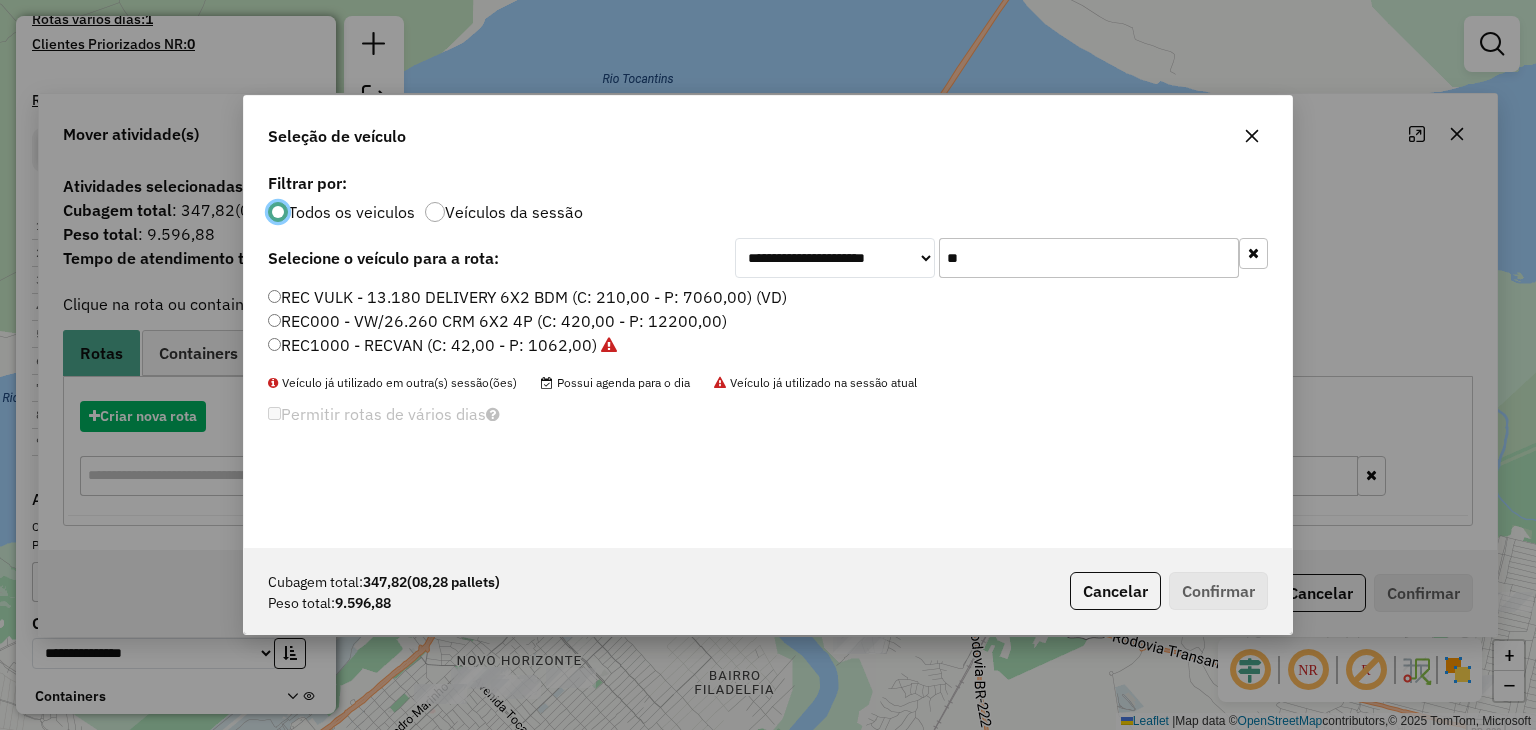scroll, scrollTop: 10, scrollLeft: 6, axis: both 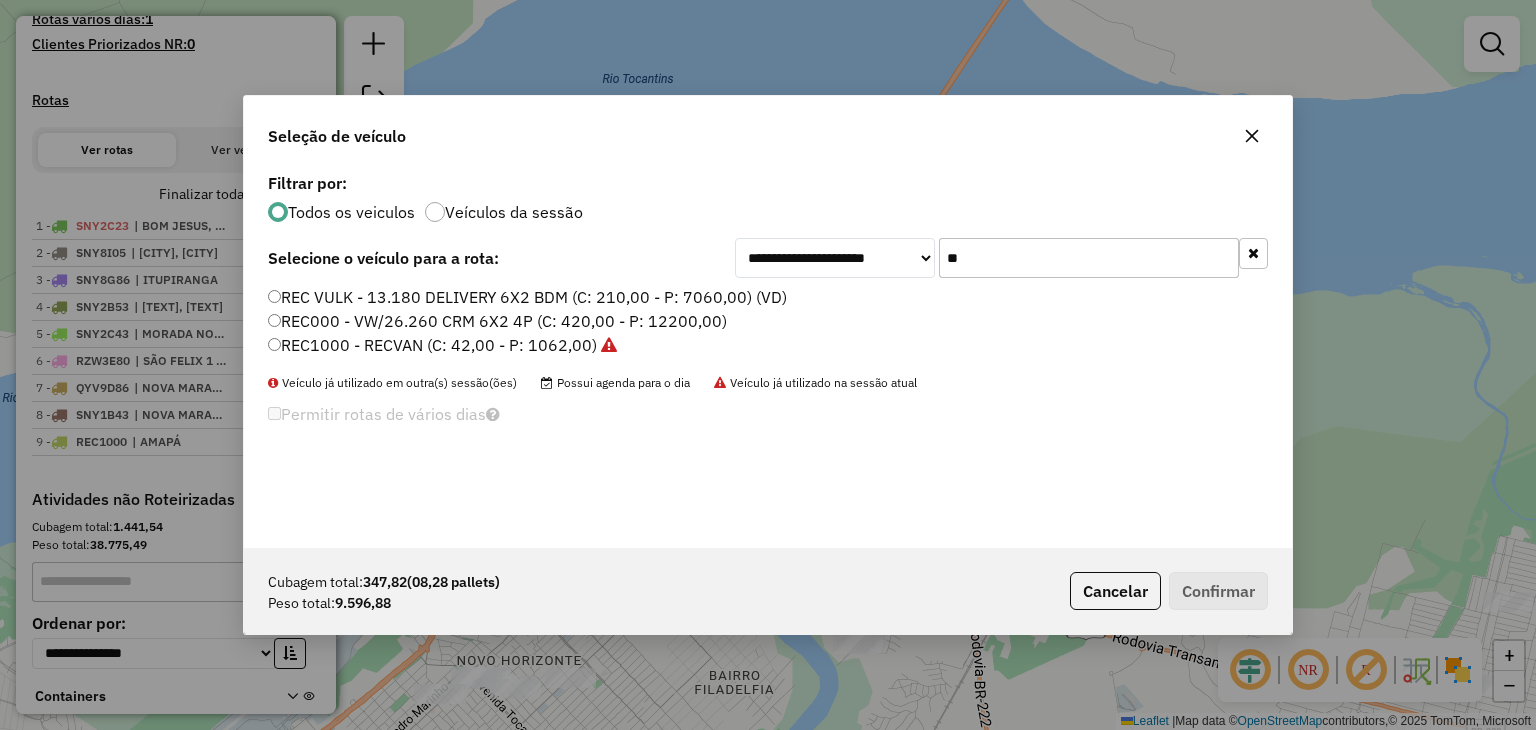 drag, startPoint x: 992, startPoint y: 260, endPoint x: 846, endPoint y: 225, distance: 150.13661 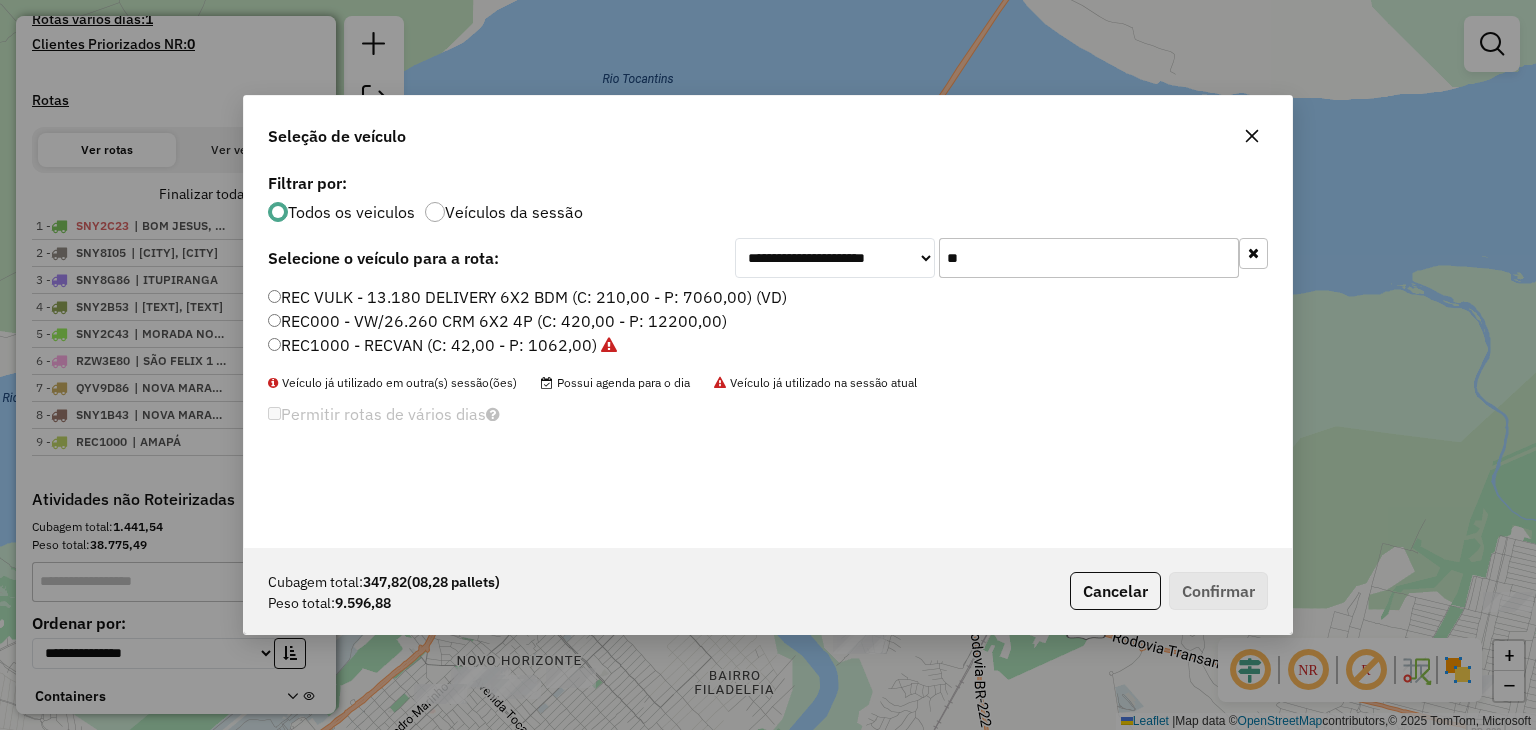 paste on "*****" 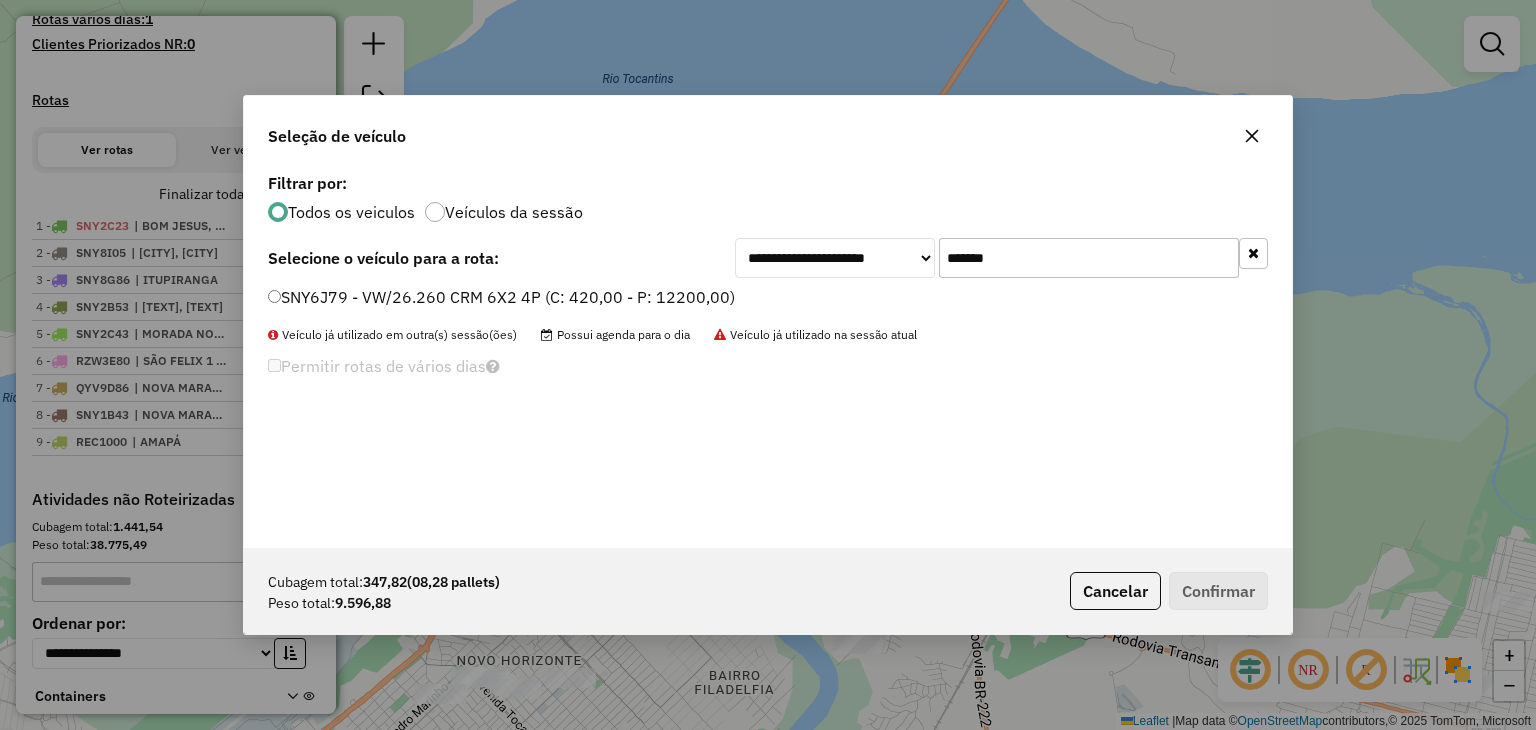 type on "*******" 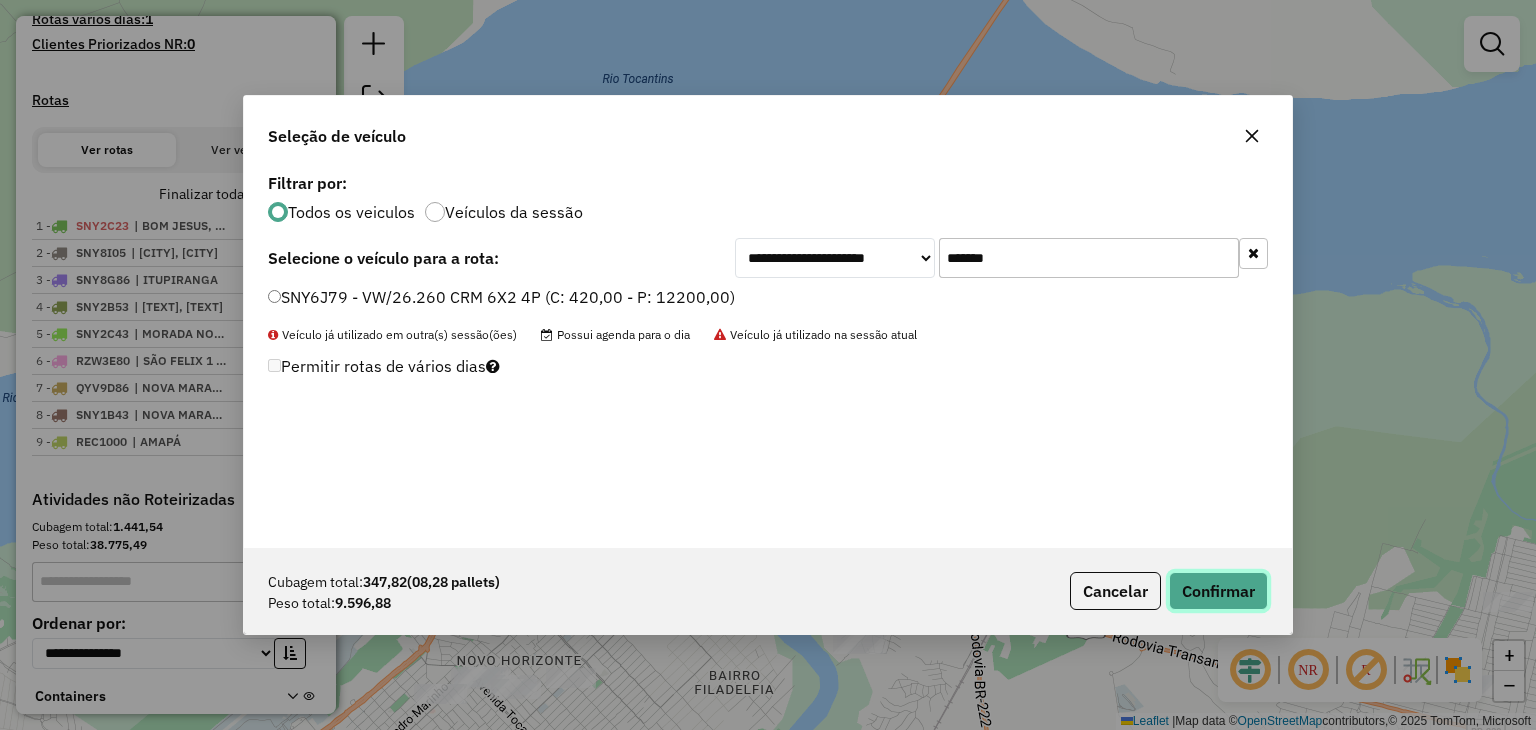 click on "Confirmar" 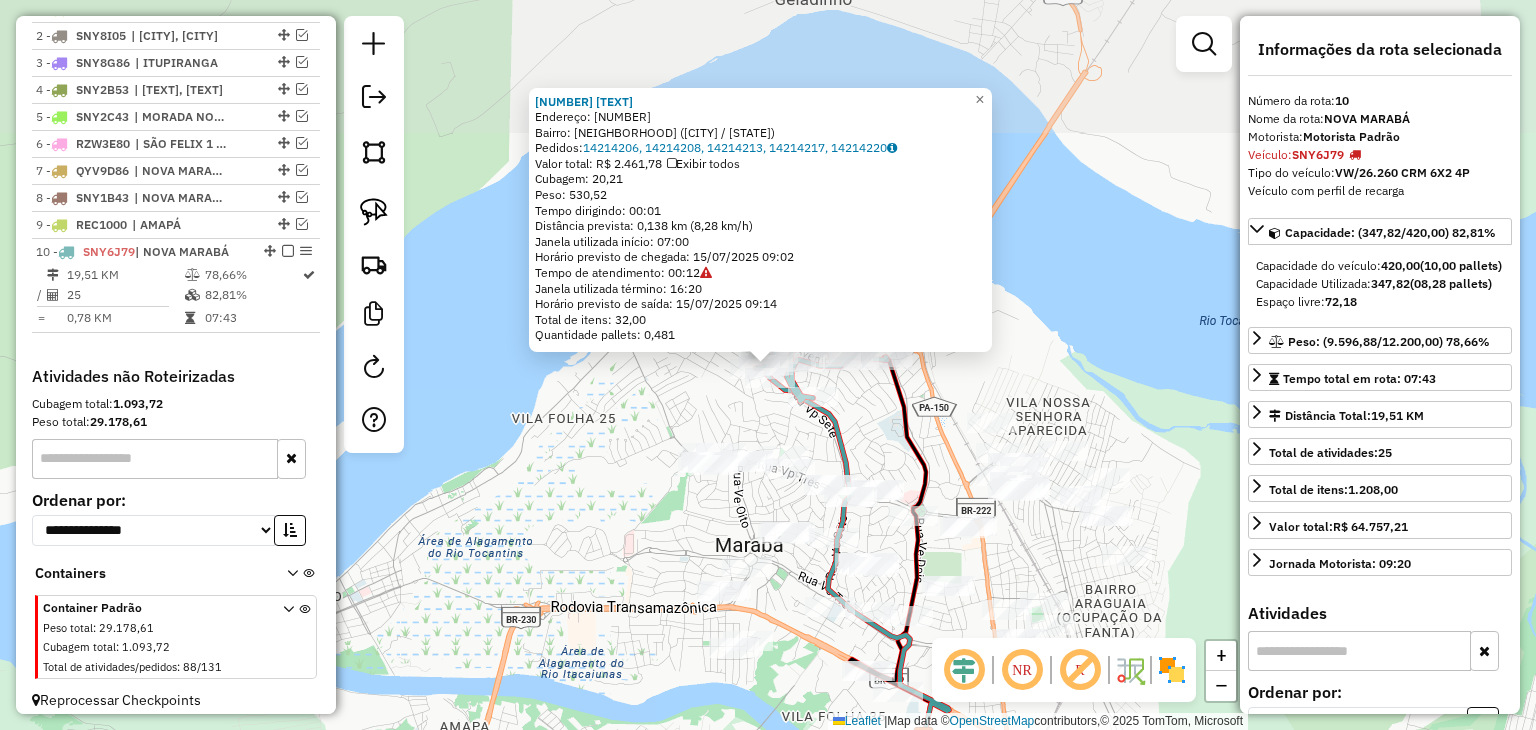 scroll, scrollTop: 822, scrollLeft: 0, axis: vertical 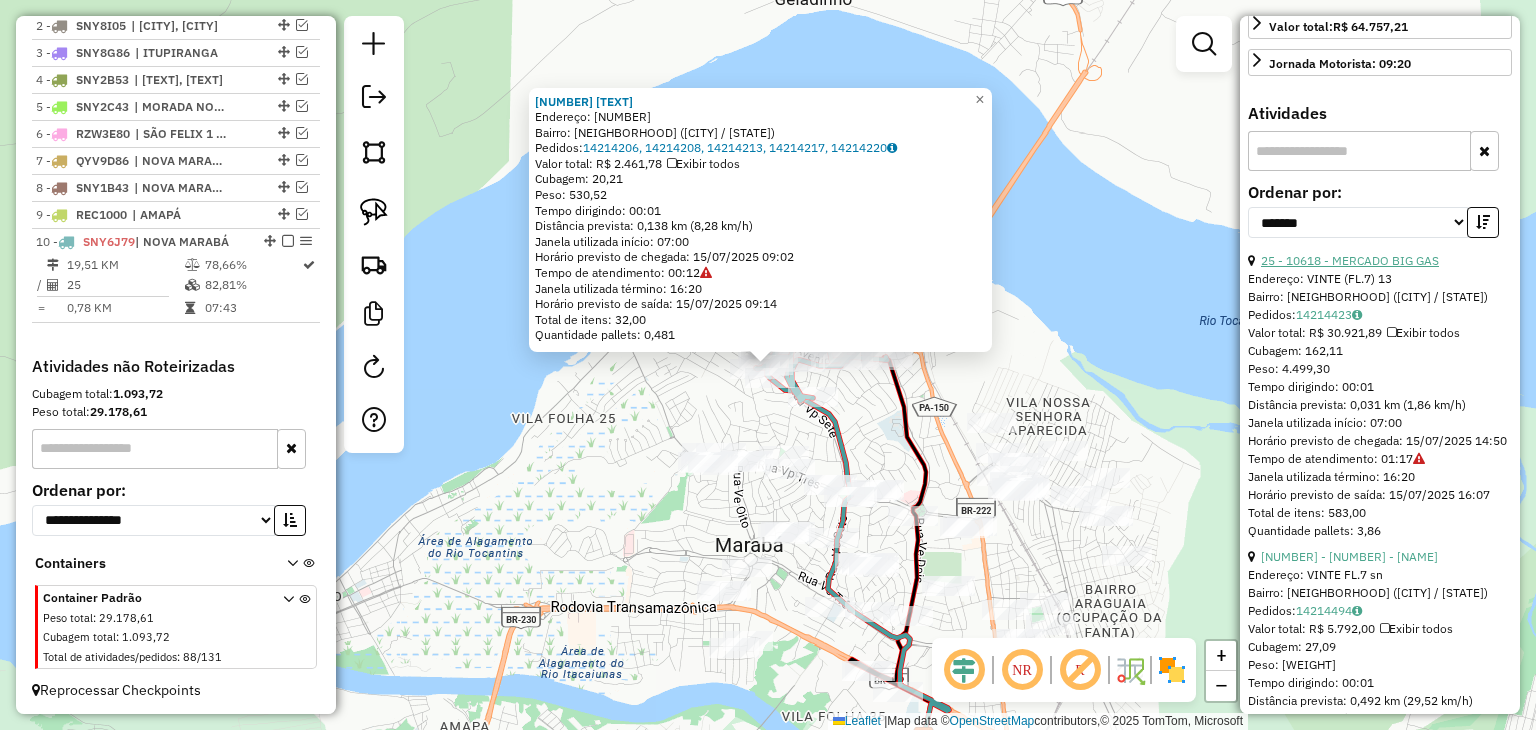 click on "25 - 10618 - MERCADO BIG GAS" at bounding box center (1350, 260) 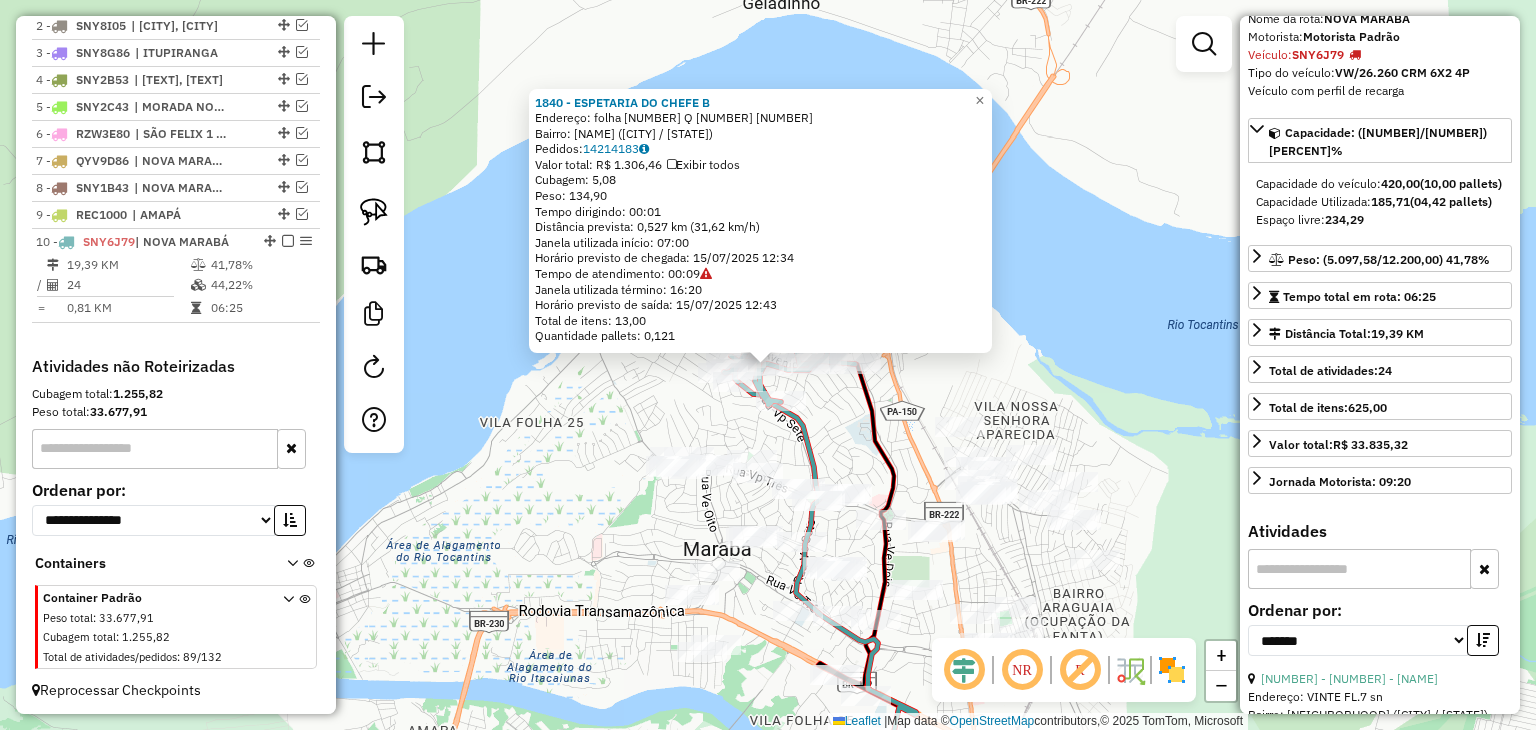 scroll, scrollTop: 0, scrollLeft: 0, axis: both 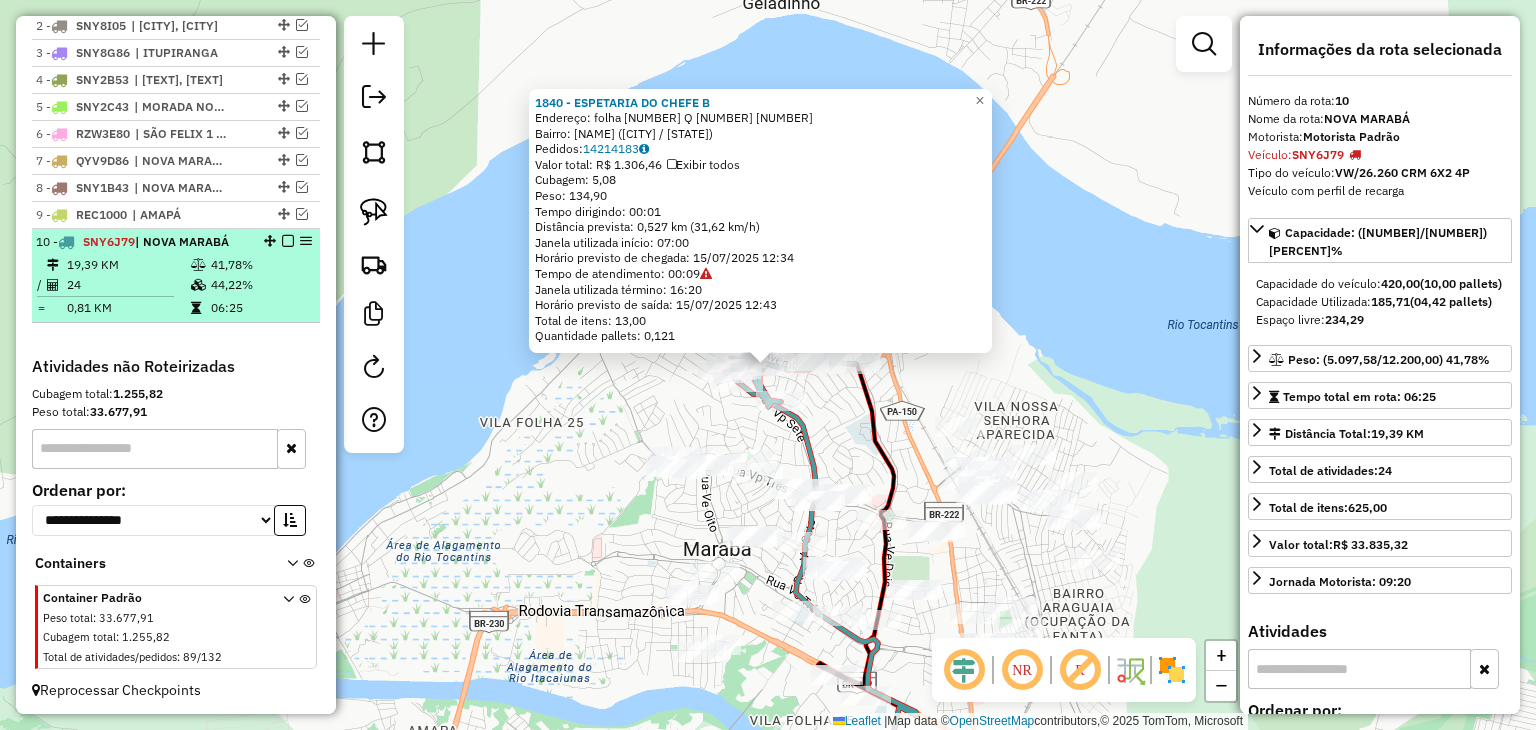 click at bounding box center (288, 241) 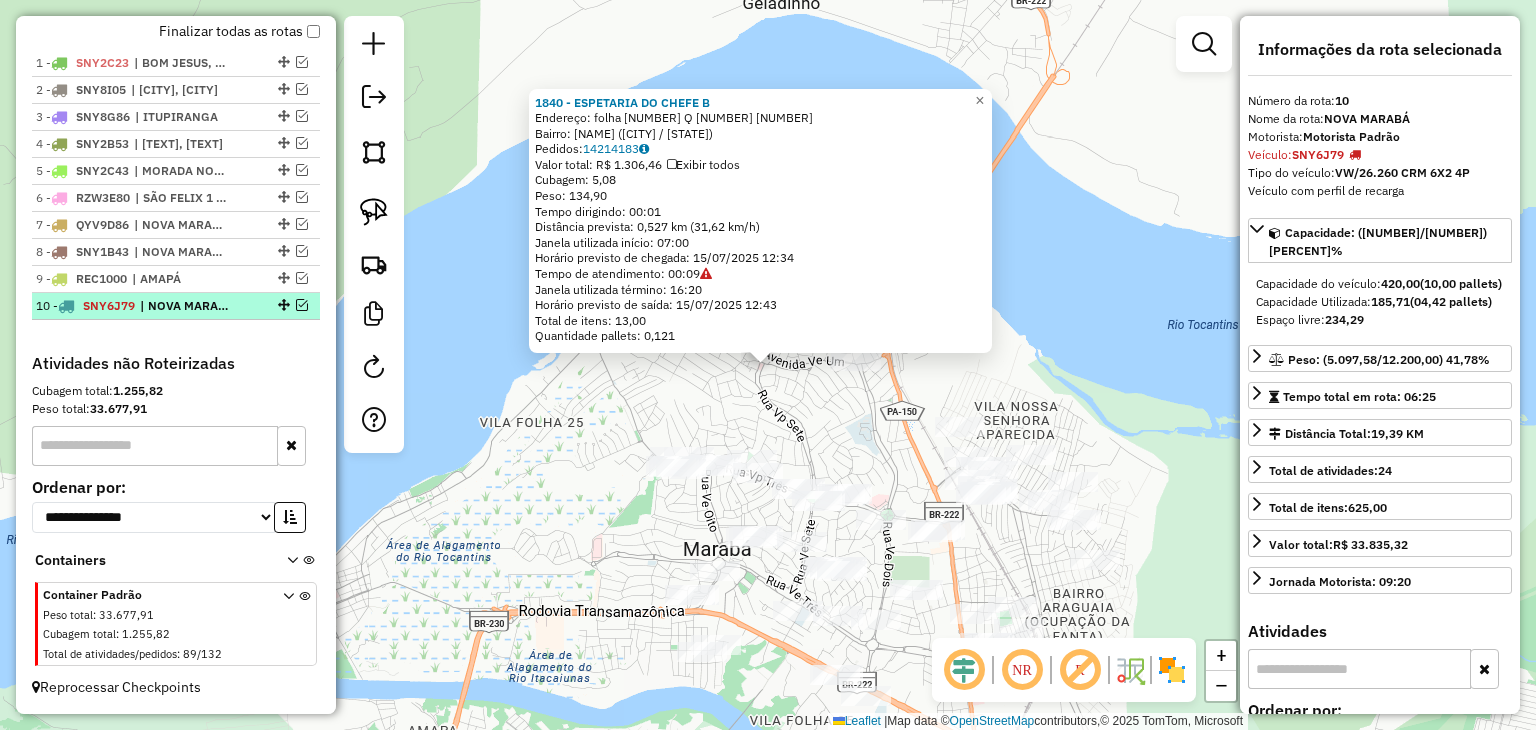 scroll, scrollTop: 755, scrollLeft: 0, axis: vertical 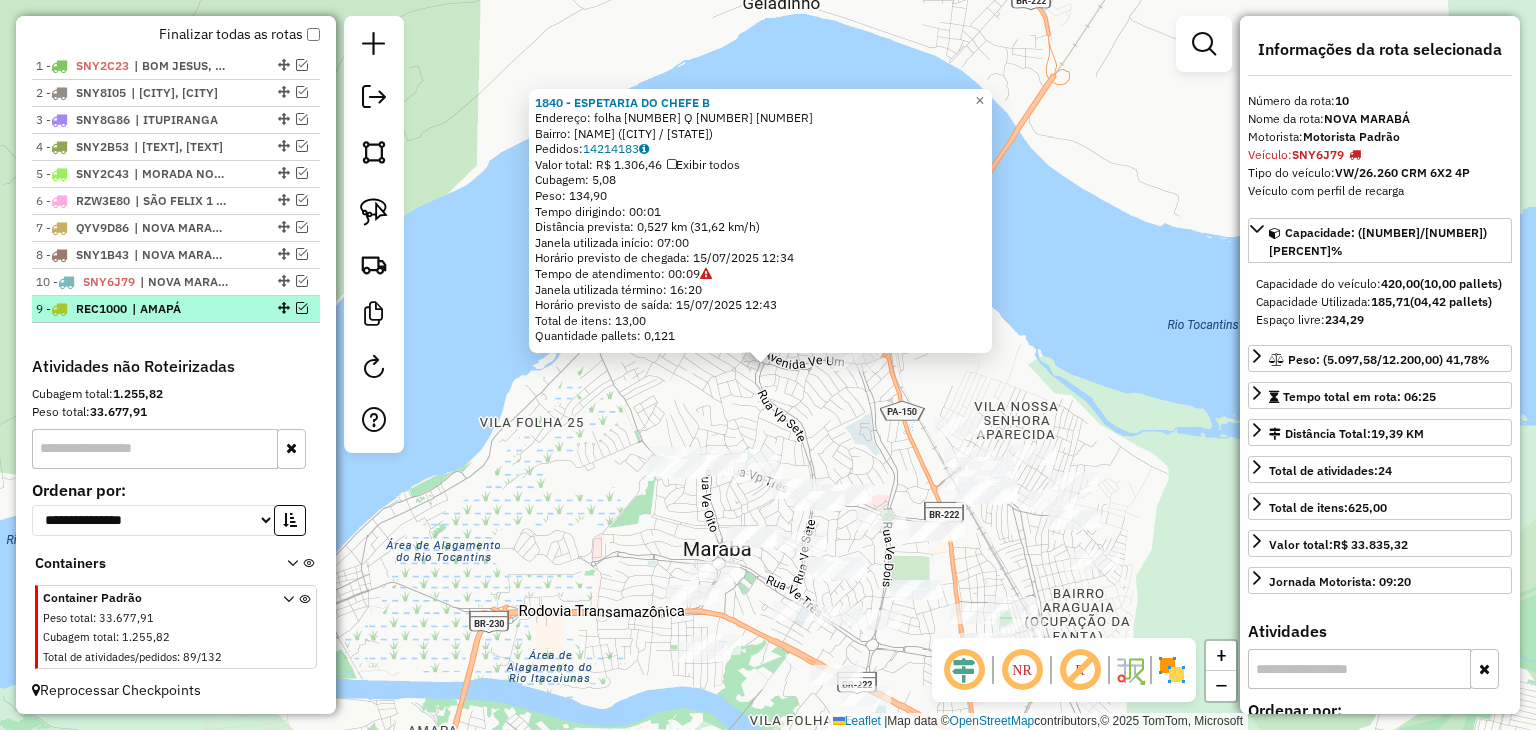 drag, startPoint x: 282, startPoint y: 280, endPoint x: 288, endPoint y: 313, distance: 33.54102 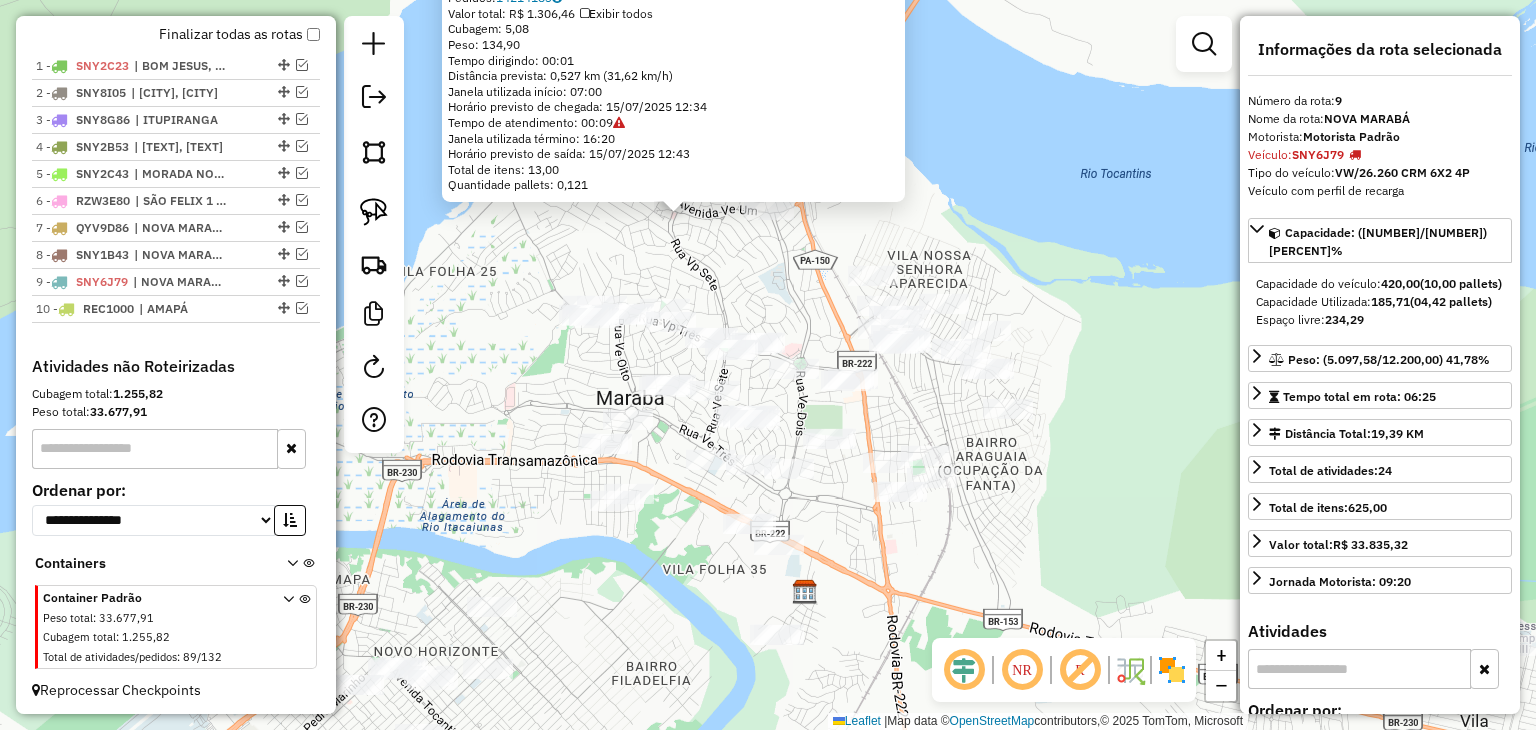 drag, startPoint x: 577, startPoint y: 493, endPoint x: 490, endPoint y: 342, distance: 174.26991 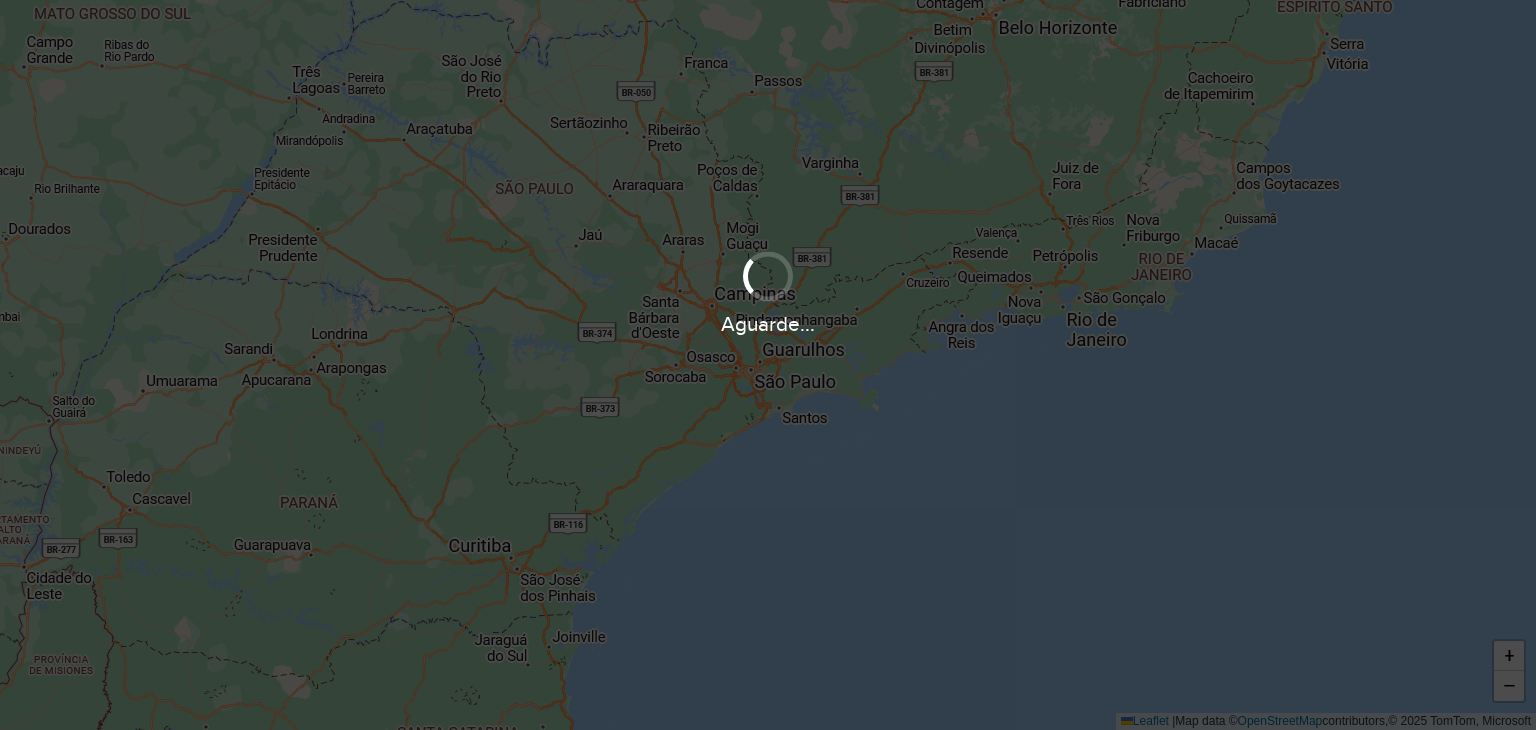 scroll, scrollTop: 0, scrollLeft: 0, axis: both 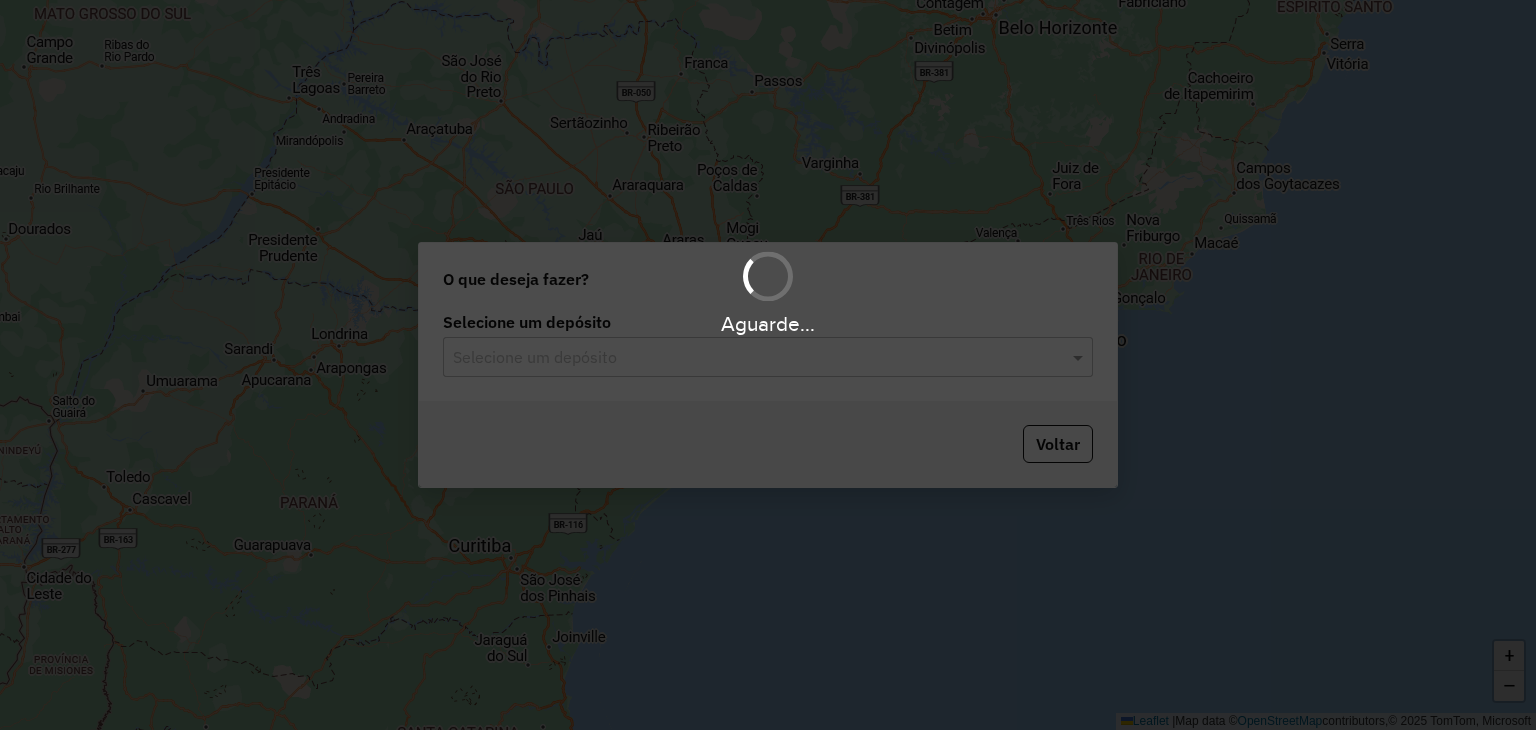 click 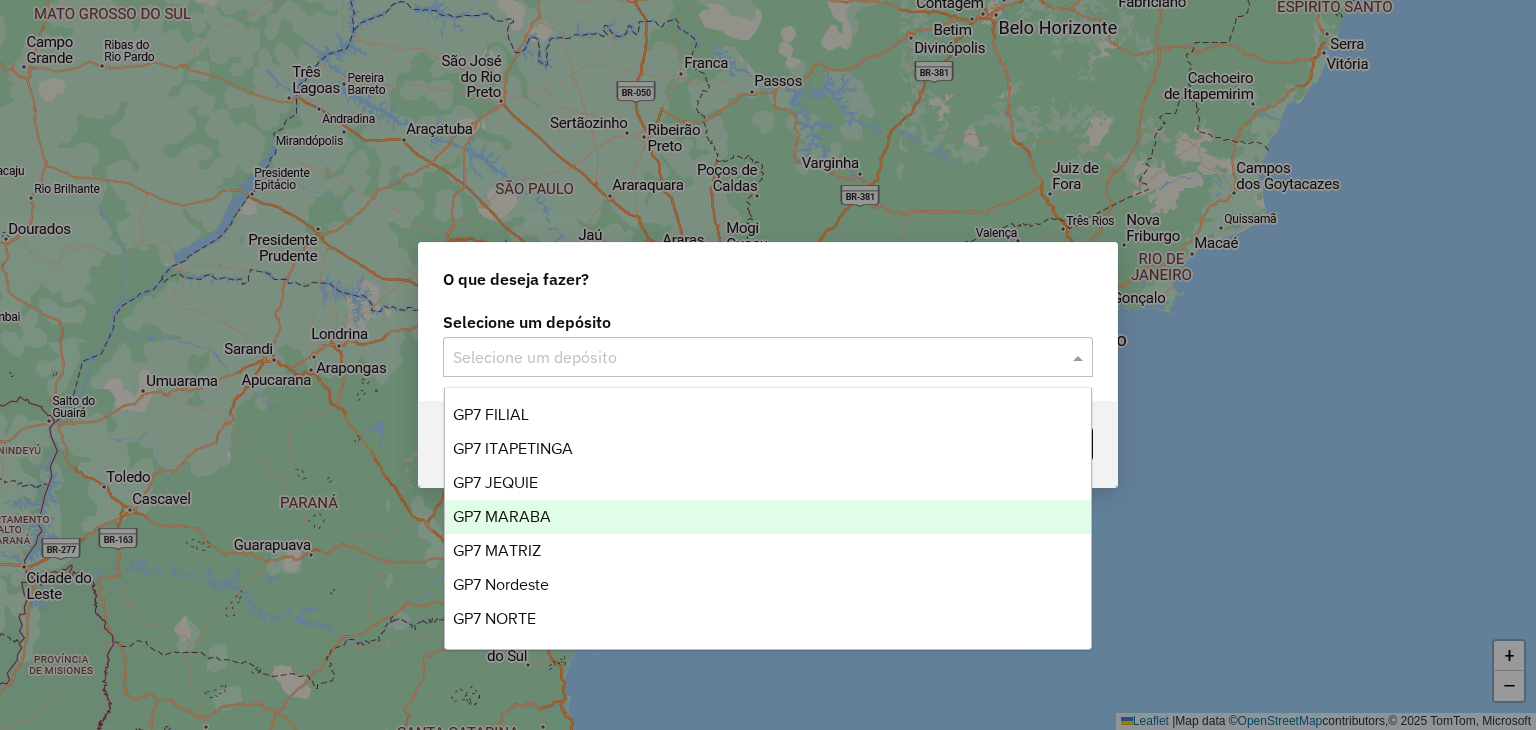 click on "GP7 MARABA" at bounding box center [768, 517] 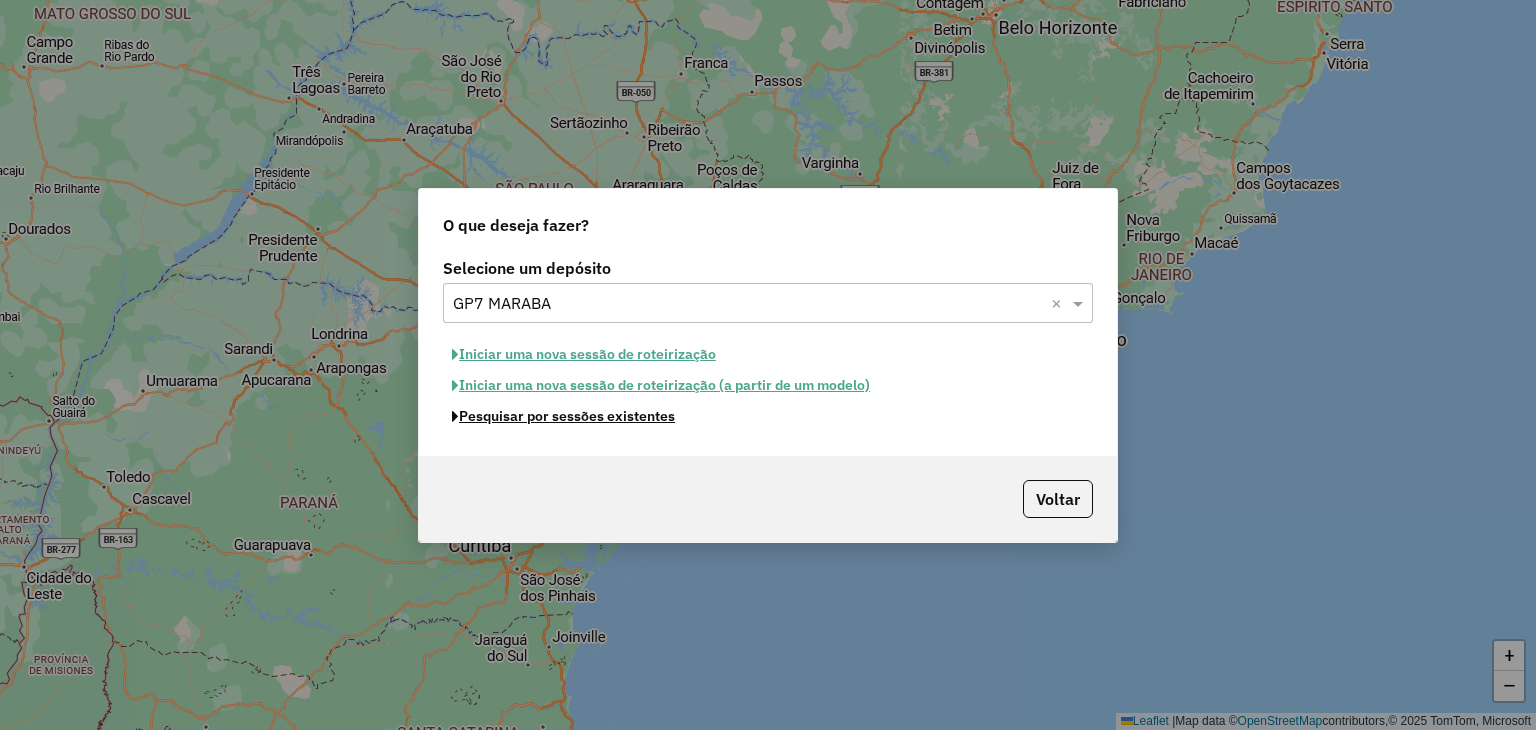 click on "Pesquisar por sessões existentes" 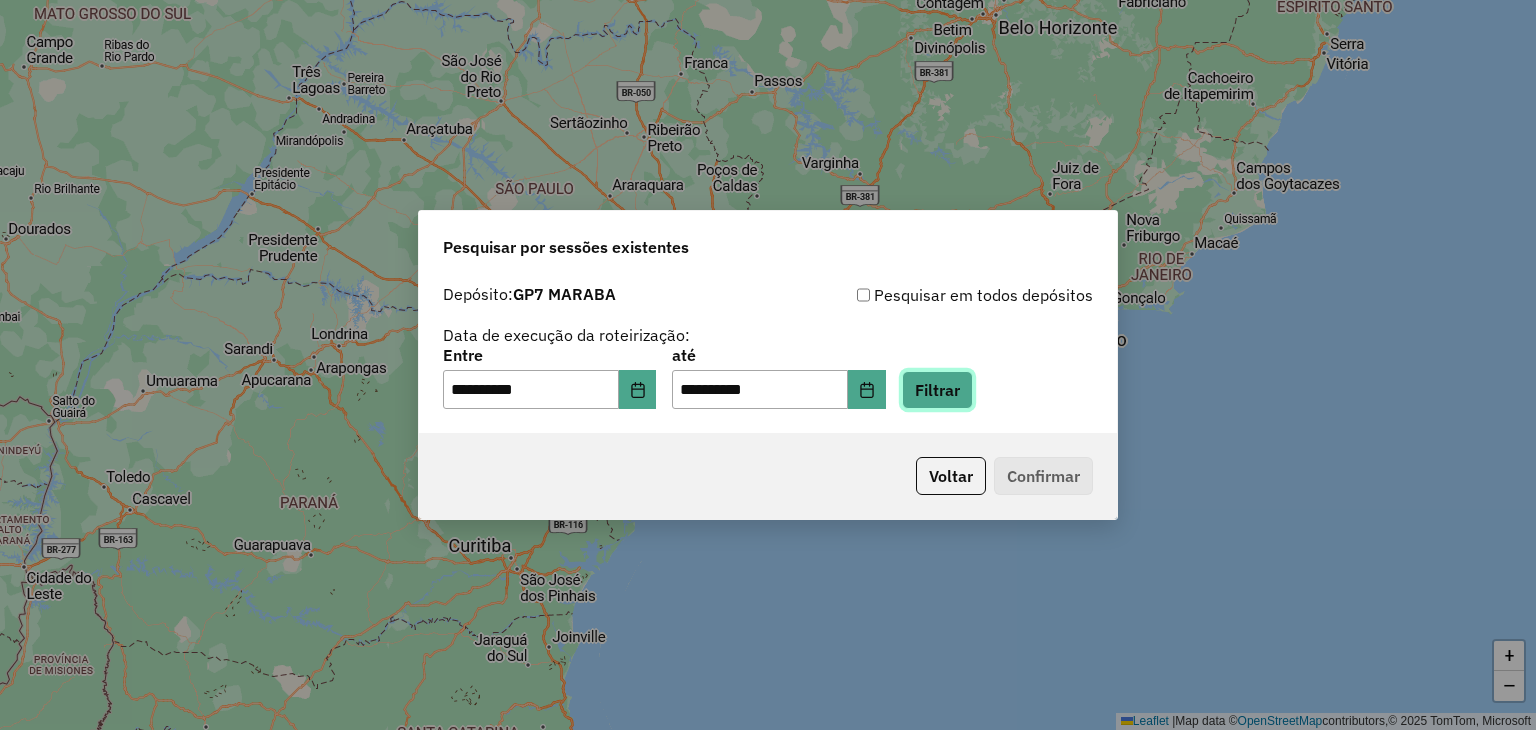 click on "Filtrar" 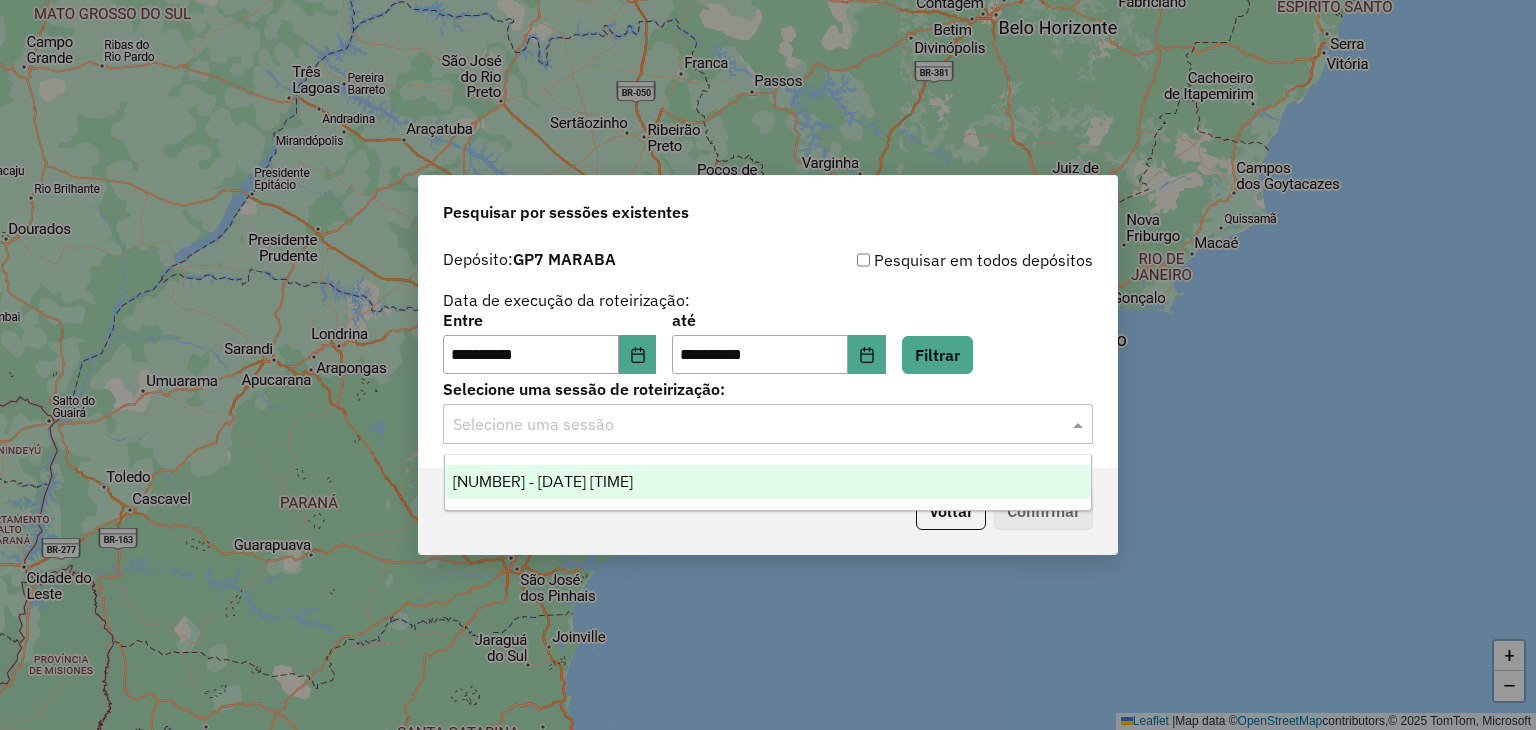 click 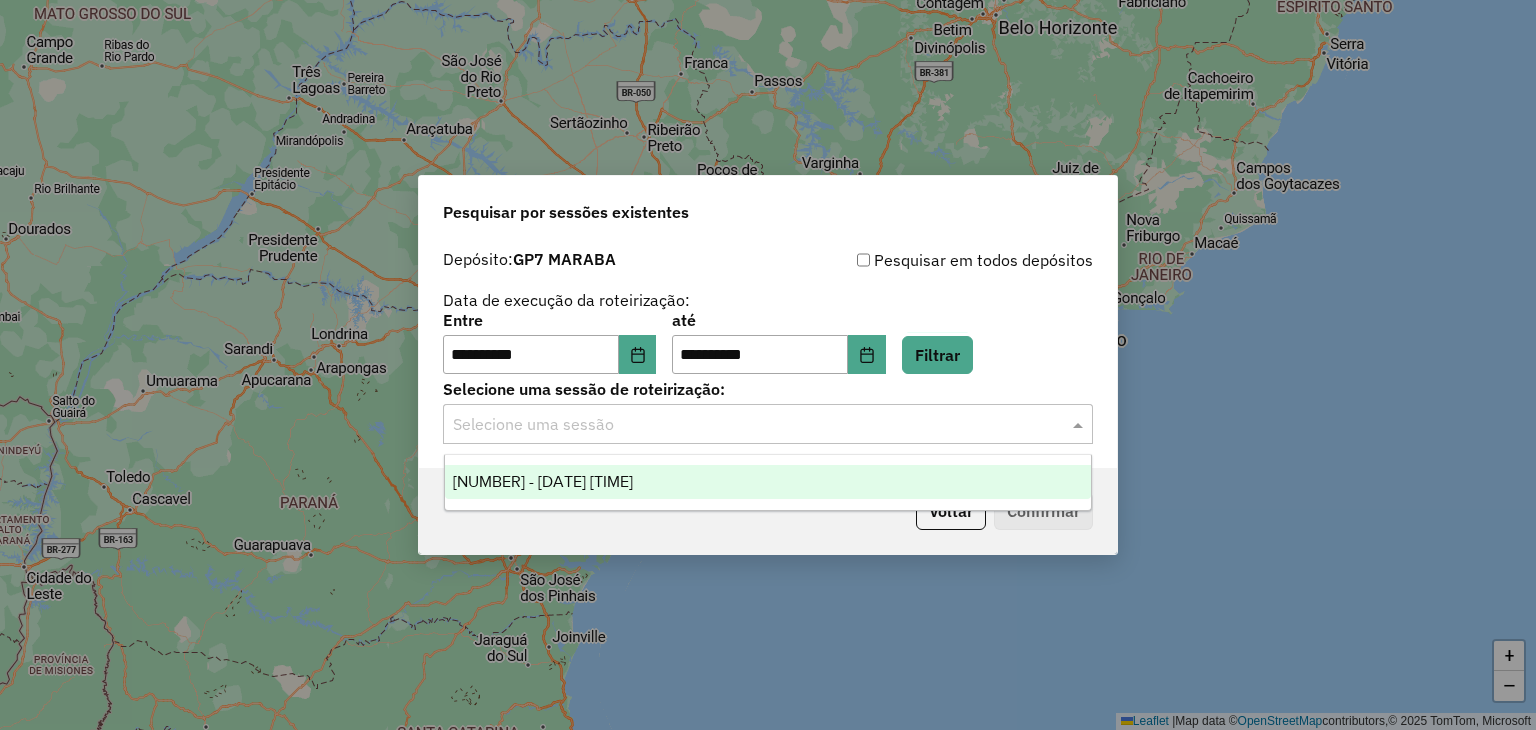 click on "[NUMBER] - [DATE] [TIME]" at bounding box center (768, 482) 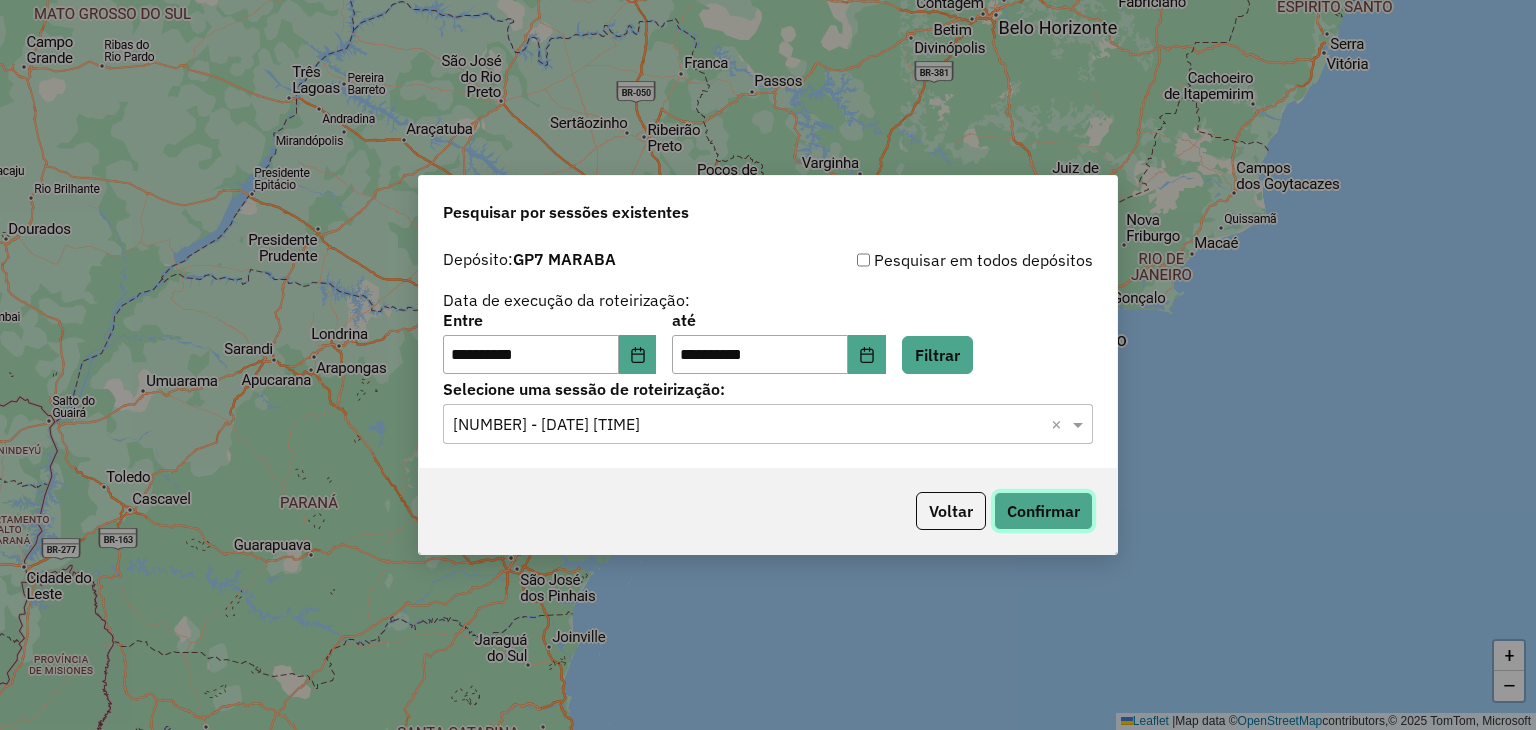 click on "Confirmar" 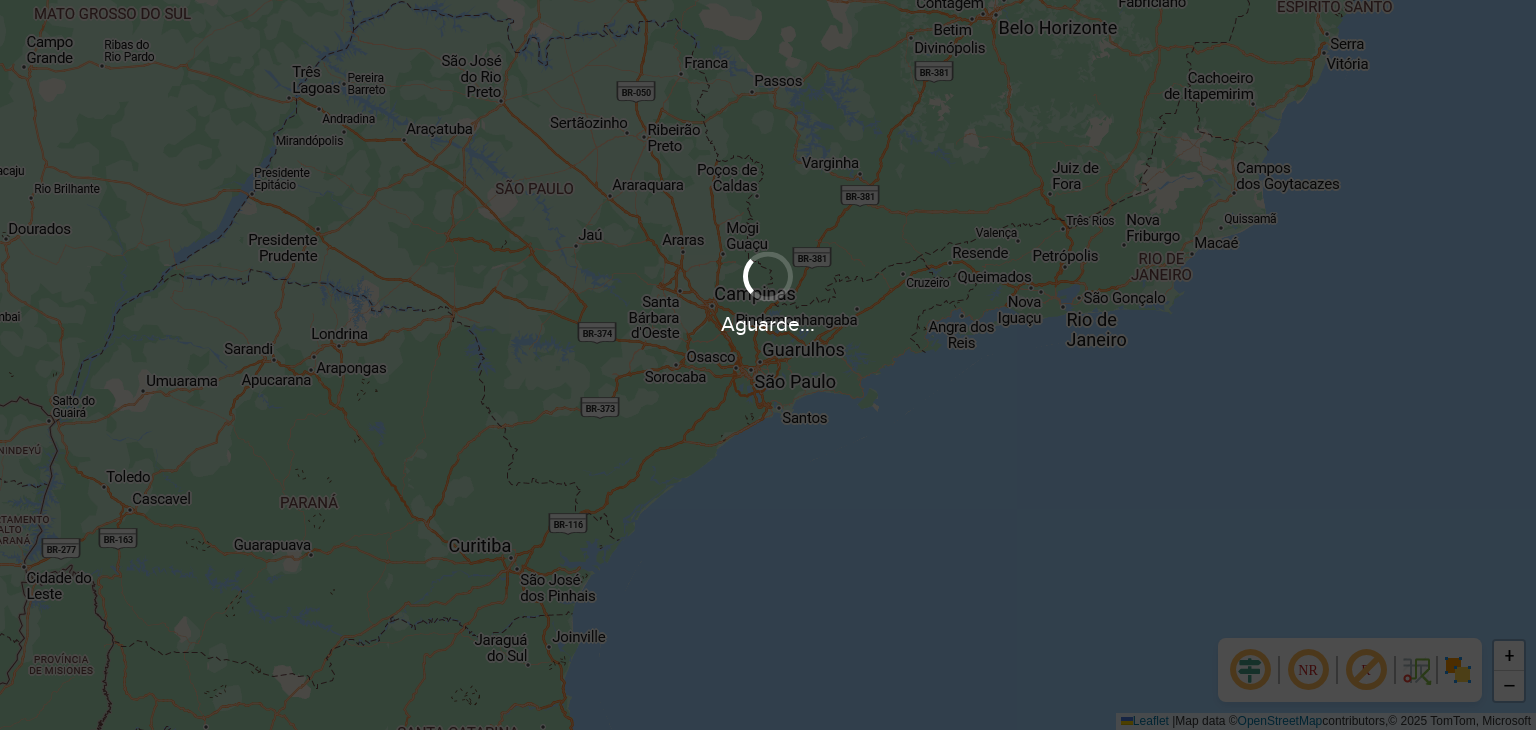 scroll, scrollTop: 0, scrollLeft: 0, axis: both 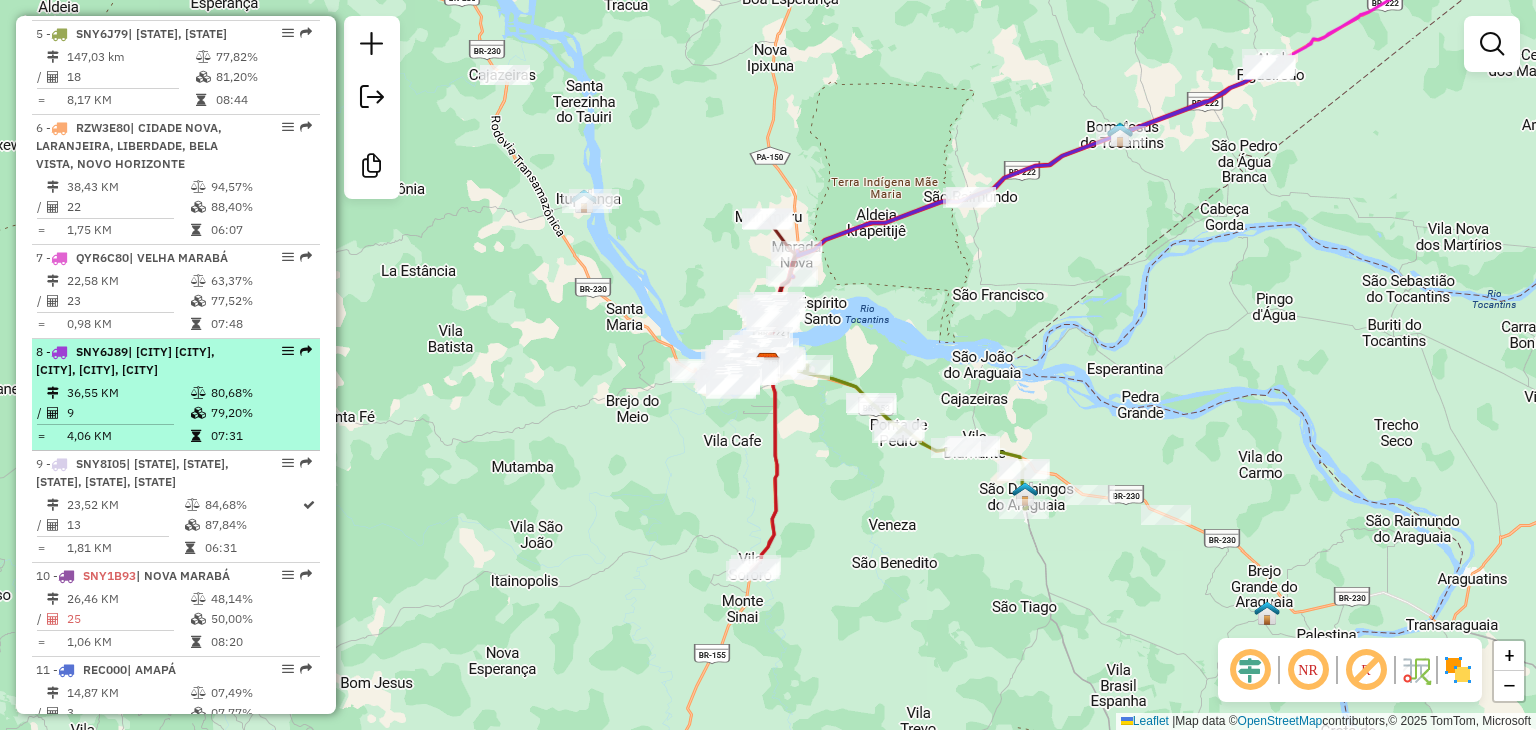click on "| [CITY] [CITY], [CITY], [CITY], [CITY]" at bounding box center [125, 360] 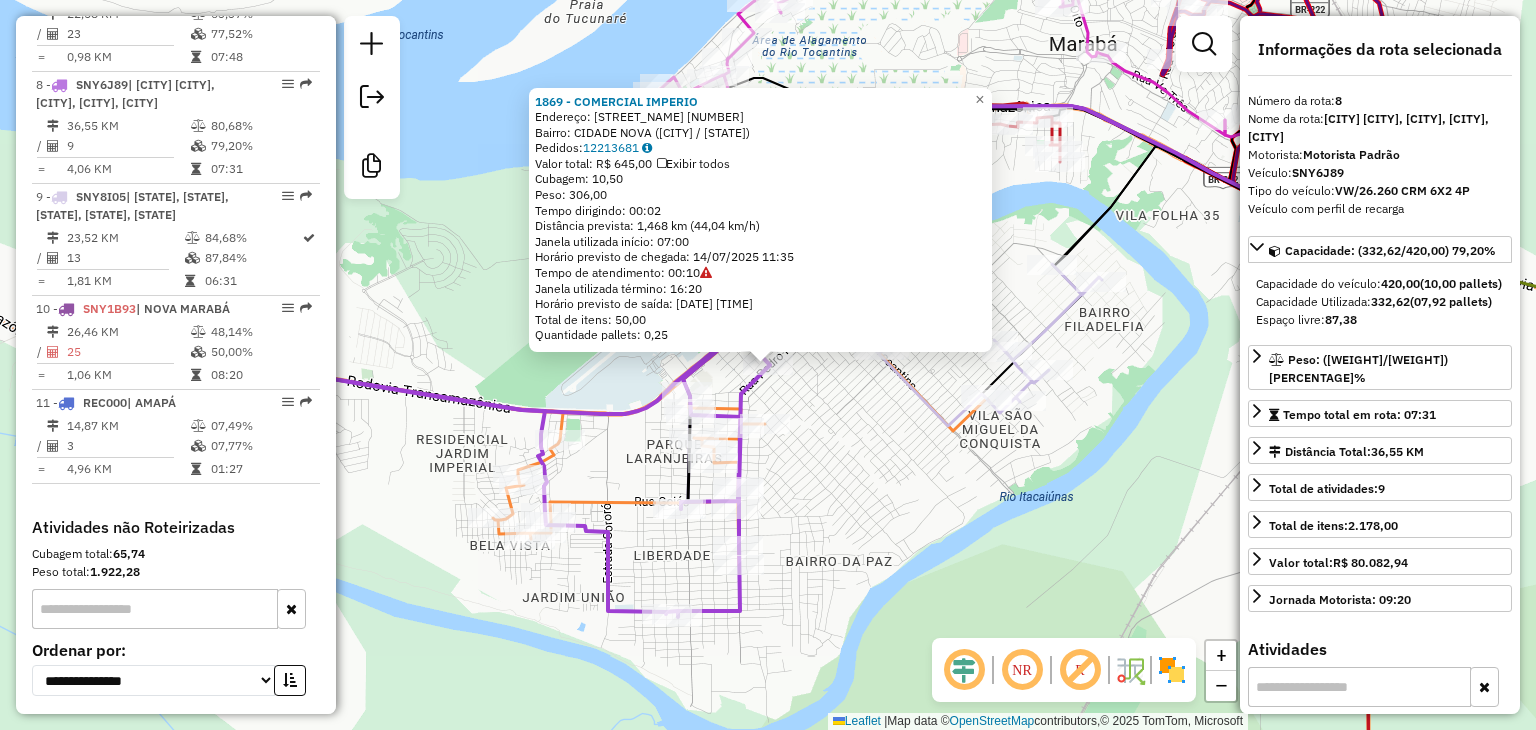 scroll, scrollTop: 1556, scrollLeft: 0, axis: vertical 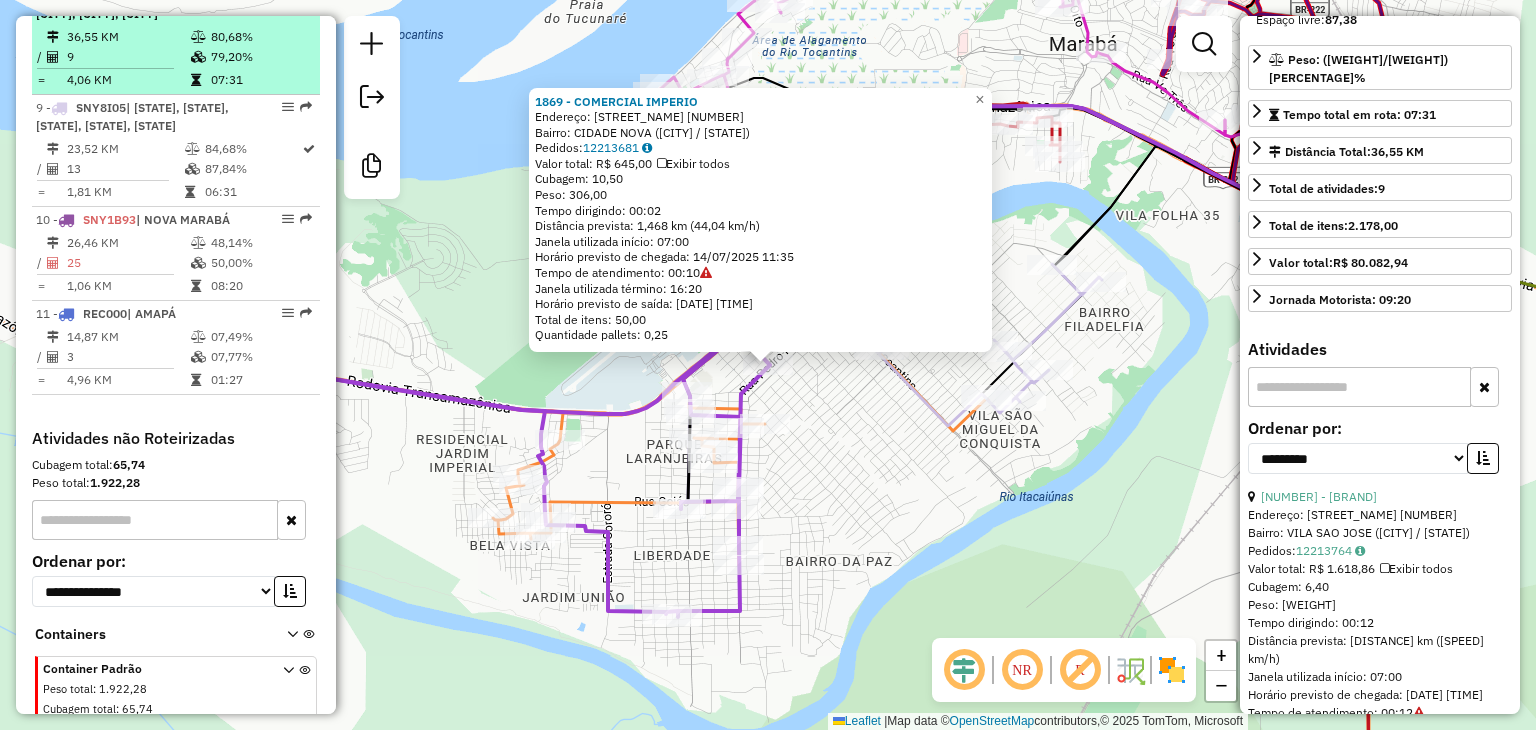 click on "9" at bounding box center [128, 57] 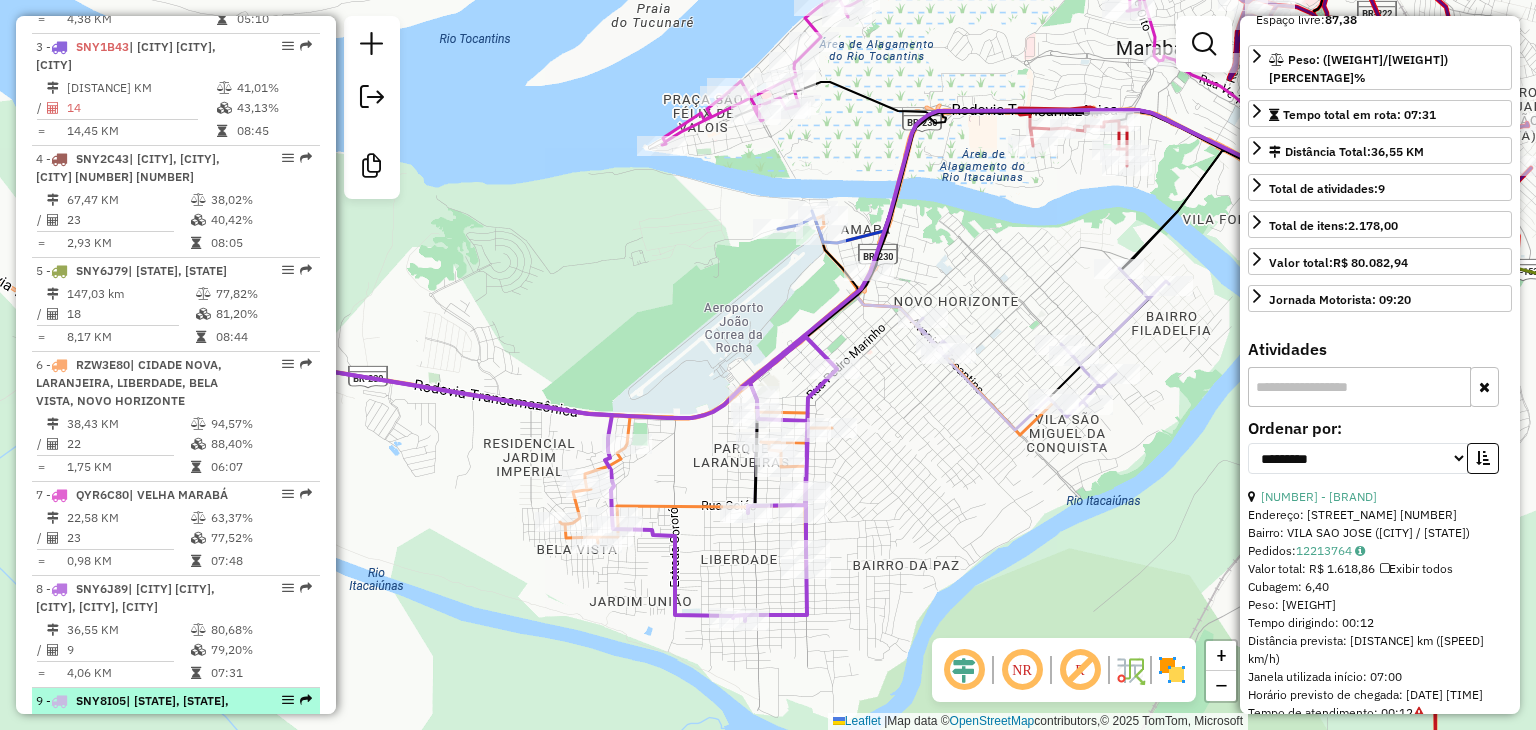 scroll, scrollTop: 956, scrollLeft: 0, axis: vertical 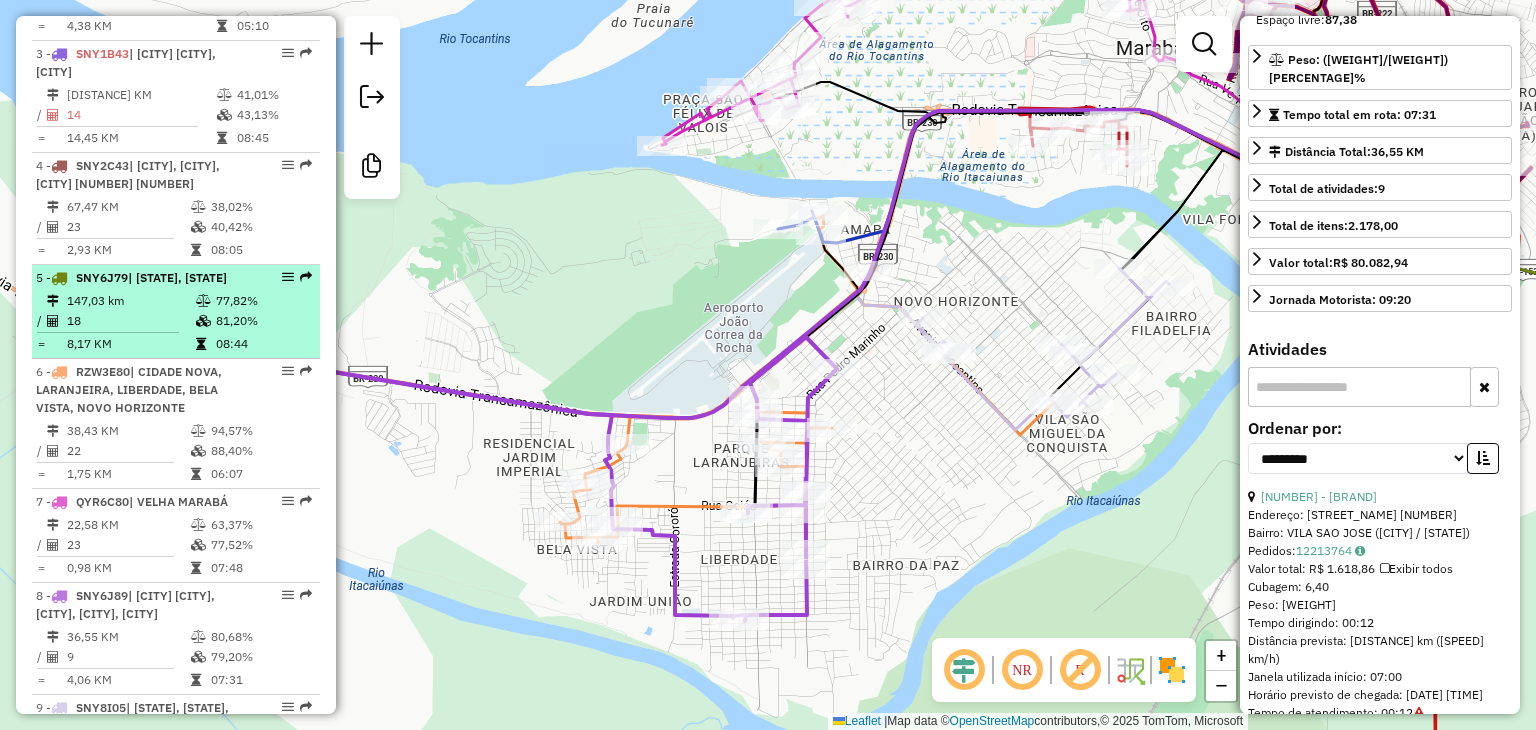 click on "5 -       SNY6J79   | SÃO DOMINGOS, VILA SANTANA" at bounding box center (142, 278) 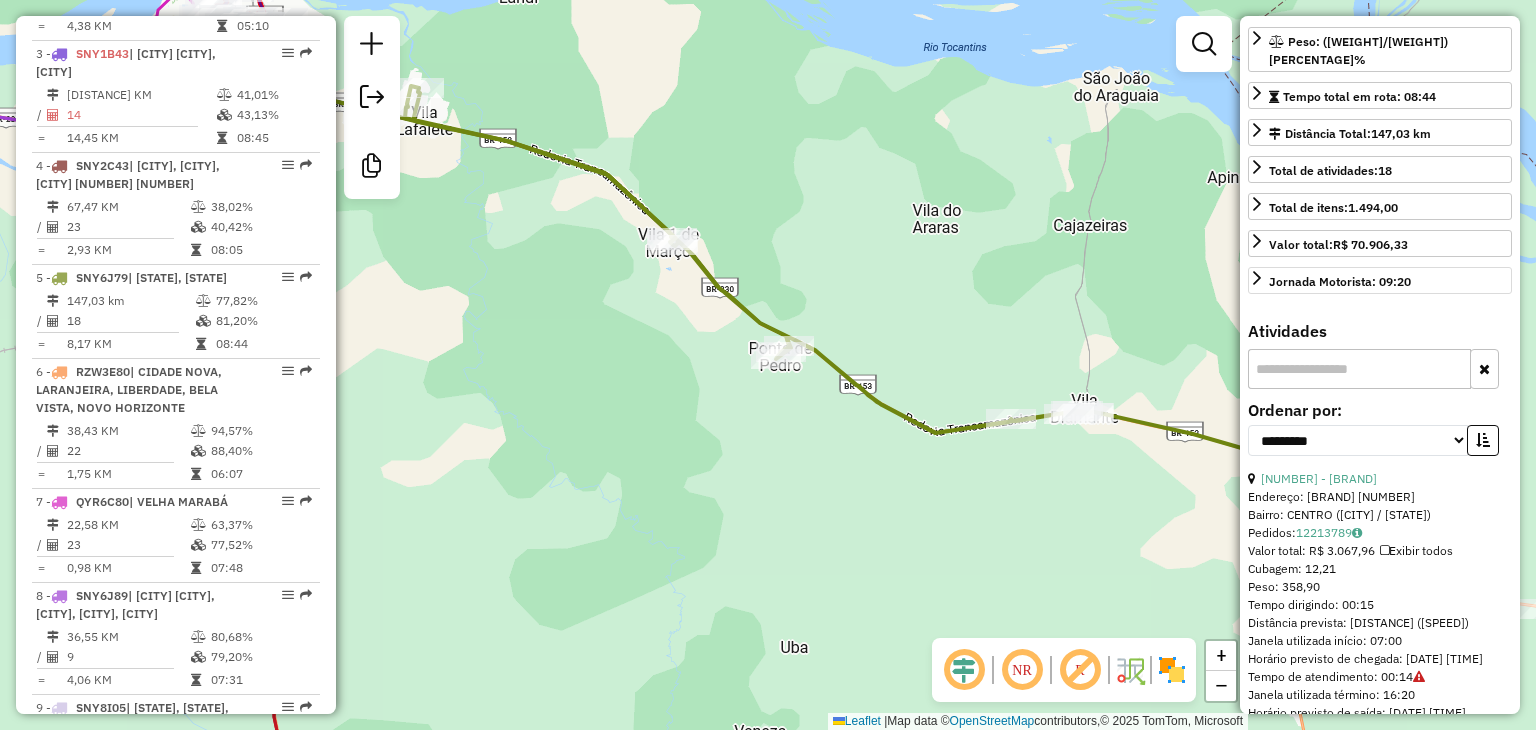 scroll, scrollTop: 200, scrollLeft: 0, axis: vertical 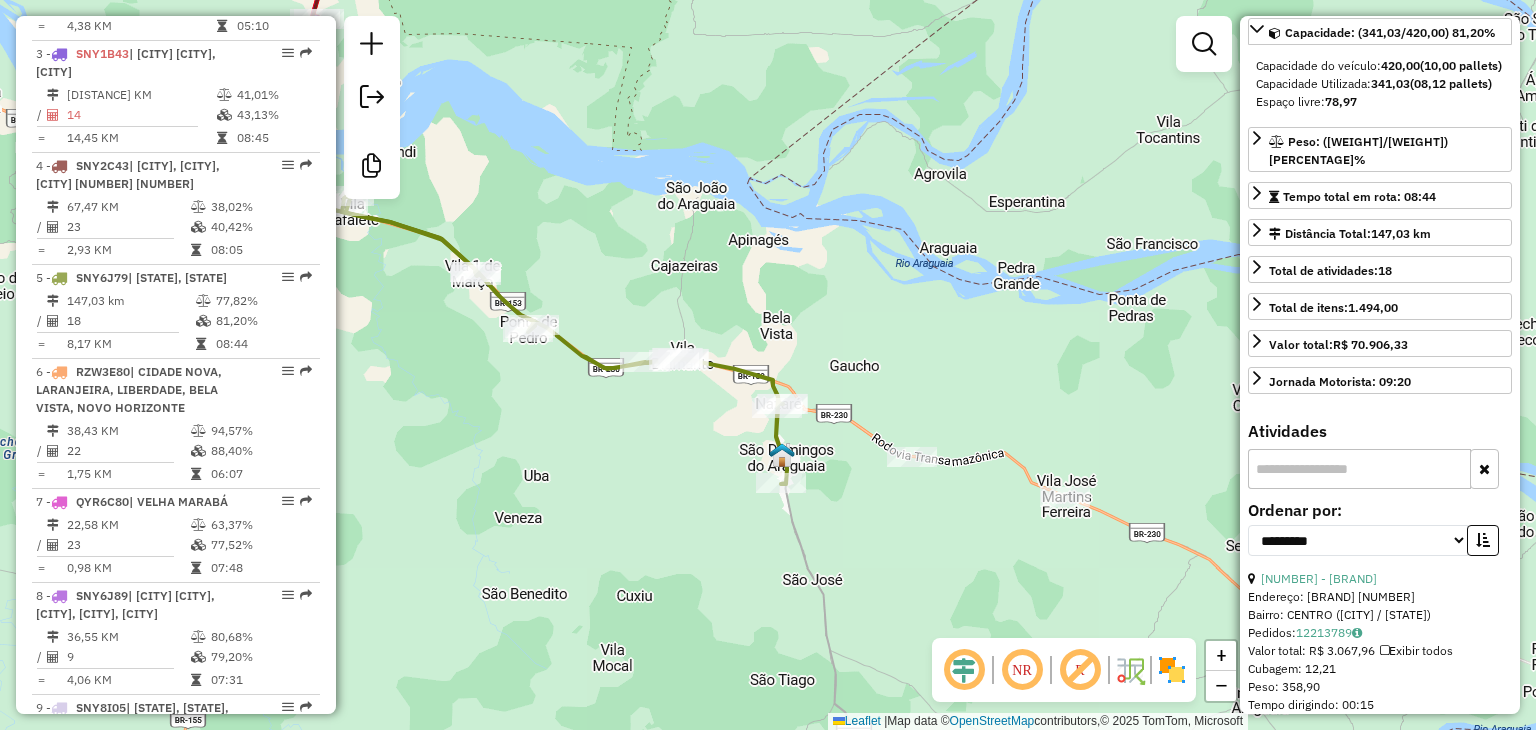 drag, startPoint x: 993, startPoint y: 353, endPoint x: 660, endPoint y: 304, distance: 336.5858 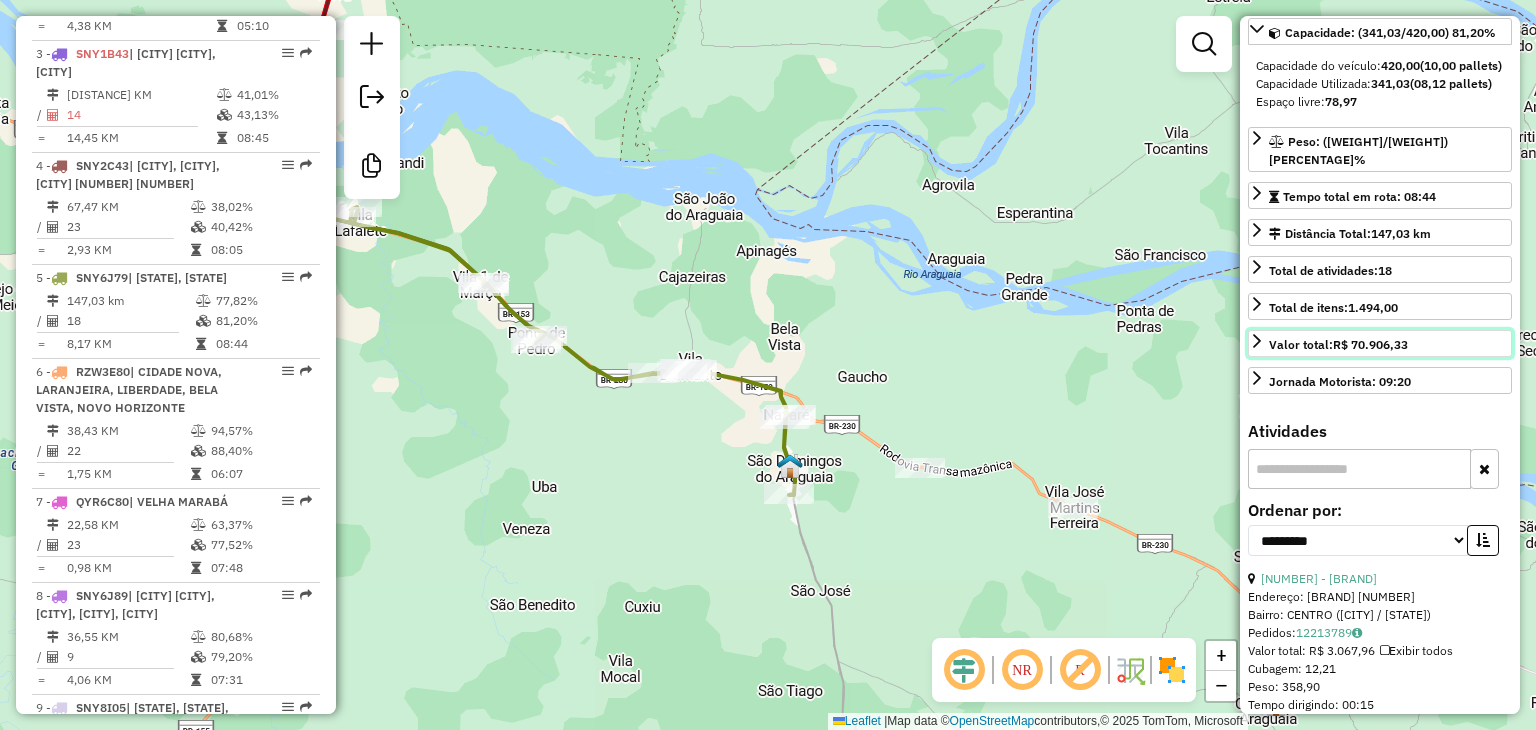 click 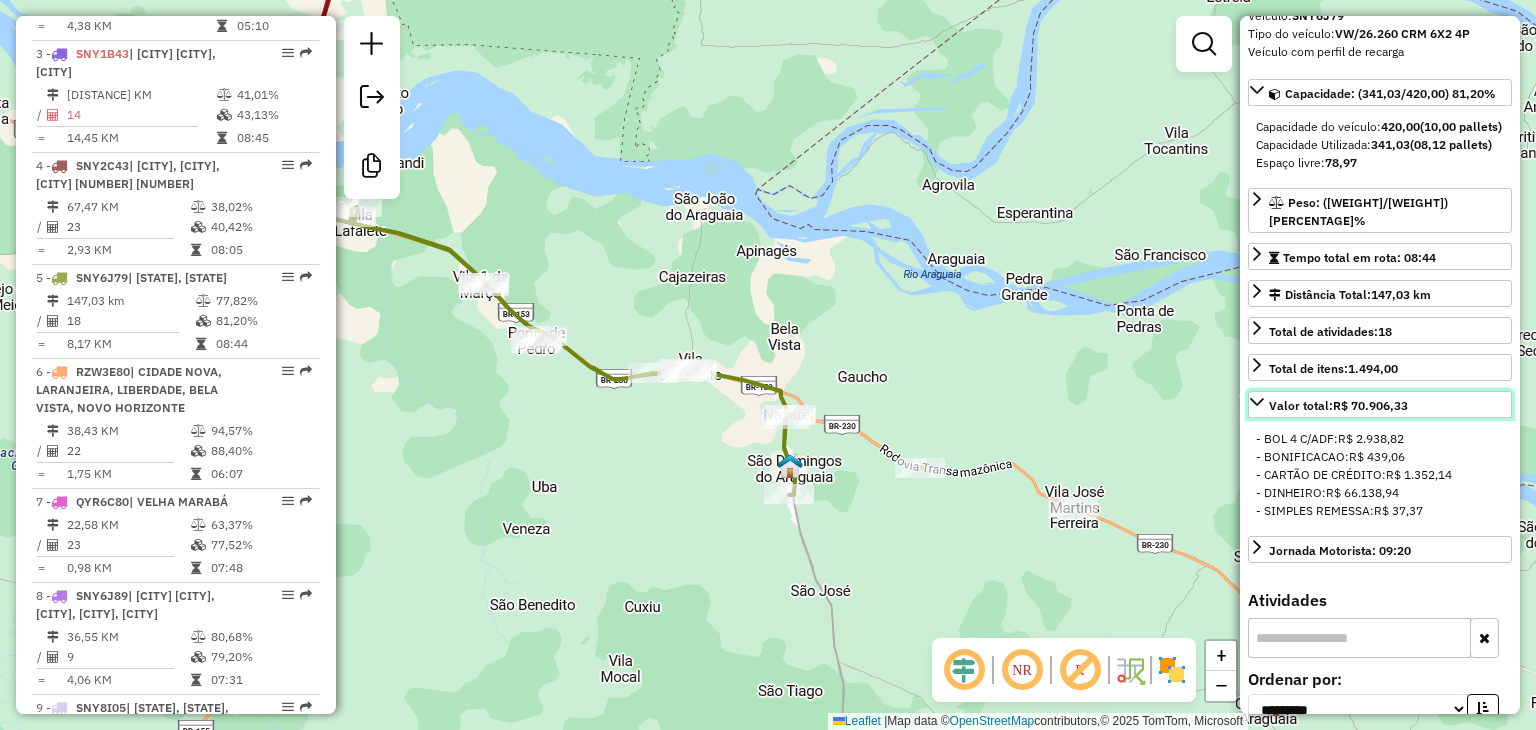 scroll, scrollTop: 100, scrollLeft: 0, axis: vertical 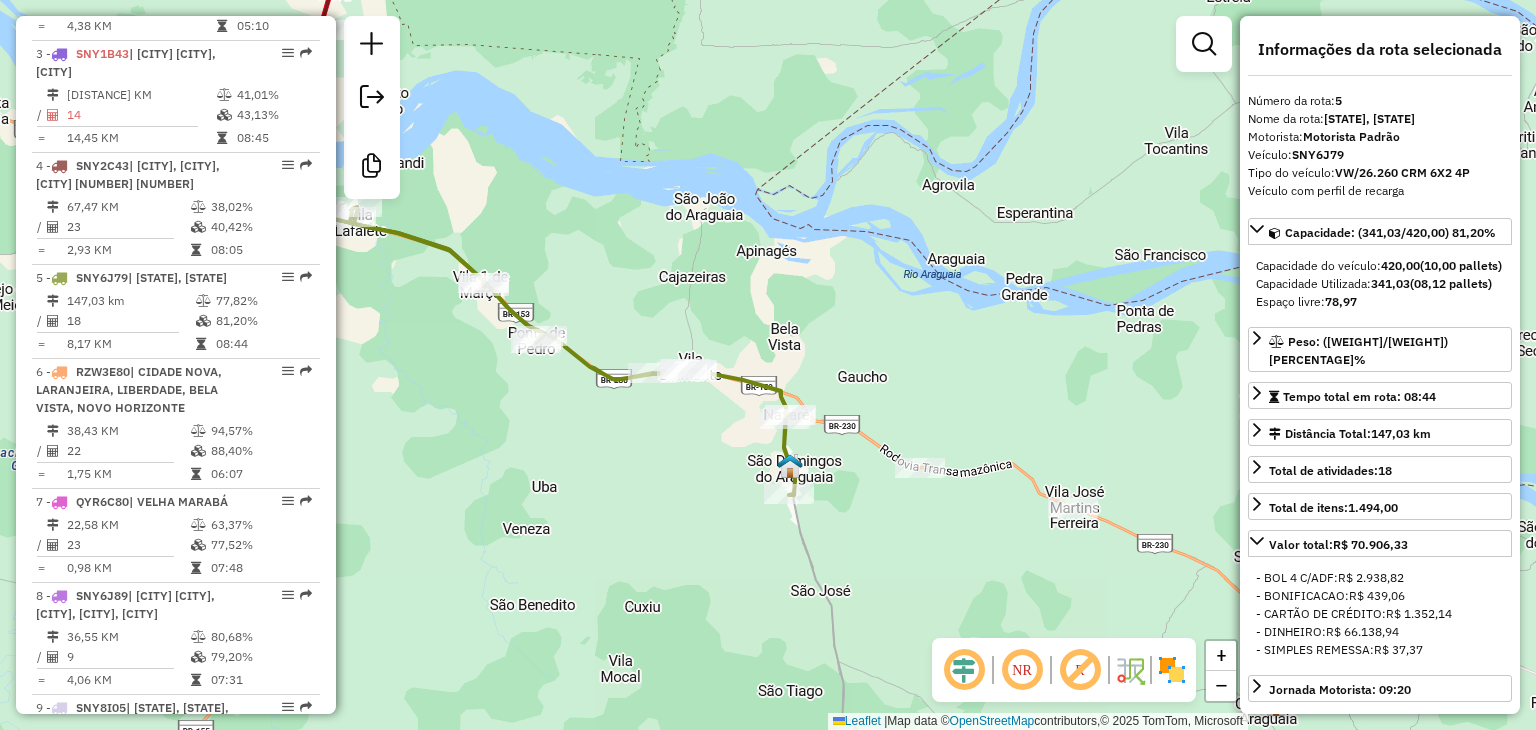 click on "Janela de atendimento Grade de atendimento Capacidade Transportadoras Veículos Cliente Pedidos  Rotas Selecione os dias de semana para filtrar as janelas de atendimento  Seg   Ter   Qua   Qui   Sex   Sáb   Dom  Informe o período da janela de atendimento: De: Até:  Filtrar exatamente a janela do cliente  Considerar janela de atendimento padrão  Selecione os dias de semana para filtrar as grades de atendimento  Seg   Ter   Qua   Qui   Sex   Sáb   Dom   Considerar clientes sem dia de atendimento cadastrado  Clientes fora do dia de atendimento selecionado Filtrar as atividades entre os valores definidos abaixo:  Peso mínimo:   Peso máximo:   Cubagem mínima:   Cubagem máxima:   De:   Até:  Filtrar as atividades entre o tempo de atendimento definido abaixo:  De:   Até:   Considerar capacidade total dos clientes não roteirizados Transportadora: Selecione um ou mais itens Tipo de veículo: Selecione um ou mais itens Veículo: Selecione um ou mais itens Motorista: Selecione um ou mais itens Nome: Rótulo:" 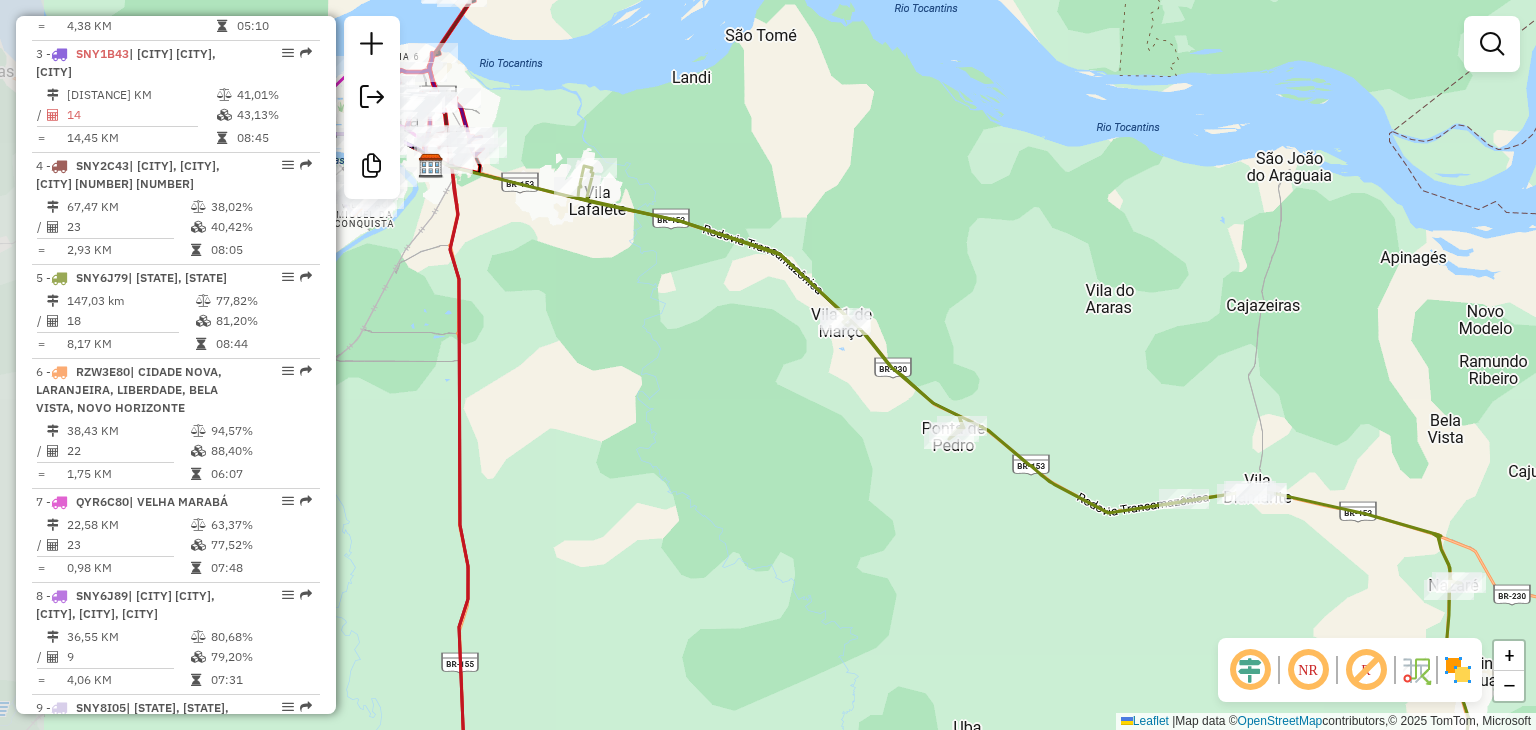 drag, startPoint x: 518, startPoint y: 173, endPoint x: 681, endPoint y: 121, distance: 171.09354 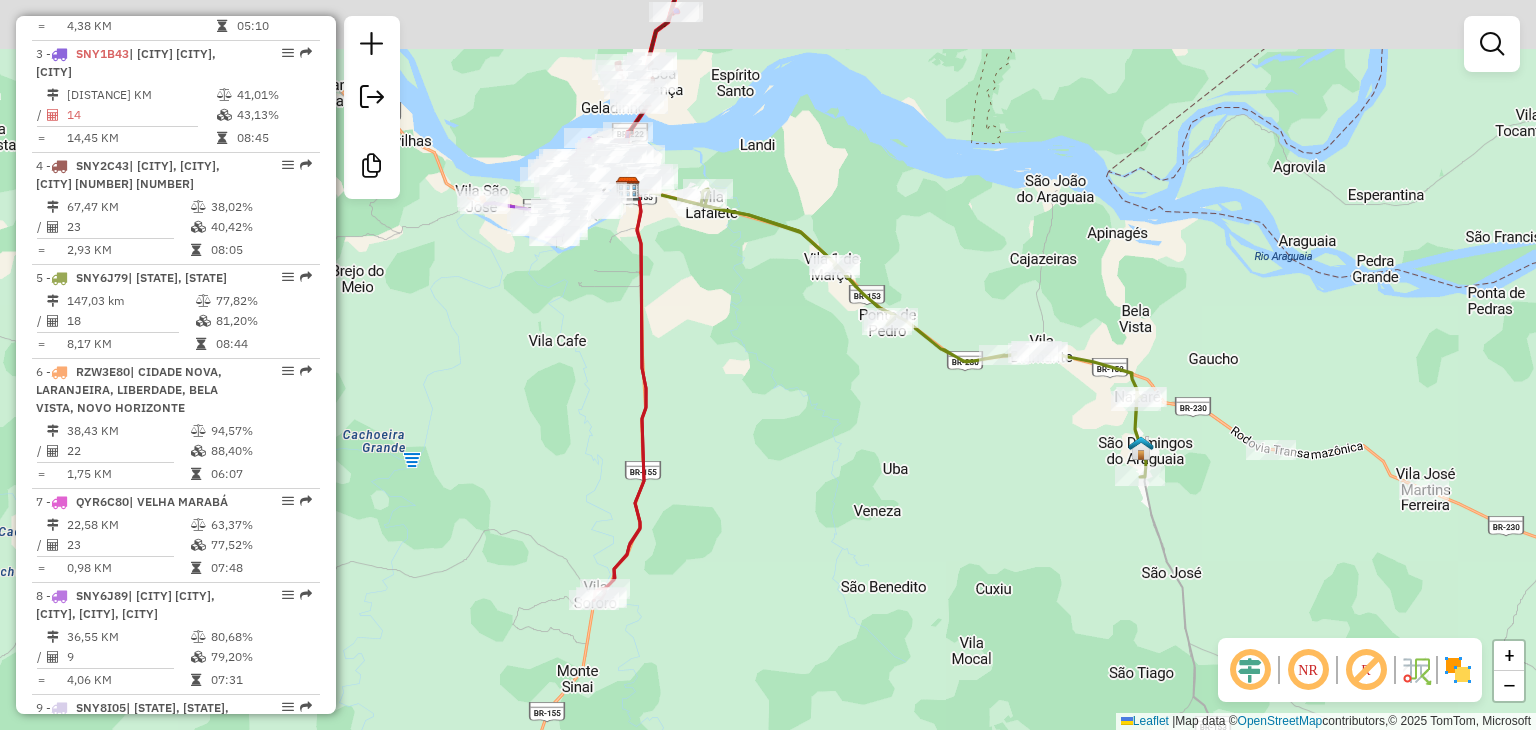 drag, startPoint x: 765, startPoint y: 148, endPoint x: 712, endPoint y: 253, distance: 117.61803 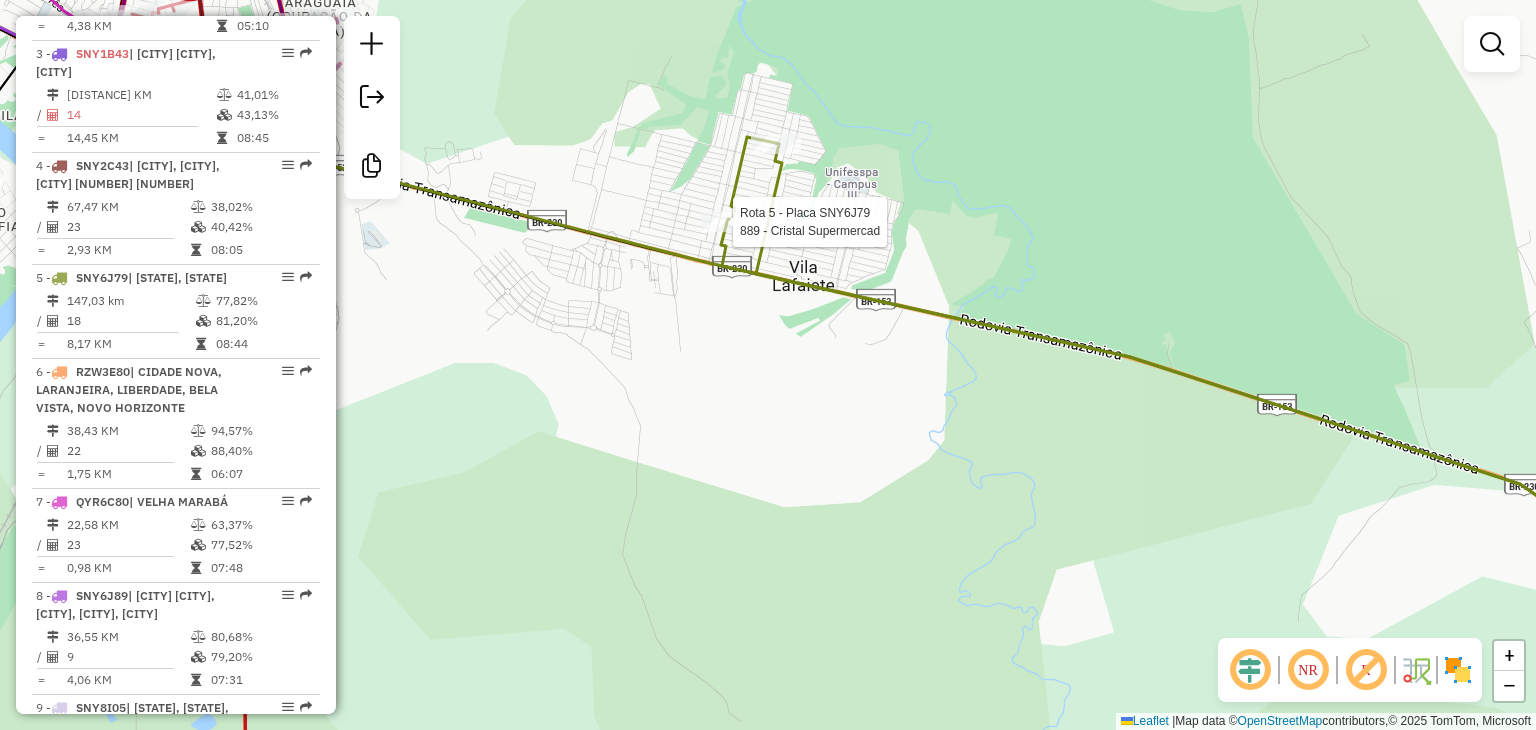 select on "**********" 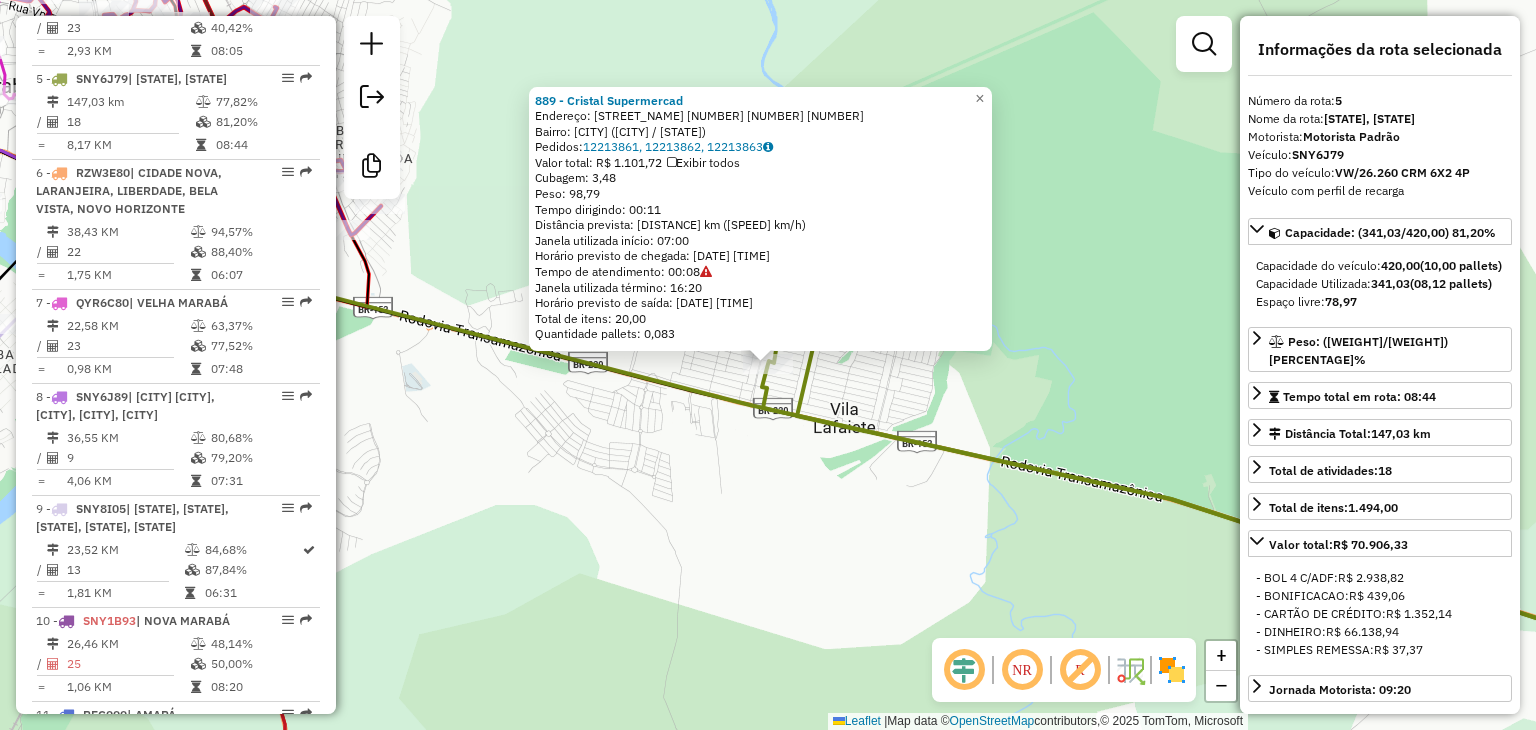 scroll, scrollTop: 1220, scrollLeft: 0, axis: vertical 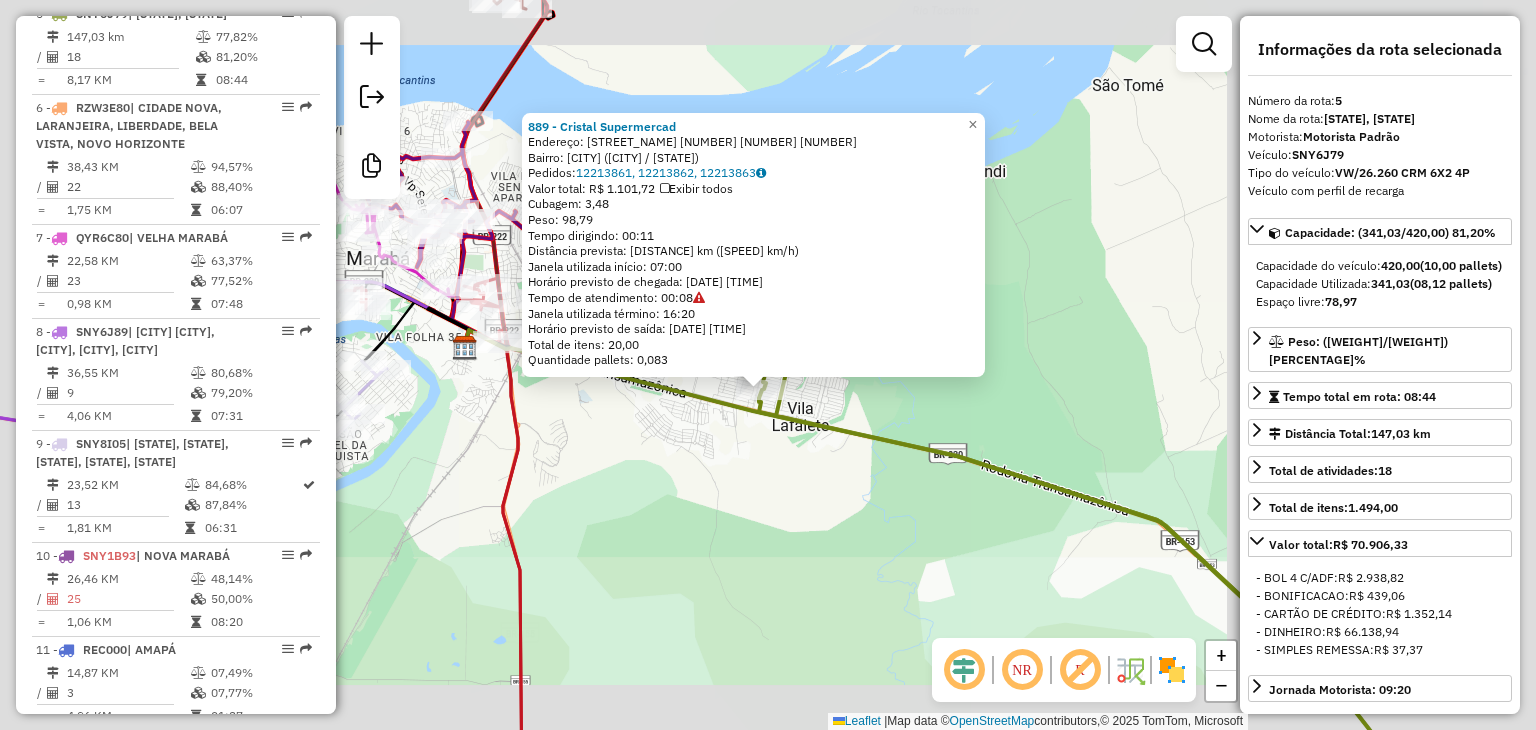 click 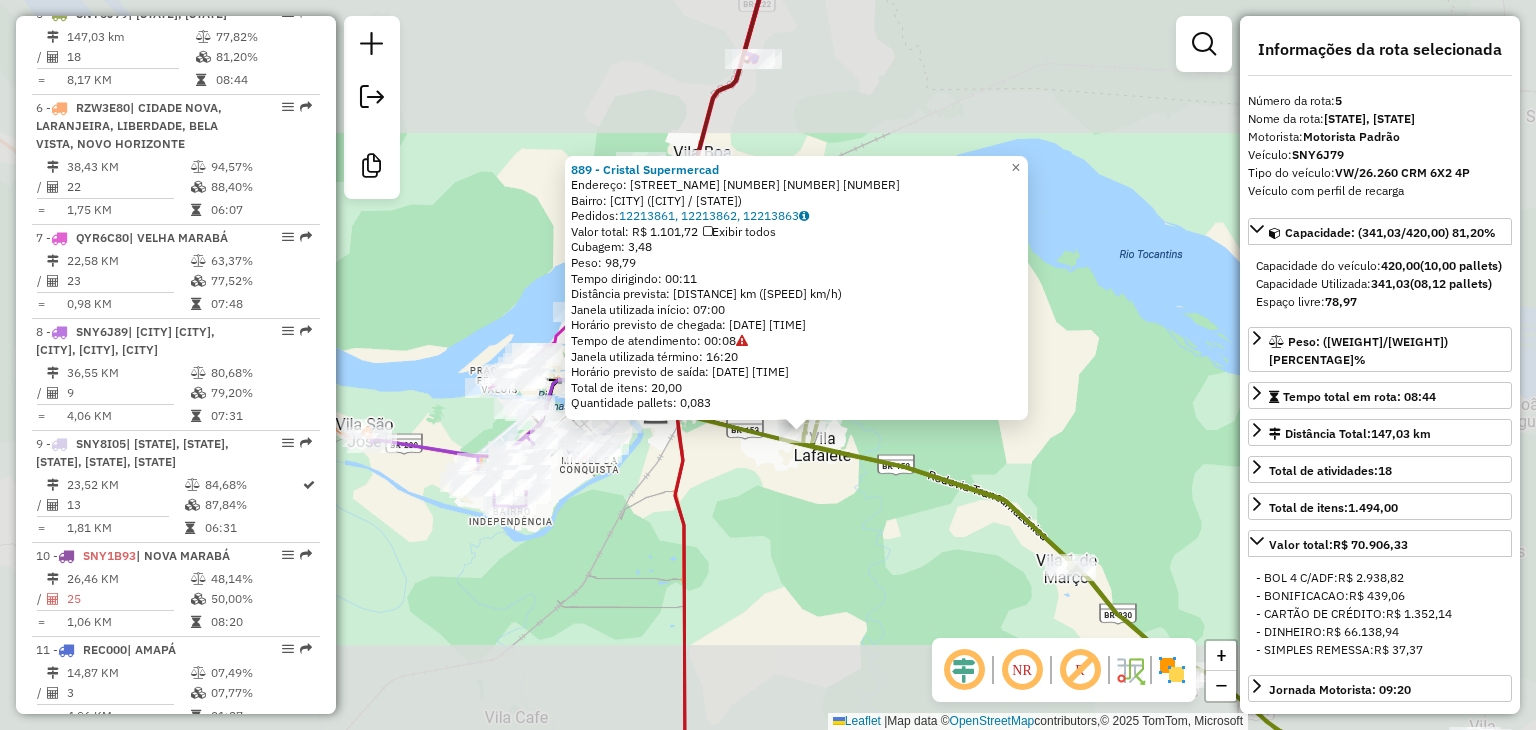 drag, startPoint x: 872, startPoint y: 533, endPoint x: 606, endPoint y: 355, distance: 320.0625 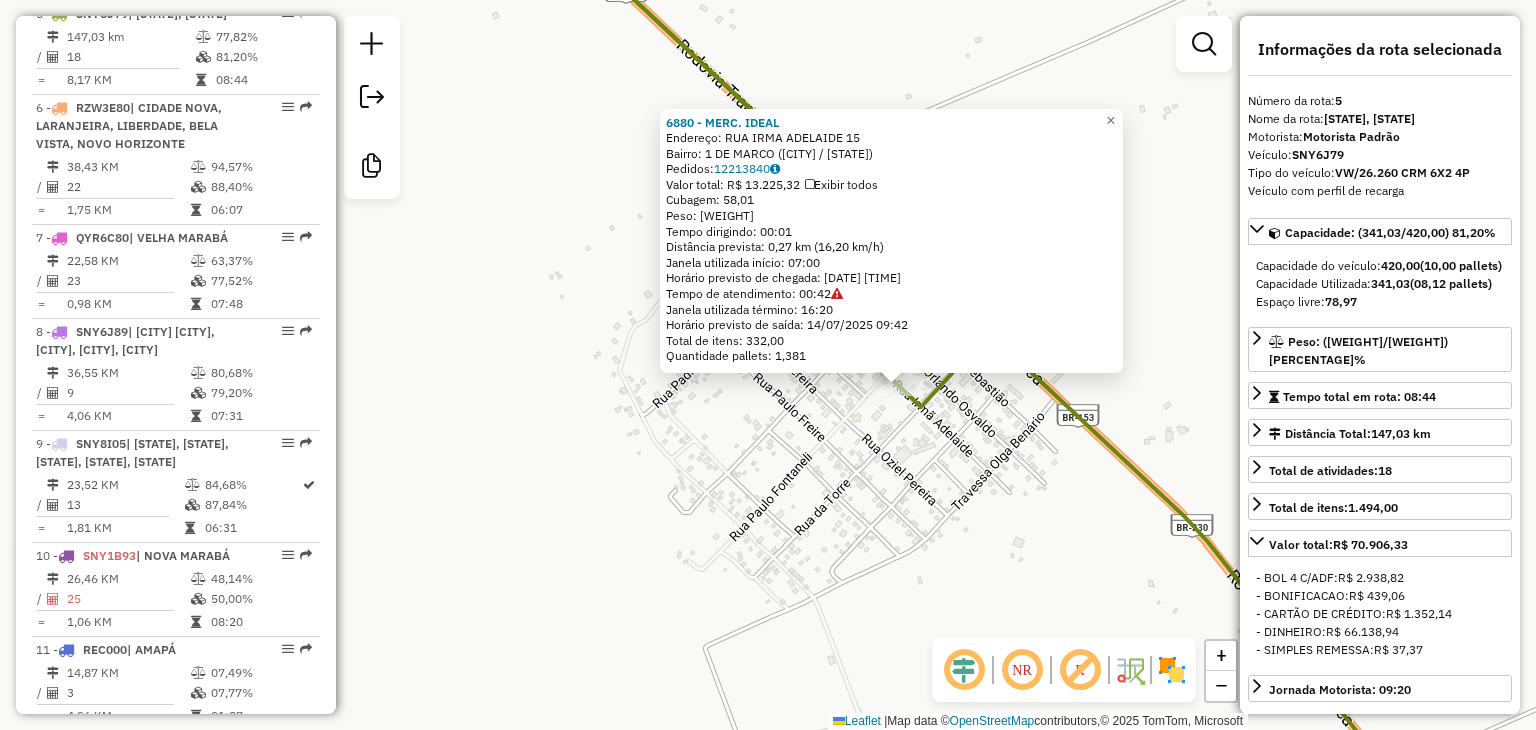 click on "6880 - MERC. IDEAL  Endereço:  RUA IRMA ADELAIDE 15   Bairro: 1 DE MARCO (SAO JOAO DO ARAGUAIA / PA)   Pedidos:  12213840   Valor total: R$ 13.225,32   Exibir todos   Cubagem: 58,01  Peso: 1.673,28  Tempo dirigindo: 00:01   Distância prevista: 0,27 km (16,20 km/h)   Janela utilizada início: 07:00   Horário previsto de chegada: 14/07/2025 09:00   Tempo de atendimento: 00:42   Janela utilizada término: 16:20   Horário previsto de saída: 14/07/2025 09:42   Total de itens: 332,00   Quantidade pallets: 1,381  × Janela de atendimento Grade de atendimento Capacidade Transportadoras Veículos Cliente Pedidos  Rotas Selecione os dias de semana para filtrar as janelas de atendimento  Seg   Ter   Qua   Qui   Sex   Sáb   Dom  Informe o período da janela de atendimento: De: Até:  Filtrar exatamente a janela do cliente  Considerar janela de atendimento padrão  Selecione os dias de semana para filtrar as grades de atendimento  Seg   Ter   Qua   Qui   Sex   Sáb   Dom   Peso mínimo:   Peso máximo:   De:   De:" 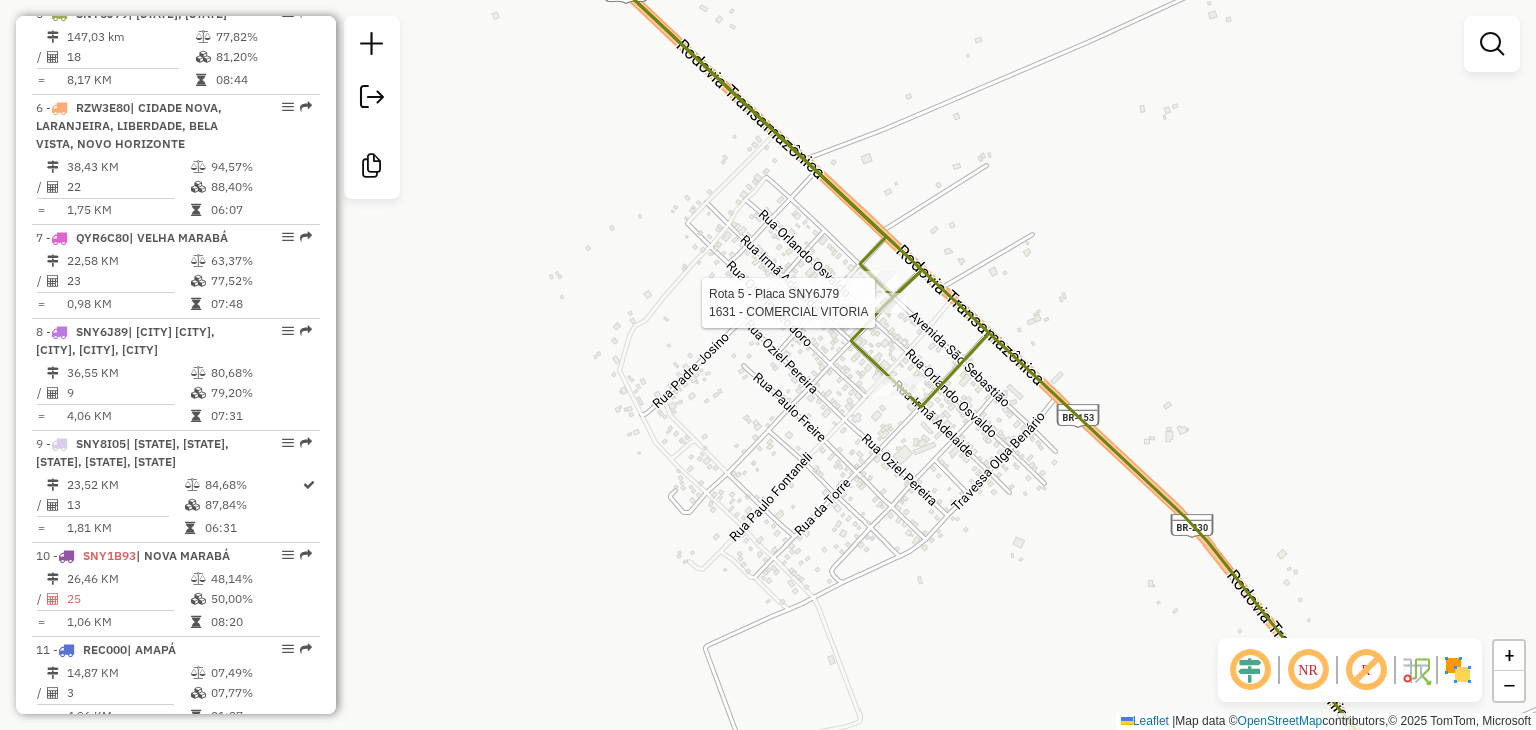 select on "**********" 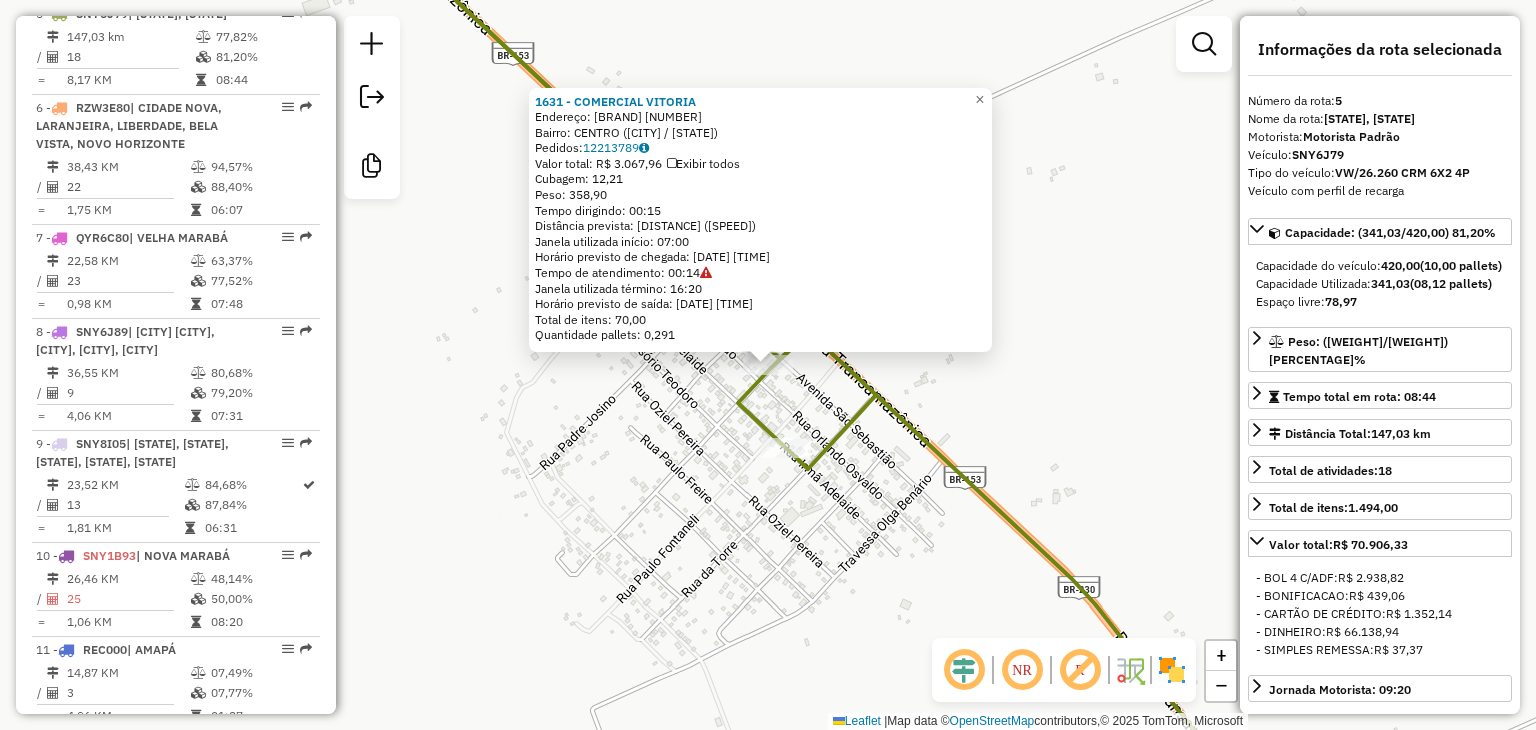 click on "1631 - COMERCIAL VITORIA  Endereço:  Comercial vitoria SN   Bairro: CENTRO (SAO JOAO DO ARAGUAIA / PA)   Pedidos:  12213789   Valor total: R$ 3.067,96   Exibir todos   Cubagem: 12,21  Peso: 358,90  Tempo dirigindo: 00:15   Distância prevista: 17,749 km (71,00 km/h)   Janela utilizada início: 07:00   Horário previsto de chegada: 14/07/2025 08:45   Tempo de atendimento: 00:14   Janela utilizada término: 16:20   Horário previsto de saída: 14/07/2025 08:59   Total de itens: 70,00   Quantidade pallets: 0,291  × Janela de atendimento Grade de atendimento Capacidade Transportadoras Veículos Cliente Pedidos  Rotas Selecione os dias de semana para filtrar as janelas de atendimento  Seg   Ter   Qua   Qui   Sex   Sáb   Dom  Informe o período da janela de atendimento: De: Até:  Filtrar exatamente a janela do cliente  Considerar janela de atendimento padrão  Selecione os dias de semana para filtrar as grades de atendimento  Seg   Ter   Qua   Qui   Sex   Sáb   Dom   Peso mínimo:   Peso máximo:   De:   De:" 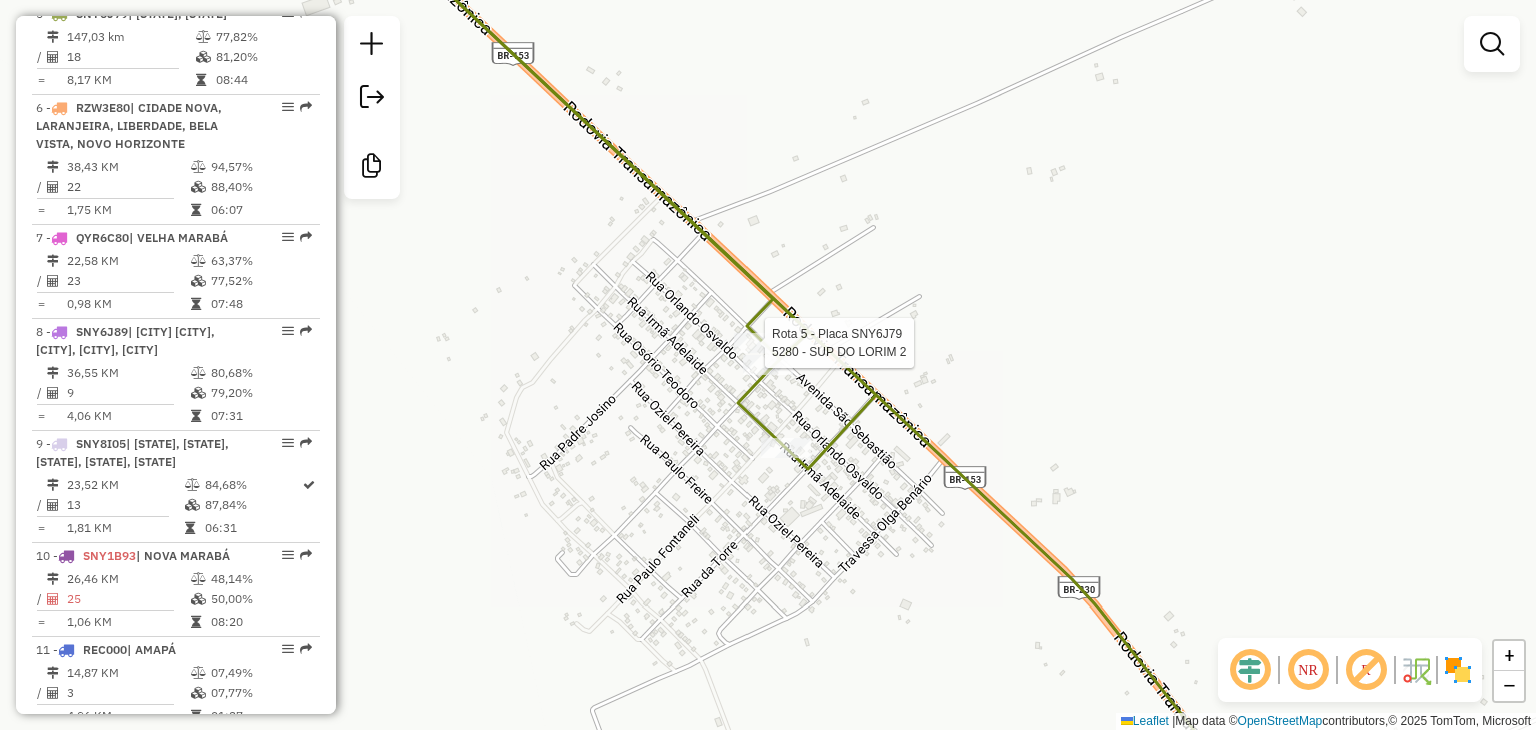 select on "**********" 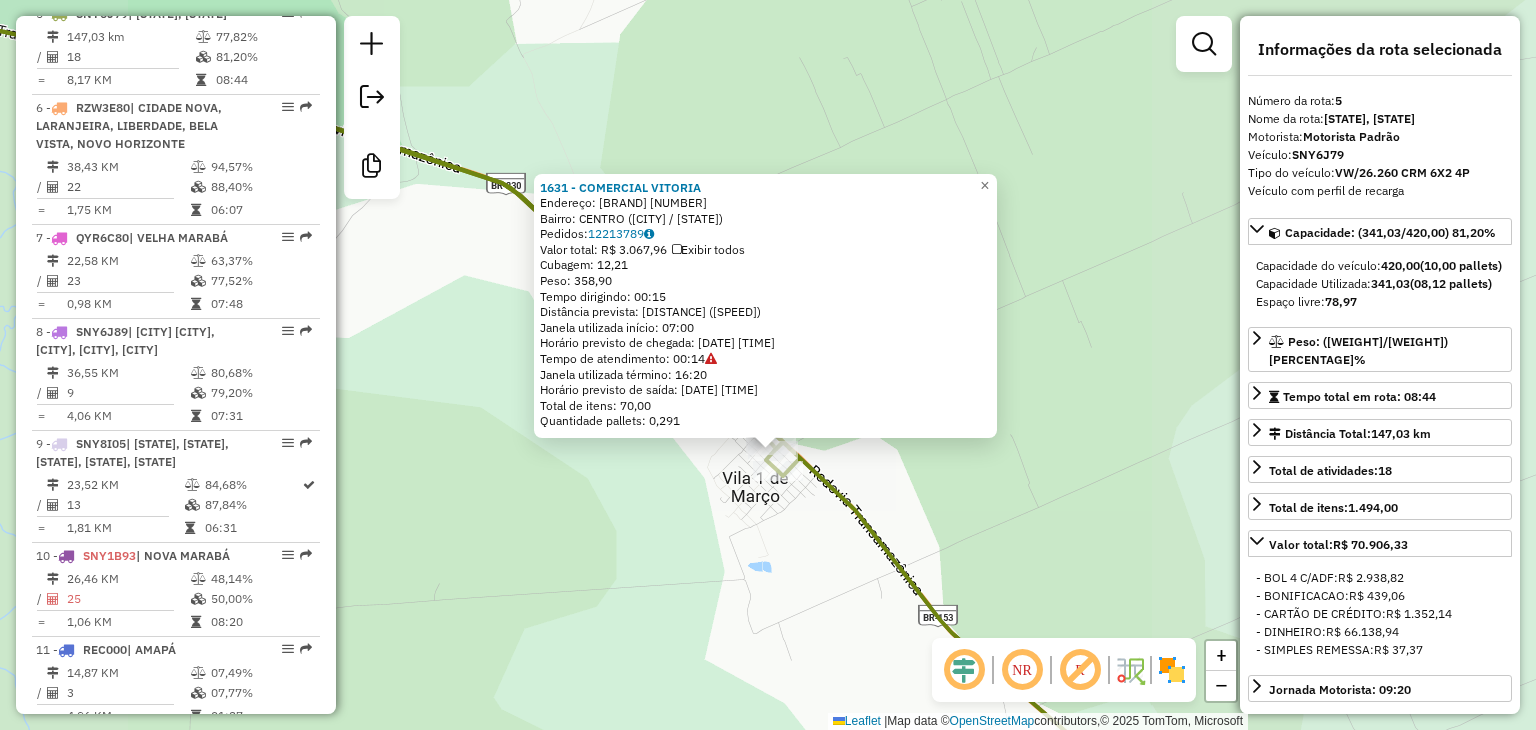 drag, startPoint x: 892, startPoint y: 555, endPoint x: 559, endPoint y: 325, distance: 404.70853 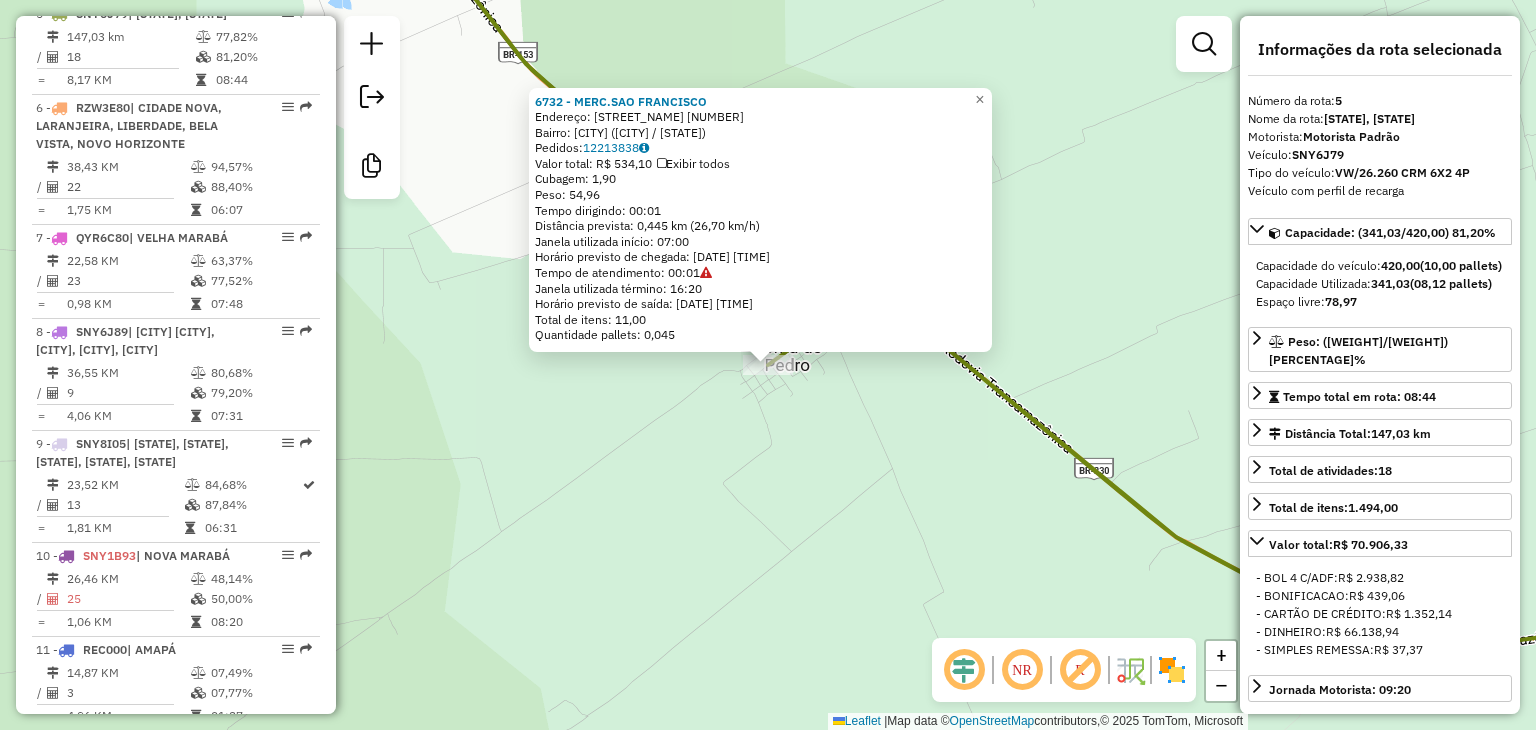 click on "6732 - MERC.SAO FRANCISCO  Endereço:  RUA CENTRAL 9   Bairro: CENTRO (PONTA DE PEDRAS / PA)   Pedidos:  12213838   Valor total: R$ 534,10   Exibir todos   Cubagem: 1,90  Peso: 54,96  Tempo dirigindo: 00:01   Distância prevista: 0,445 km (26,70 km/h)   Janela utilizada início: 07:00   Horário previsto de chegada: 14/07/2025 10:42   Tempo de atendimento: 00:01   Janela utilizada término: 16:20   Horário previsto de saída: 14/07/2025 10:43   Total de itens: 11,00   Quantidade pallets: 0,045  × Janela de atendimento Grade de atendimento Capacidade Transportadoras Veículos Cliente Pedidos  Rotas Selecione os dias de semana para filtrar as janelas de atendimento  Seg   Ter   Qua   Qui   Sex   Sáb   Dom  Informe o período da janela de atendimento: De: Até:  Filtrar exatamente a janela do cliente  Considerar janela de atendimento padrão  Selecione os dias de semana para filtrar as grades de atendimento  Seg   Ter   Qua   Qui   Sex   Sáb   Dom   Considerar clientes sem dia de atendimento cadastrado  De:" 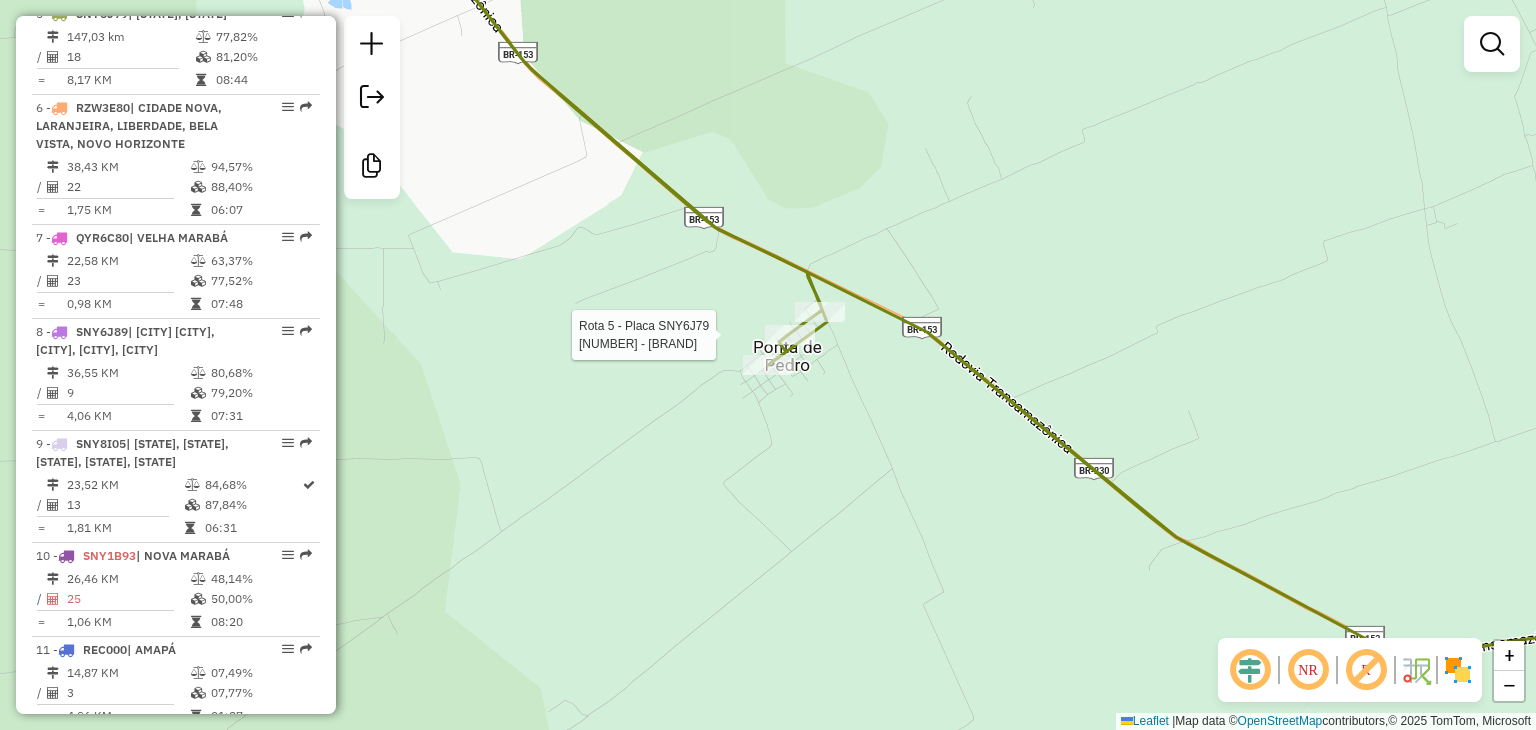 select on "**********" 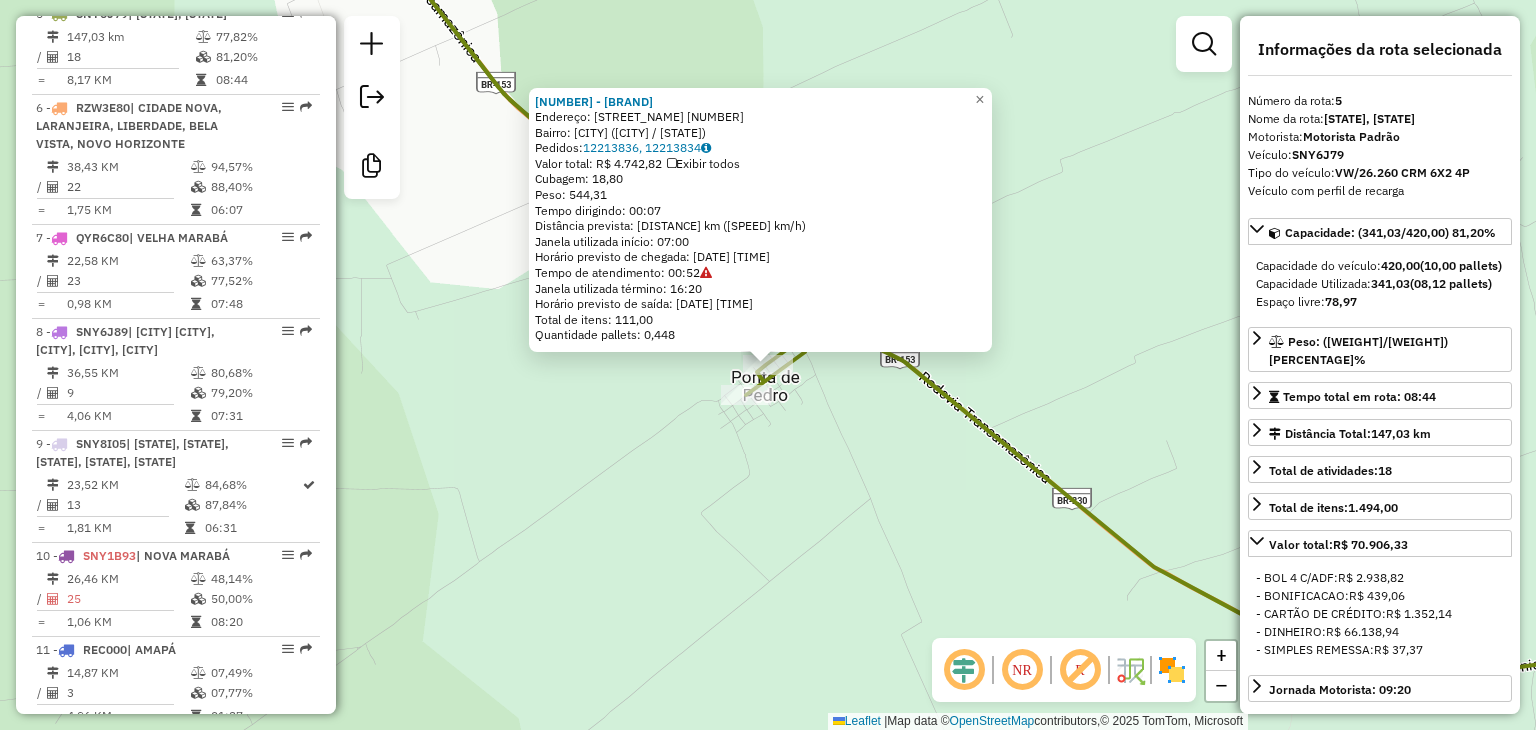 click on "6385 - SUPERMERCADO BOM PRE  Endereço:  RUA CENTRAL 07   Bairro: PONTA DE PEDRA (SAO JOAO DO ARAGUAIA / PA)   Pedidos:  12213836, 12213834   Valor total: R$ 4.742,82   Exibir todos   Cubagem: 18,80  Peso: 544,31  Tempo dirigindo: 00:07   Distância prevista: 6,563 km (56,25 km/h)   Janela utilizada início: 07:00   Horário previsto de chegada: 14/07/2025 09:49   Tempo de atendimento: 00:52   Janela utilizada término: 16:20   Horário previsto de saída: 14/07/2025 10:41   Total de itens: 111,00   Quantidade pallets: 0,448  × Janela de atendimento Grade de atendimento Capacidade Transportadoras Veículos Cliente Pedidos  Rotas Selecione os dias de semana para filtrar as janelas de atendimento  Seg   Ter   Qua   Qui   Sex   Sáb   Dom  Informe o período da janela de atendimento: De: Até:  Filtrar exatamente a janela do cliente  Considerar janela de atendimento padrão  Selecione os dias de semana para filtrar as grades de atendimento  Seg   Ter   Qua   Qui   Sex   Sáb   Dom   Peso mínimo:   De:   Até:" 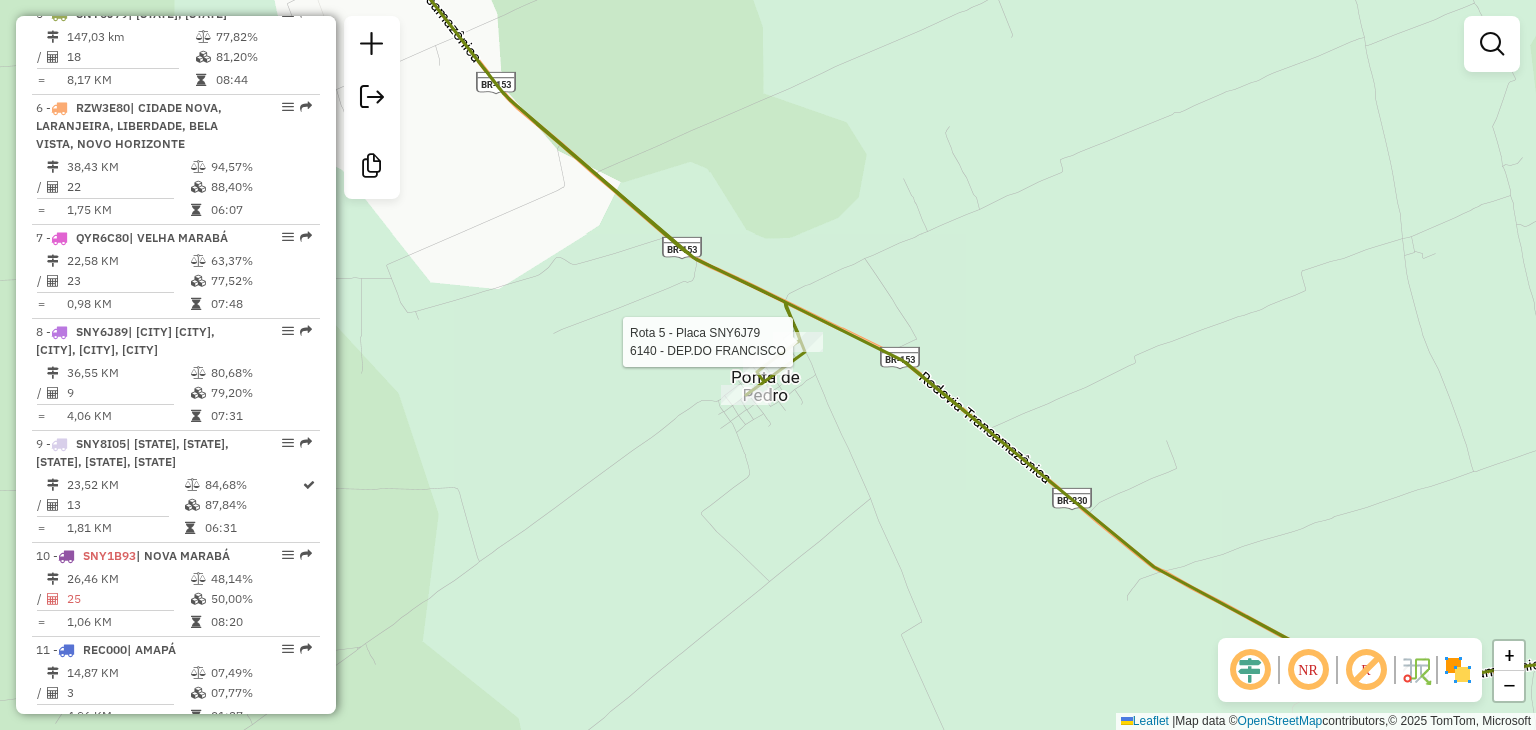 select on "**********" 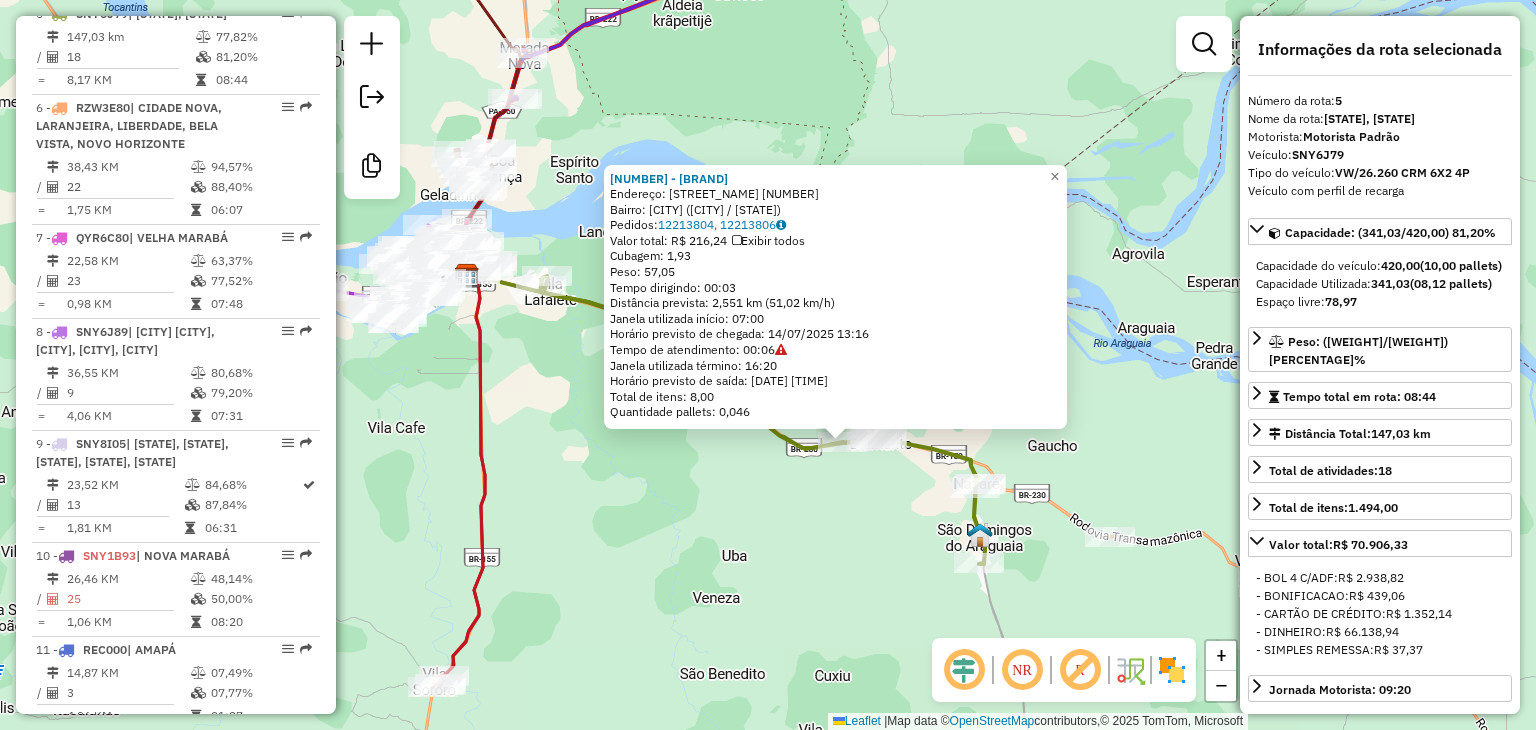 drag, startPoint x: 1164, startPoint y: 557, endPoint x: 1044, endPoint y: 537, distance: 121.65525 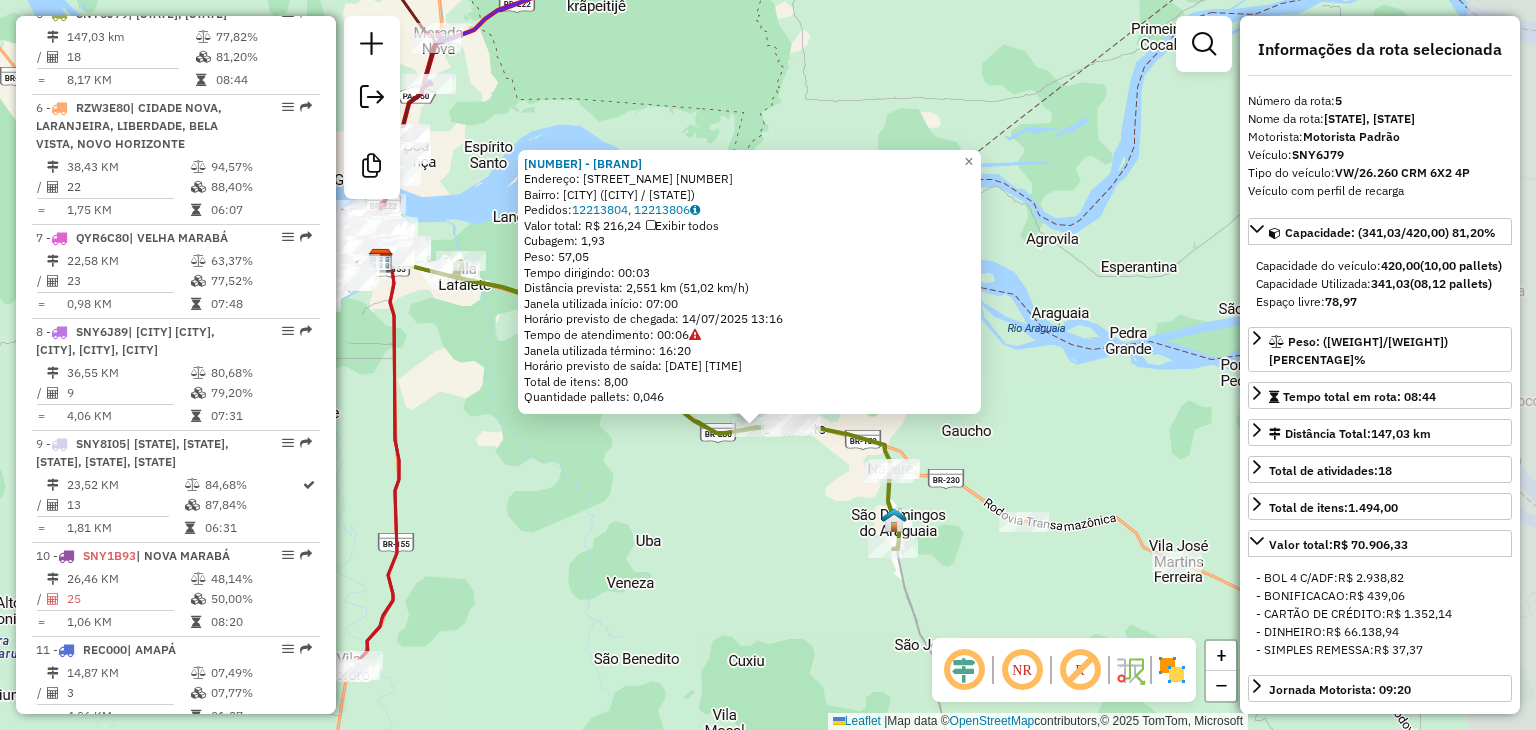 drag, startPoint x: 1091, startPoint y: 555, endPoint x: 1005, endPoint y: 540, distance: 87.29834 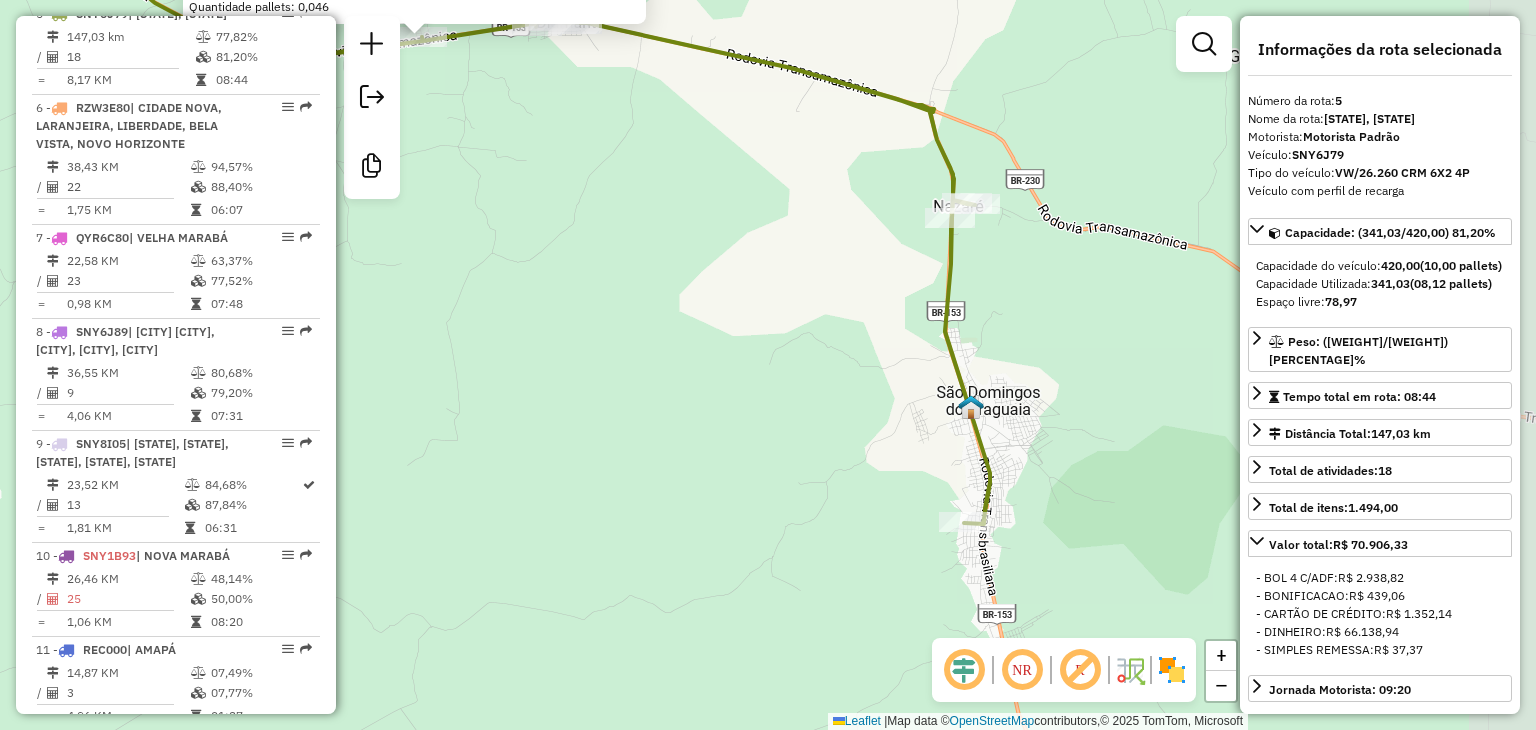 drag, startPoint x: 914, startPoint y: 474, endPoint x: 690, endPoint y: 442, distance: 226.27417 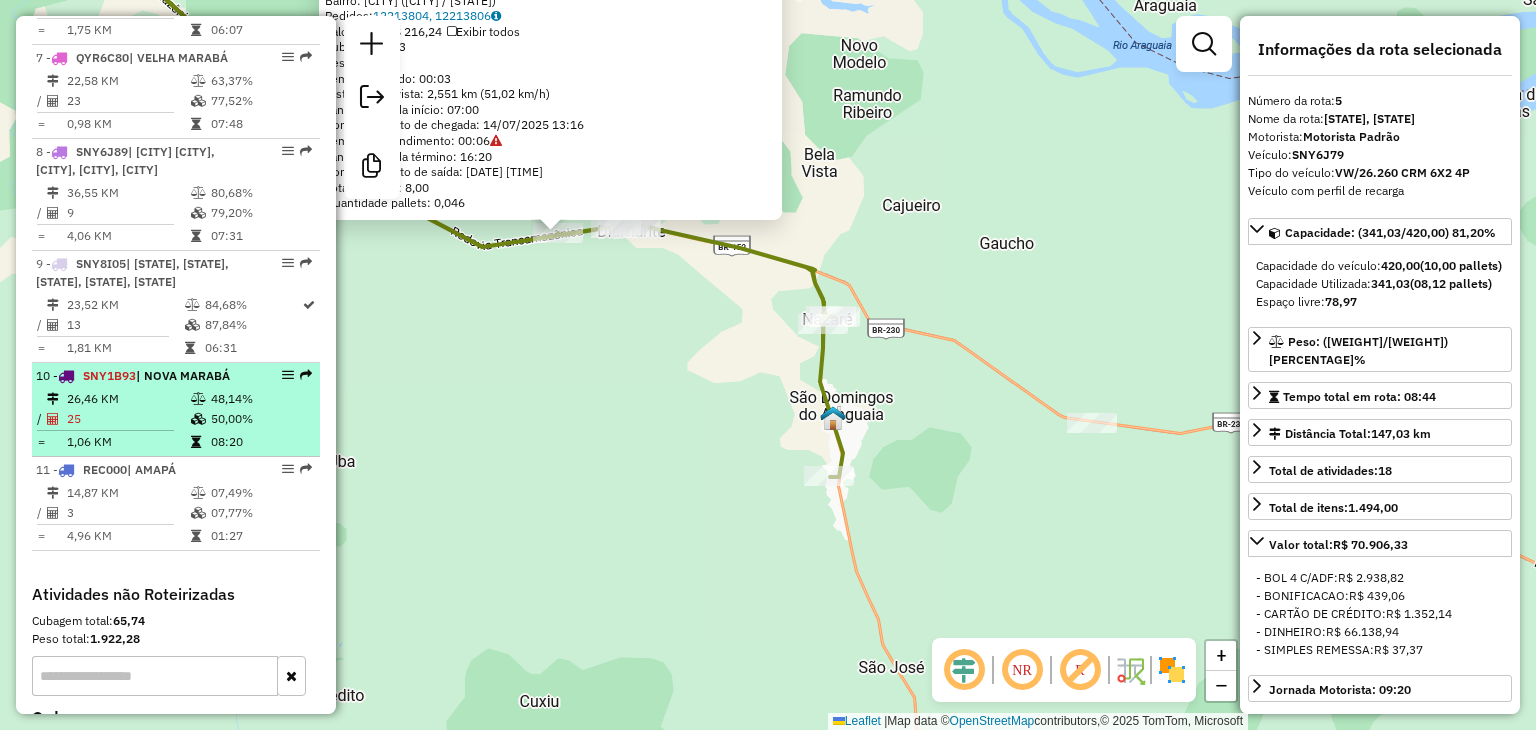 scroll, scrollTop: 1420, scrollLeft: 0, axis: vertical 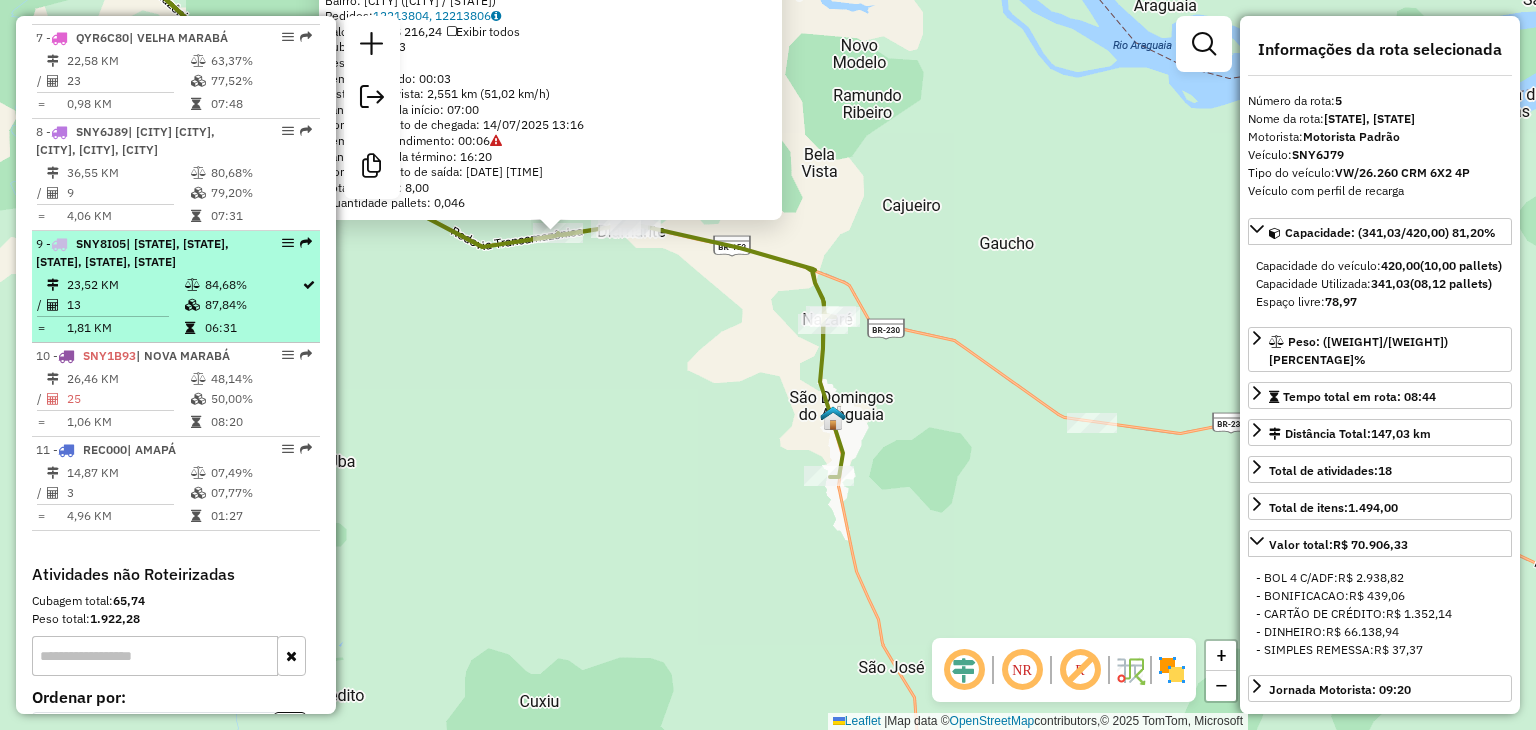 click on "23,52 KM" at bounding box center [125, 285] 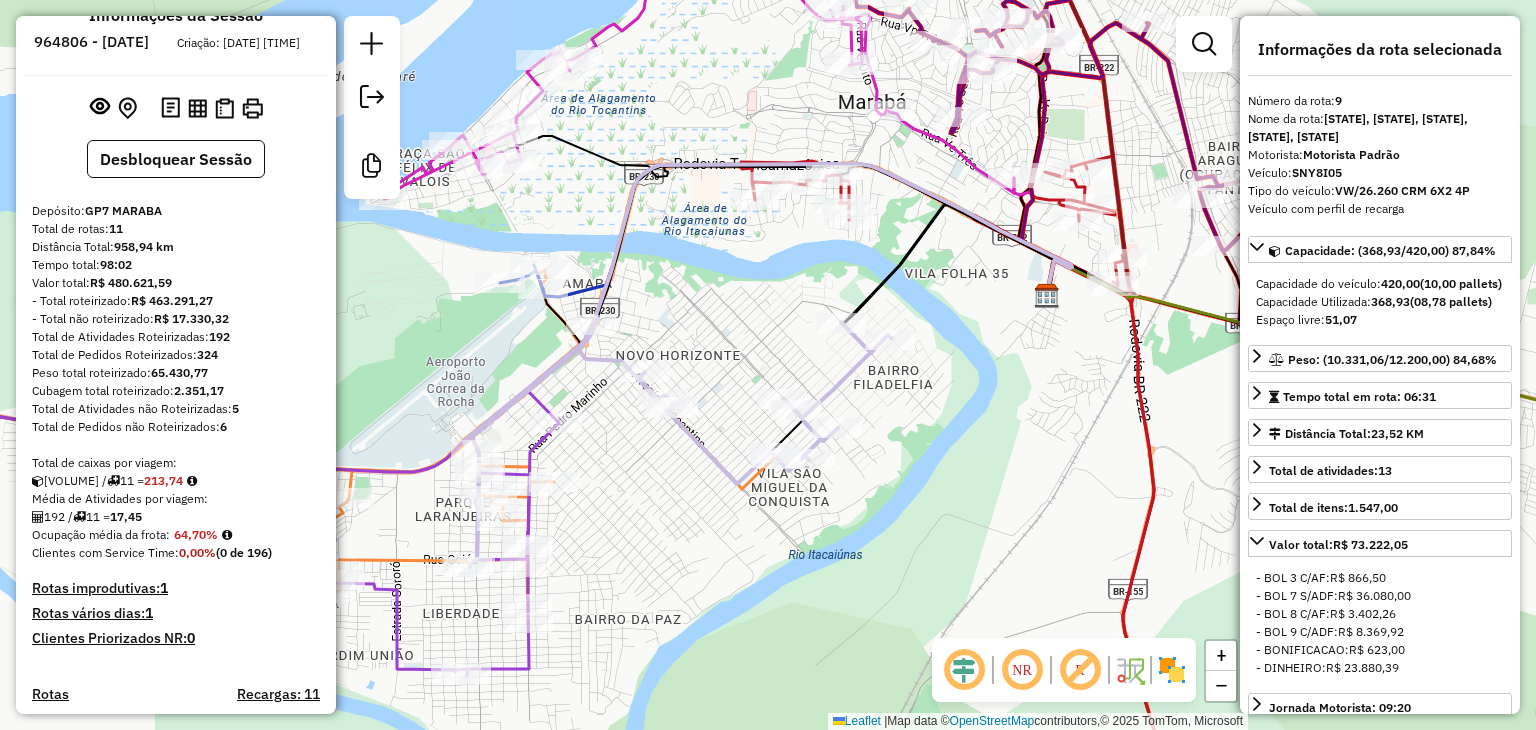 scroll, scrollTop: 0, scrollLeft: 0, axis: both 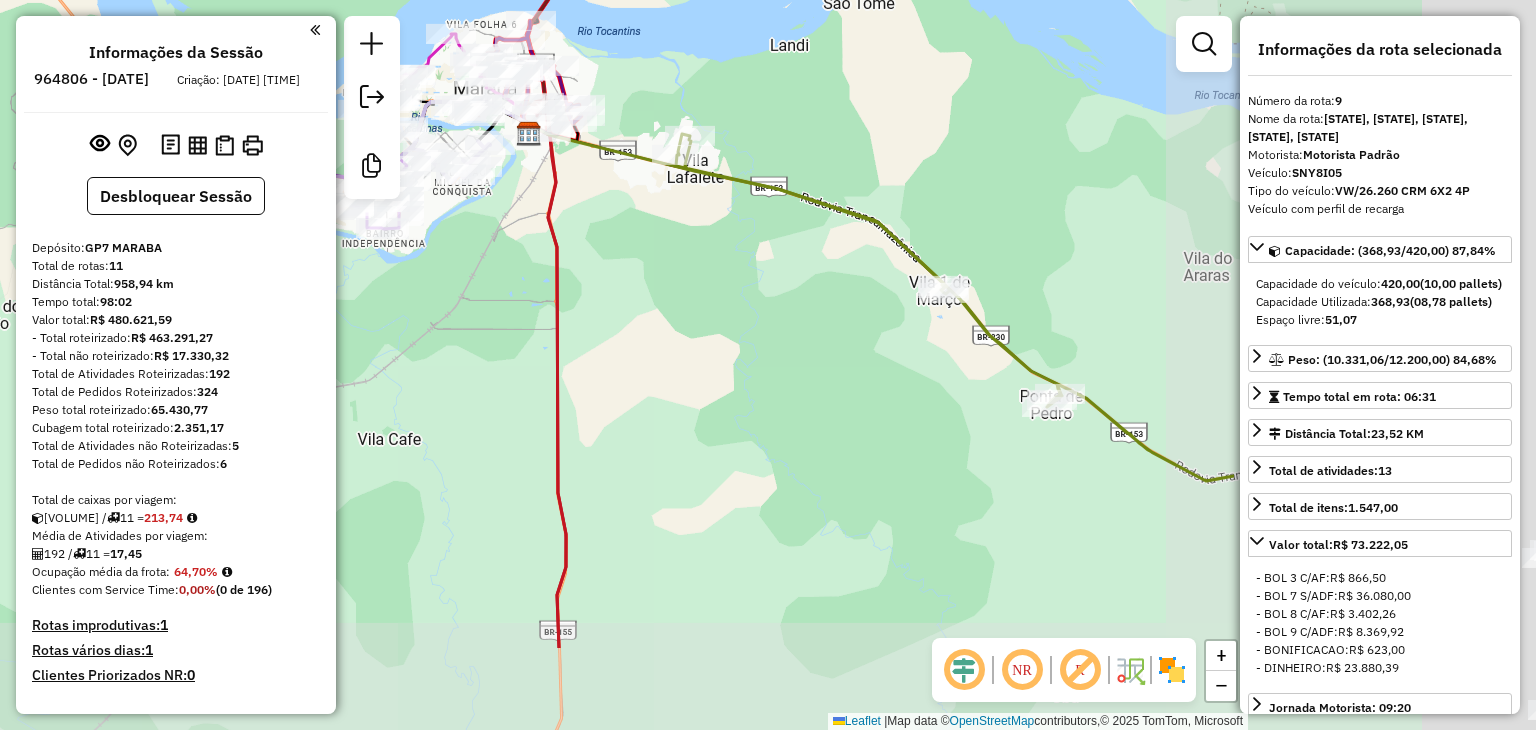 drag, startPoint x: 1054, startPoint y: 375, endPoint x: 594, endPoint y: 218, distance: 486.05453 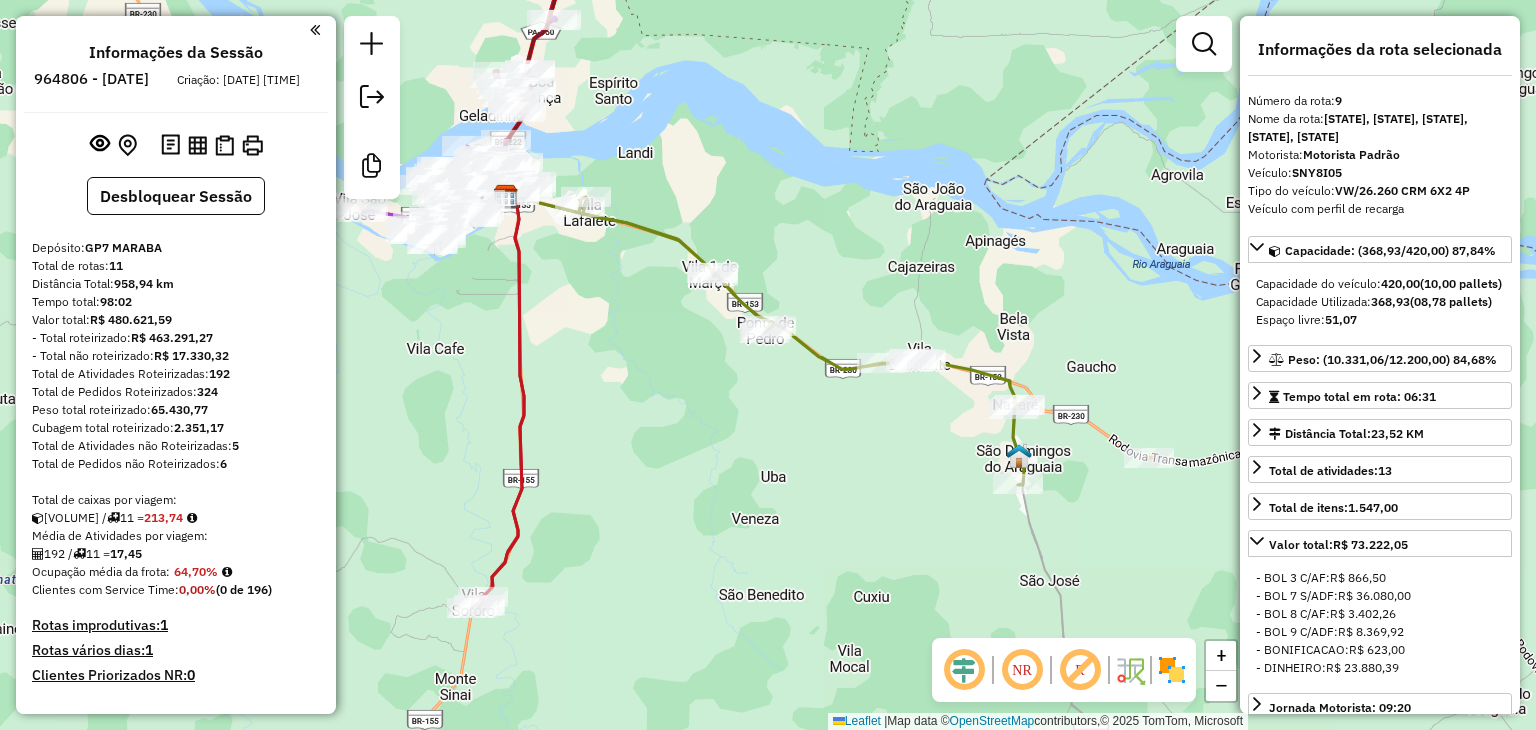 drag, startPoint x: 860, startPoint y: 388, endPoint x: 806, endPoint y: 409, distance: 57.939625 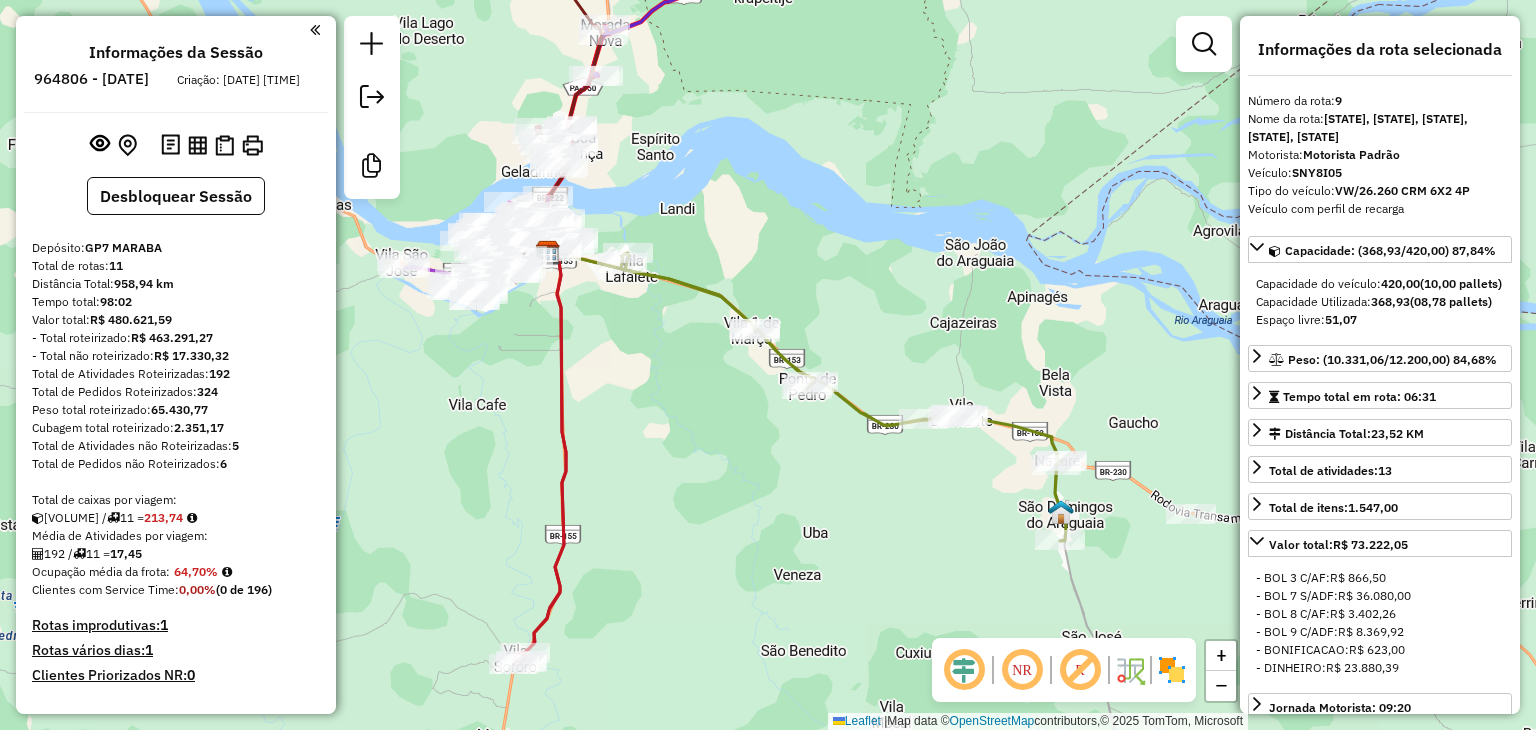 drag, startPoint x: 819, startPoint y: 265, endPoint x: 861, endPoint y: 321, distance: 70 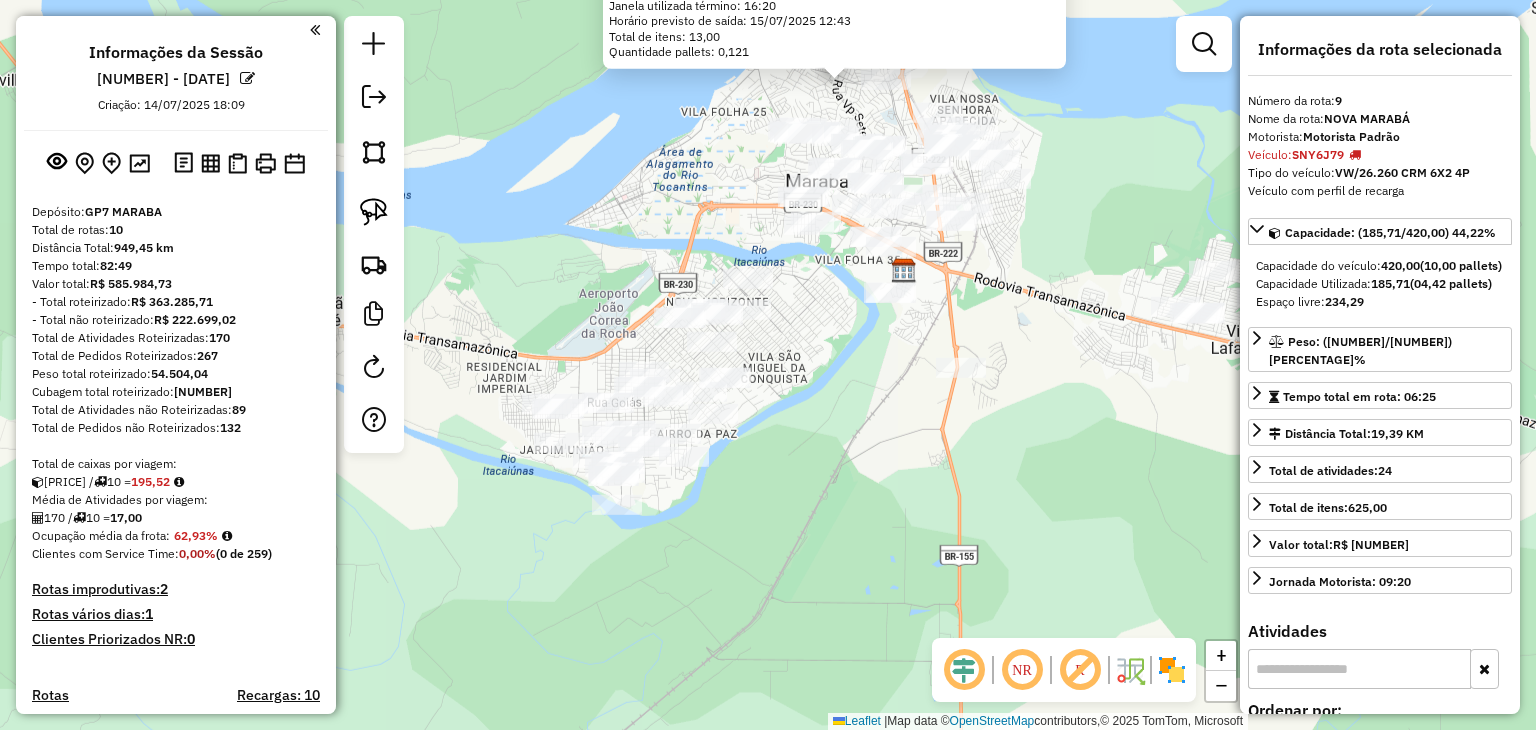 click on "1840 - ESPETARIA DO CHEFE B  Endereço:  [STREET_NAME] [NUMBER] [NUMBER]   Bairro: [NEIGHBORHOOD] ([CITY] / [STATE])   Pedidos:  14214183   Valor total: R$ 1.306,46   Exibir todos   Cubagem: 5,08  Peso: 134,90  Tempo dirigindo: 00:01   Distância prevista: 0,527 km (31,62 km/h)   Janela utilizada início: 07:00   Horário previsto de chegada: 15/07/2025 12:34   Tempo de atendimento: 00:09   Janela utilizada término: 16:20   Horário previsto de saída: 15/07/2025 12:43   Total de itens: 13,00   Quantidade pallets: 0,121  × Janela de atendimento Grade de atendimento Capacidade Transportadoras Veículos Cliente Pedidos  Rotas Selecione os dias de semana para filtrar as janelas de atendimento  Seg   Ter   Qua   Qui   Sex   Sáb   Dom  Informe o período da janela de atendimento: De: Até:  Filtrar exatamente a janela do cliente  Considerar janela de atendimento padrão  Selecione os dias de semana para filtrar as grades de atendimento  Seg   Ter   Qua   Qui   Sex   Sáb   Dom   Considerar clientes sem dia de atendimento cadastrado **** +" 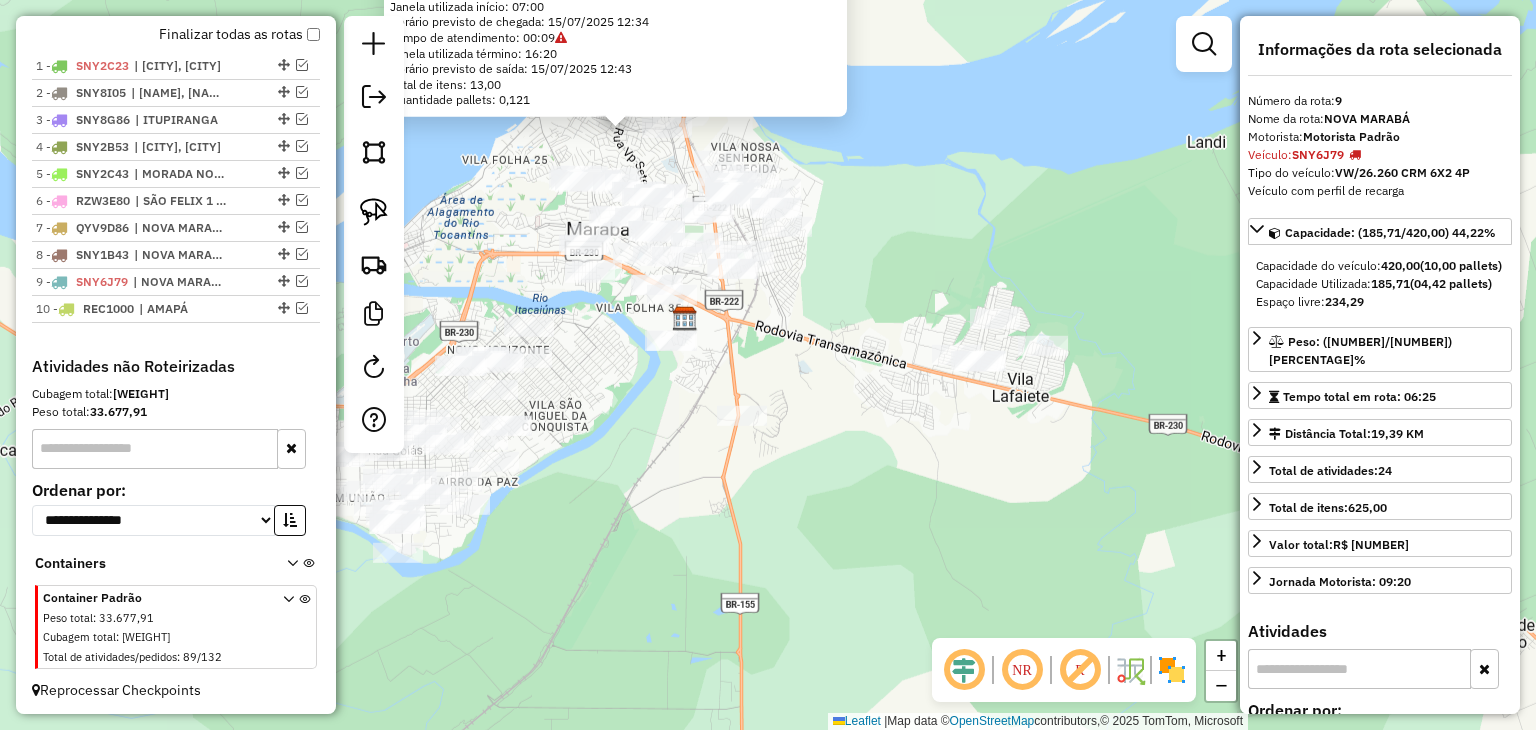 drag, startPoint x: 1093, startPoint y: 366, endPoint x: 905, endPoint y: 430, distance: 198.59506 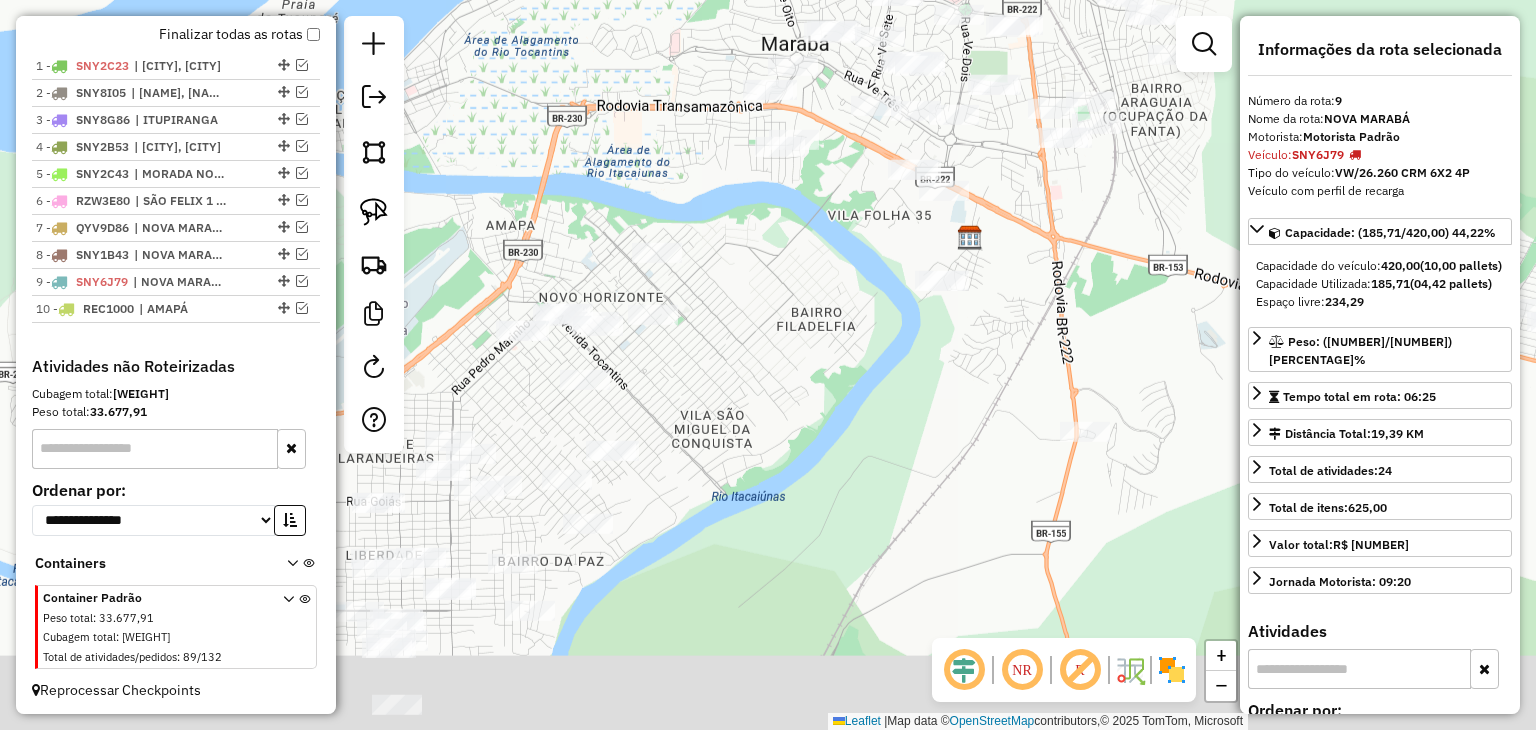drag, startPoint x: 847, startPoint y: 347, endPoint x: 1180, endPoint y: 237, distance: 350.69788 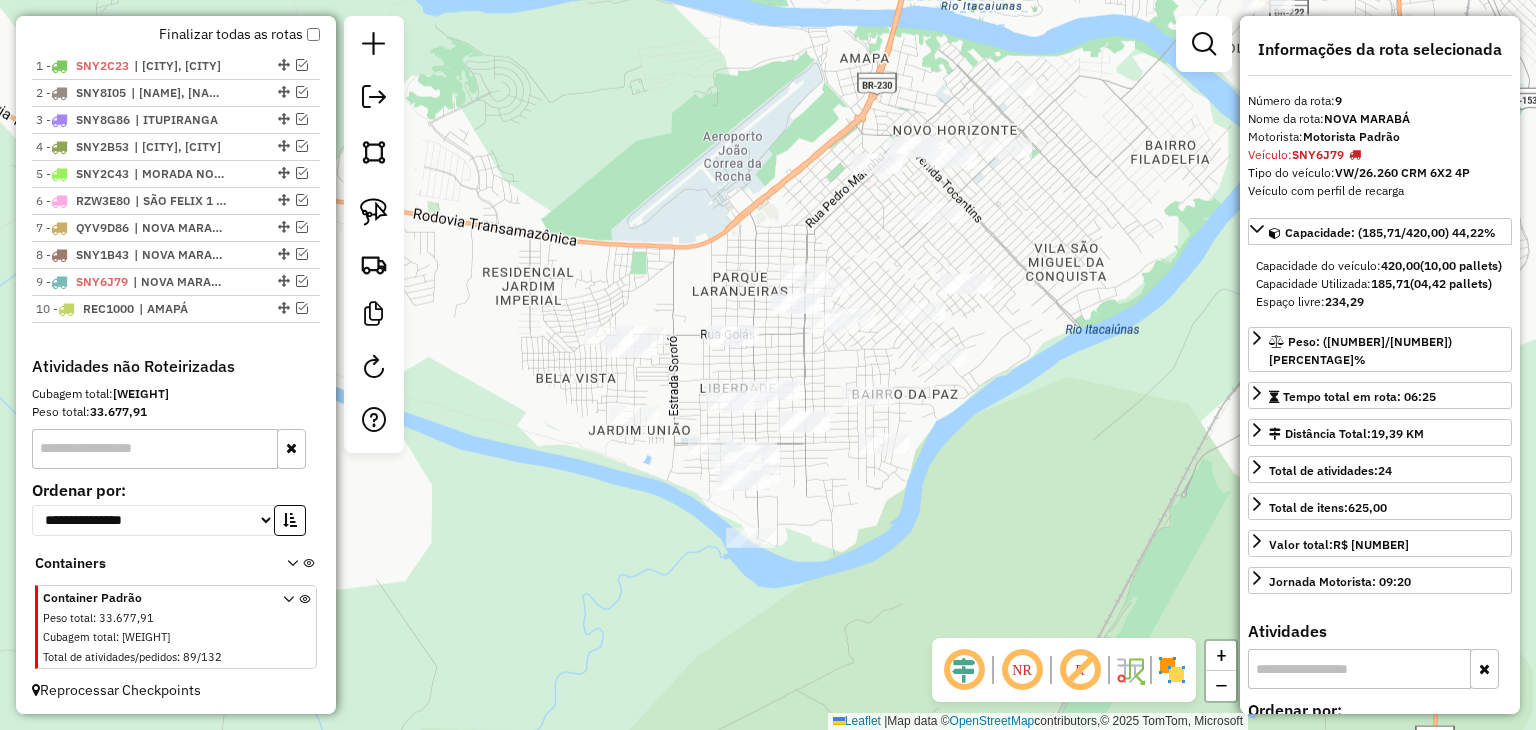 drag, startPoint x: 716, startPoint y: 276, endPoint x: 701, endPoint y: 220, distance: 57.974133 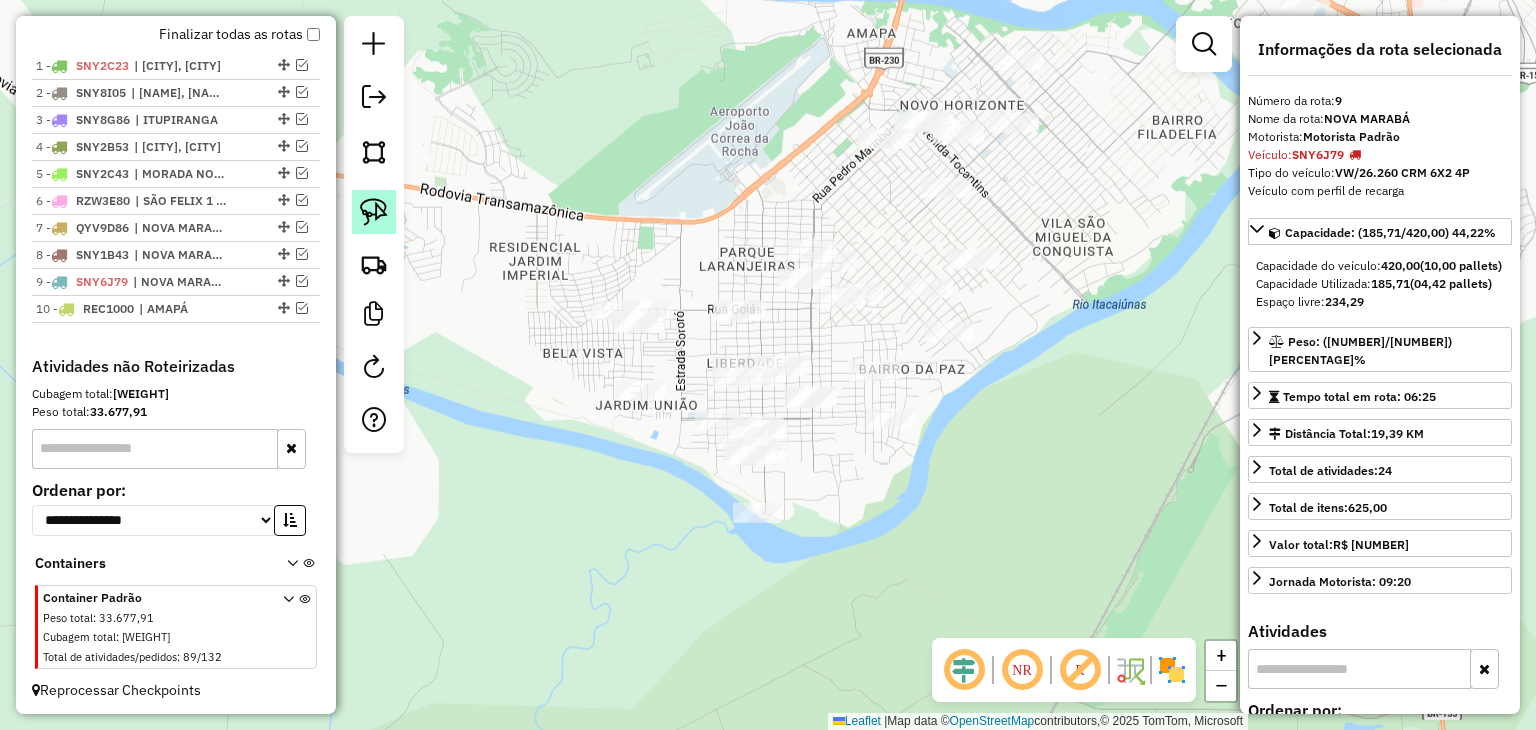 click 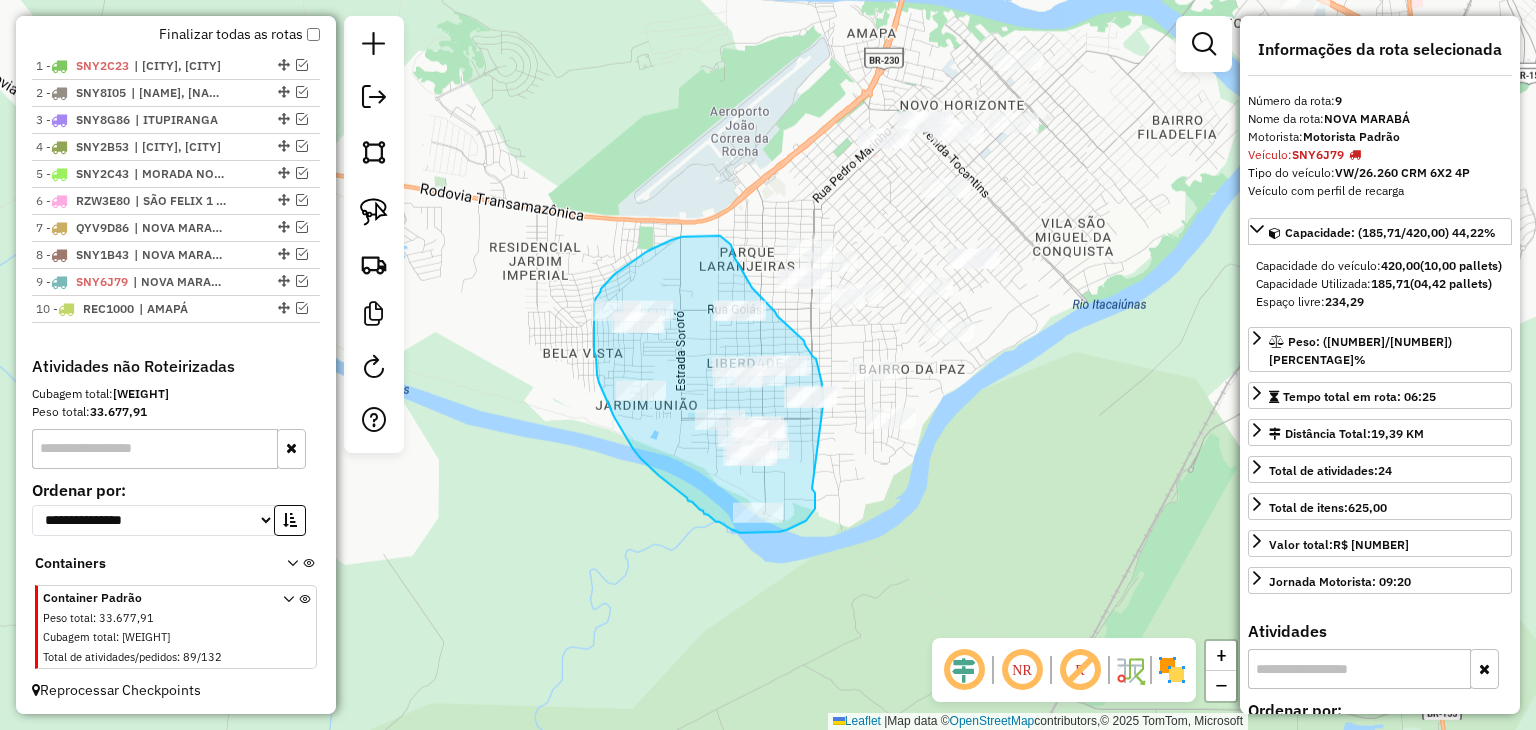 click on "1840 - ESPETARIA DO CHEFE B  Endereço:  [STREET_NAME] [NUMBER] [NUMBER]   Bairro: [NEIGHBORHOOD] ([CITY] / [STATE])   Pedidos:  14214183   Valor total: R$ 1.306,46   Exibir todos   Cubagem: 5,08  Peso: 134,90  Tempo dirigindo: 00:01   Distância prevista: 0,527 km (31,62 km/h)   Janela utilizada início: 07:00   Horário previsto de chegada: 15/07/2025 12:34   Tempo de atendimento: 00:09   Janela utilizada término: 16:20   Horário previsto de saída: 15/07/2025 12:43   Total de itens: 13,00   Quantidade pallets: 0,121  × Janela de atendimento Grade de atendimento Capacidade Transportadoras Veículos Cliente Pedidos  Rotas Selecione os dias de semana para filtrar as janelas de atendimento  Seg   Ter   Qua   Qui   Sex   Sáb   Dom  Informe o período da janela de atendimento: De: Até:  Filtrar exatamente a janela do cliente  Considerar janela de atendimento padrão  Selecione os dias de semana para filtrar as grades de atendimento  Seg   Ter   Qua   Qui   Sex   Sáb   Dom   Considerar clientes sem dia de atendimento cadastrado **** +" 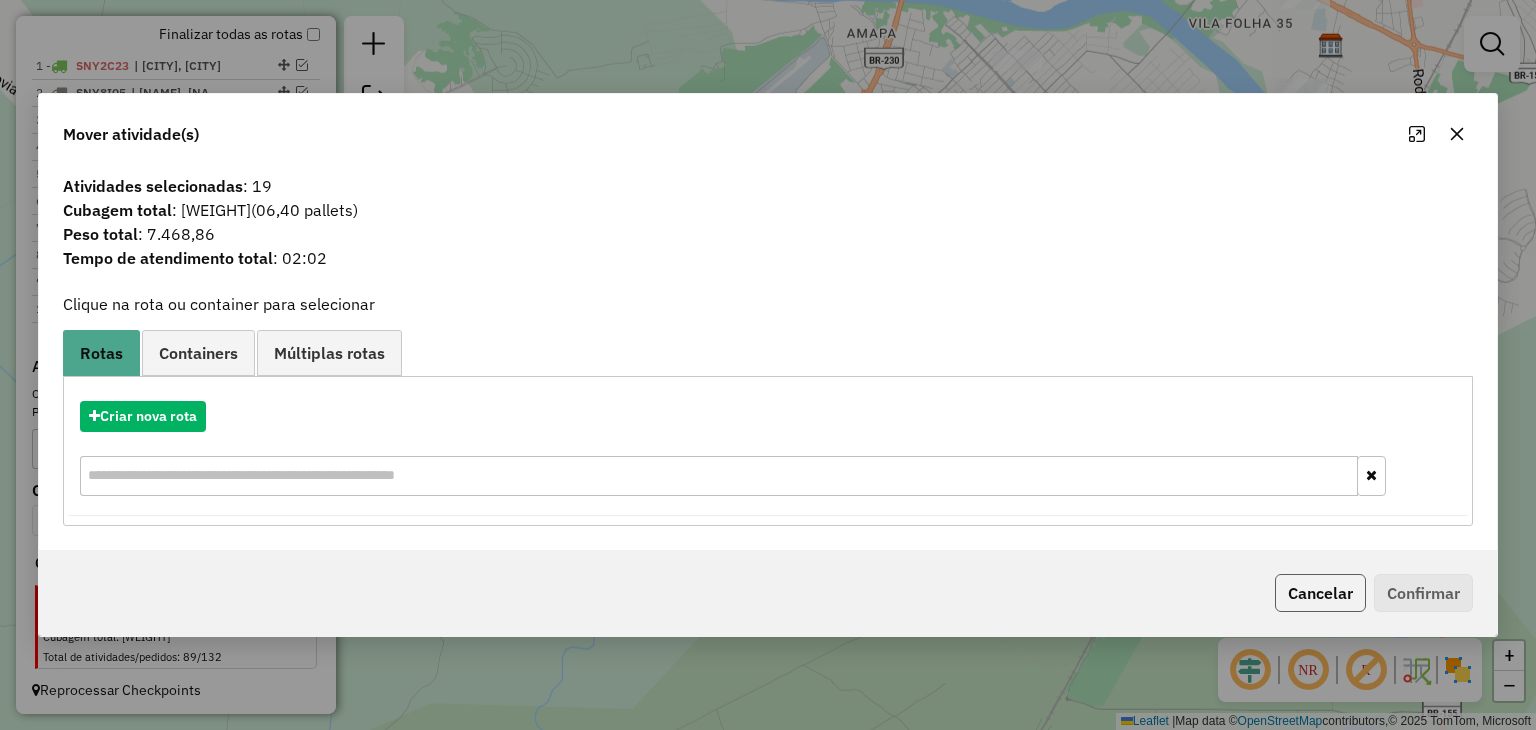 click on "Cancelar" 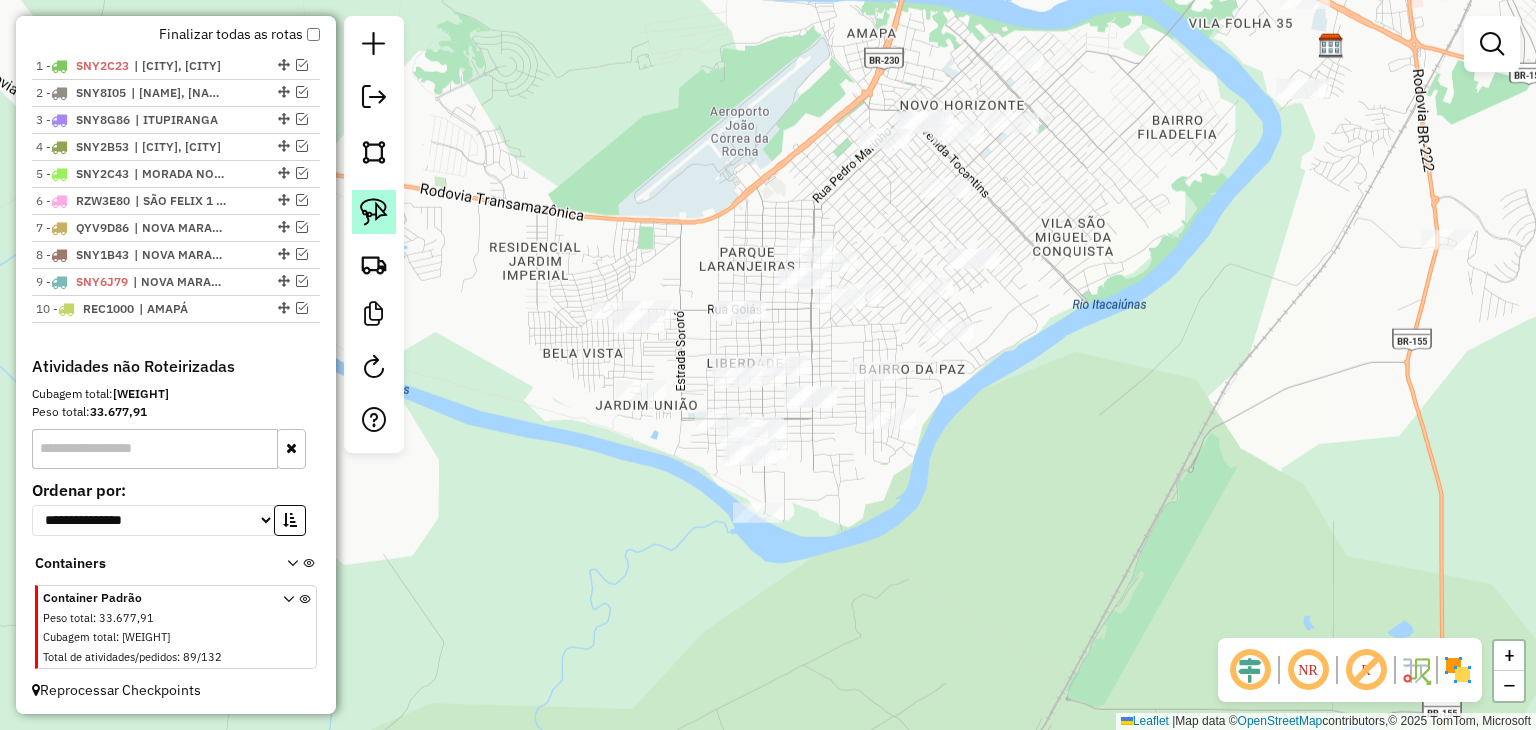 click 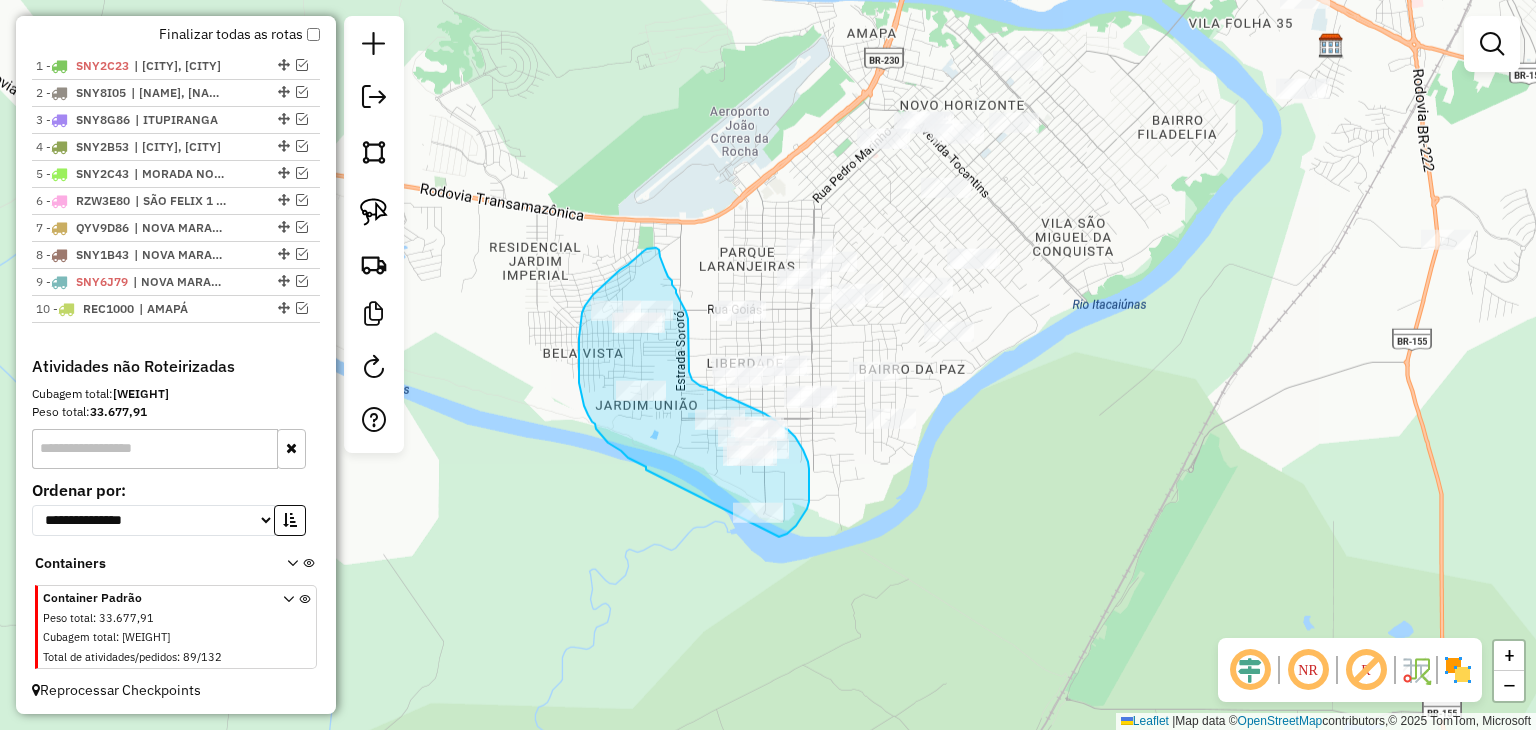 drag, startPoint x: 646, startPoint y: 469, endPoint x: 752, endPoint y: 536, distance: 125.39936 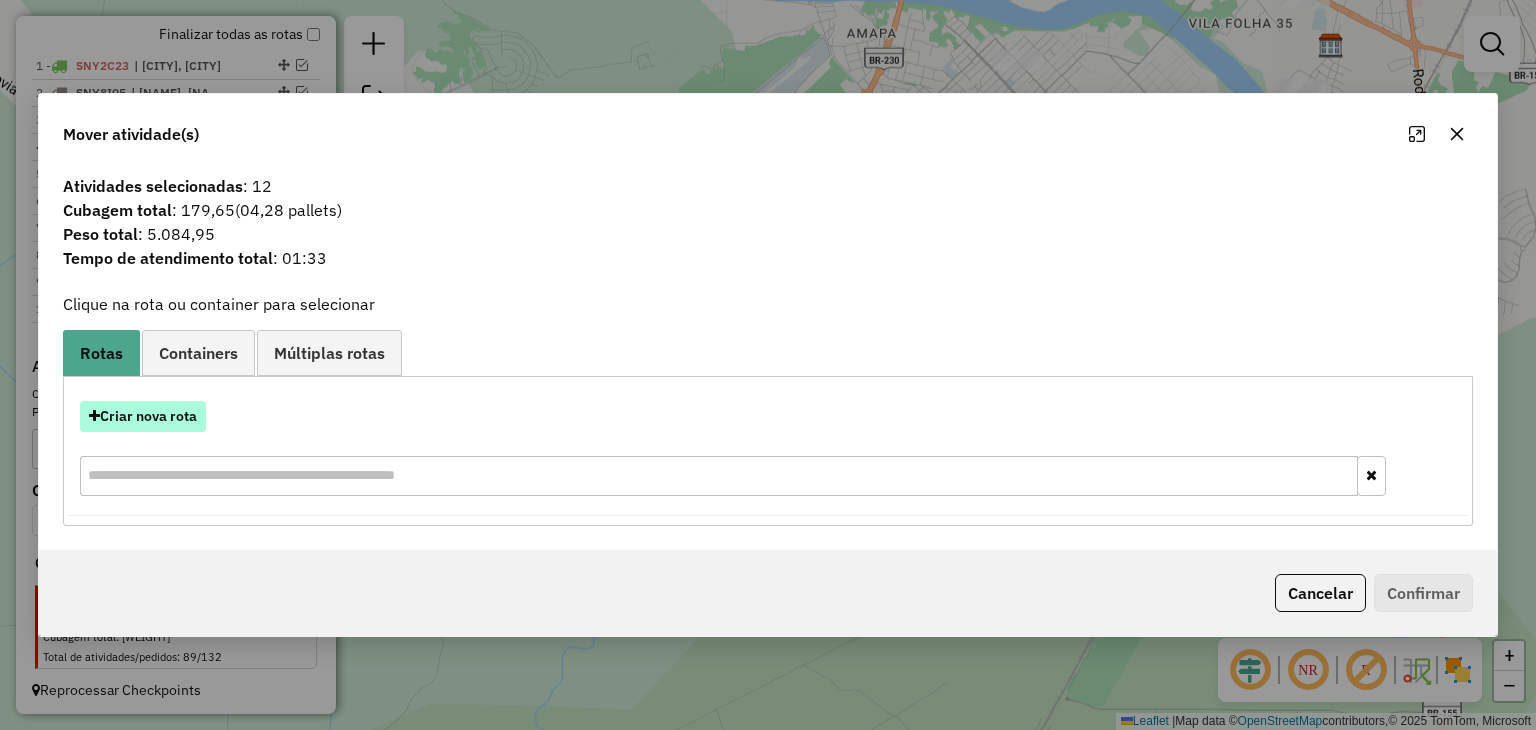 click on "Criar nova rota" at bounding box center (143, 416) 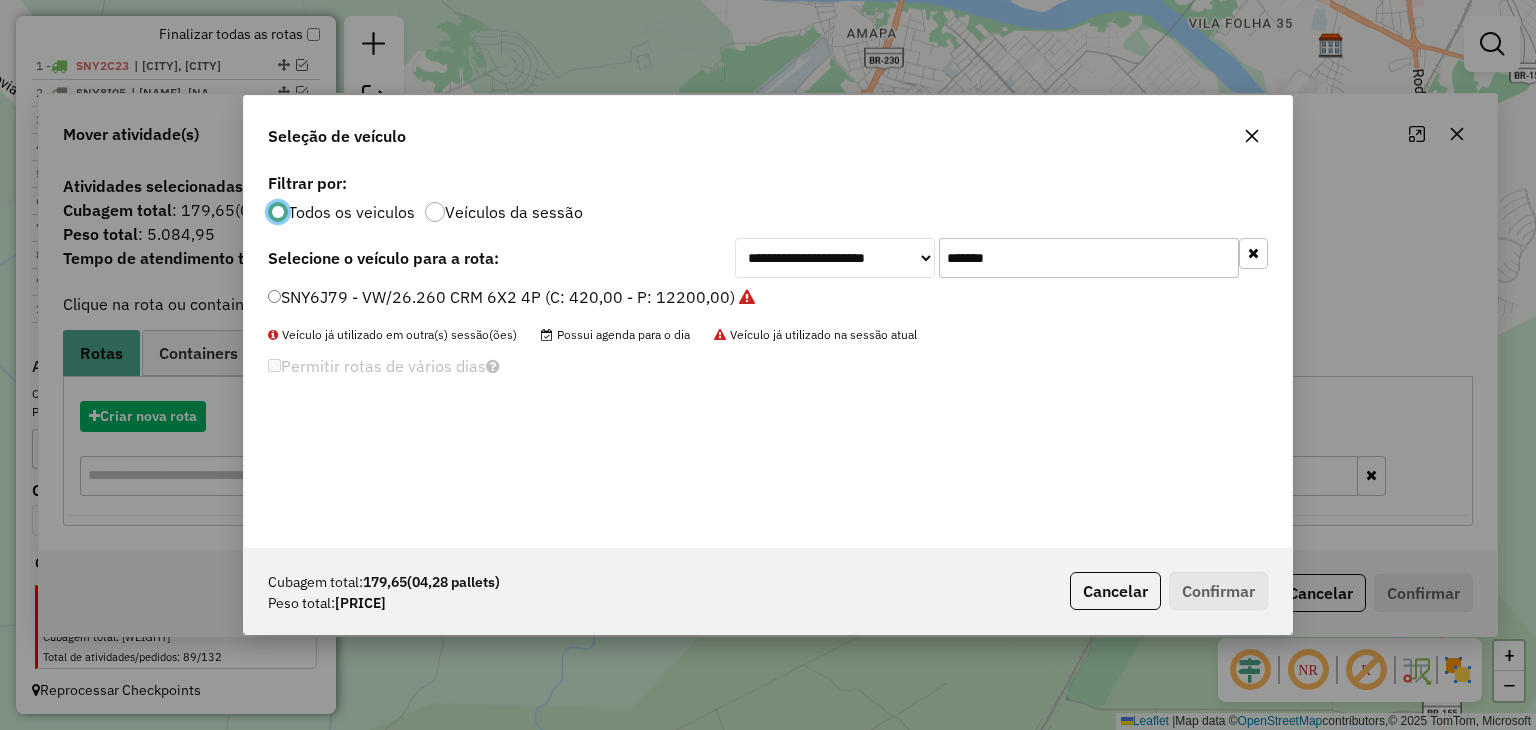 scroll, scrollTop: 10, scrollLeft: 6, axis: both 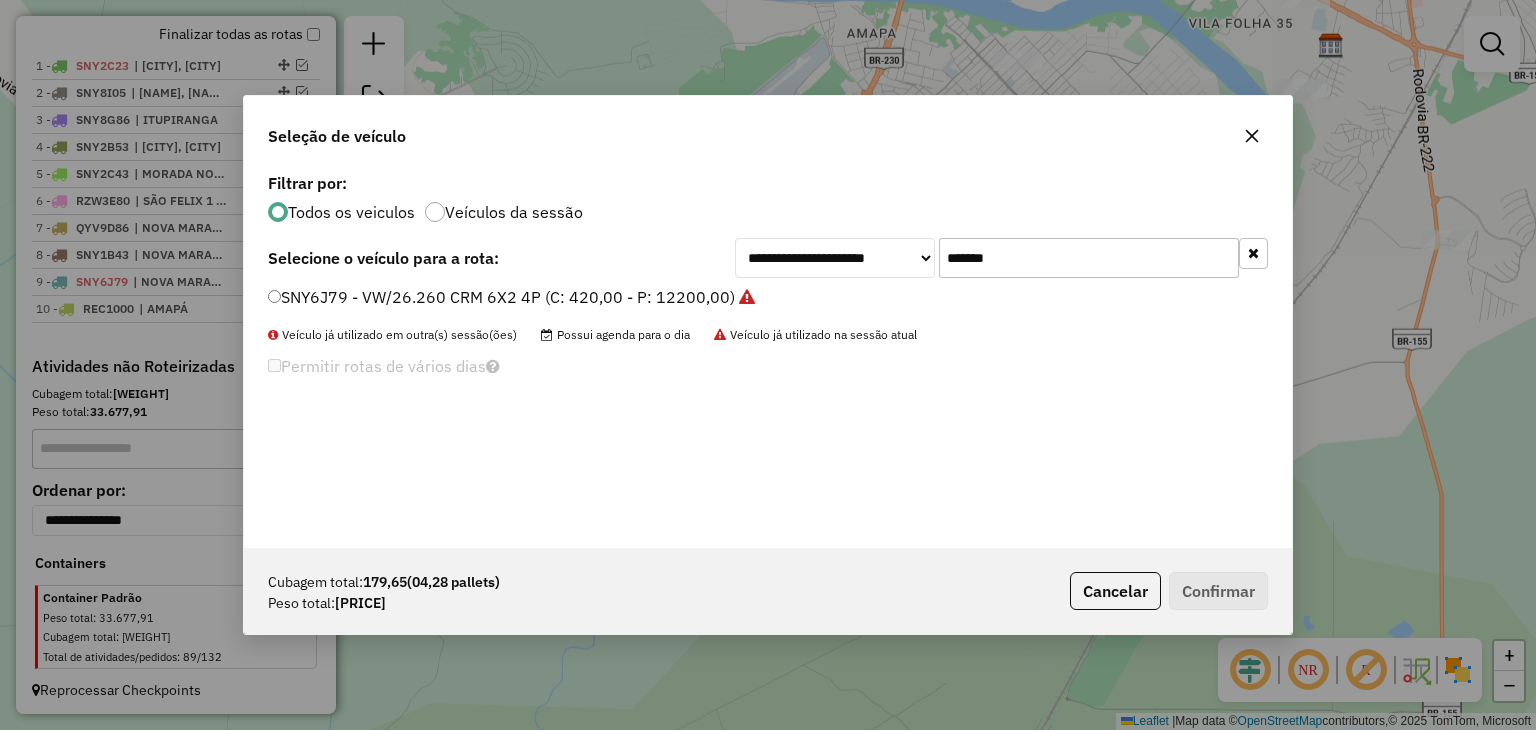click on "*******" 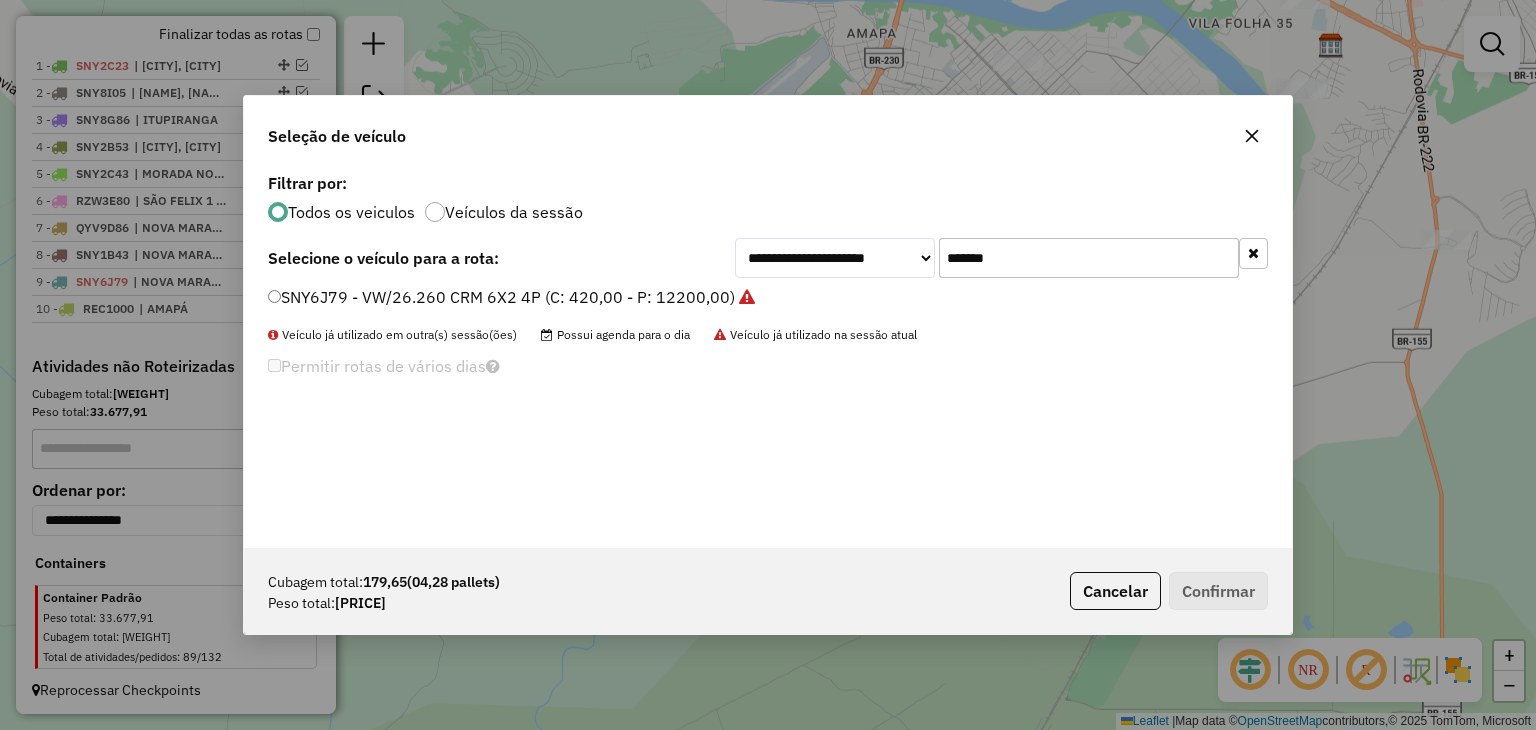 paste 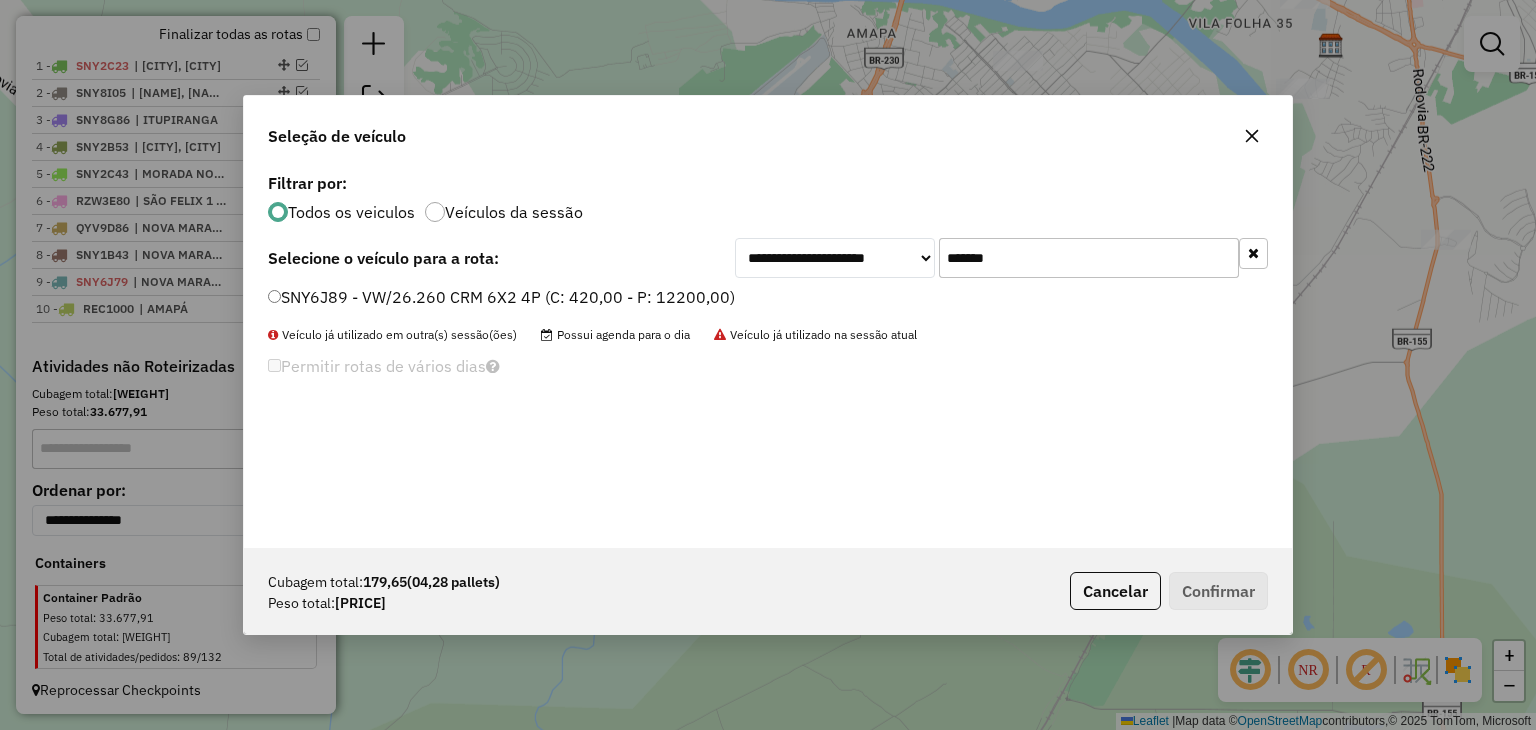 type on "*******" 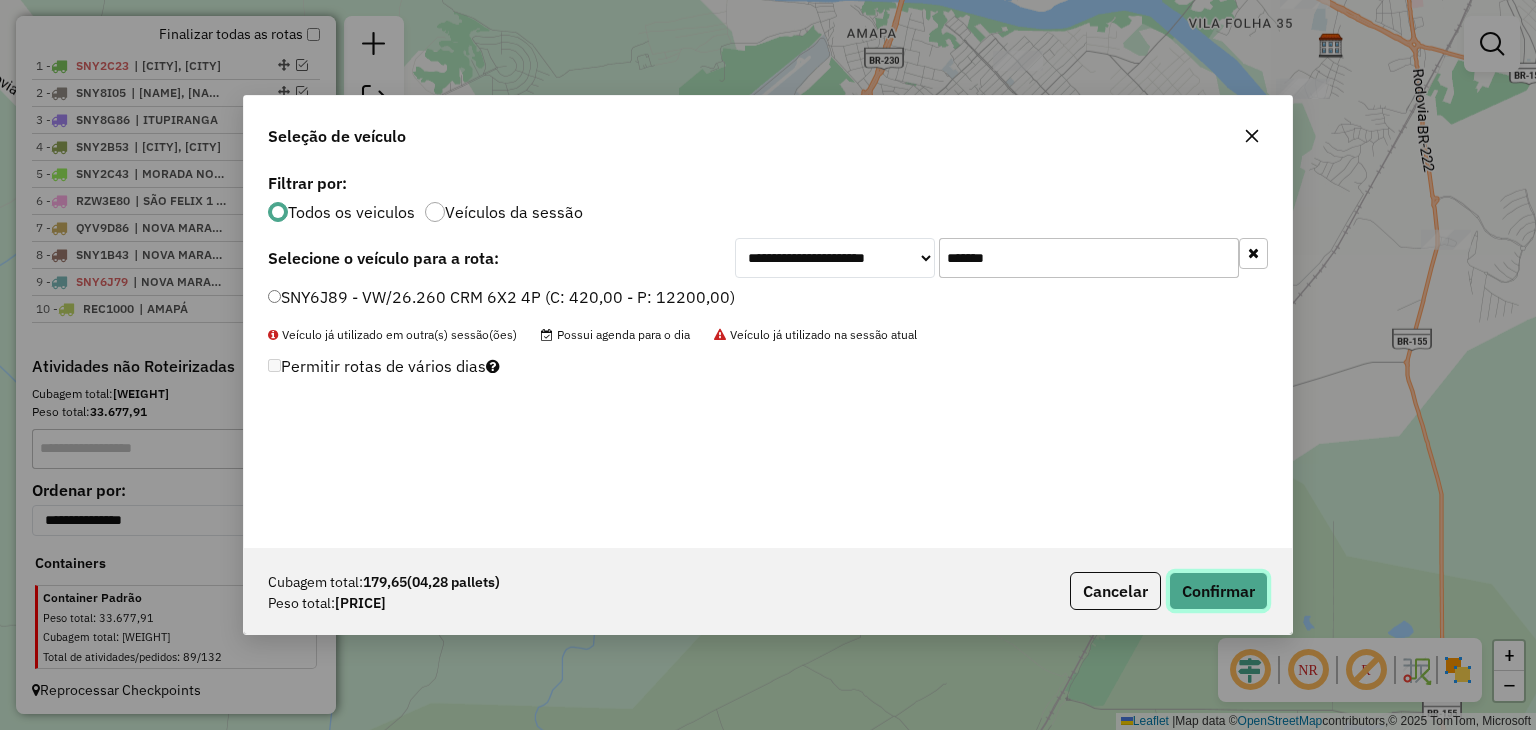 click on "Confirmar" 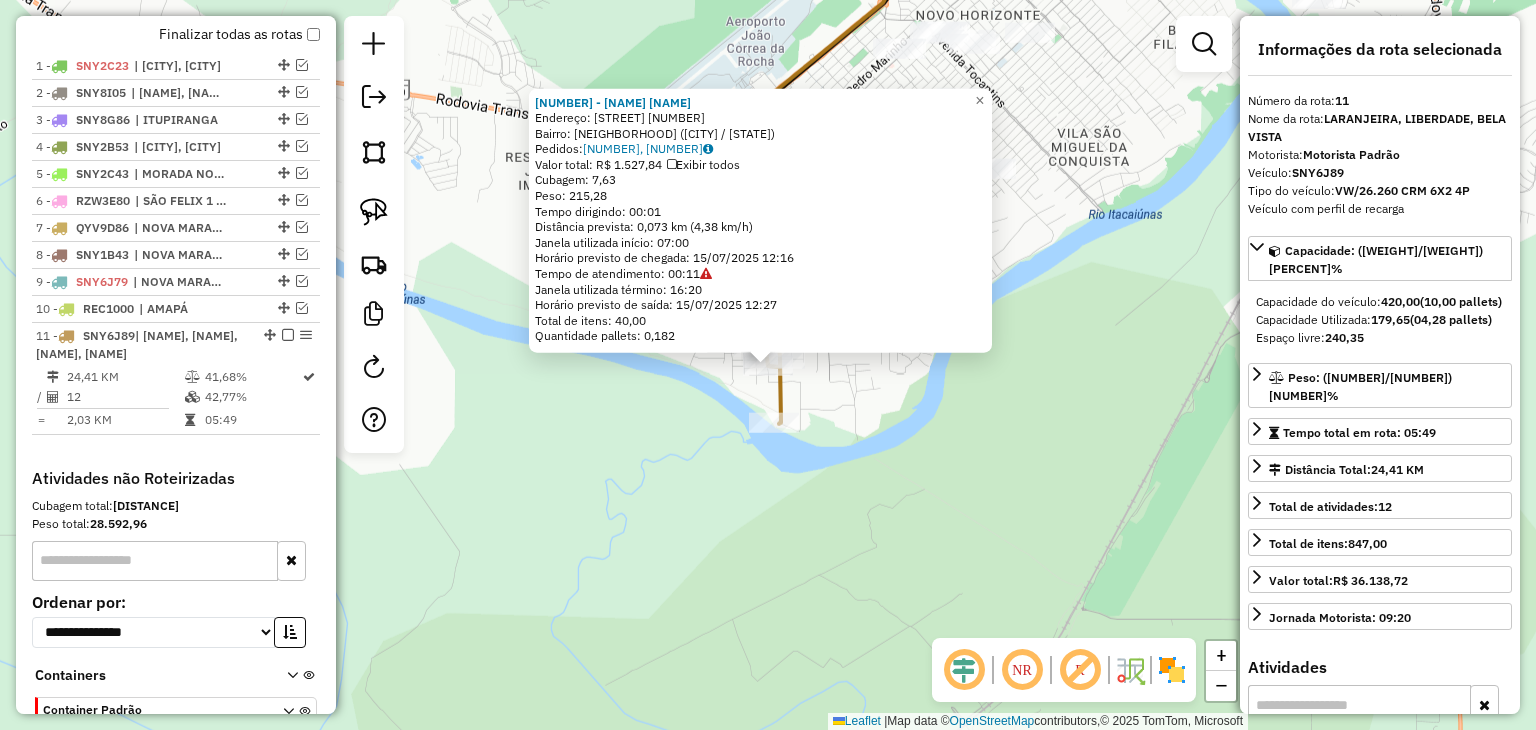 scroll, scrollTop: 867, scrollLeft: 0, axis: vertical 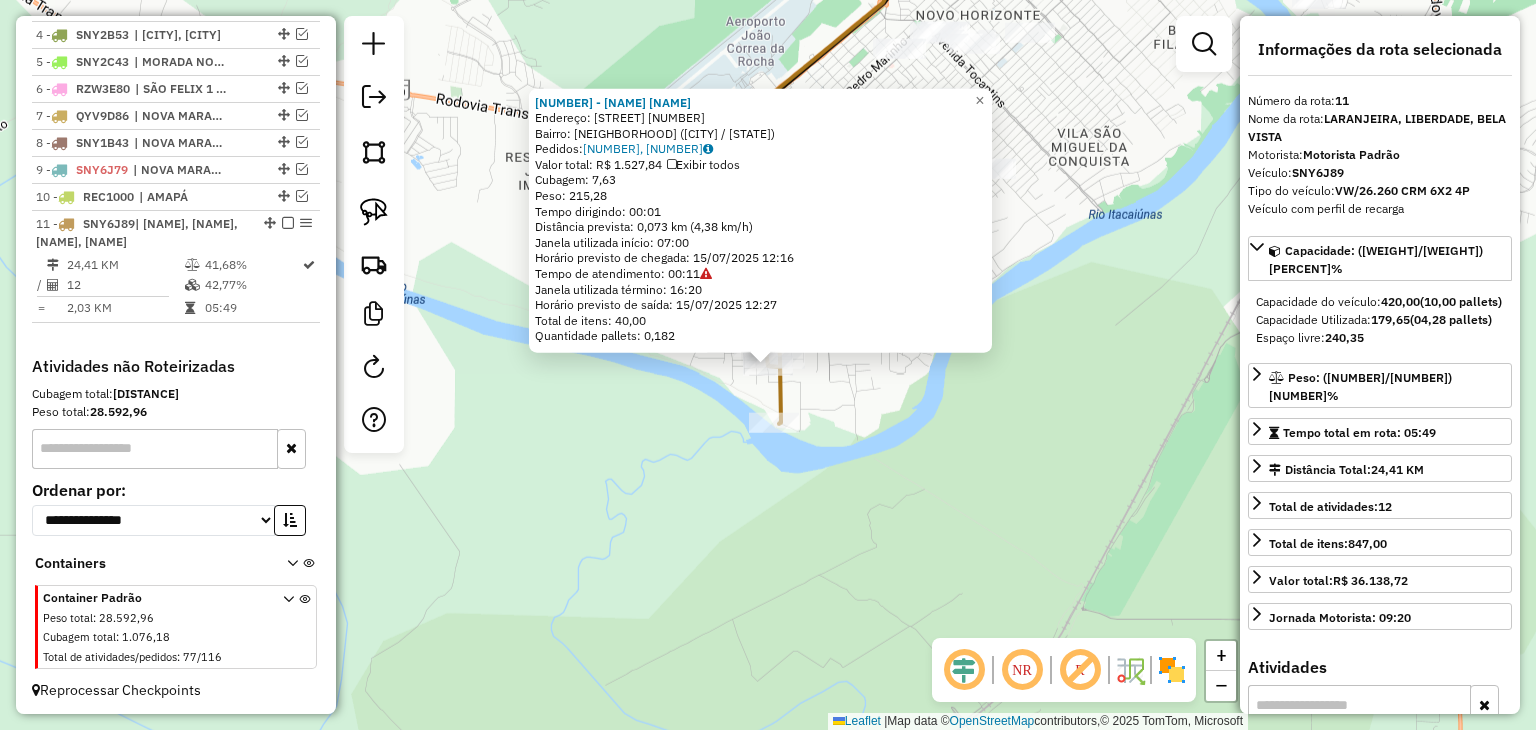 click on "6364 - CONV FG  Endereço:  AV BRASIL 1145   Bairro: INDEPENDENCIA (MARABA / PA)   Pedidos:  14214346, 14214347   Valor total: R$ 1.527,84   Exibir todos   Cubagem: 7,63  Peso: 215,28  Tempo dirigindo: 00:01   Distância prevista: 0,073 km (4,38 km/h)   Janela utilizada início: 07:00   Horário previsto de chegada: 15/07/2025 12:16   Tempo de atendimento: 00:11   Janela utilizada término: 16:20   Horário previsto de saída: 15/07/2025 12:27   Total de itens: 40,00   Quantidade pallets: 0,182  × Janela de atendimento Grade de atendimento Capacidade Transportadoras Veículos Cliente Pedidos  Rotas Selecione os dias de semana para filtrar as janelas de atendimento  Seg   Ter   Qua   Qui   Sex   Sáb   Dom  Informe o período da janela de atendimento: De: Até:  Filtrar exatamente a janela do cliente  Considerar janela de atendimento padrão  Selecione os dias de semana para filtrar as grades de atendimento  Seg   Ter   Qua   Qui   Sex   Sáb   Dom   Considerar clientes sem dia de atendimento cadastrado ****" 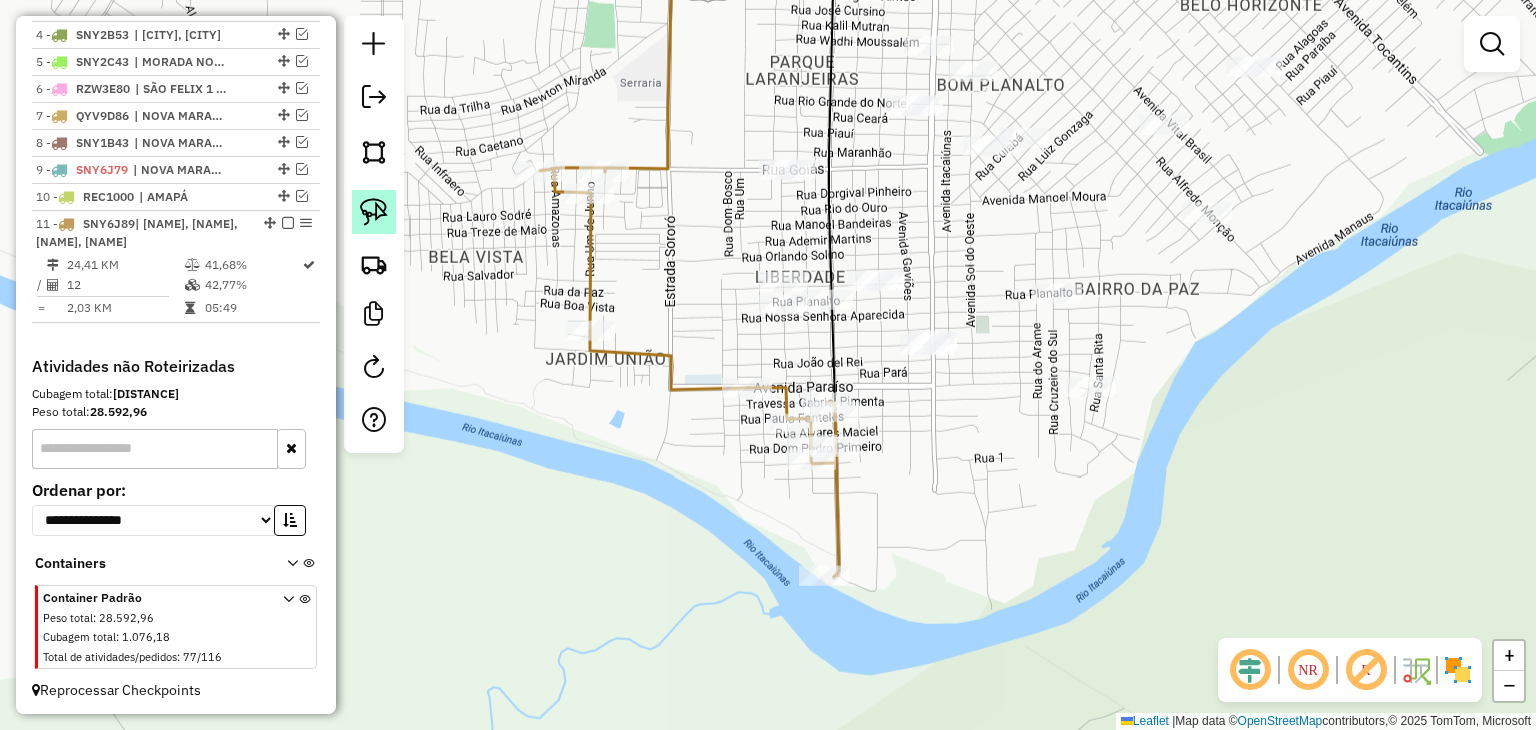 click 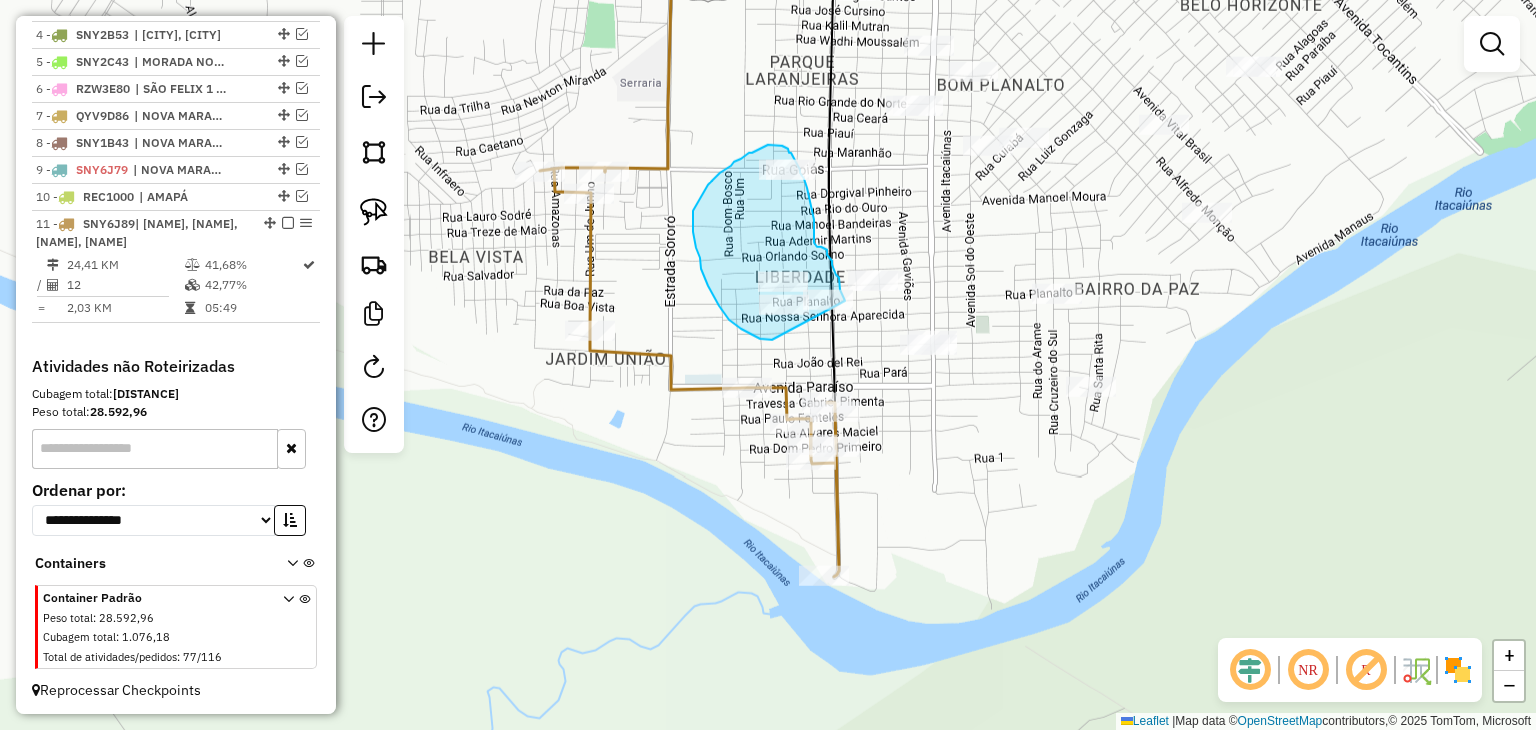 drag, startPoint x: 772, startPoint y: 340, endPoint x: 852, endPoint y: 335, distance: 80.1561 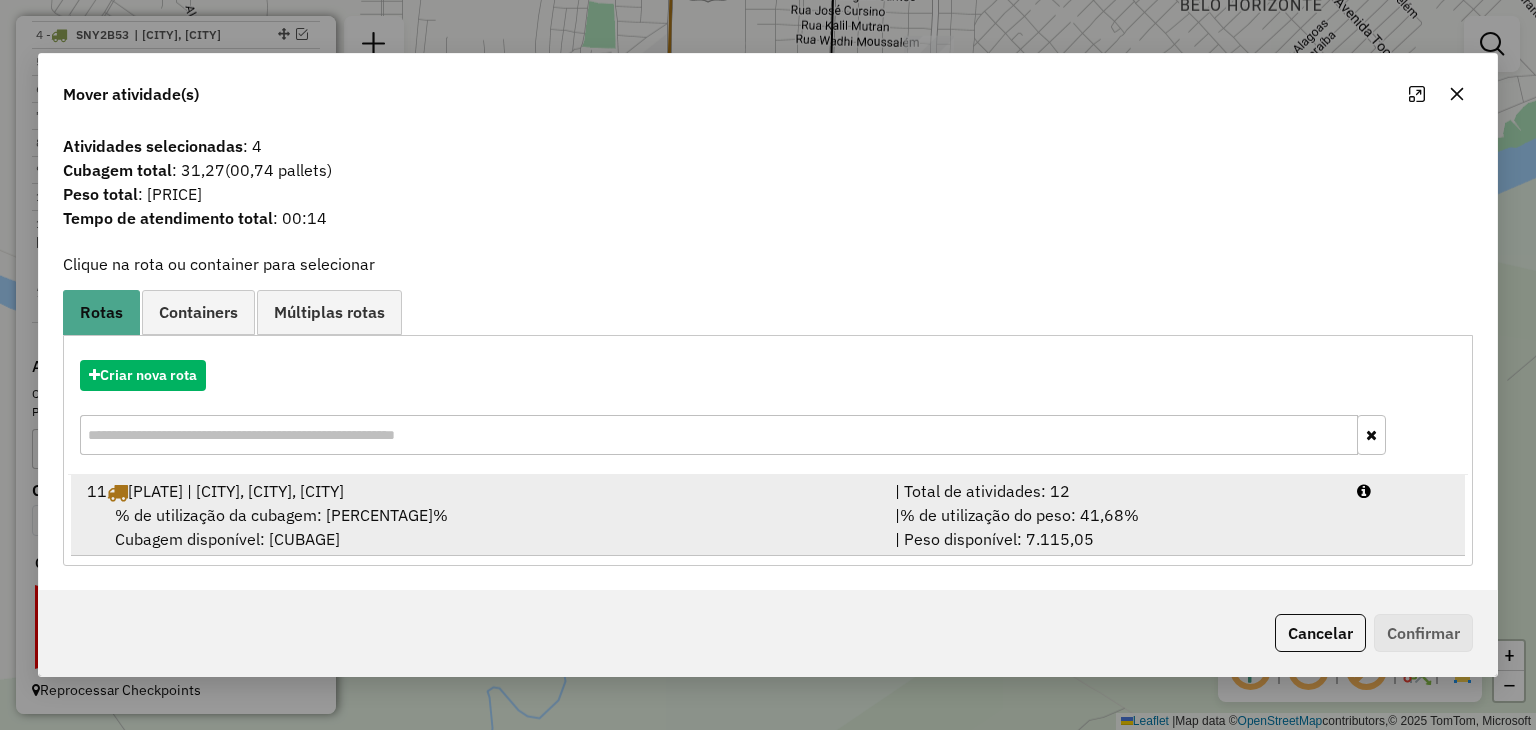 click on "% de utilização da cubagem: 42,77%  Cubagem disponível: 240,35" at bounding box center [479, 527] 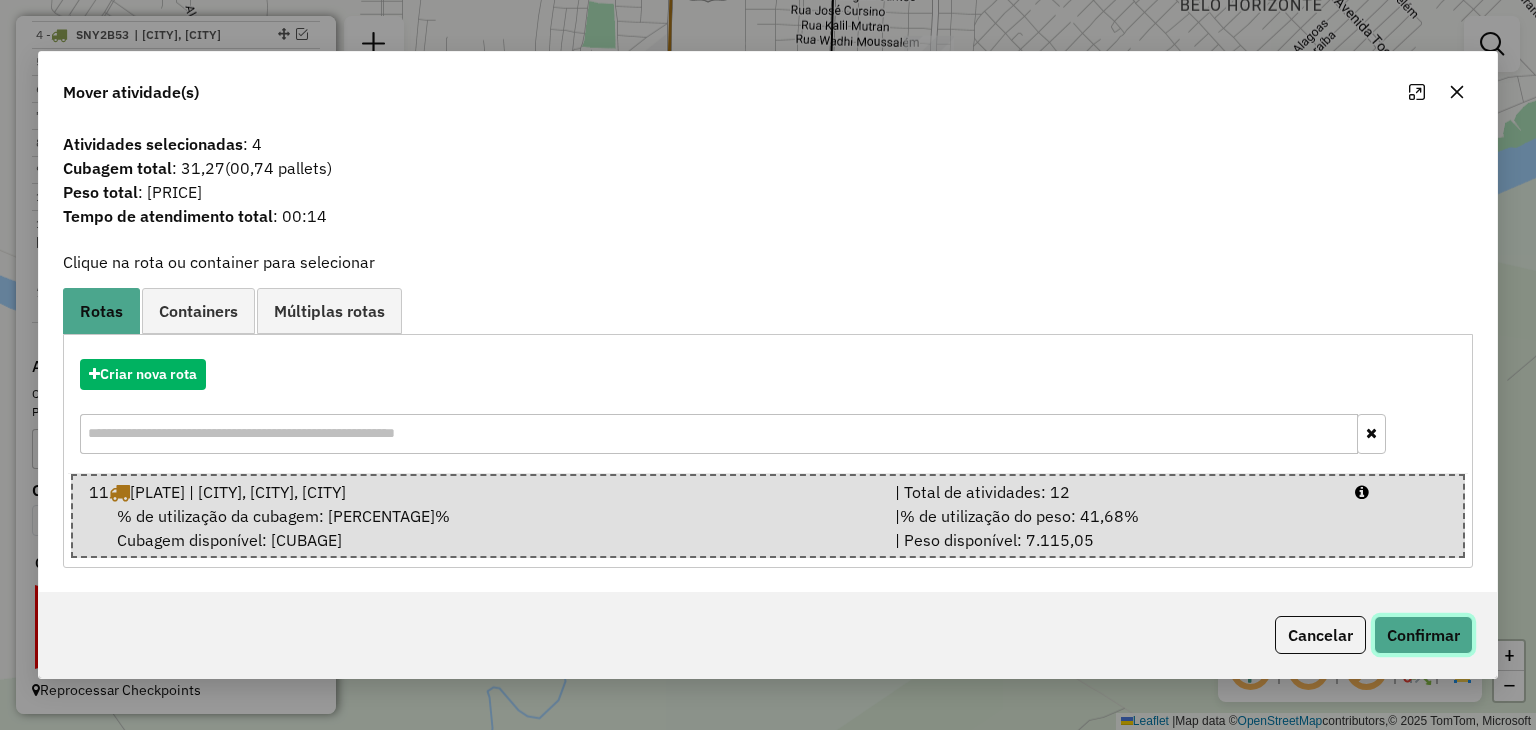 click on "Confirmar" 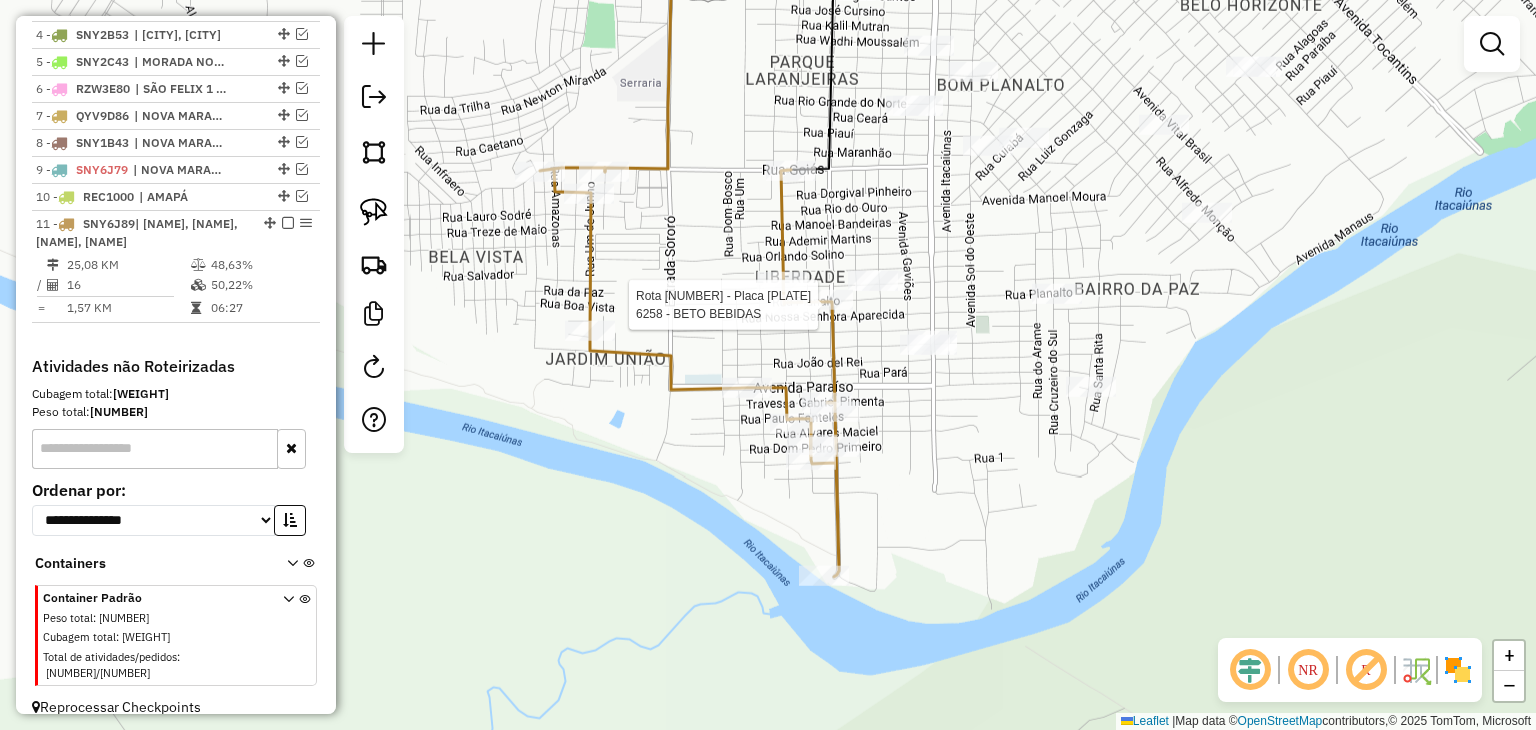 click 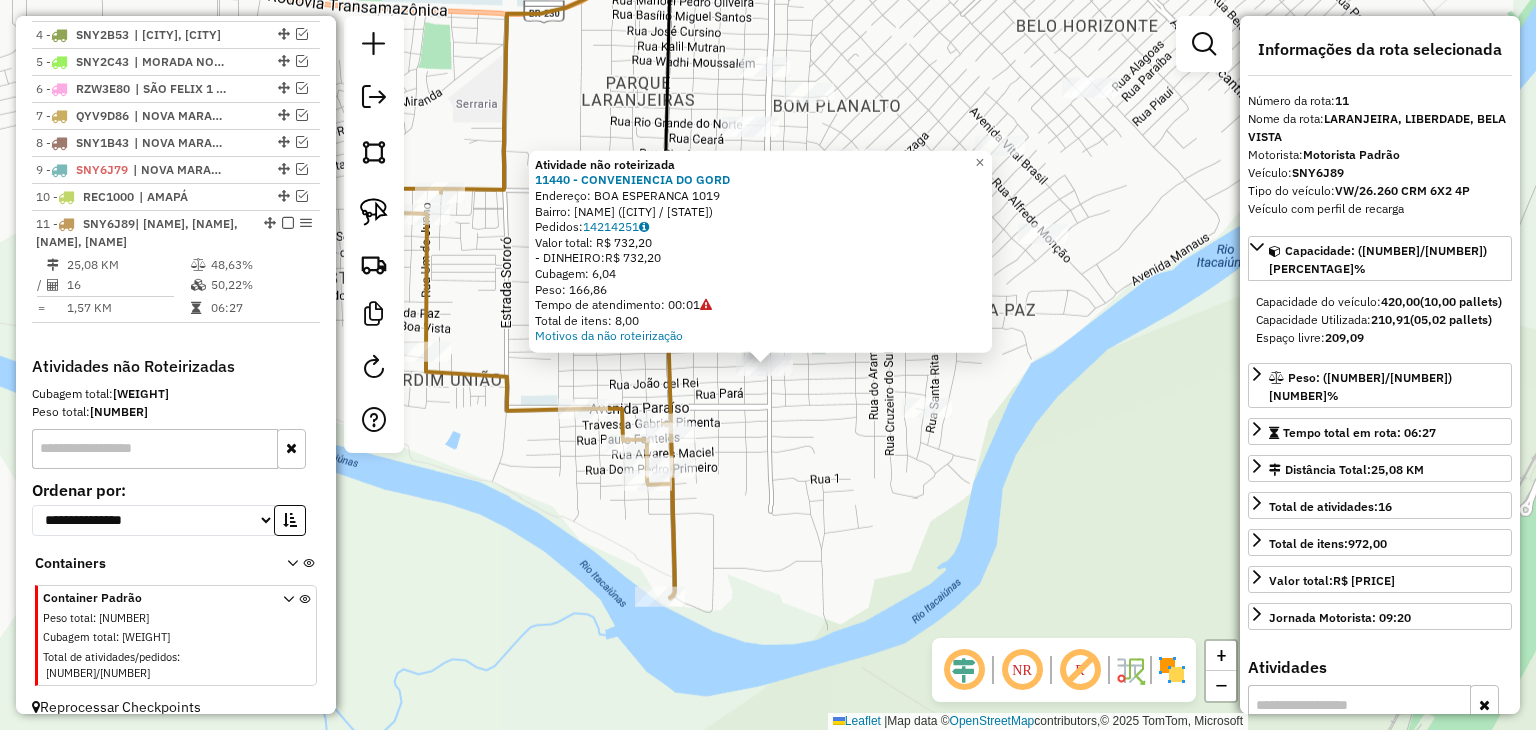click on "Atividade não roteirizada 11440 - CONVENIENCIA DO GORD  Endereço:  BOA ESPERANCA 1019   Bairro: LARANJEIRA (MARABA / PA)   Pedidos:  14214251   Valor total: R$ 732,20   - DINHEIRO:  R$ 732,20   Cubagem: 6,04   Peso: 166,86   Tempo de atendimento: 00:01   Total de itens: 8,00  Motivos da não roteirização × Janela de atendimento Grade de atendimento Capacidade Transportadoras Veículos Cliente Pedidos  Rotas Selecione os dias de semana para filtrar as janelas de atendimento  Seg   Ter   Qua   Qui   Sex   Sáb   Dom  Informe o período da janela de atendimento: De: Até:  Filtrar exatamente a janela do cliente  Considerar janela de atendimento padrão  Selecione os dias de semana para filtrar as grades de atendimento  Seg   Ter   Qua   Qui   Sex   Sáb   Dom   Considerar clientes sem dia de atendimento cadastrado  Clientes fora do dia de atendimento selecionado Filtrar as atividades entre os valores definidos abaixo:  Peso mínimo:   Peso máximo:   Cubagem mínima:  ****  Cubagem máxima:  ****  De:  De:" 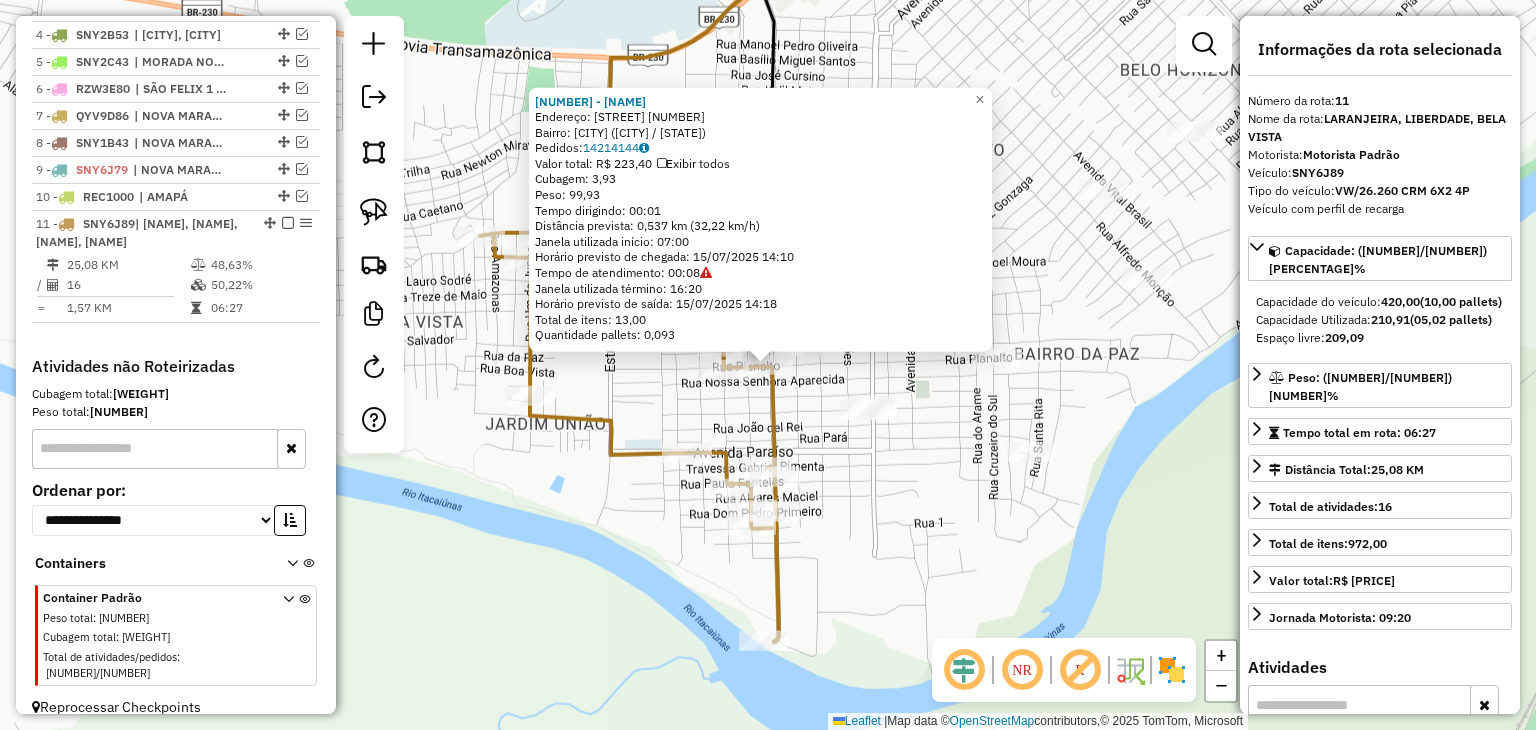 click on "913 - ULTRA POPULAR LIBERD  Endereço:  ANTONIO VILHENA 511   Bairro: LIBERDADE (MARABA / PA)   Pedidos:  14214144   Valor total: R$ 223,40   Exibir todos   Cubagem: 3,93  Peso: 99,93  Tempo dirigindo: 00:01   Distância prevista: 0,537 km (32,22 km/h)   Janela utilizada início: 07:00   Horário previsto de chegada: 15/07/2025 14:10   Tempo de atendimento: 00:08   Janela utilizada término: 16:20   Horário previsto de saída: 15/07/2025 14:18   Total de itens: 13,00   Quantidade pallets: 0,093  × Janela de atendimento Grade de atendimento Capacidade Transportadoras Veículos Cliente Pedidos  Rotas Selecione os dias de semana para filtrar as janelas de atendimento  Seg   Ter   Qua   Qui   Sex   Sáb   Dom  Informe o período da janela de atendimento: De: Até:  Filtrar exatamente a janela do cliente  Considerar janela de atendimento padrão  Selecione os dias de semana para filtrar as grades de atendimento  Seg   Ter   Qua   Qui   Sex   Sáb   Dom   Considerar clientes sem dia de atendimento cadastrado ****" 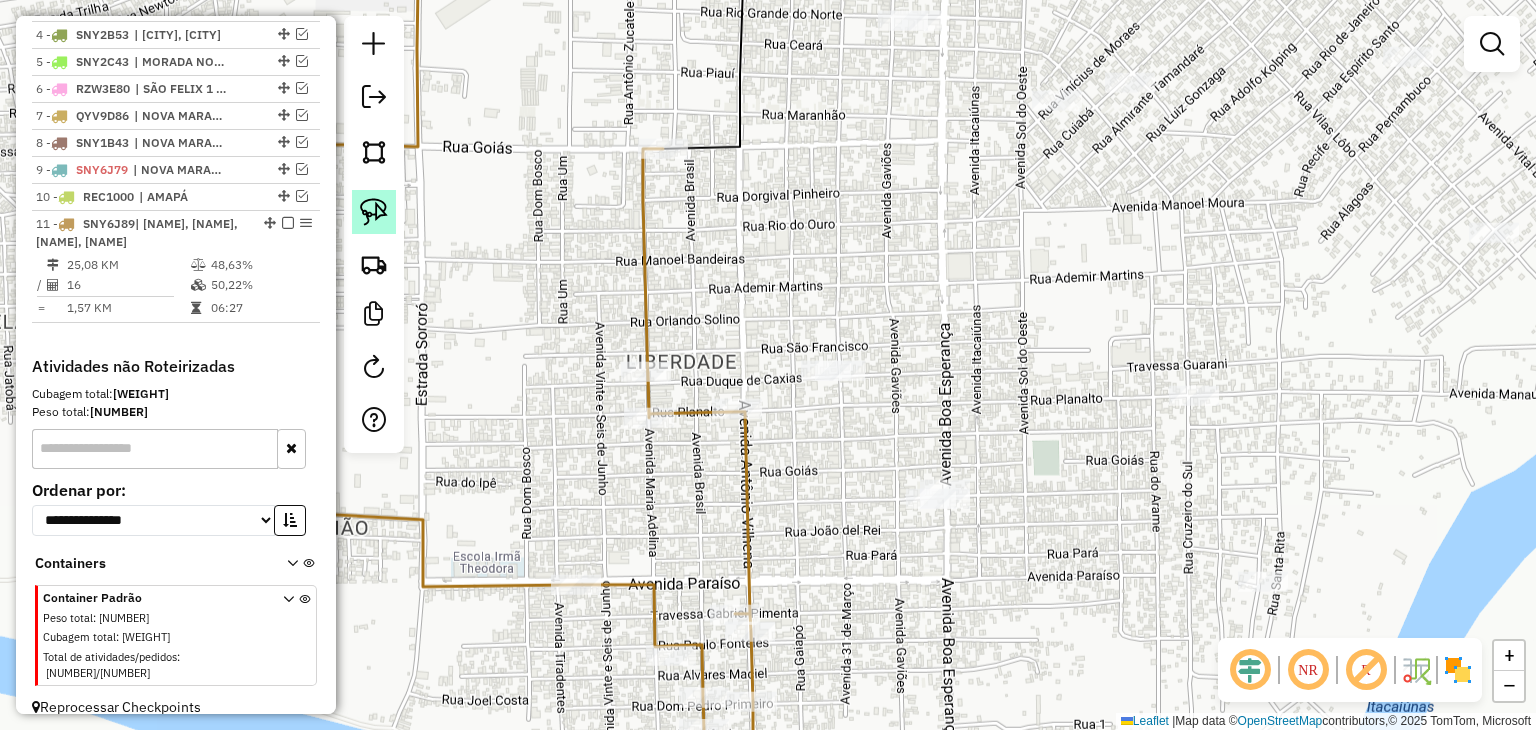 click 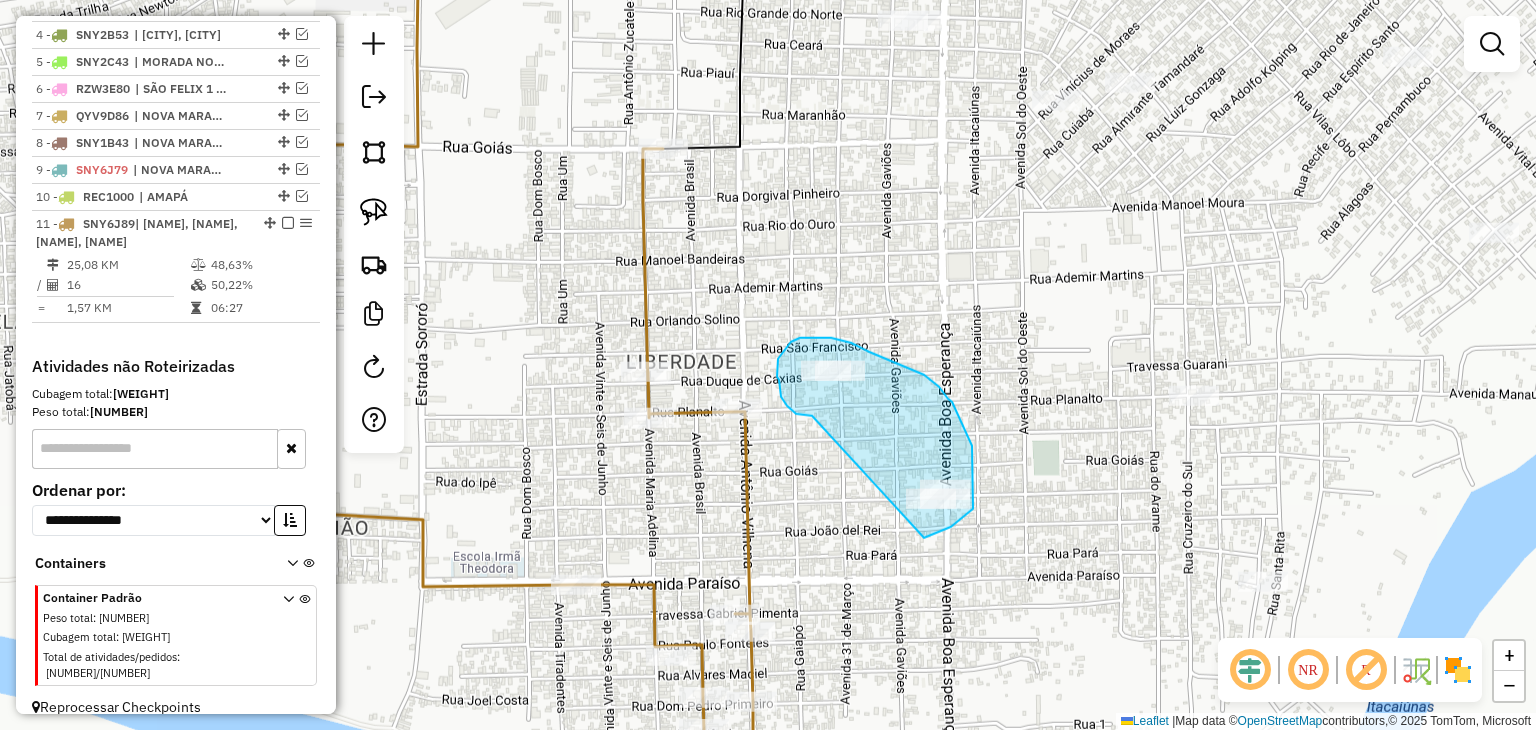 drag, startPoint x: 812, startPoint y: 415, endPoint x: 898, endPoint y: 543, distance: 154.20766 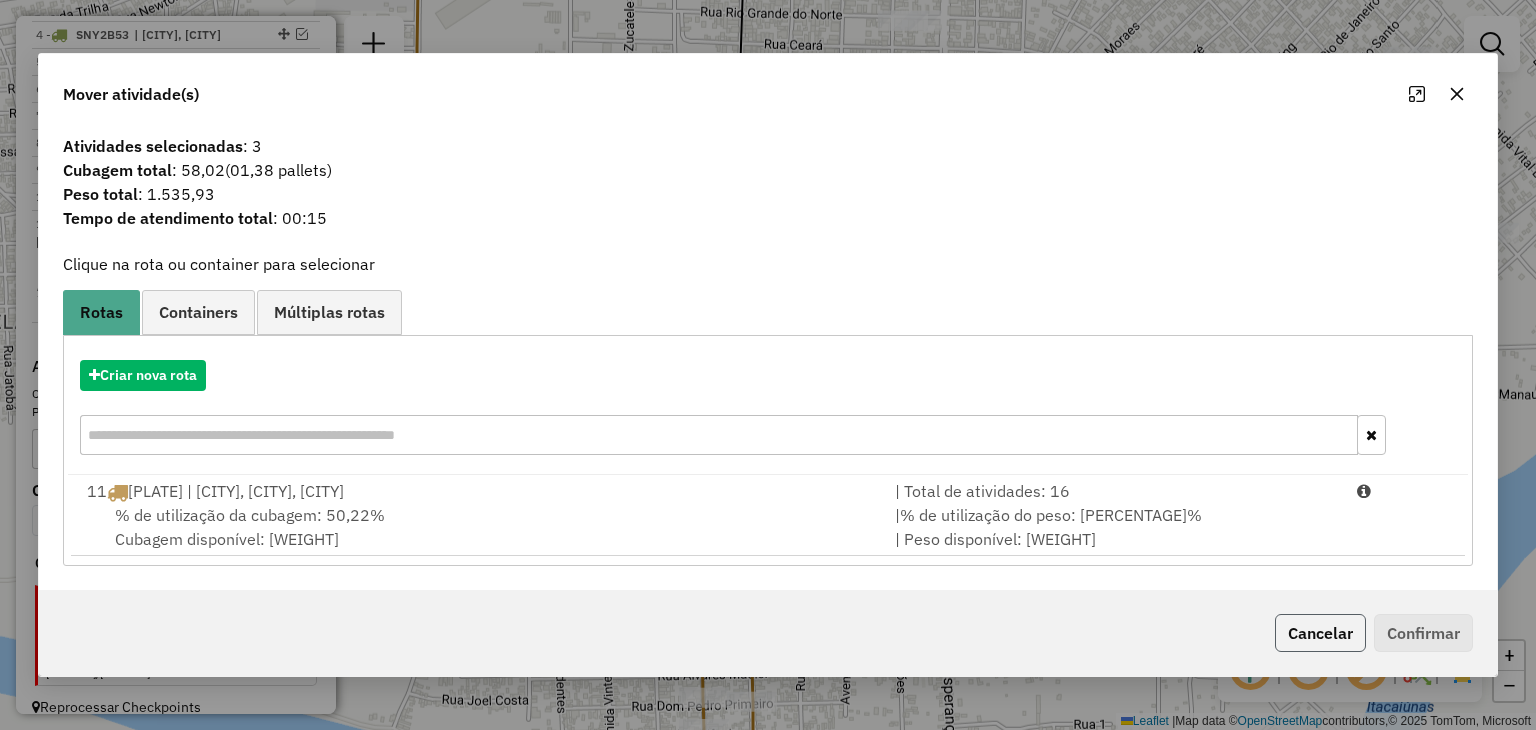 click on "Cancelar" 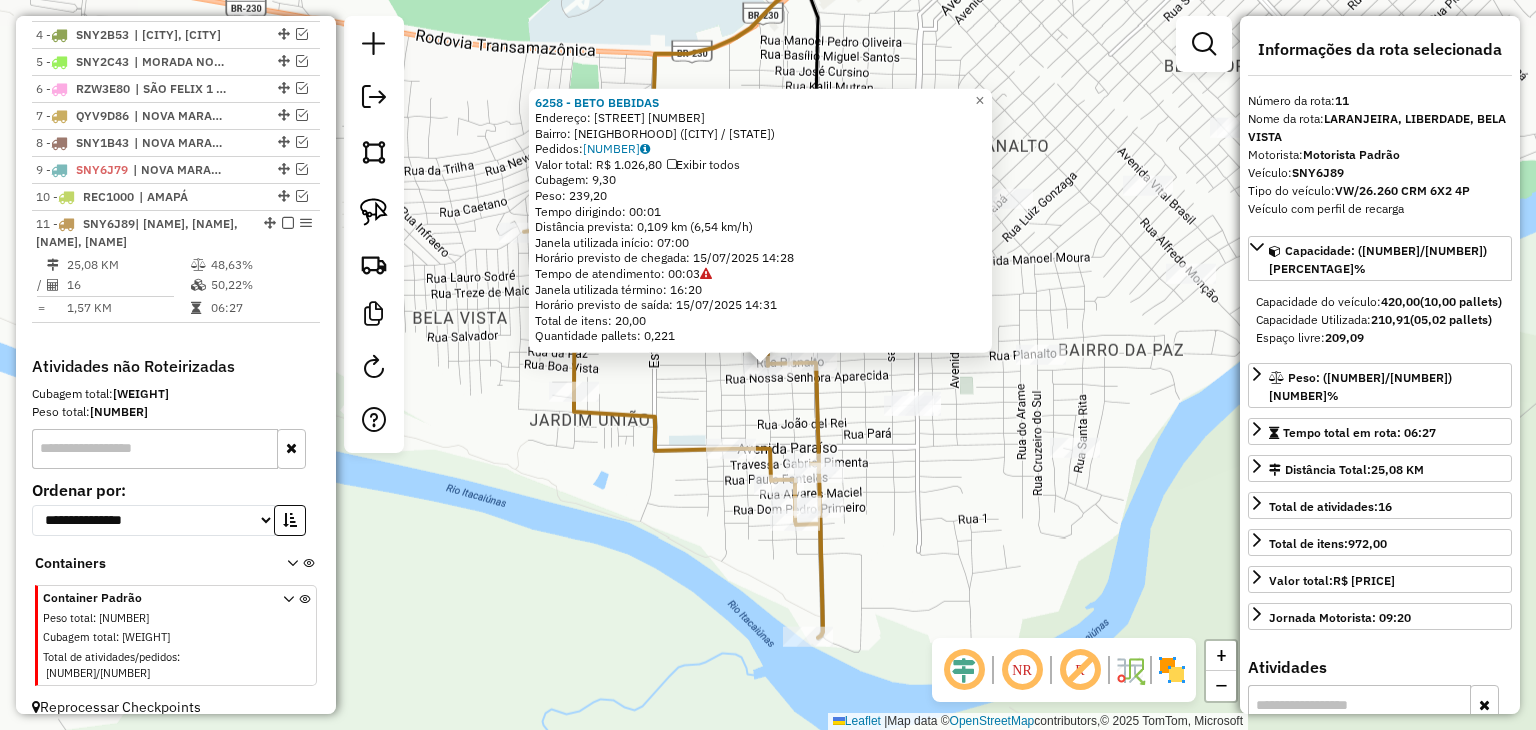 click on "6258 - BETO BEBIDAS  Endereço:  MARIA ADELINA 268   Bairro: INDEPENDENCIA (MARABA / PA)   Pedidos:  14214159   Valor total: R$ 1.026,80   Exibir todos   Cubagem: 9,30  Peso: 239,20  Tempo dirigindo: 00:01   Distância prevista: 0,109 km (6,54 km/h)   Janela utilizada início: 07:00   Horário previsto de chegada: 15/07/2025 14:28   Tempo de atendimento: 00:03   Janela utilizada término: 16:20   Horário previsto de saída: 15/07/2025 14:31   Total de itens: 20,00   Quantidade pallets: 0,221  × Janela de atendimento Grade de atendimento Capacidade Transportadoras Veículos Cliente Pedidos  Rotas Selecione os dias de semana para filtrar as janelas de atendimento  Seg   Ter   Qua   Qui   Sex   Sáb   Dom  Informe o período da janela de atendimento: De: Até:  Filtrar exatamente a janela do cliente  Considerar janela de atendimento padrão  Selecione os dias de semana para filtrar as grades de atendimento  Seg   Ter   Qua   Qui   Sex   Sáb   Dom   Considerar clientes sem dia de atendimento cadastrado **** +" 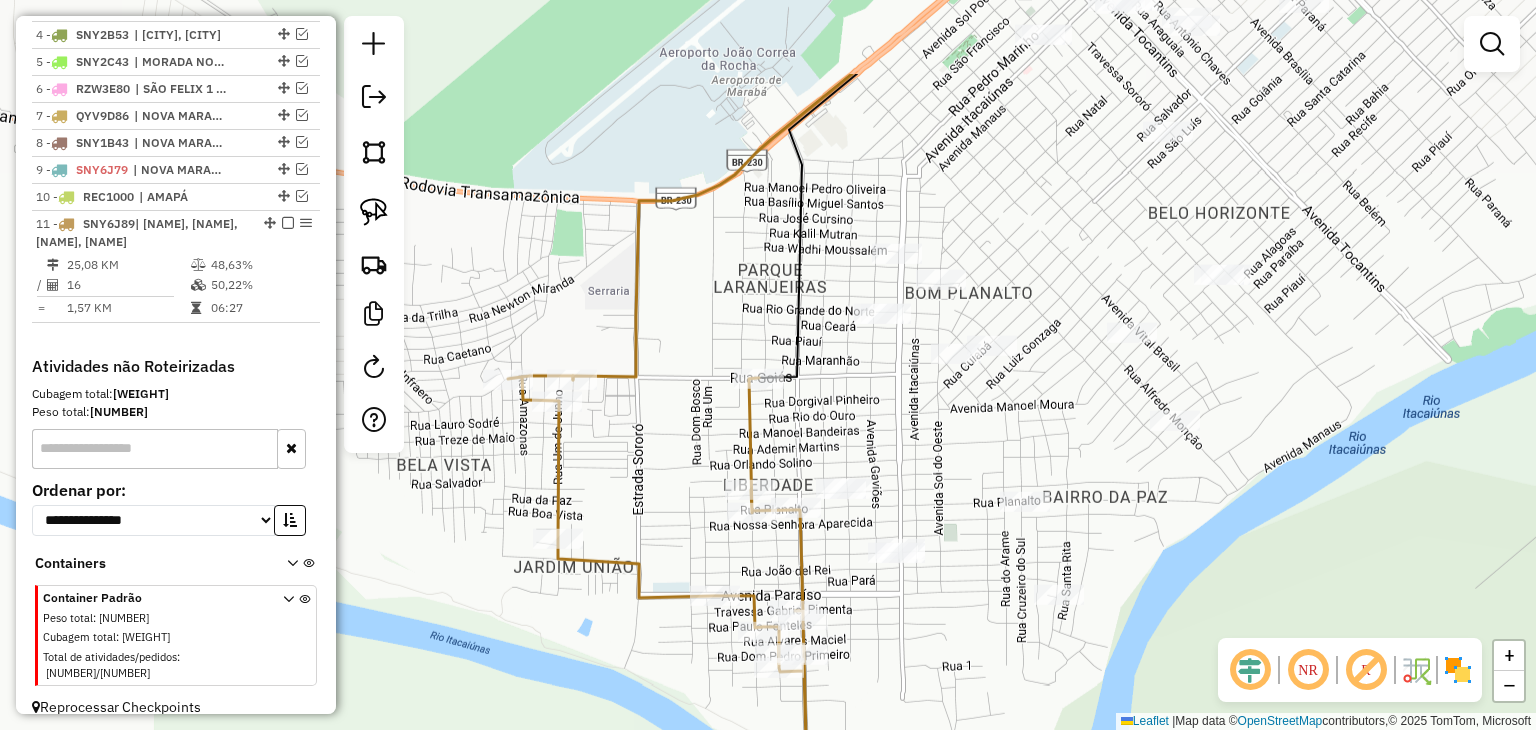 drag, startPoint x: 860, startPoint y: 310, endPoint x: 811, endPoint y: 554, distance: 248.87146 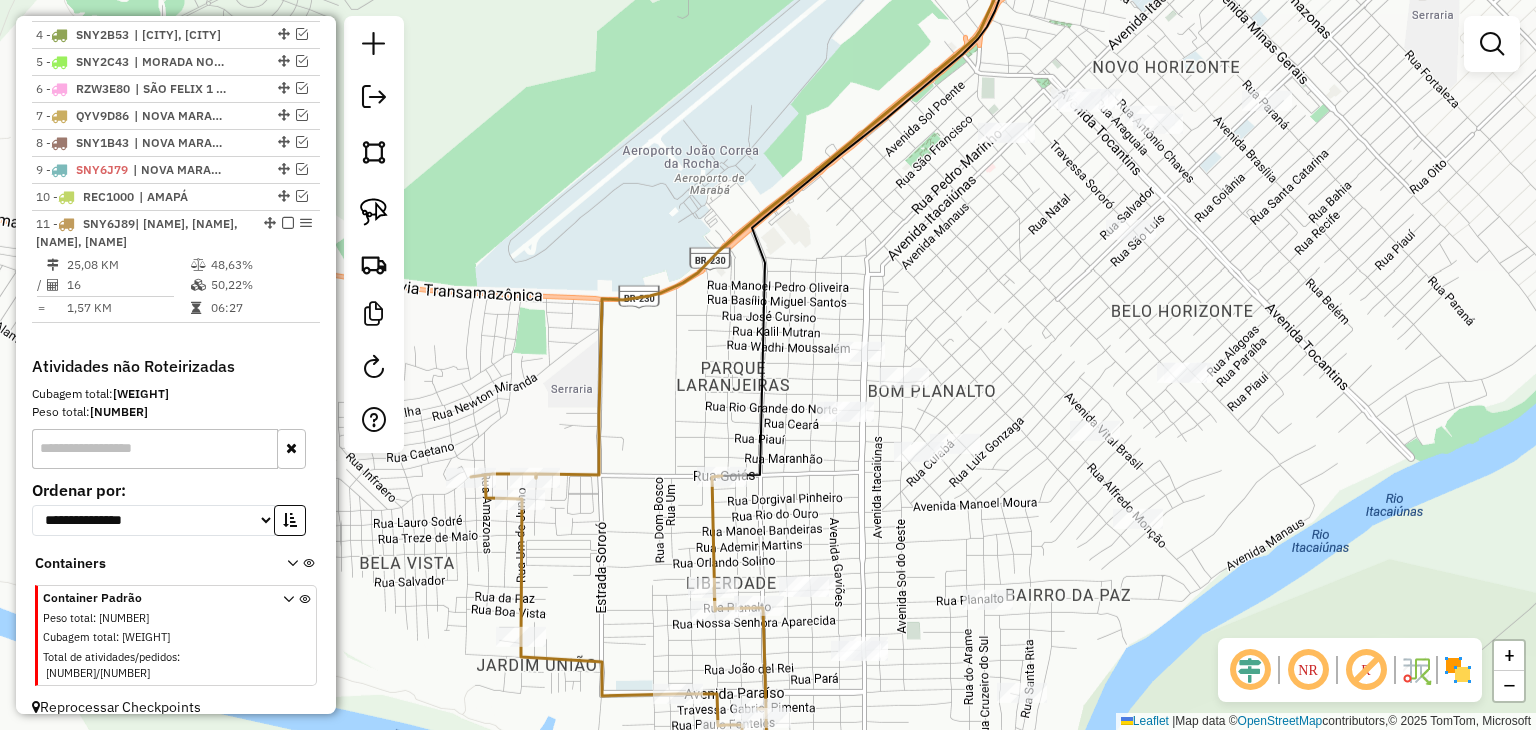 drag, startPoint x: 848, startPoint y: 540, endPoint x: 781, endPoint y: 441, distance: 119.54079 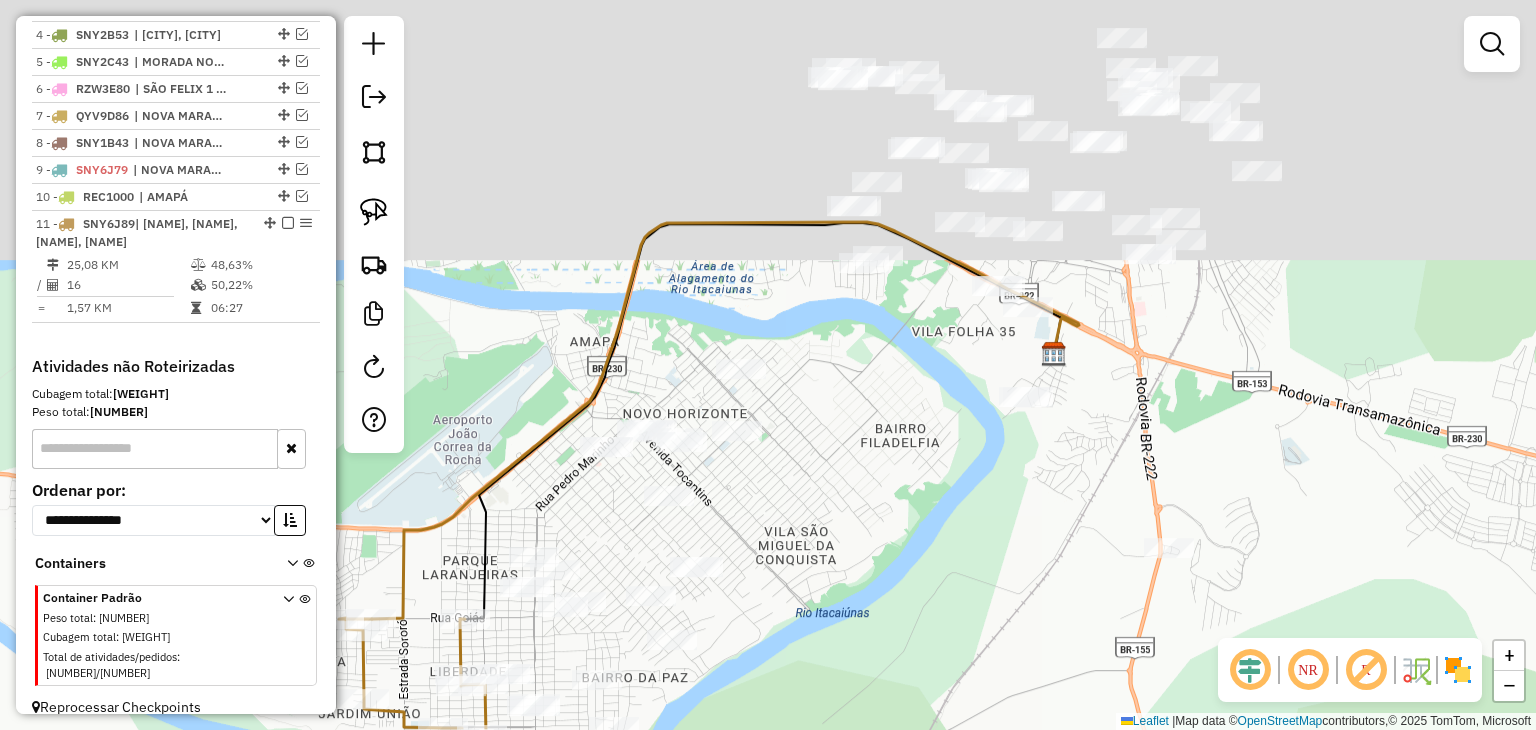 drag, startPoint x: 1076, startPoint y: 227, endPoint x: 840, endPoint y: 506, distance: 365.42715 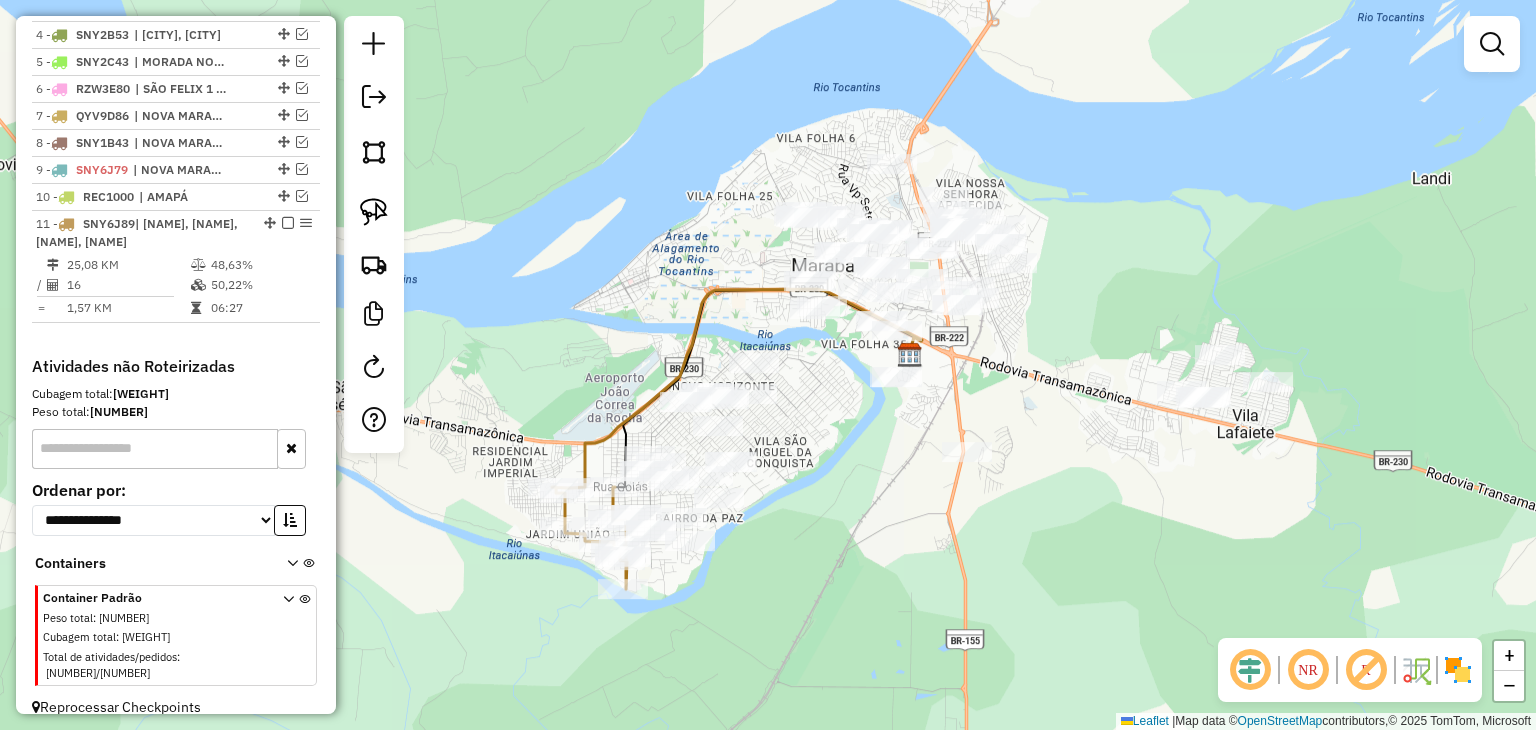 drag, startPoint x: 1068, startPoint y: 372, endPoint x: 980, endPoint y: 355, distance: 89.62701 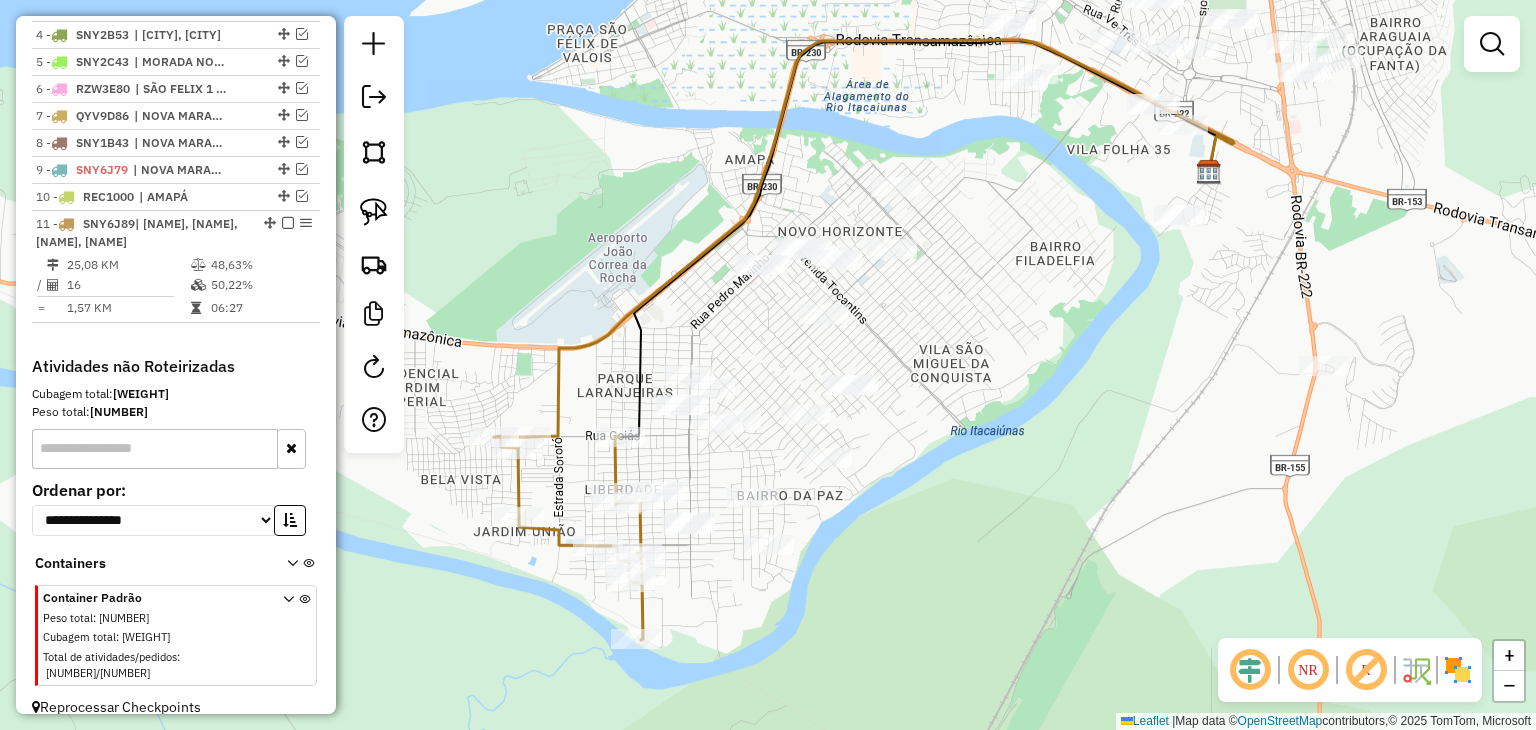 drag, startPoint x: 661, startPoint y: 417, endPoint x: 676, endPoint y: 327, distance: 91.24144 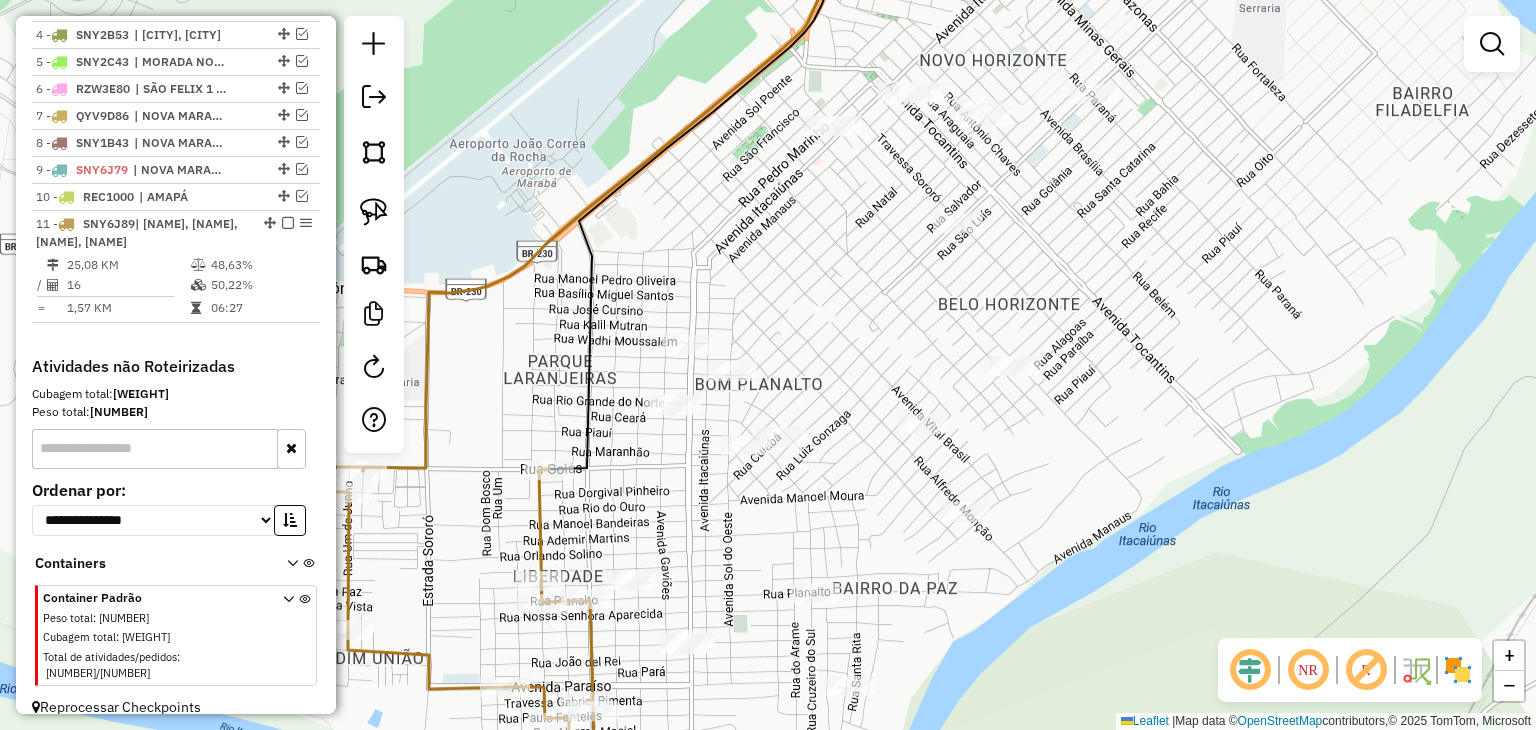 click 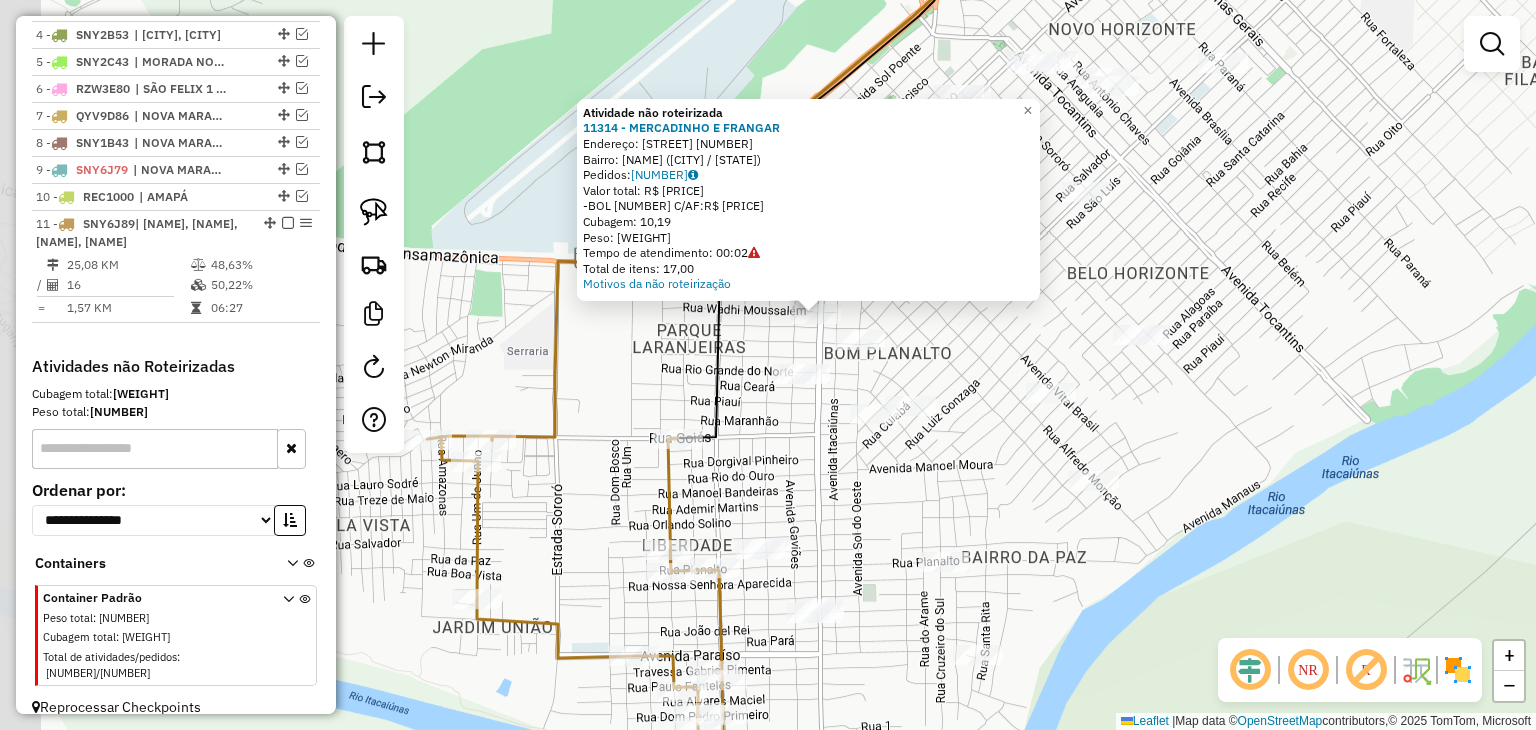 drag, startPoint x: 640, startPoint y: 448, endPoint x: 704, endPoint y: 385, distance: 89.80534 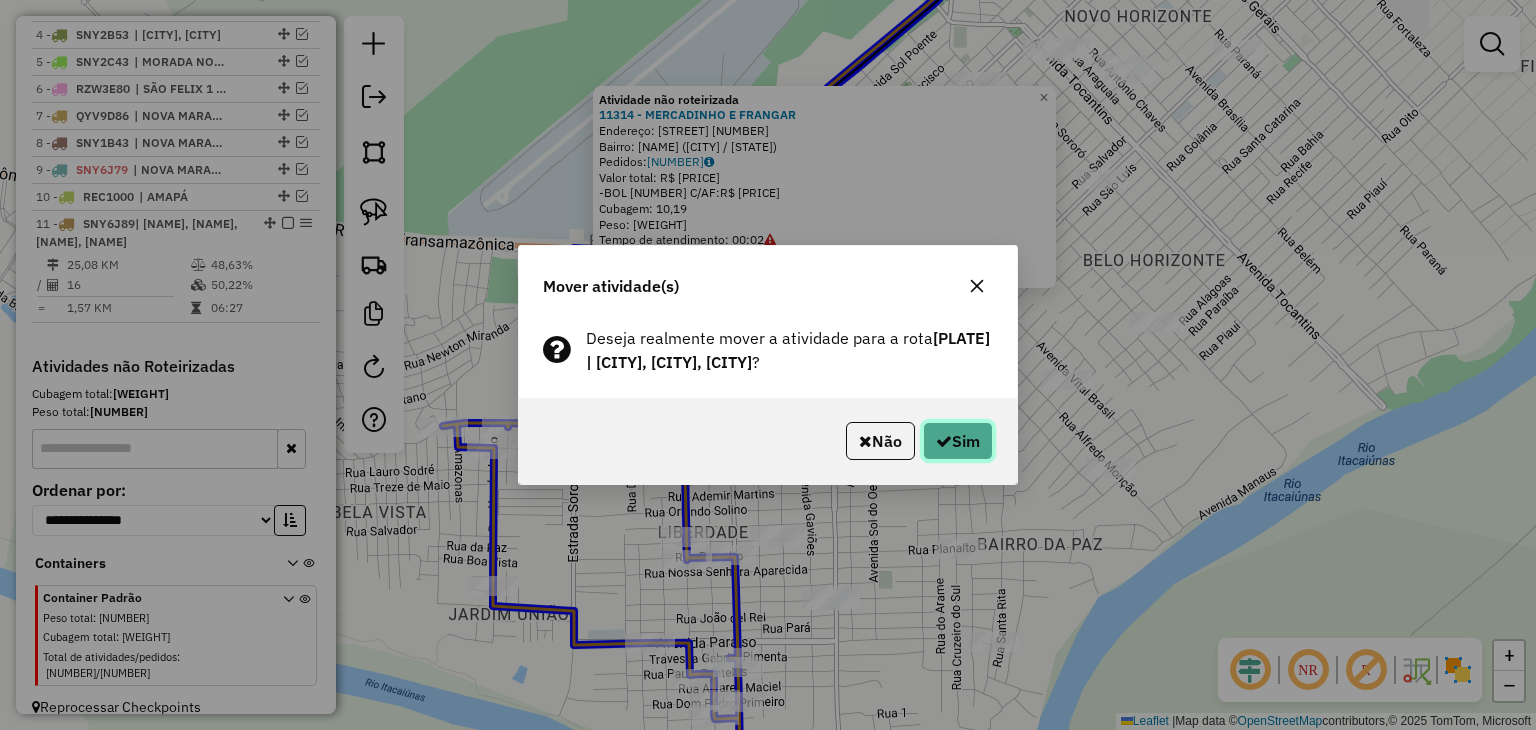 click 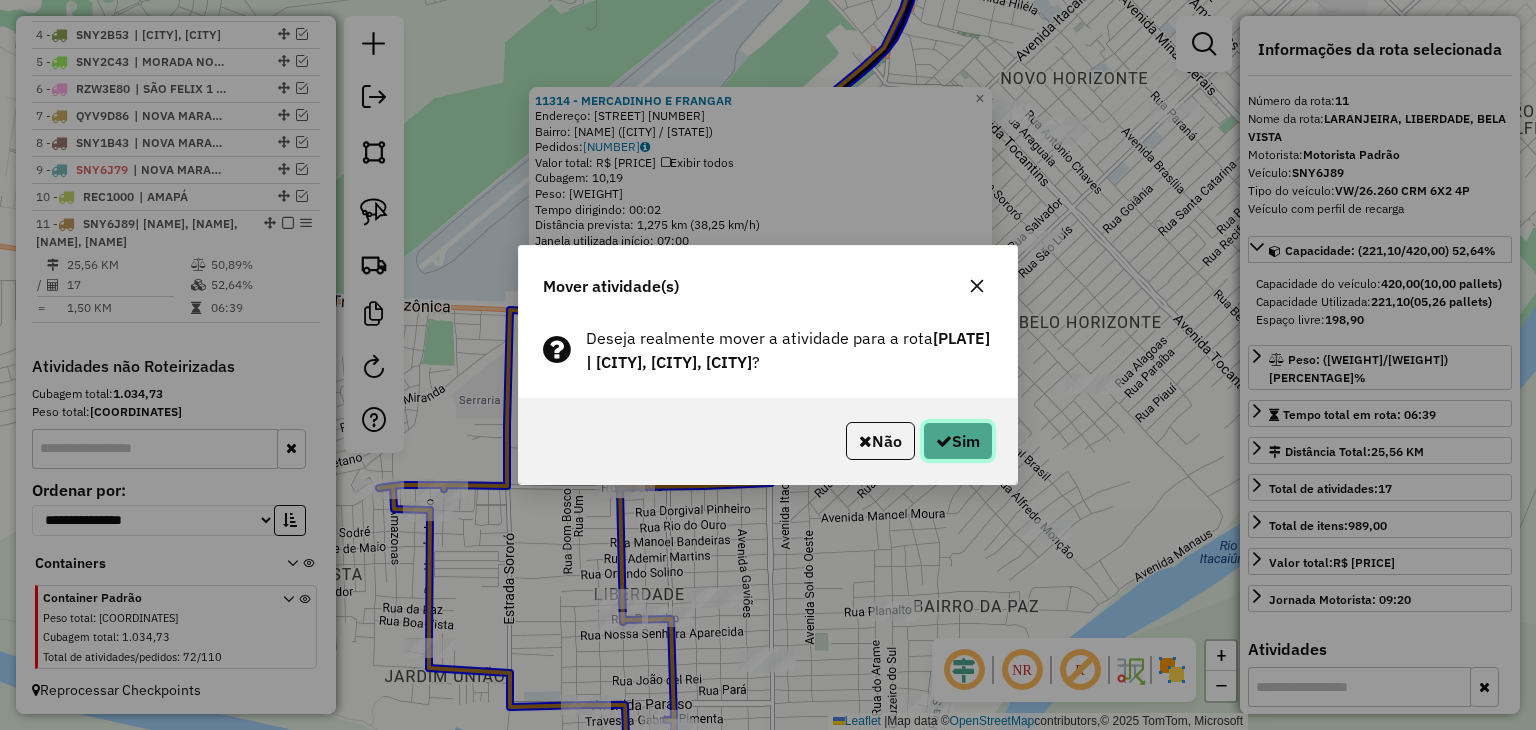 click on "Sim" 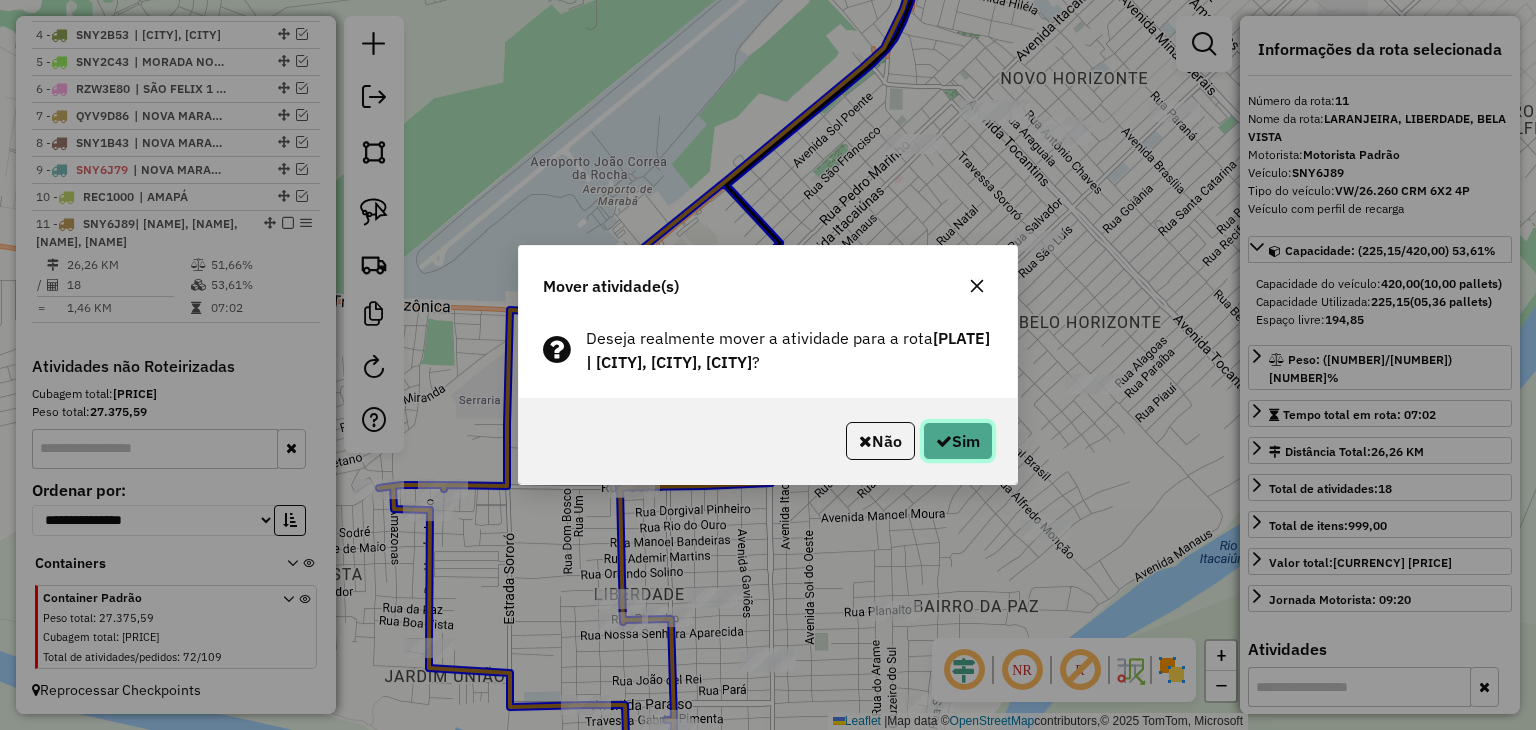 click on "Sim" 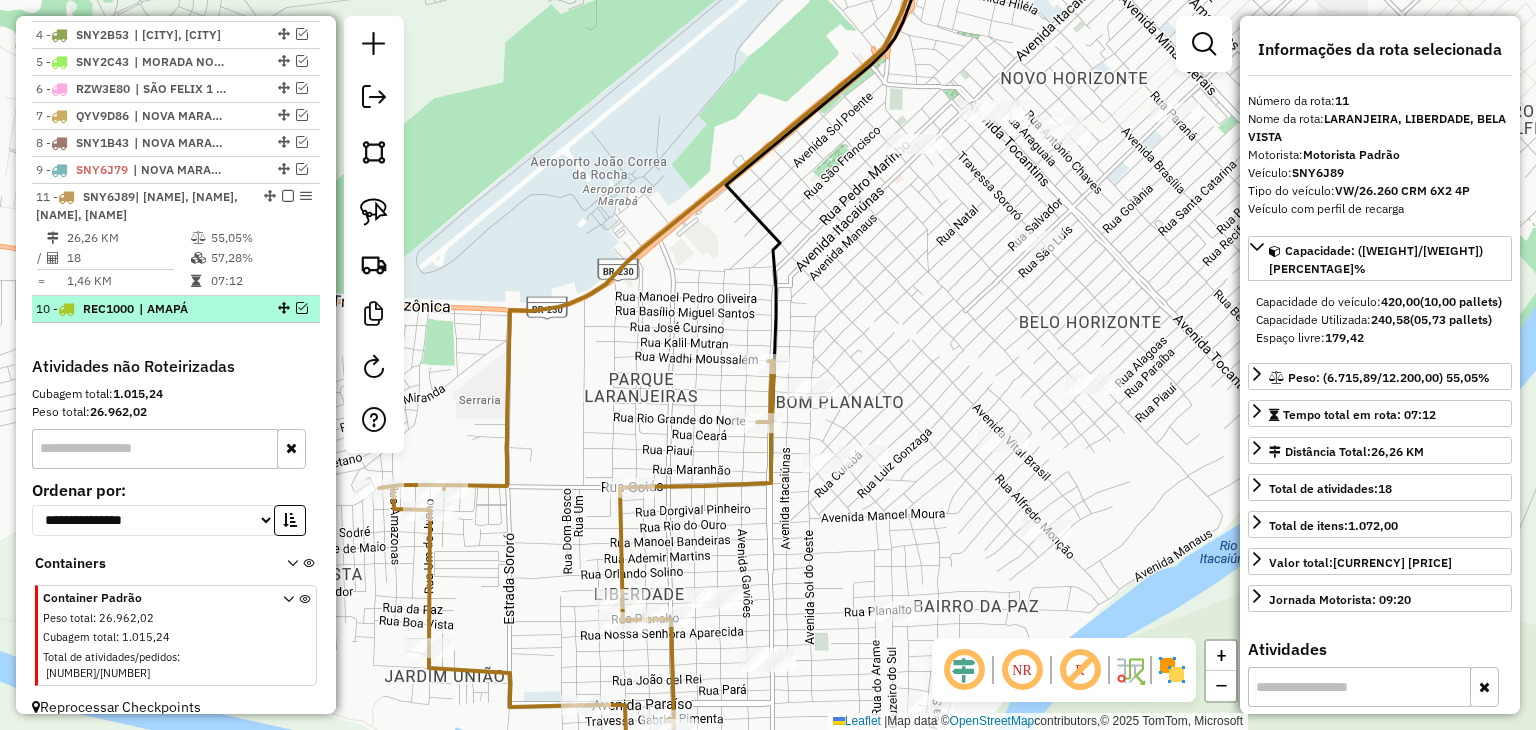 drag, startPoint x: 273, startPoint y: 193, endPoint x: 276, endPoint y: 294, distance: 101.04455 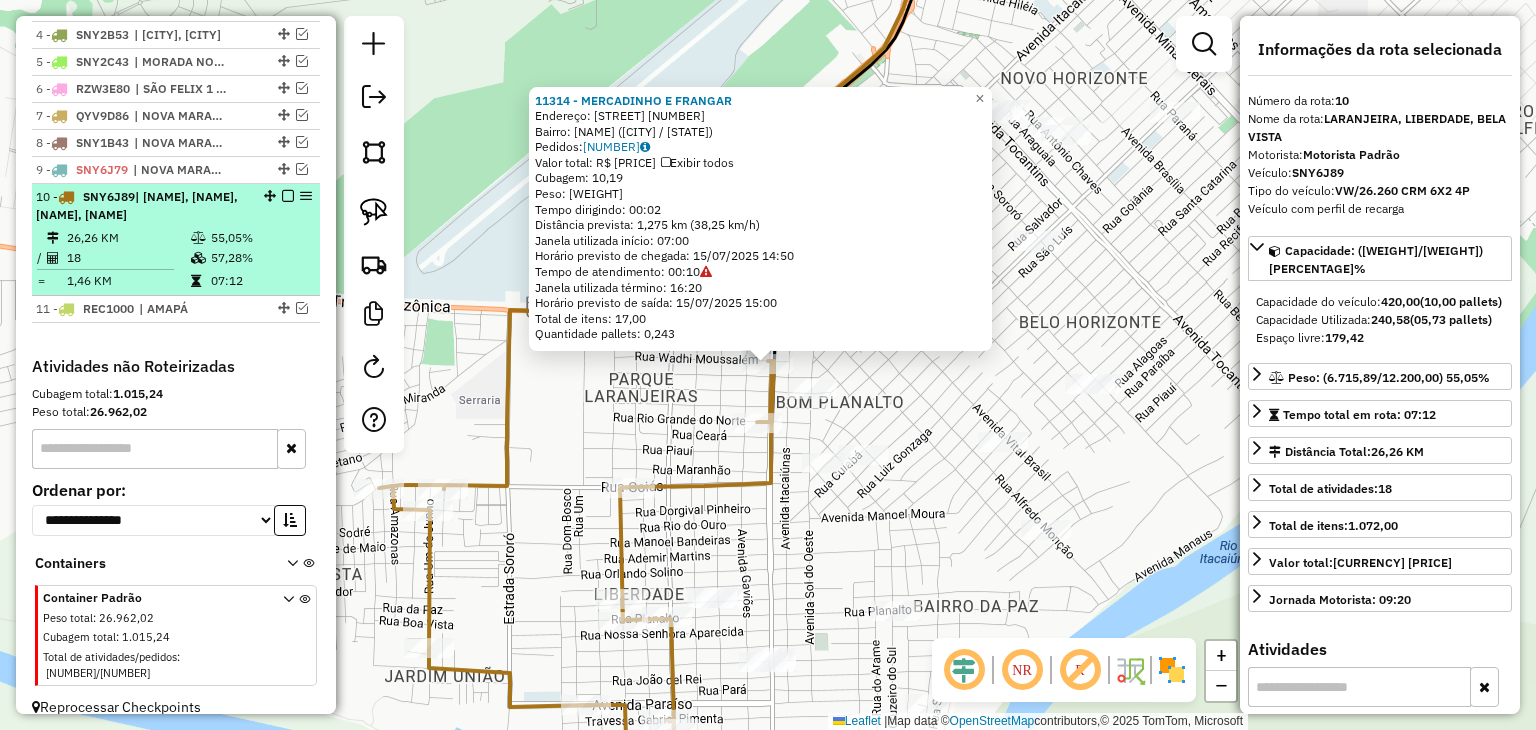 click at bounding box center (288, 196) 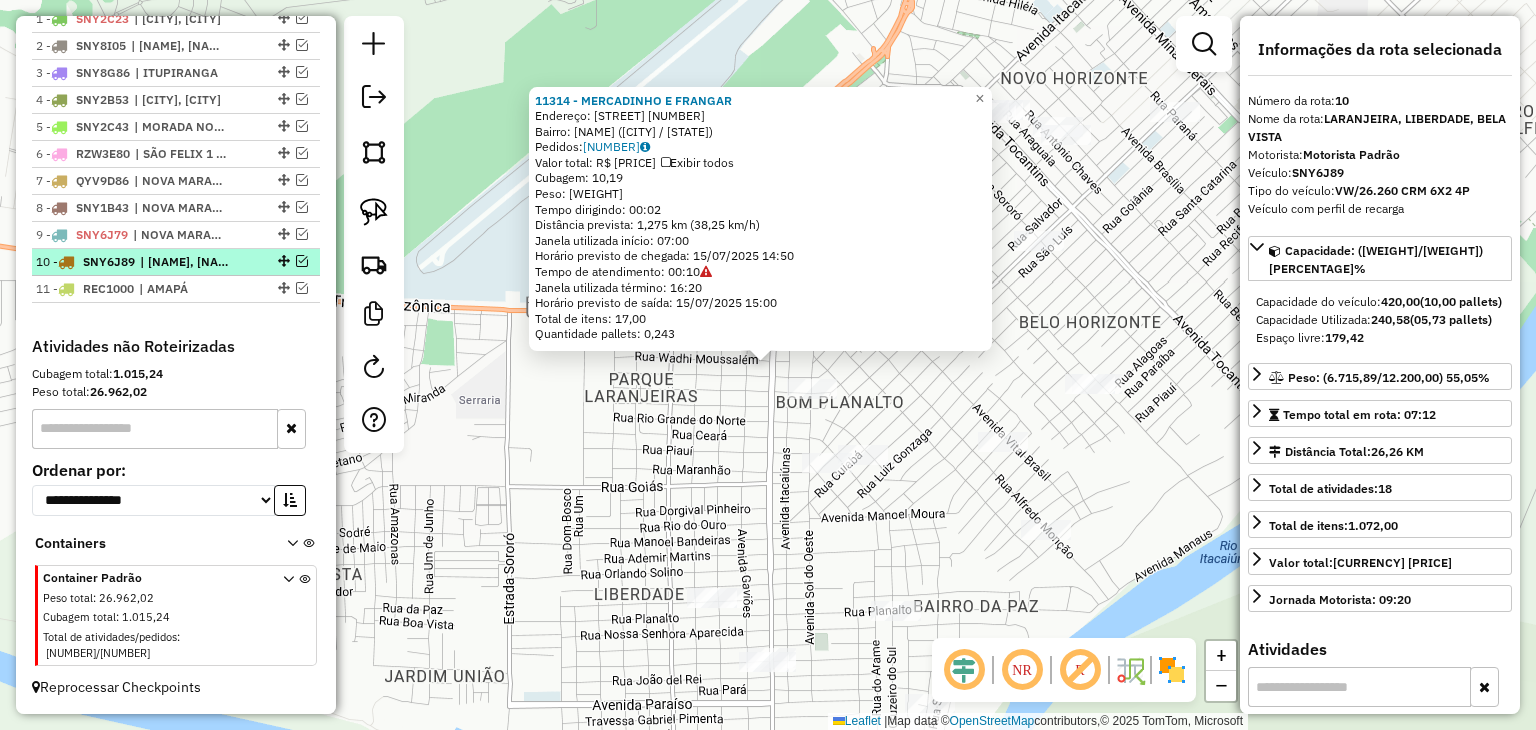 scroll, scrollTop: 782, scrollLeft: 0, axis: vertical 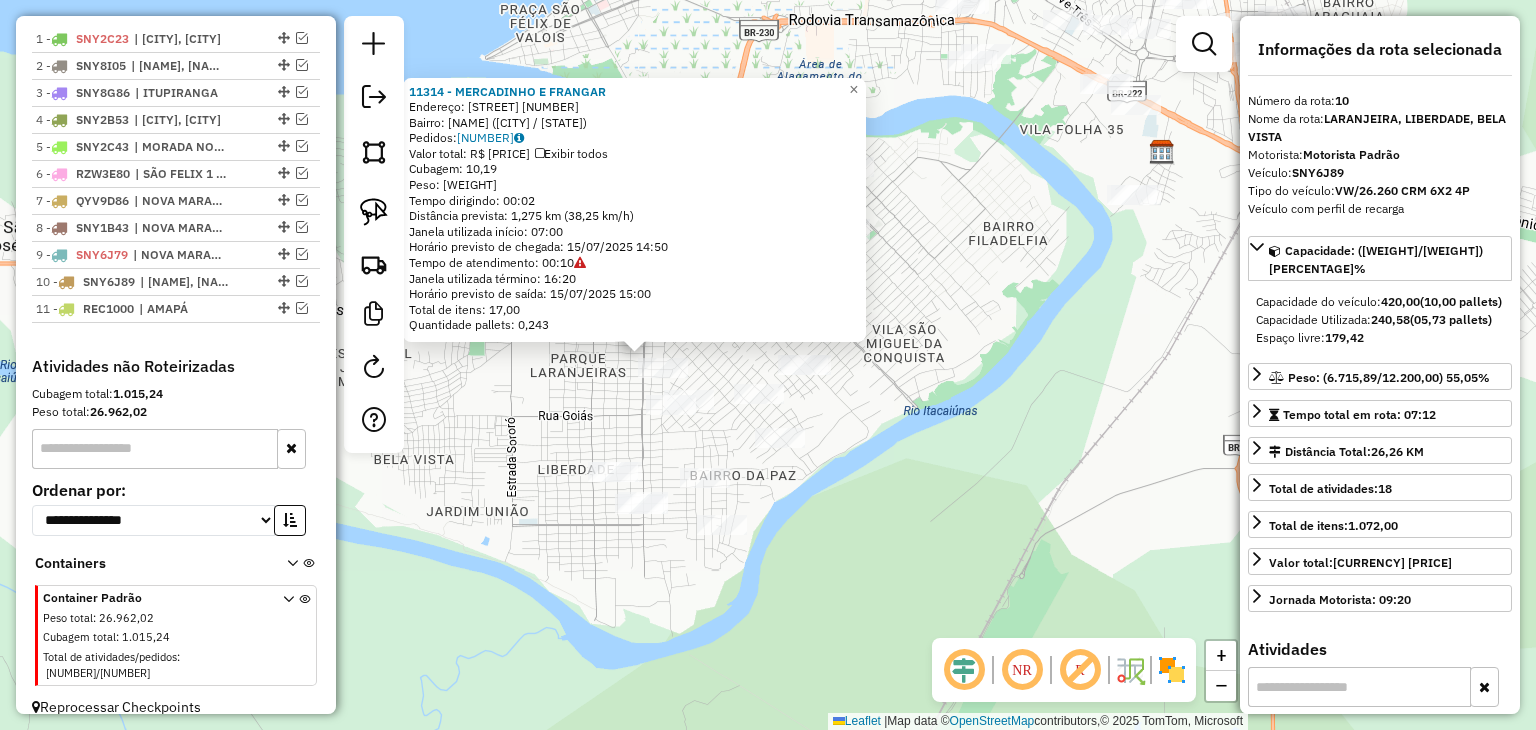 click on "11314 - MERCADINHO E FRANGAR  Endereço:  BARAO DO RIO BRANCO 447   Bairro: VELHA MARABA (MARABA / PA)   Pedidos:  14214495   Valor total: R$ 1.474,38   Exibir todos   Cubagem: 10,19  Peso: 275,79  Tempo dirigindo: 00:02   Distância prevista: 1,275 km (38,25 km/h)   Janela utilizada início: 07:00   Horário previsto de chegada: 15/07/2025 14:50   Tempo de atendimento: 00:10   Janela utilizada término: 16:20   Horário previsto de saída: 15/07/2025 15:00   Total de itens: 17,00   Quantidade pallets: 0,243  × Janela de atendimento Grade de atendimento Capacidade Transportadoras Veículos Cliente Pedidos  Rotas Selecione os dias de semana para filtrar as janelas de atendimento  Seg   Ter   Qua   Qui   Sex   Sáb   Dom  Informe o período da janela de atendimento: De: Até:  Filtrar exatamente a janela do cliente  Considerar janela de atendimento padrão  Selecione os dias de semana para filtrar as grades de atendimento  Seg   Ter   Qua   Qui   Sex   Sáb   Dom   Peso mínimo:   Peso máximo:  **** **** De:" 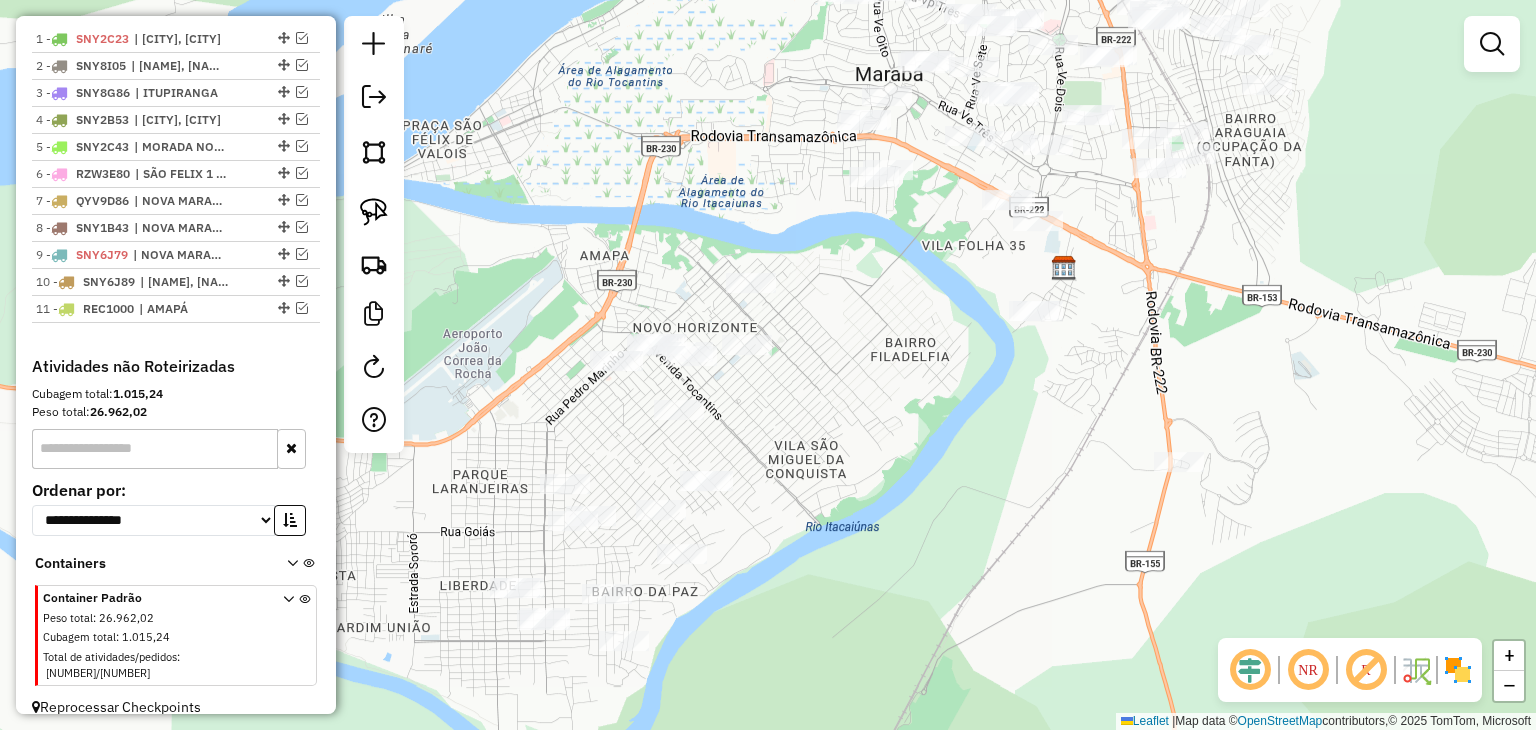 drag, startPoint x: 562, startPoint y: 398, endPoint x: 464, endPoint y: 515, distance: 152.62044 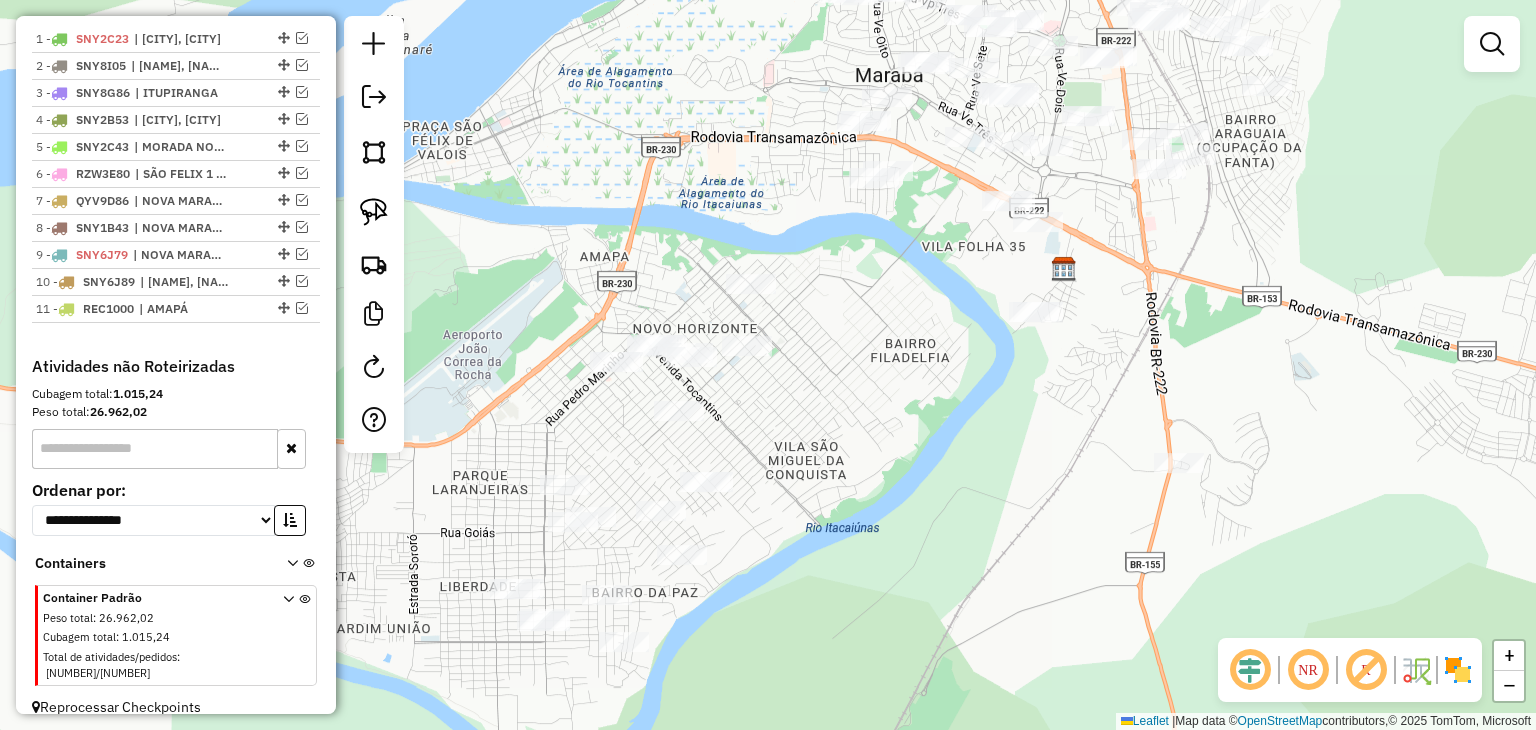 drag, startPoint x: 803, startPoint y: 461, endPoint x: 754, endPoint y: 377, distance: 97.24711 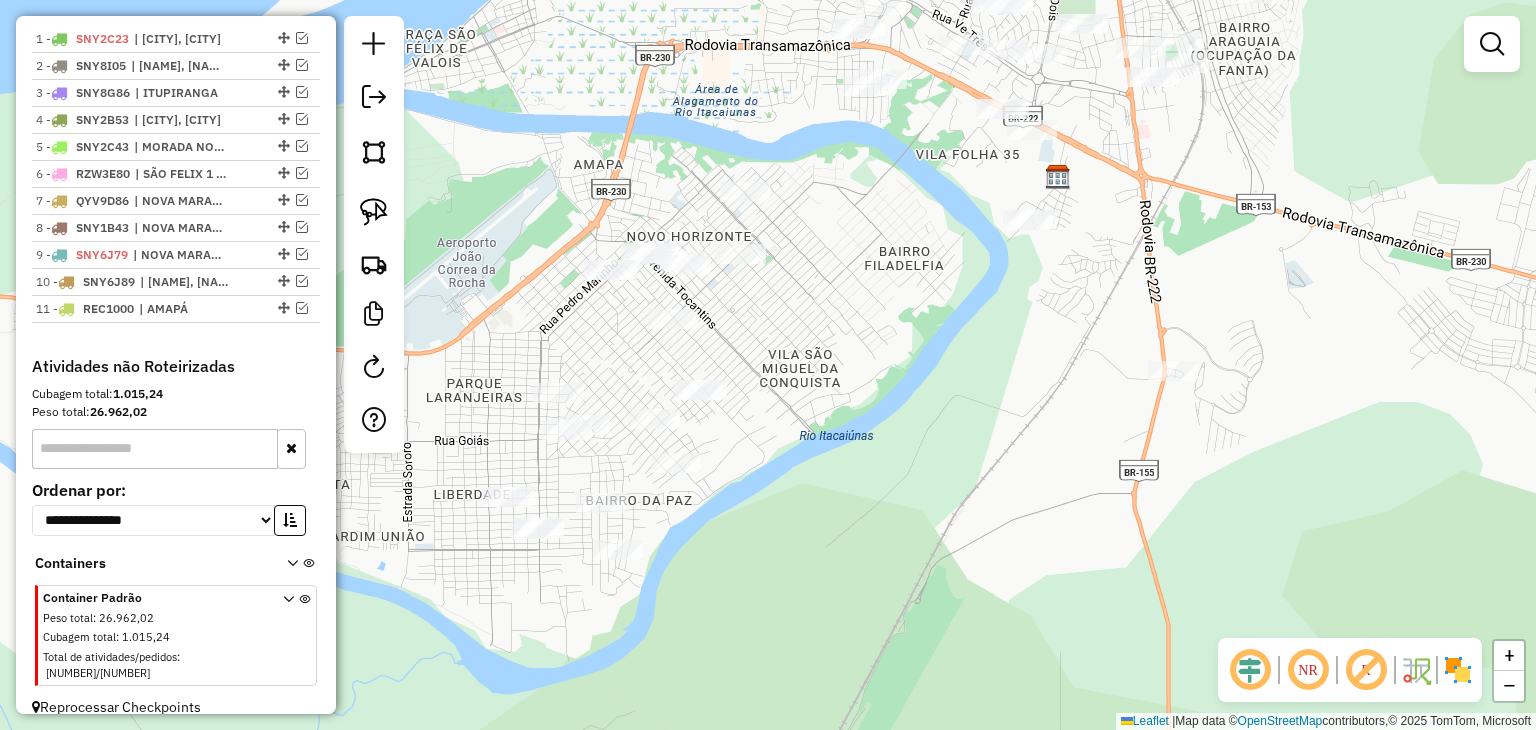 drag, startPoint x: 536, startPoint y: 230, endPoint x: 634, endPoint y: 186, distance: 107.42439 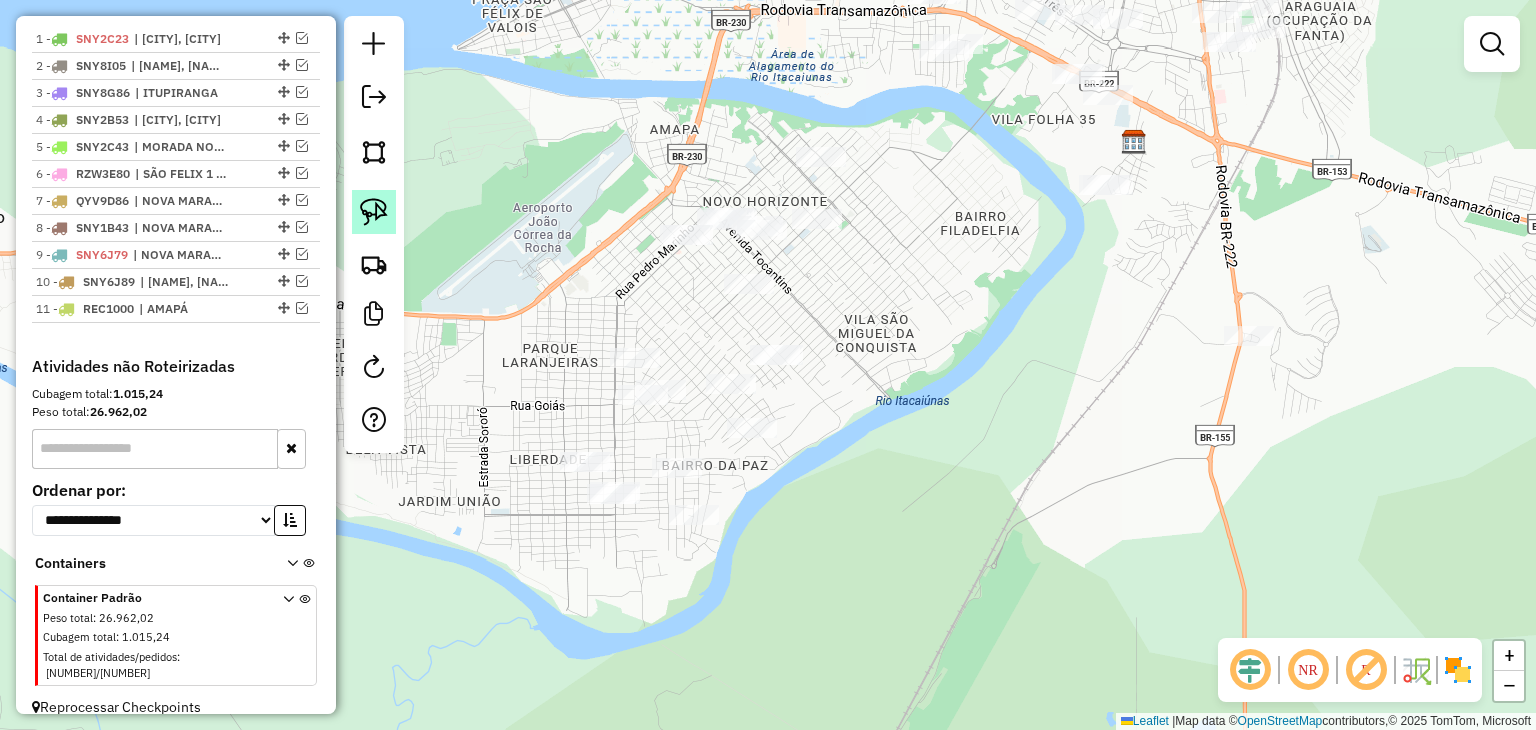 click 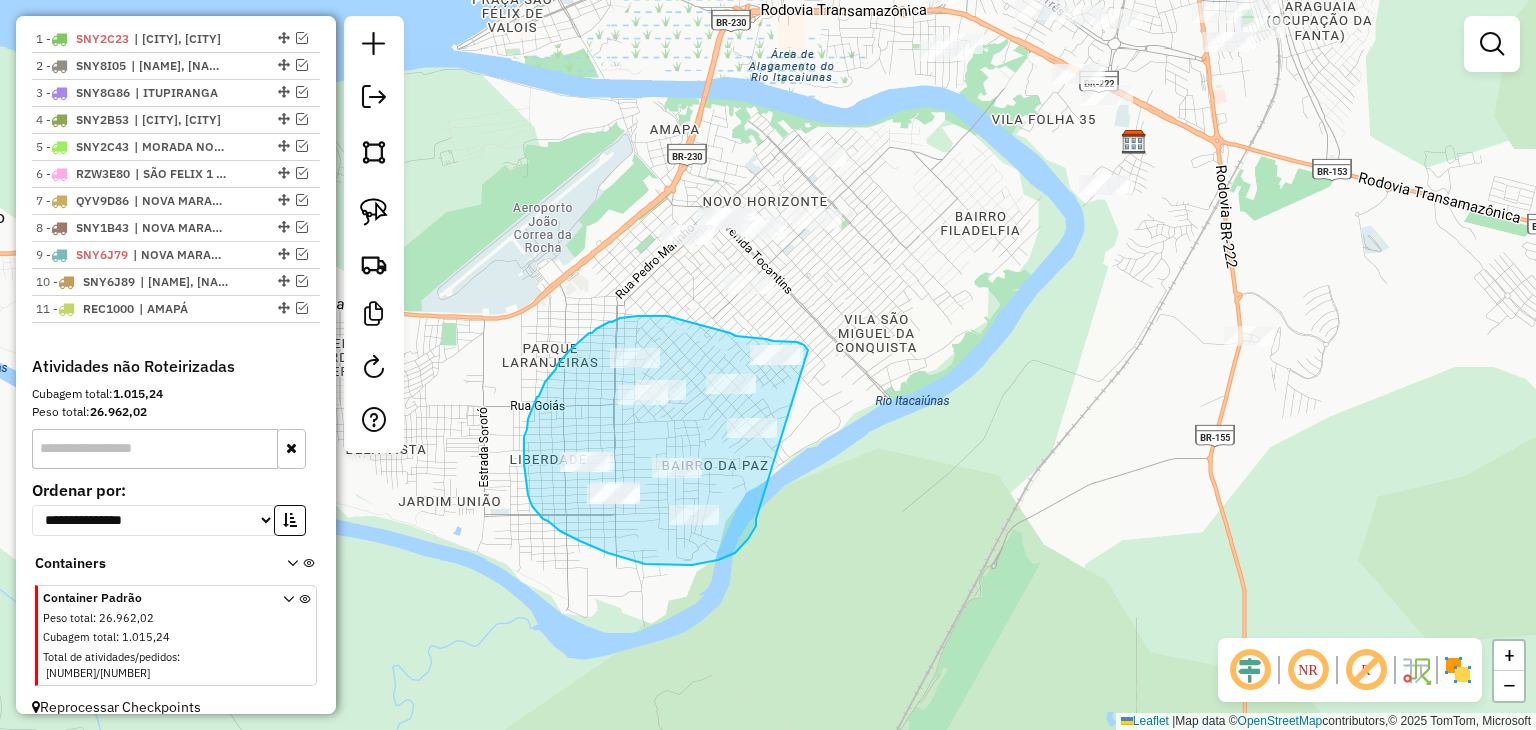 drag, startPoint x: 756, startPoint y: 519, endPoint x: 820, endPoint y: 389, distance: 144.89996 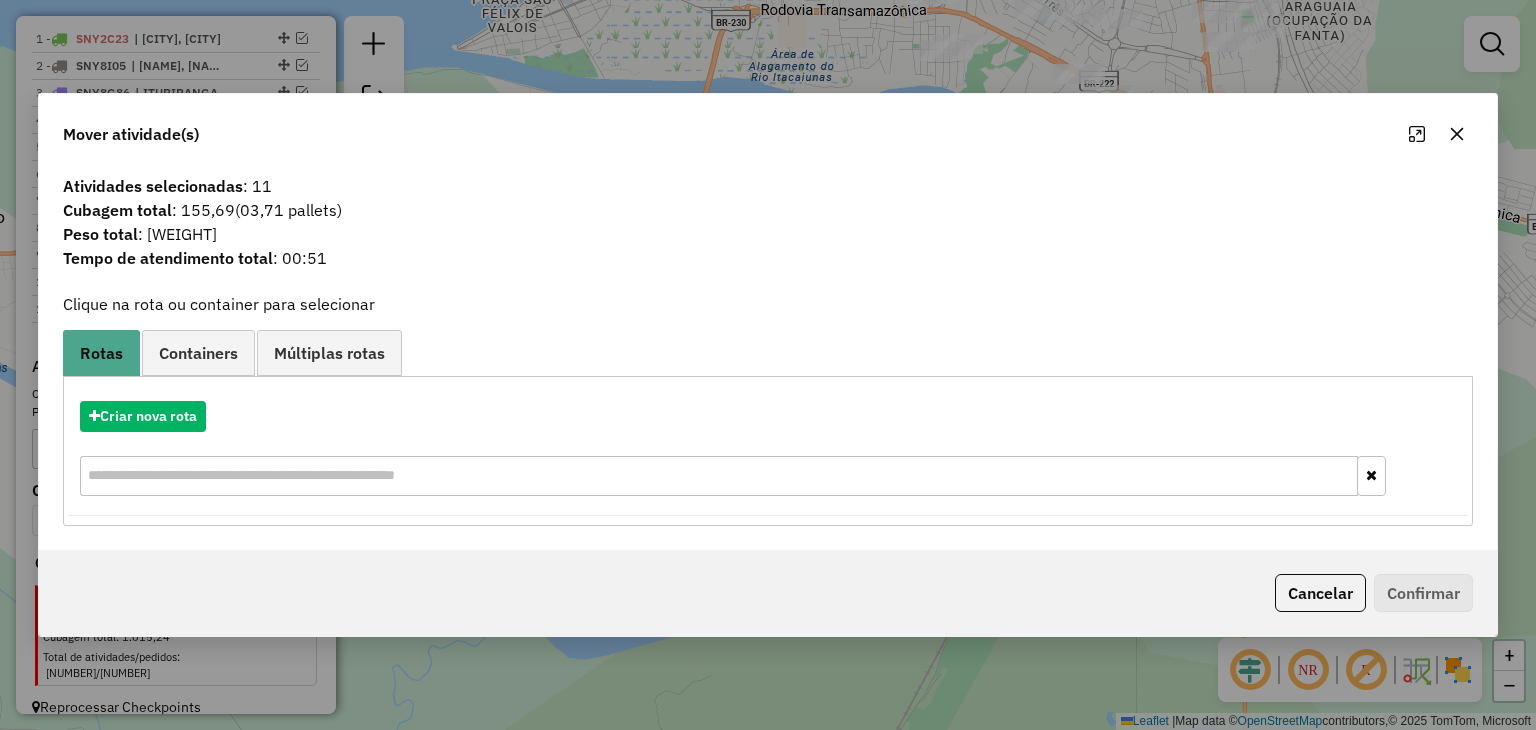 click 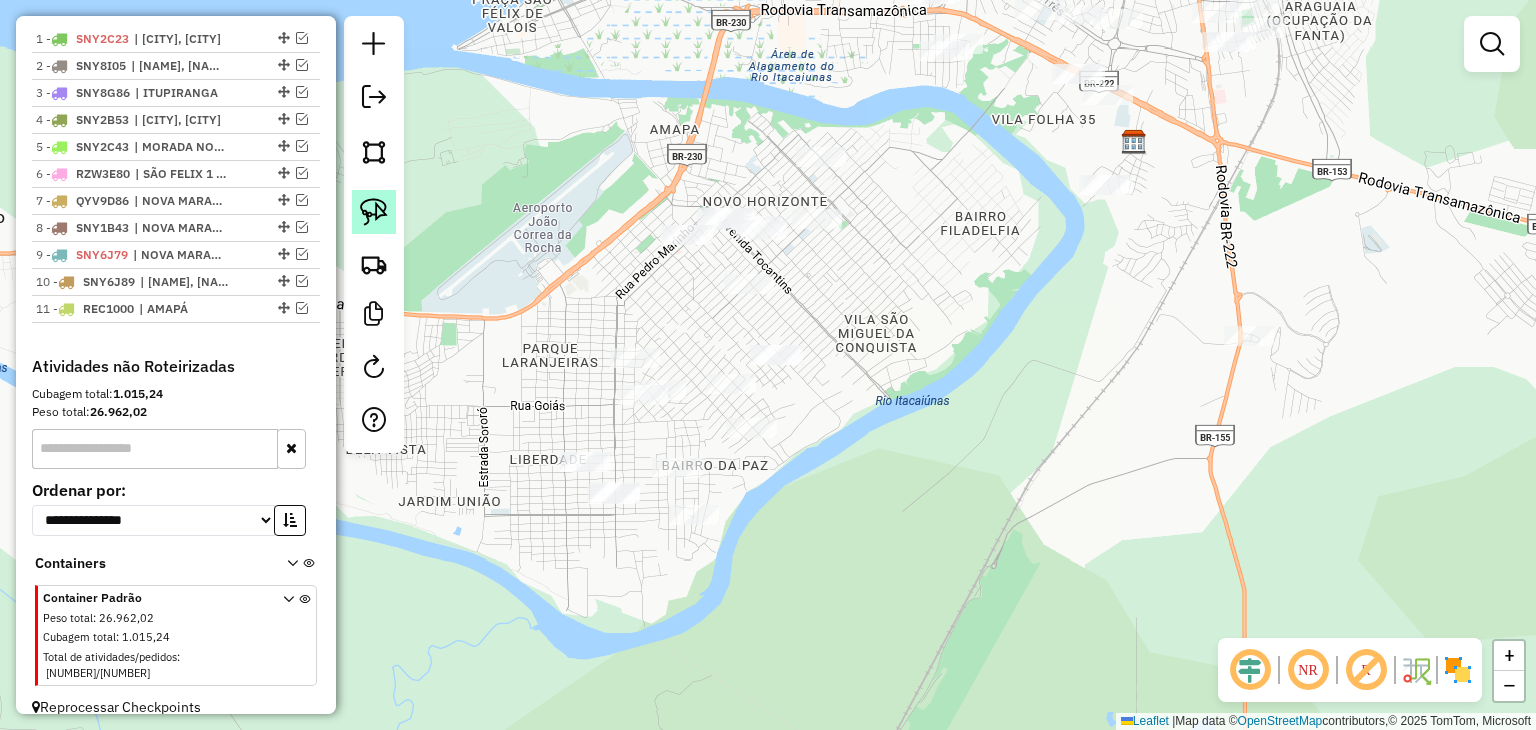 click 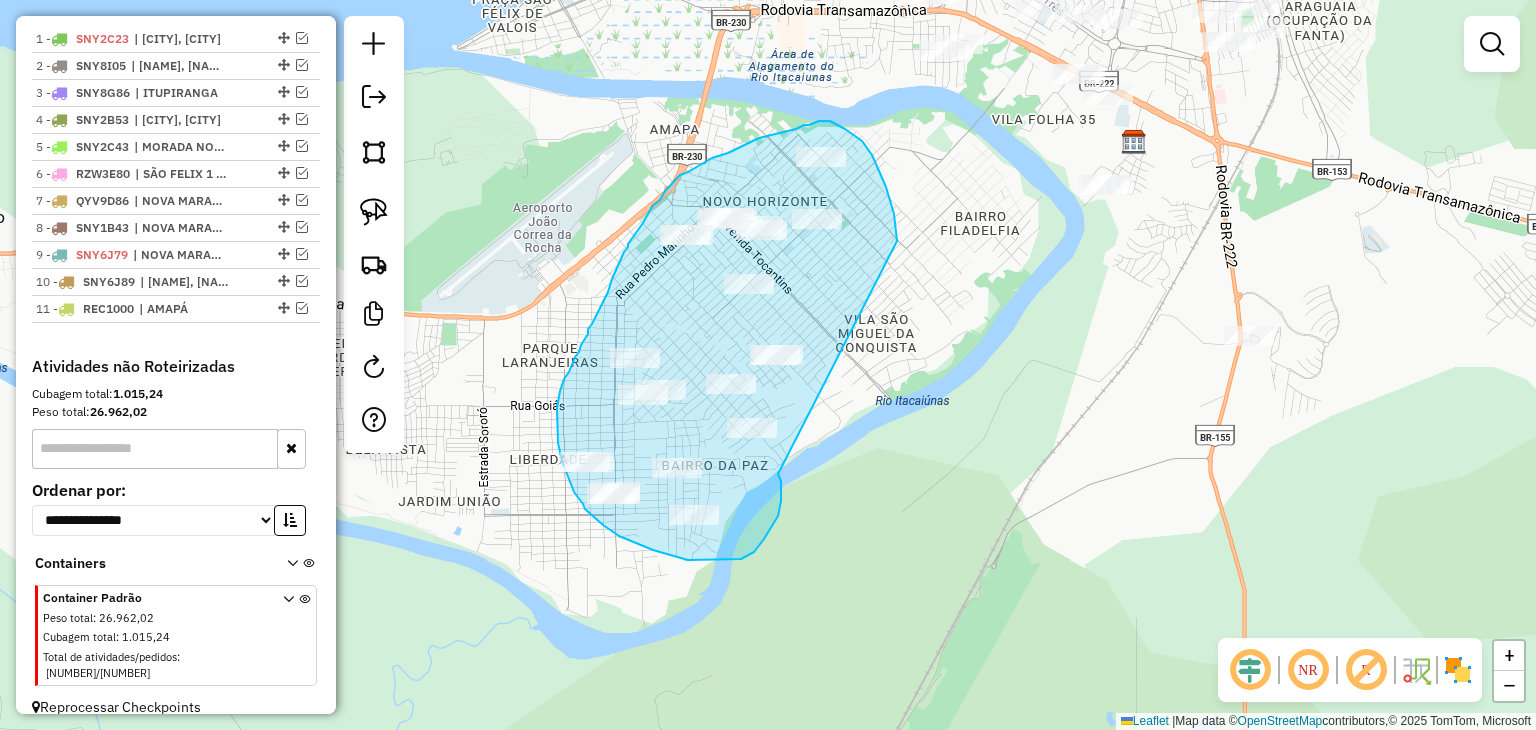 drag, startPoint x: 780, startPoint y: 505, endPoint x: 902, endPoint y: 277, distance: 258.58847 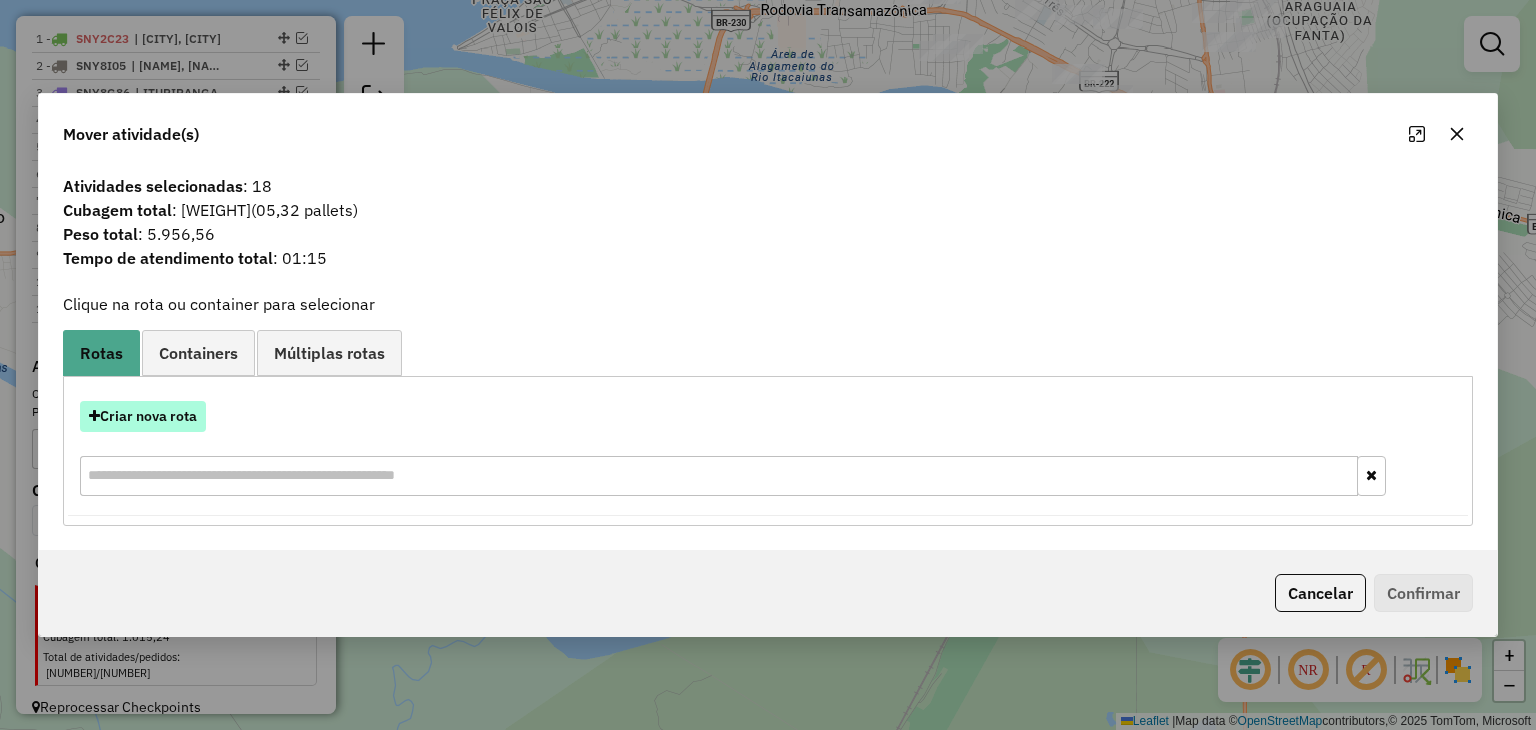 click on "Criar nova rota" at bounding box center (143, 416) 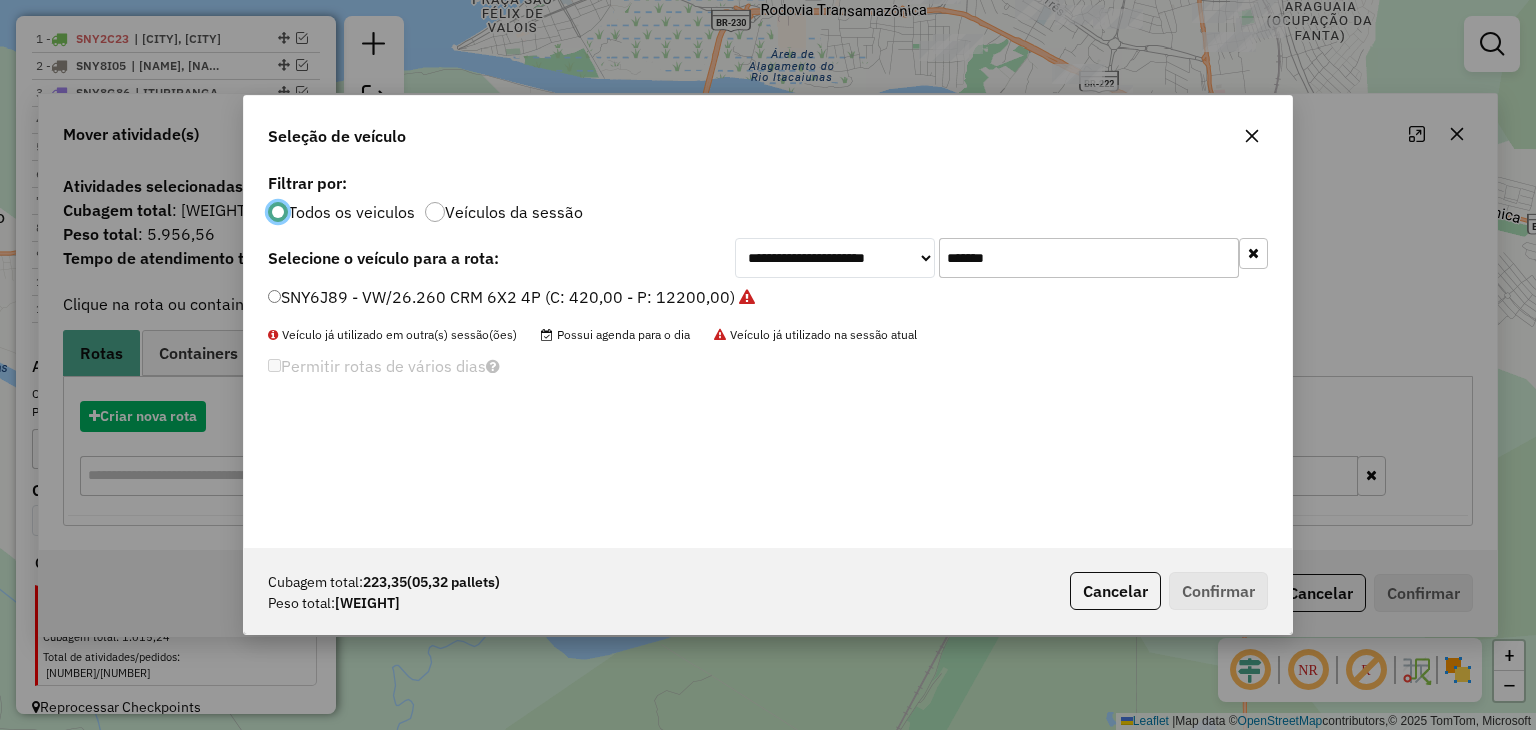 scroll, scrollTop: 10, scrollLeft: 6, axis: both 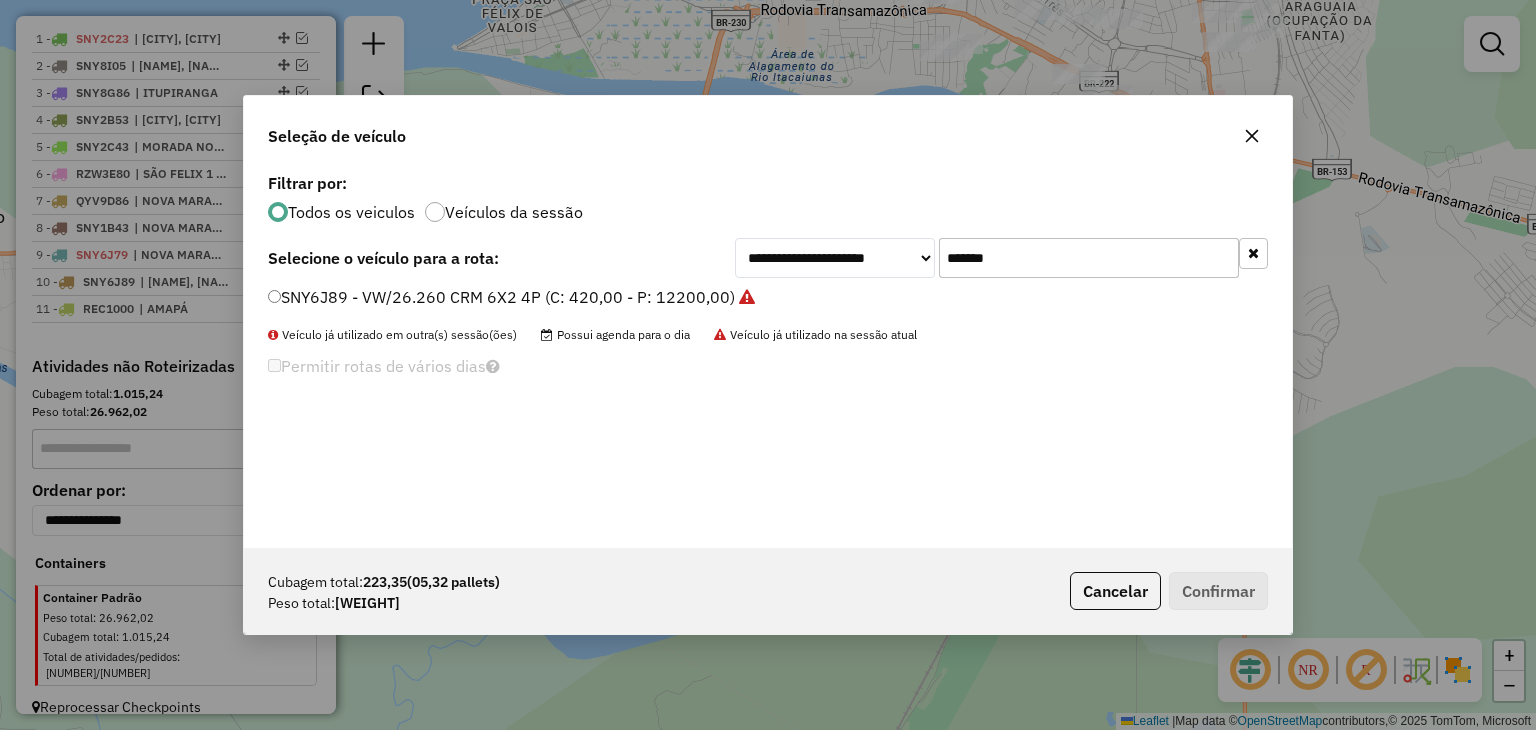 click on "*******" 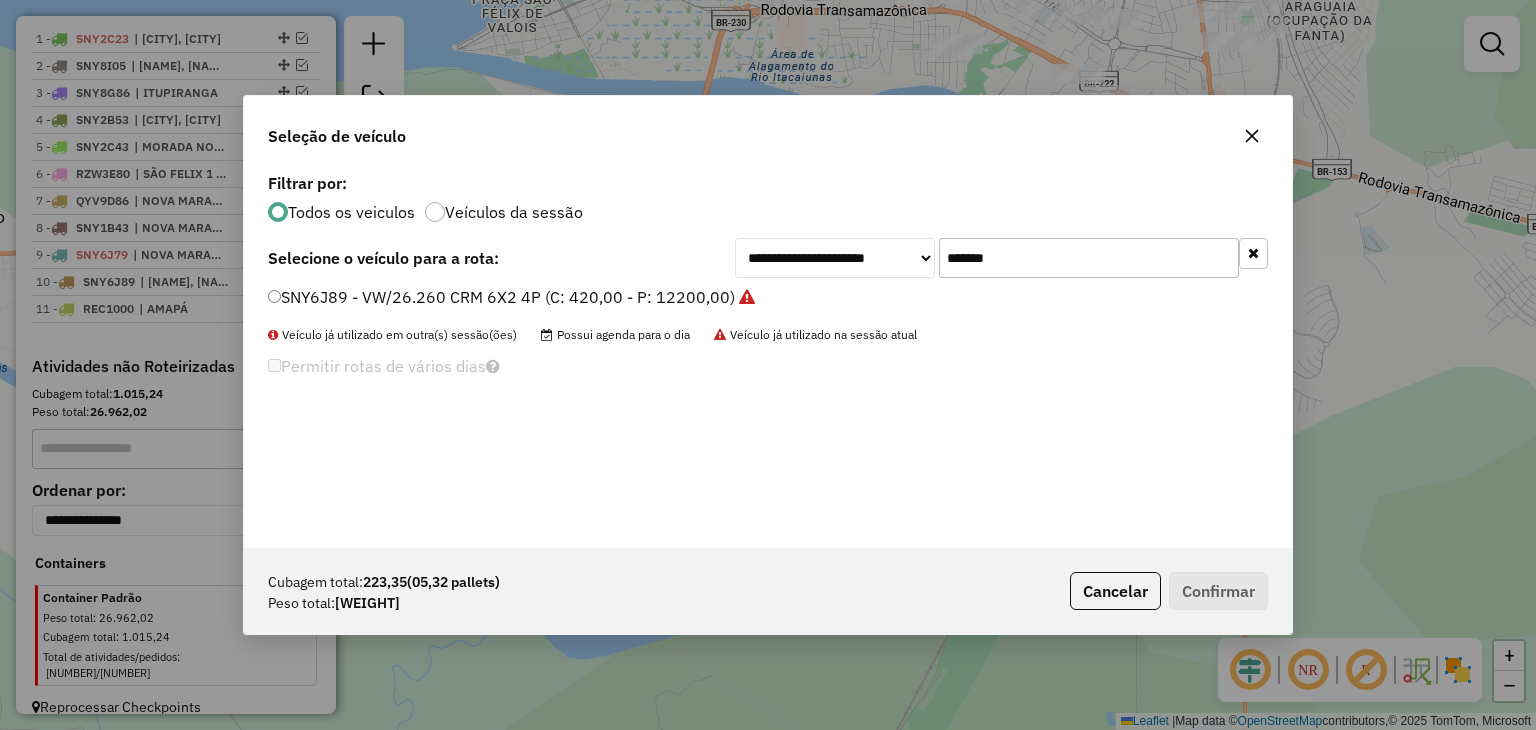 paste 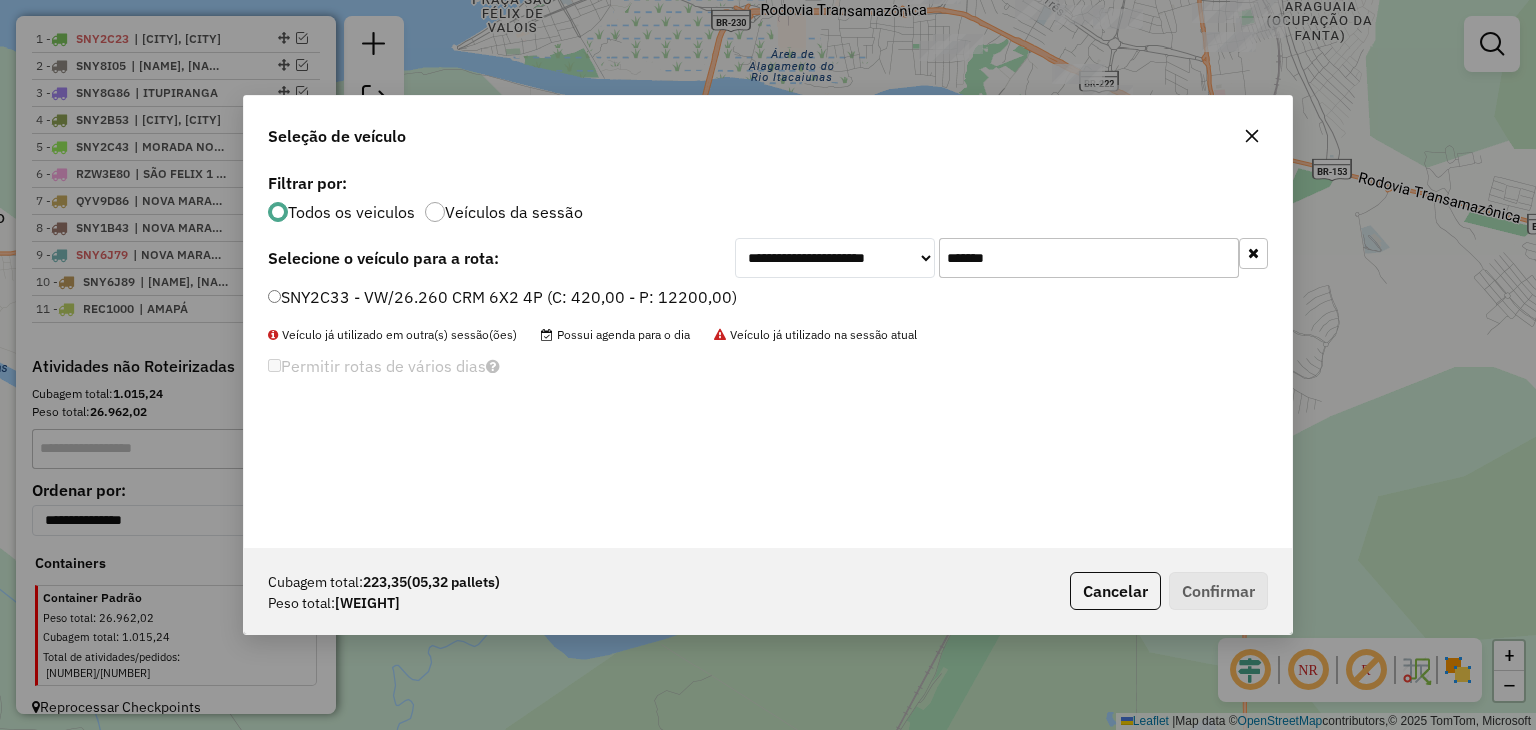type on "*******" 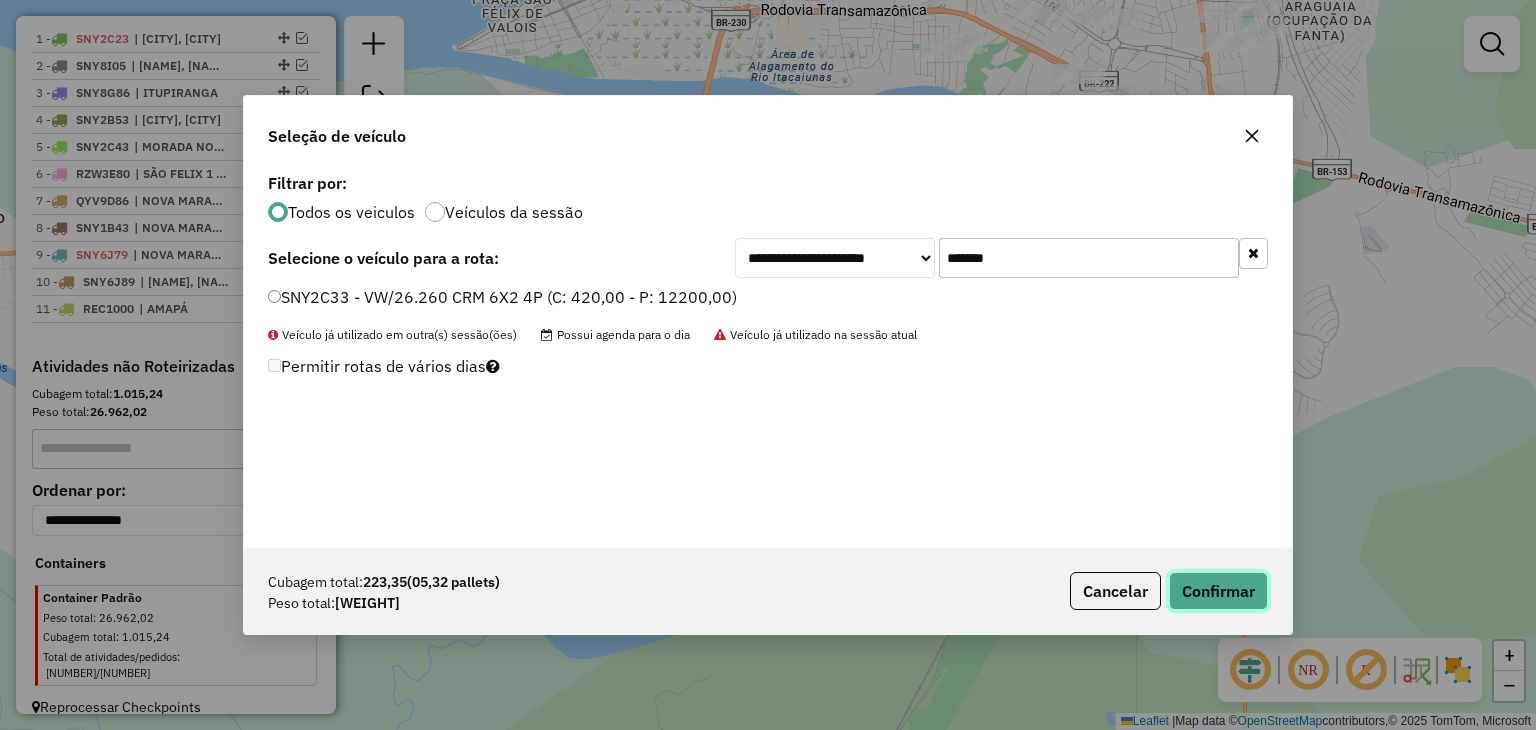 click on "Confirmar" 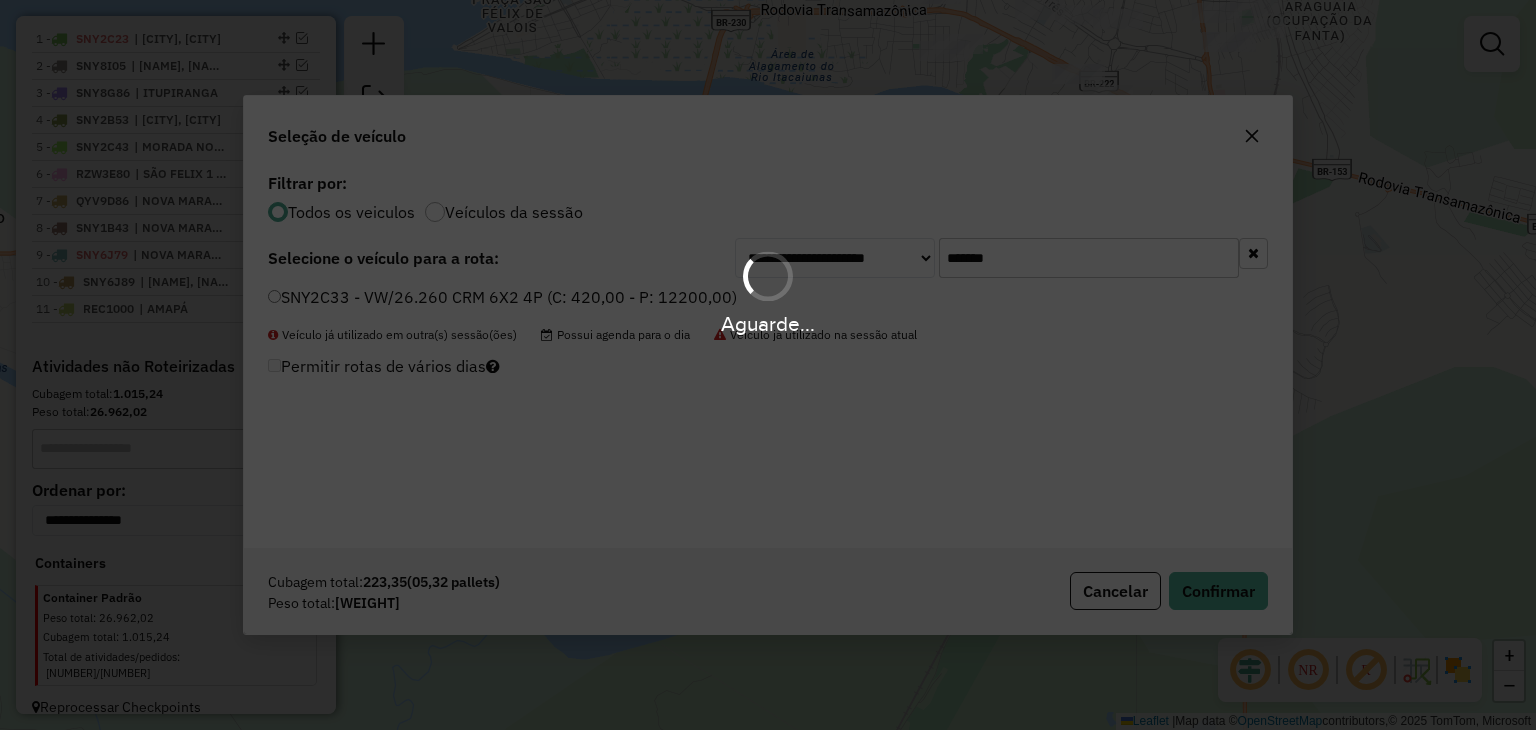 scroll, scrollTop: 867, scrollLeft: 0, axis: vertical 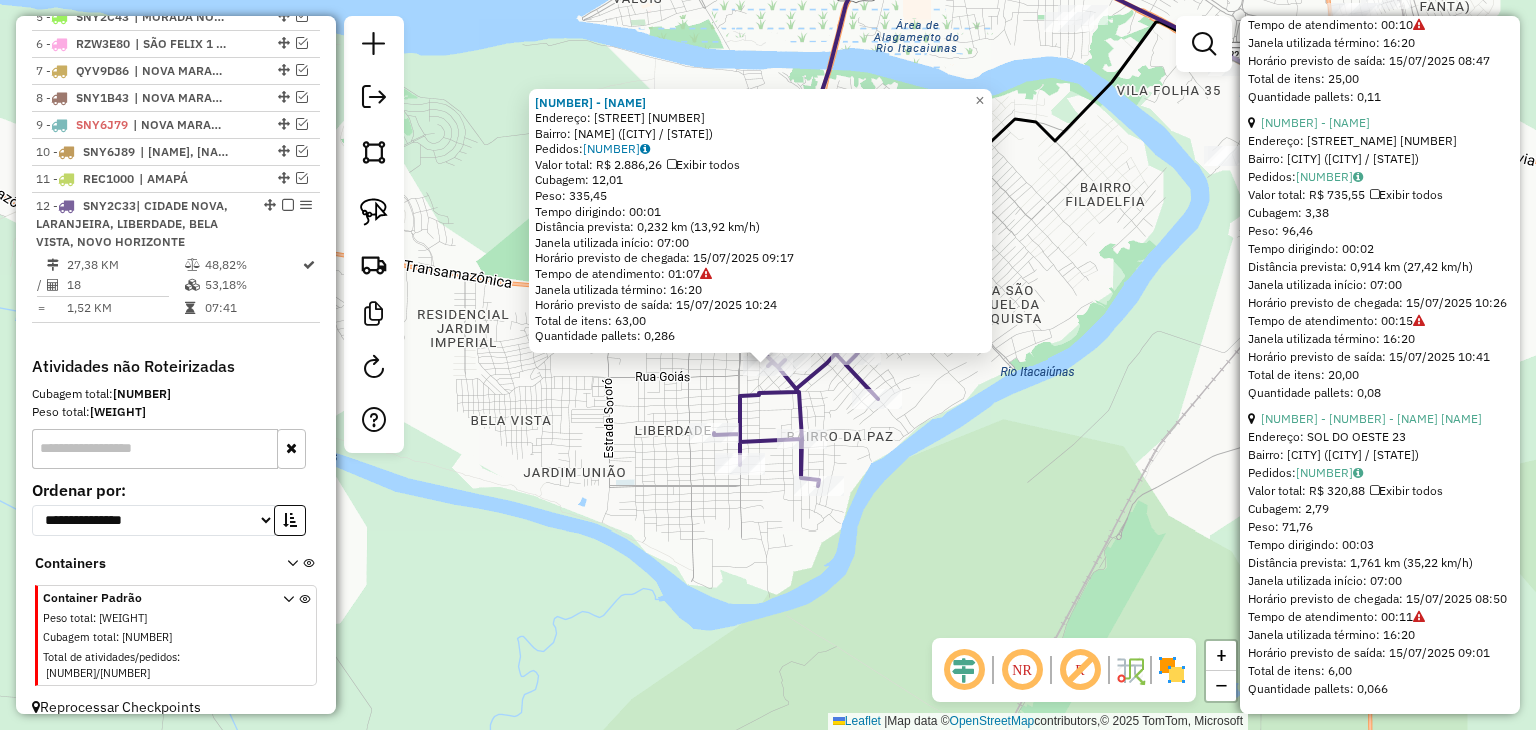 click on "4437 - DEP G LIMA  Endereço:  VINICIUS DE MORAIS SN   Bairro: BOM PLANALTO (MARABA / PA)   Pedidos:  14214261   Valor total: R$ 2.886,26   Exibir todos   Cubagem: 12,01  Peso: 335,45  Tempo dirigindo: 00:01   Distância prevista: 0,232 km (13,92 km/h)   Janela utilizada início: 07:00   Horário previsto de chegada: 15/07/2025 09:17   Tempo de atendimento: 01:07   Janela utilizada término: 16:20   Horário previsto de saída: 15/07/2025 10:24   Total de itens: 63,00   Quantidade pallets: 0,286  × Janela de atendimento Grade de atendimento Capacidade Transportadoras Veículos Cliente Pedidos  Rotas Selecione os dias de semana para filtrar as janelas de atendimento  Seg   Ter   Qua   Qui   Sex   Sáb   Dom  Informe o período da janela de atendimento: De: Até:  Filtrar exatamente a janela do cliente  Considerar janela de atendimento padrão  Selecione os dias de semana para filtrar as grades de atendimento  Seg   Ter   Qua   Qui   Sex   Sáb   Dom   Considerar clientes sem dia de atendimento cadastrado ****" 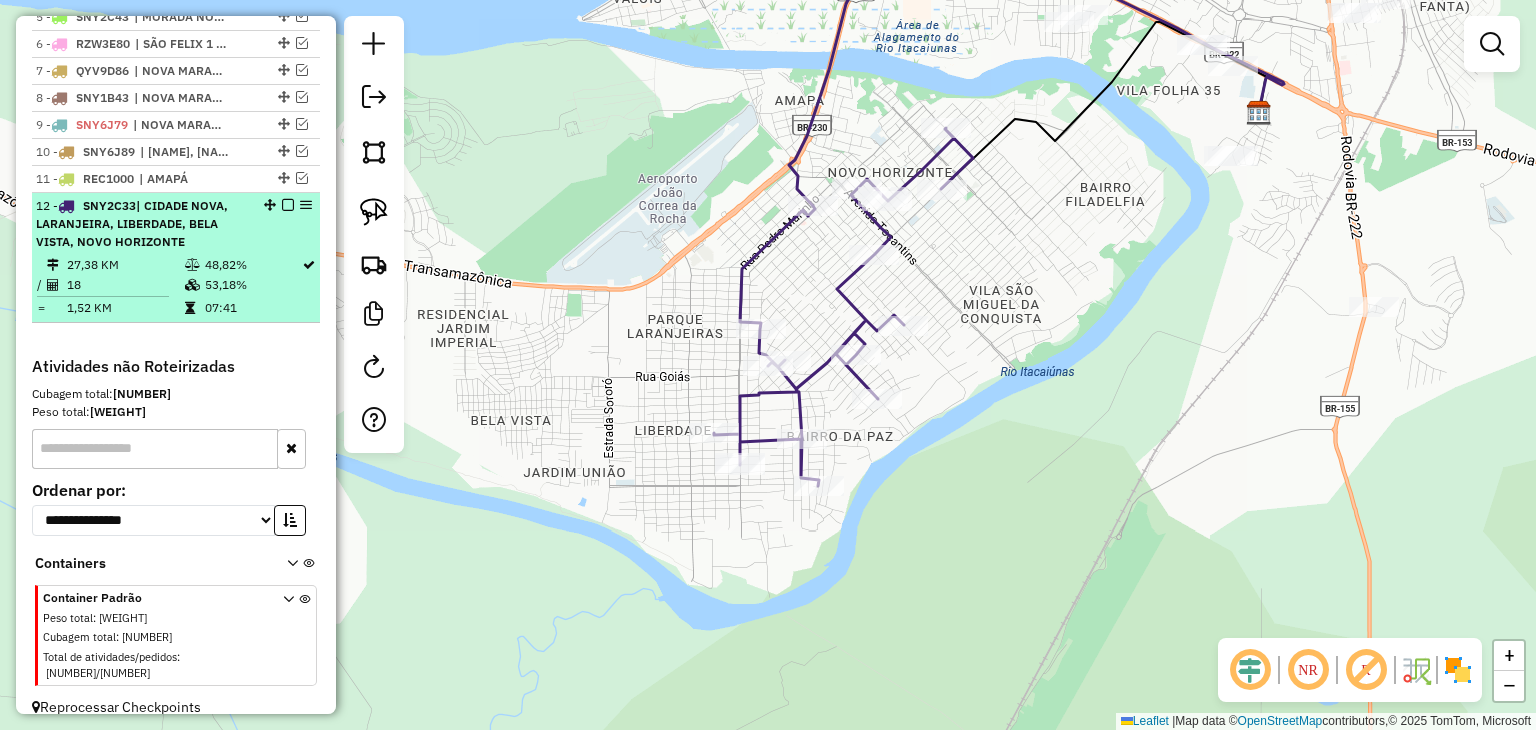 click on "12 -       SNY2C33   | CIDADE NOVA, LARANJEIRA, LIBERDADE, BELA VISTA, NOVO HORIZONTE" at bounding box center (142, 224) 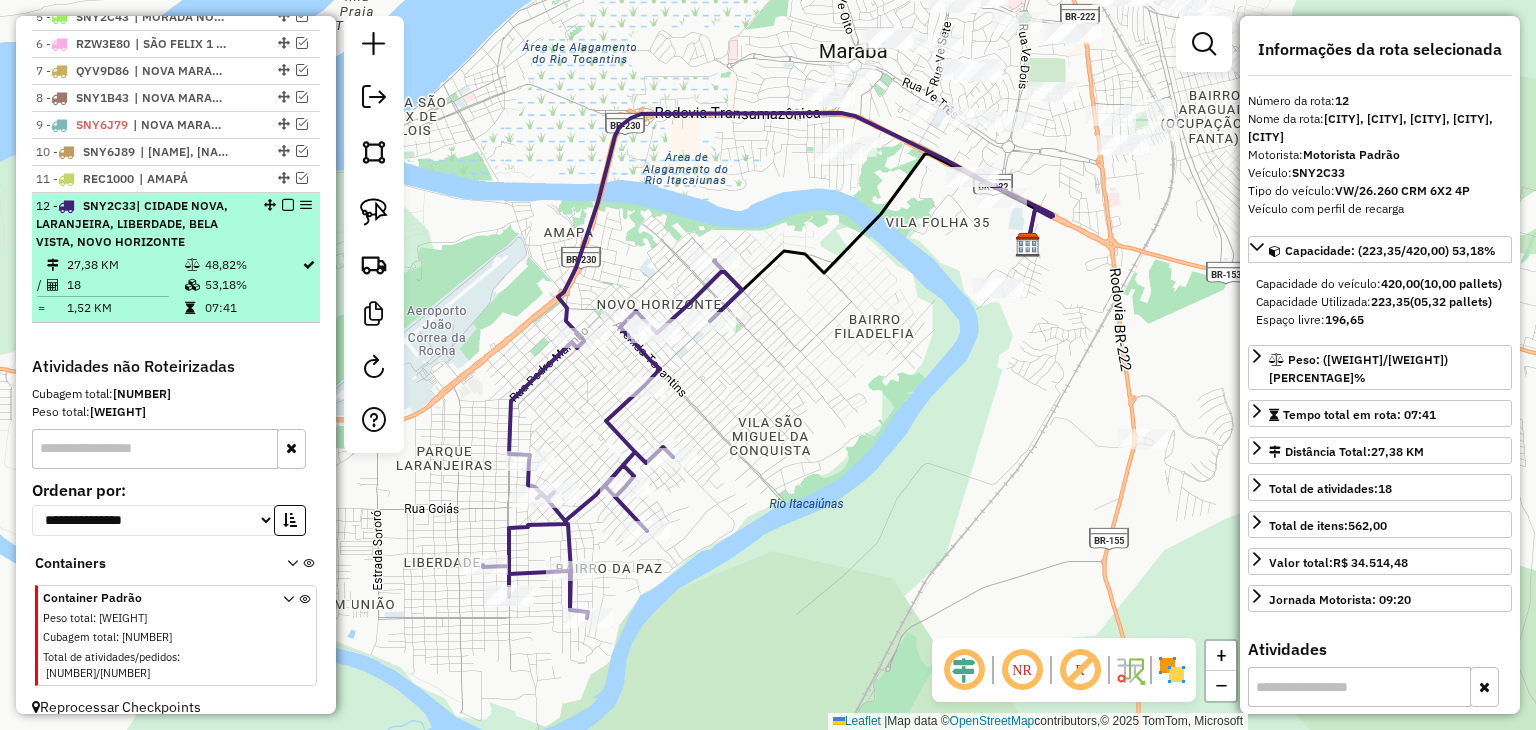 click at bounding box center [288, 205] 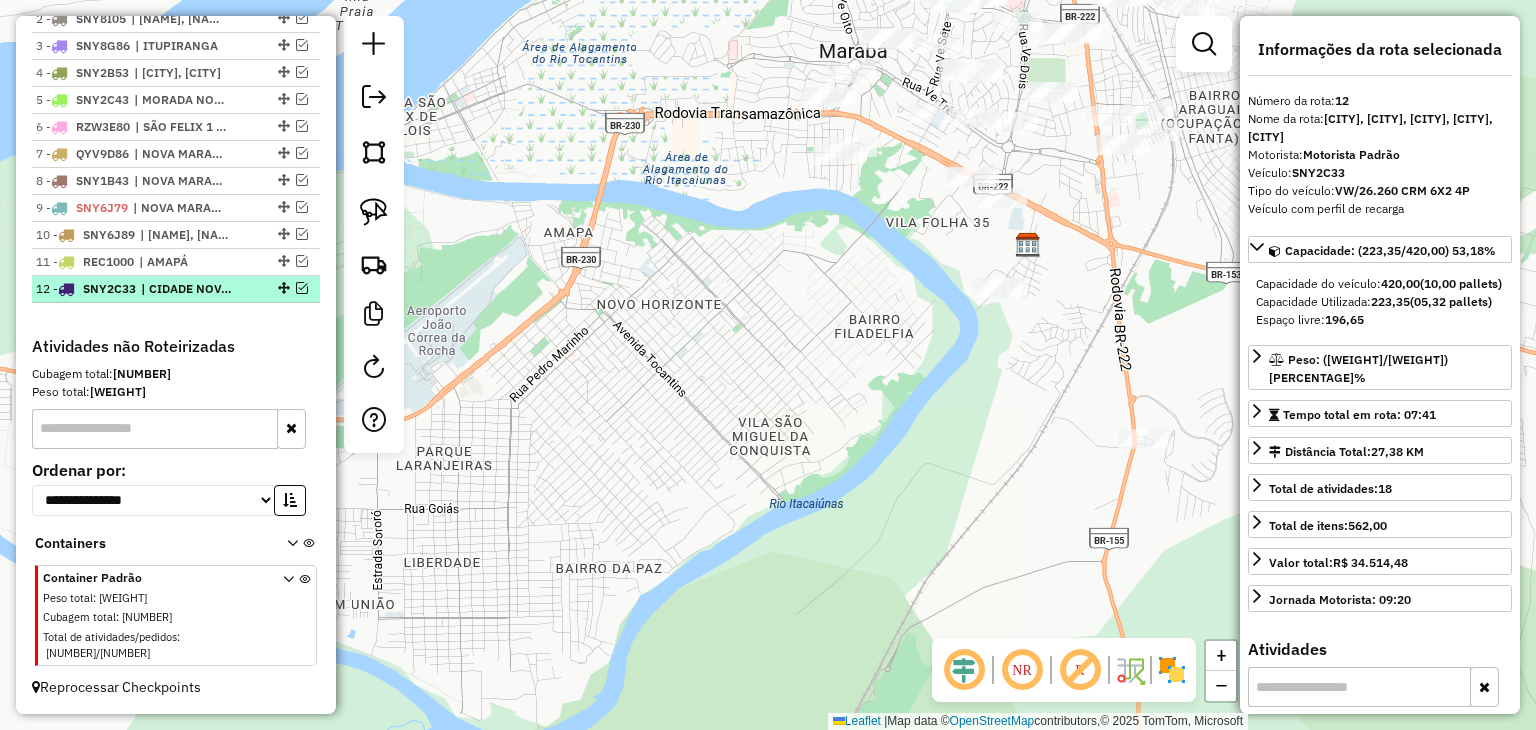 scroll, scrollTop: 808, scrollLeft: 0, axis: vertical 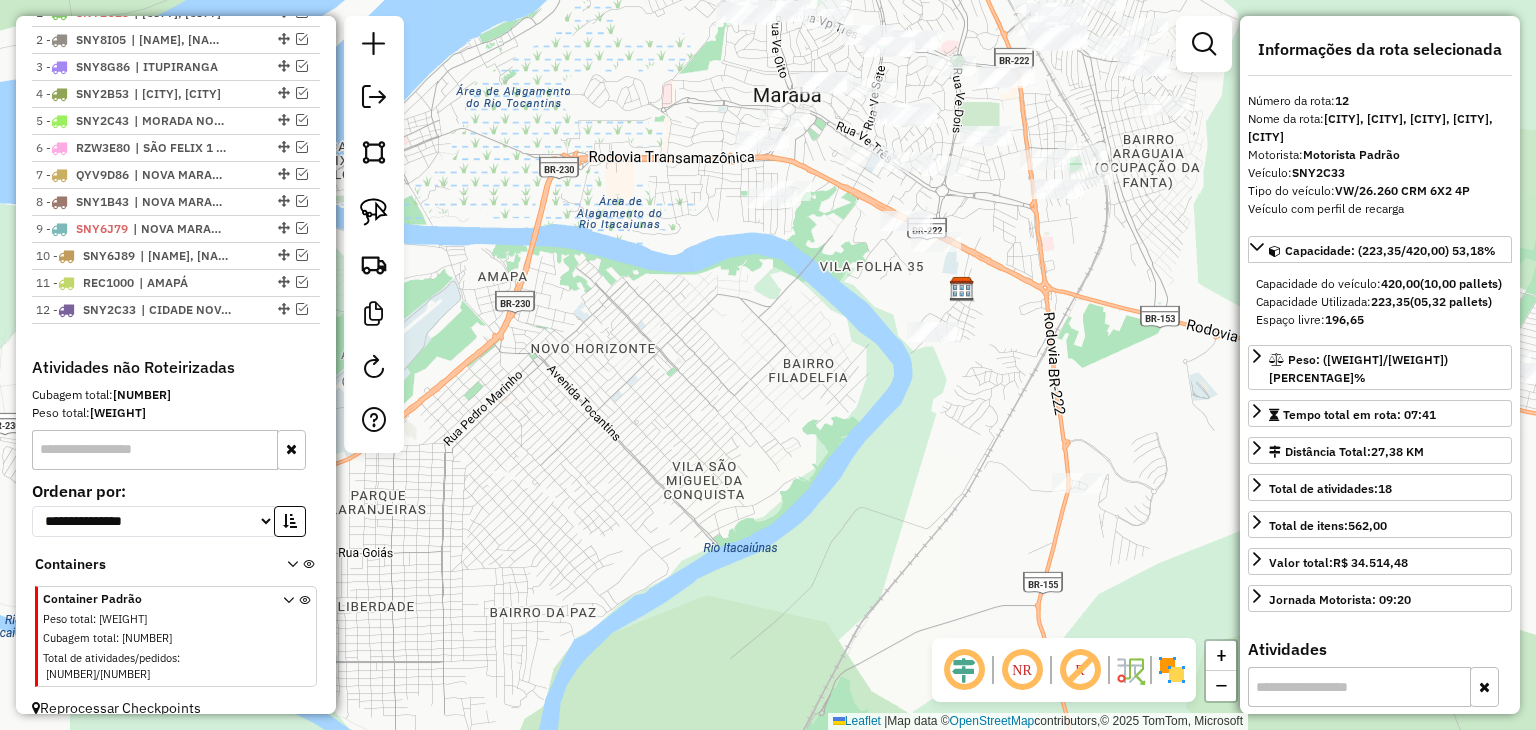 drag, startPoint x: 867, startPoint y: 344, endPoint x: 480, endPoint y: 517, distance: 423.90802 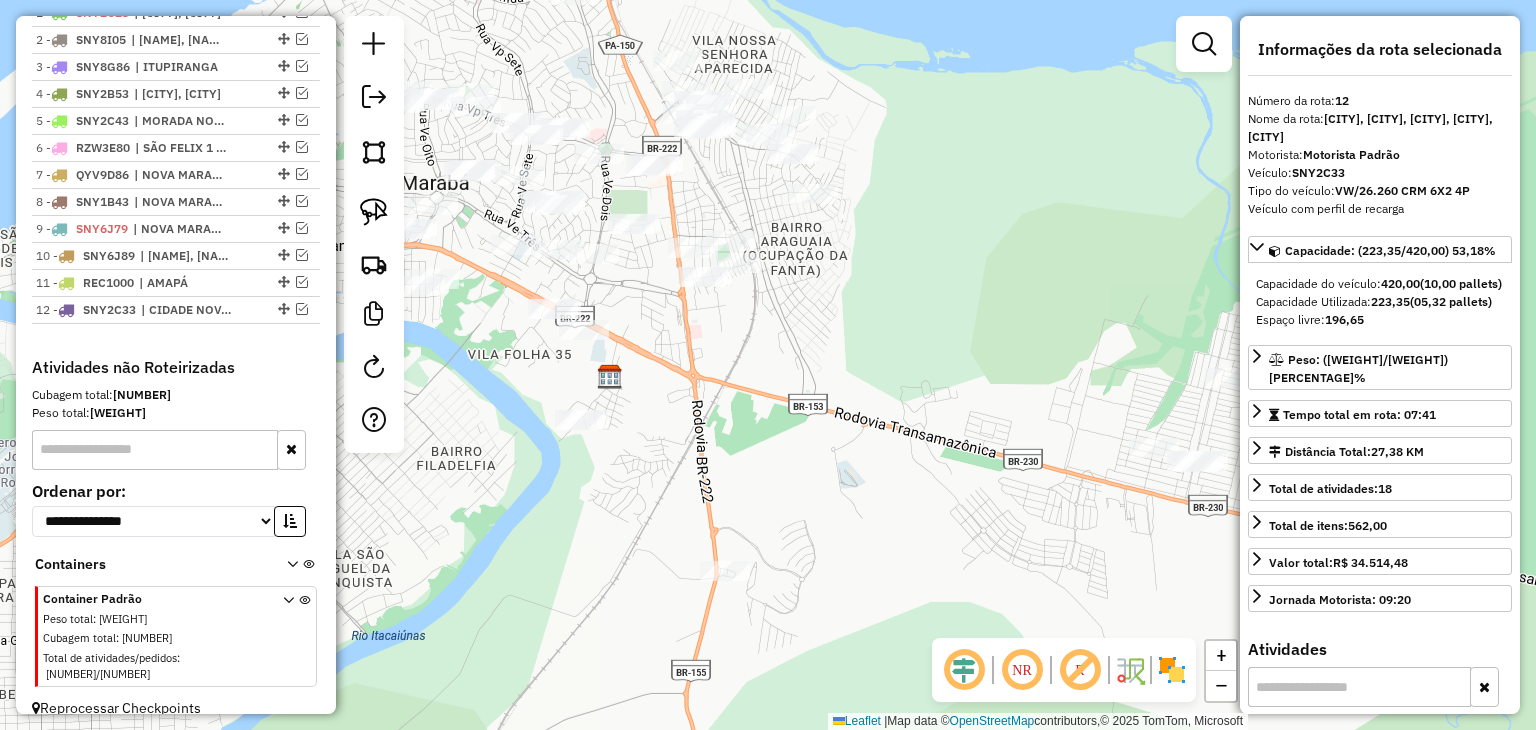 drag, startPoint x: 840, startPoint y: 337, endPoint x: 844, endPoint y: 213, distance: 124.0645 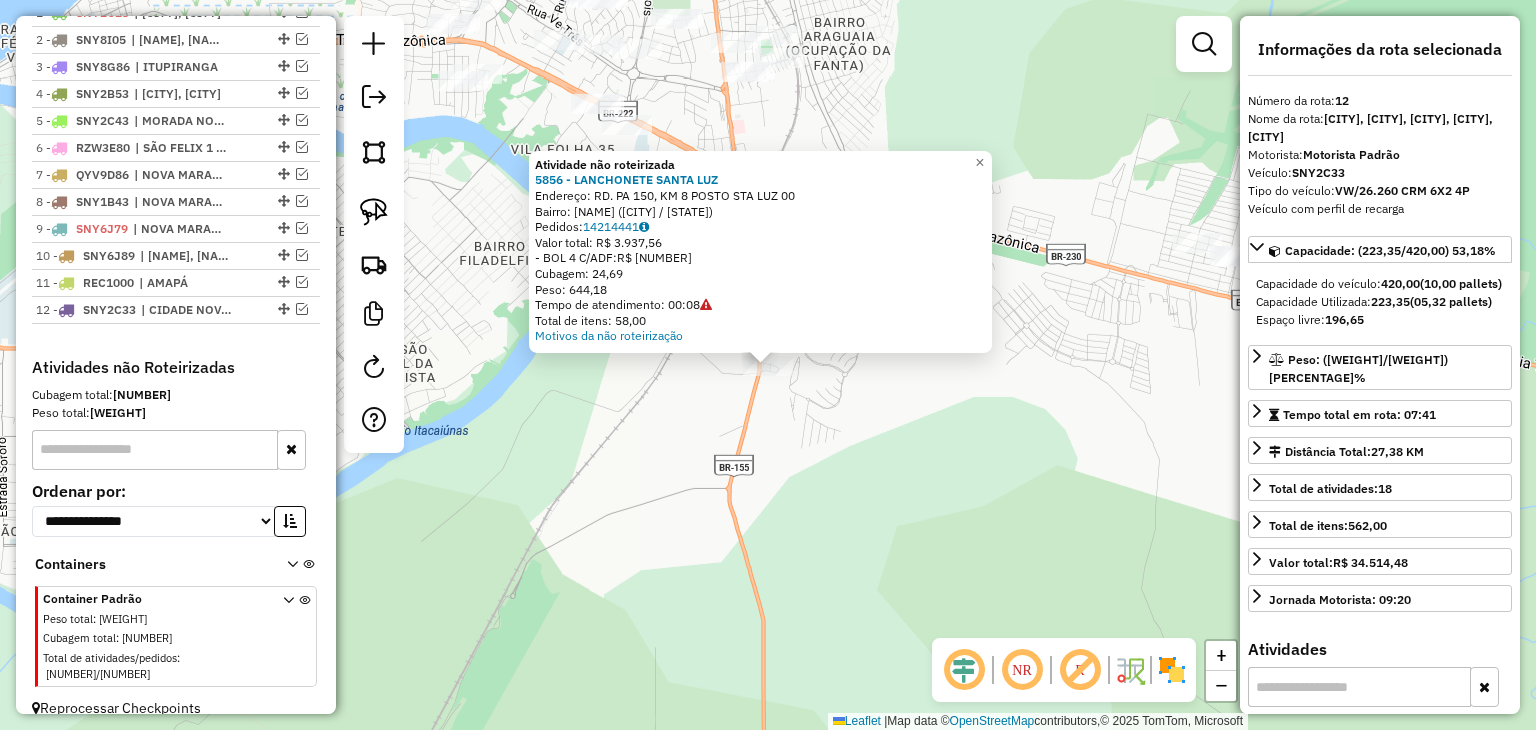 click on "Atividade não roteirizada [CODE] - [NAME]  Endereço:  [ROAD], [NUMBER] [NUMBER]   Bairro: [NAME] ([CITY] / [STATE])   Pedidos:  [NUMBER]   Valor total: R$ [VALUE]   -BOL [NUMBER] C/ADF:  R$ [VALUE]   Cubagem: [VALUE]   Peso: [VALUE]   Tempo de atendimento: [TIME]   Total de itens: [NUMBER]  Motivos da não roteirização × Janela de atendimento Grade de atendimento Capacidade Transportadoras Veículos Cliente Pedidos  Rotas Selecione os dias de semana para filtrar as janelas de atendimento  Seg   Ter   Qua   Qui   Sex   Sáb   Dom  Informe o período da janela de atendimento: De: Até:  Filtrar exatamente a janela do cliente  Considerar janela de atendimento padrão  Selecione os dias de semana para filtrar as grades de atendimento  Seg   Ter   Qua   Qui   Sex   Sáb   Dom   Considerar clientes sem dia de atendimento cadastrado  Clientes fora do dia de atendimento selecionado Filtrar as atividades entre os valores definidos abaixo:  Peso mínimo:   Peso máximo:   Cubagem mínima:  **** ****  De:" 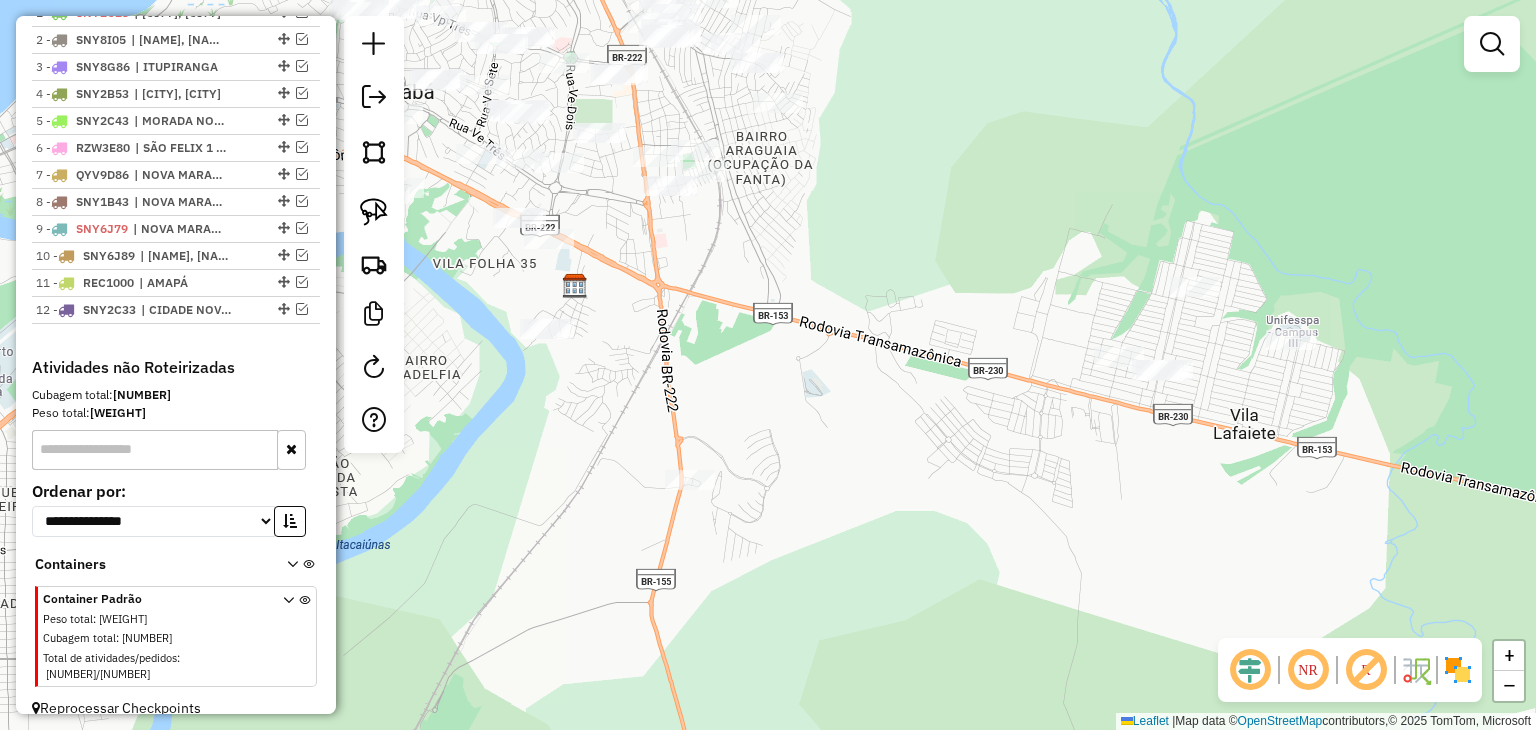 drag, startPoint x: 996, startPoint y: 427, endPoint x: 918, endPoint y: 541, distance: 138.13037 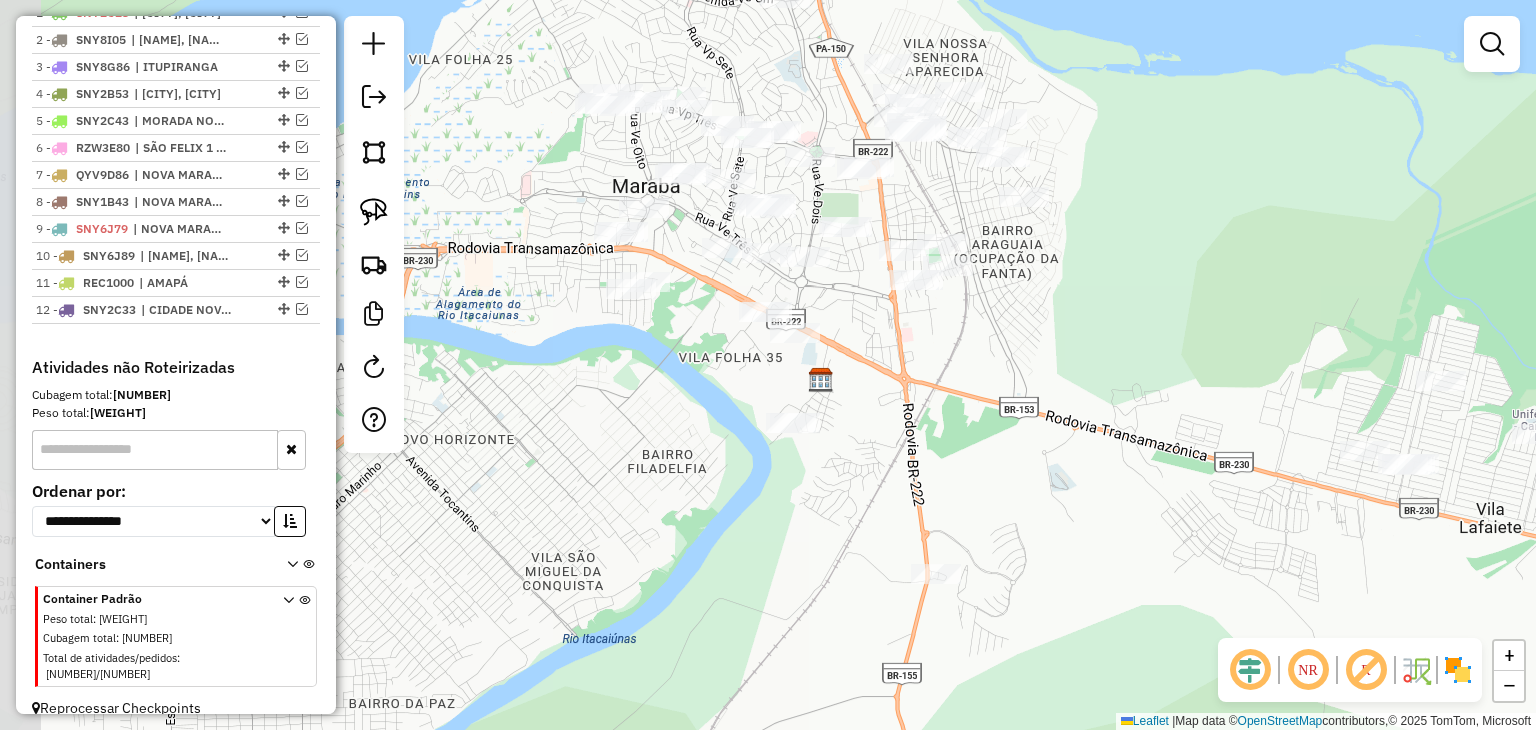 drag, startPoint x: 624, startPoint y: 295, endPoint x: 873, endPoint y: 389, distance: 266.15222 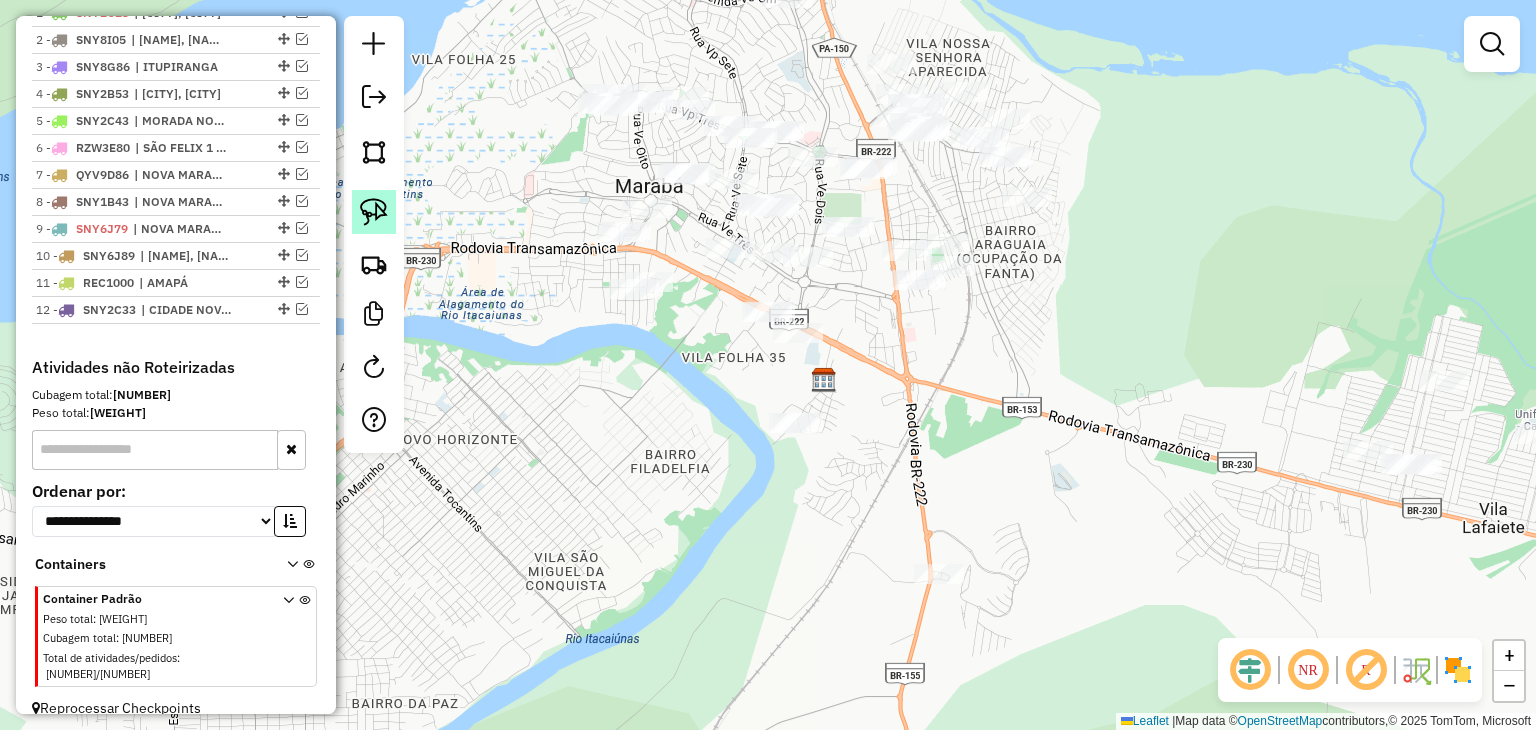 click 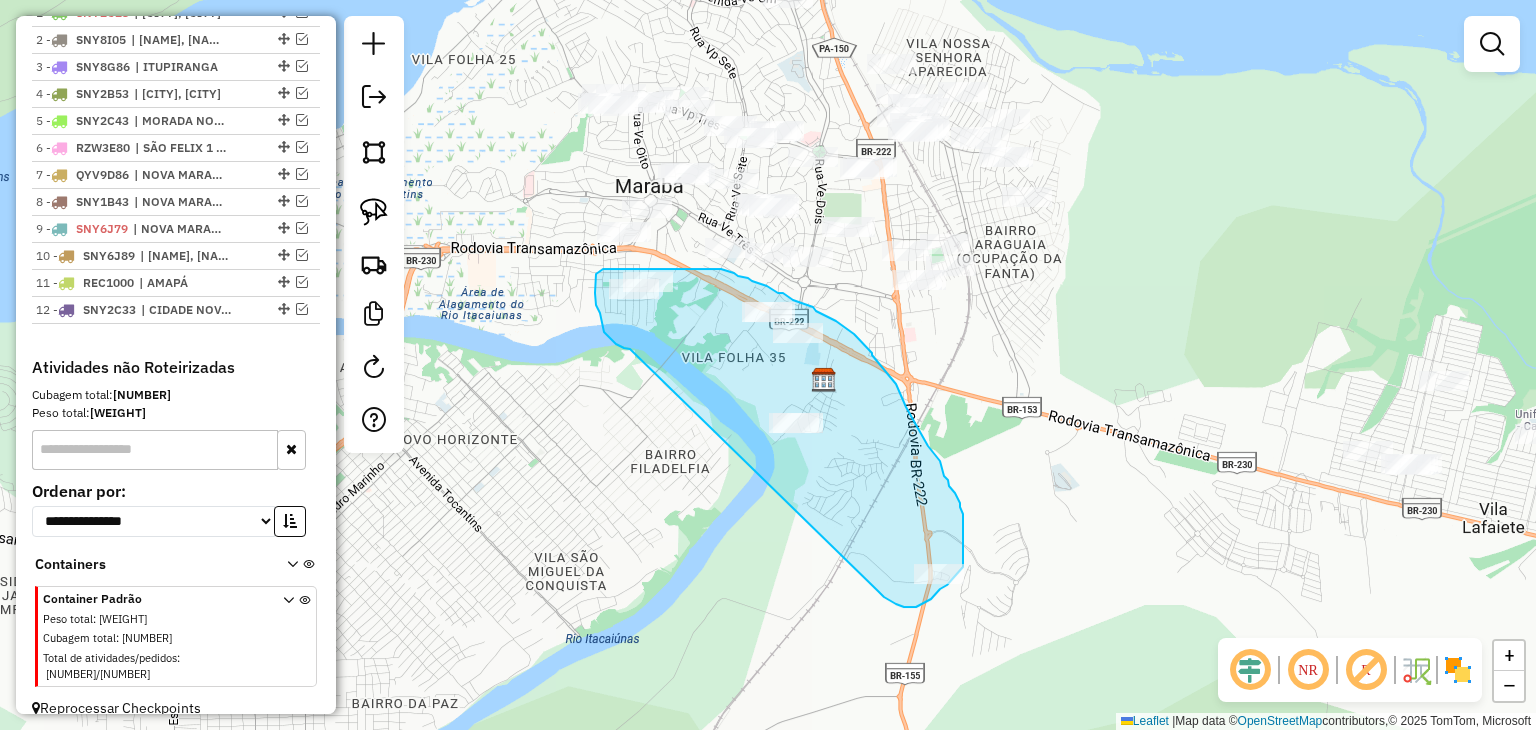 drag, startPoint x: 630, startPoint y: 349, endPoint x: 870, endPoint y: 577, distance: 331.03473 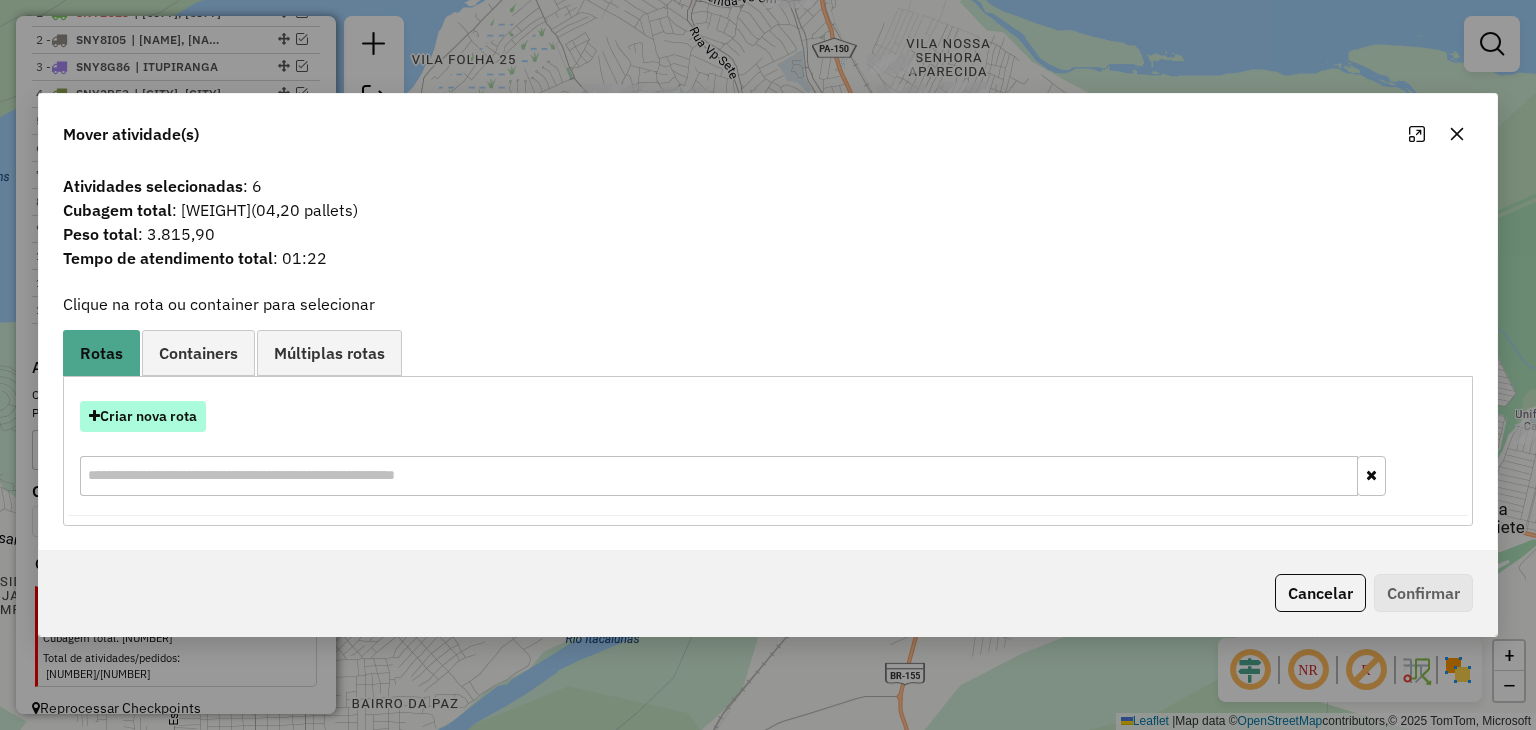 click on "Criar nova rota" at bounding box center [143, 416] 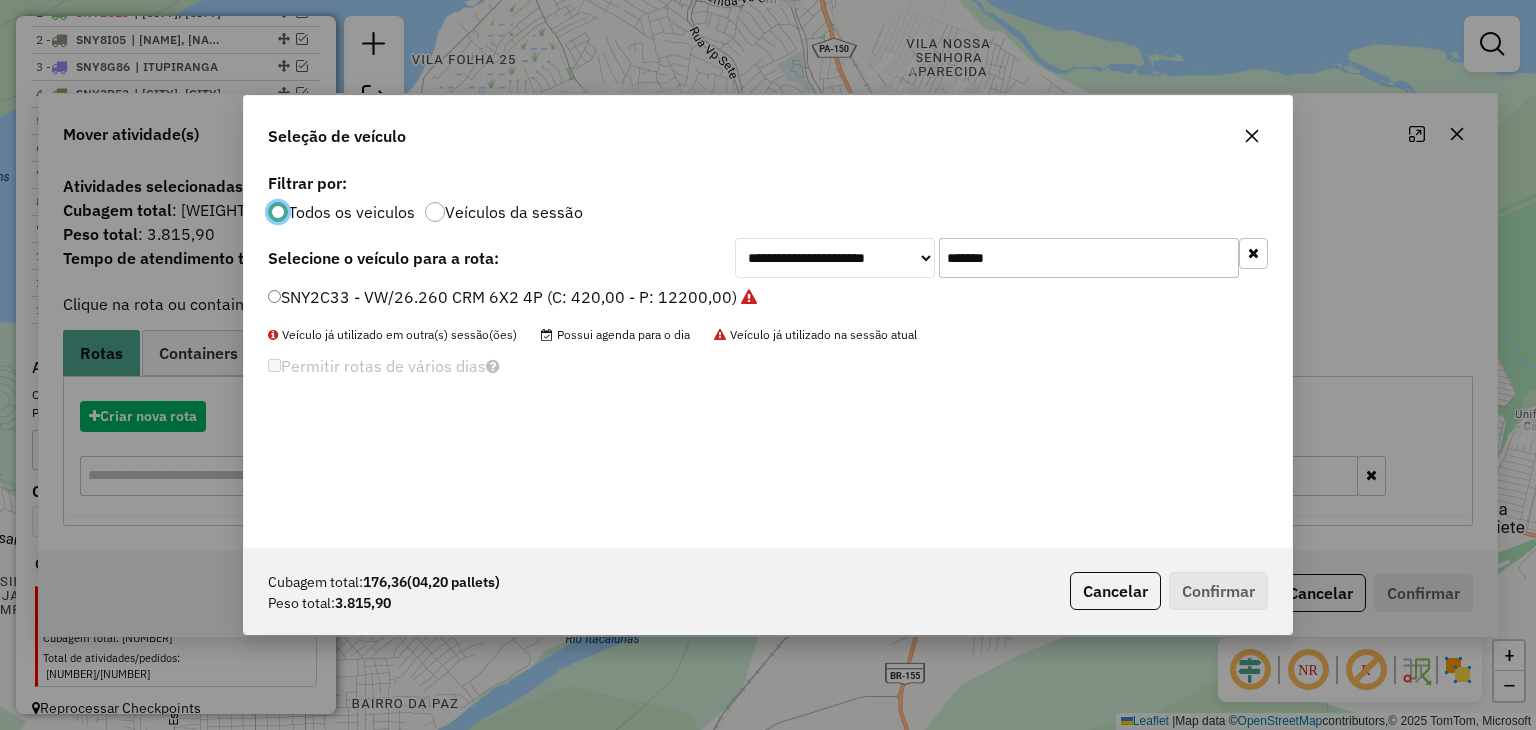scroll, scrollTop: 10, scrollLeft: 6, axis: both 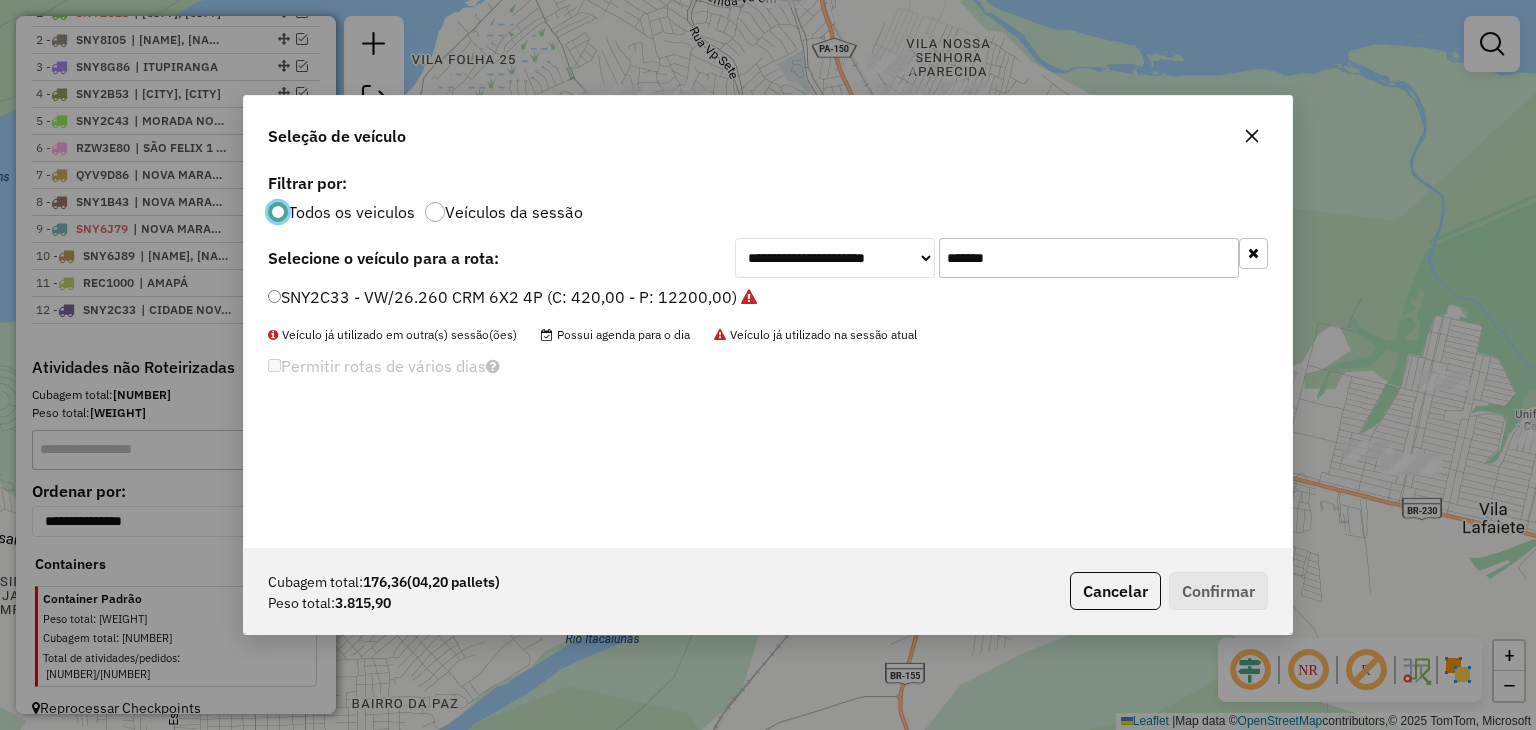 click on "*******" 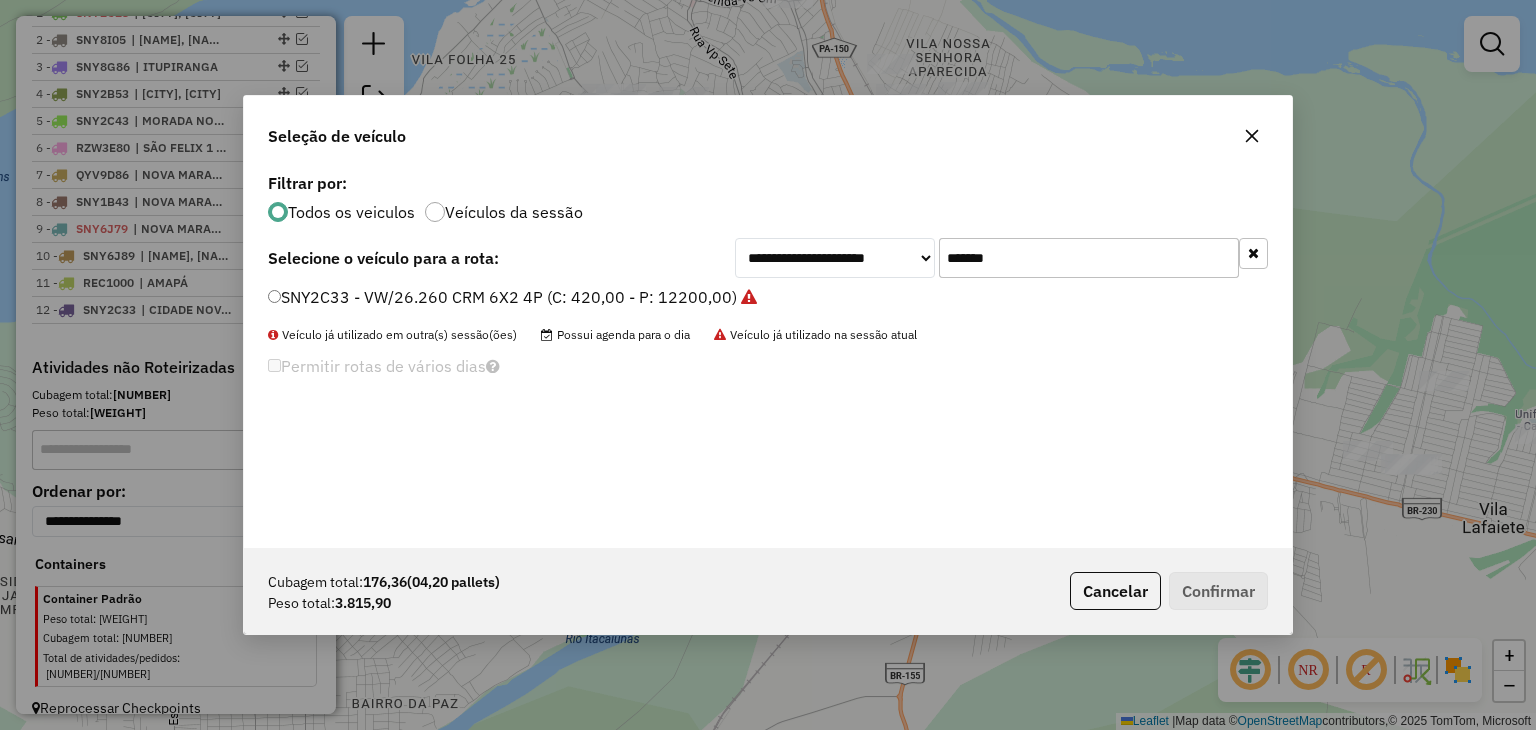click on "*******" 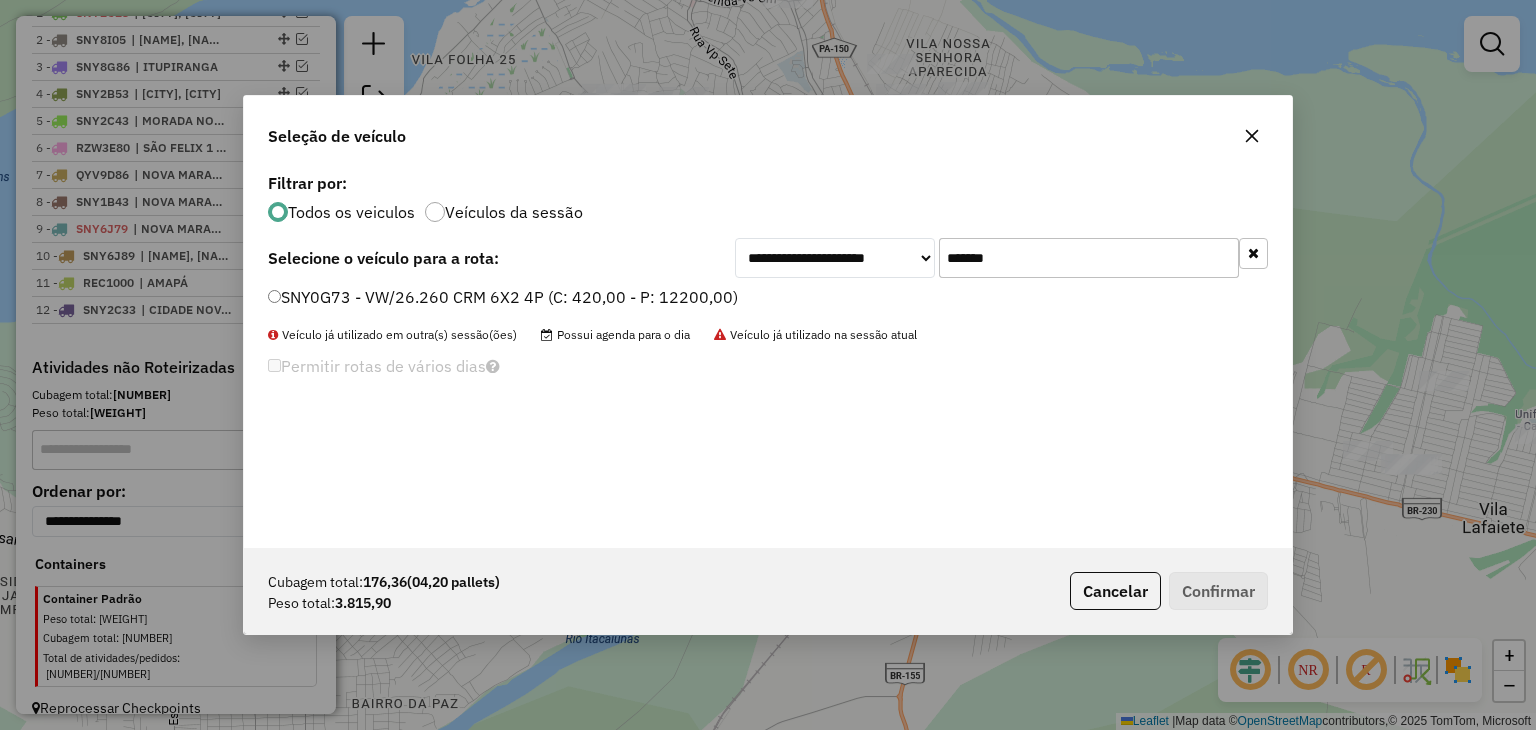 type on "*******" 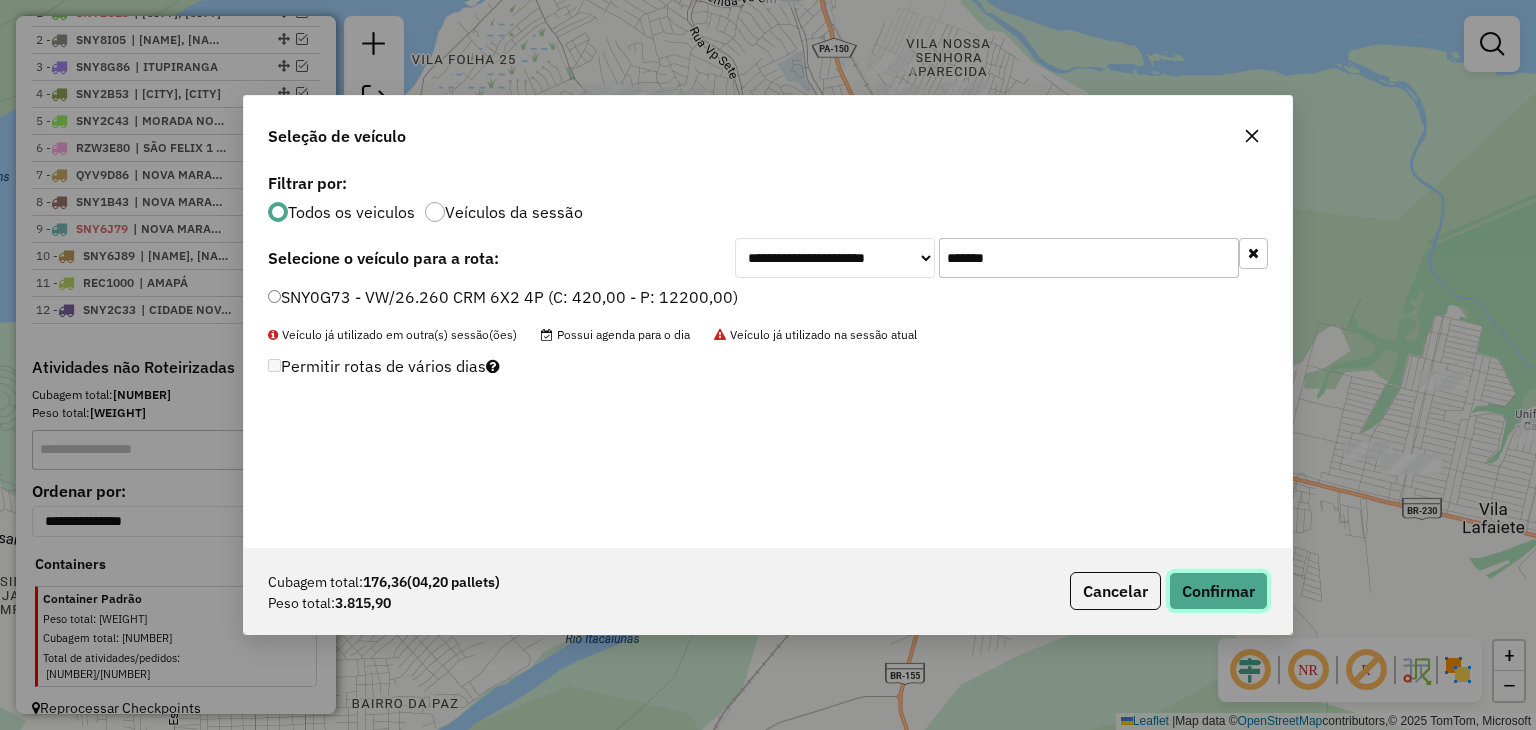 click on "Confirmar" 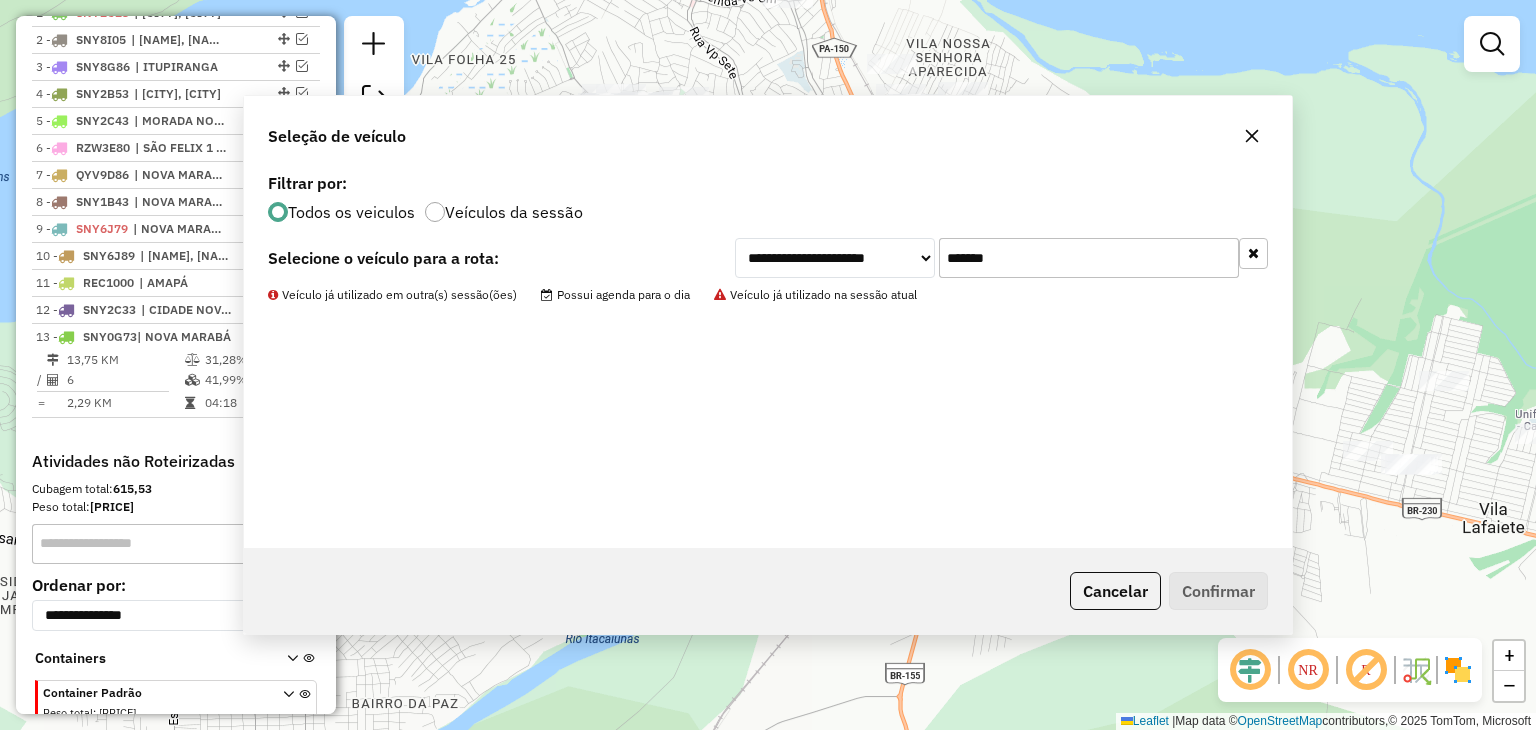 scroll, scrollTop: 902, scrollLeft: 0, axis: vertical 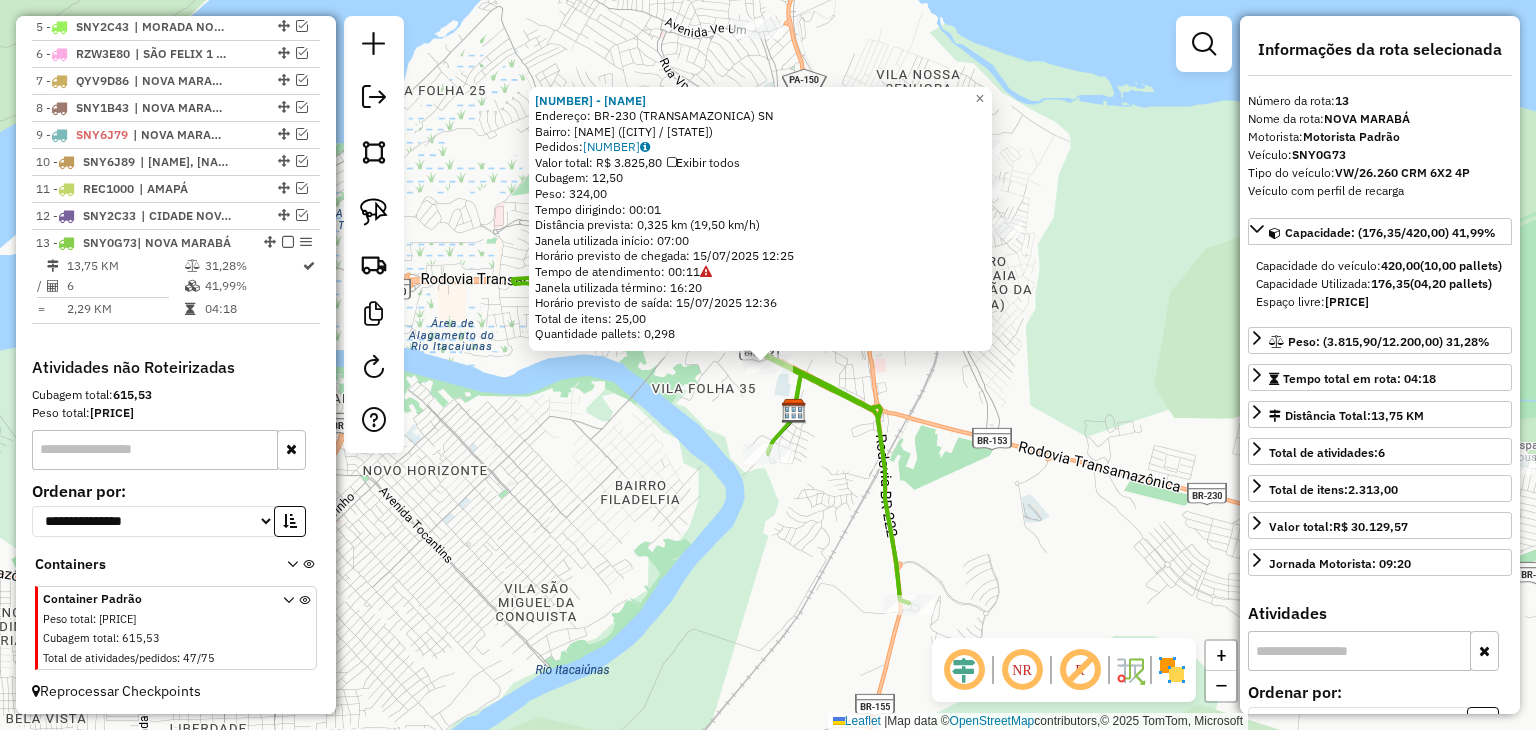 click on "6502 - MORAIS CONVENIENCIA  Endereço:  BR-230 (TRANSAMAZONICA) SN   Bairro: NOVA MARABA (MARABA / PA)   Pedidos:  14214482   Valor total: R$ 3.825,80   Exibir todos   Cubagem: 12,50  Peso: 324,00  Tempo dirigindo: 00:01   Distância prevista: 0,325 km (19,50 km/h)   Janela utilizada início: 07:00   Horário previsto de chegada: 15/07/2025 12:25   Tempo de atendimento: 00:11   Janela utilizada término: 16:20   Horário previsto de saída: 15/07/2025 12:36   Total de itens: 25,00   Quantidade pallets: 0,298  × Janela de atendimento Grade de atendimento Capacidade Transportadoras Veículos Cliente Pedidos  Rotas Selecione os dias de semana para filtrar as janelas de atendimento  Seg   Ter   Qua   Qui   Sex   Sáb   Dom  Informe o período da janela de atendimento: De: Até:  Filtrar exatamente a janela do cliente  Considerar janela de atendimento padrão  Selecione os dias de semana para filtrar as grades de atendimento  Seg   Ter   Qua   Qui   Sex   Sáb   Dom   Peso mínimo:   Peso máximo:  **** **** De:" 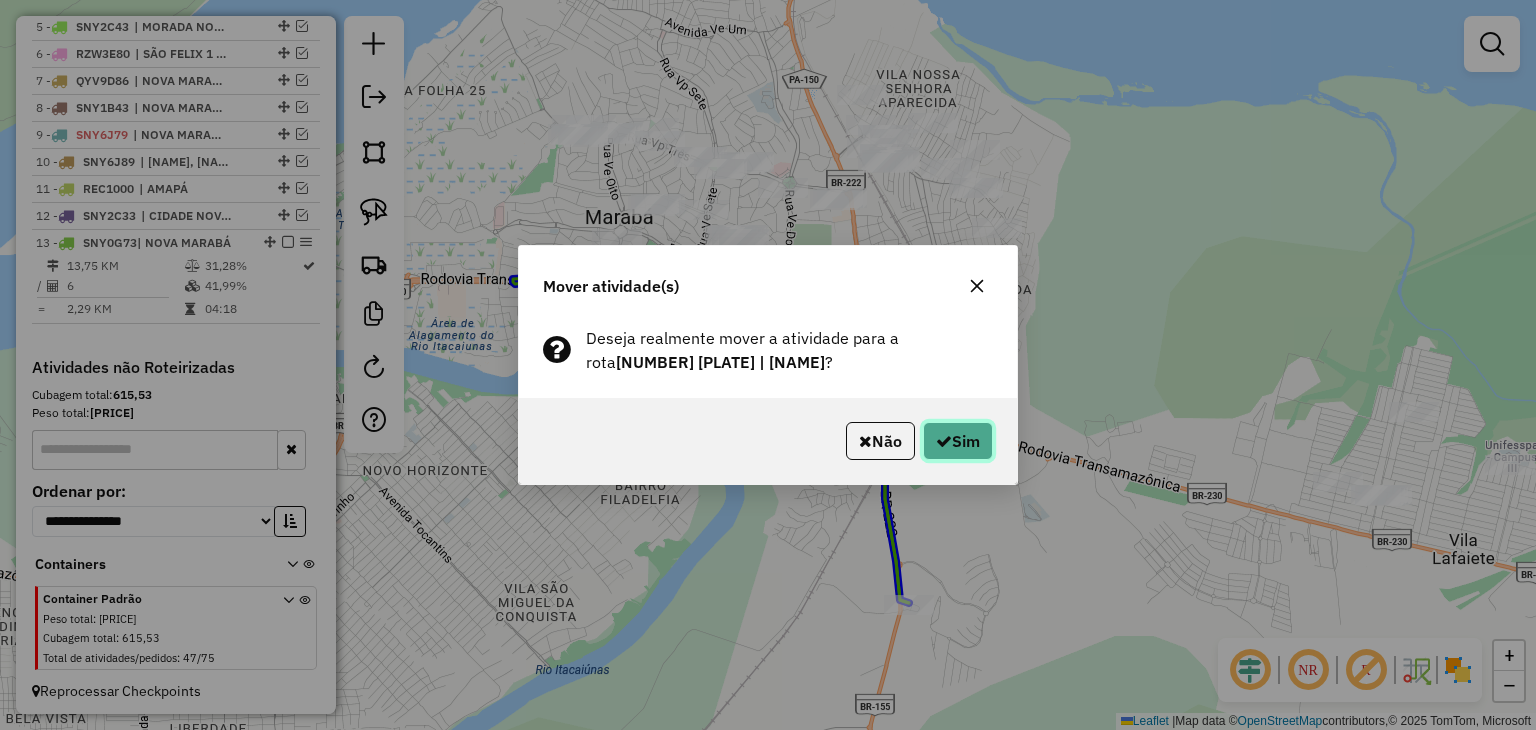 click on "Sim" 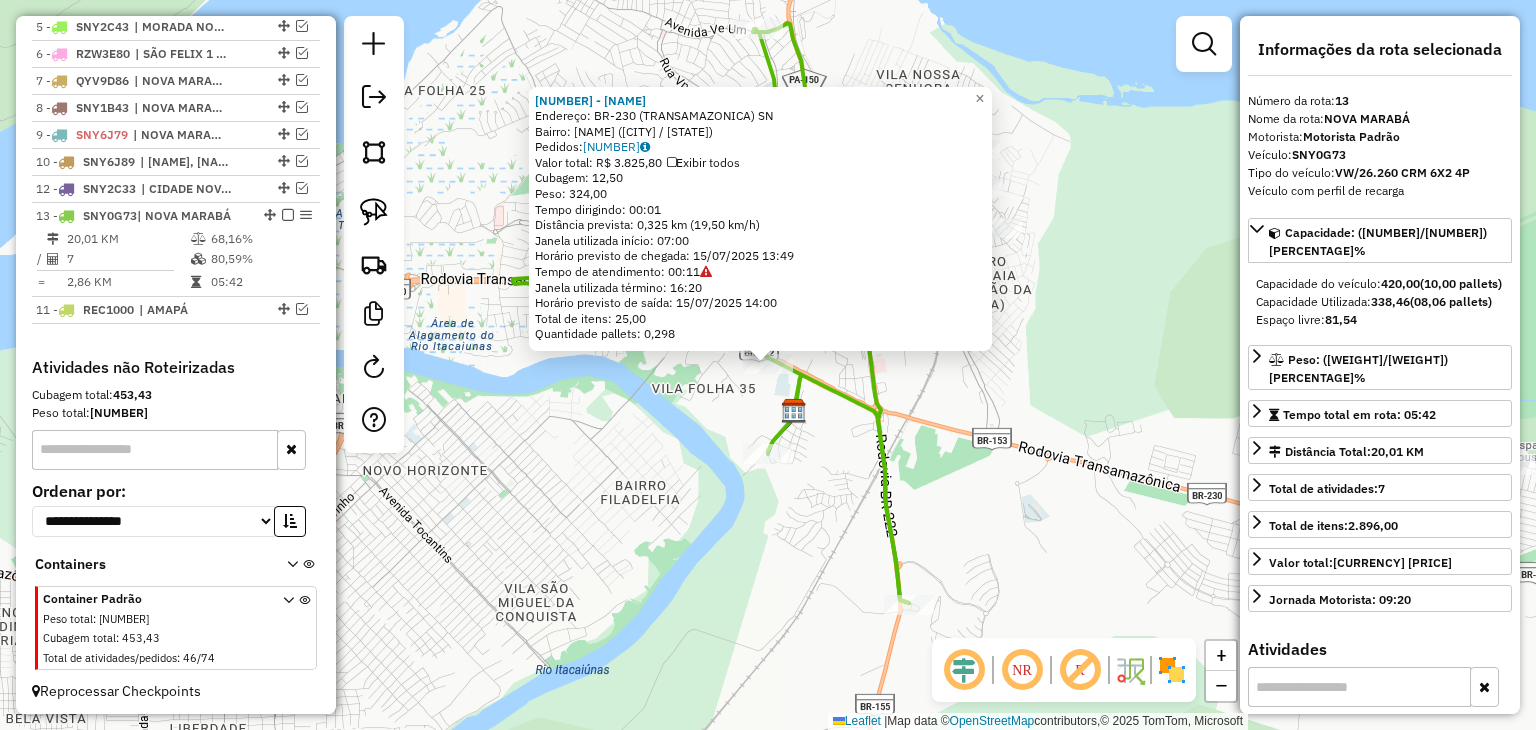 drag, startPoint x: 278, startPoint y: 187, endPoint x: 300, endPoint y: 321, distance: 135.79396 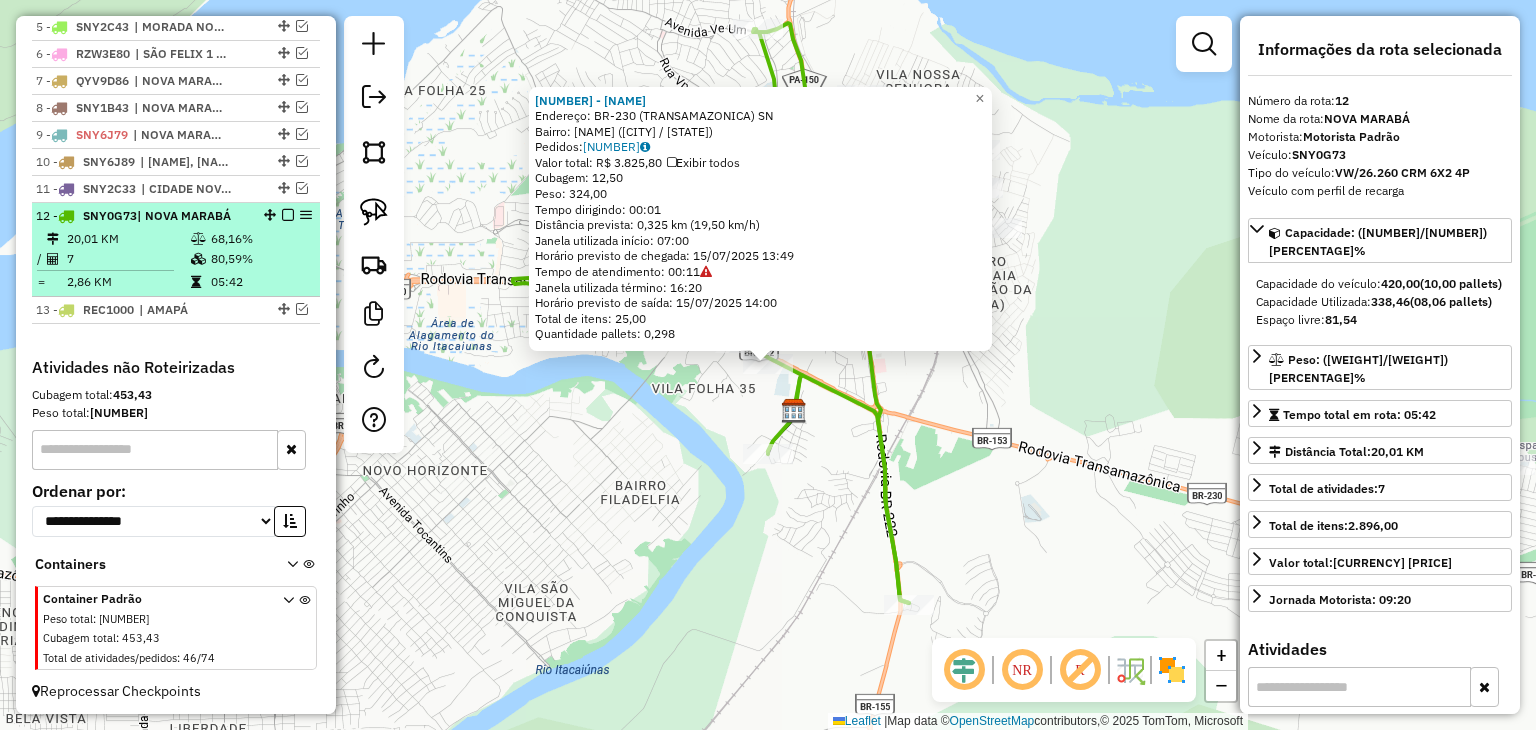 click at bounding box center [288, 215] 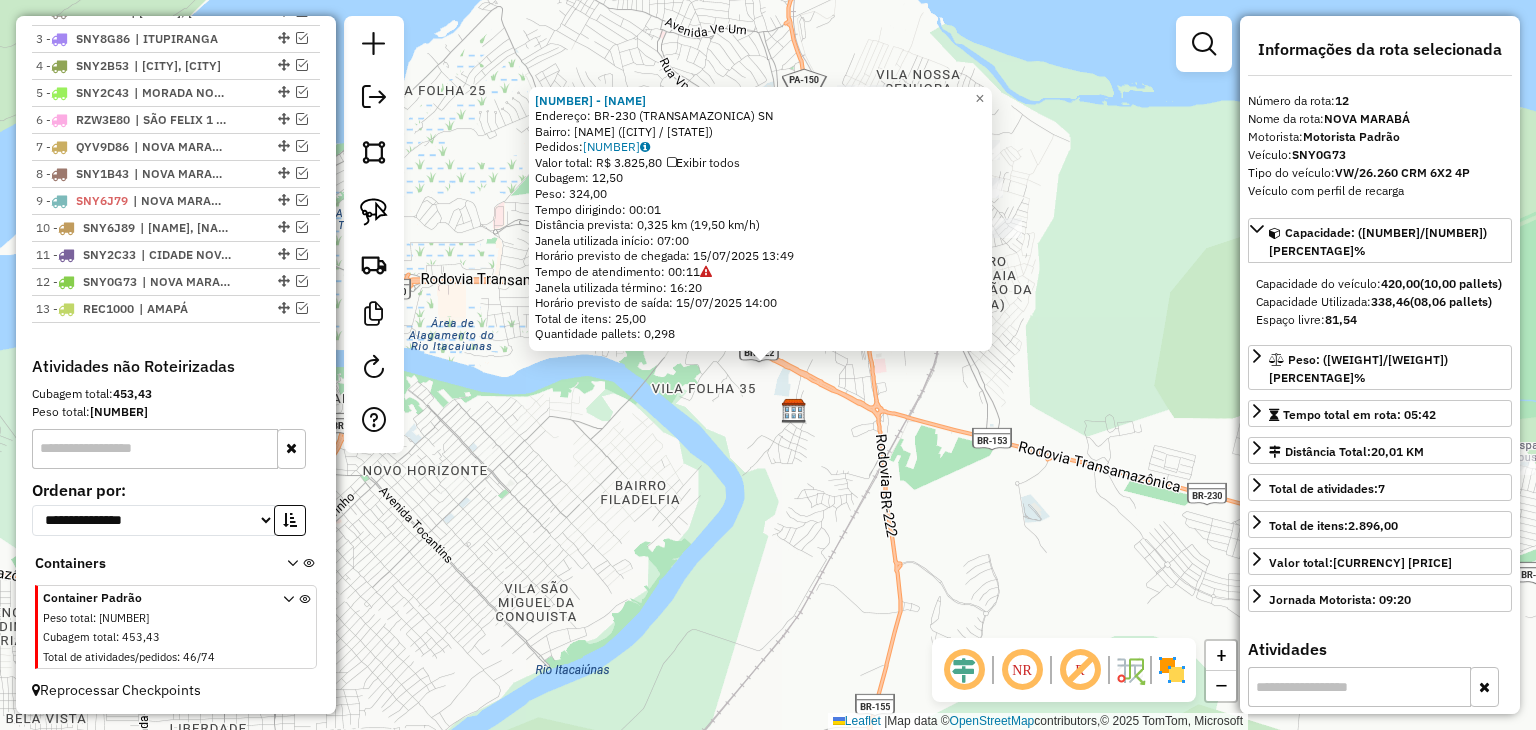 click on "6502 - MORAIS CONVENIENCIA  Endereço:  BR-230 (TRANSAMAZONICA) SN   Bairro: NOVA MARABA (MARABA / PA)   Pedidos:  14214482   Valor total: R$ 3.825,80   Exibir todos   Cubagem: 12,50  Peso: 324,00  Tempo dirigindo: 00:01   Distância prevista: 0,325 km (19,50 km/h)   Janela utilizada início: 07:00   Horário previsto de chegada: 15/07/2025 13:49   Tempo de atendimento: 00:11   Janela utilizada término: 16:20   Horário previsto de saída: 15/07/2025 14:00   Total de itens: 25,00   Quantidade pallets: 0,298  × Janela de atendimento Grade de atendimento Capacidade Transportadoras Veículos Cliente Pedidos  Rotas Selecione os dias de semana para filtrar as janelas de atendimento  Seg   Ter   Qua   Qui   Sex   Sáb   Dom  Informe o período da janela de atendimento: De: Até:  Filtrar exatamente a janela do cliente  Considerar janela de atendimento padrão  Selecione os dias de semana para filtrar as grades de atendimento  Seg   Ter   Qua   Qui   Sex   Sáb   Dom   Peso mínimo:   Peso máximo:  **** **** De:" 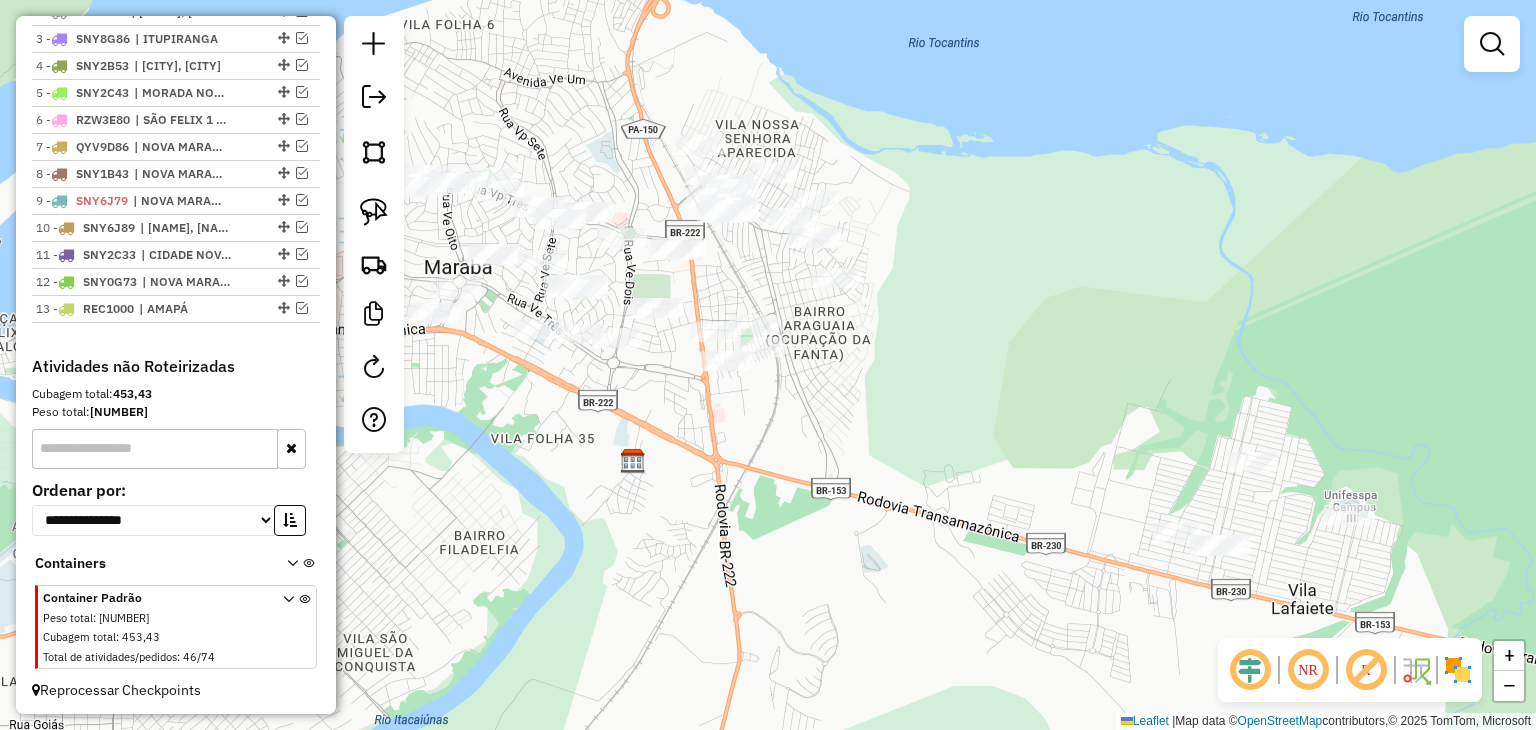 drag, startPoint x: 733, startPoint y: 438, endPoint x: 561, endPoint y: 490, distance: 179.68861 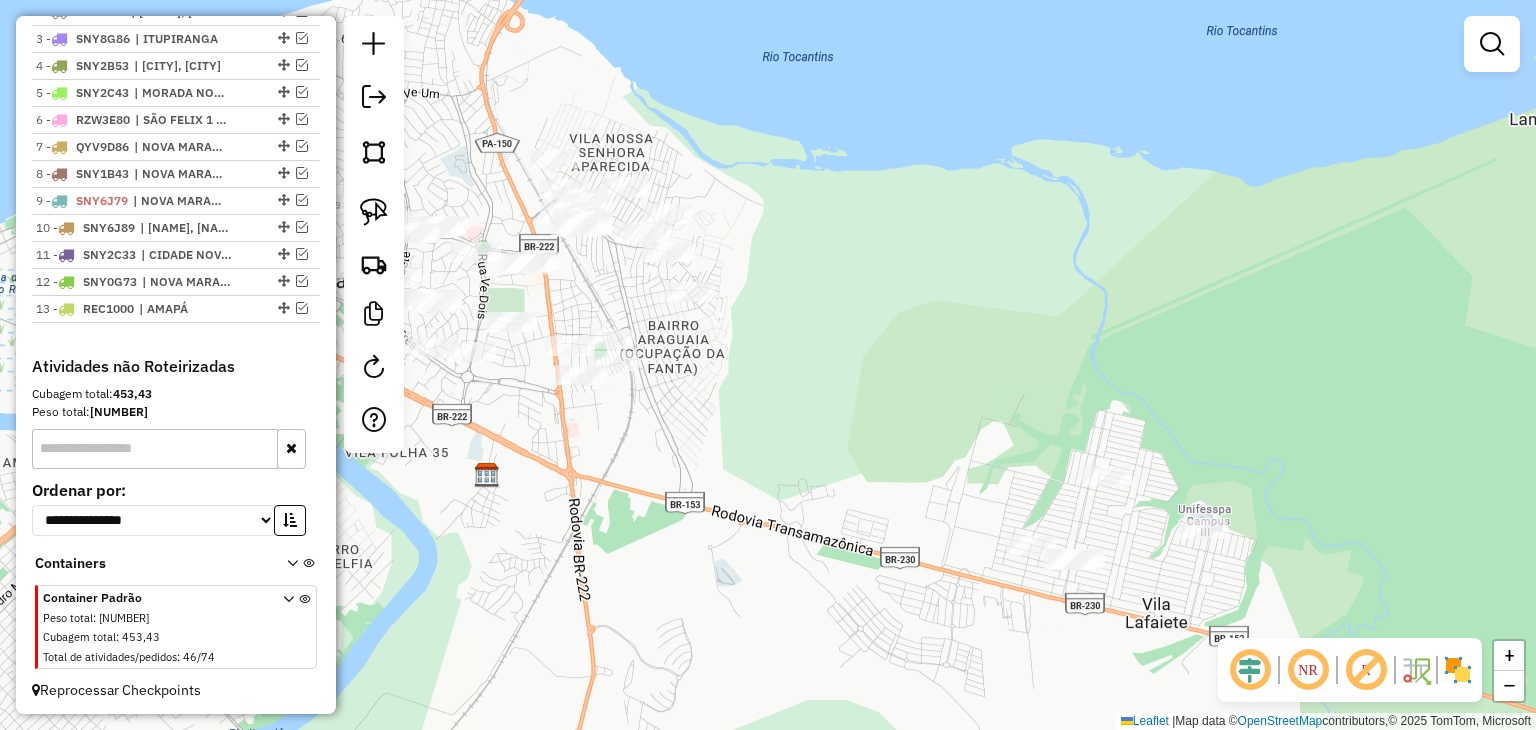 drag, startPoint x: 824, startPoint y: 406, endPoint x: 689, endPoint y: 418, distance: 135.53229 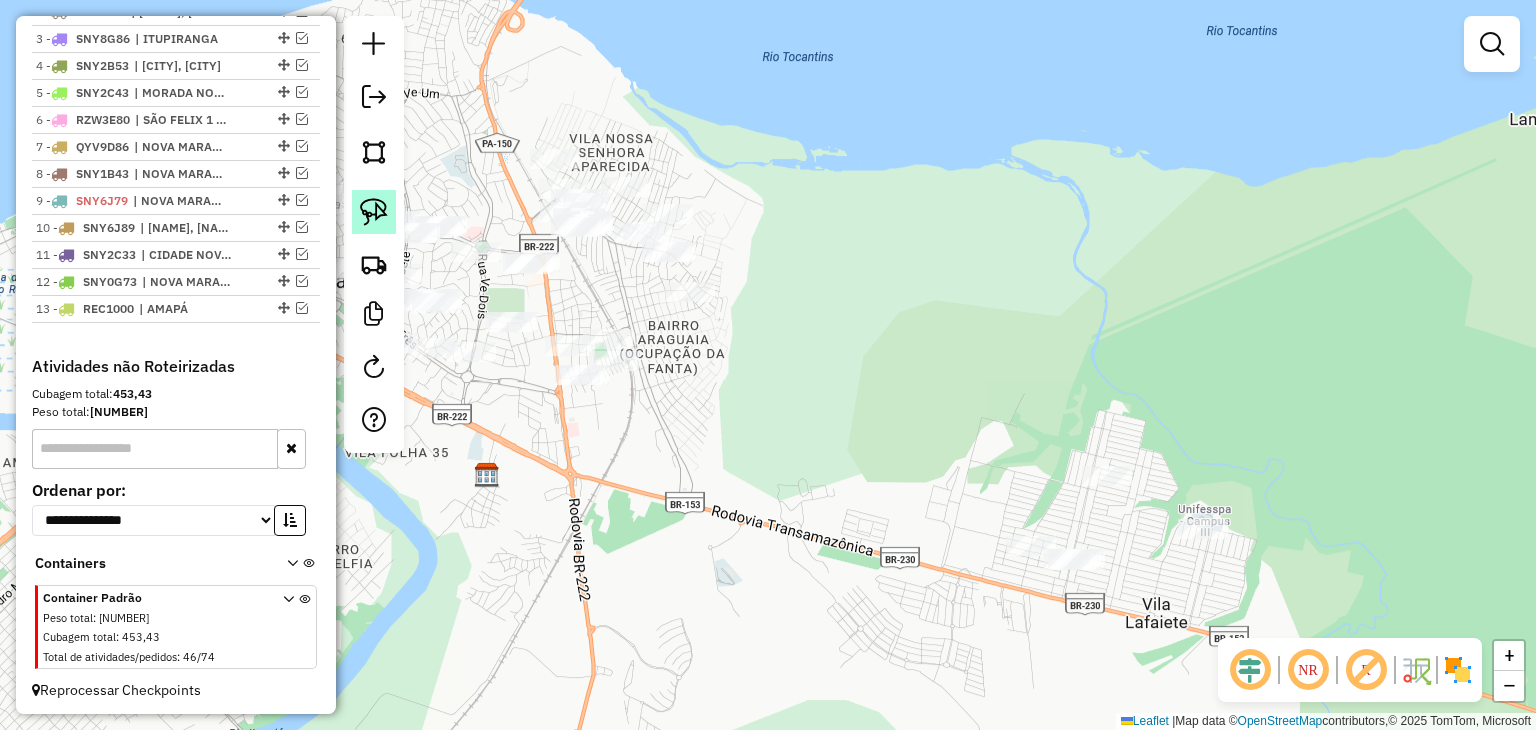 click 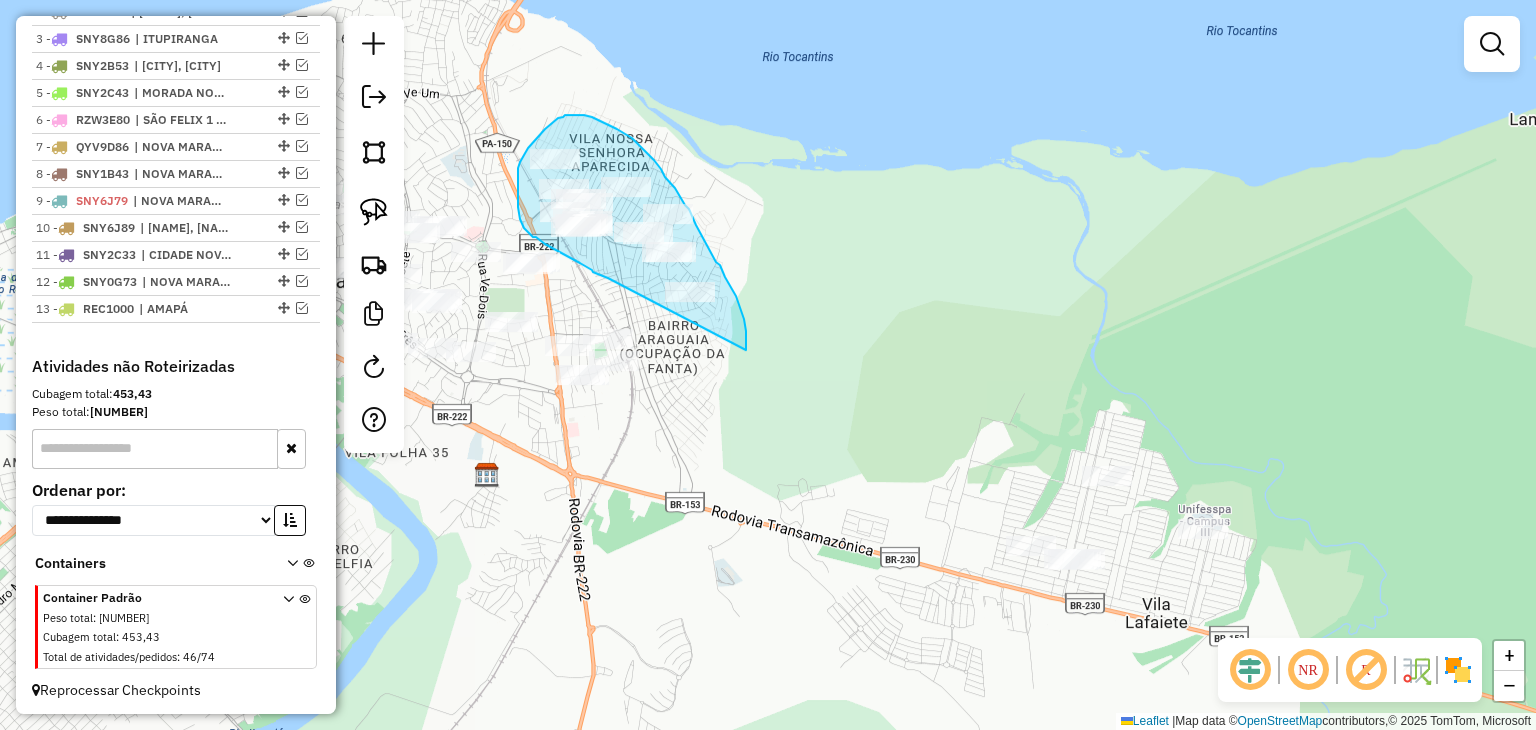 drag, startPoint x: 608, startPoint y: 278, endPoint x: 746, endPoint y: 350, distance: 155.65346 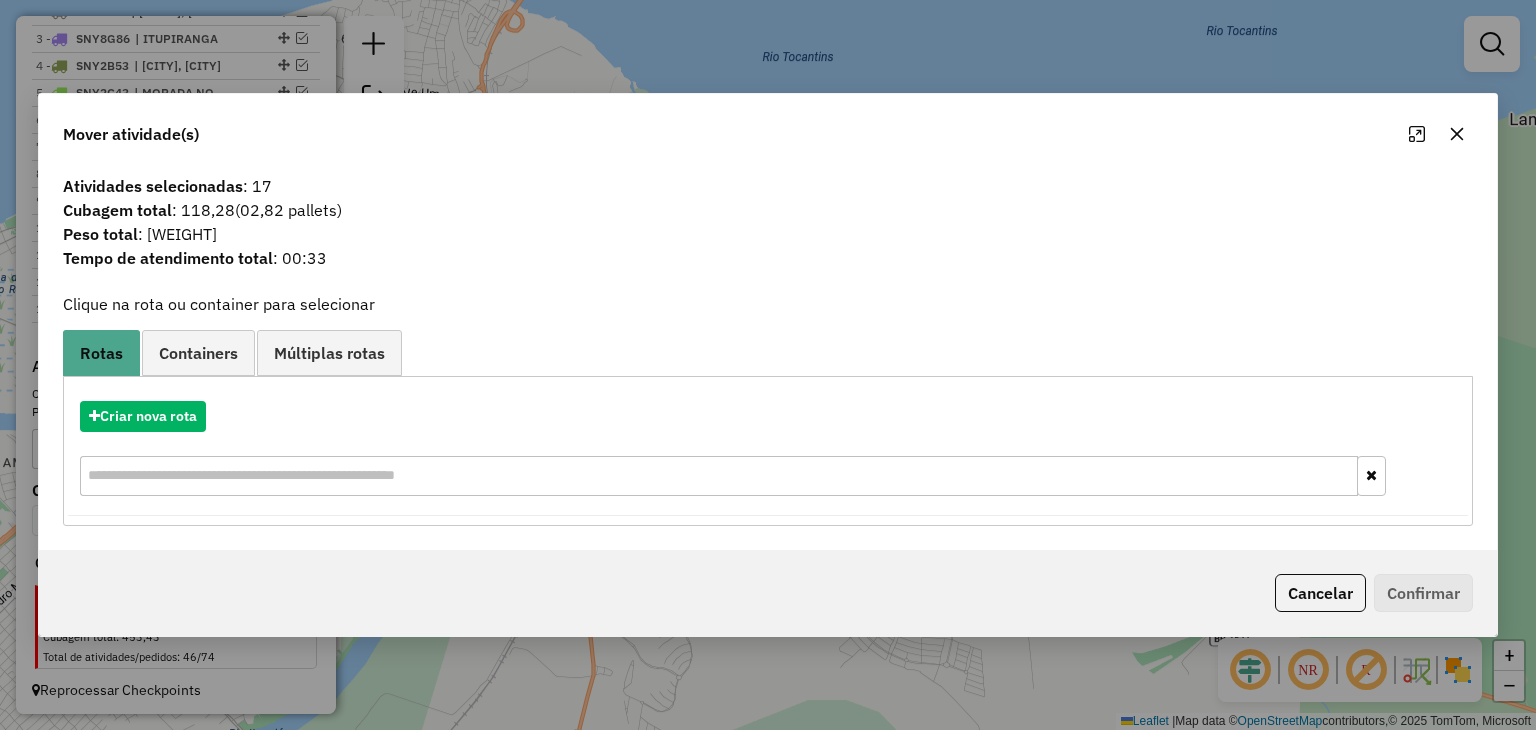 click 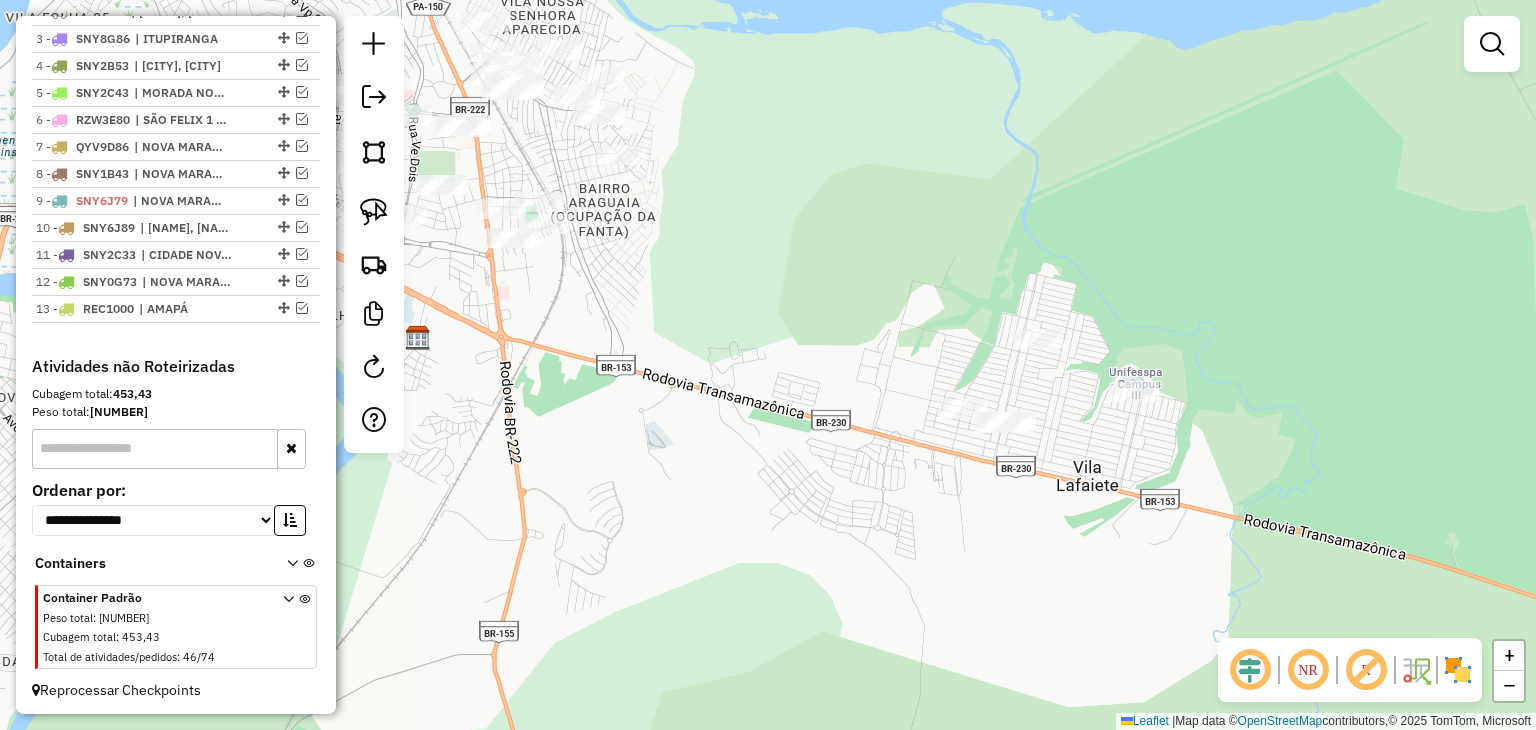 drag, startPoint x: 832, startPoint y: 501, endPoint x: 761, endPoint y: 363, distance: 155.19342 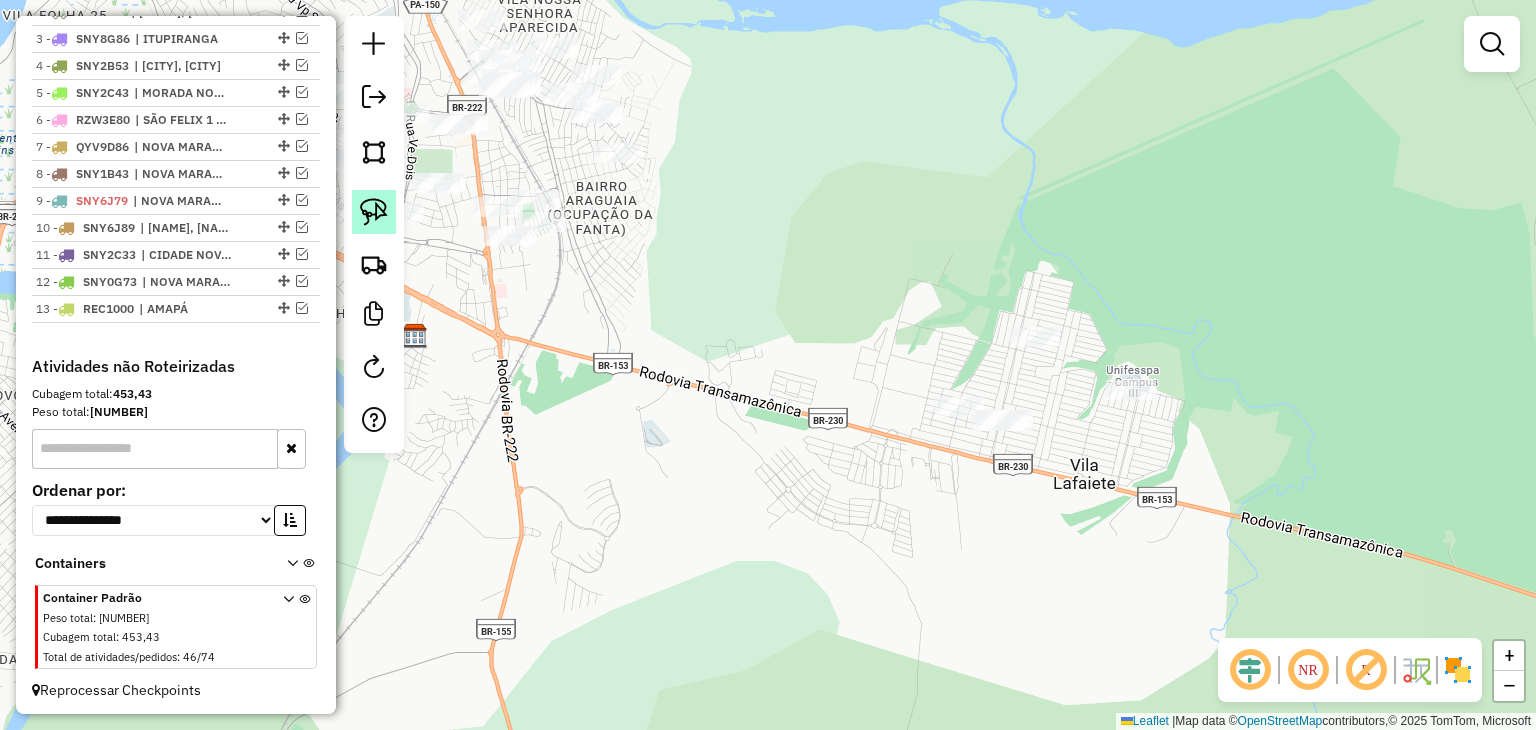 click 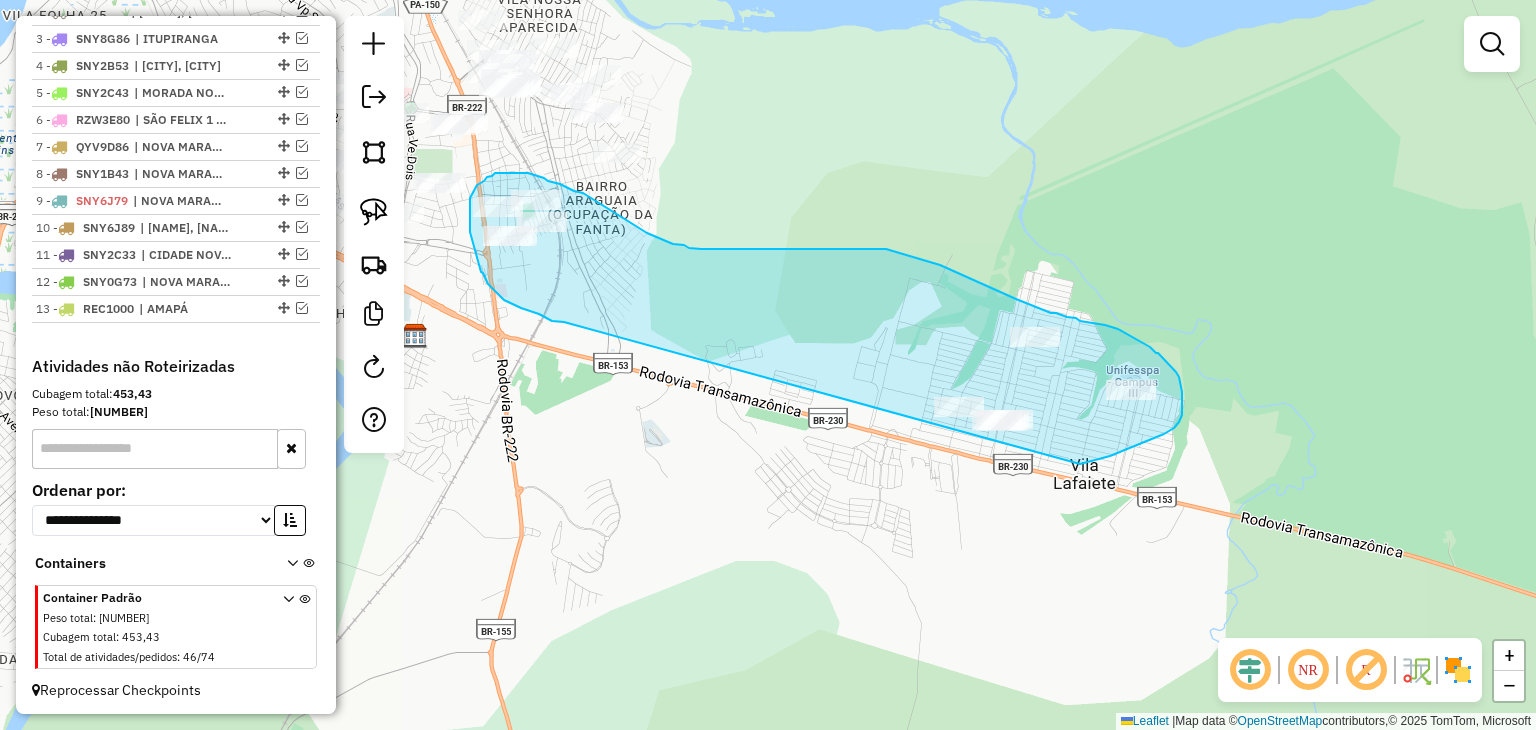 drag, startPoint x: 564, startPoint y: 322, endPoint x: 1016, endPoint y: 466, distance: 474.38382 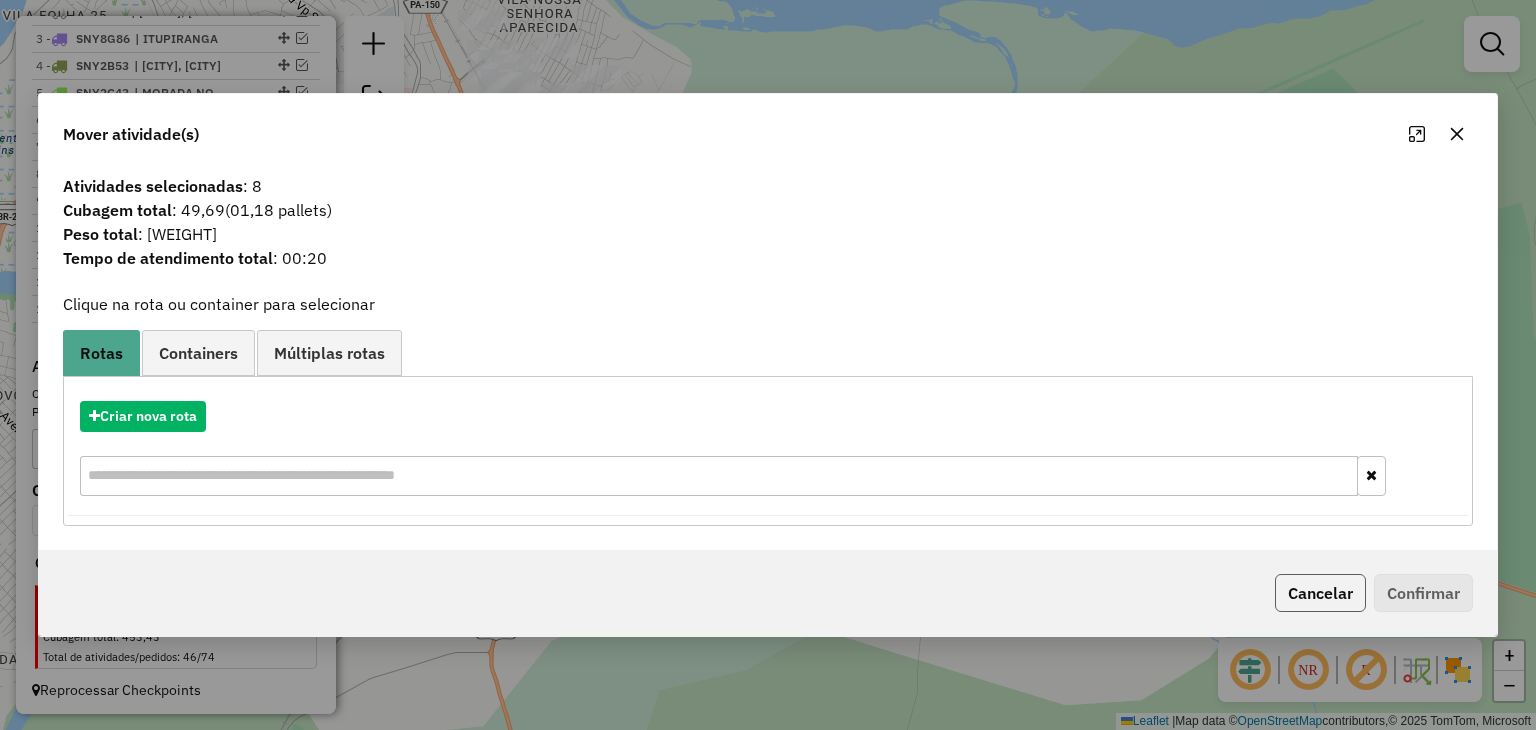 click on "Cancelar" 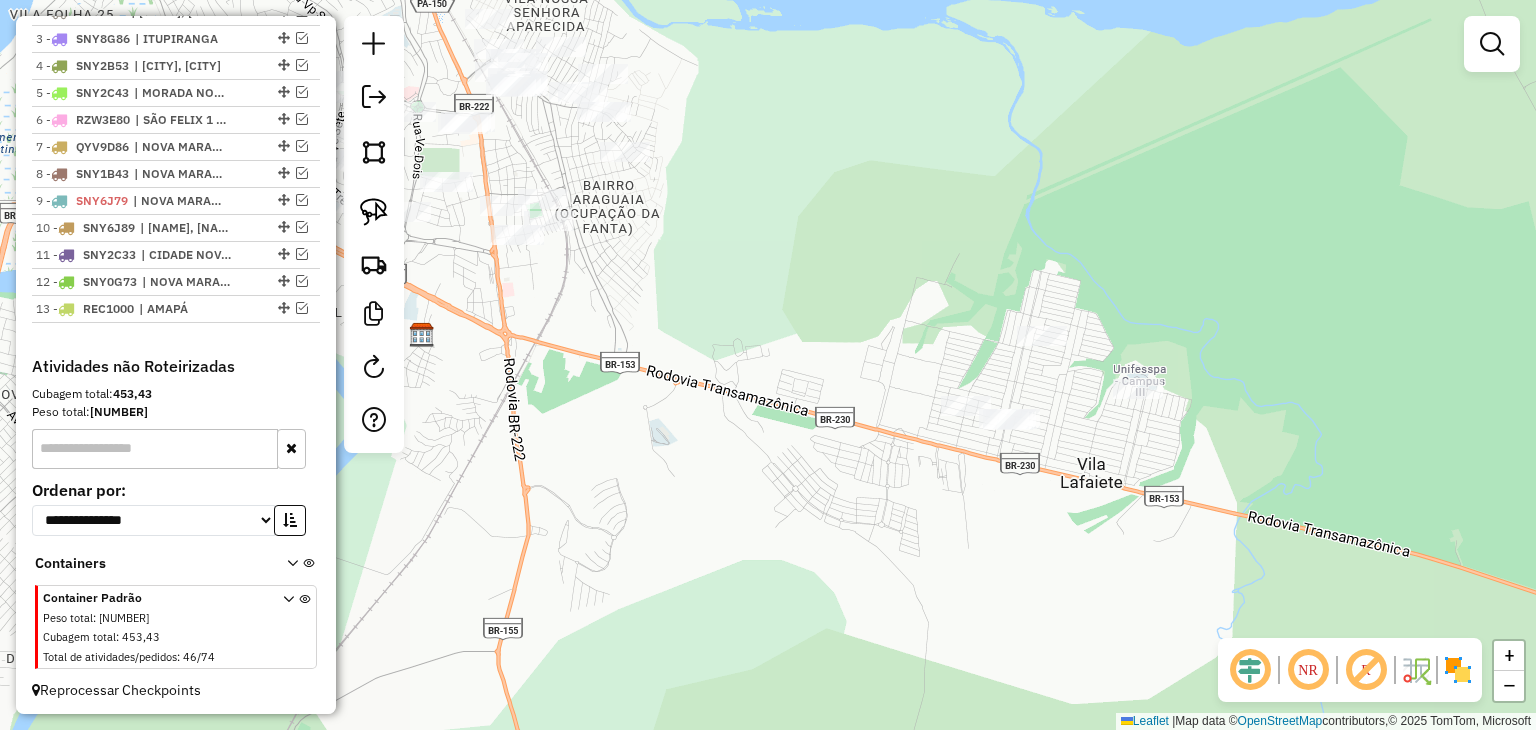 drag, startPoint x: 690, startPoint y: 473, endPoint x: 848, endPoint y: 525, distance: 166.337 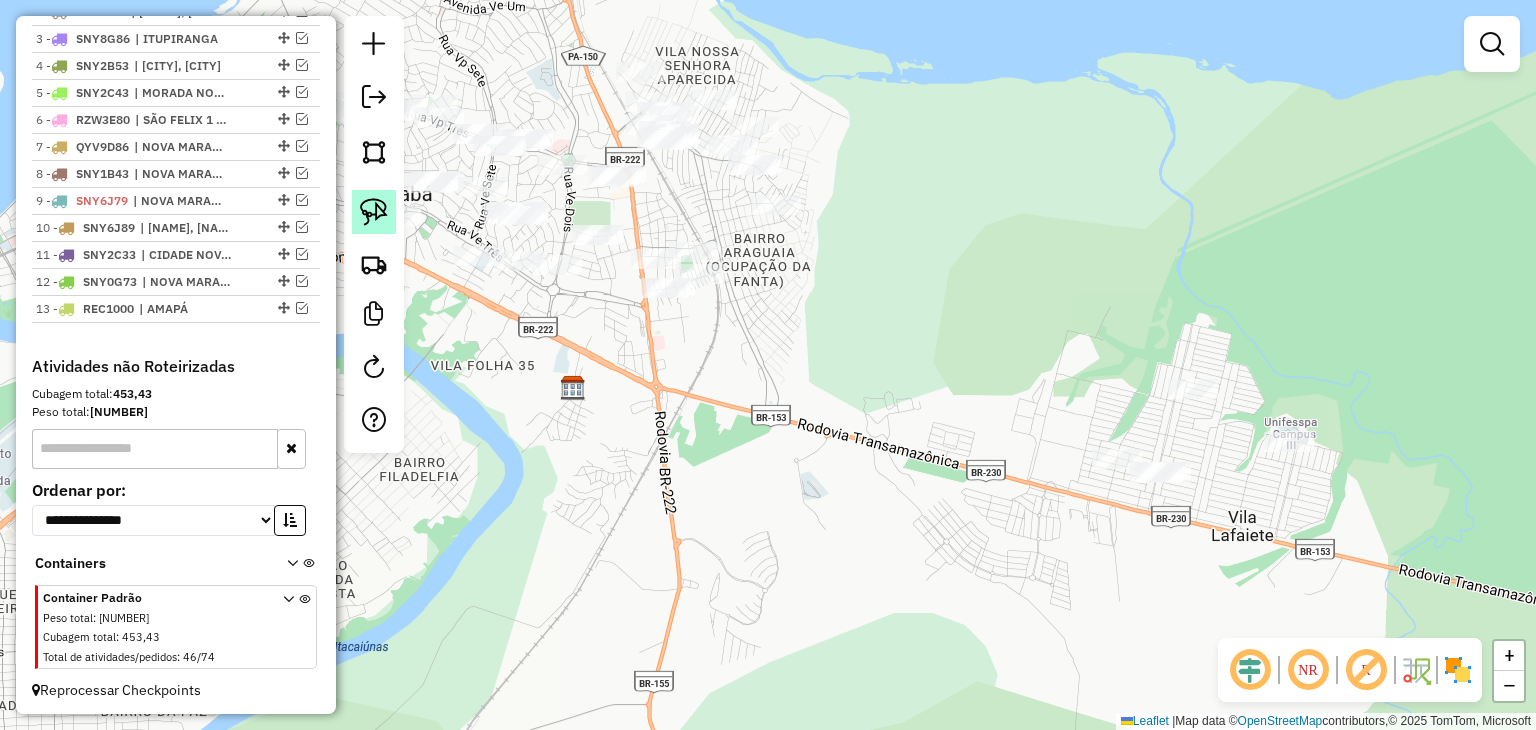 click 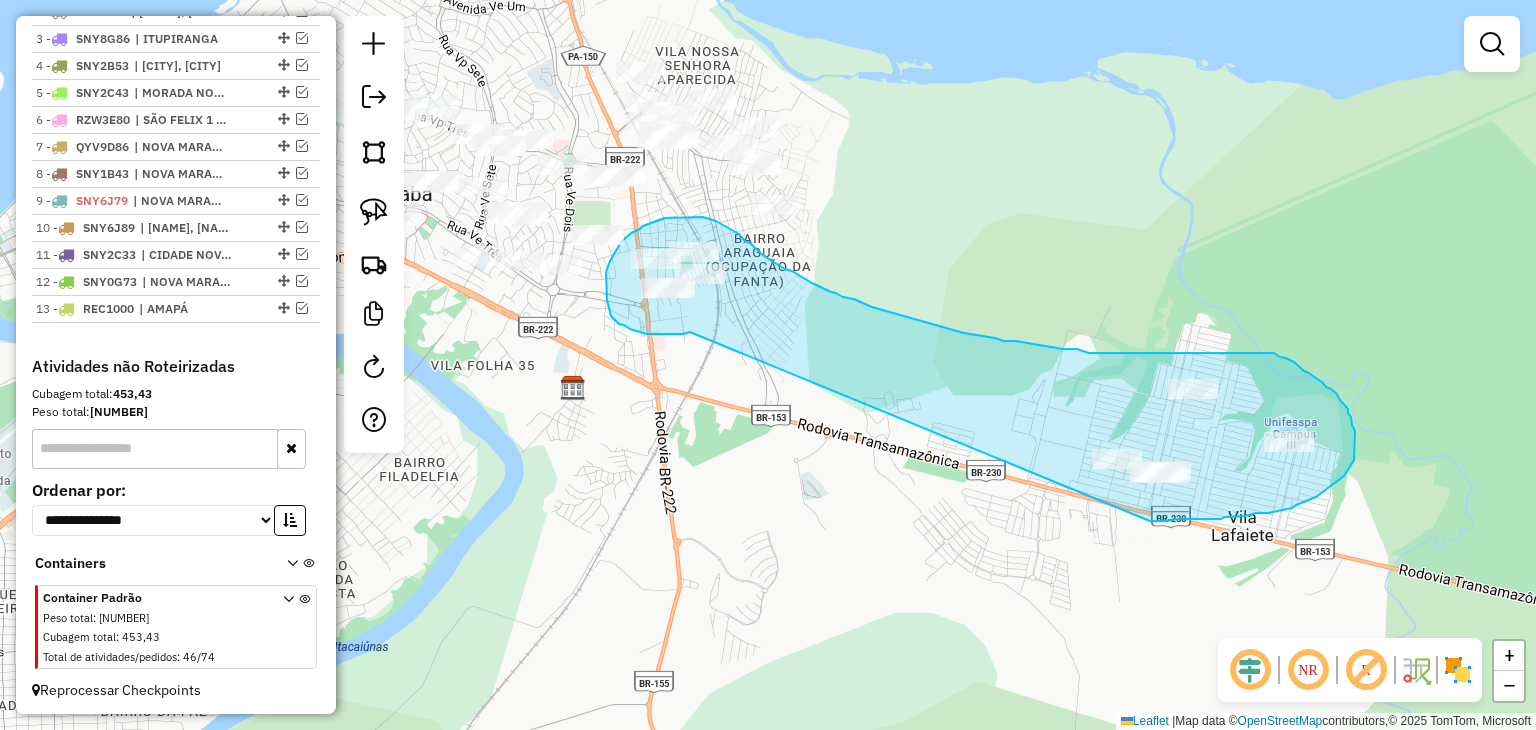 drag, startPoint x: 690, startPoint y: 332, endPoint x: 1138, endPoint y: 523, distance: 487.01642 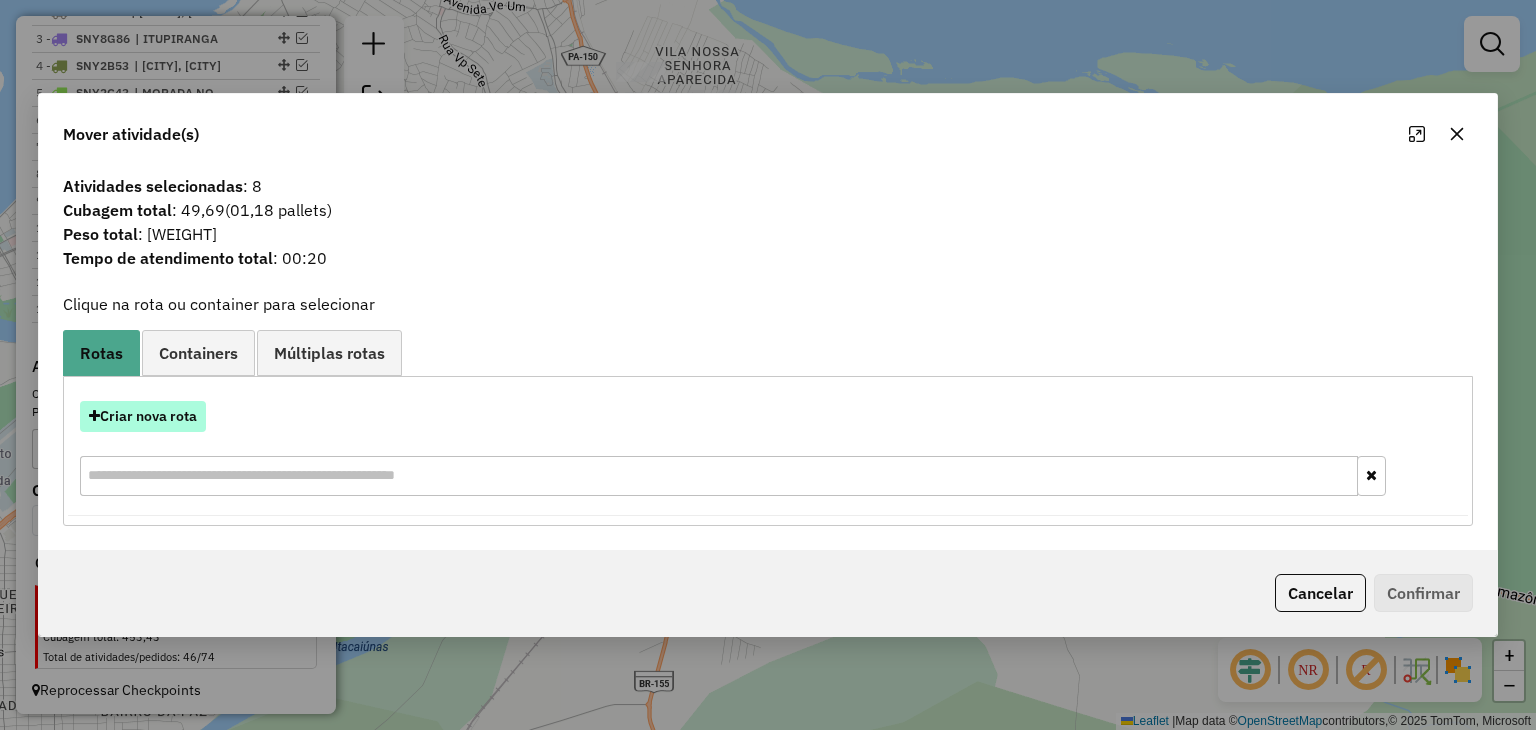 click on "Criar nova rota" at bounding box center [143, 416] 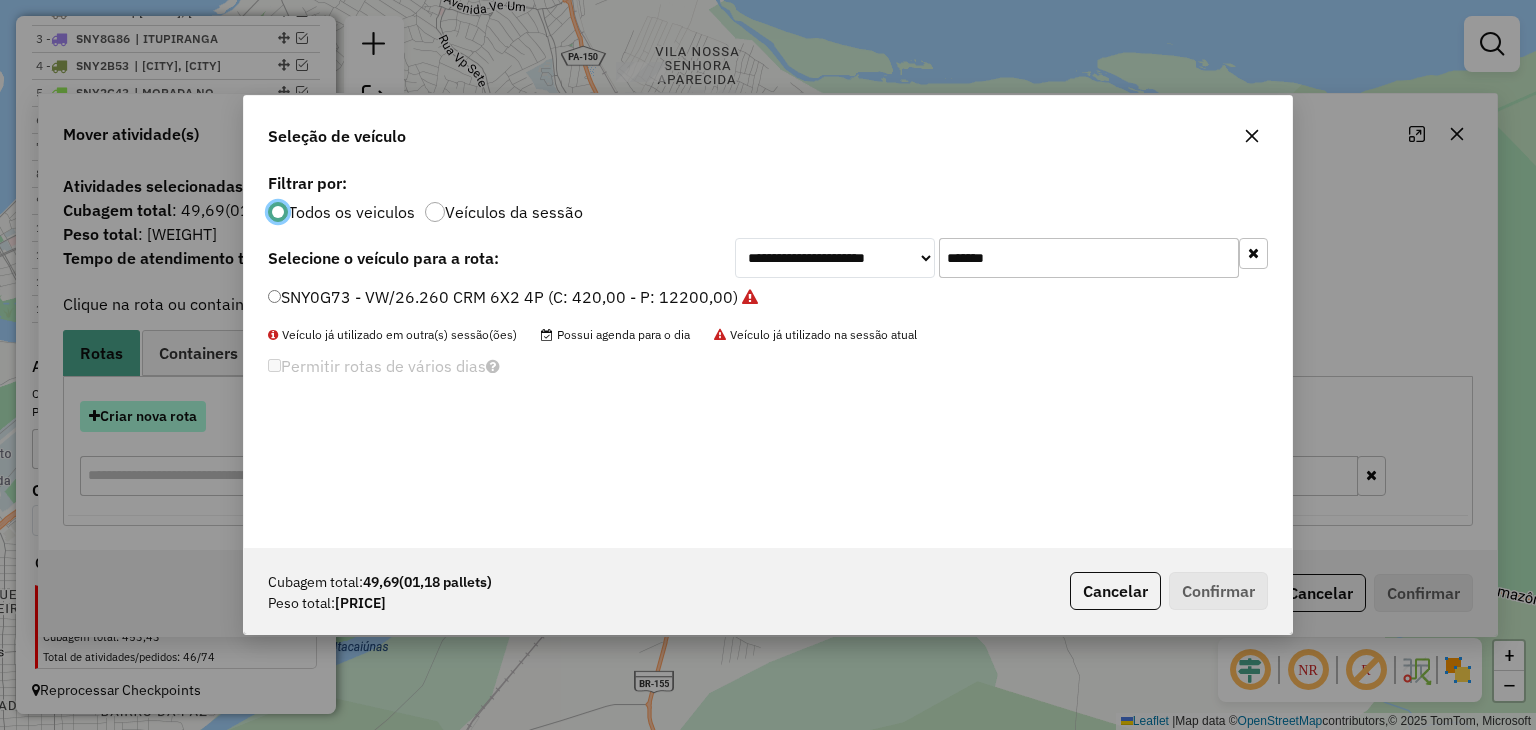 scroll, scrollTop: 10, scrollLeft: 6, axis: both 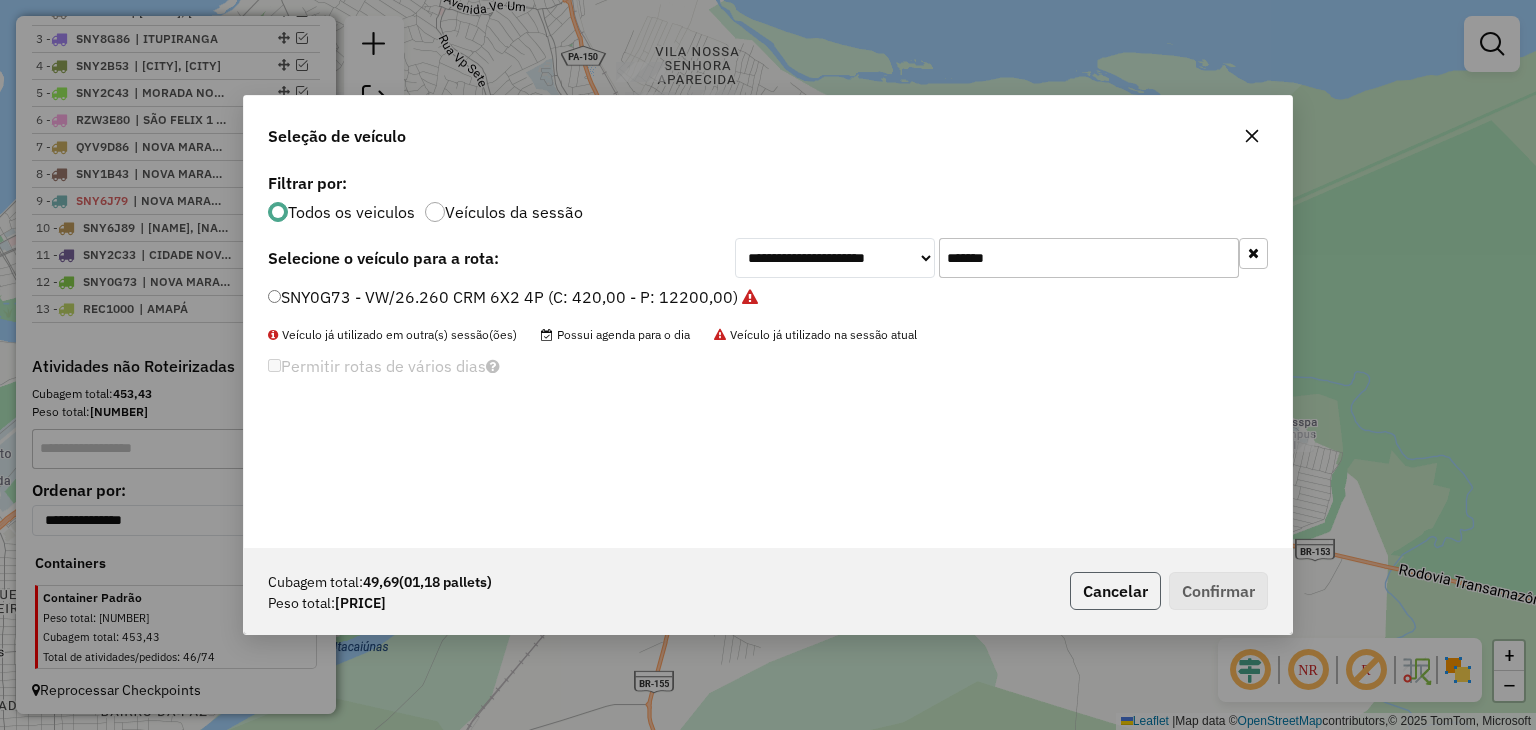 click on "Cancelar" 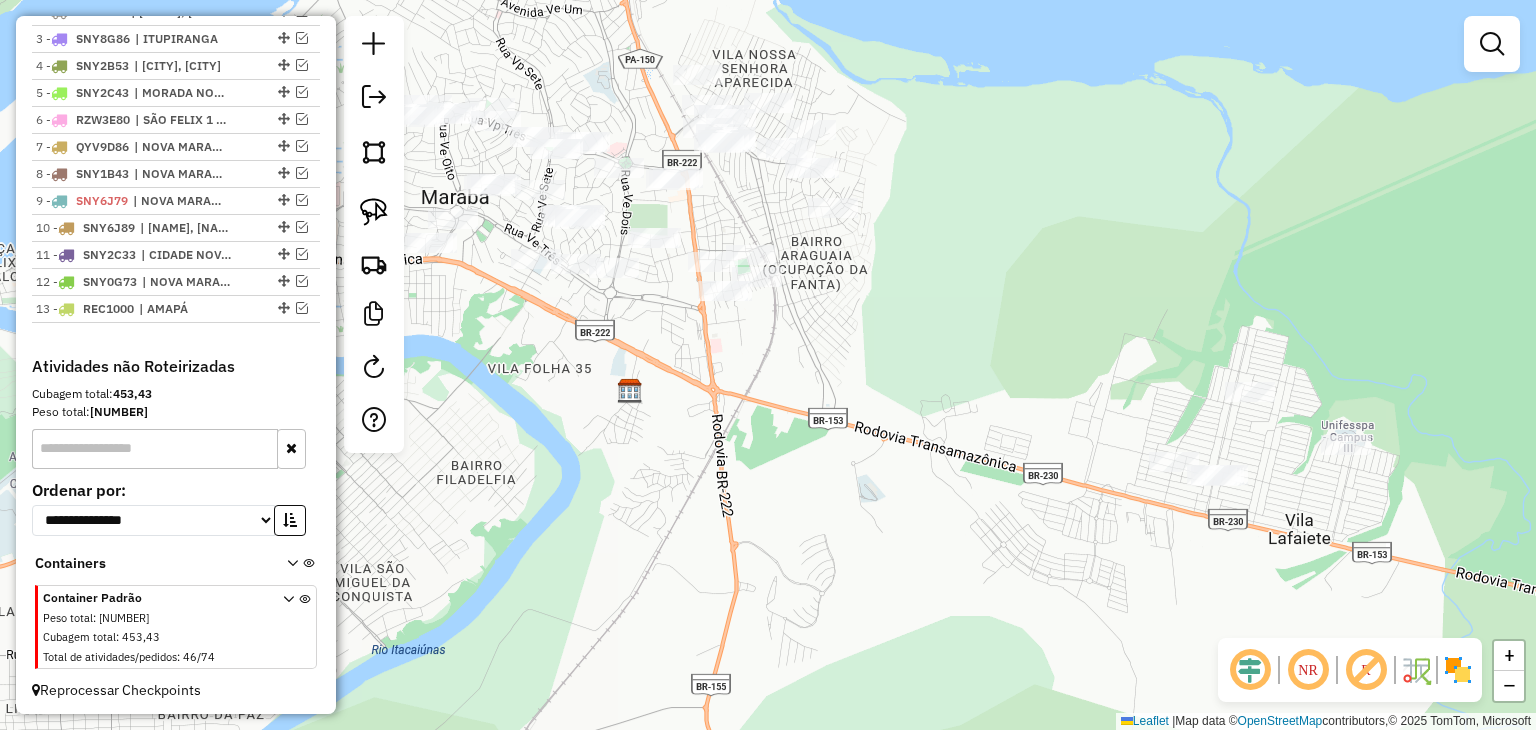 drag, startPoint x: 829, startPoint y: 241, endPoint x: 886, endPoint y: 244, distance: 57.07889 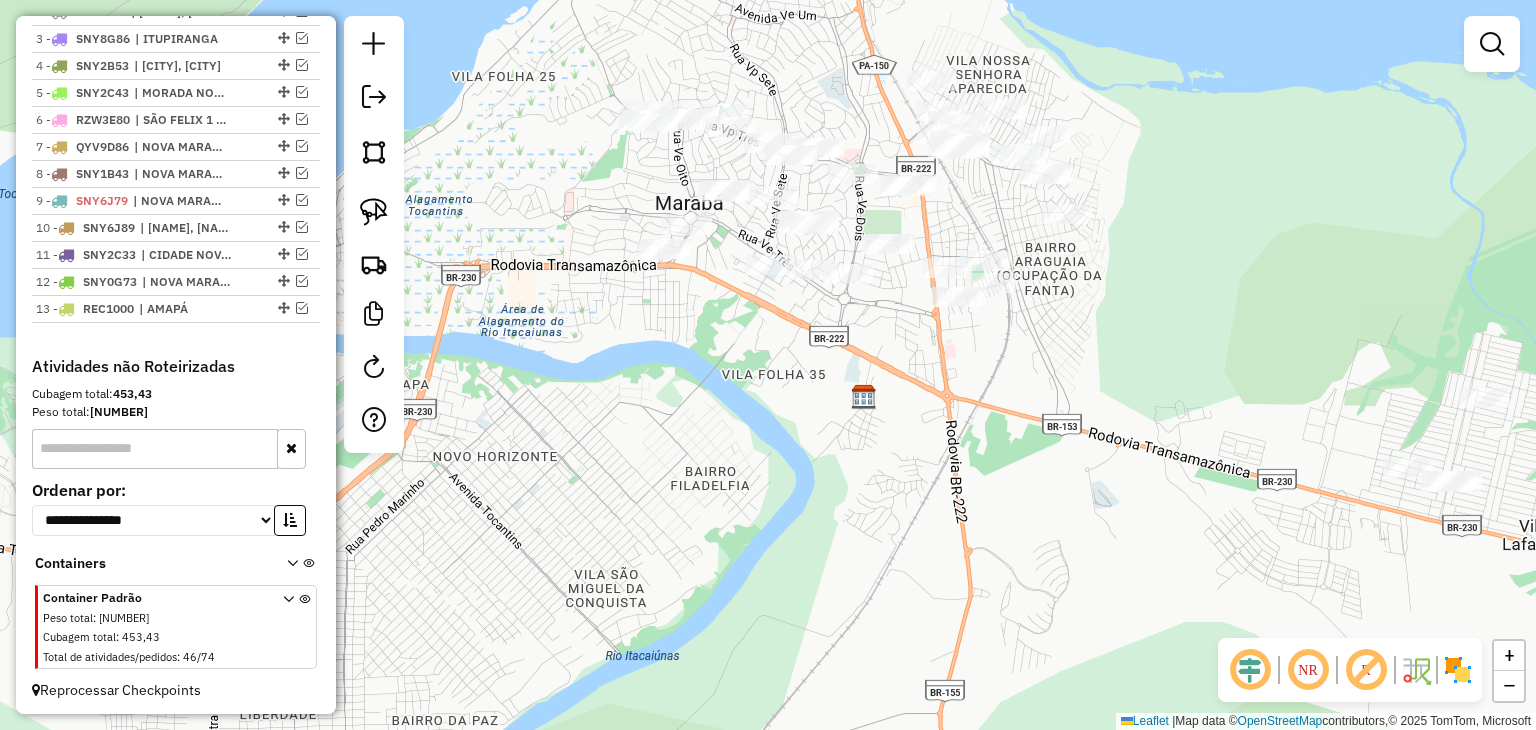 drag, startPoint x: 436, startPoint y: 176, endPoint x: 670, endPoint y: 182, distance: 234.0769 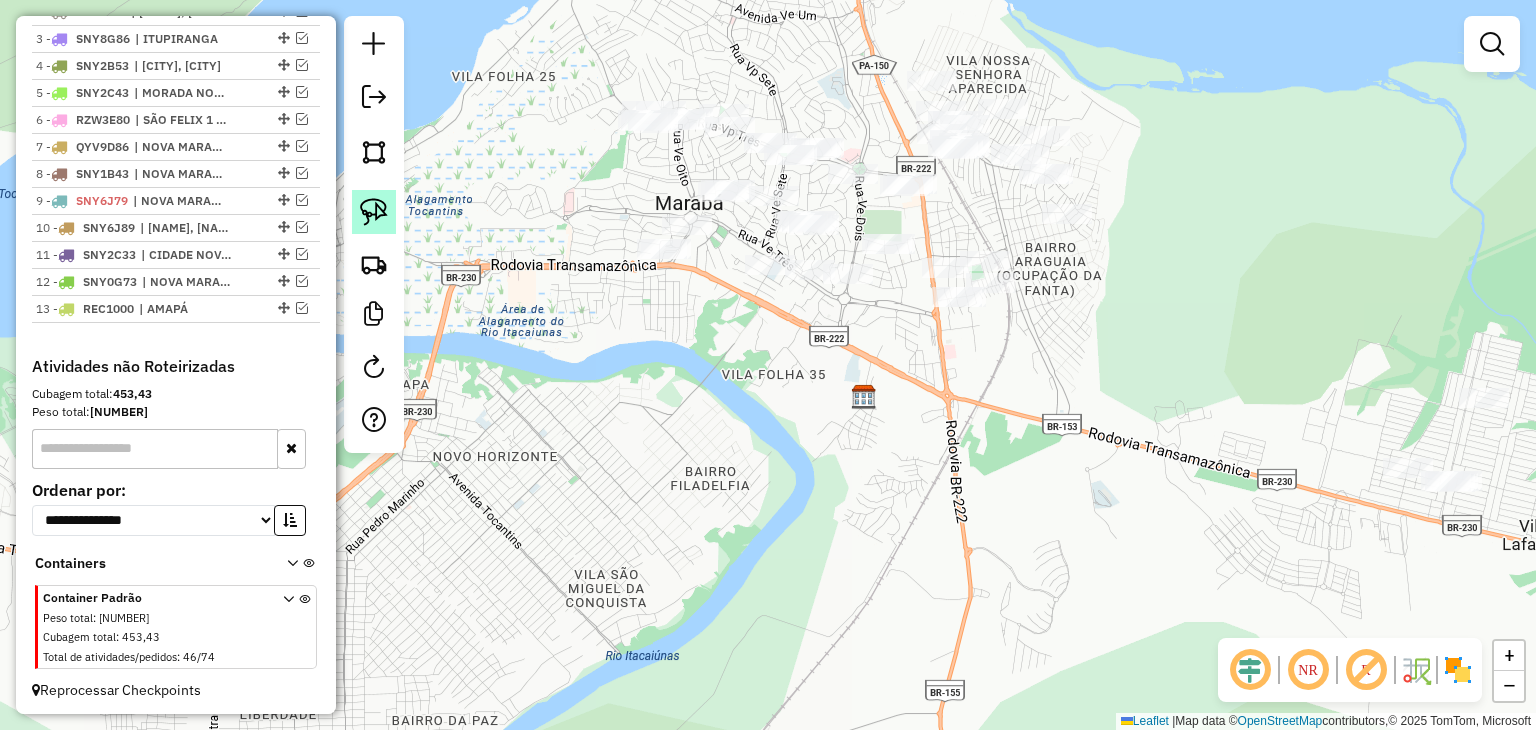 click 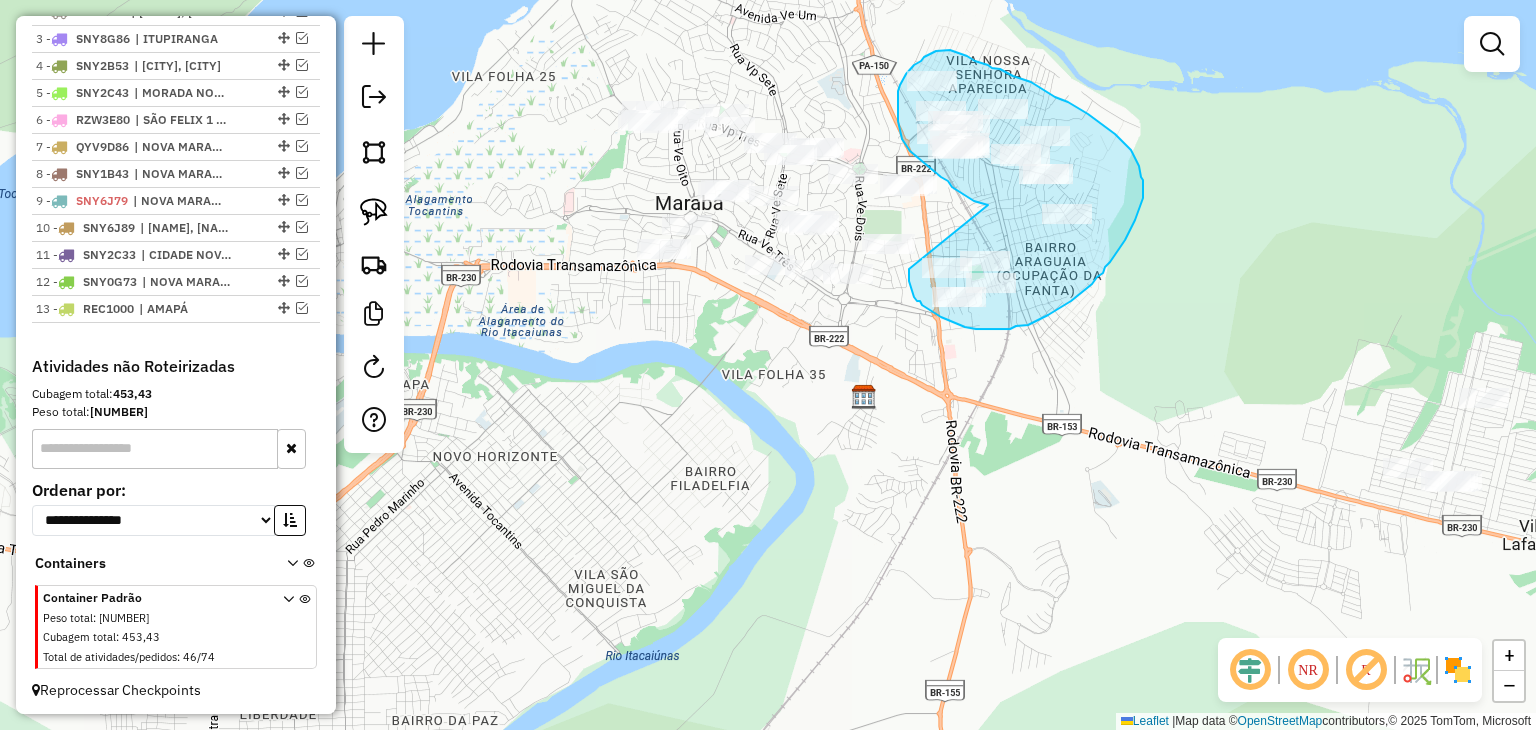 drag, startPoint x: 988, startPoint y: 205, endPoint x: 910, endPoint y: 261, distance: 96.02083 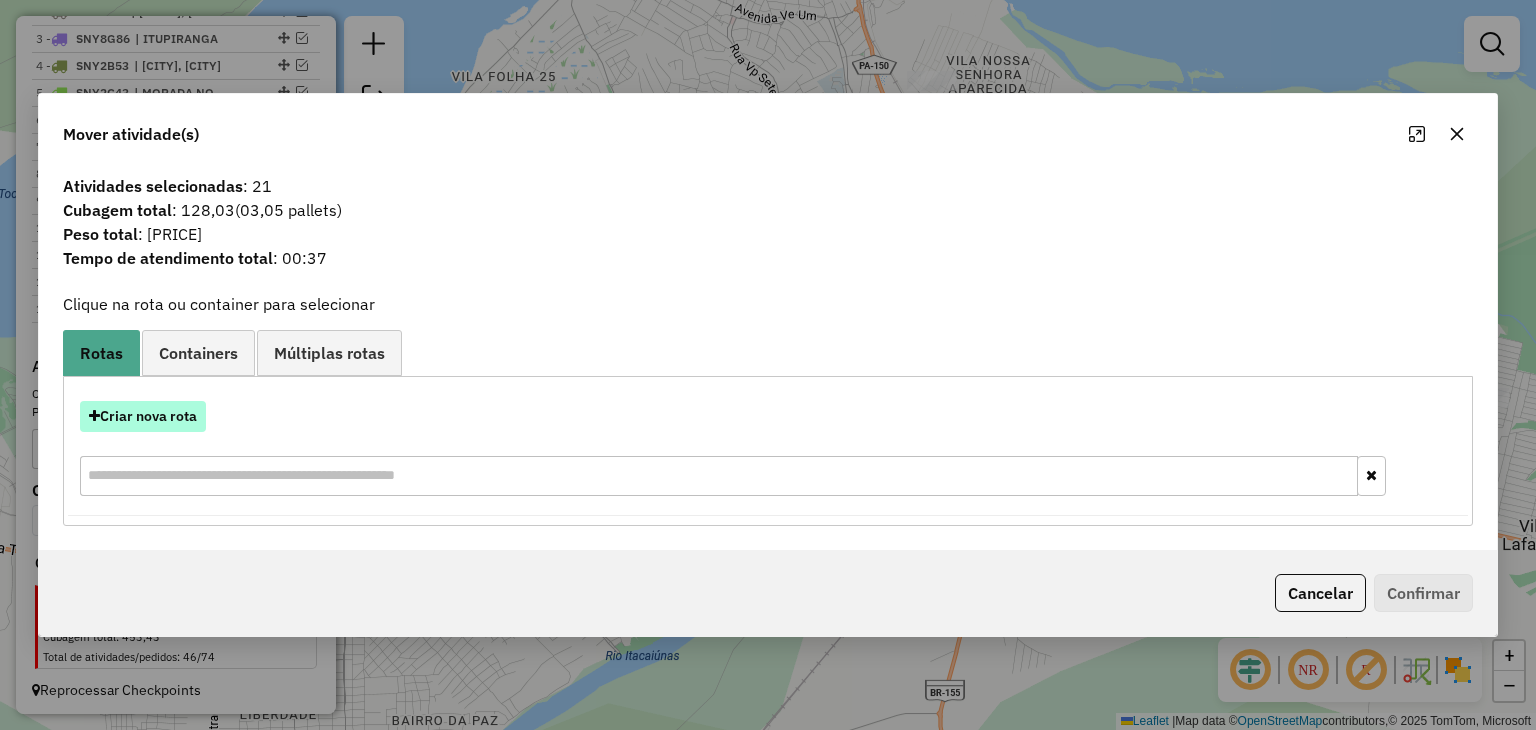 click on "Criar nova rota" at bounding box center [143, 416] 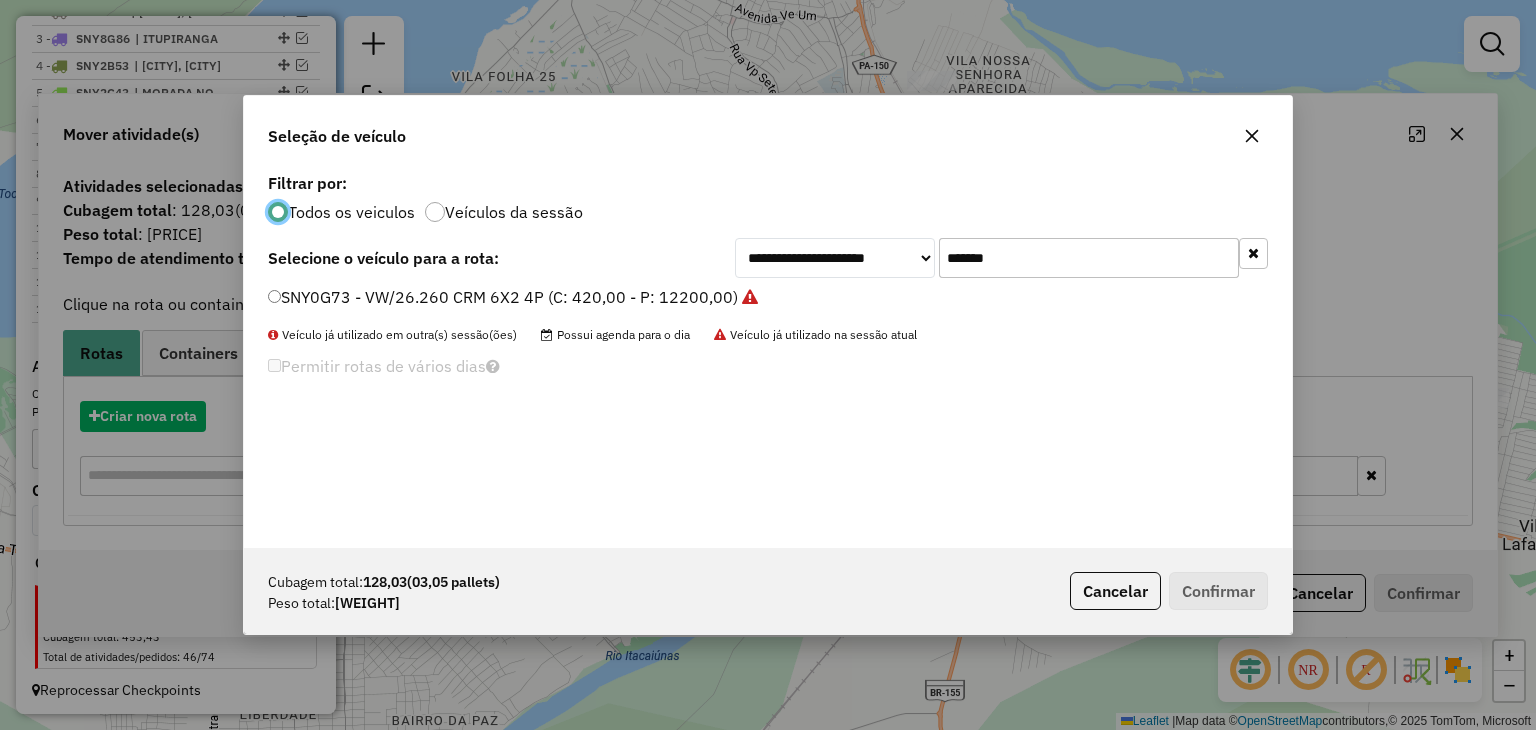 scroll, scrollTop: 10, scrollLeft: 6, axis: both 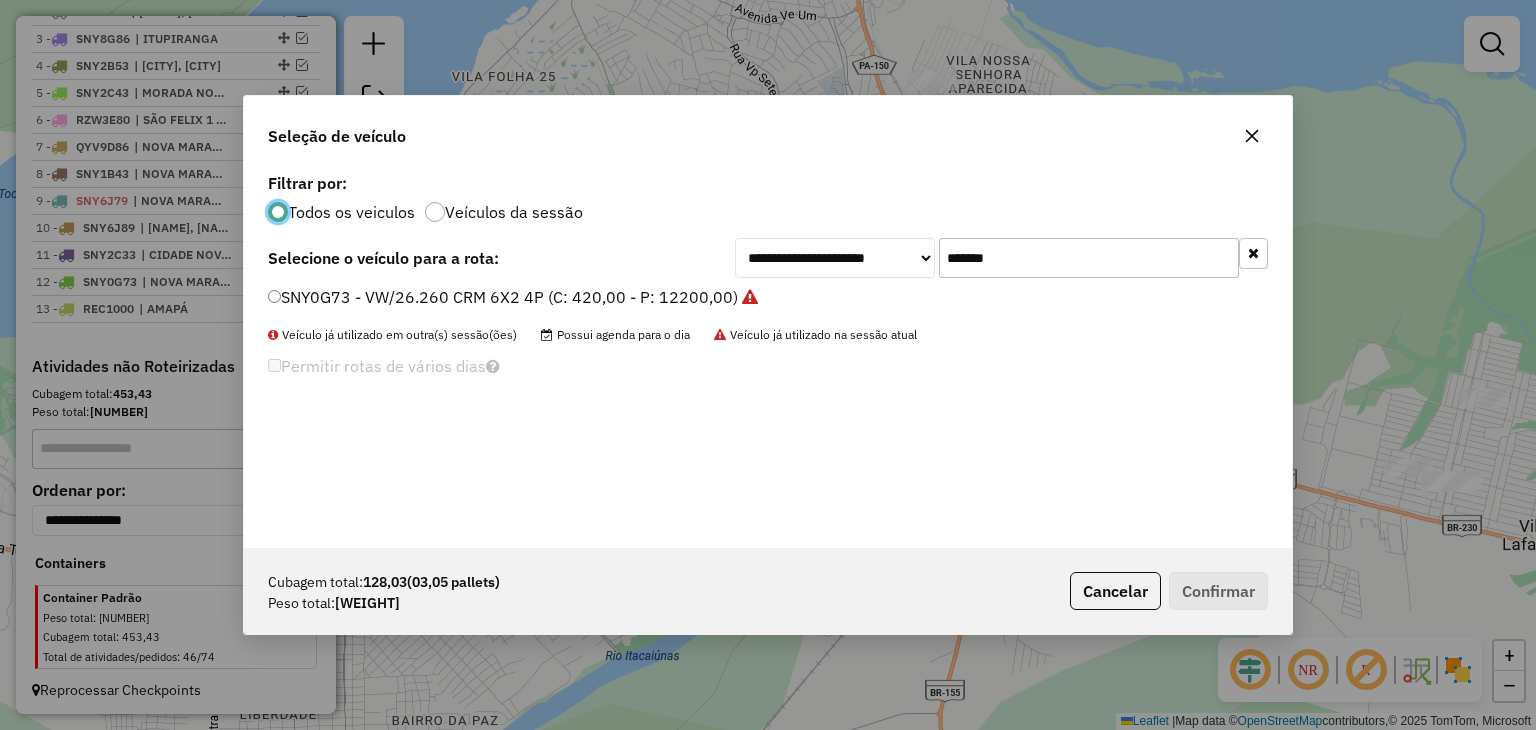 click on "*******" 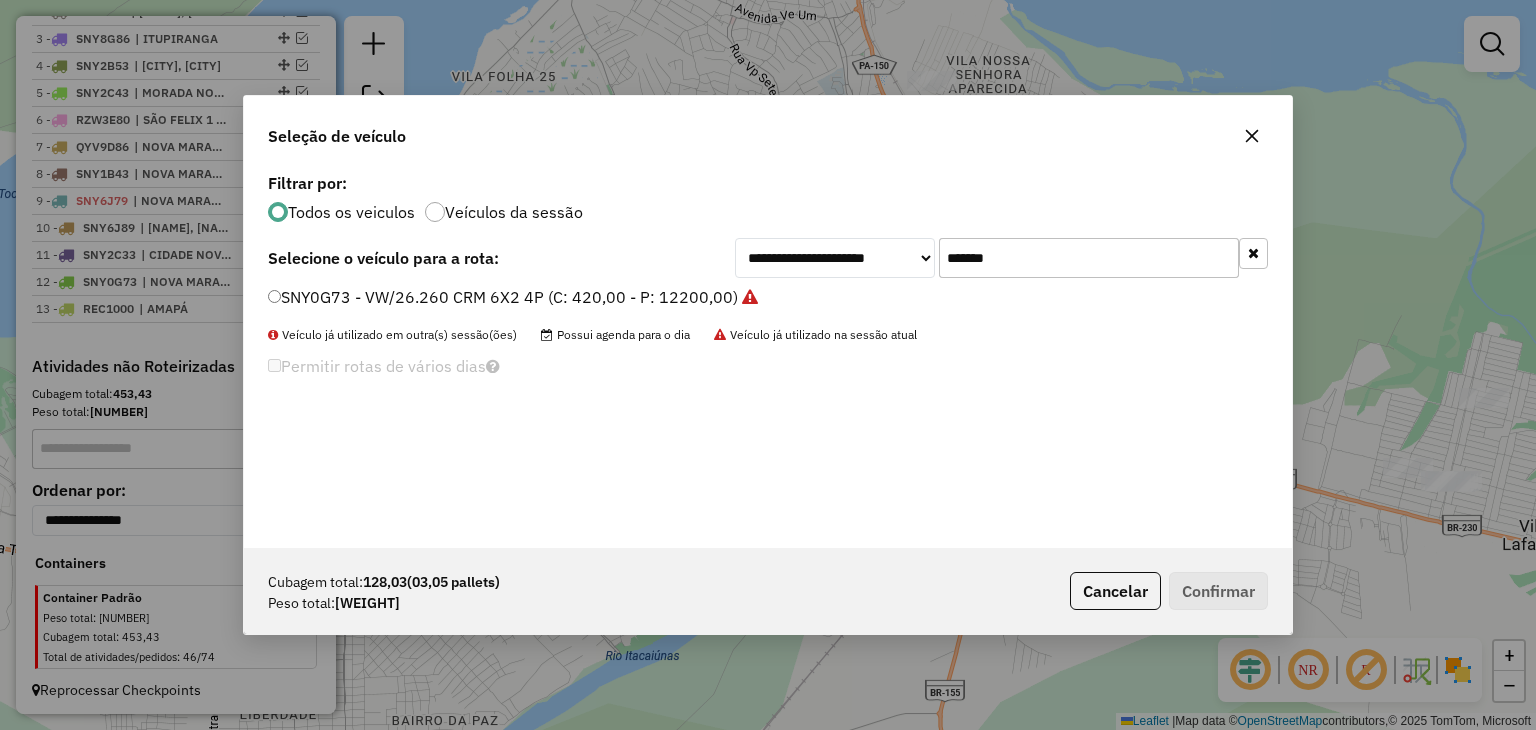 click on "*******" 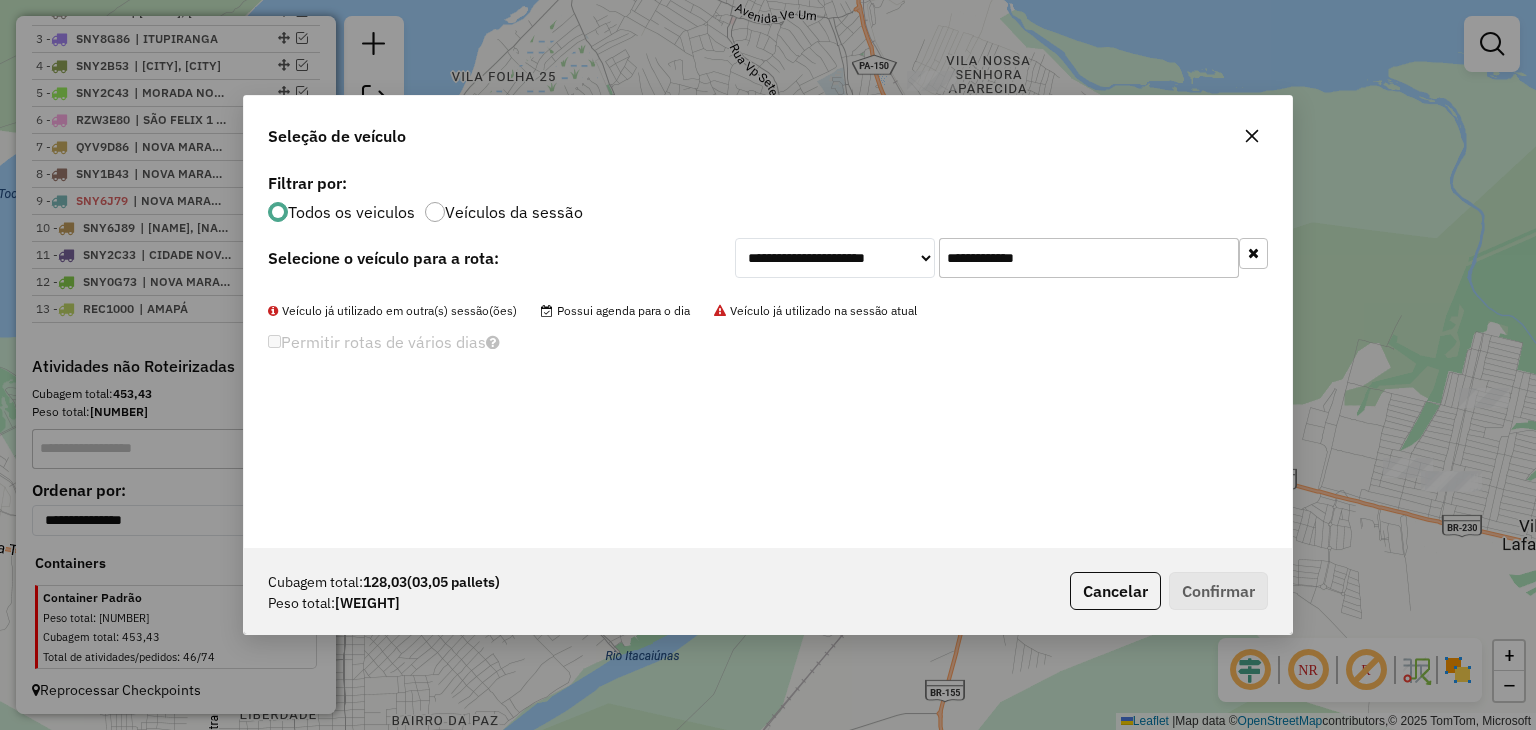drag, startPoint x: 1088, startPoint y: 259, endPoint x: 773, endPoint y: 248, distance: 315.19202 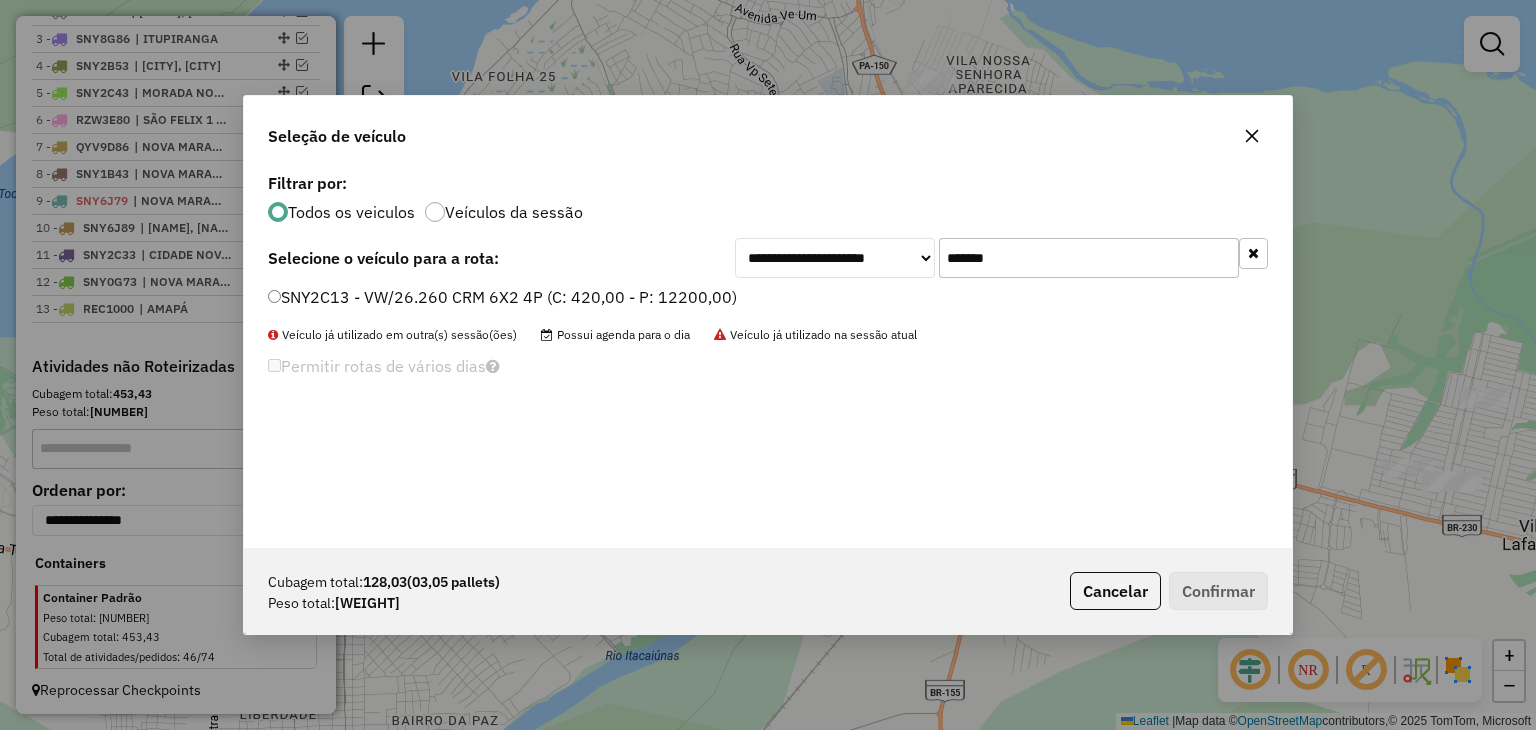 type on "*******" 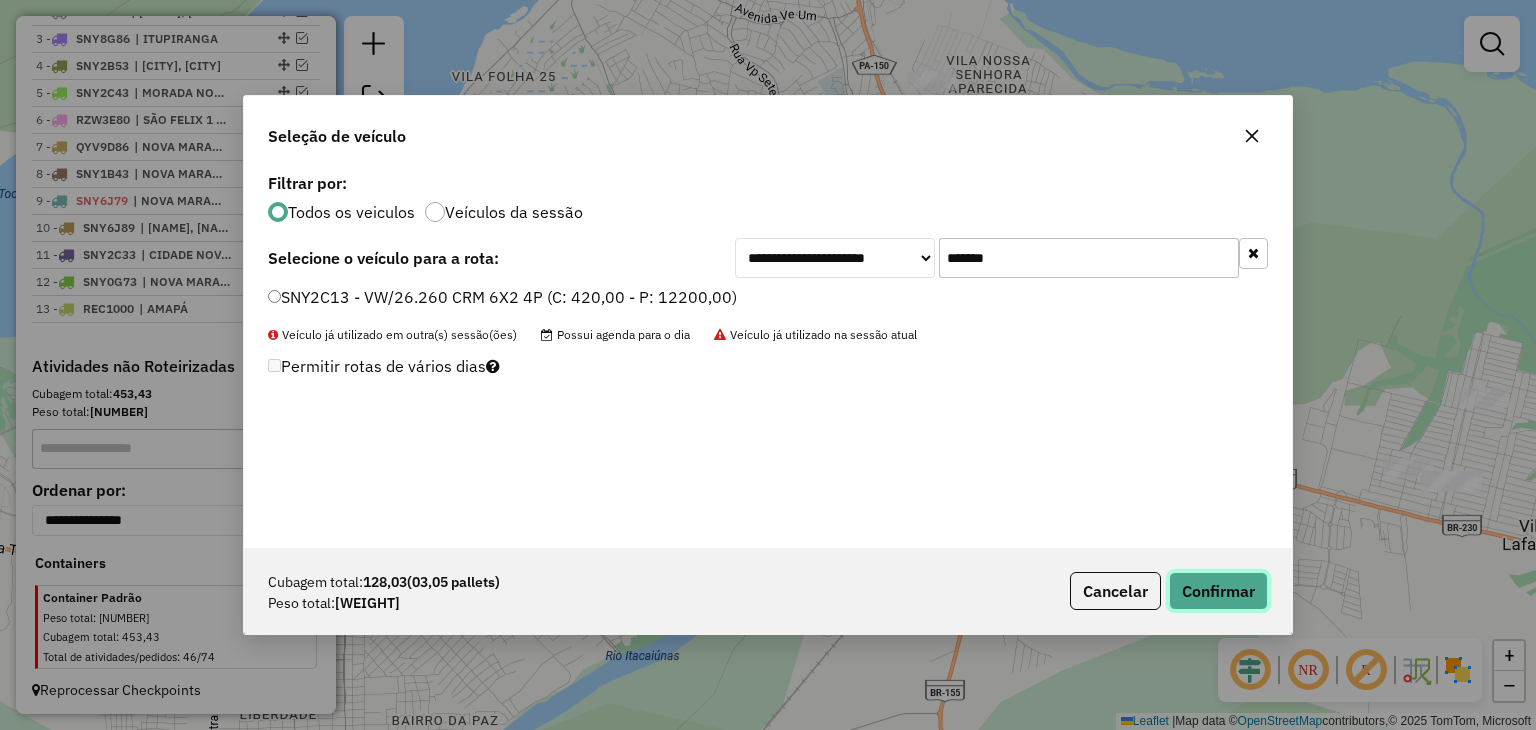 click on "Confirmar" 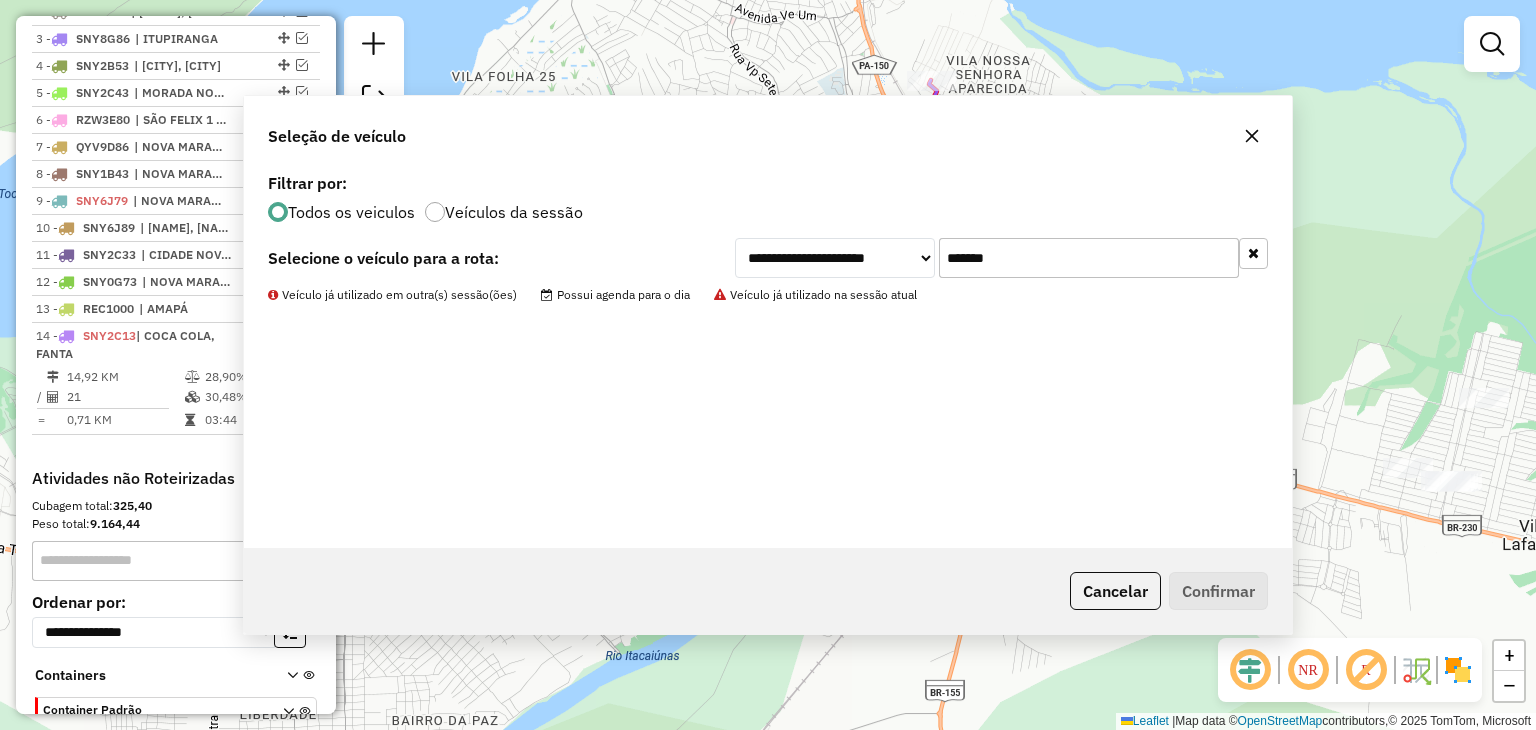 scroll, scrollTop: 902, scrollLeft: 0, axis: vertical 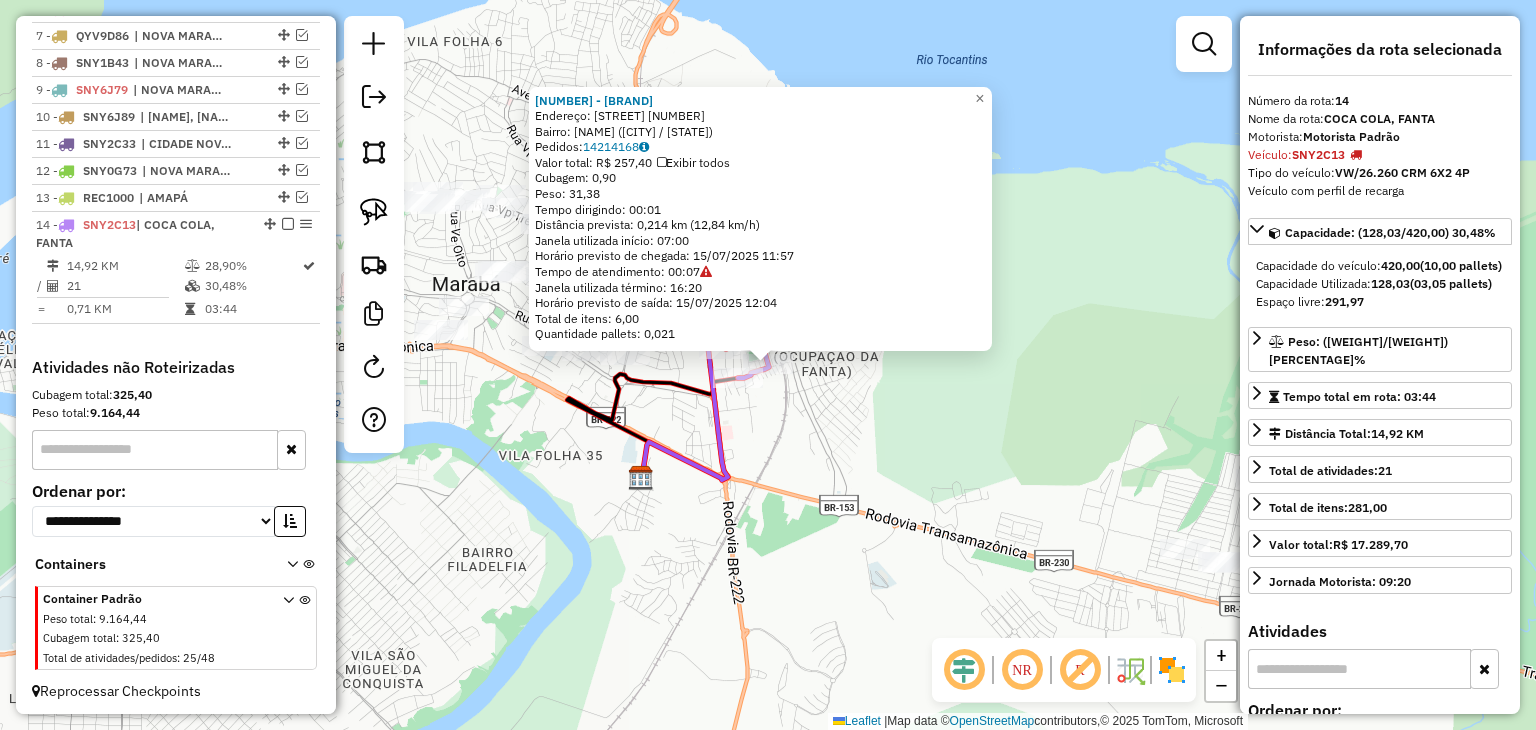 click on "4489 - COMERCIAL BRAGA  Endereço:  GUIDO MUTRAN JUNIOR 225   Bairro: NOVA MARABA (MARABA / PA)   Pedidos:  14214168   Valor total: R$ 257,40   Exibir todos   Cubagem: 0,90  Peso: 31,38  Tempo dirigindo: 00:01   Distância prevista: 0,214 km (12,84 km/h)   Janela utilizada início: 07:00   Horário previsto de chegada: 15/07/2025 11:57   Tempo de atendimento: 00:07   Janela utilizada término: 16:20   Horário previsto de saída: 15/07/2025 12:04   Total de itens: 6,00   Quantidade pallets: 0,021  × Janela de atendimento Grade de atendimento Capacidade Transportadoras Veículos Cliente Pedidos  Rotas Selecione os dias de semana para filtrar as janelas de atendimento  Seg   Ter   Qua   Qui   Sex   Sáb   Dom  Informe o período da janela de atendimento: De: Até:  Filtrar exatamente a janela do cliente  Considerar janela de atendimento padrão  Selecione os dias de semana para filtrar as grades de atendimento  Seg   Ter   Qua   Qui   Sex   Sáb   Dom   Considerar clientes sem dia de atendimento cadastrado De:" 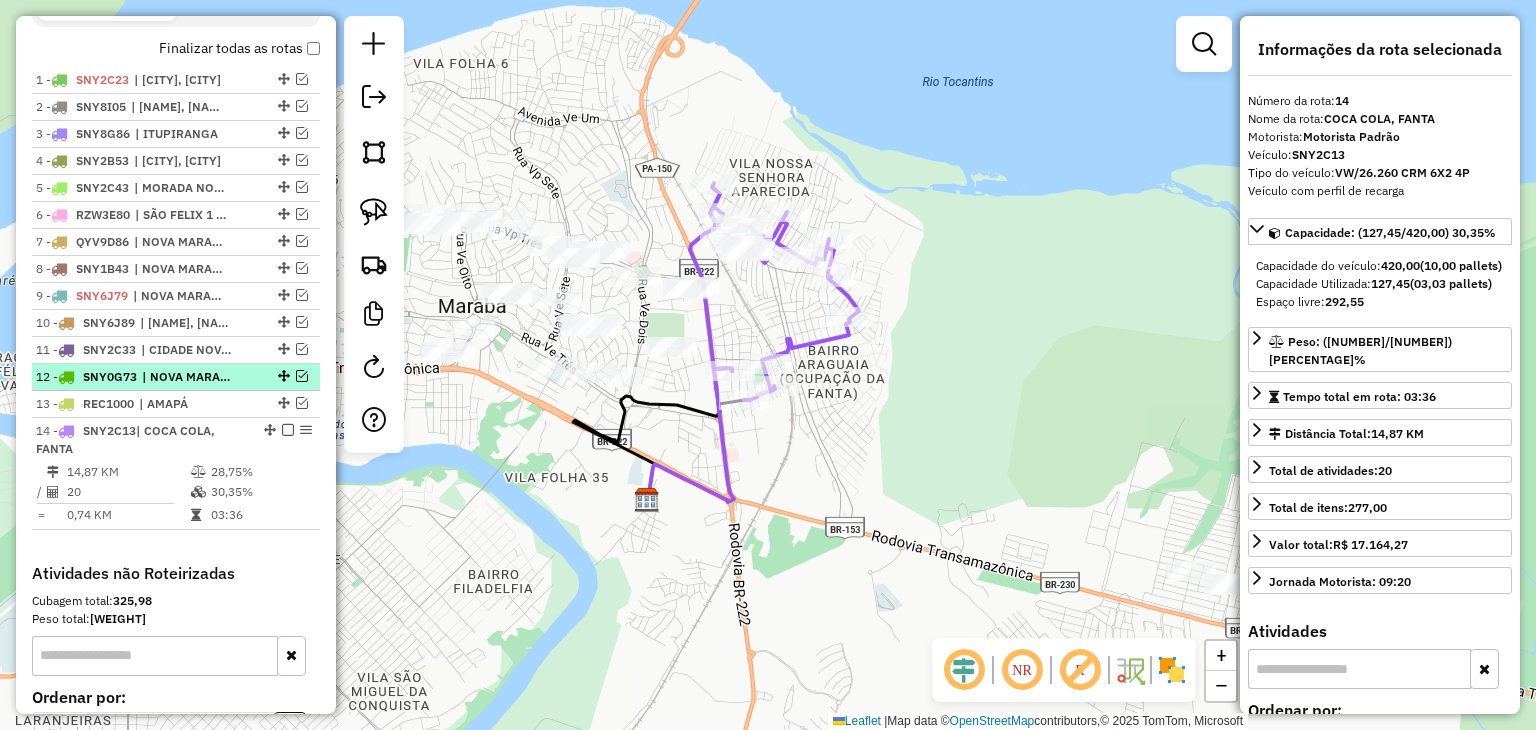 scroll, scrollTop: 647, scrollLeft: 0, axis: vertical 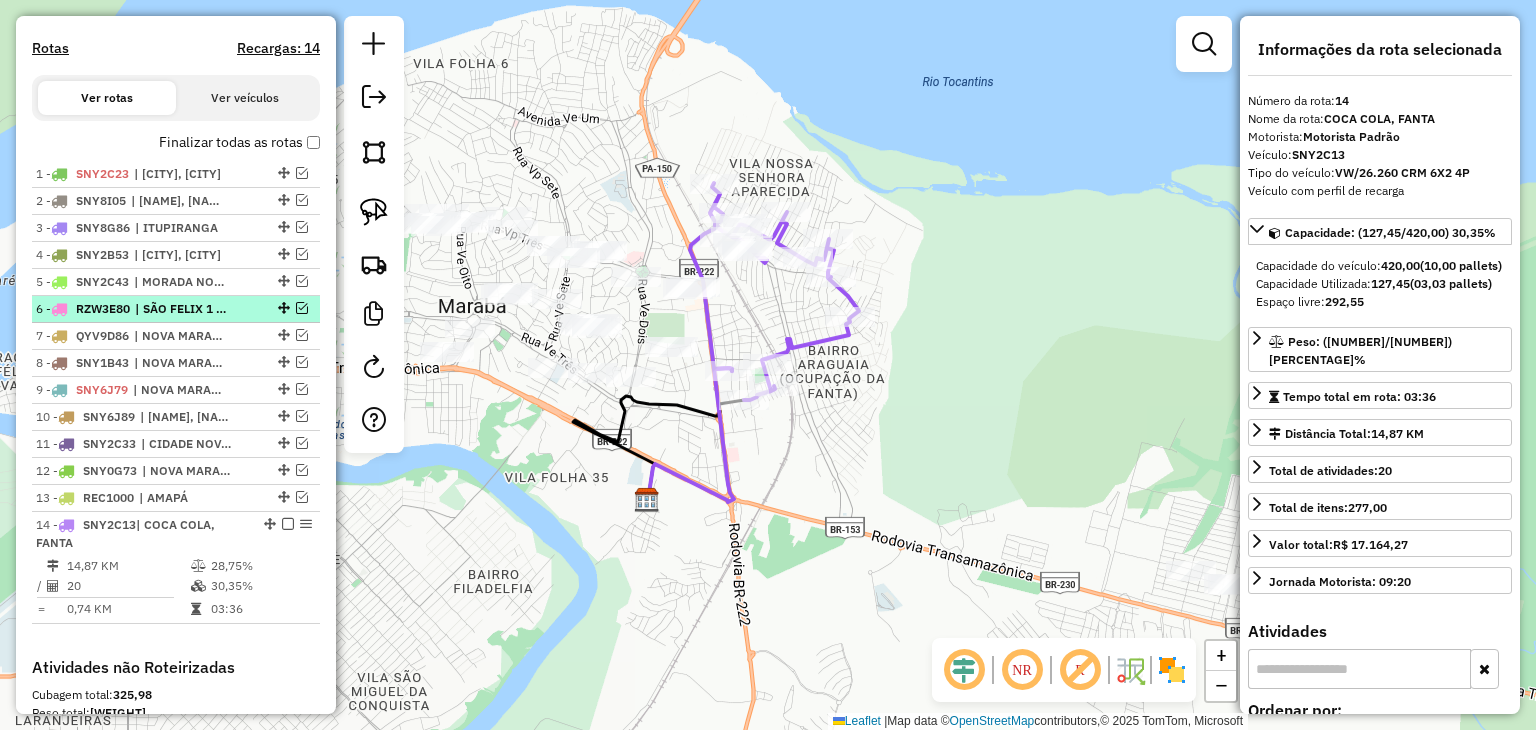 click at bounding box center [302, 308] 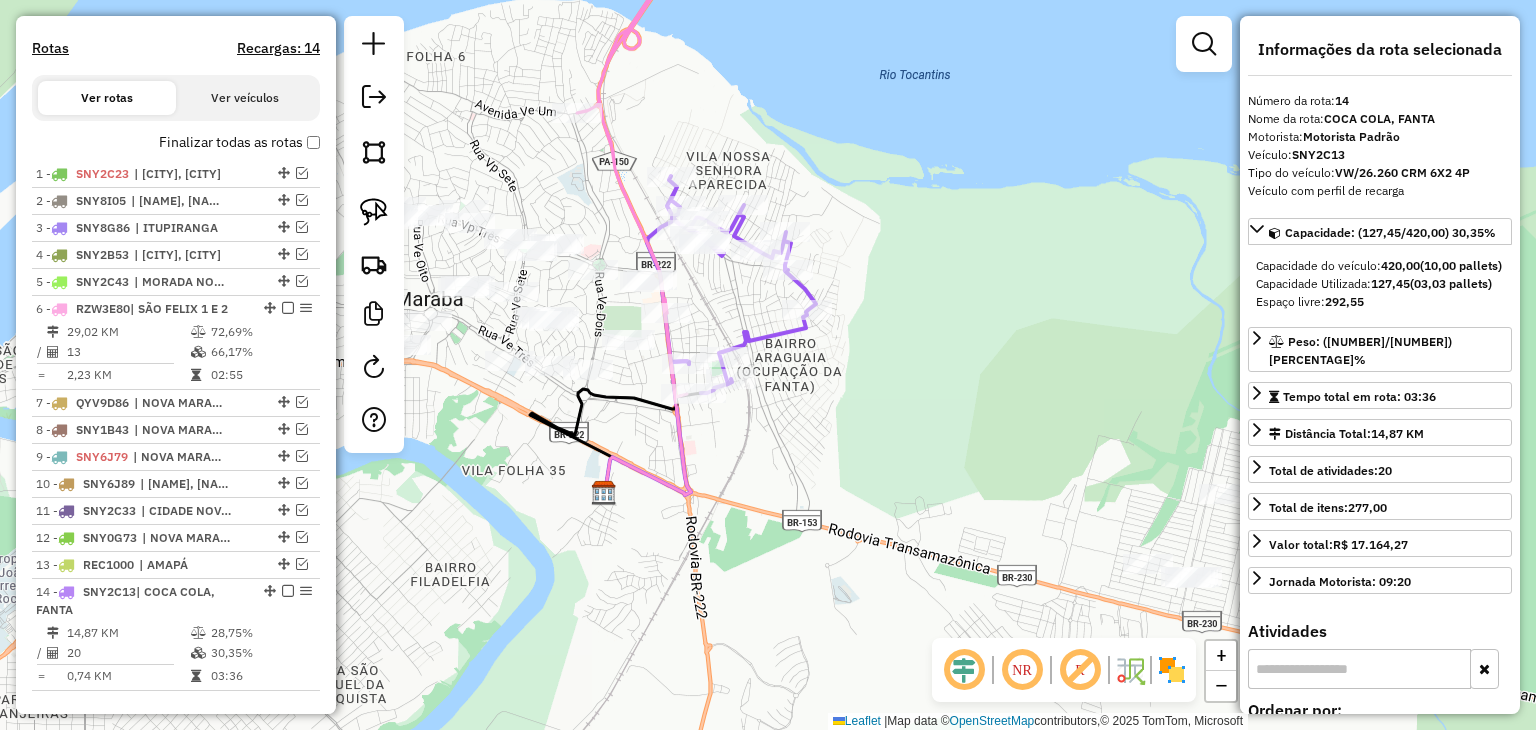 drag, startPoint x: 771, startPoint y: 350, endPoint x: 728, endPoint y: 343, distance: 43.56604 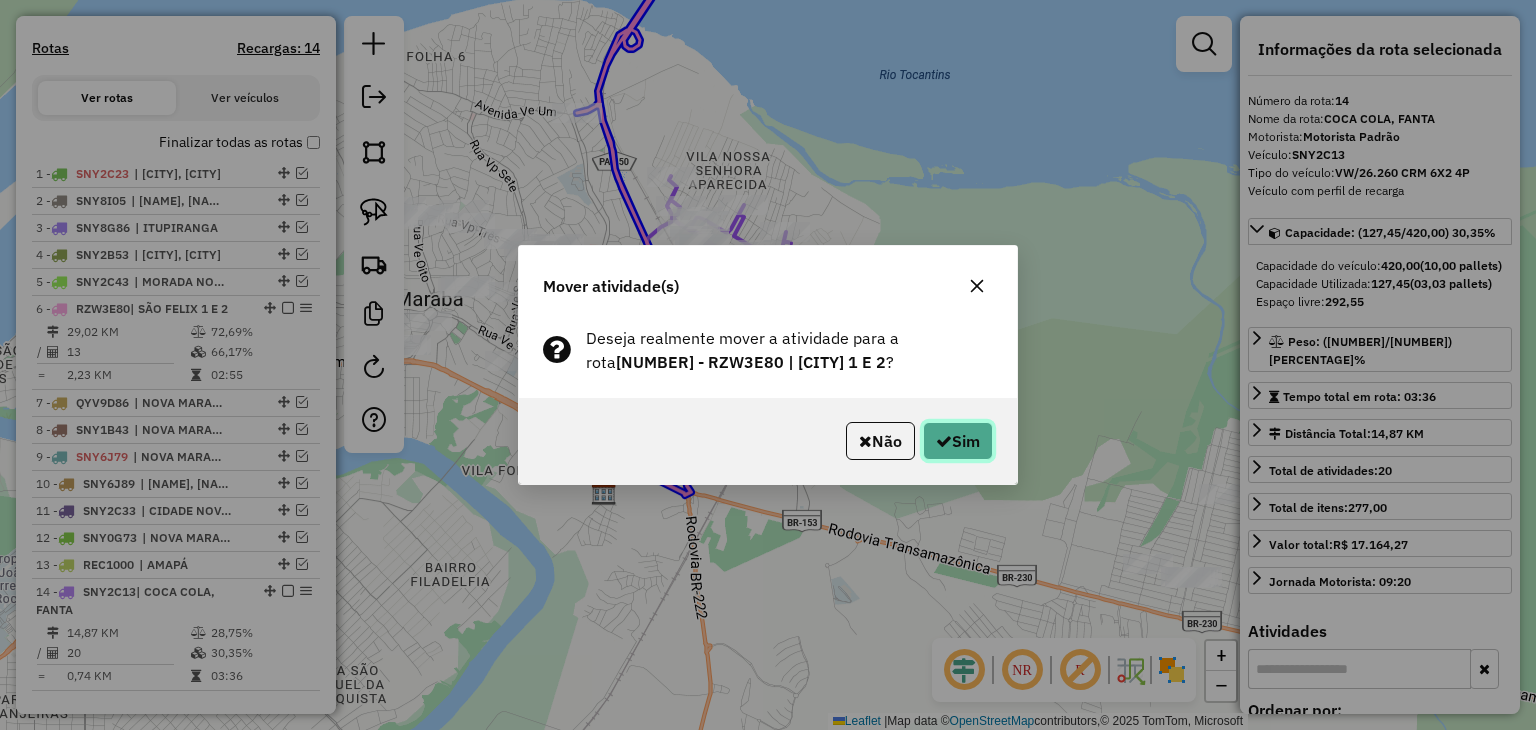 click on "Sim" 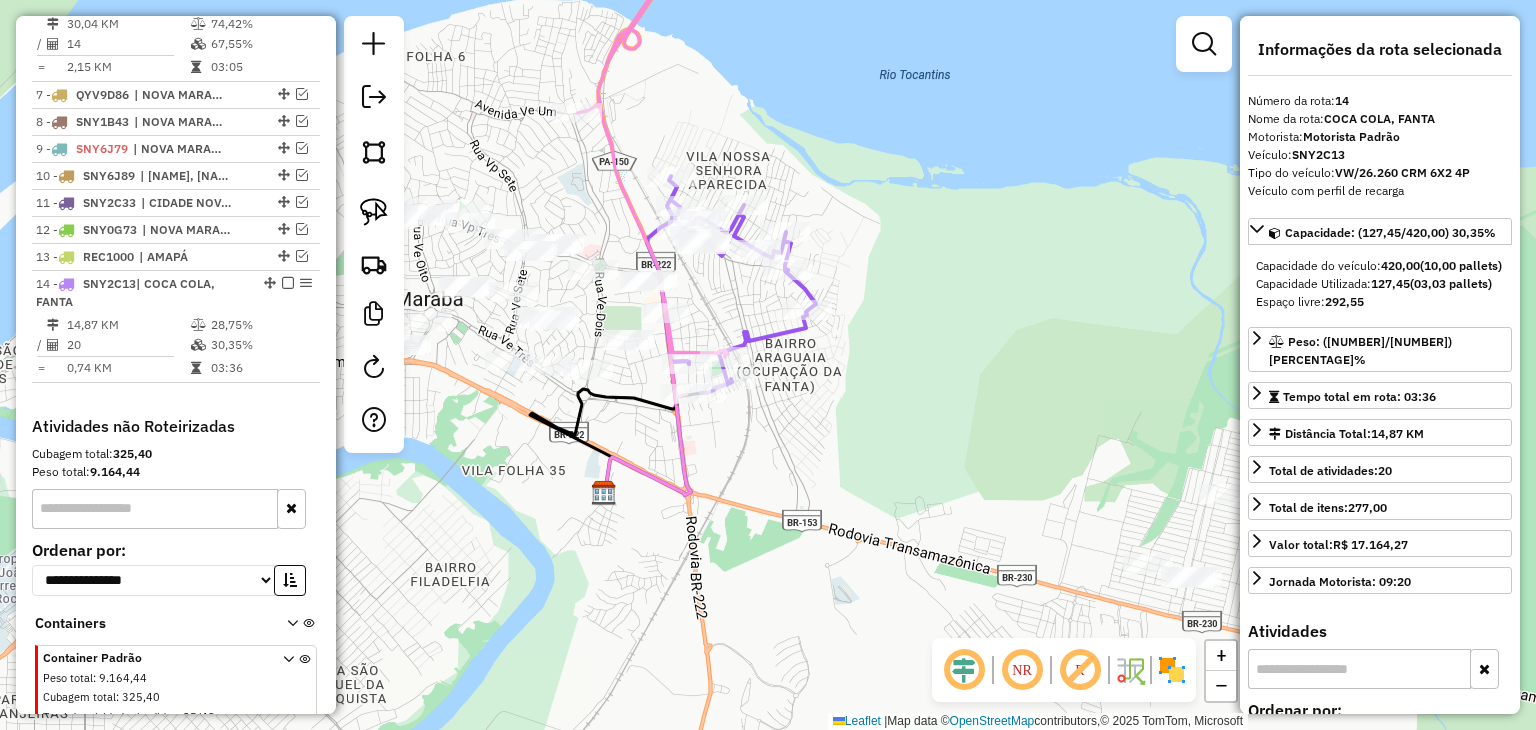 scroll, scrollTop: 1014, scrollLeft: 0, axis: vertical 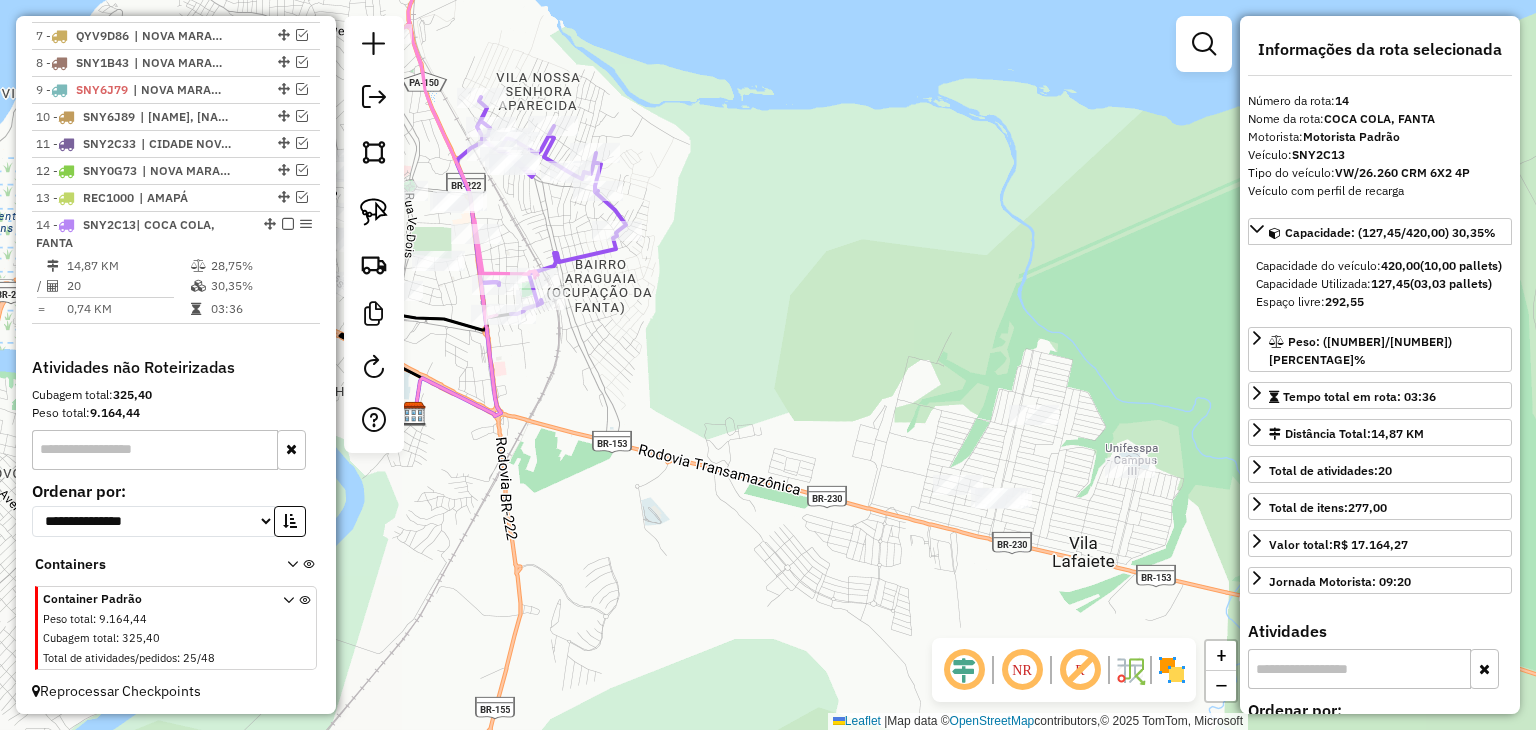 drag, startPoint x: 950, startPoint y: 453, endPoint x: 700, endPoint y: 336, distance: 276.02356 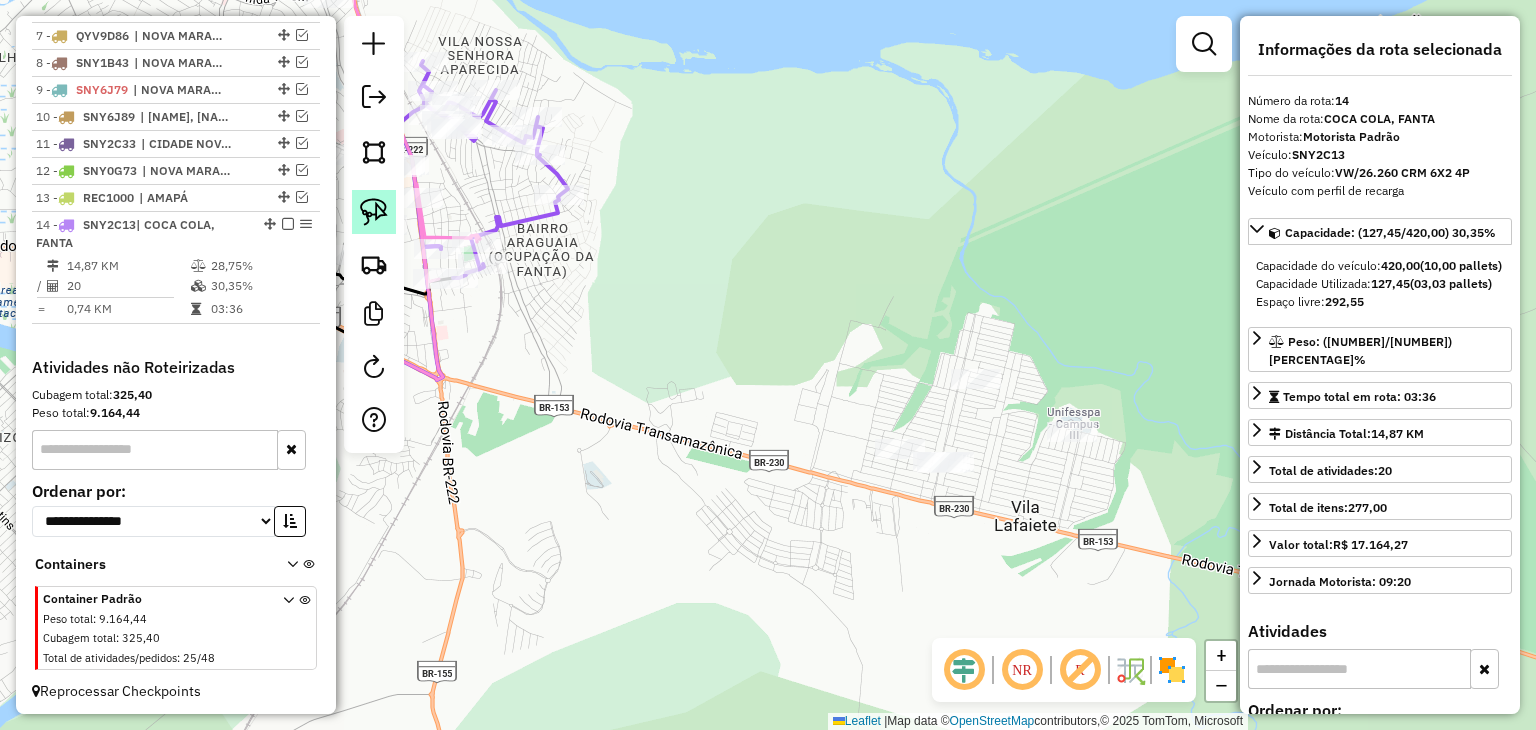 click 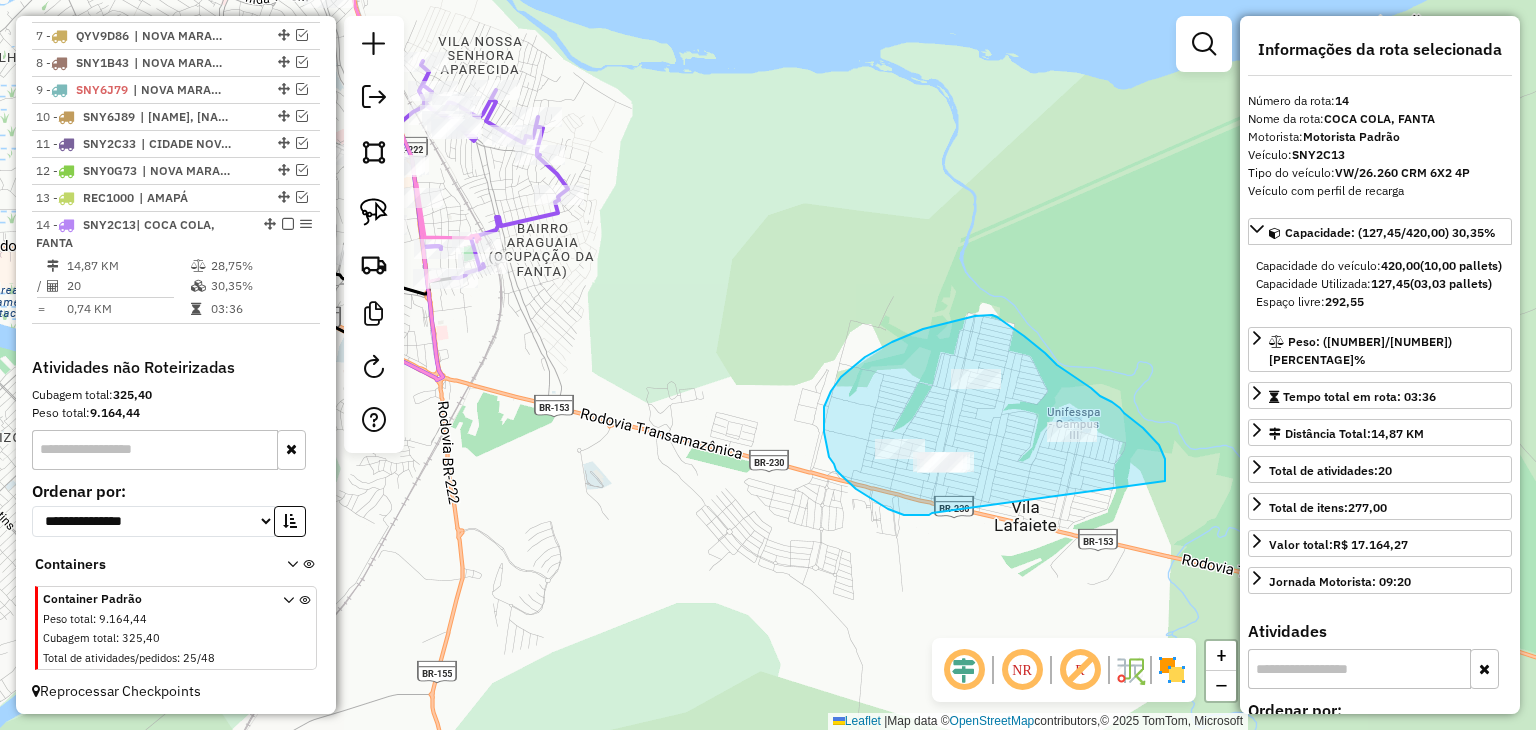 drag, startPoint x: 932, startPoint y: 514, endPoint x: 1164, endPoint y: 481, distance: 234.33524 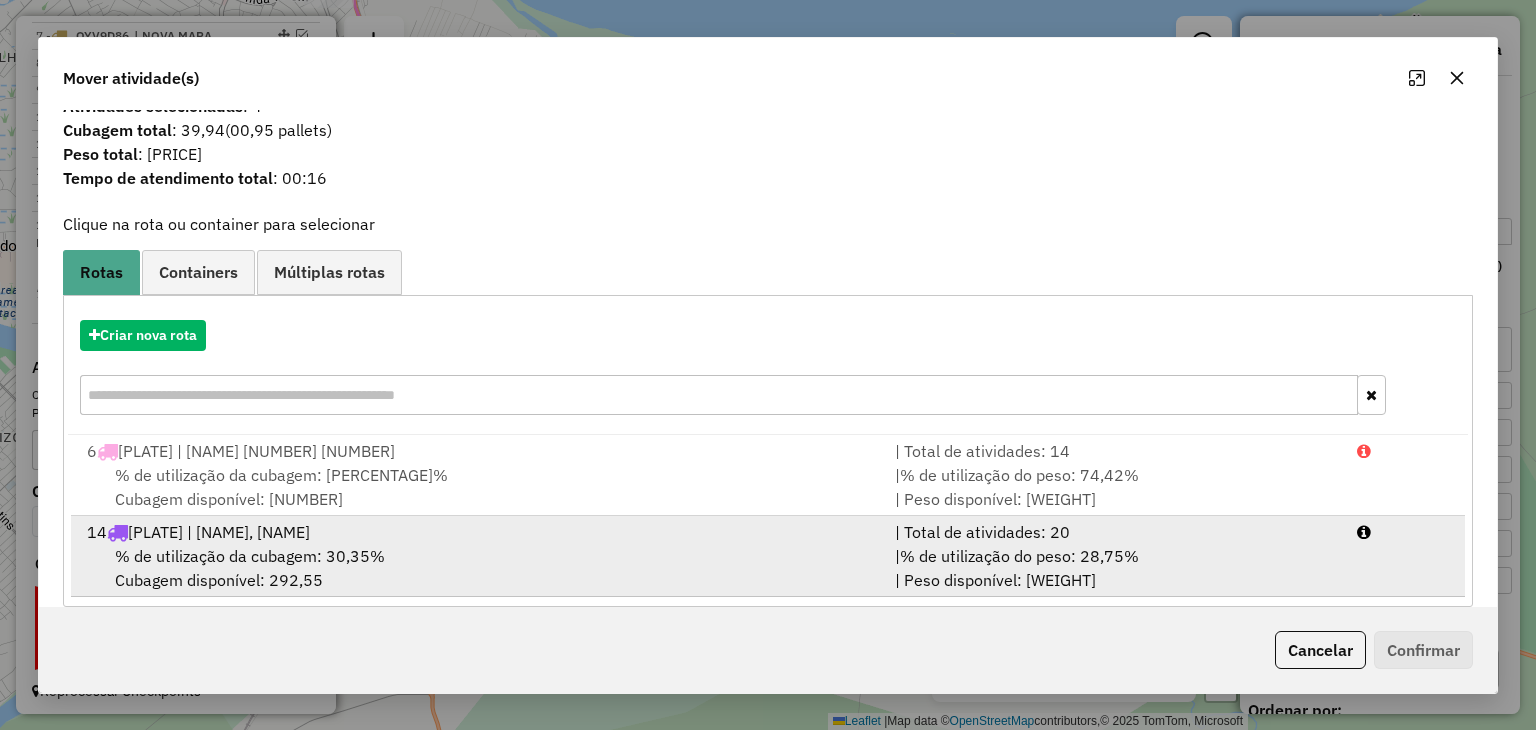 scroll, scrollTop: 48, scrollLeft: 0, axis: vertical 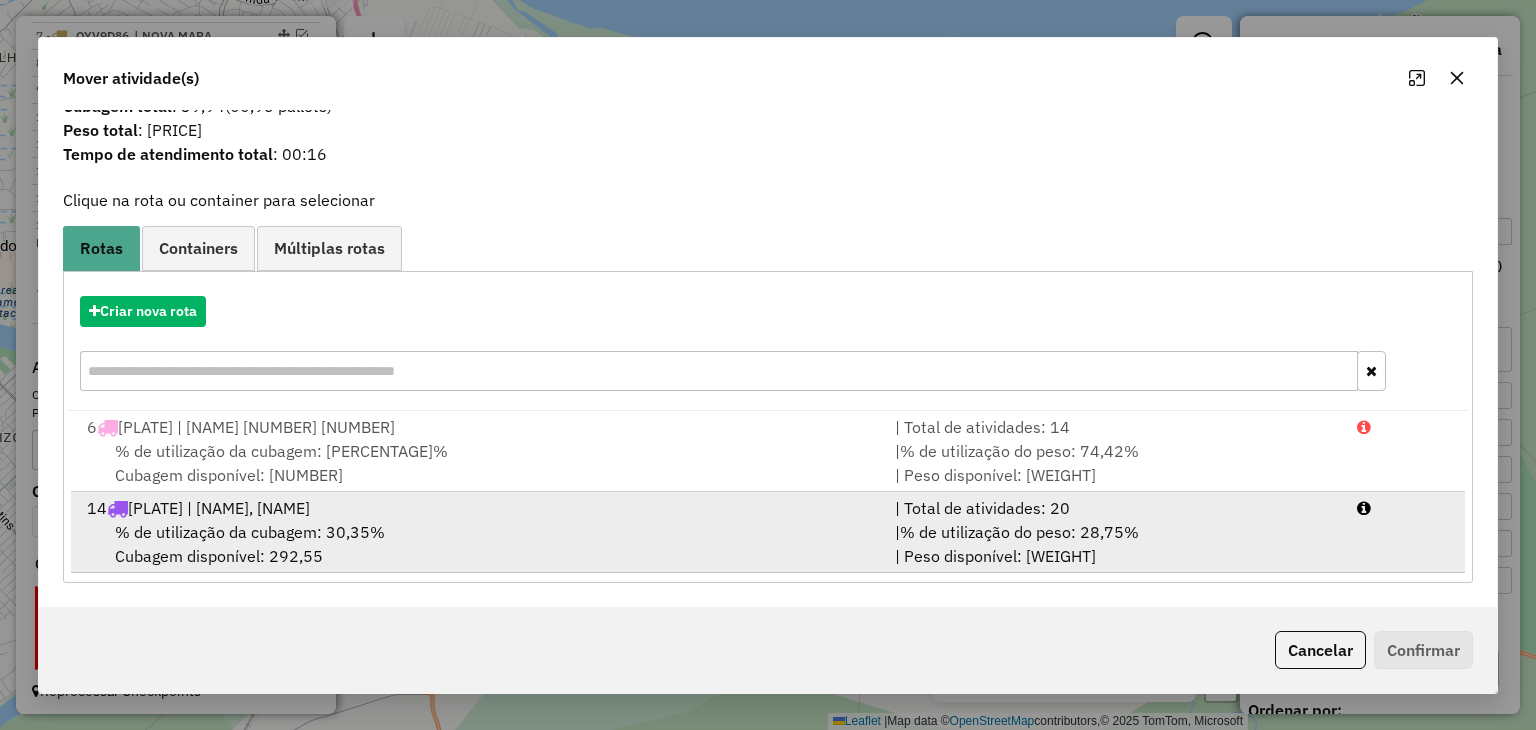 click on "14  SNY2C13 | COCA COLA, FANTA" at bounding box center (479, 508) 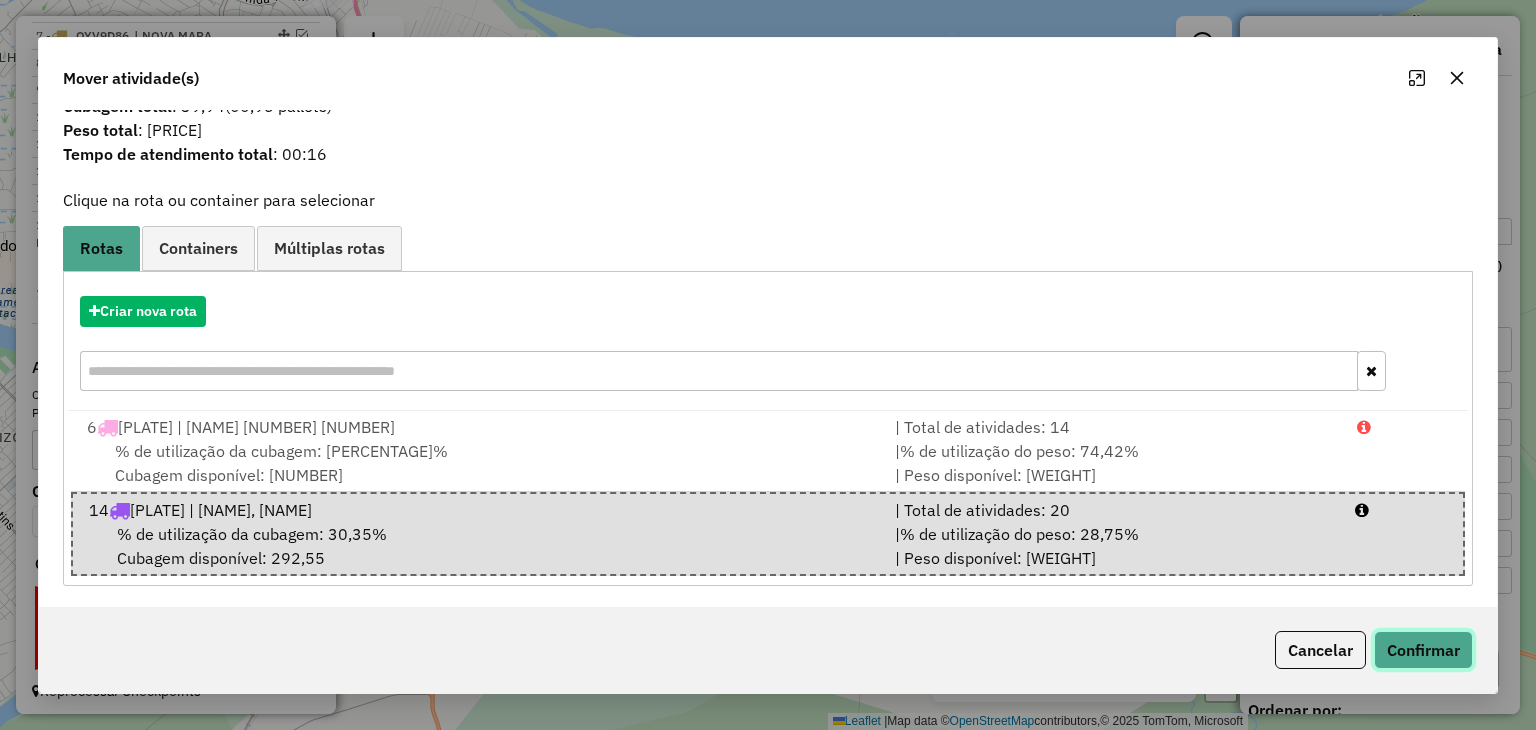 click on "Confirmar" 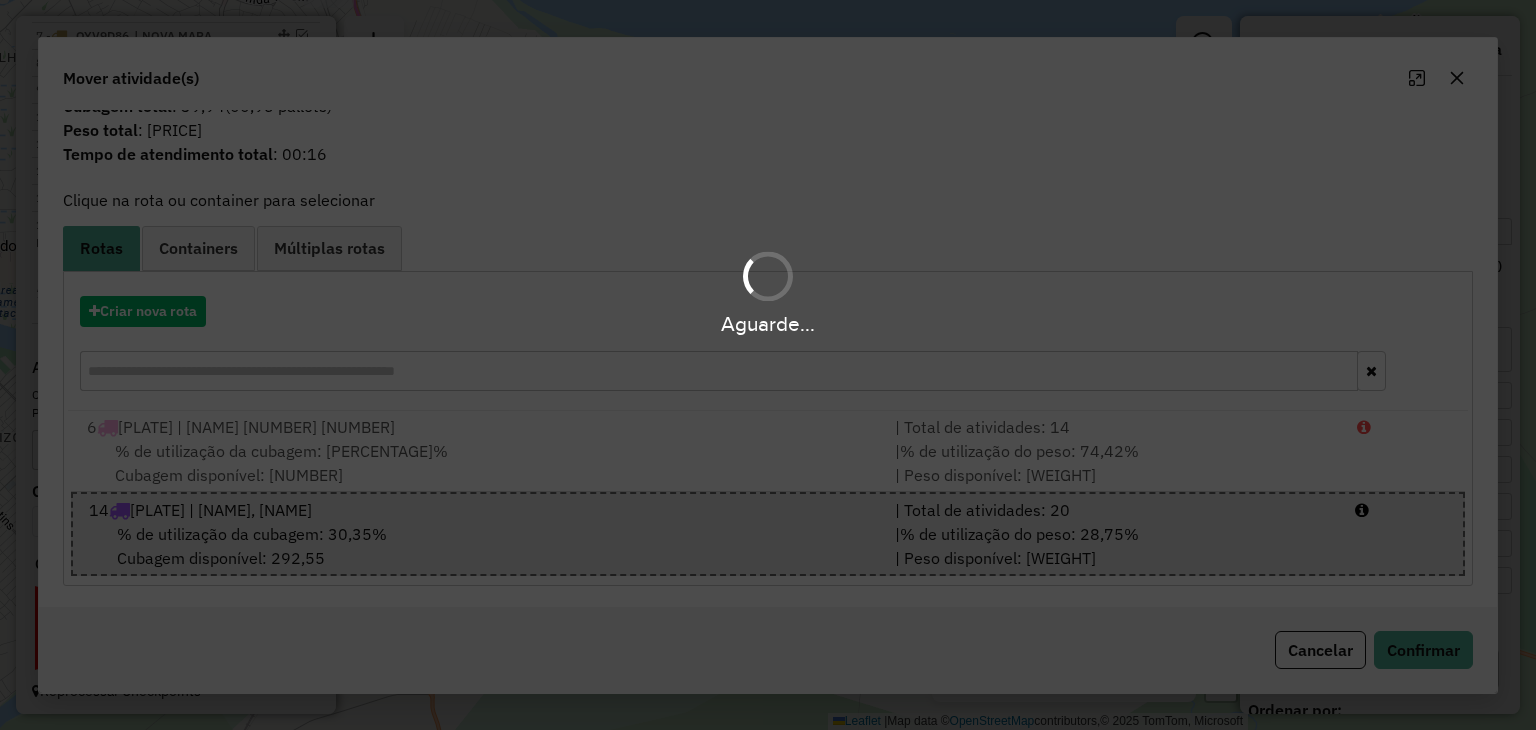 scroll, scrollTop: 0, scrollLeft: 0, axis: both 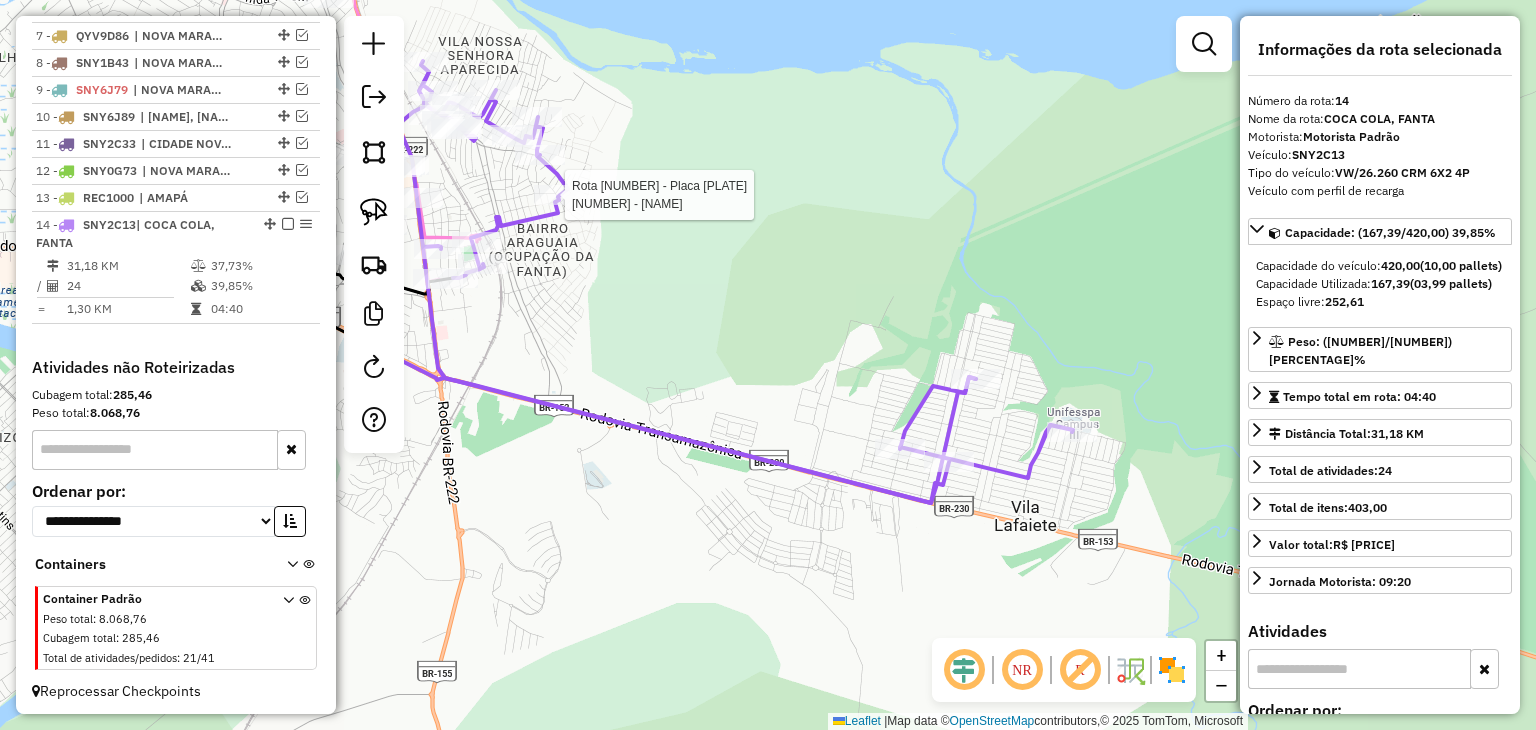 click 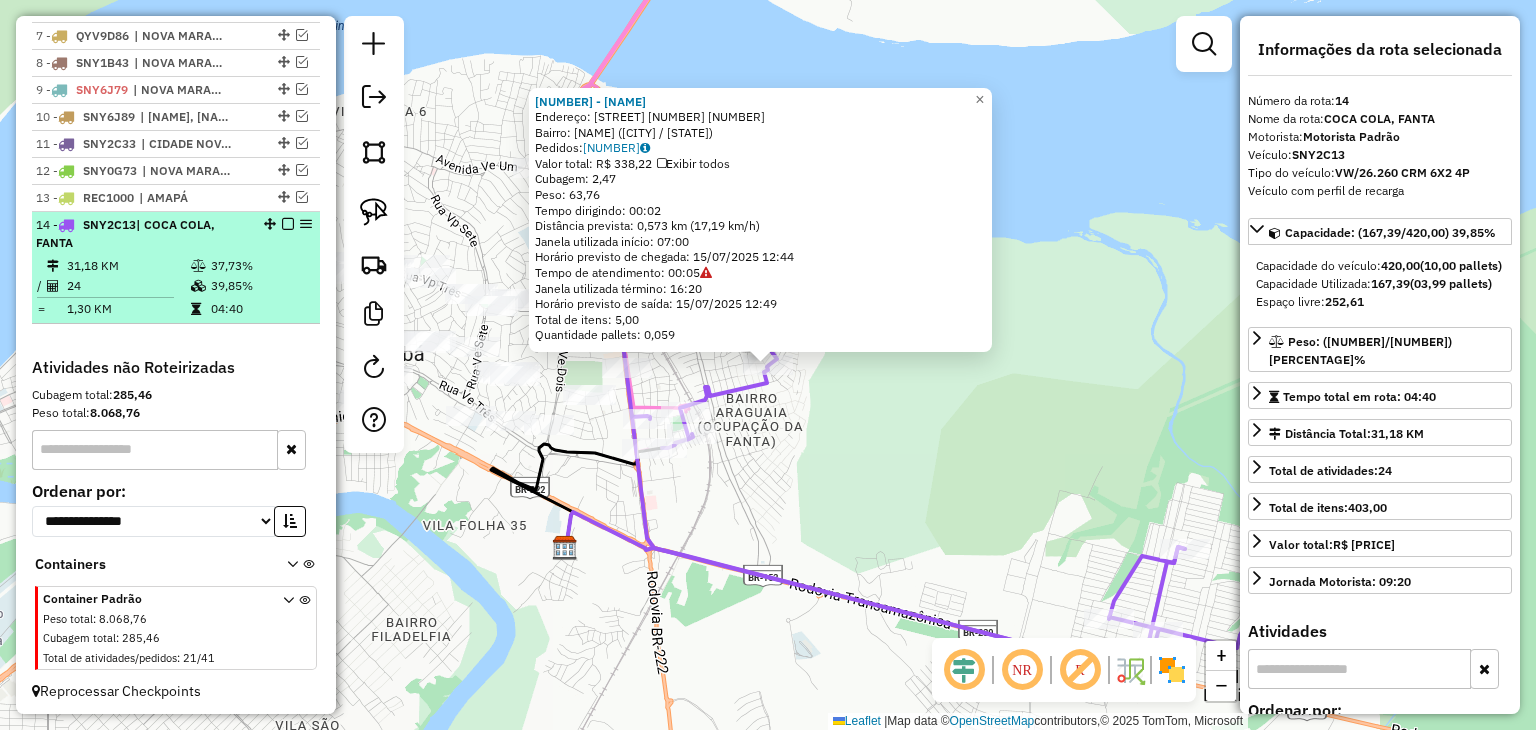 click at bounding box center (288, 224) 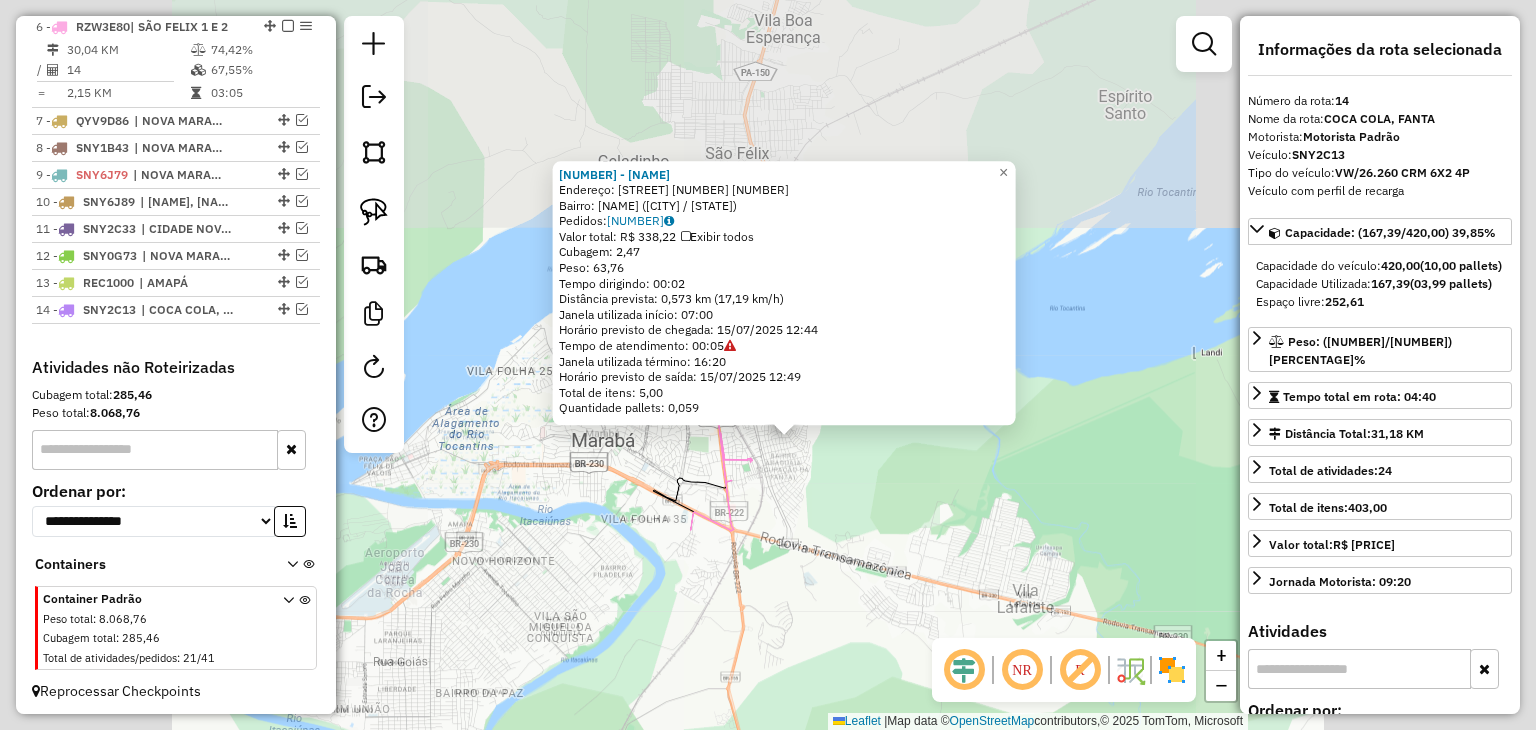 click on "1603 - MERCADINHO LIMA  Endereço:  RUA BOM JESUS NUMERO 19 19   Bairro: ARAGUAIA (MARABA / PA)   Pedidos:  14214150   Valor total: R$ 338,22   Exibir todos   Cubagem: 2,47  Peso: 63,76  Tempo dirigindo: 00:02   Distância prevista: 0,573 km (17,19 km/h)   Janela utilizada início: 07:00   Horário previsto de chegada: 15/07/2025 12:44   Tempo de atendimento: 00:05   Janela utilizada término: 16:20   Horário previsto de saída: 15/07/2025 12:49   Total de itens: 5,00   Quantidade pallets: 0,059  × Janela de atendimento Grade de atendimento Capacidade Transportadoras Veículos Cliente Pedidos  Rotas Selecione os dias de semana para filtrar as janelas de atendimento  Seg   Ter   Qua   Qui   Sex   Sáb   Dom  Informe o período da janela de atendimento: De: Até:  Filtrar exatamente a janela do cliente  Considerar janela de atendimento padrão  Selecione os dias de semana para filtrar as grades de atendimento  Seg   Ter   Qua   Qui   Sex   Sáb   Dom   Considerar clientes sem dia de atendimento cadastrado De:" 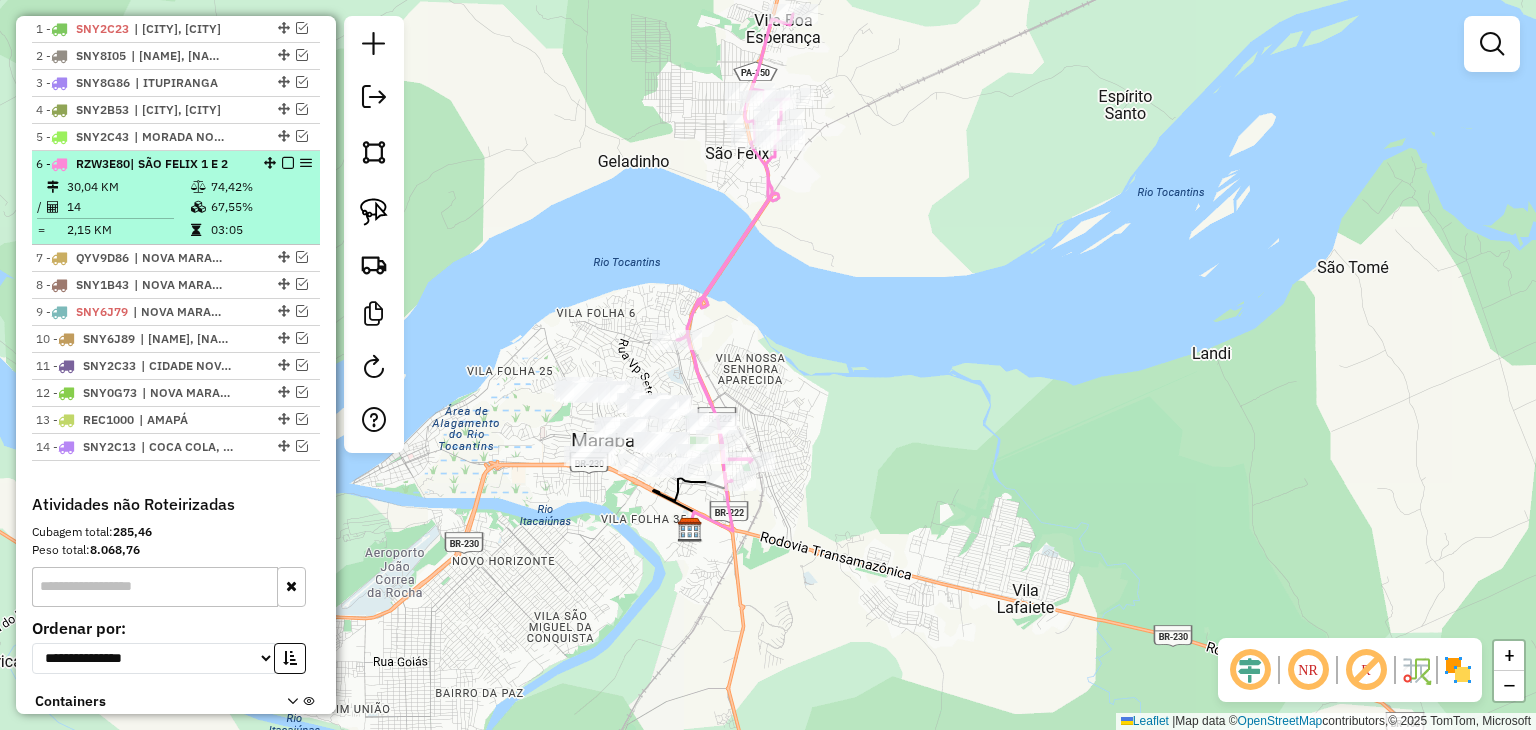 scroll, scrollTop: 729, scrollLeft: 0, axis: vertical 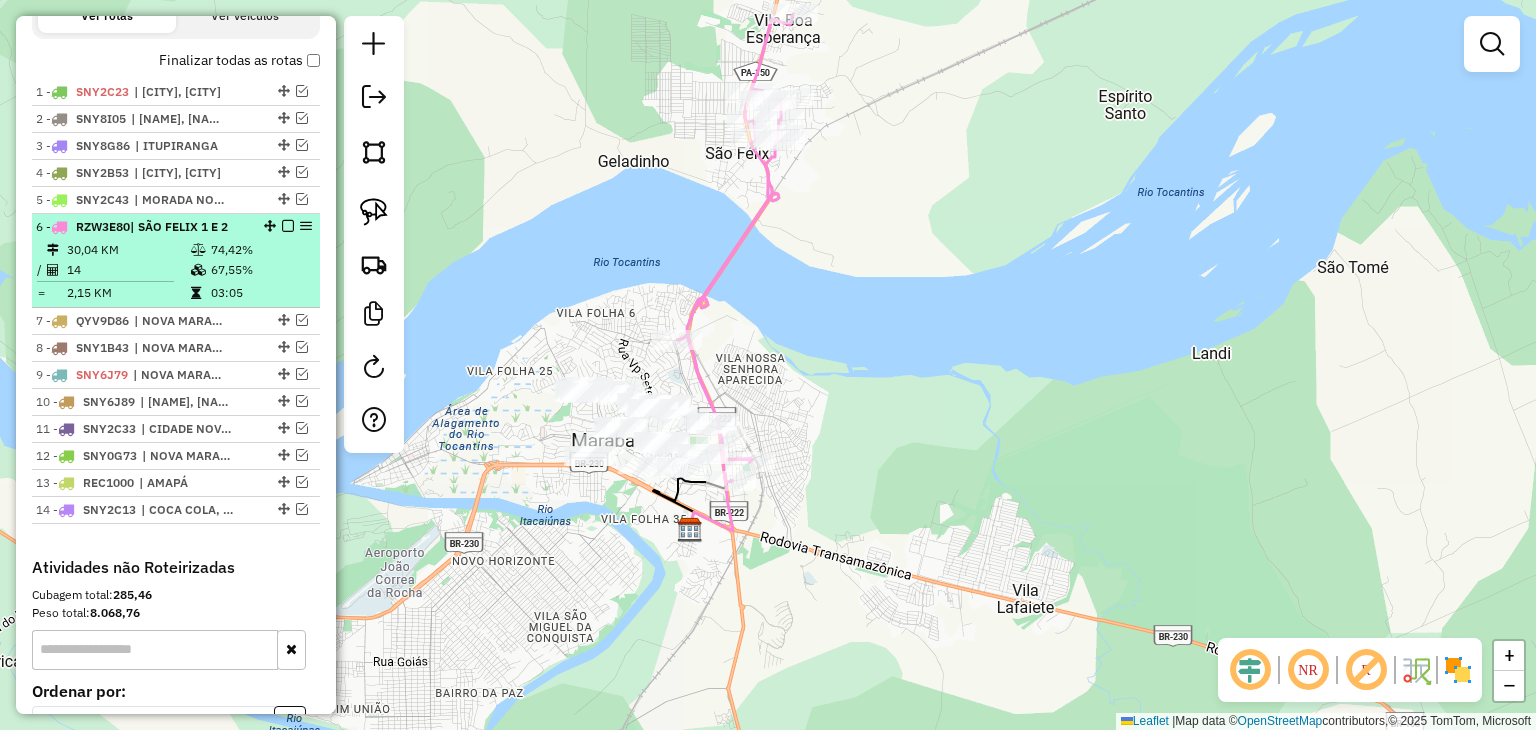 click at bounding box center (288, 226) 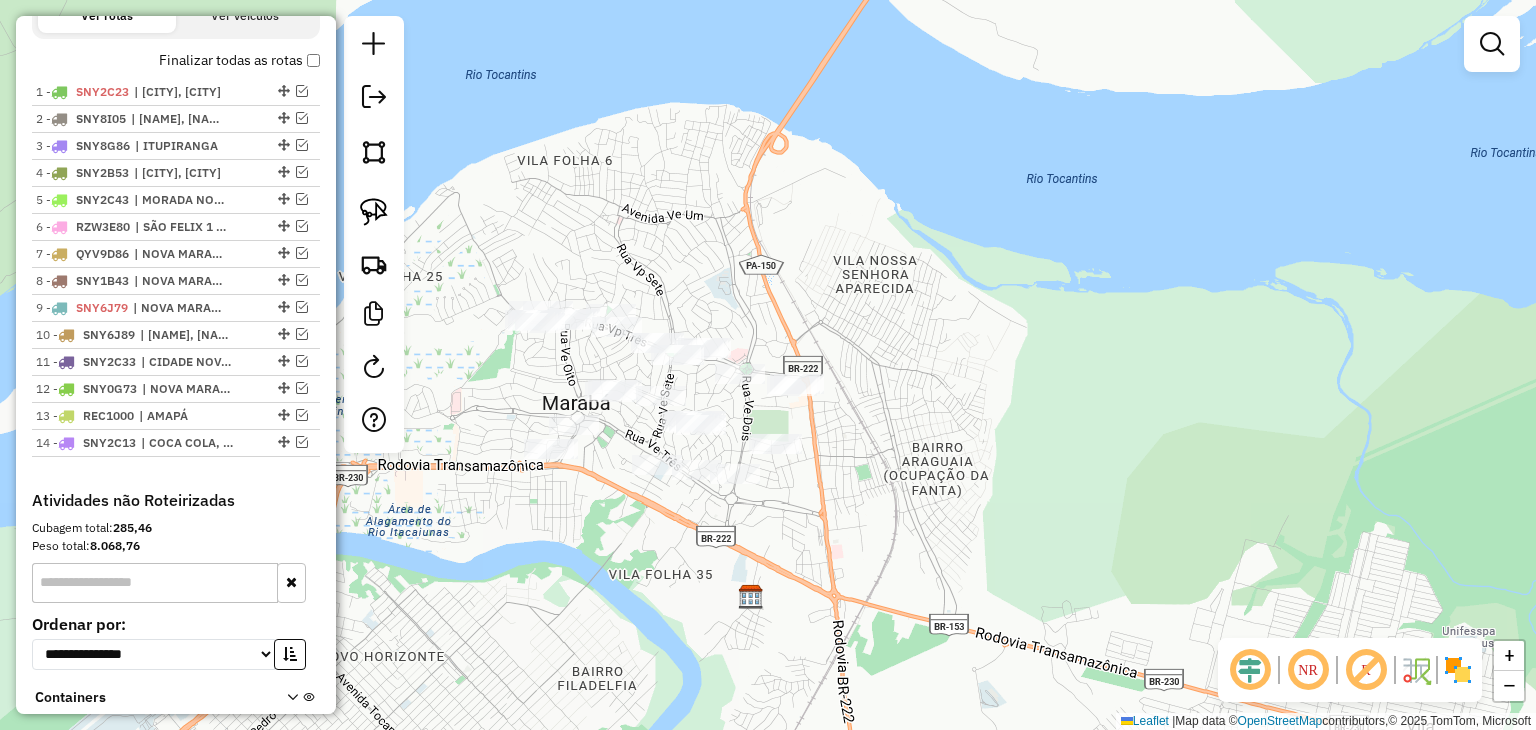 drag, startPoint x: 675, startPoint y: 366, endPoint x: 698, endPoint y: 292, distance: 77.491936 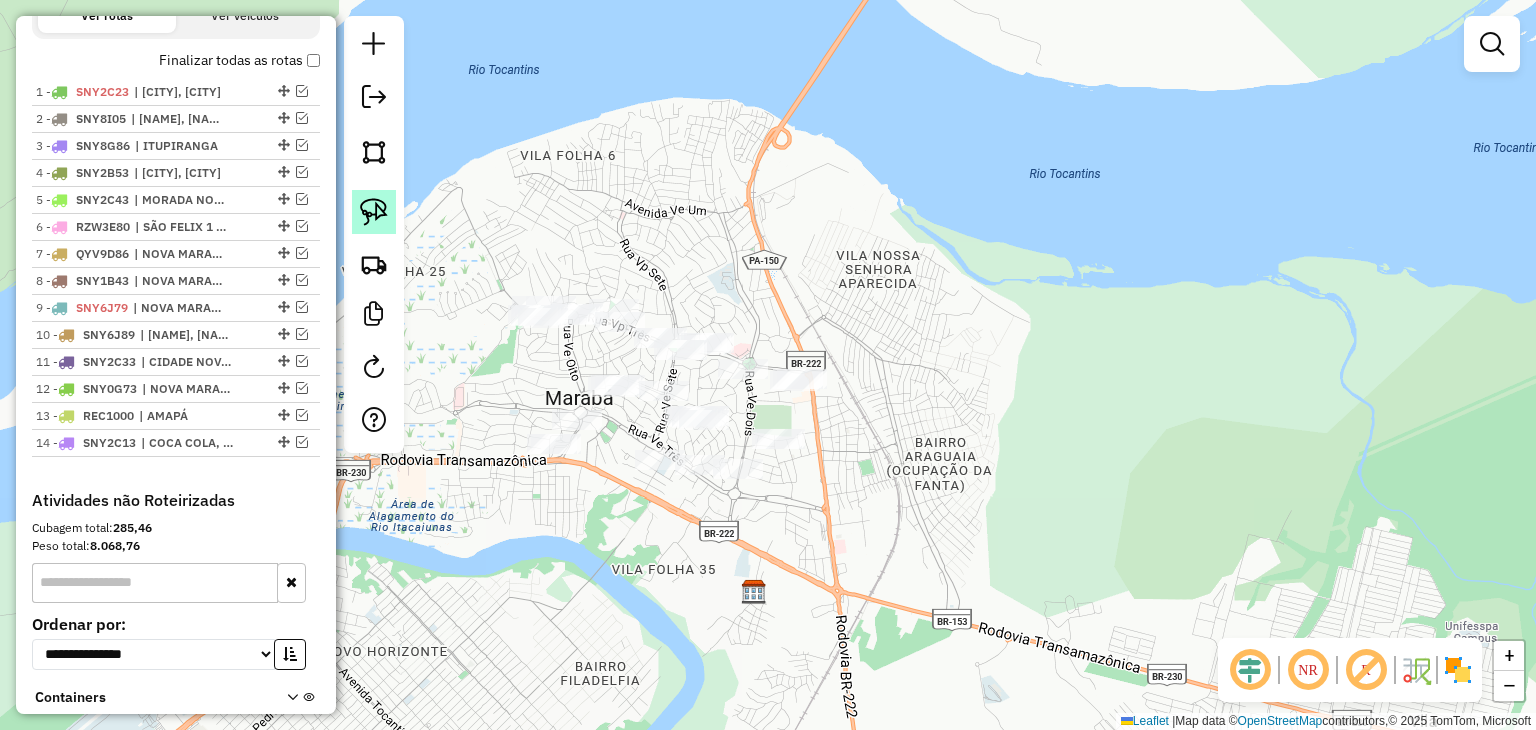 click 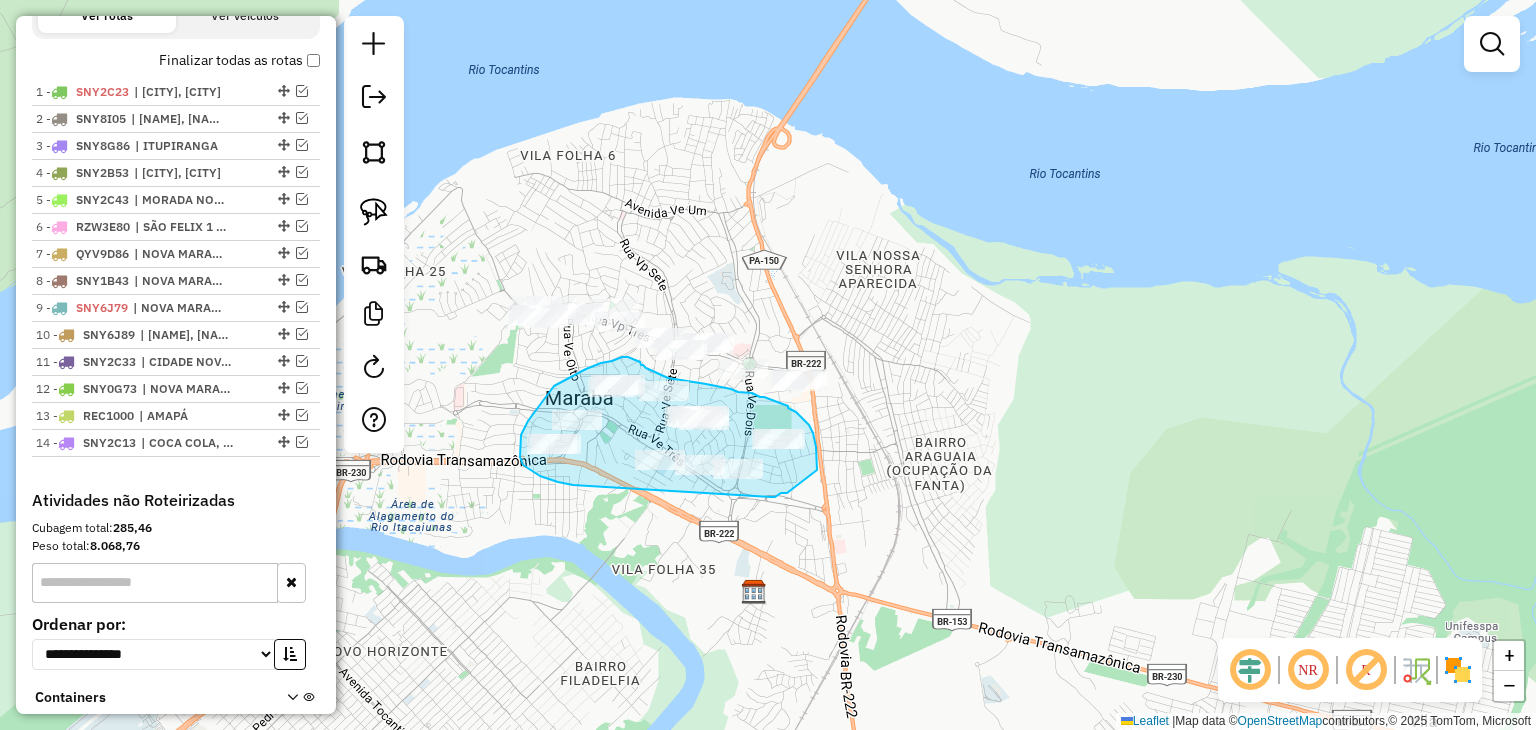 drag, startPoint x: 573, startPoint y: 485, endPoint x: 771, endPoint y: 497, distance: 198.3633 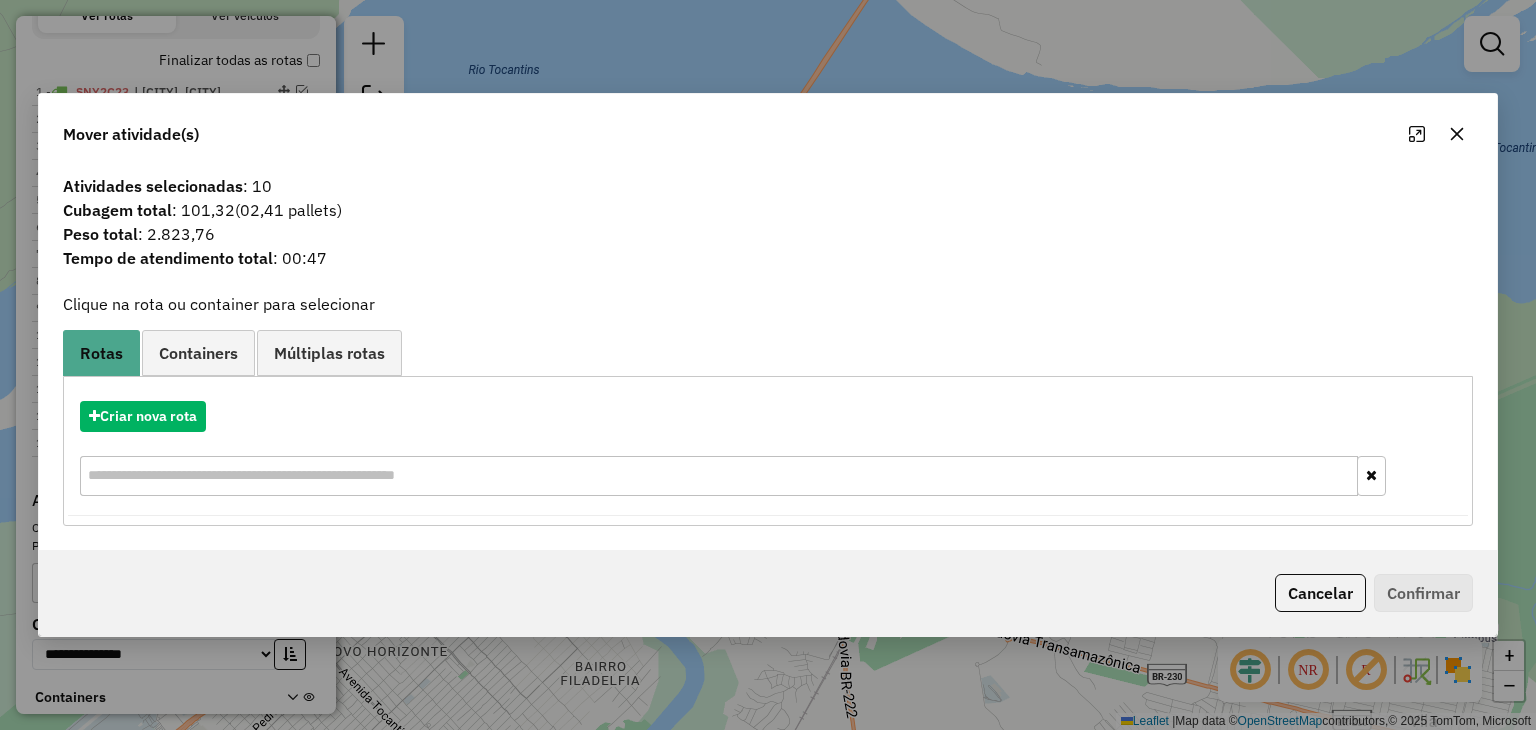 click 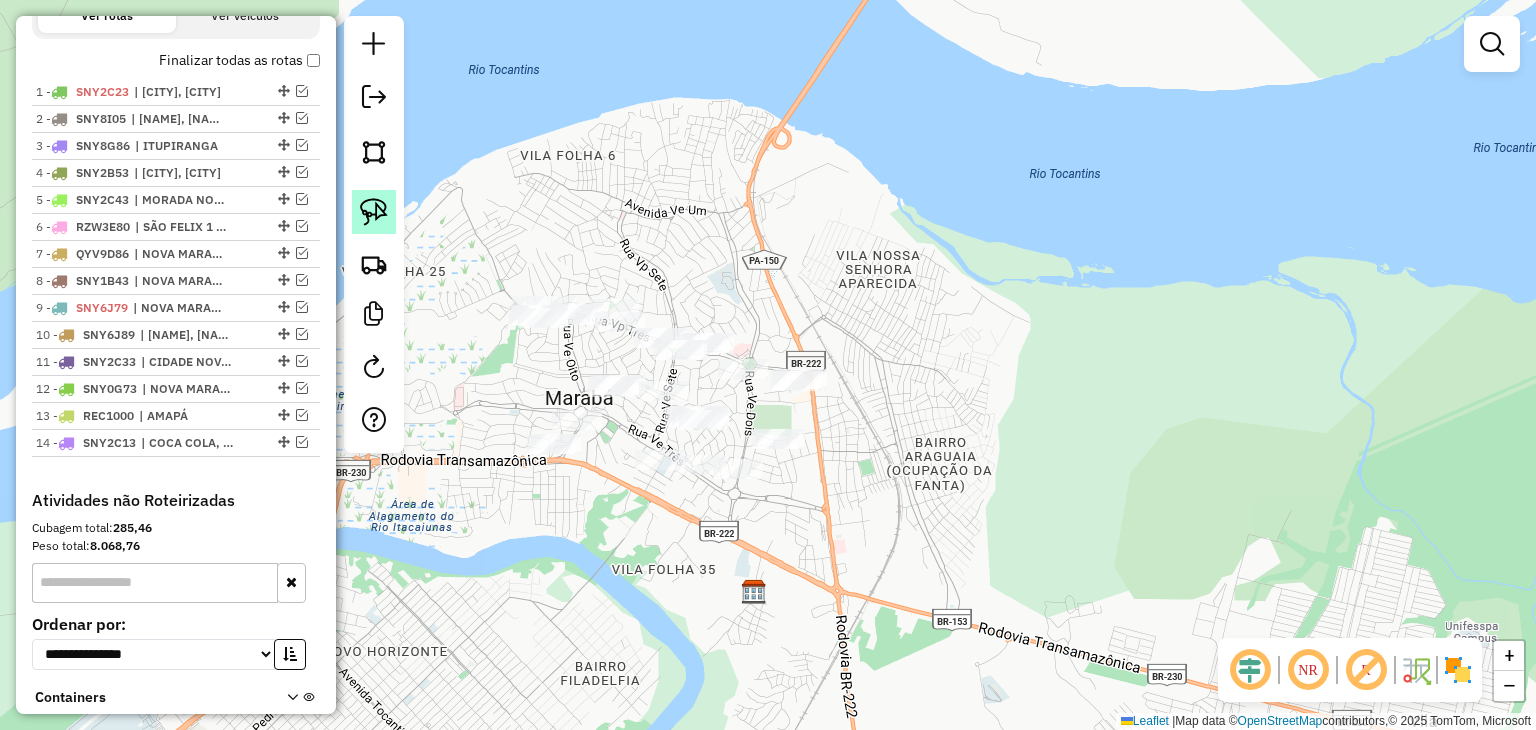 click 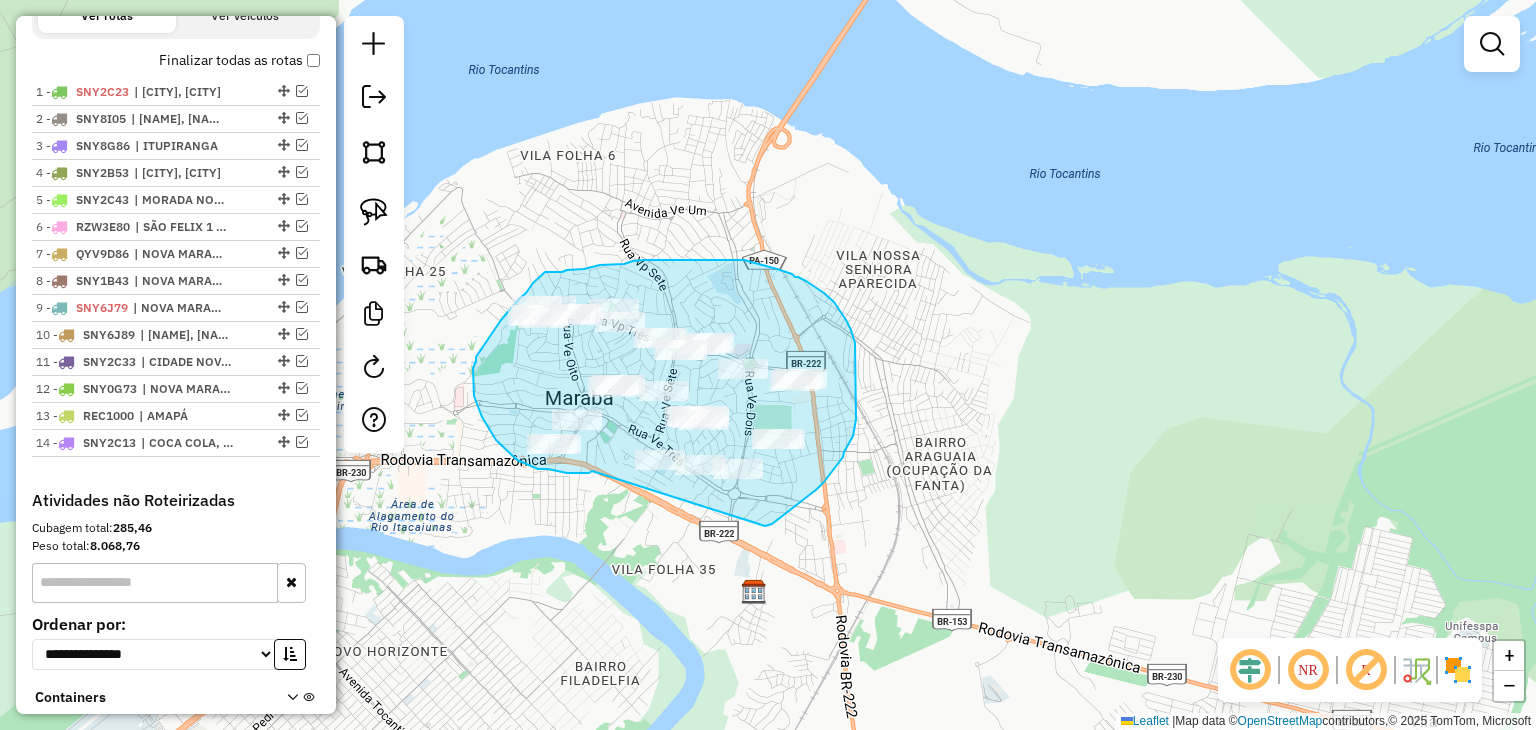 drag, startPoint x: 592, startPoint y: 471, endPoint x: 765, endPoint y: 526, distance: 181.53236 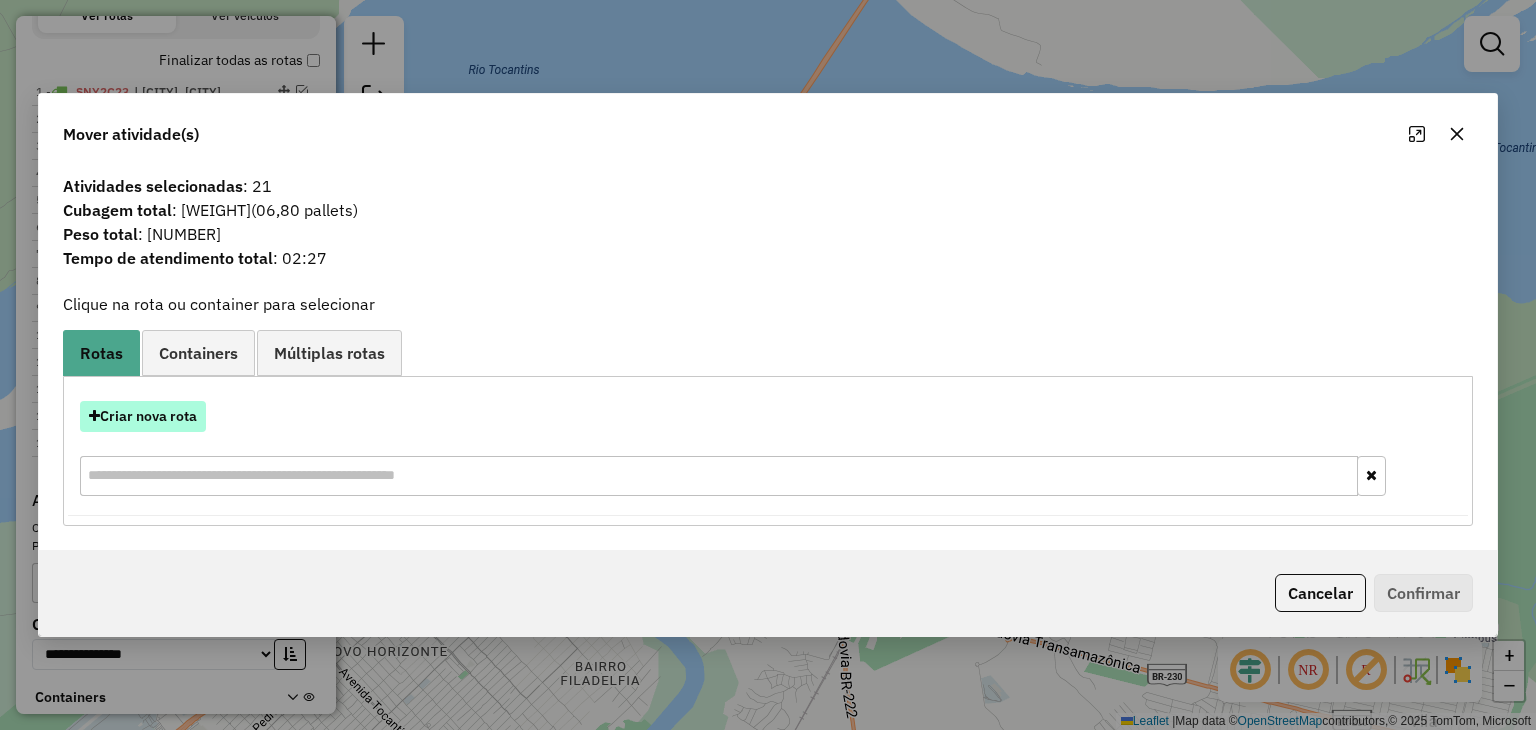 click on "Criar nova rota" at bounding box center (143, 416) 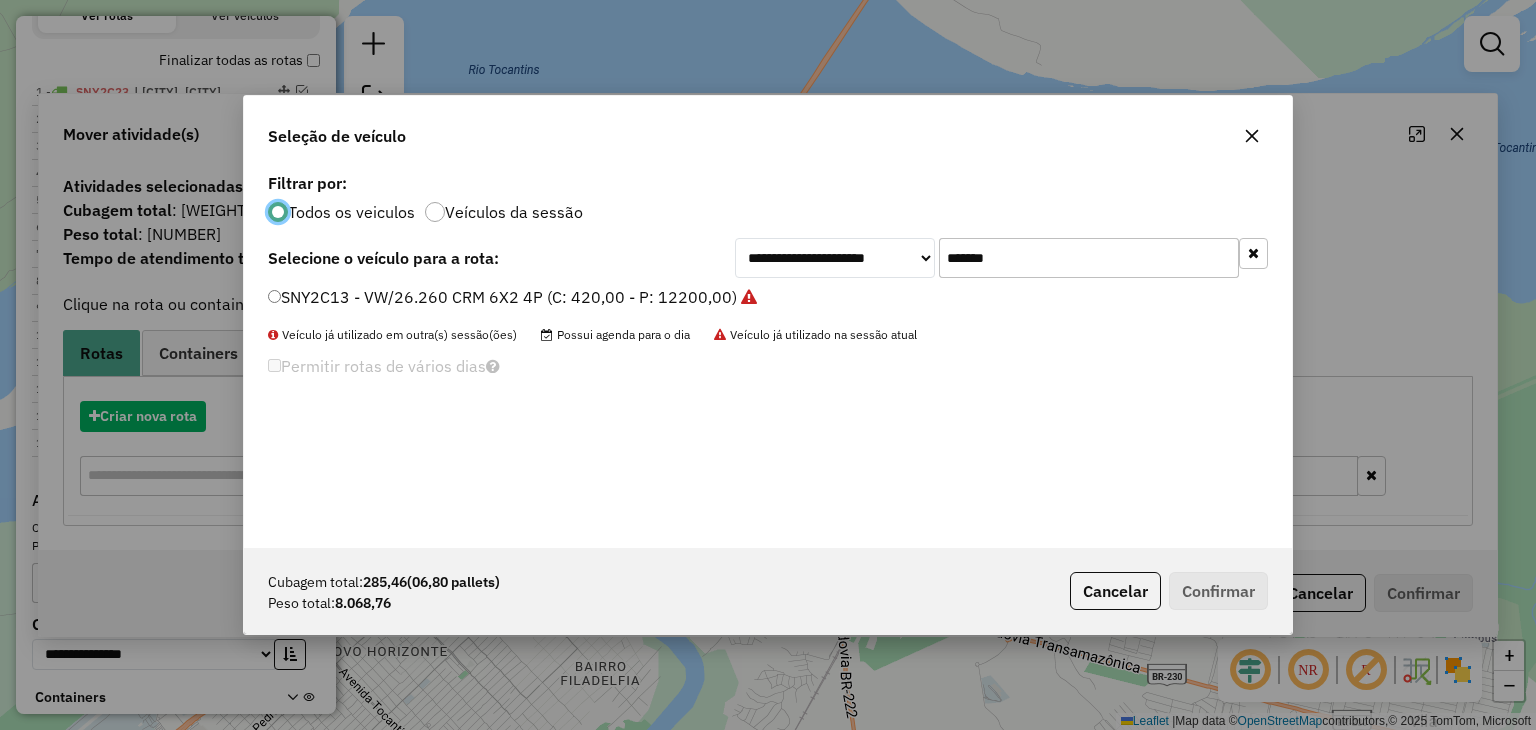 scroll, scrollTop: 10, scrollLeft: 6, axis: both 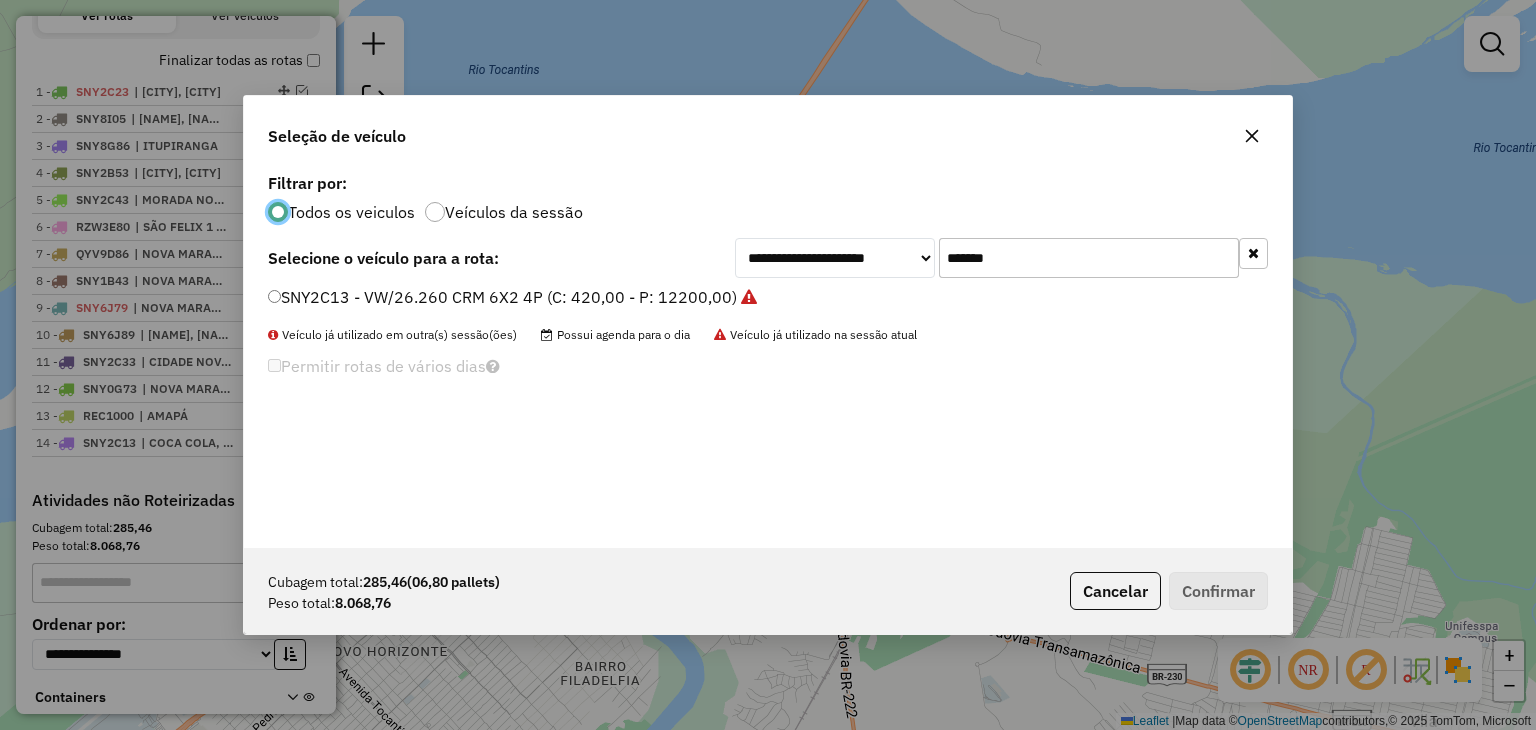 click on "*******" 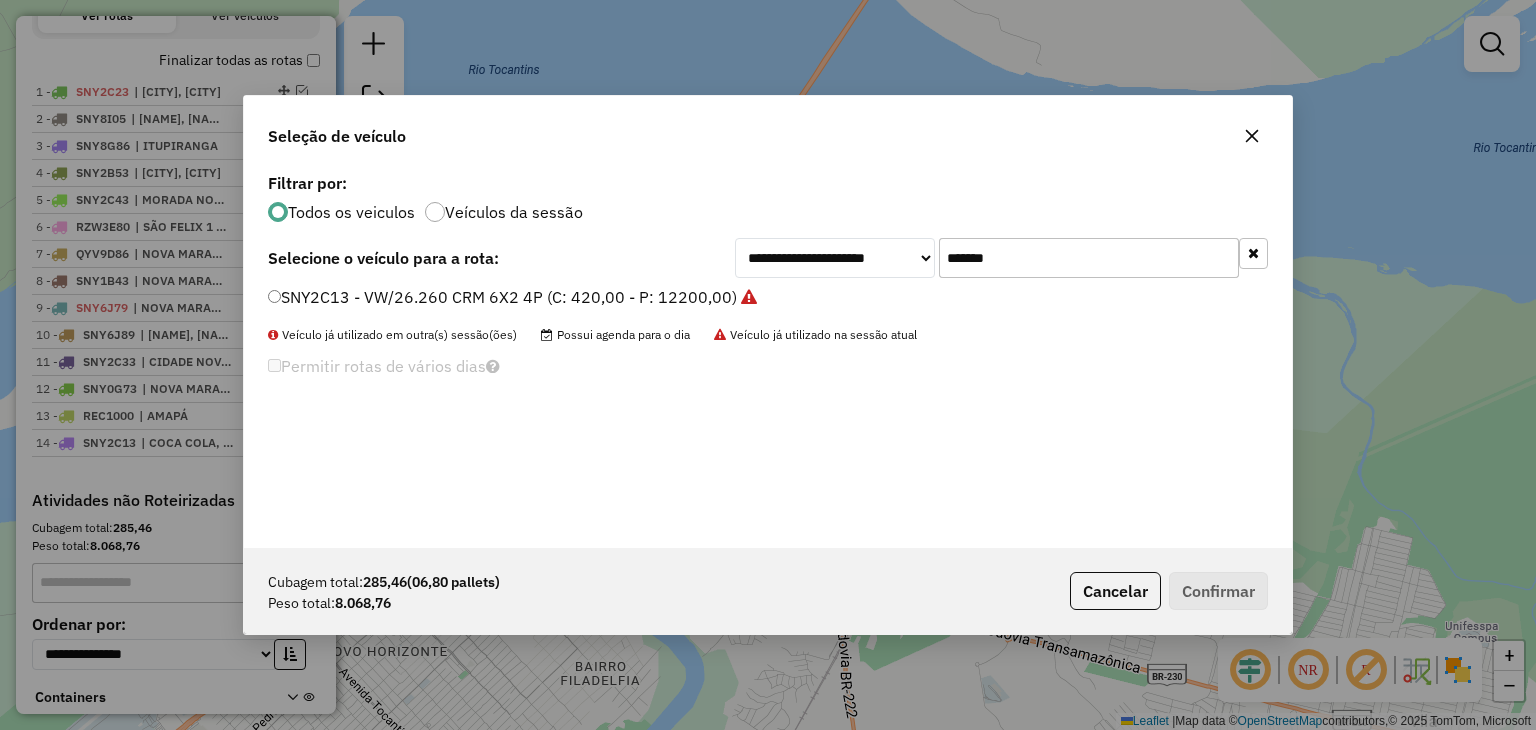 click on "*******" 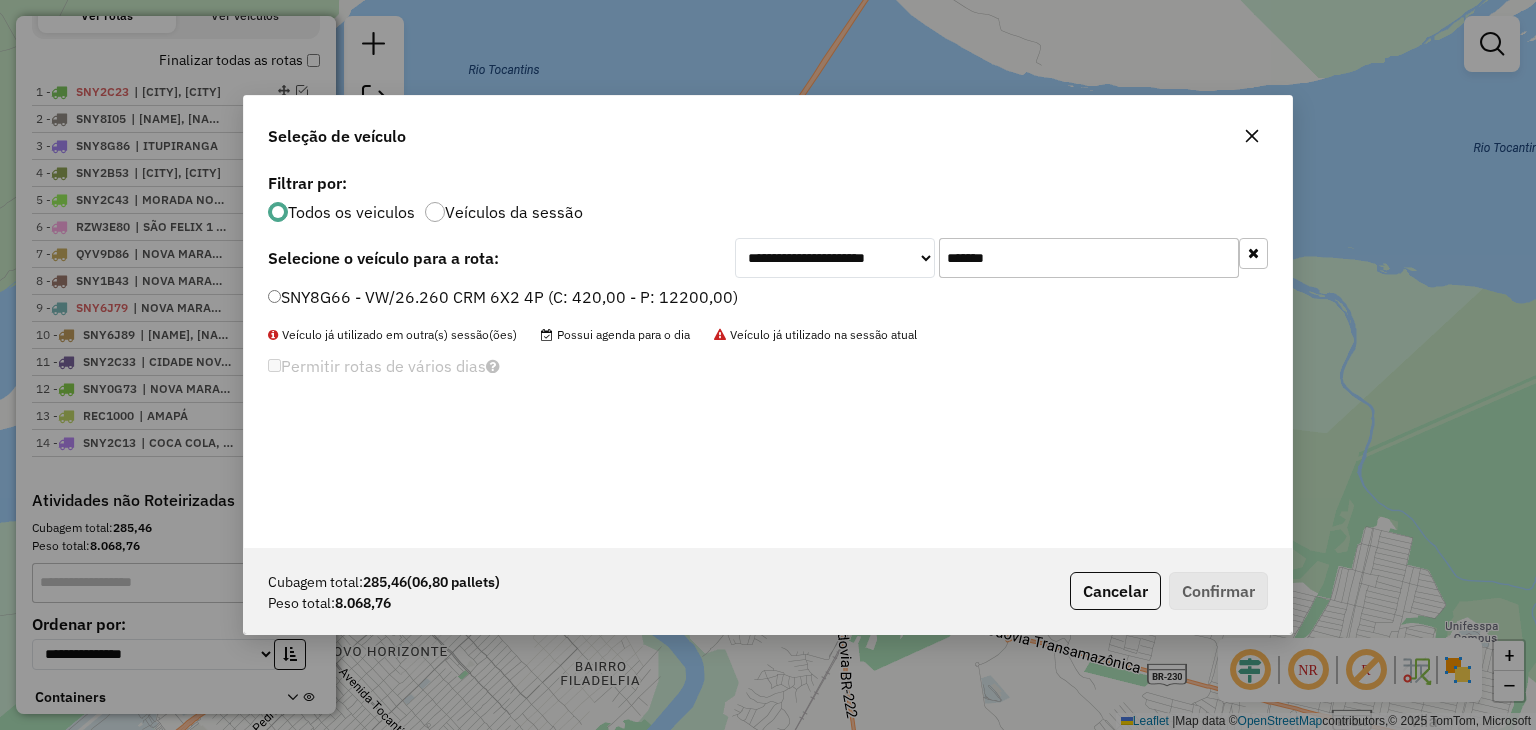 type on "*******" 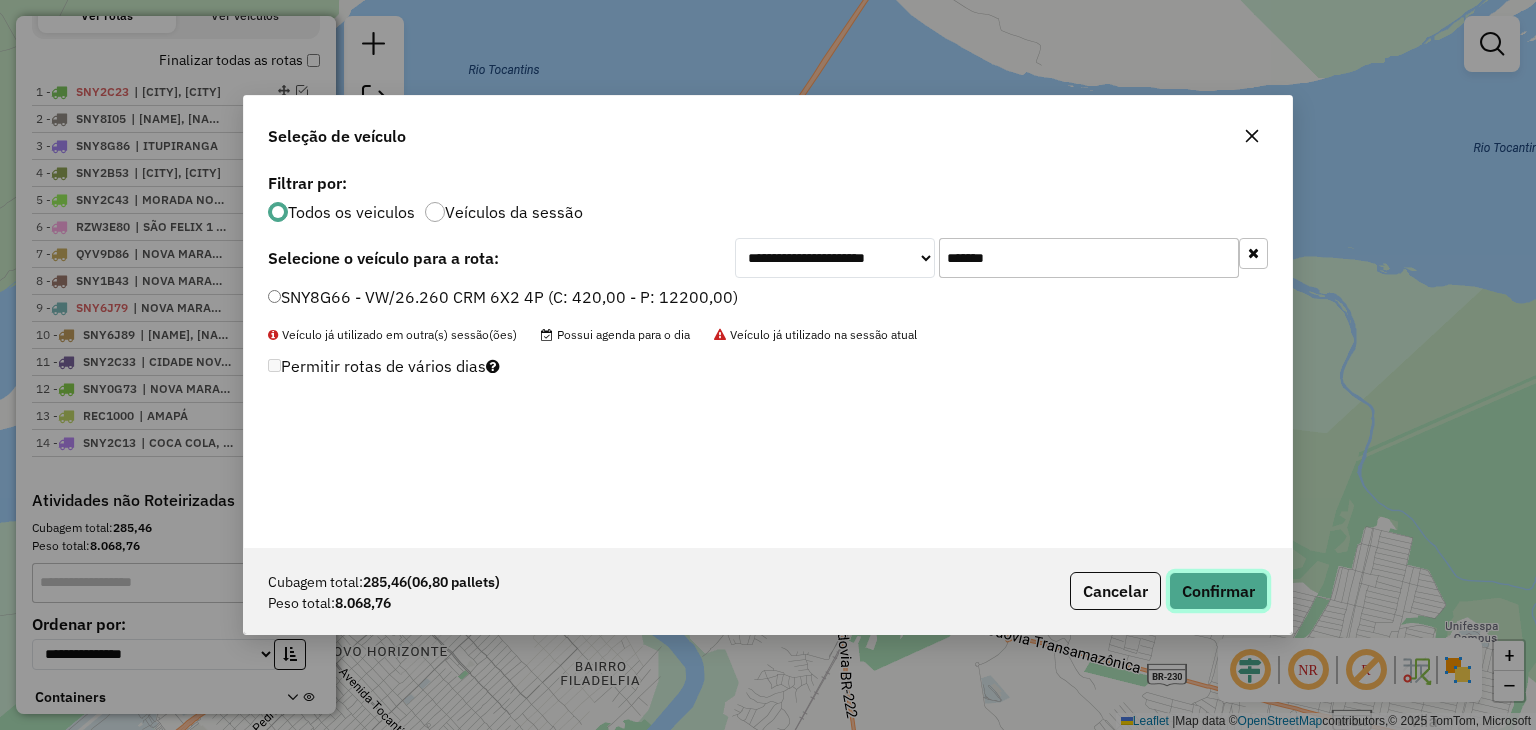 click on "Confirmar" 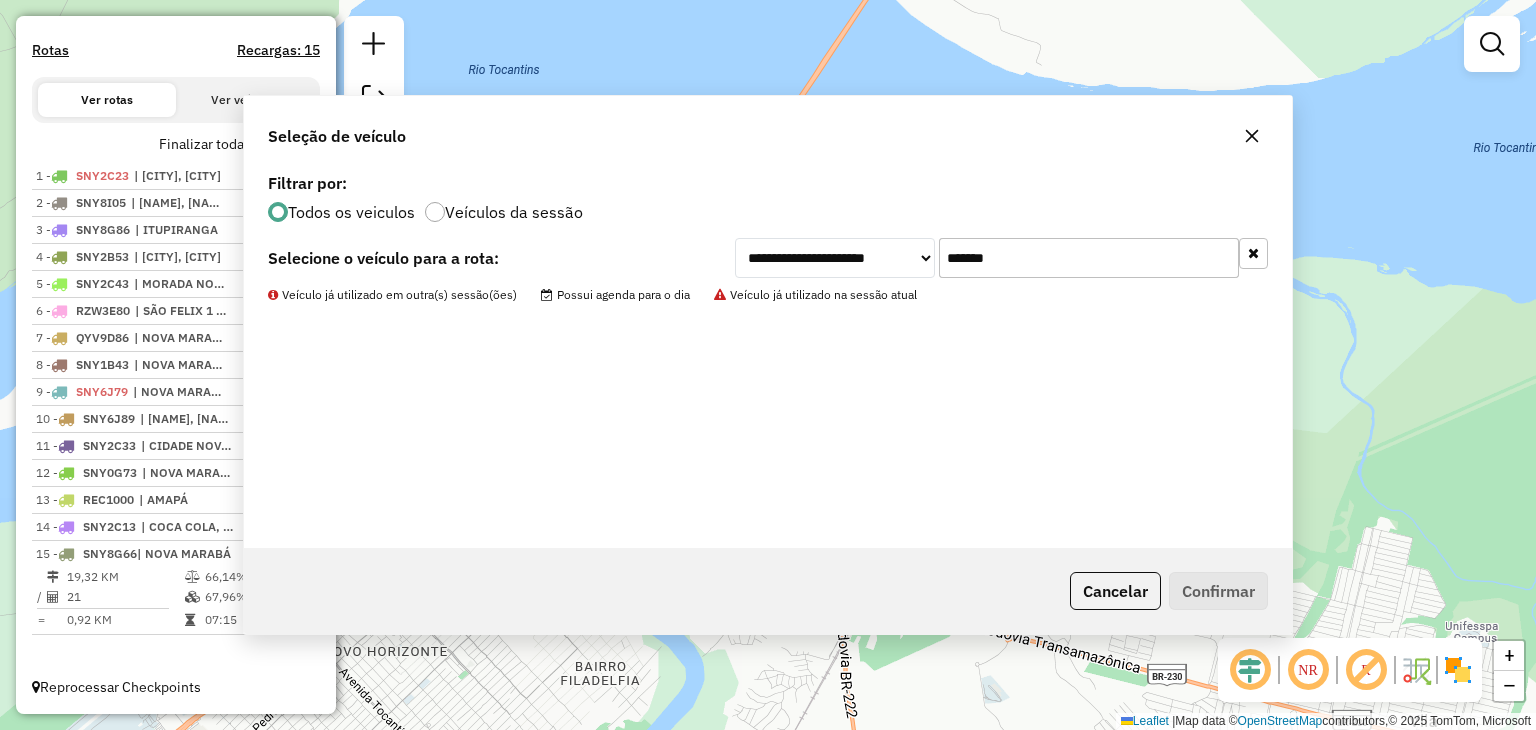 scroll, scrollTop: 642, scrollLeft: 0, axis: vertical 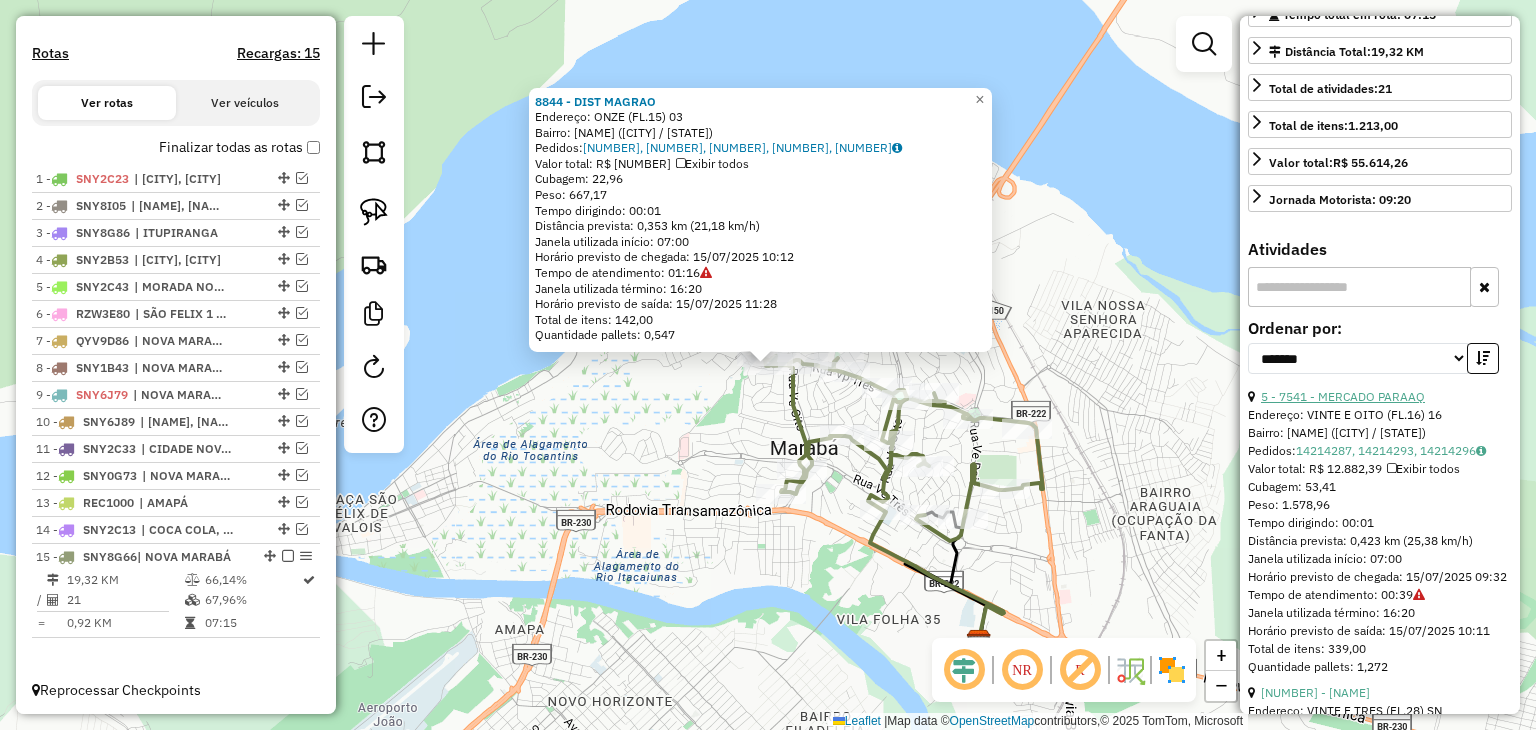 click on "5 - 7541 - MERCADO PARAAQ" at bounding box center [1343, 396] 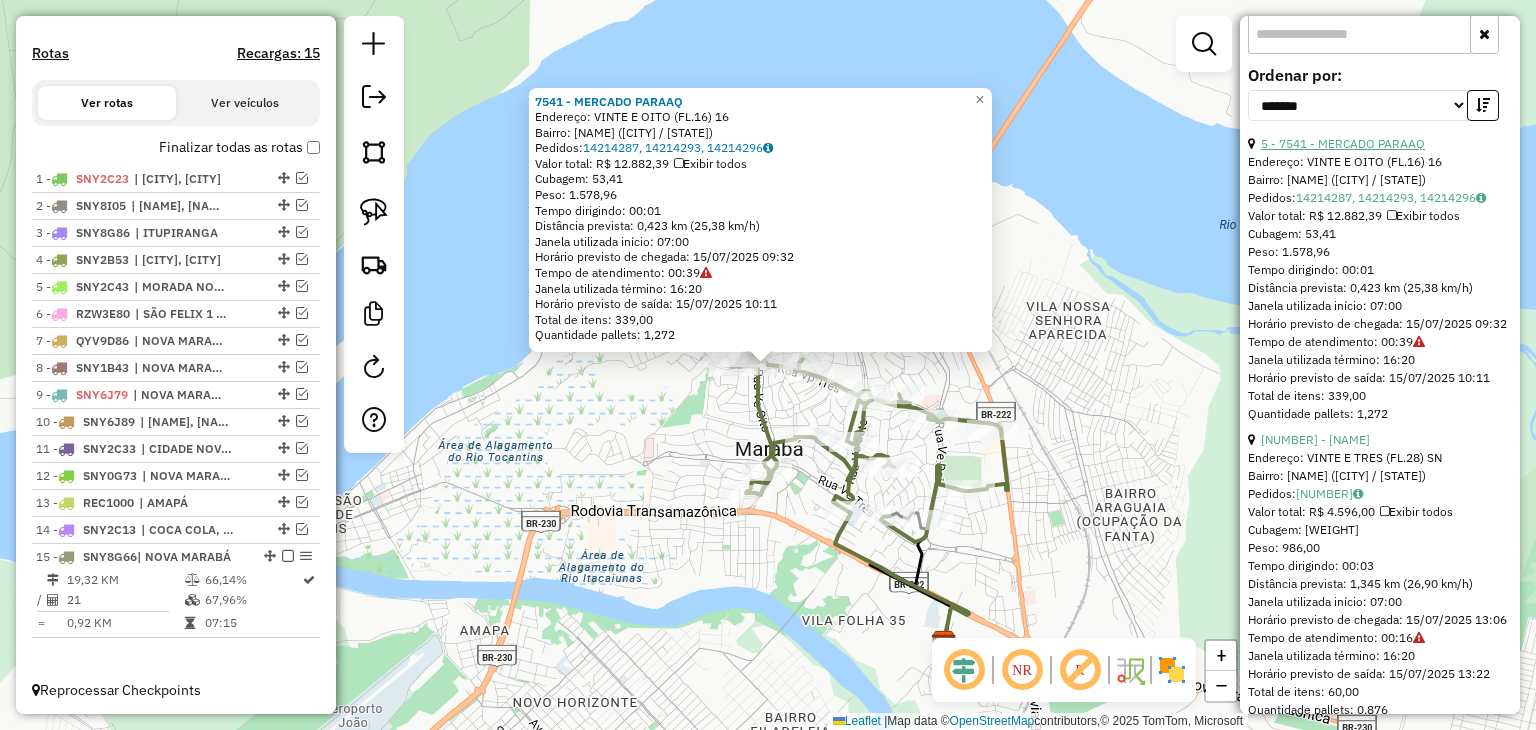 scroll, scrollTop: 700, scrollLeft: 0, axis: vertical 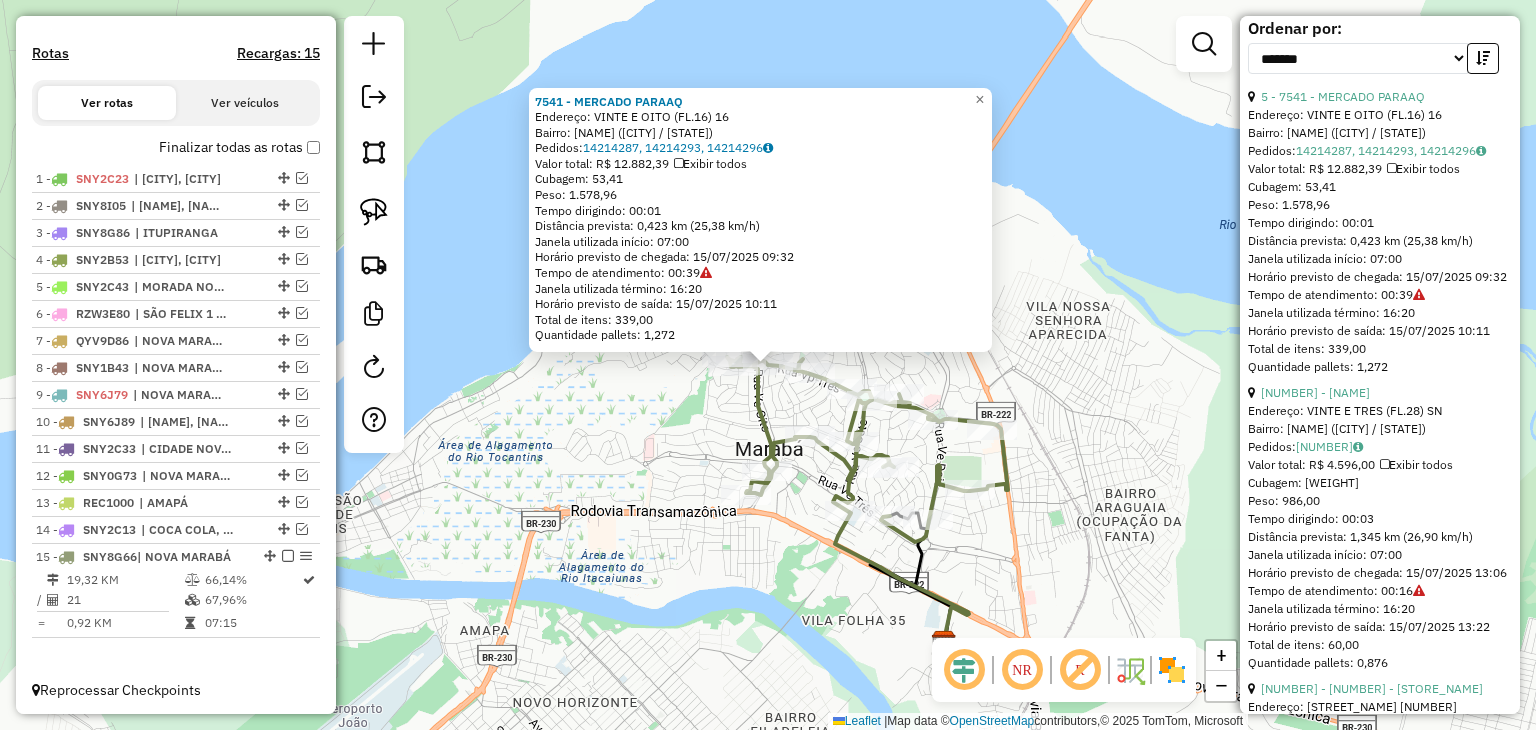 click on "Endereço:  VINTE E TRES (FL.28) SN" at bounding box center (1380, 411) 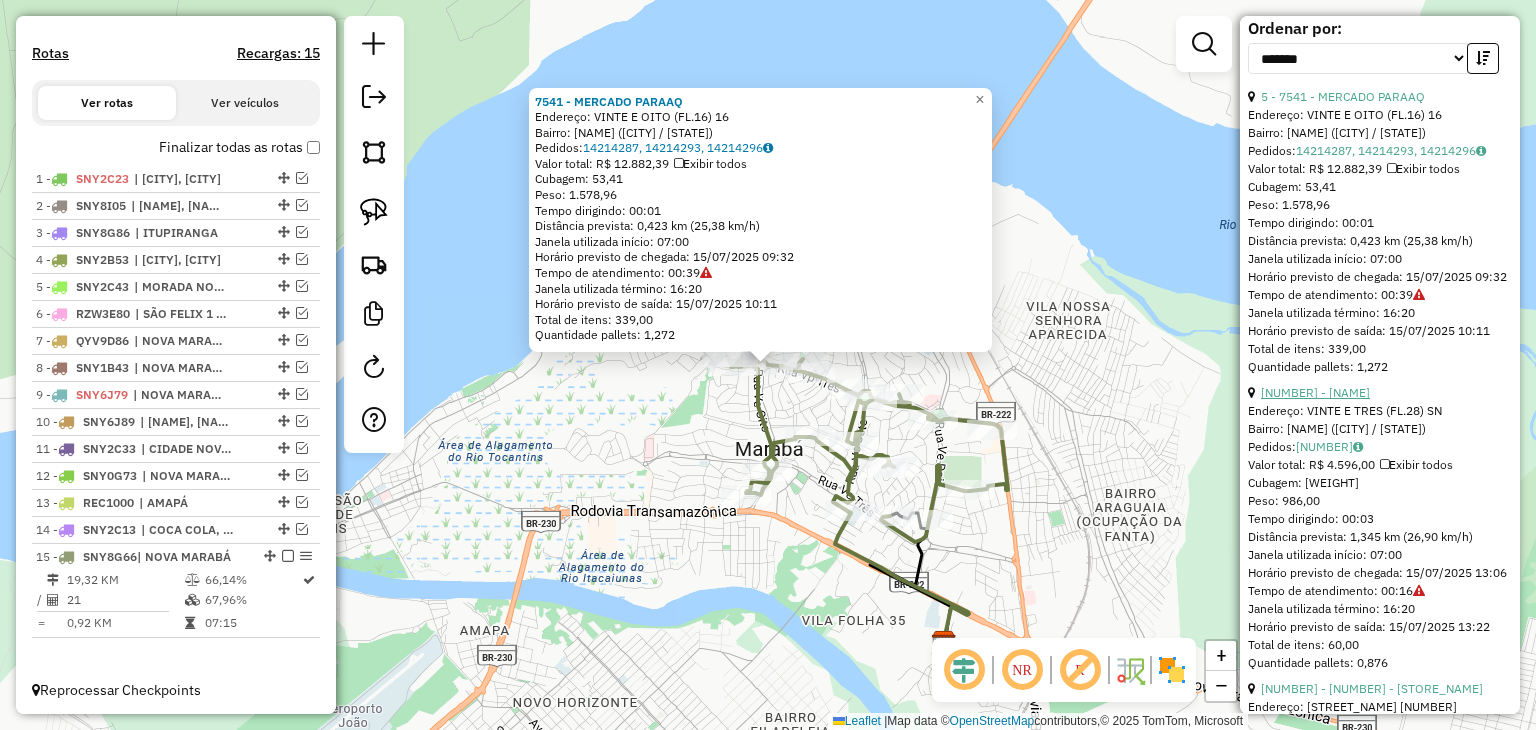 click on "12 - 1522 - COMERCIAL CASTRO" at bounding box center (1315, 392) 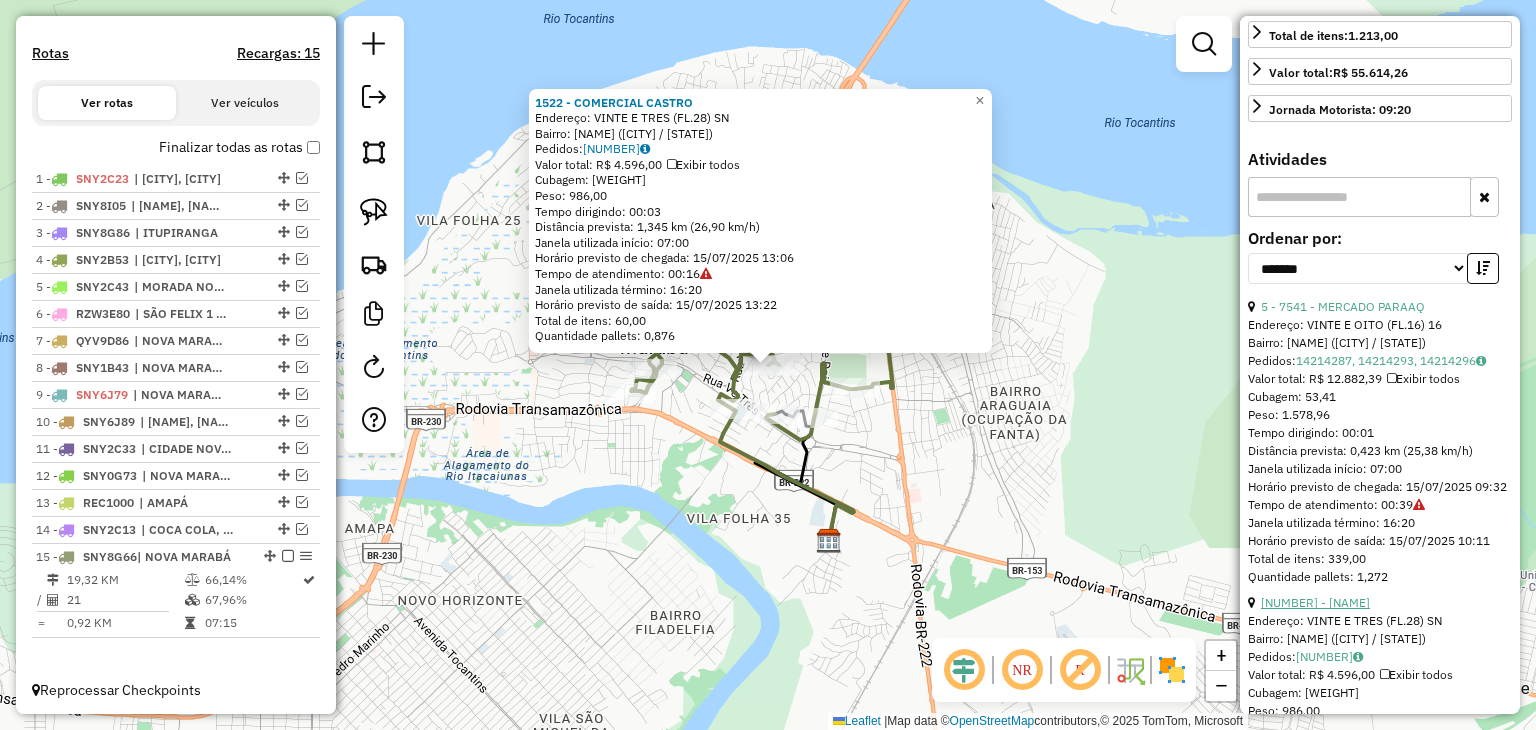 scroll, scrollTop: 400, scrollLeft: 0, axis: vertical 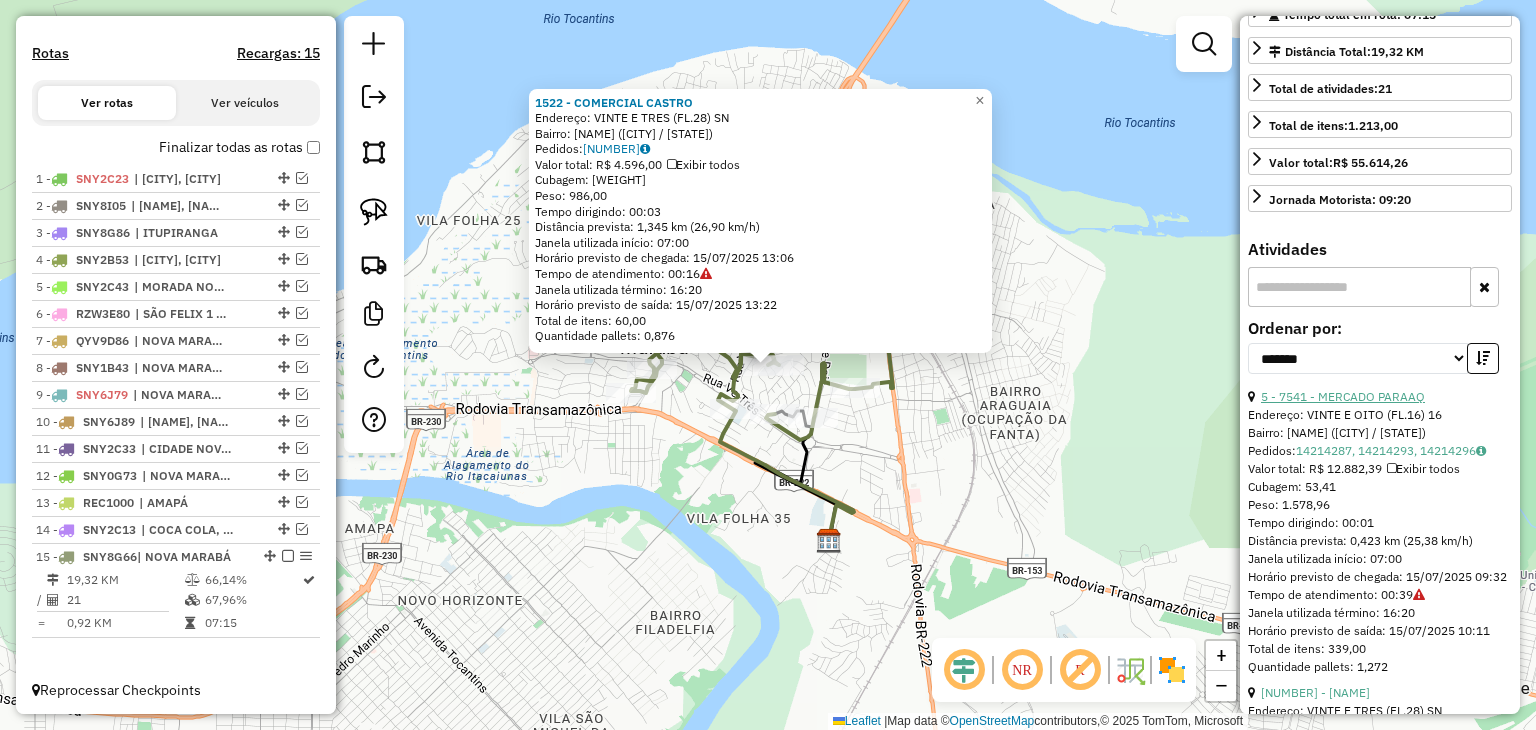 click on "5 - 7541 - MERCADO PARAAQ" at bounding box center (1343, 396) 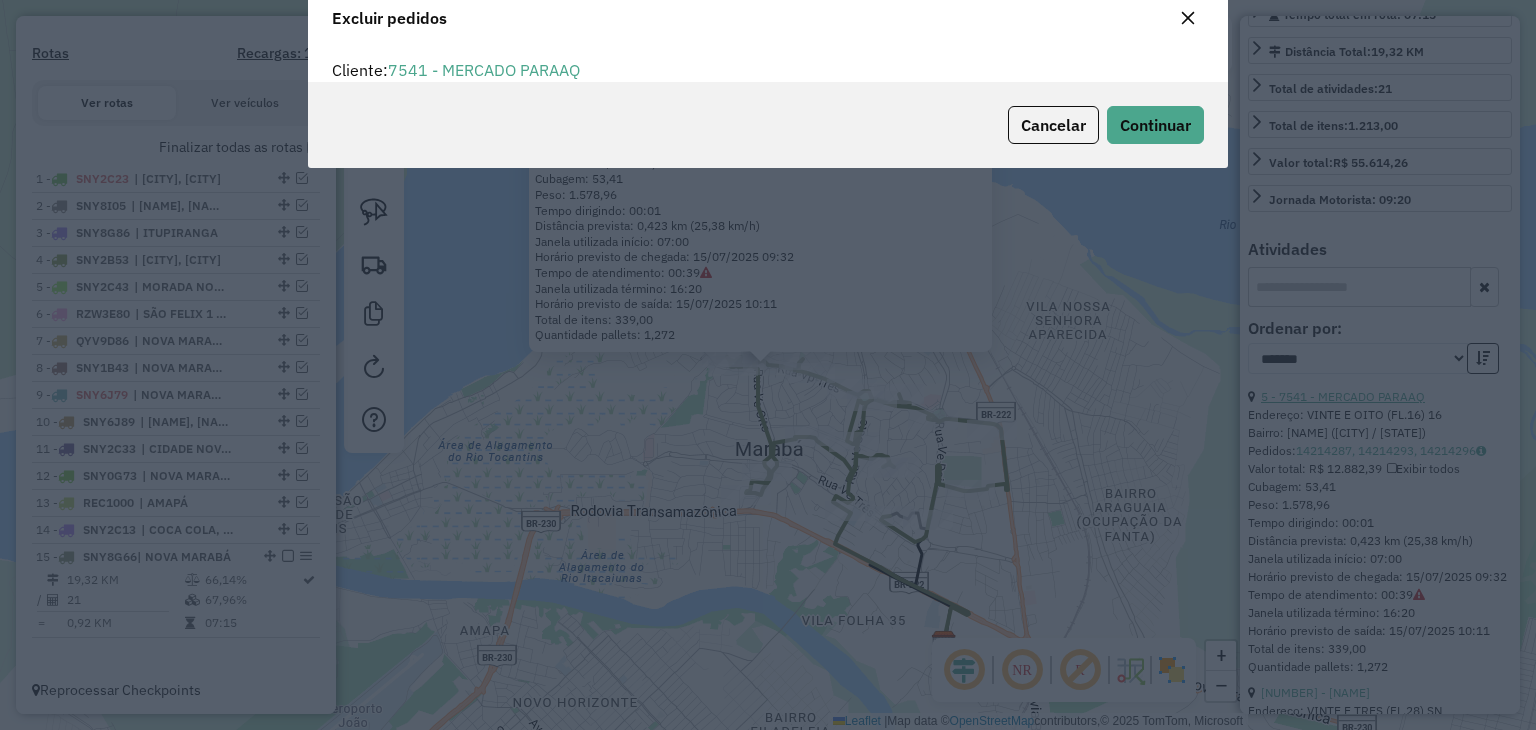 scroll, scrollTop: 10, scrollLeft: 6, axis: both 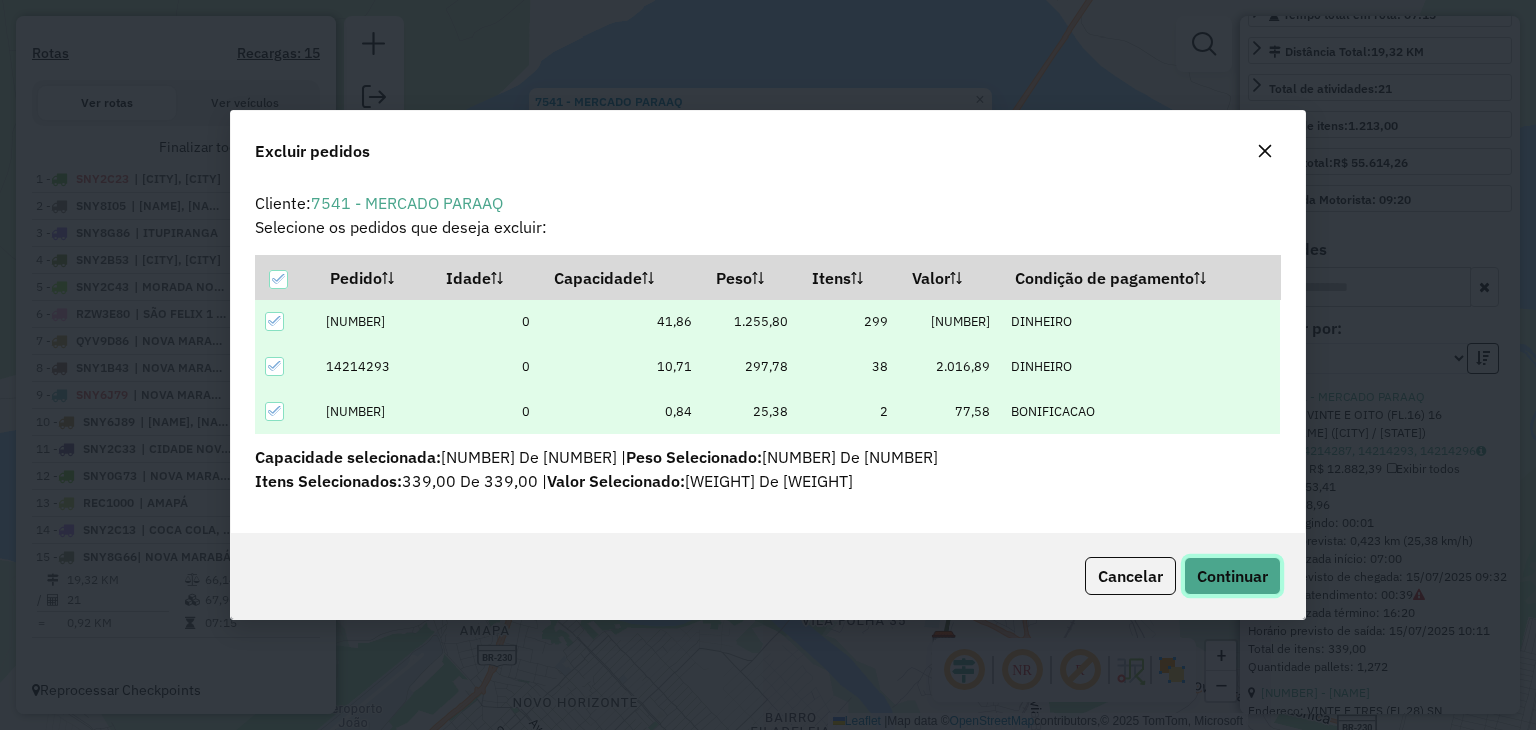 click on "Continuar" 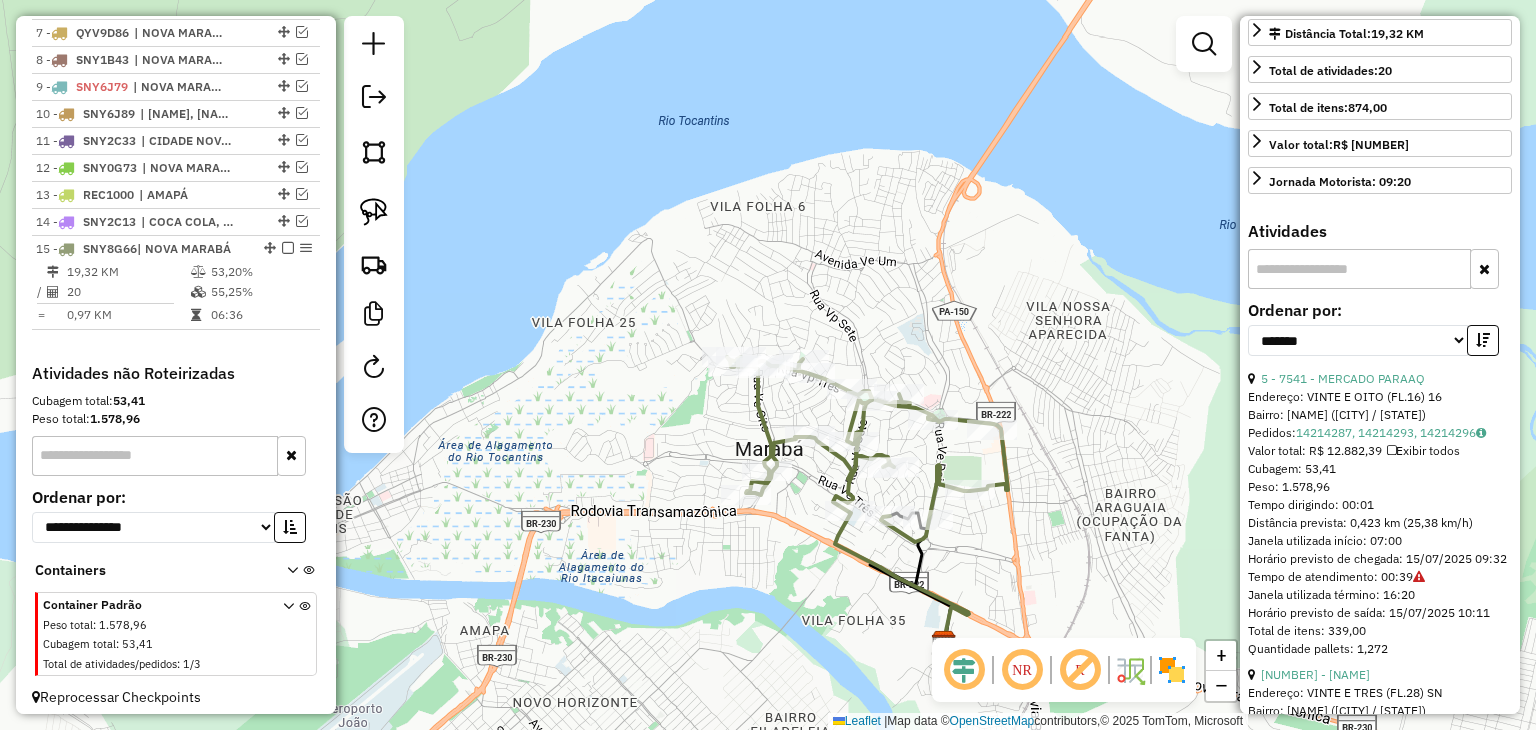 scroll, scrollTop: 956, scrollLeft: 0, axis: vertical 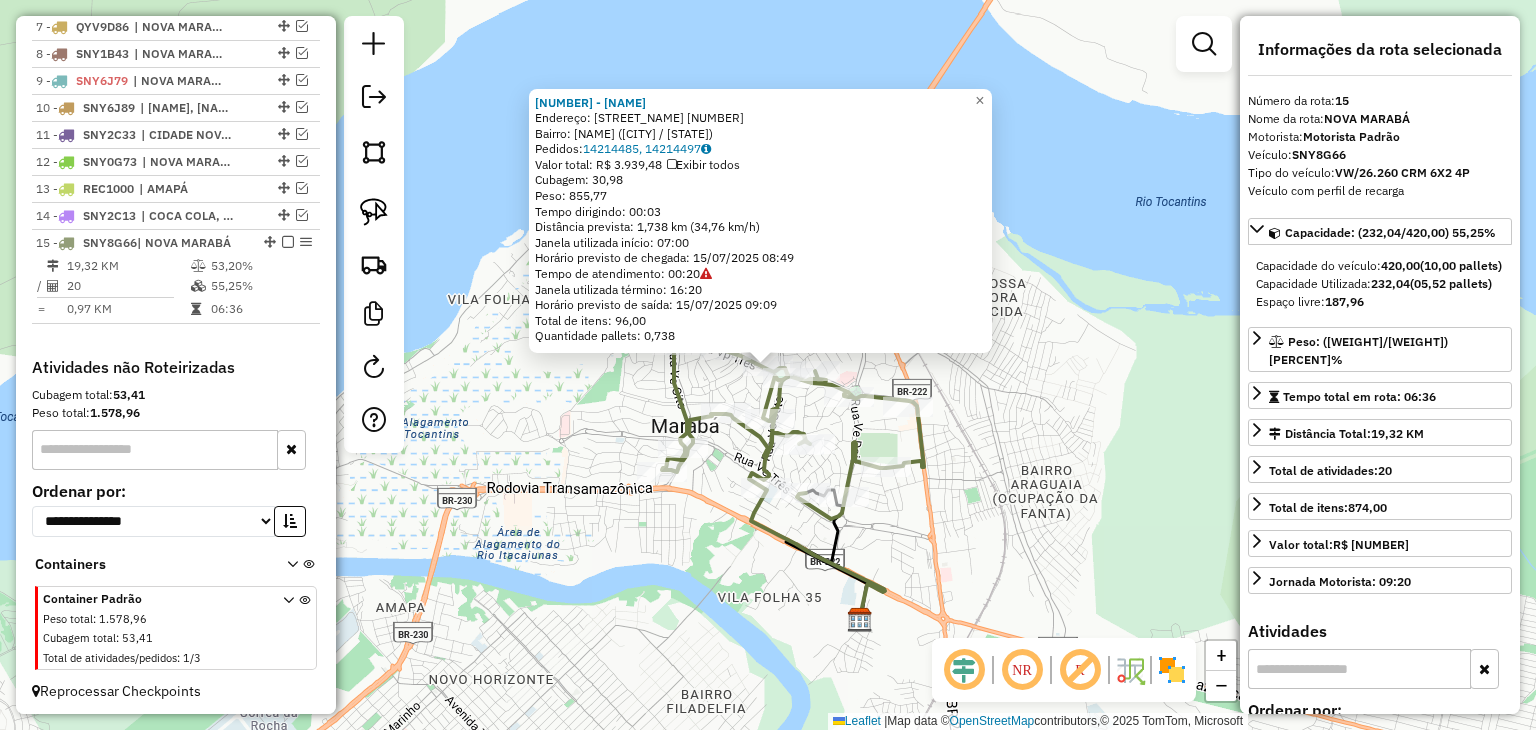 click on "10854 - MARCOS CA DE SOUSA E  Endereço:  QUARENTA (FL.16) 02   Bairro: NOVA MARABA (MARABA / PA)   Pedidos:  14214485, 14214497   Valor total: R$ 3.939,48   Exibir todos   Cubagem: 30,98  Peso: 855,77  Tempo dirigindo: 00:03   Distância prevista: 1,738 km (34,76 km/h)   Janela utilizada início: 07:00   Horário previsto de chegada: 15/07/2025 08:49   Tempo de atendimento: 00:20   Janela utilizada término: 16:20   Horário previsto de saída: 15/07/2025 09:09   Total de itens: 96,00   Quantidade pallets: 0,738  × Janela de atendimento Grade de atendimento Capacidade Transportadoras Veículos Cliente Pedidos  Rotas Selecione os dias de semana para filtrar as janelas de atendimento  Seg   Ter   Qua   Qui   Sex   Sáb   Dom  Informe o período da janela de atendimento: De: Até:  Filtrar exatamente a janela do cliente  Considerar janela de atendimento padrão  Selecione os dias de semana para filtrar as grades de atendimento  Seg   Ter   Qua   Qui   Sex   Sáb   Dom   Peso mínimo:   Peso máximo:  **** ****" 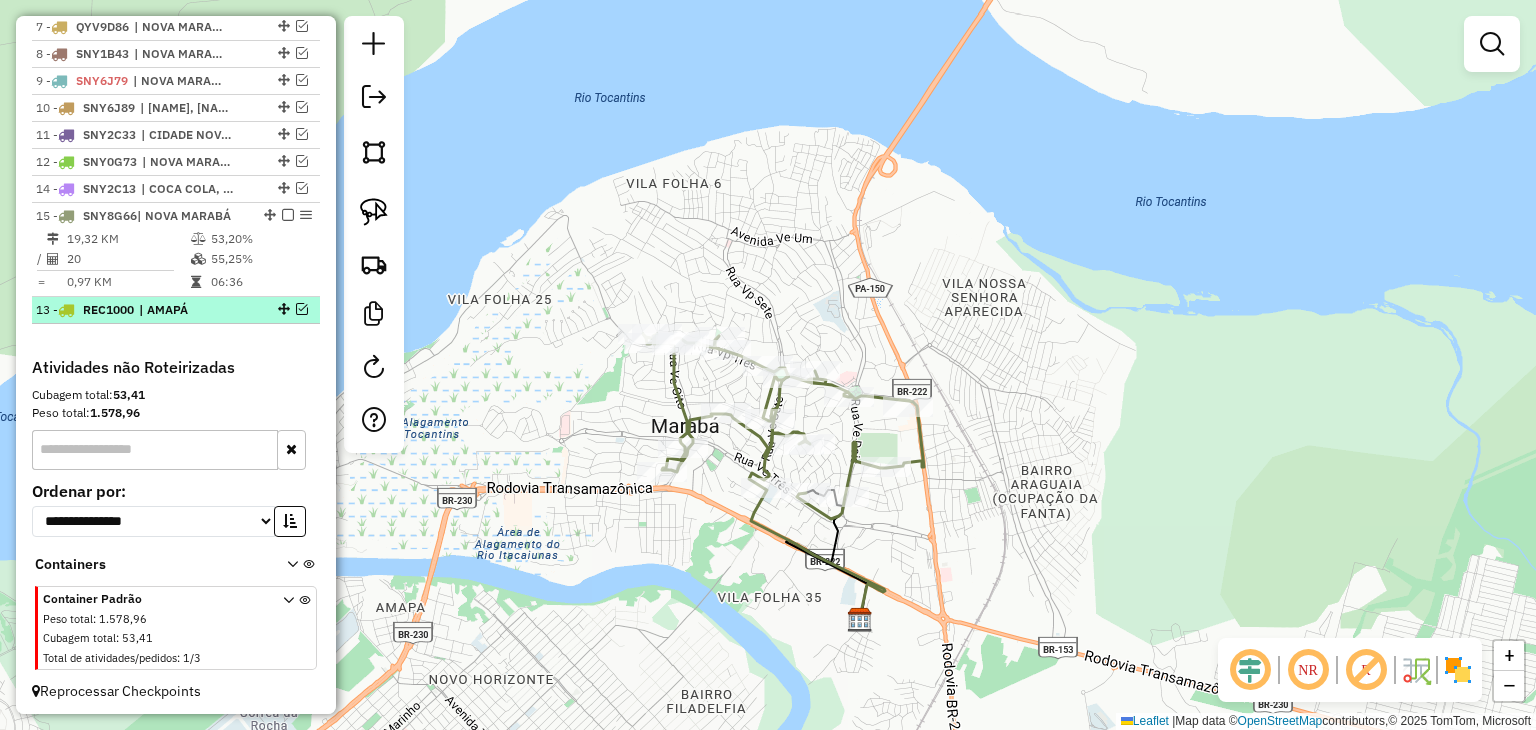 drag, startPoint x: 282, startPoint y: 185, endPoint x: 284, endPoint y: 309, distance: 124.01613 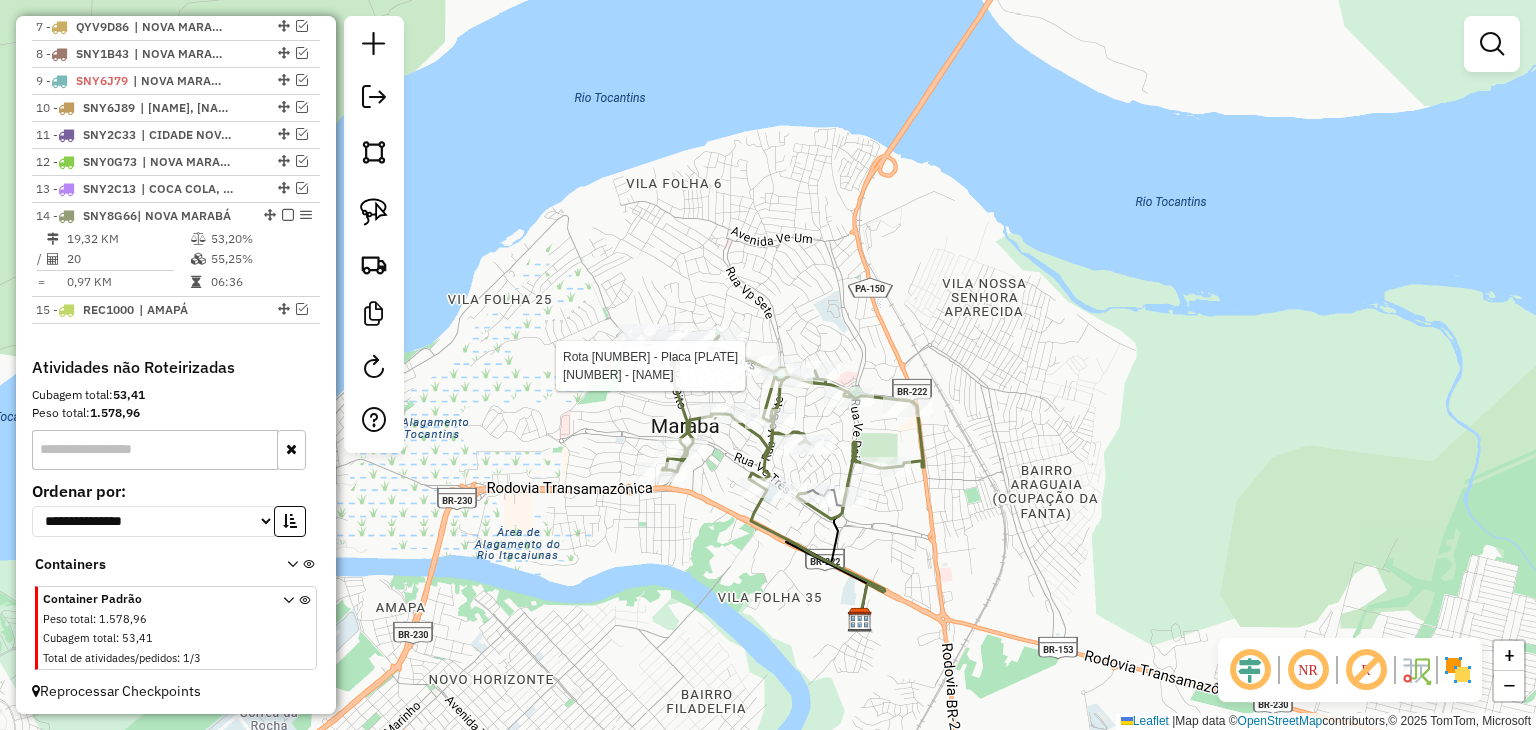 click 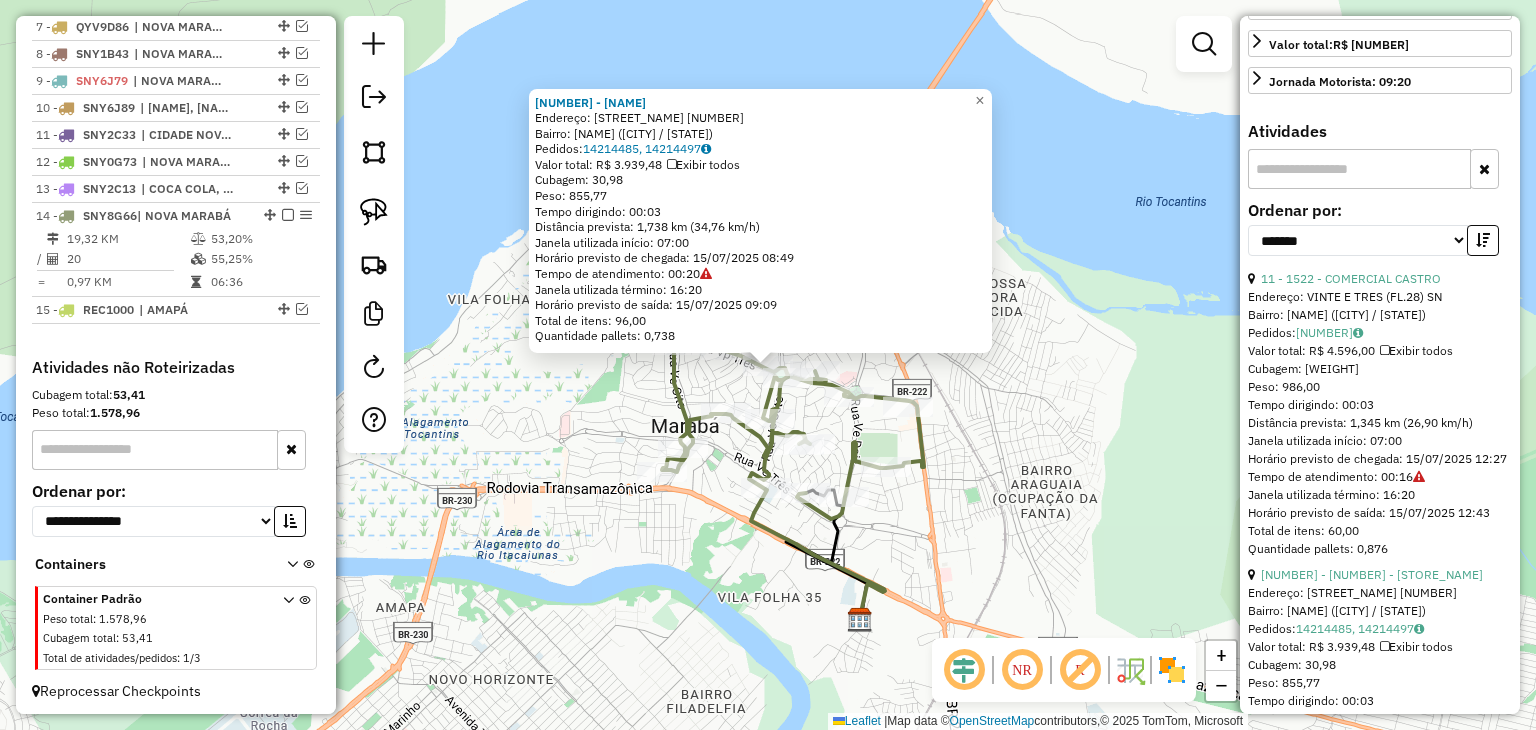 scroll, scrollTop: 600, scrollLeft: 0, axis: vertical 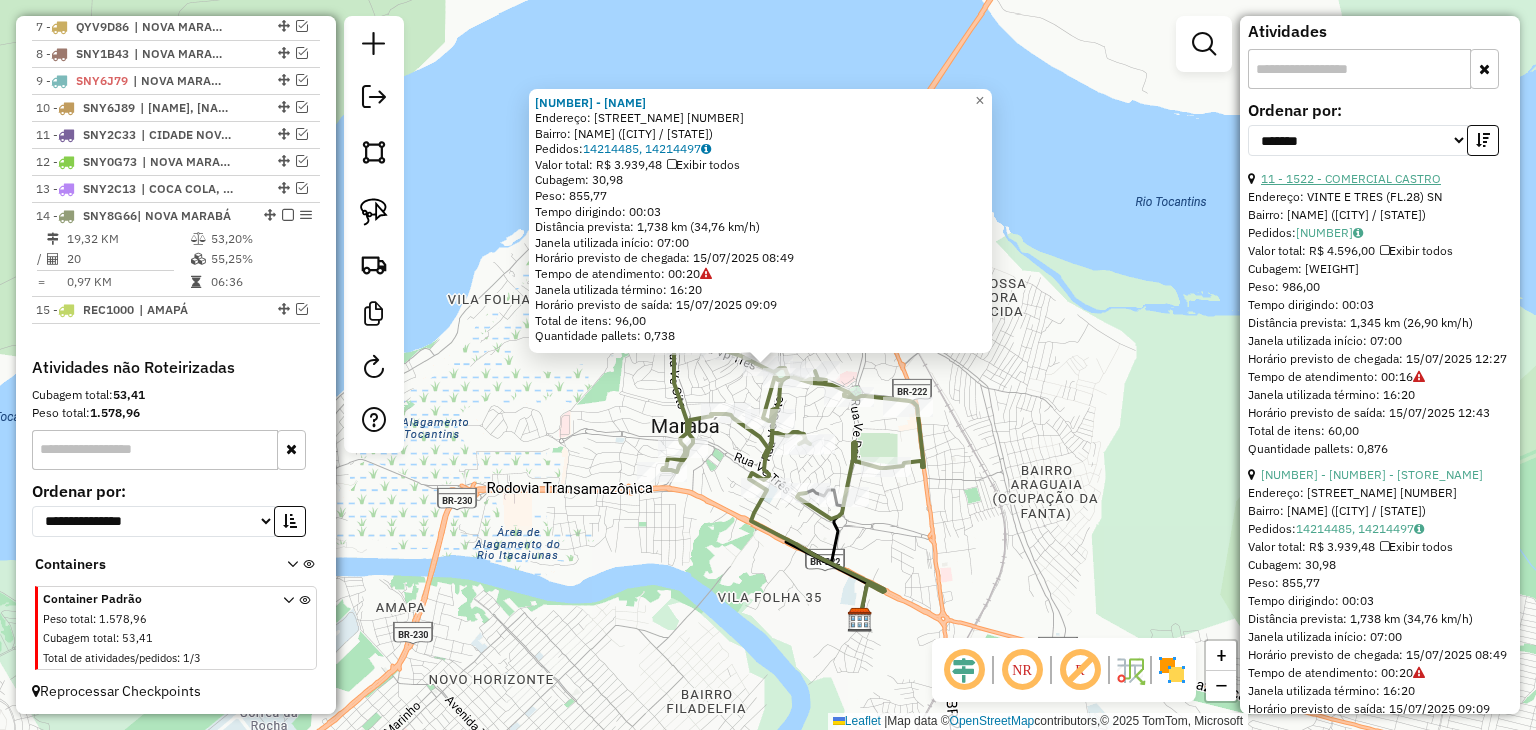 click on "11 - 1522 - COMERCIAL CASTRO" at bounding box center [1351, 178] 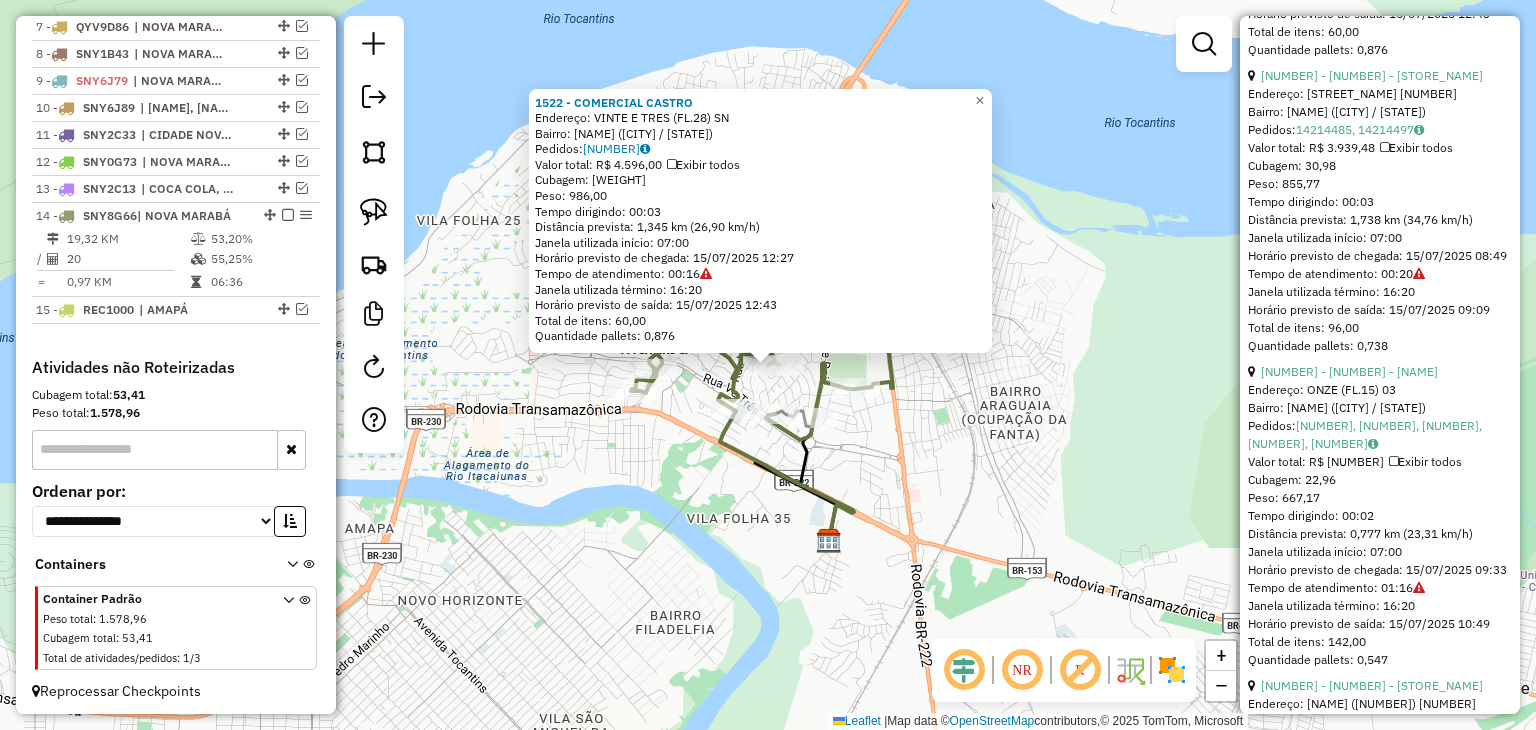 scroll, scrollTop: 1000, scrollLeft: 0, axis: vertical 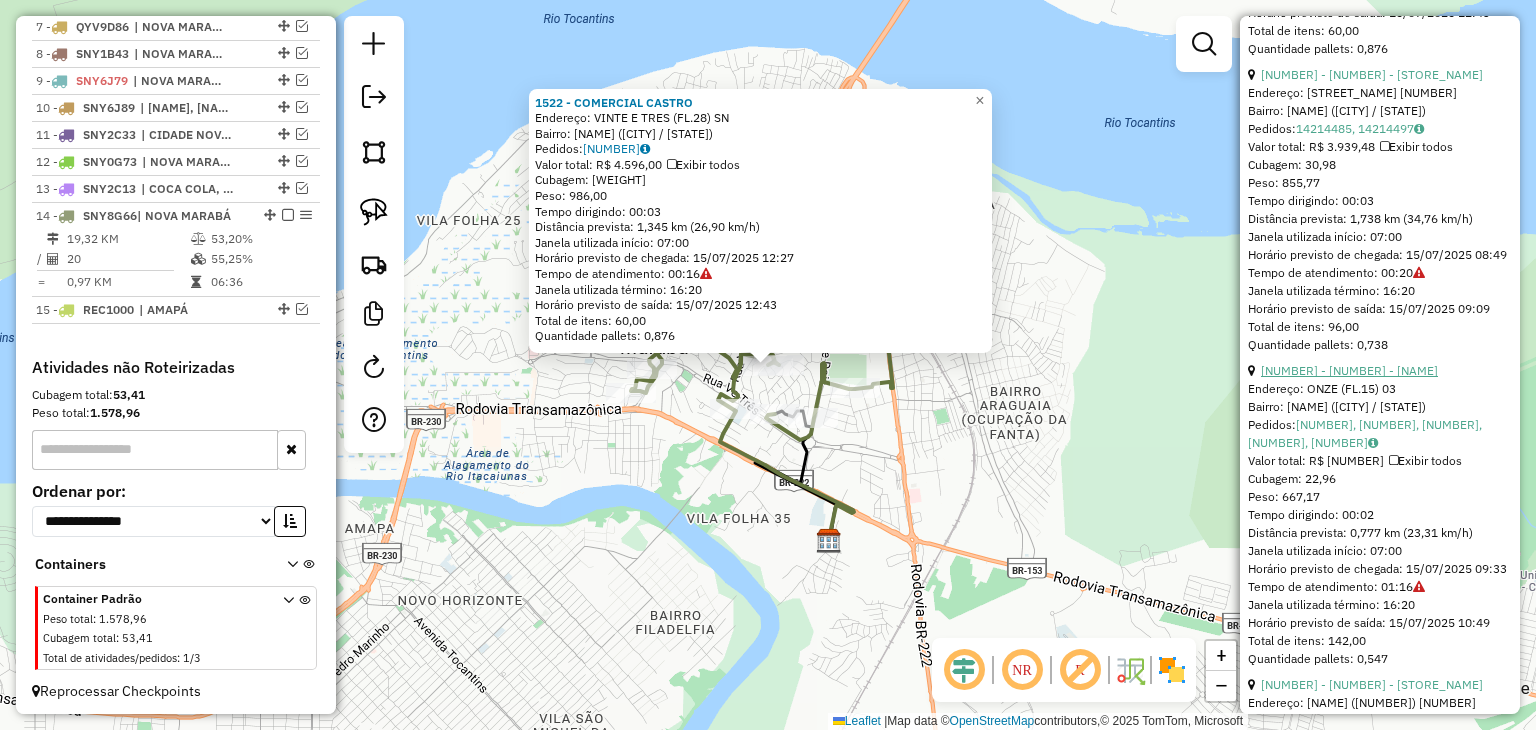 click on "5 - 8844 - DIST MAGRAO" at bounding box center (1349, 370) 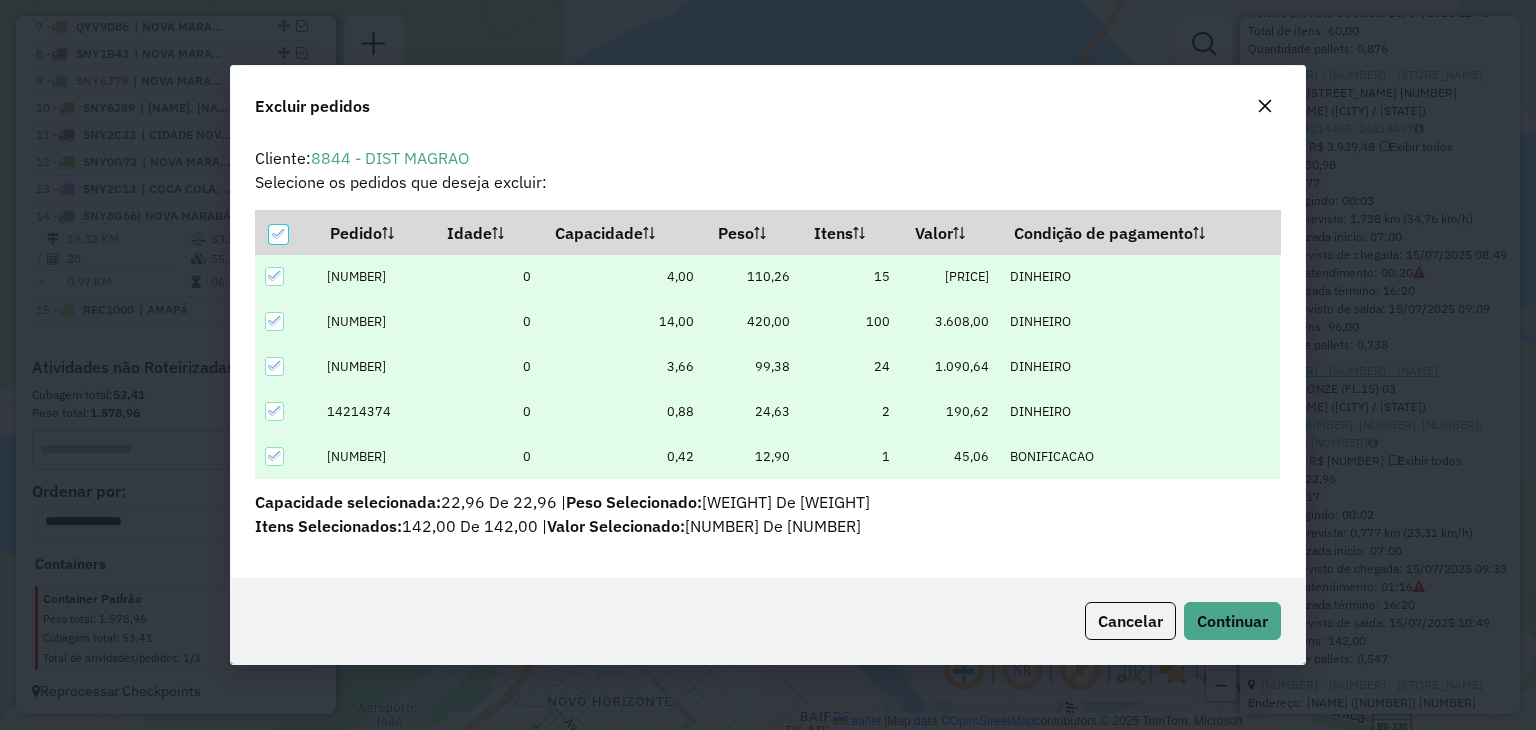 scroll, scrollTop: 69, scrollLeft: 0, axis: vertical 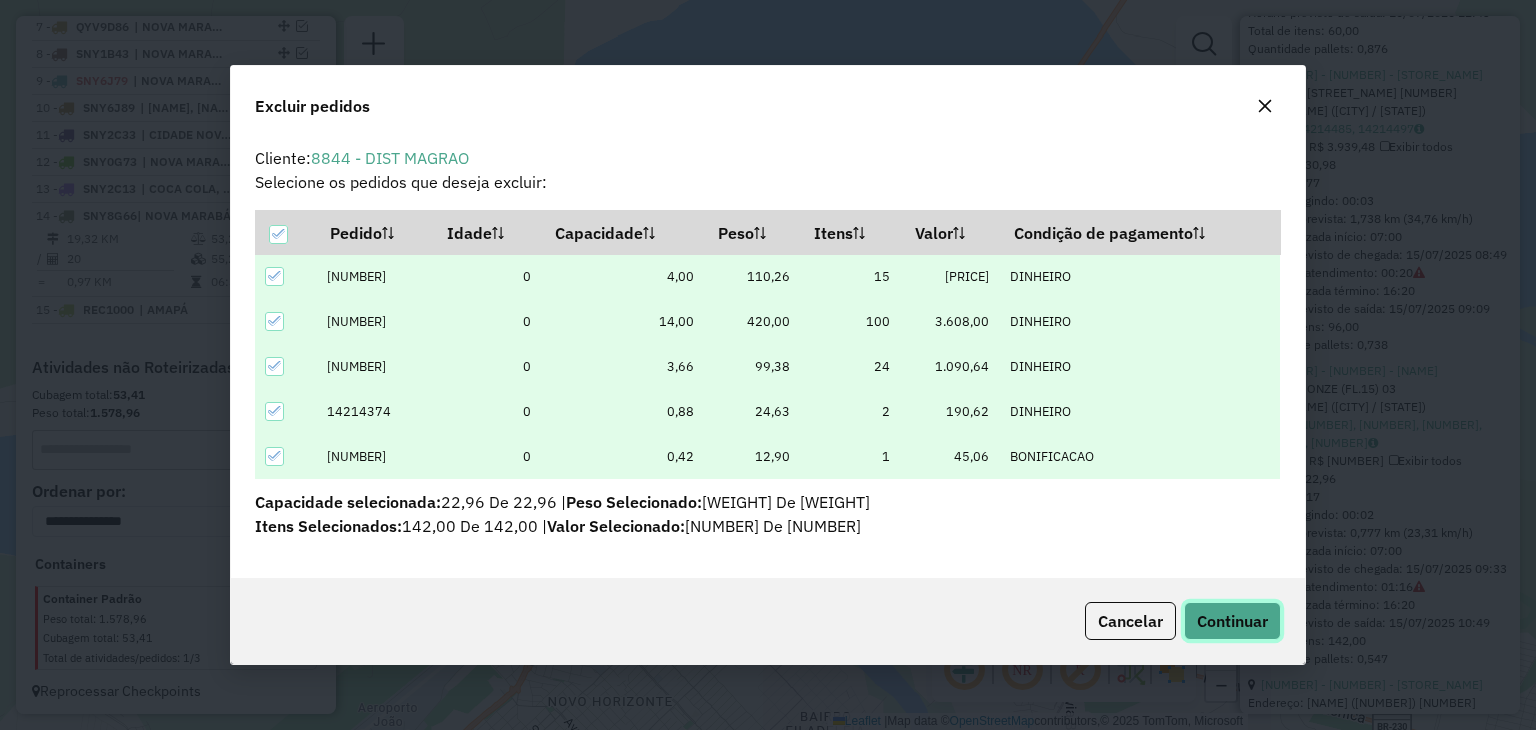 click on "Continuar" 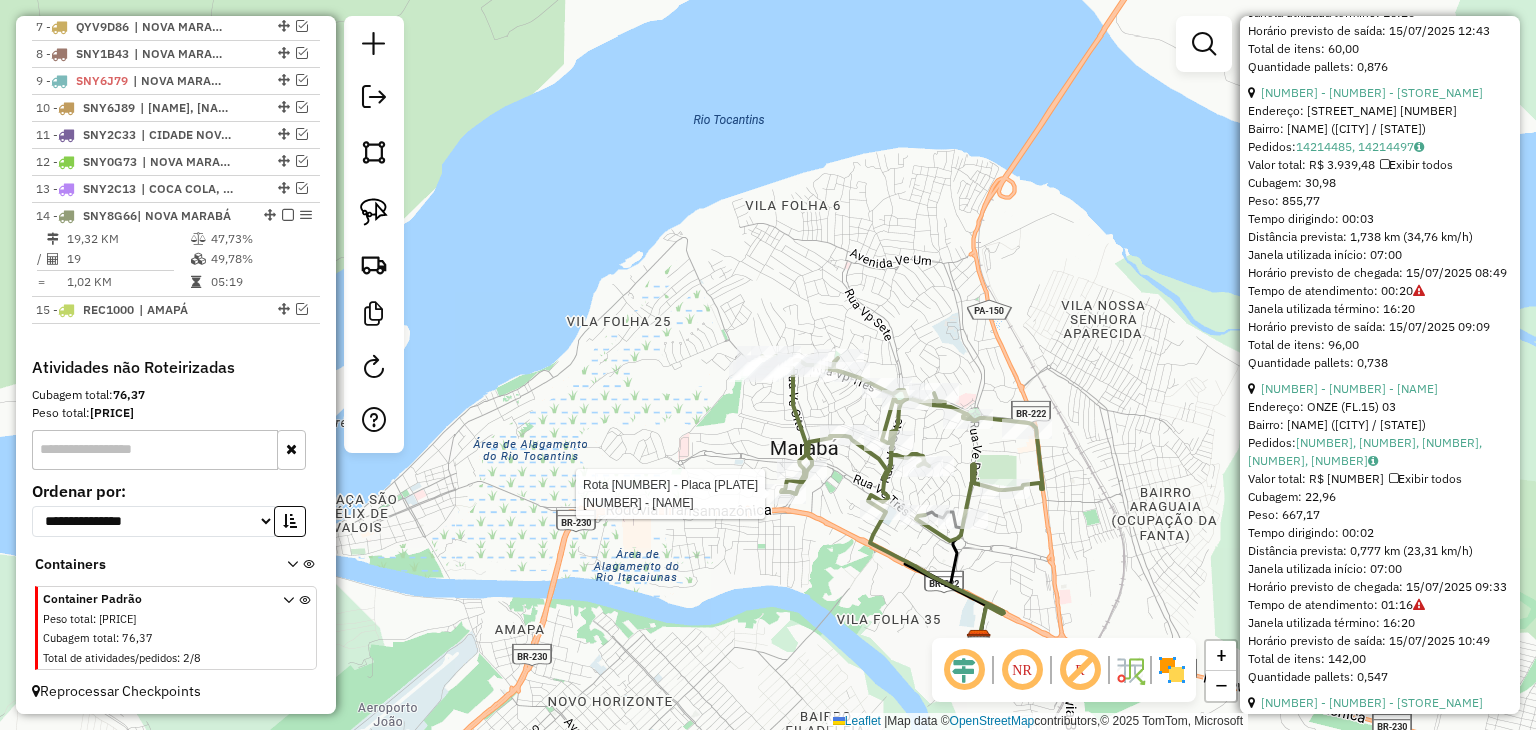 scroll, scrollTop: 372, scrollLeft: 0, axis: vertical 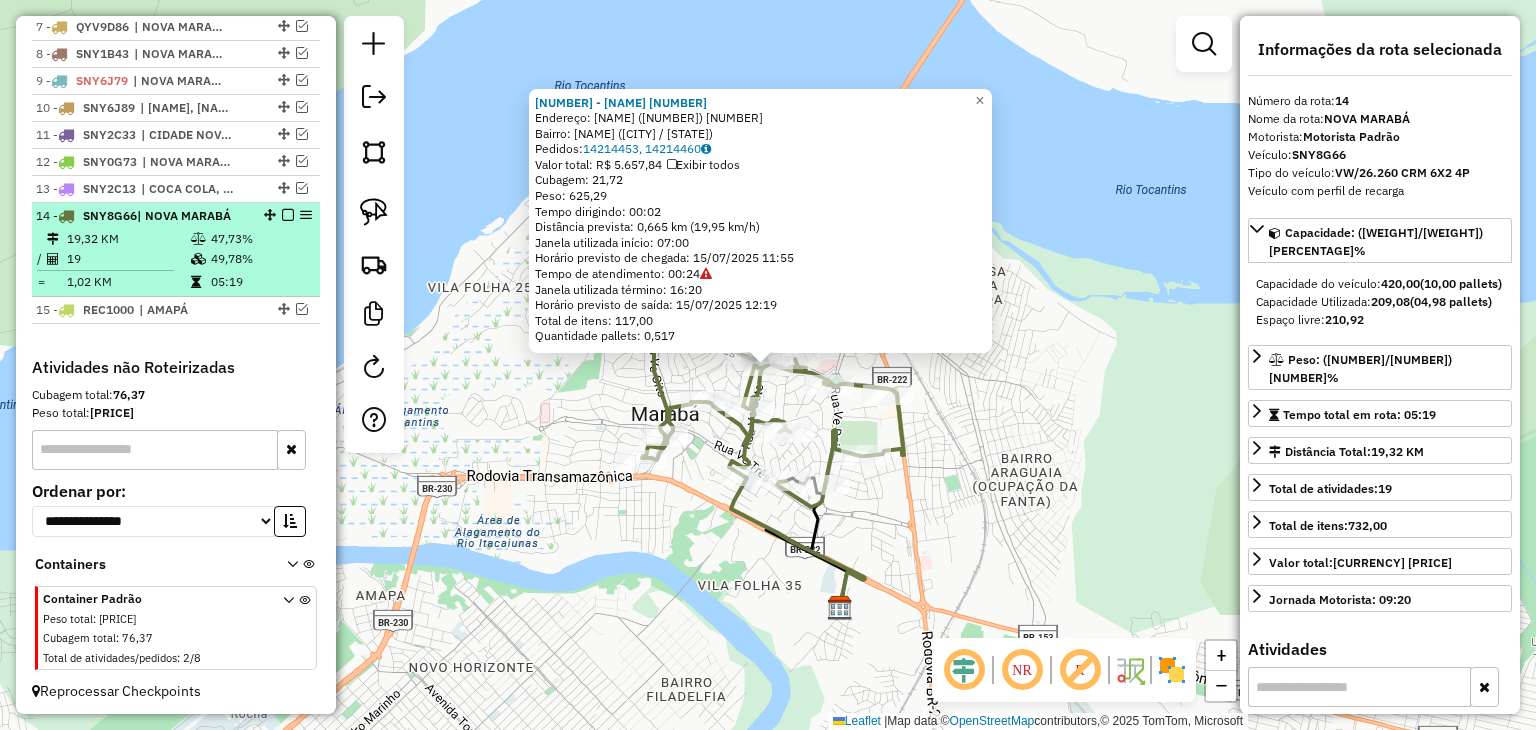 click at bounding box center [288, 215] 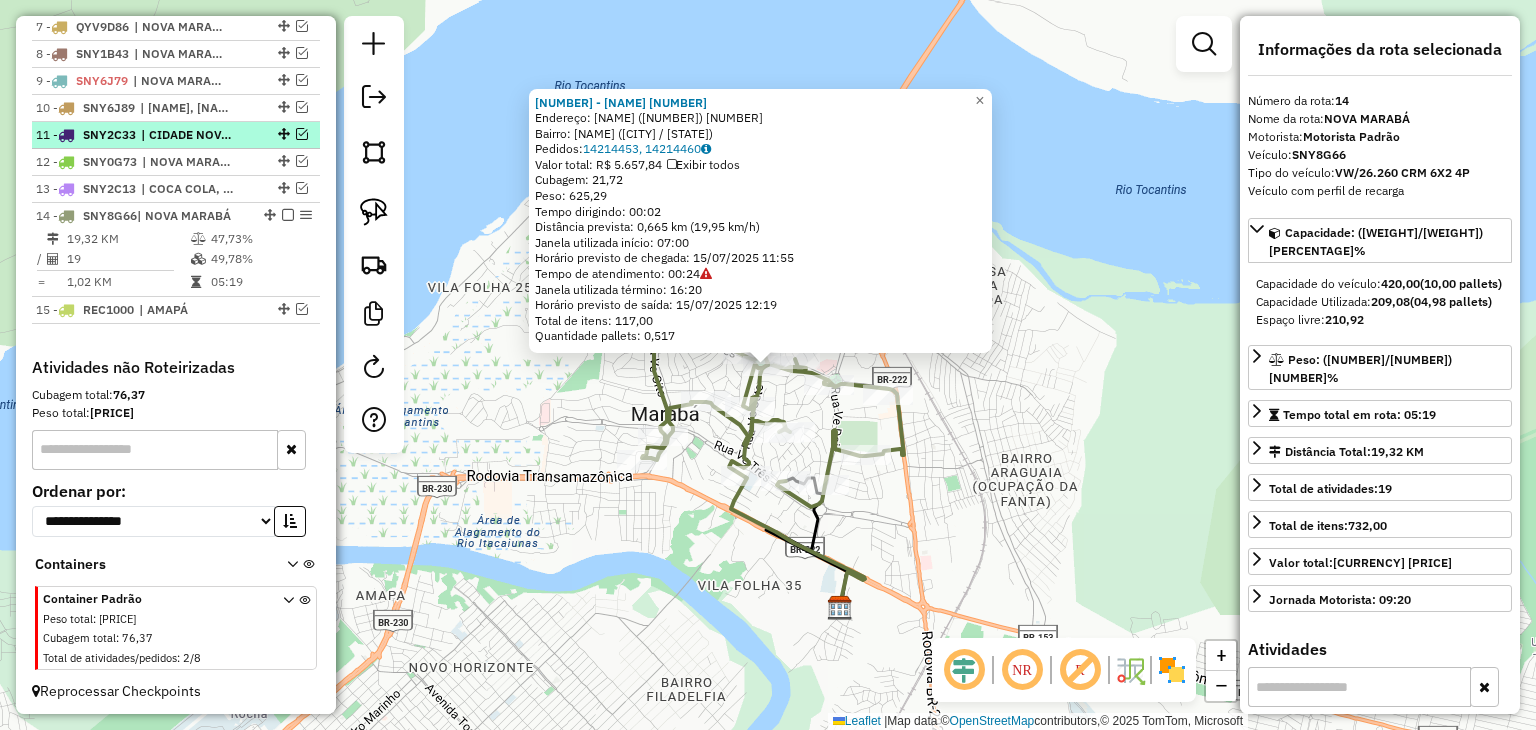 scroll, scrollTop: 889, scrollLeft: 0, axis: vertical 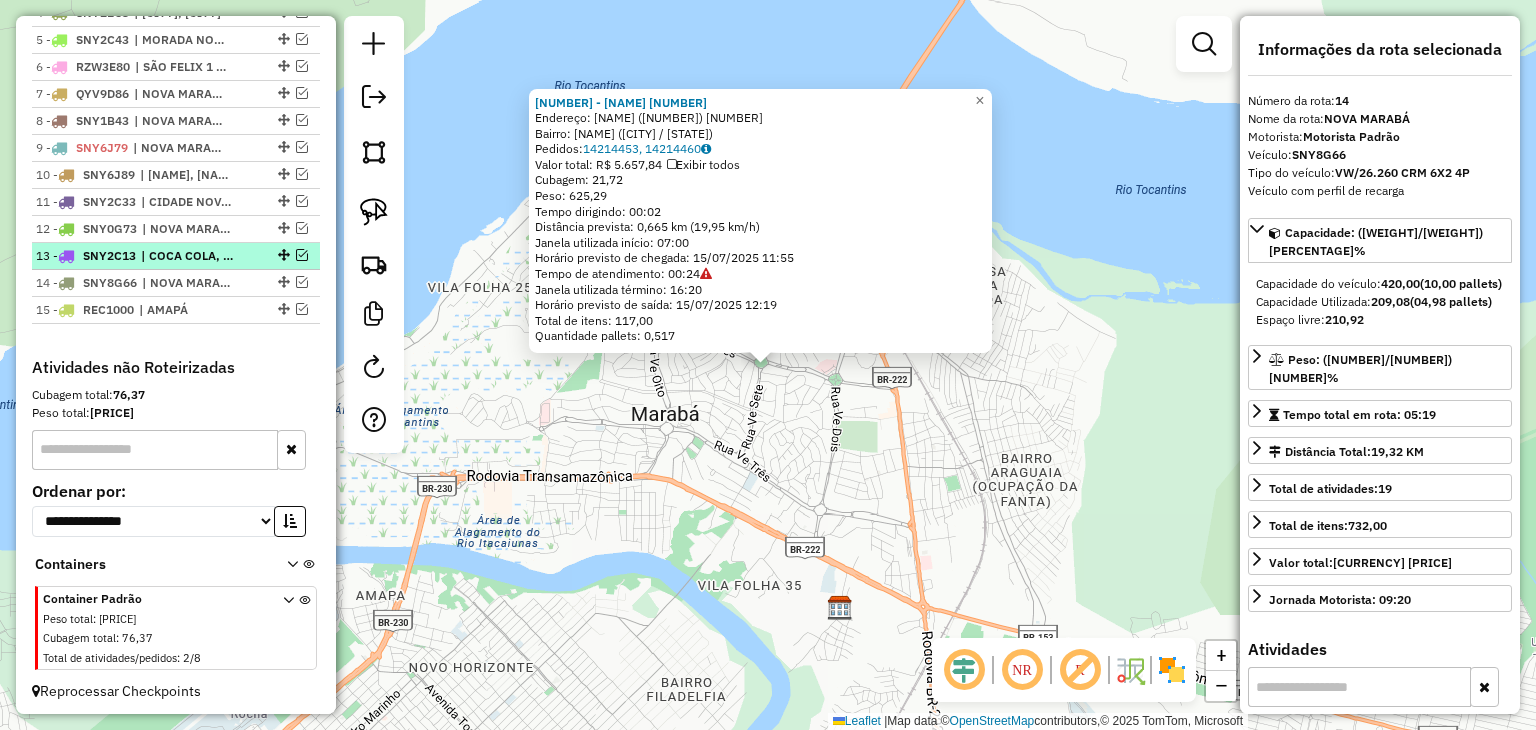 click at bounding box center [302, 255] 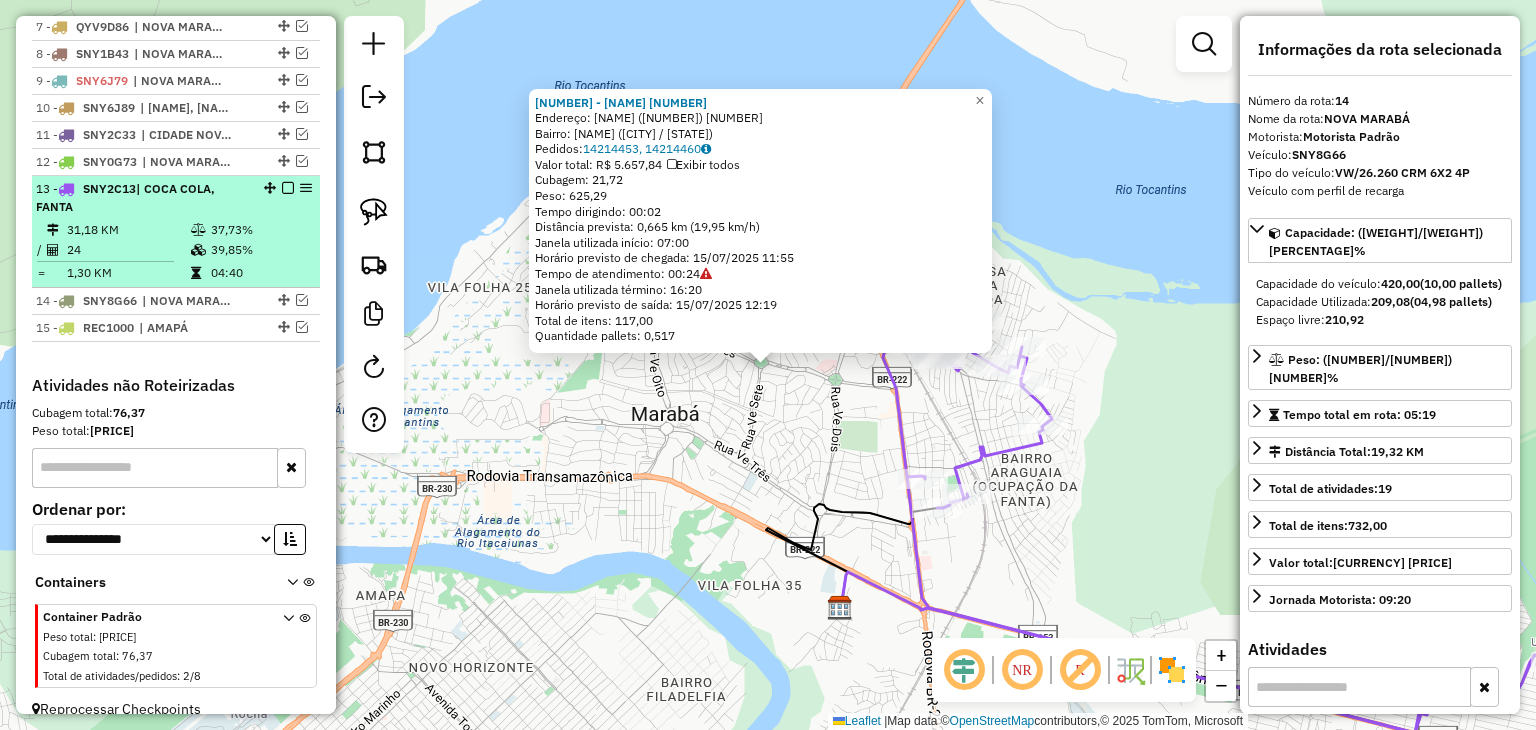 scroll, scrollTop: 856, scrollLeft: 0, axis: vertical 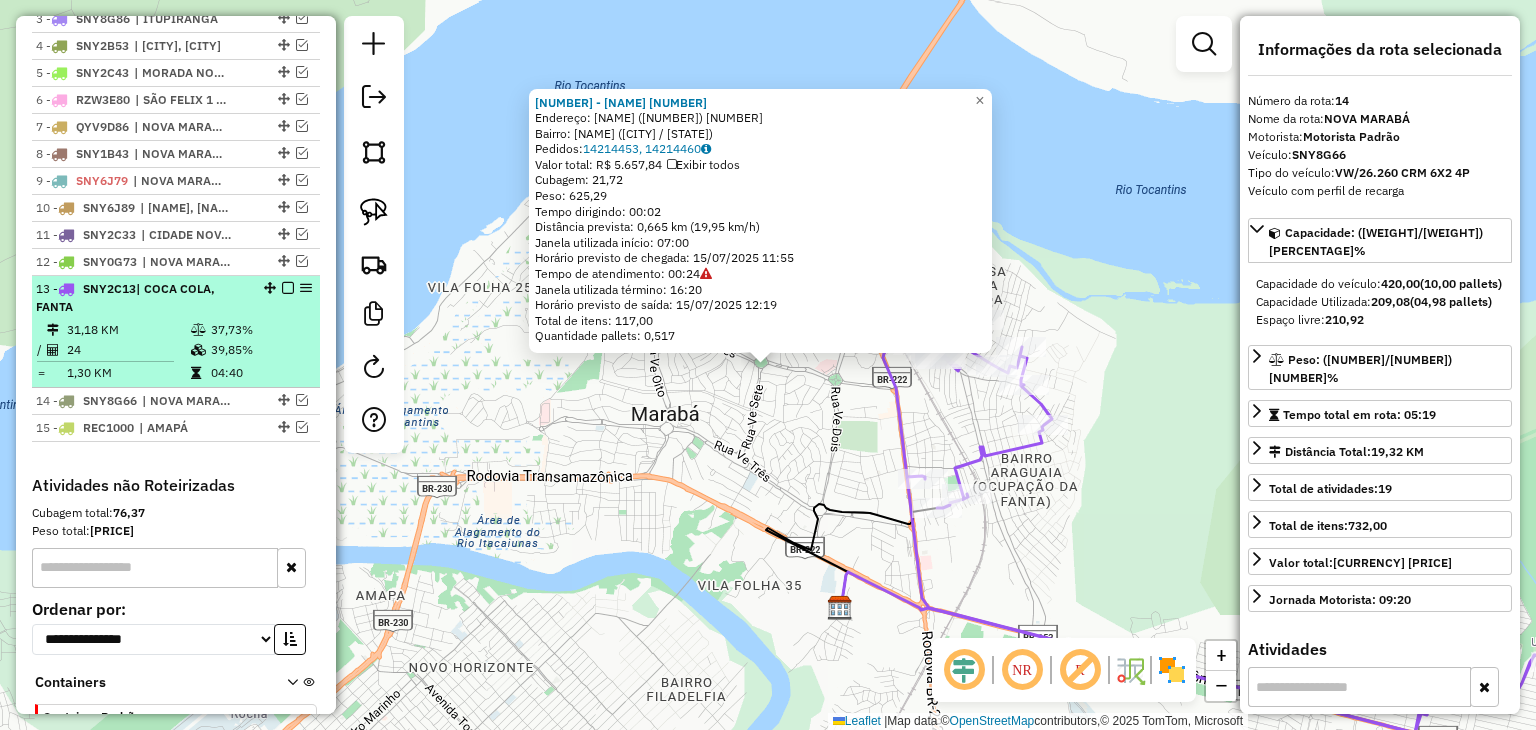 click at bounding box center (302, 261) 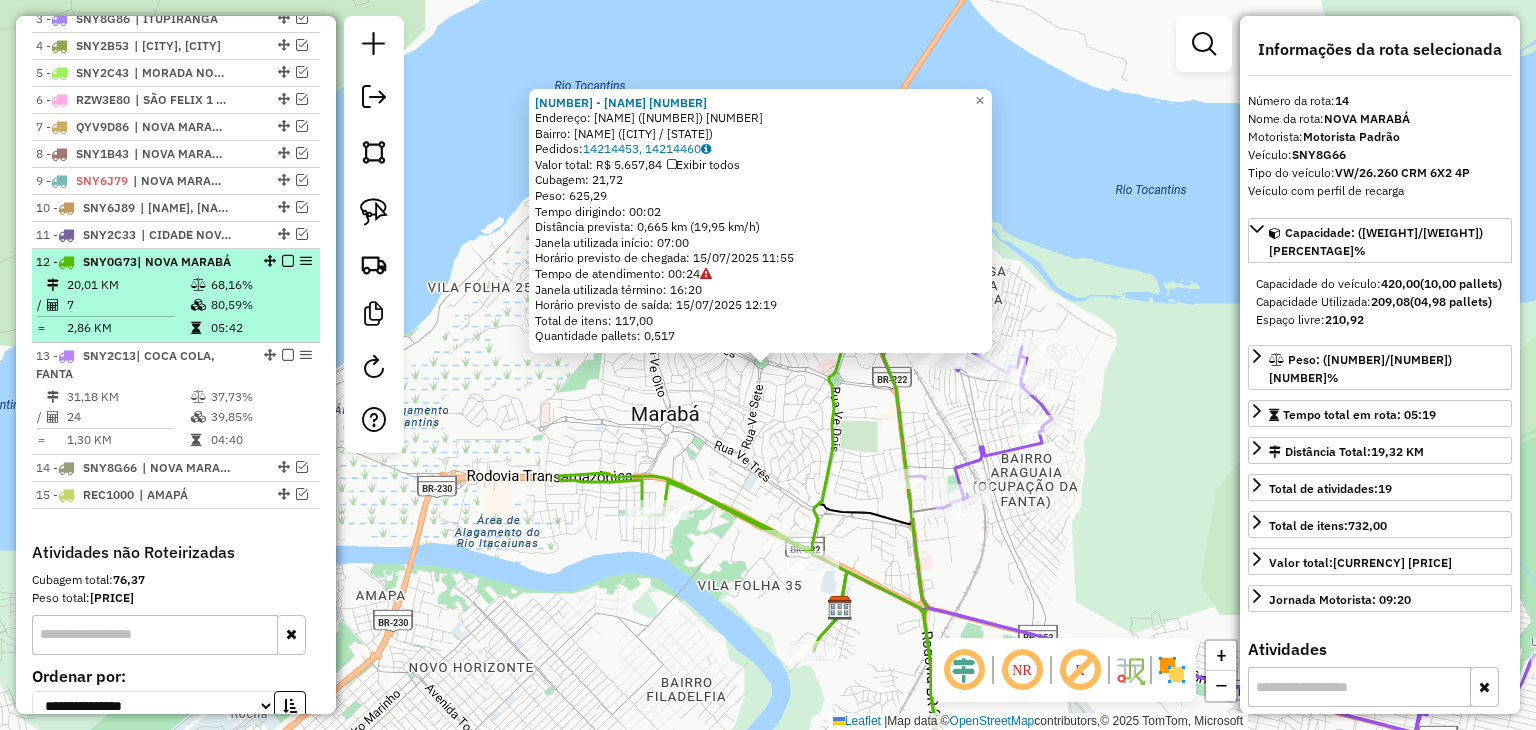 click on "05:42" at bounding box center (260, 328) 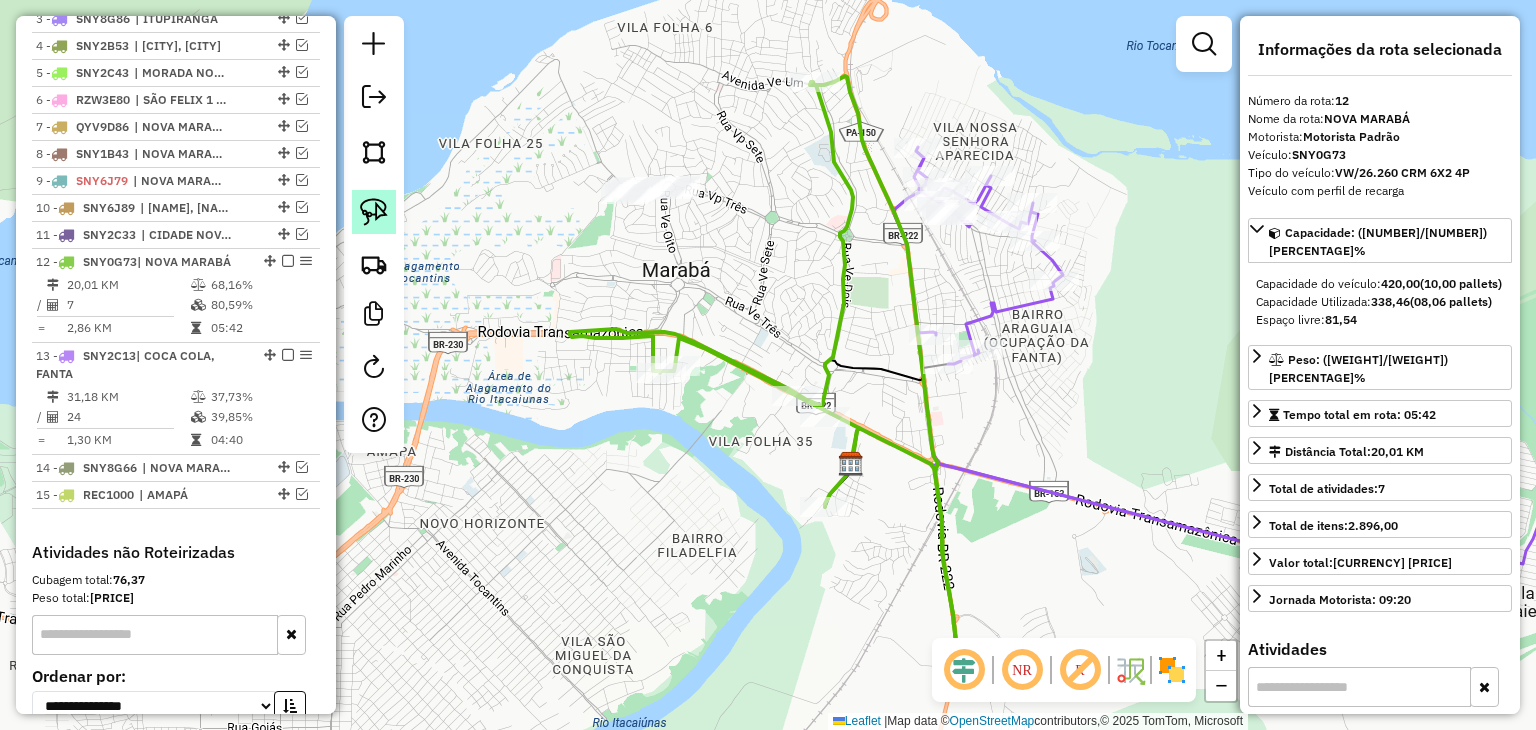 click 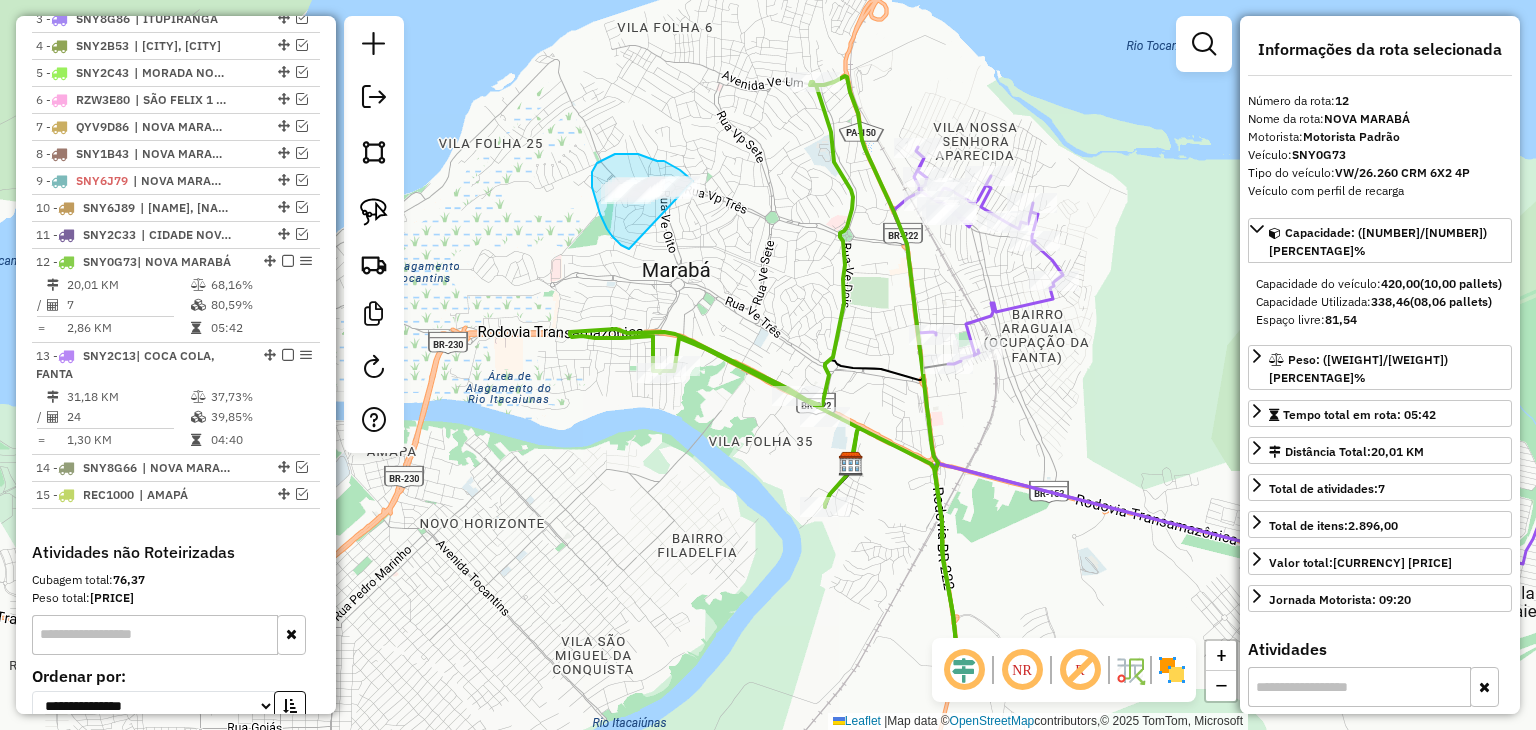 click on "Janela de atendimento Grade de atendimento Capacidade Transportadoras Veículos Cliente Pedidos  Rotas Selecione os dias de semana para filtrar as janelas de atendimento  Seg   Ter   Qua   Qui   Sex   Sáb   Dom  Informe o período da janela de atendimento: De: Até:  Filtrar exatamente a janela do cliente  Considerar janela de atendimento padrão  Selecione os dias de semana para filtrar as grades de atendimento  Seg   Ter   Qua   Qui   Sex   Sáb   Dom   Considerar clientes sem dia de atendimento cadastrado  Clientes fora do dia de atendimento selecionado Filtrar as atividades entre os valores definidos abaixo:  Peso mínimo:   Peso máximo:   Cubagem mínima:  ****  Cubagem máxima:  ****  De:   Até:  Filtrar as atividades entre o tempo de atendimento definido abaixo:  De:   Até:   Considerar capacidade total dos clientes não roteirizados Transportadora: Selecione um ou mais itens Tipo de veículo: Selecione um ou mais itens Veículo: Selecione um ou mais itens Motorista: Selecione um ou mais itens De:" 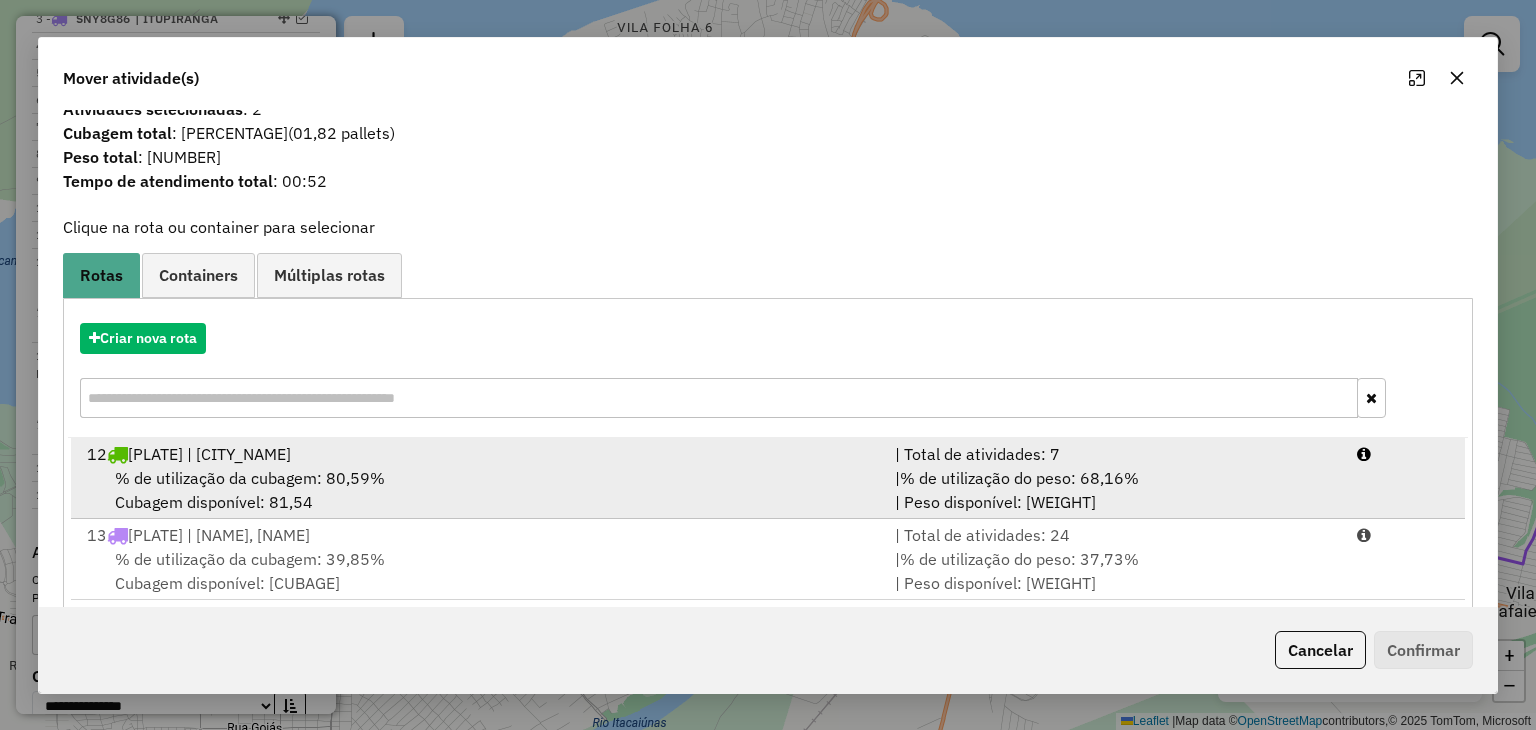 scroll, scrollTop: 48, scrollLeft: 0, axis: vertical 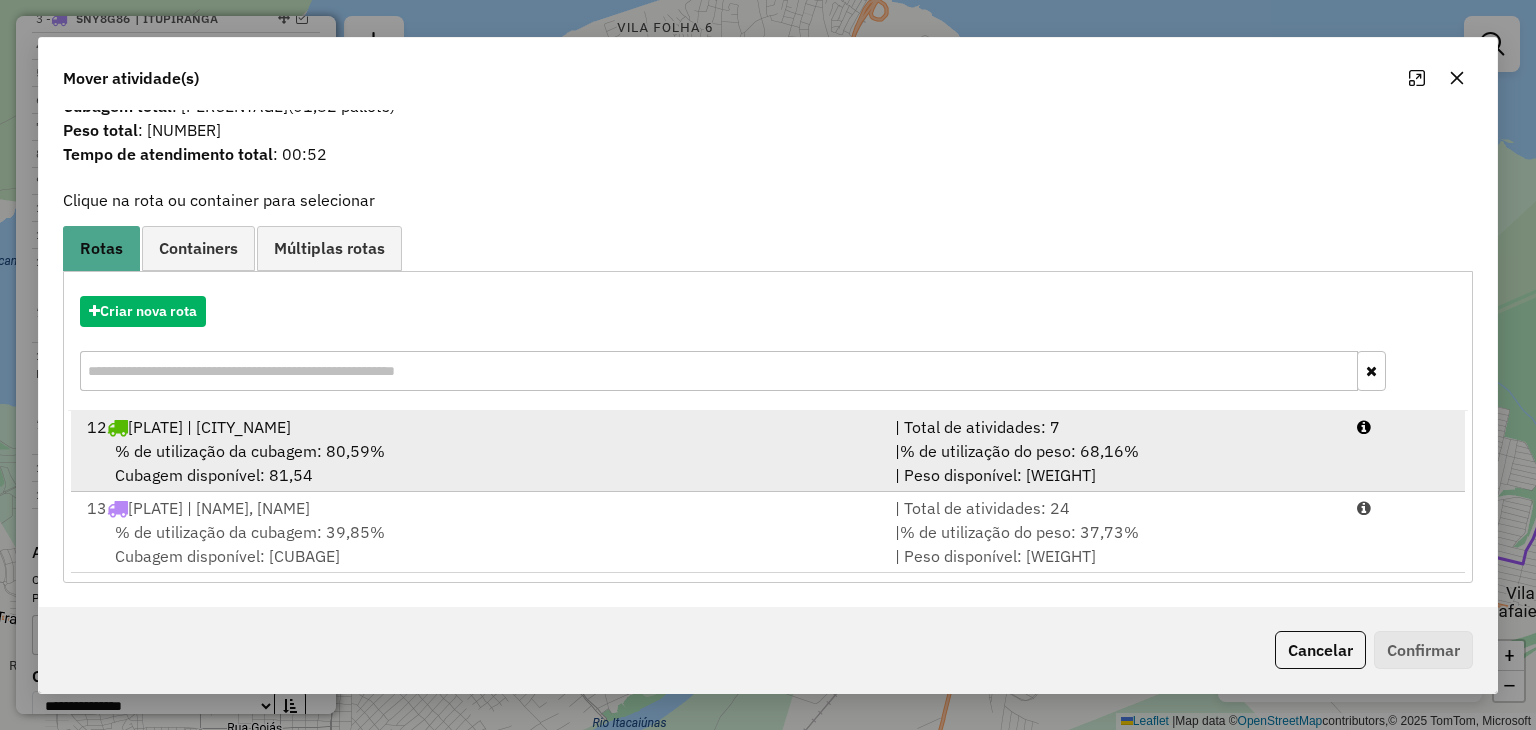 click on "% de utilização da cubagem: 80,59%" at bounding box center [250, 451] 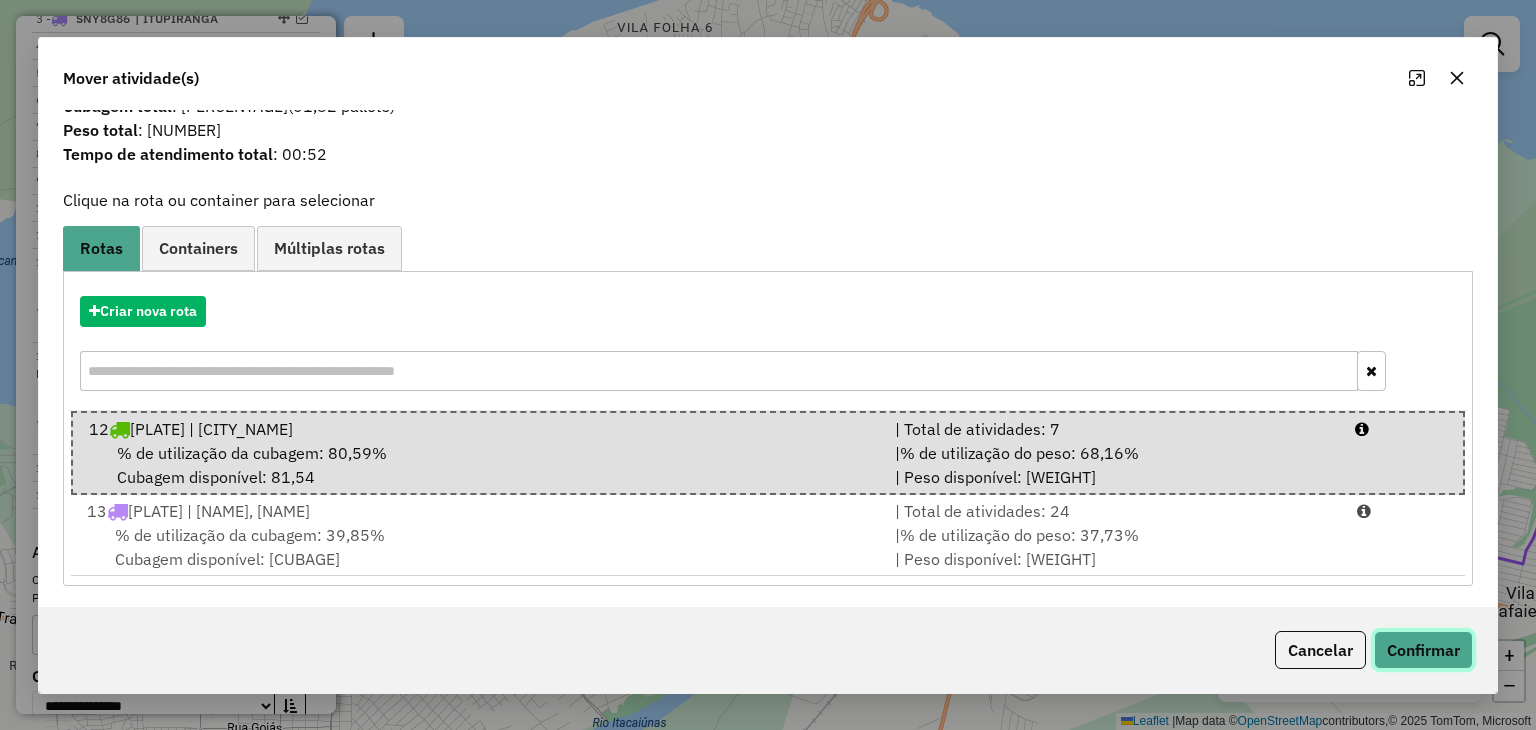 click on "Confirmar" 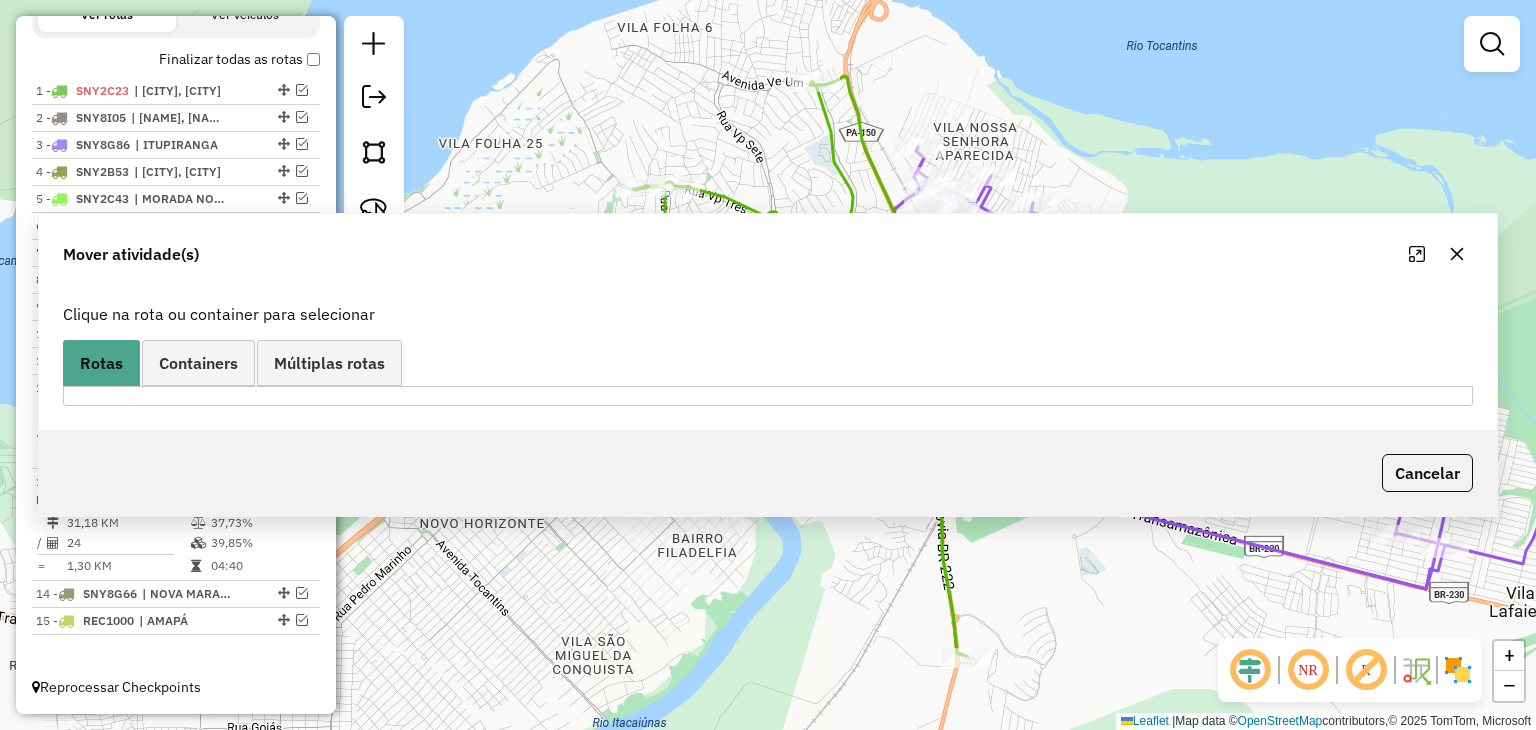 scroll, scrollTop: 727, scrollLeft: 0, axis: vertical 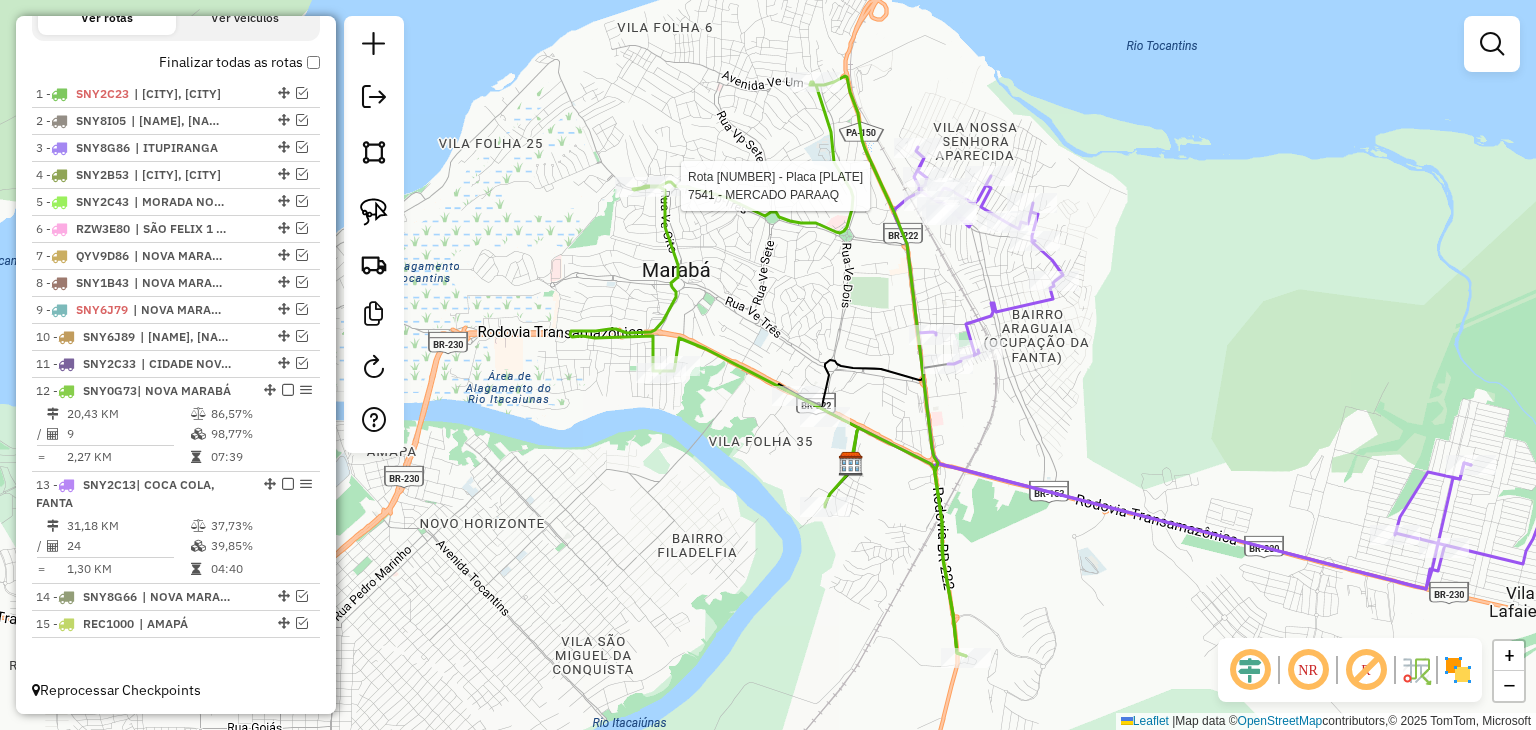 click 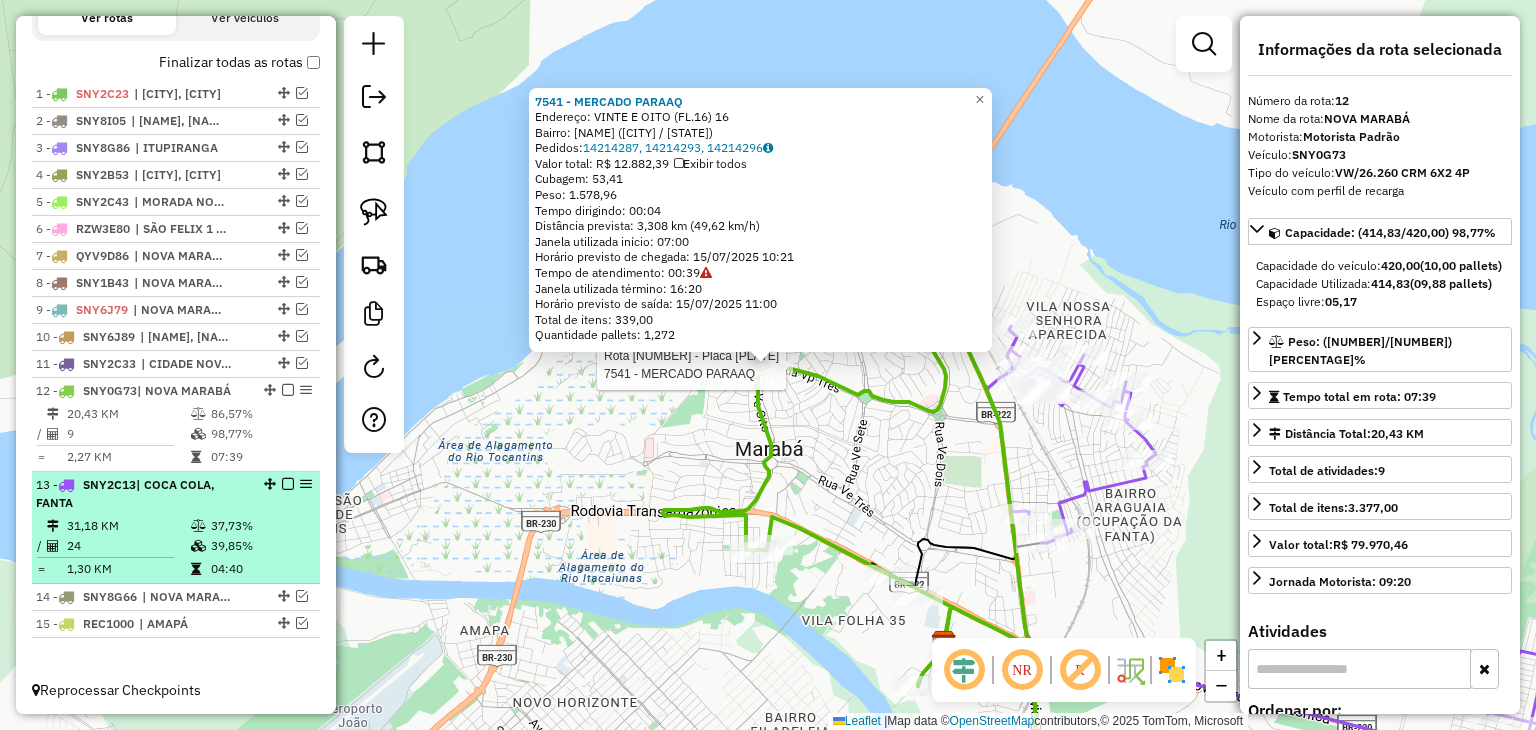 click on "37,73%" at bounding box center (260, 526) 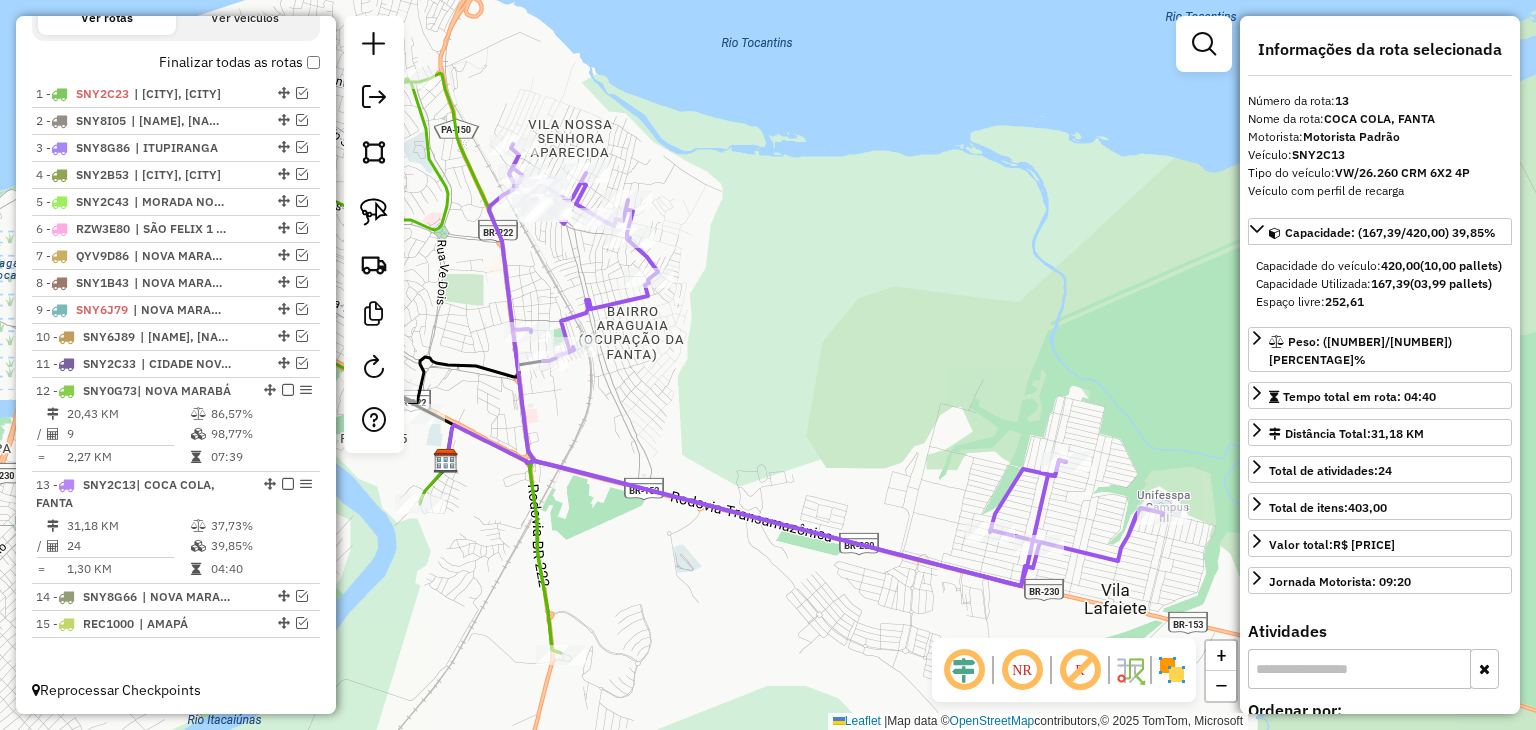 scroll, scrollTop: 575, scrollLeft: 0, axis: vertical 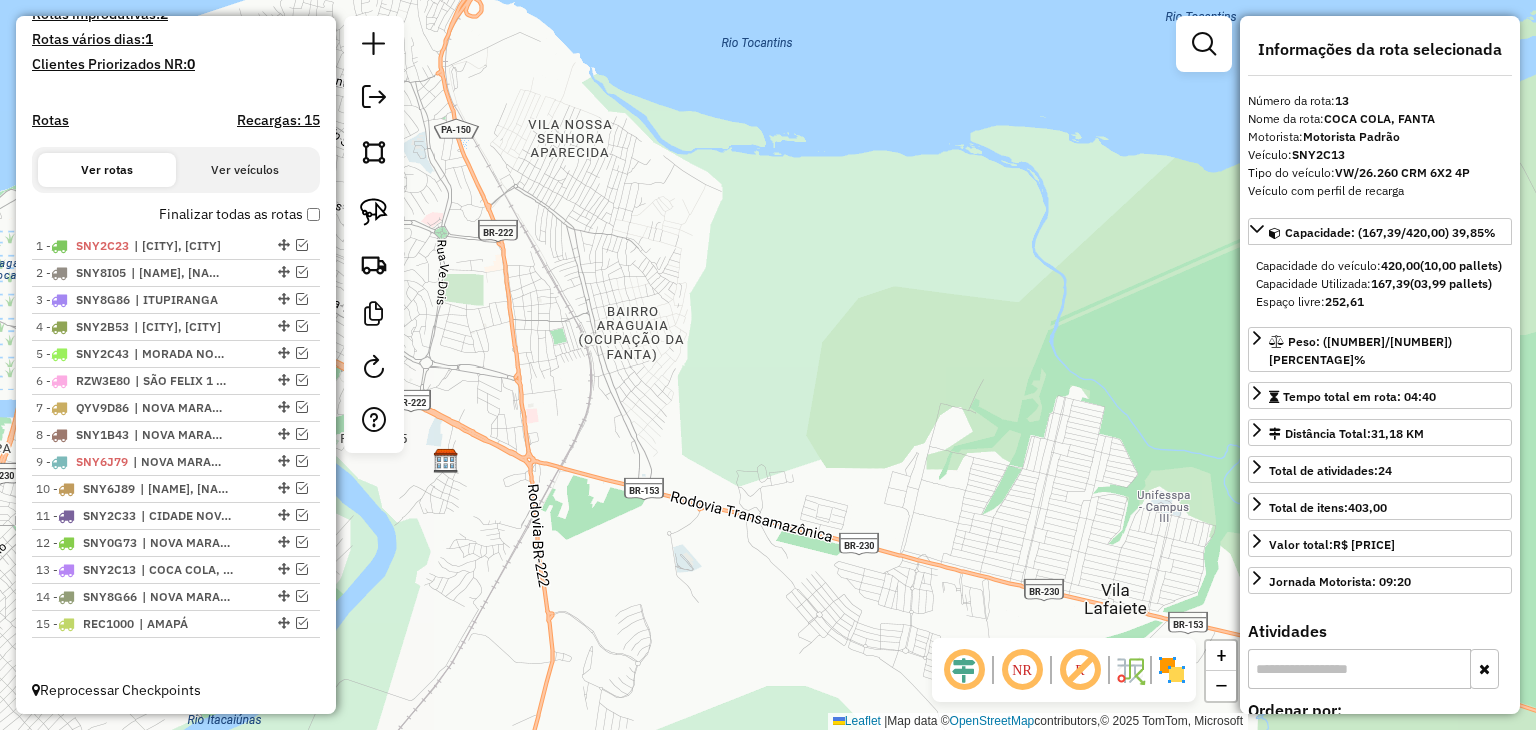 click on "Finalizar todas as rotas" at bounding box center (239, 214) 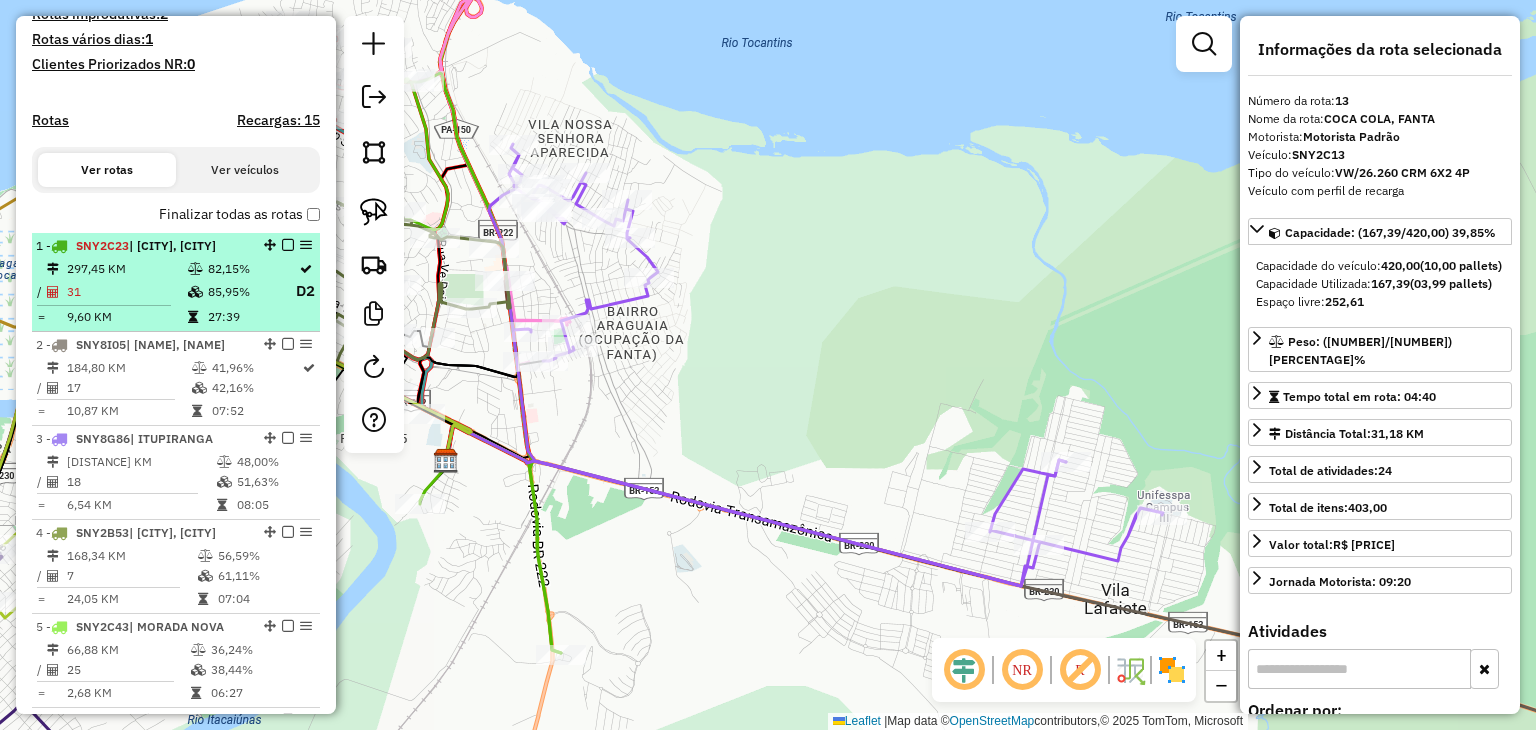 click on "[DISTANCE] KM" at bounding box center (126, 269) 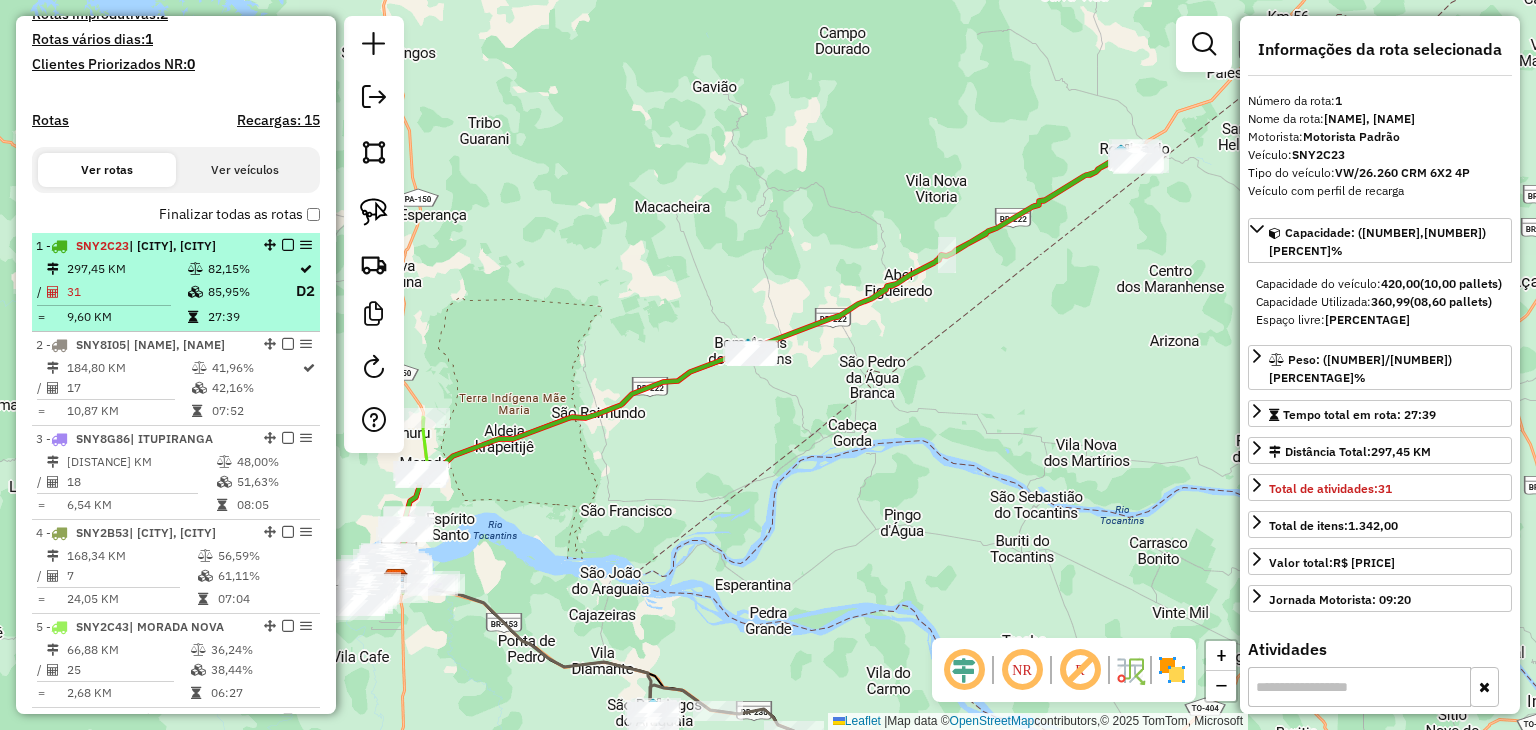 click at bounding box center [288, 245] 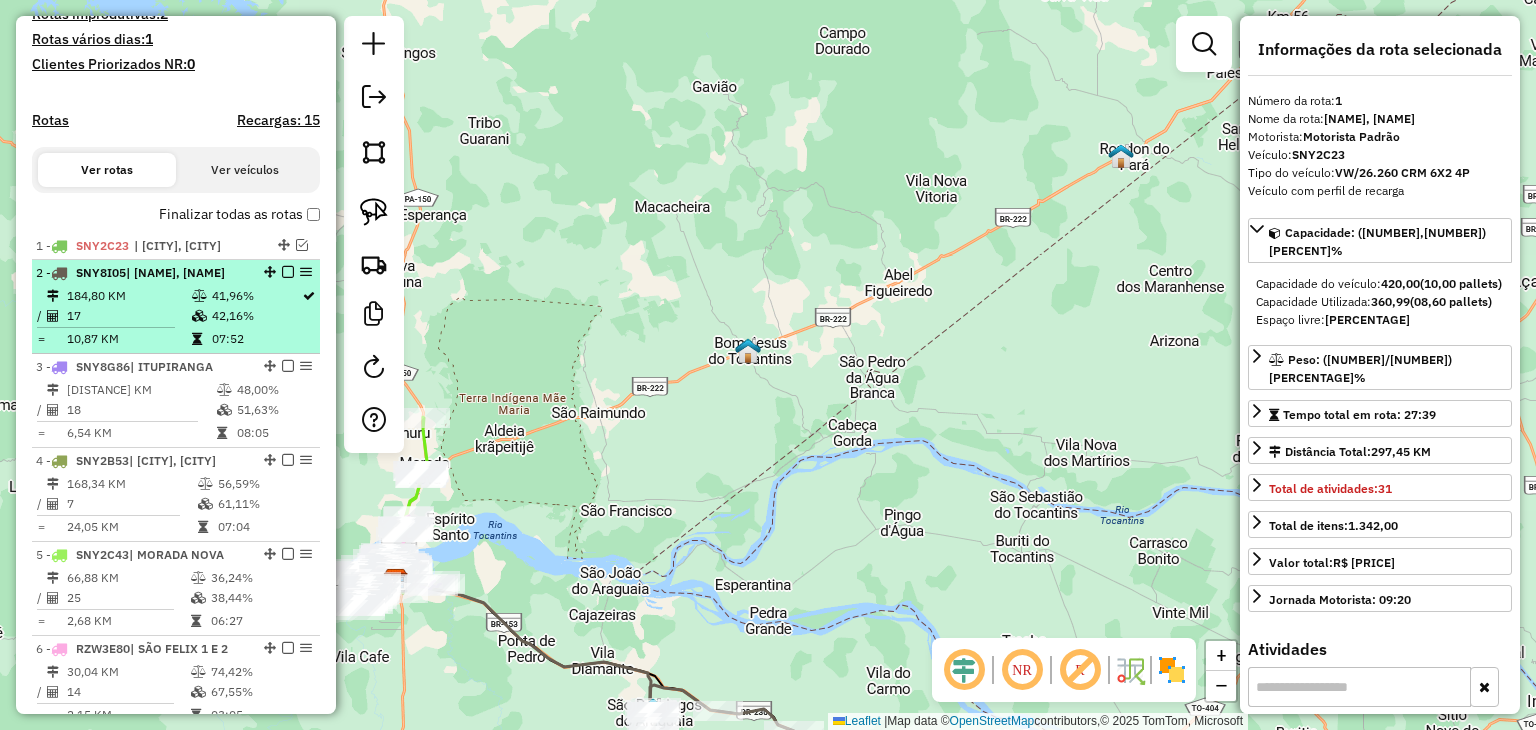click on "42,16%" at bounding box center [256, 316] 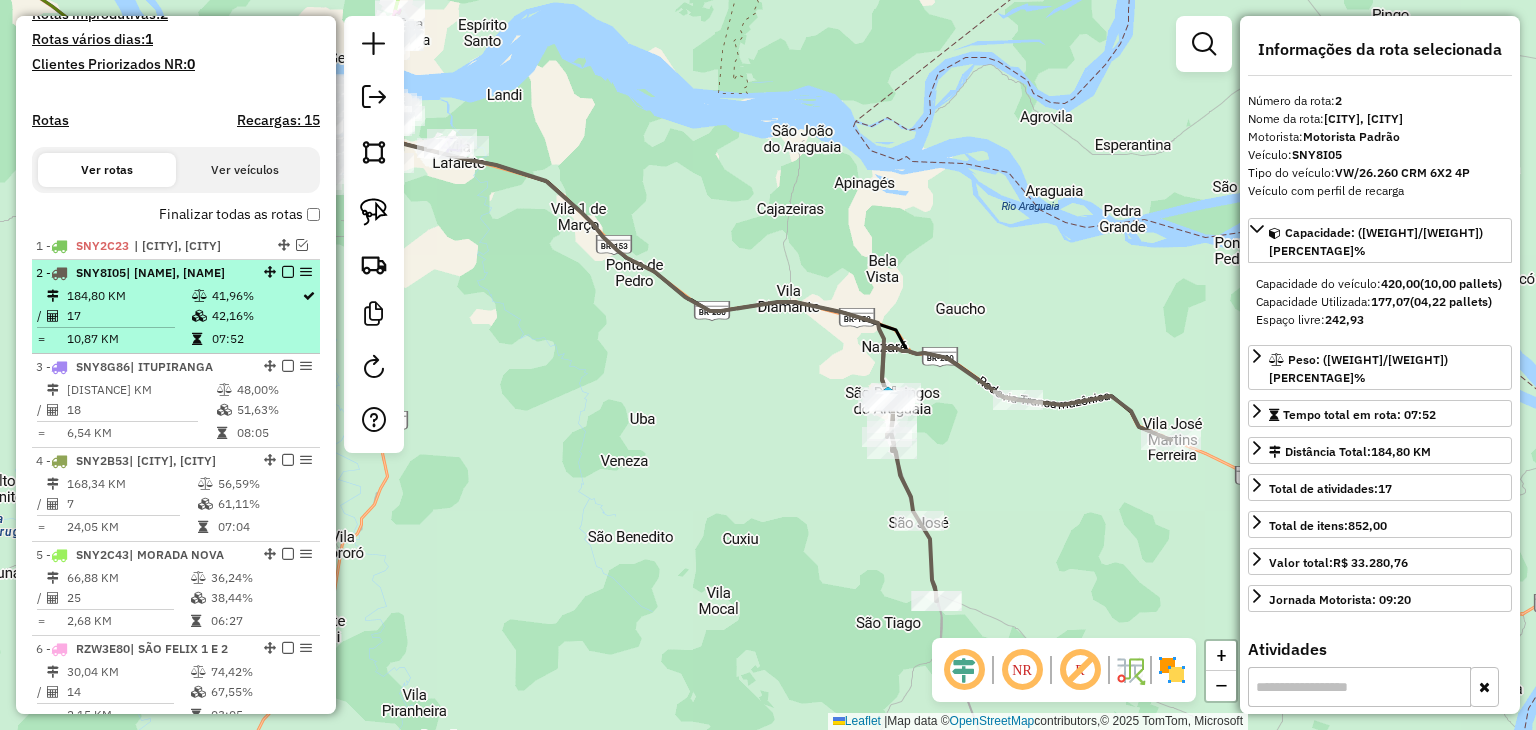 click at bounding box center [288, 272] 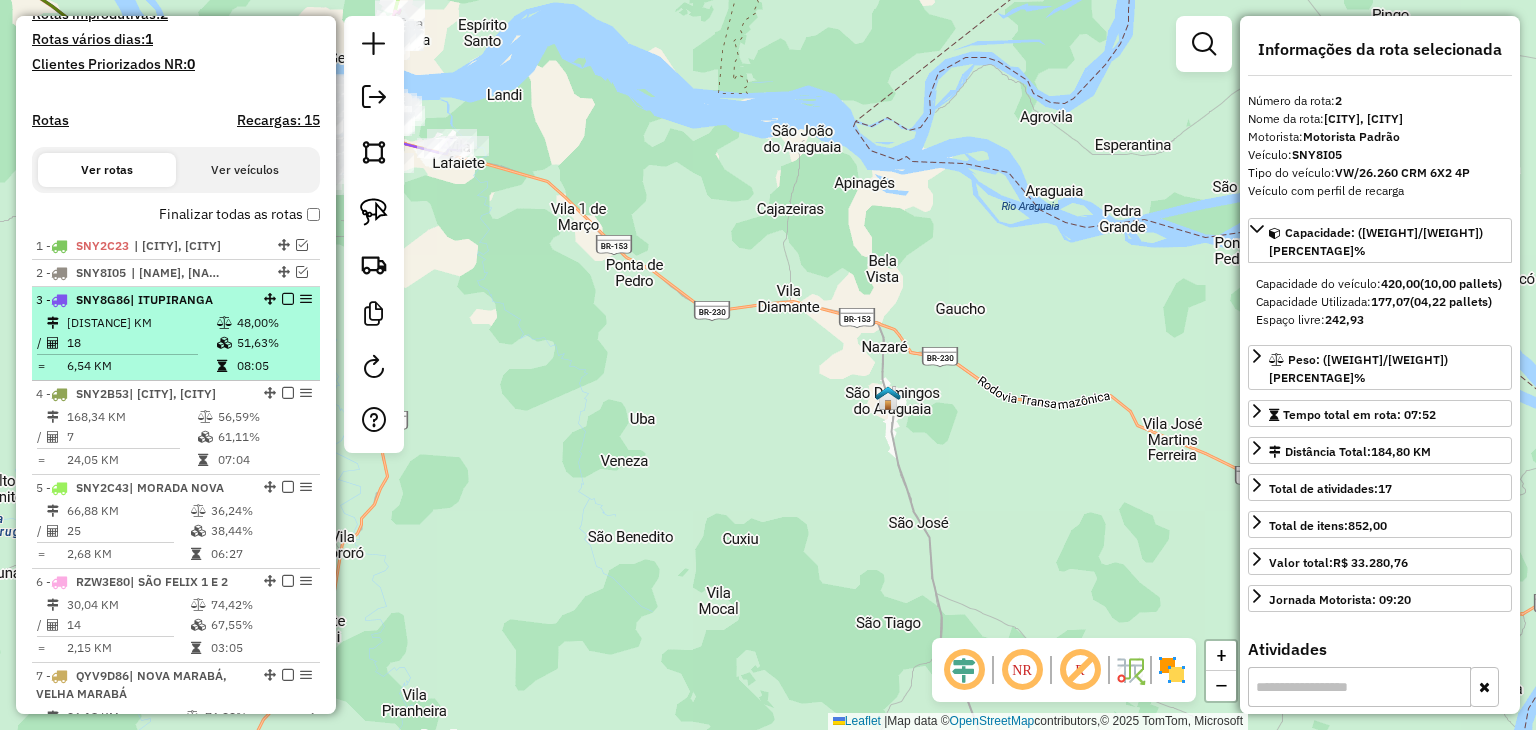 click on "51,63%" at bounding box center (274, 343) 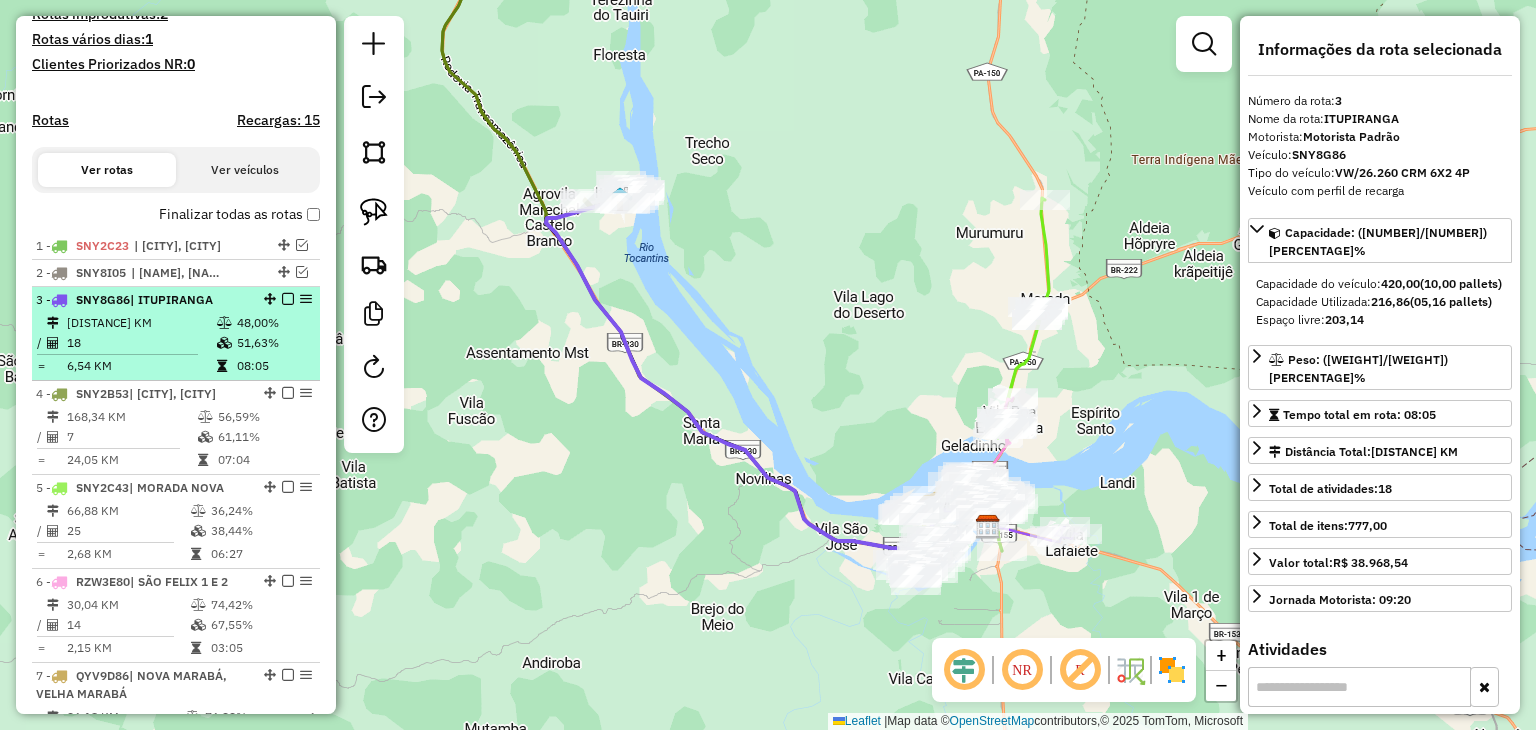click at bounding box center (288, 299) 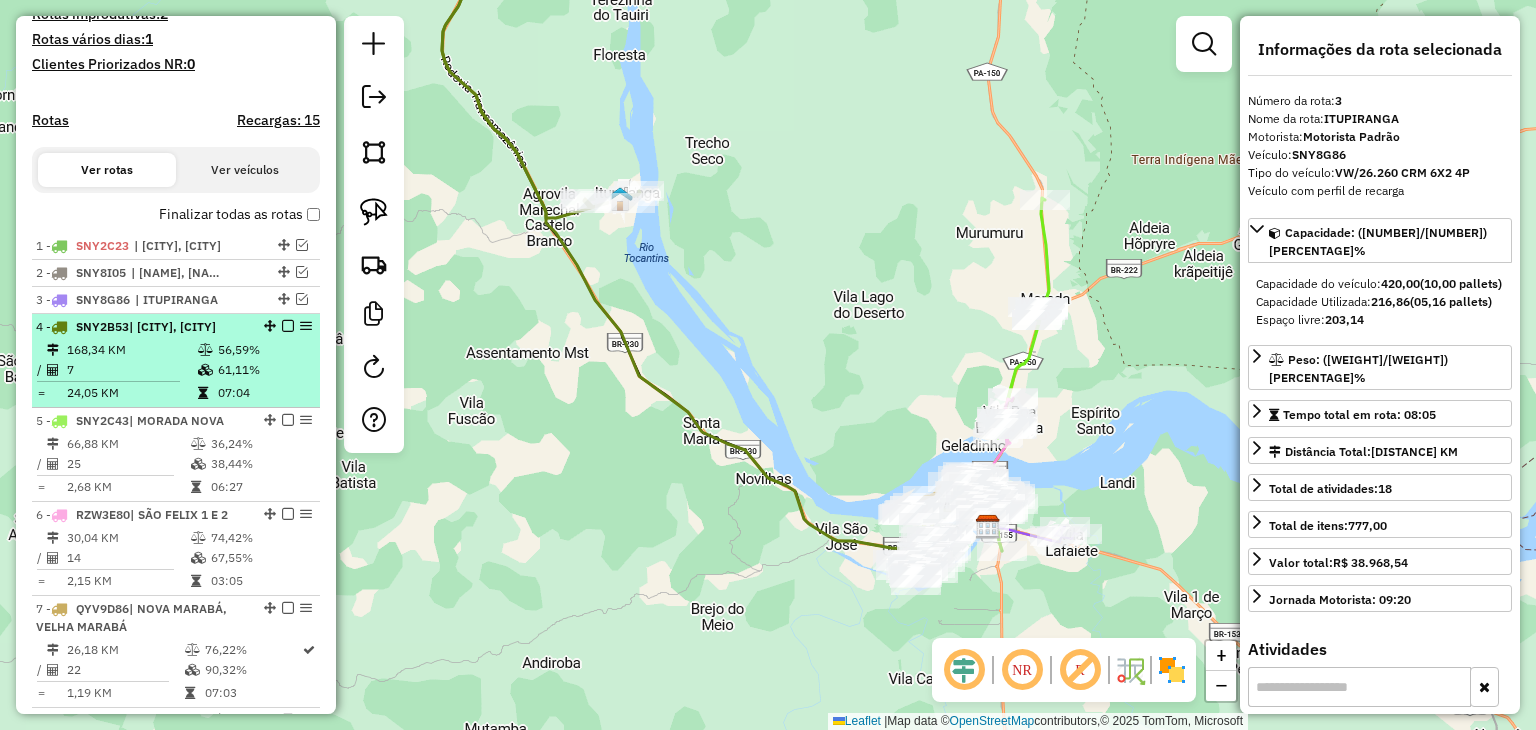 click on "56,59%" at bounding box center [264, 350] 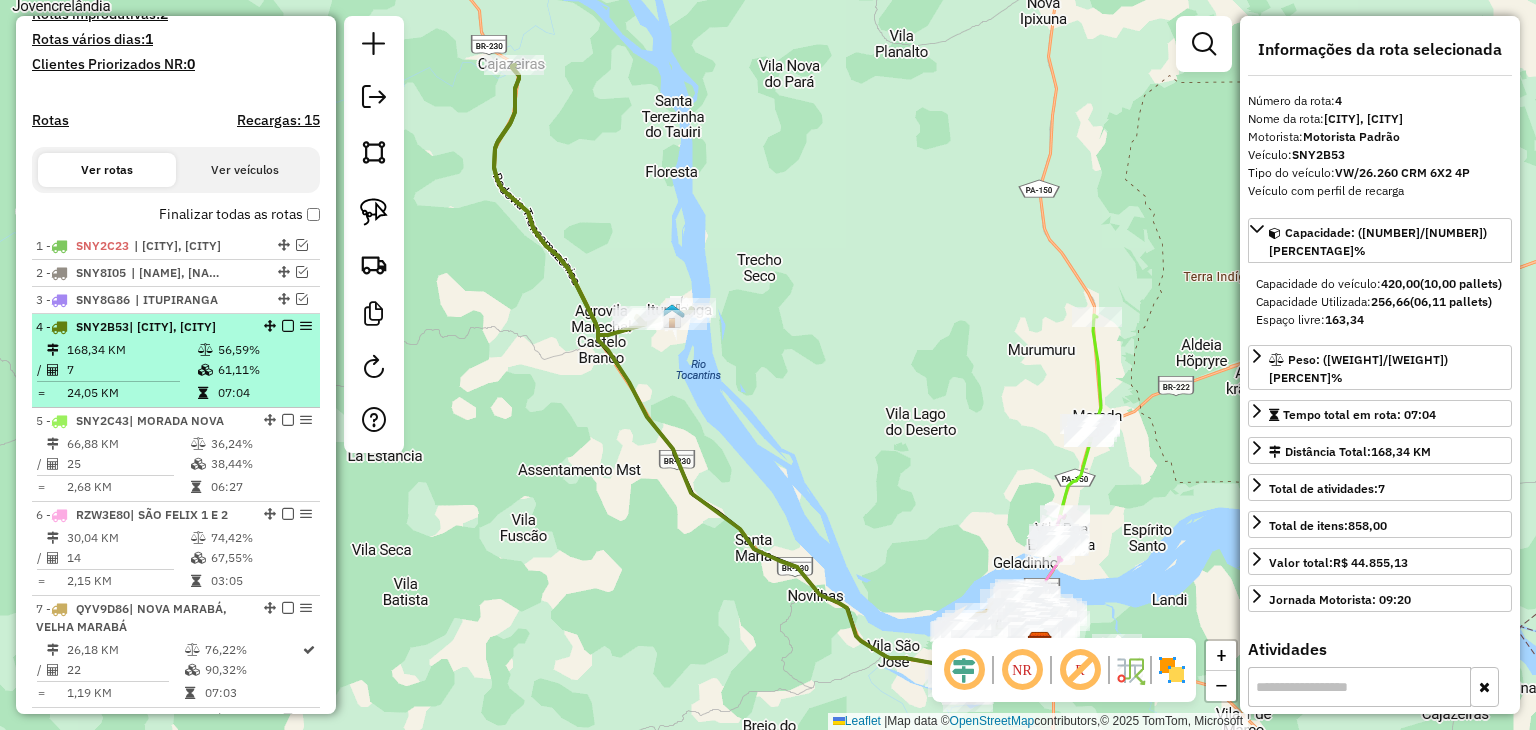 click at bounding box center (288, 326) 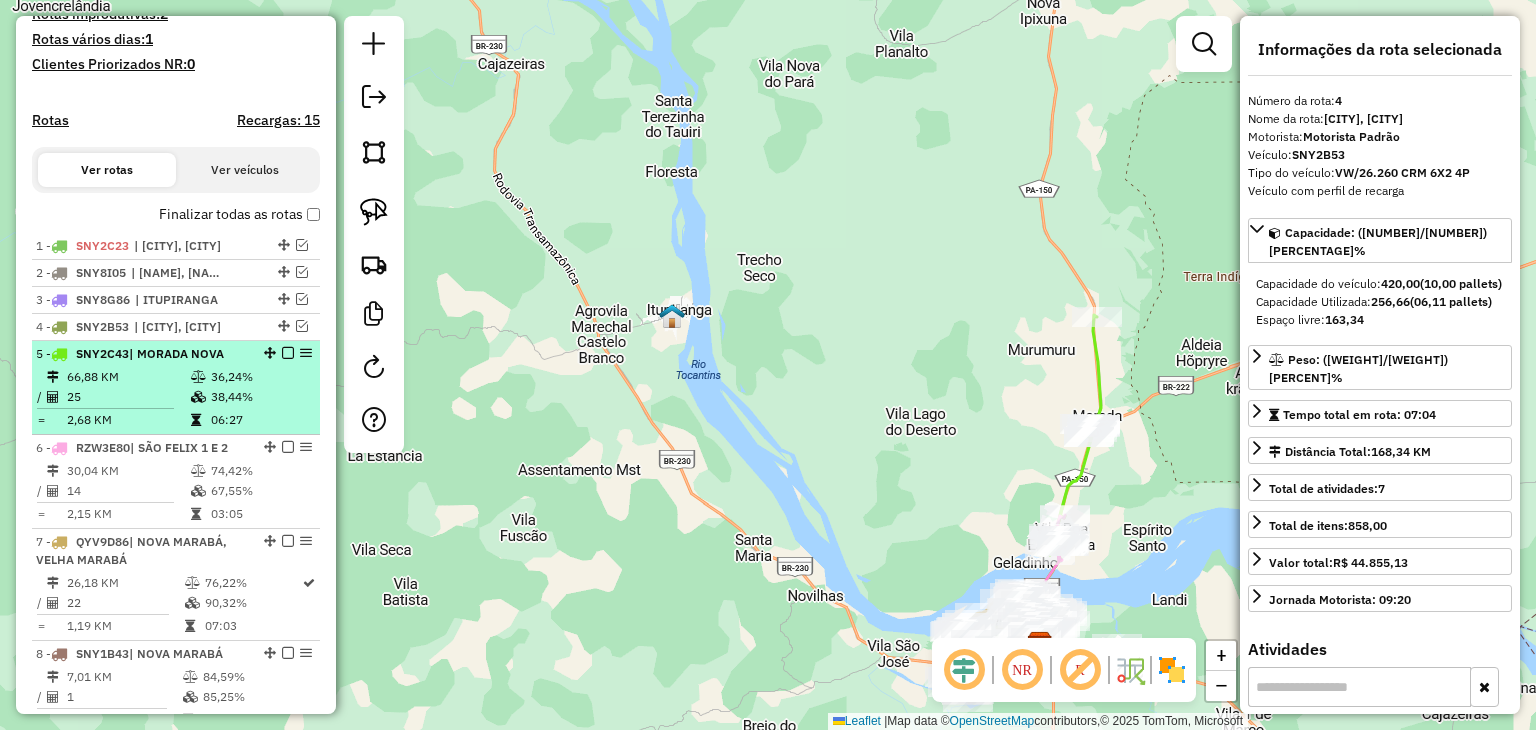 click on "38,44%" at bounding box center (260, 397) 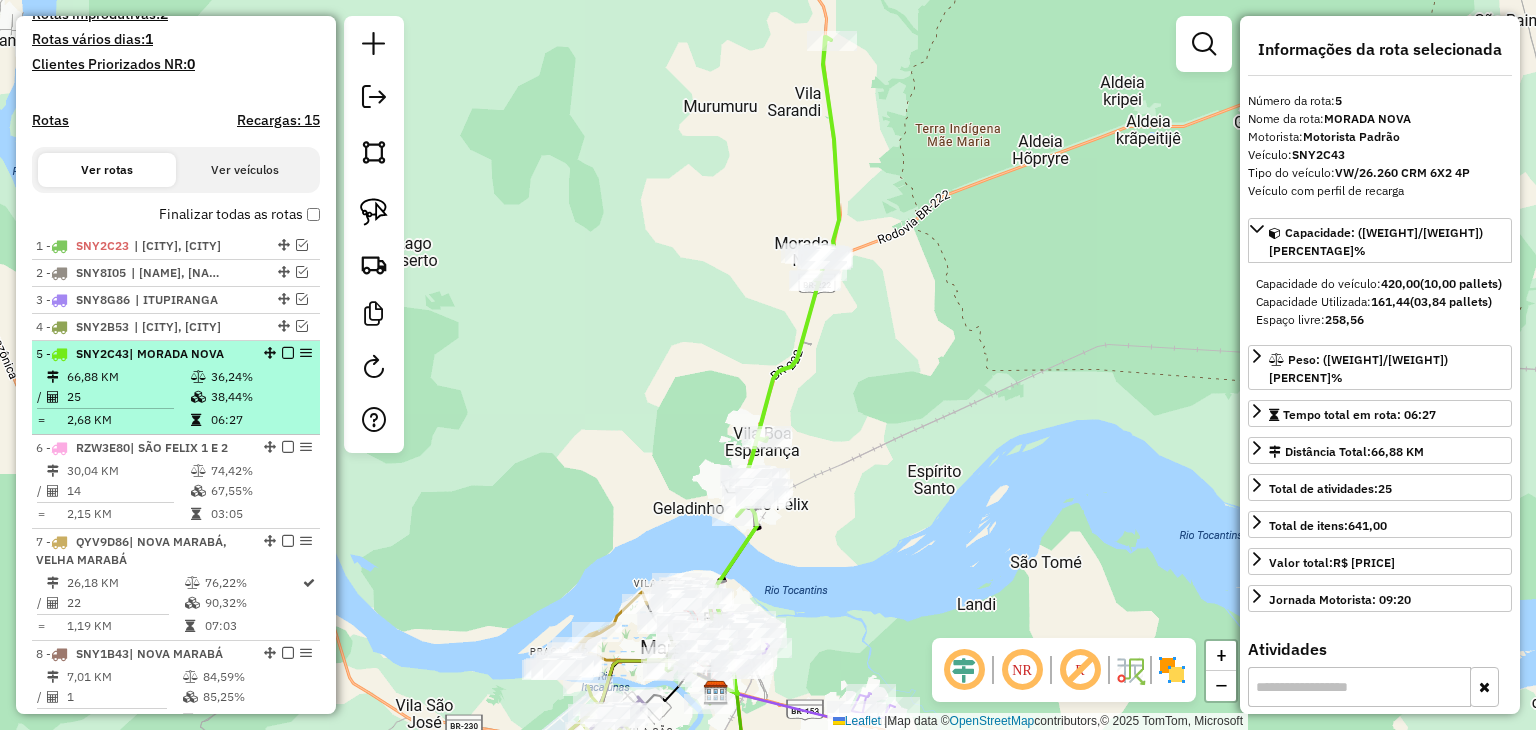 click at bounding box center [282, 353] 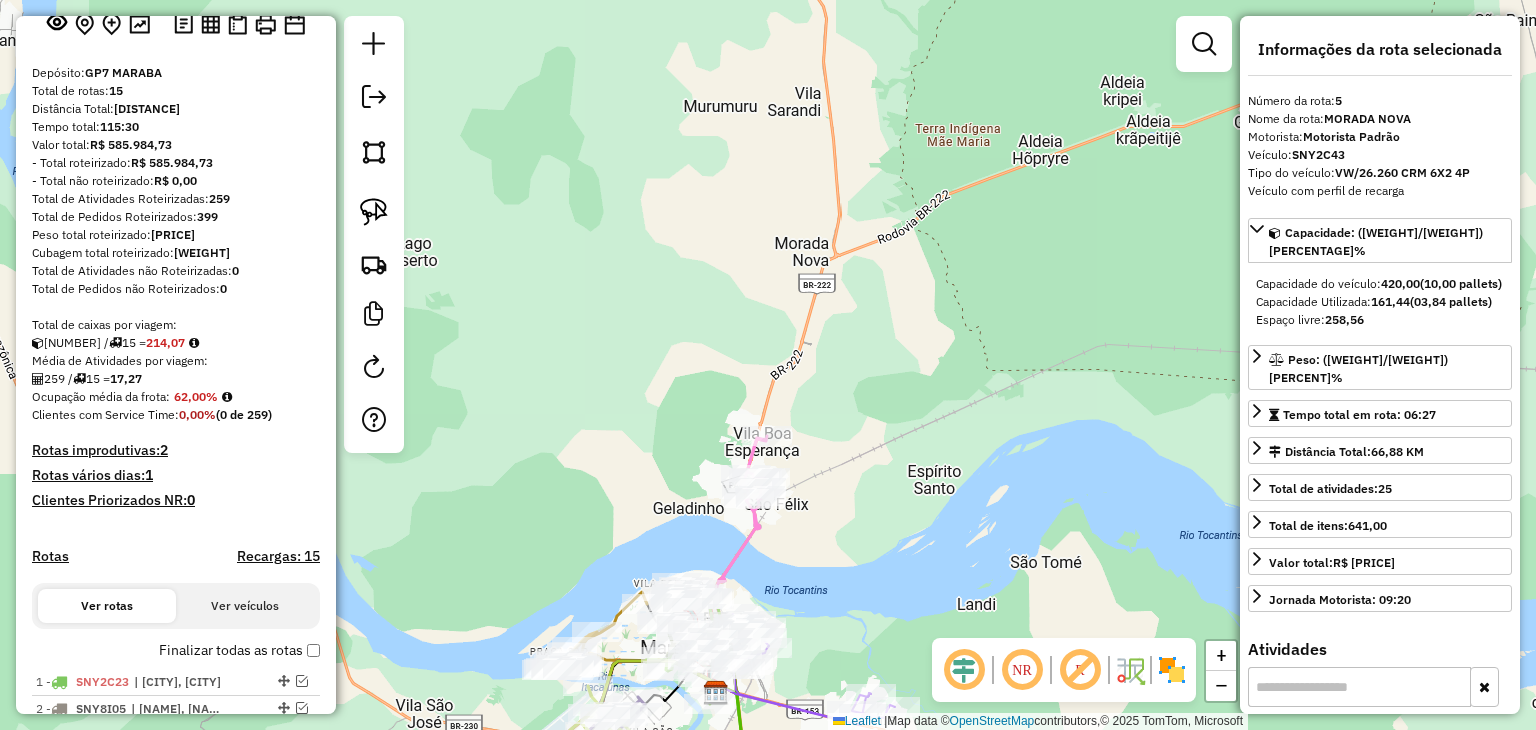scroll, scrollTop: 135, scrollLeft: 0, axis: vertical 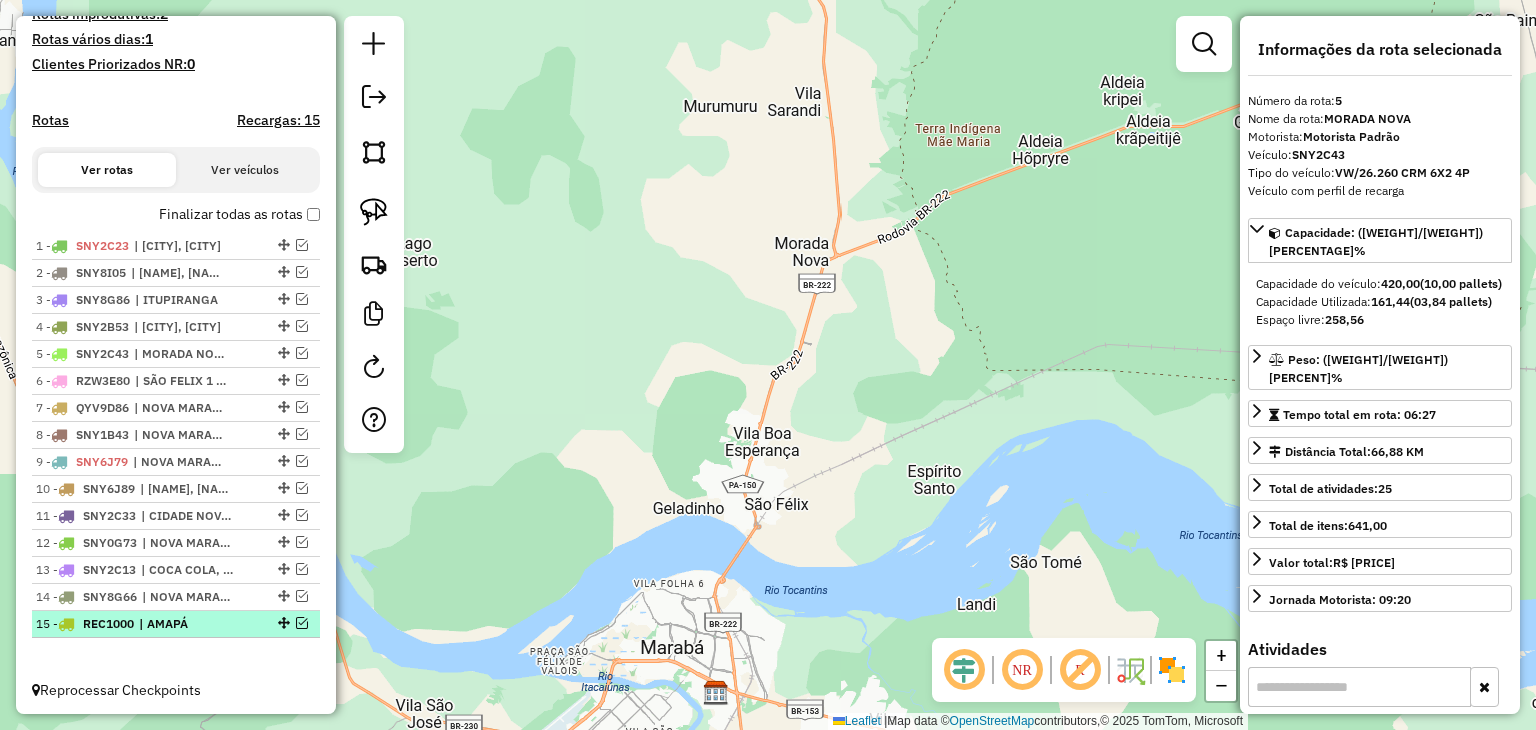 click at bounding box center [302, 623] 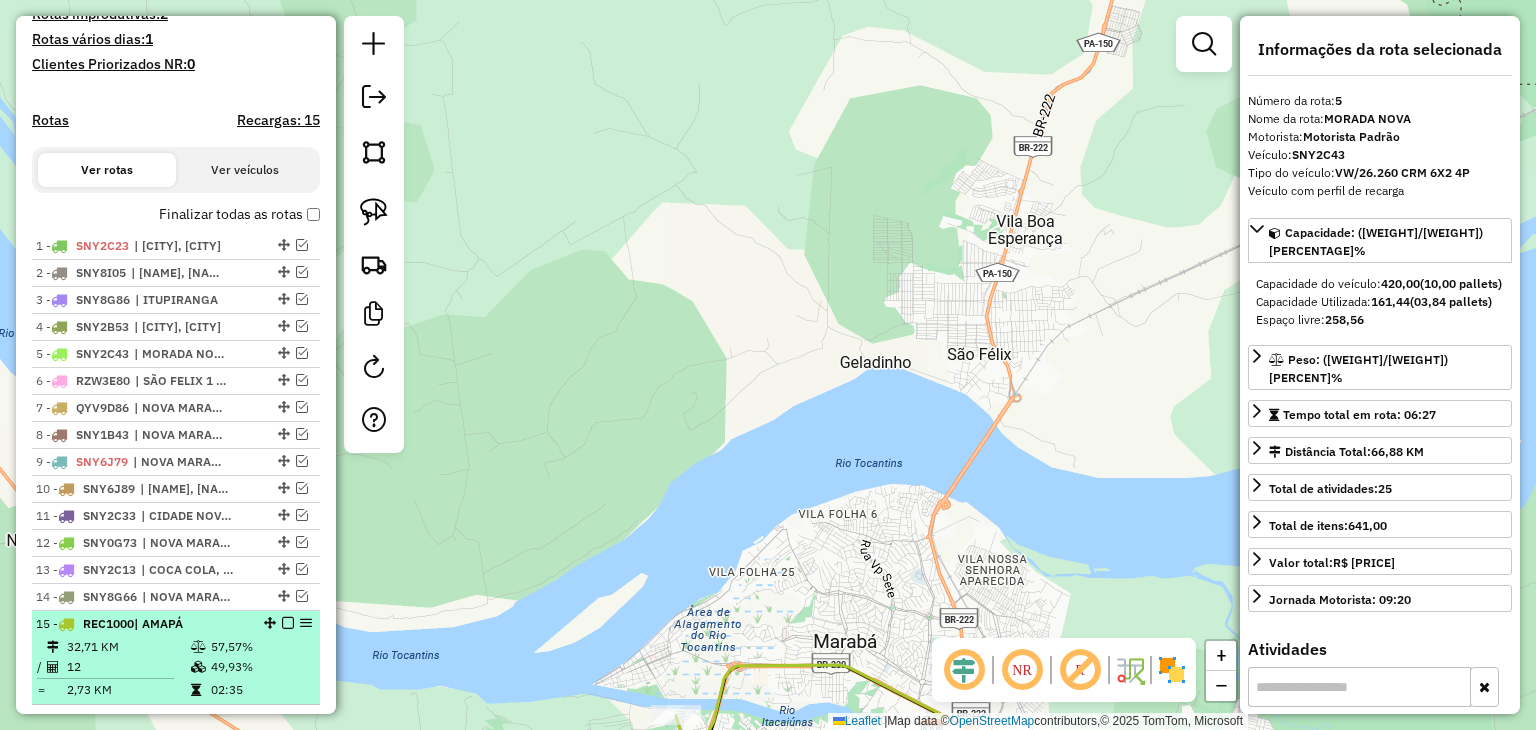 click at bounding box center [288, 623] 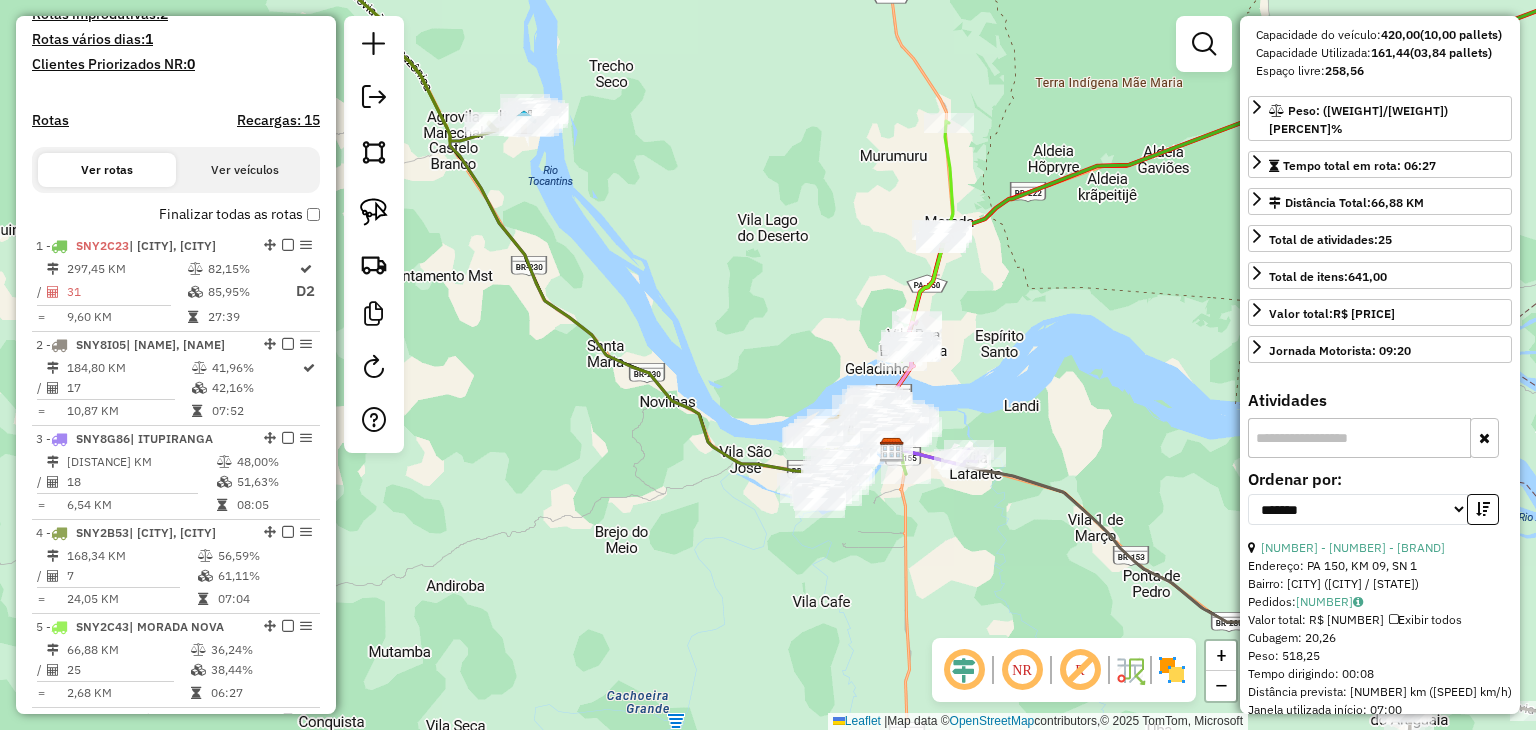 scroll, scrollTop: 500, scrollLeft: 0, axis: vertical 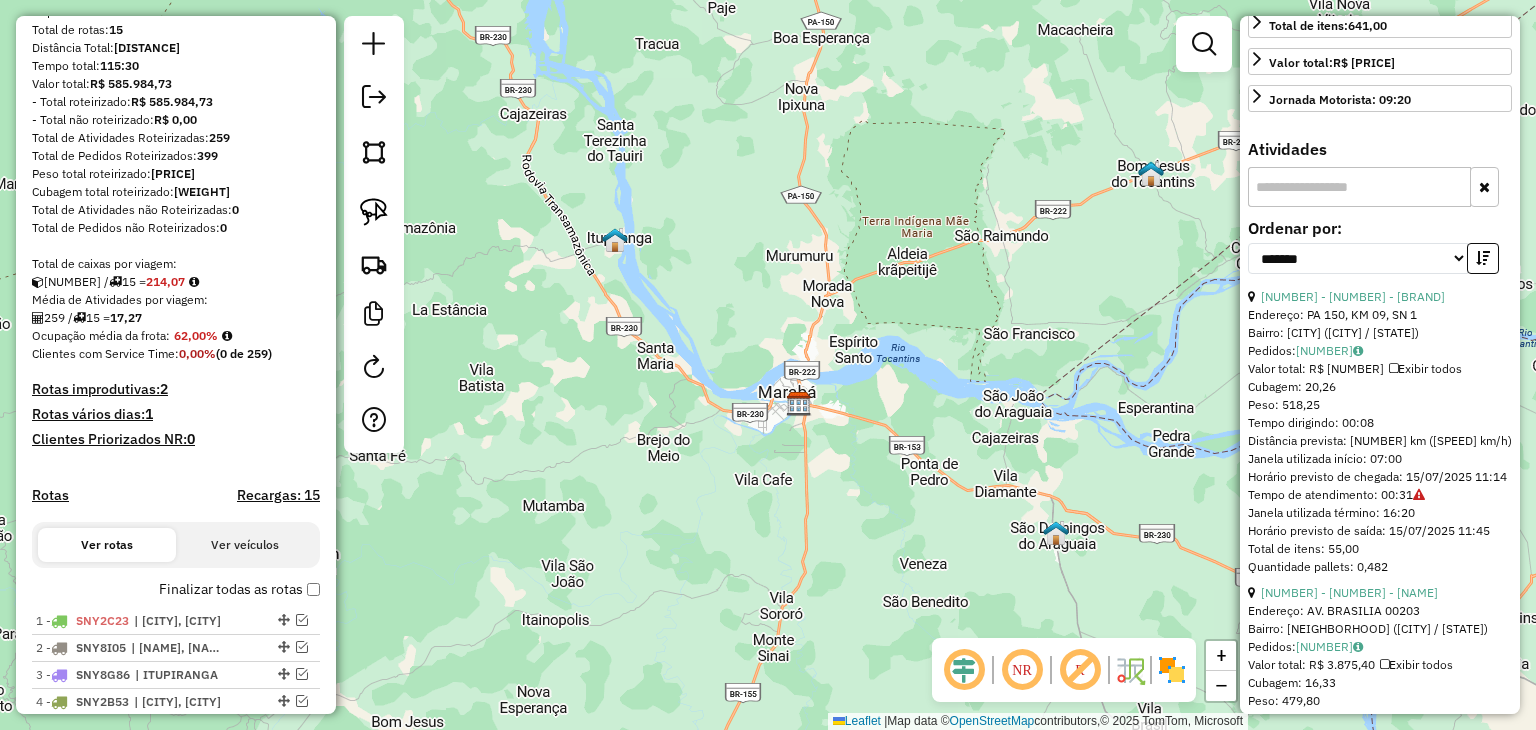 click on "Depósito:  GP7 MARABA  Total de rotas:  15  Distância Total:  1.075,03 km  Tempo total:  115:30  Valor total:  R$ 585.984,73  - Total roteirizado:  R$ 585.984,73  - Total não roteirizado:  R$ 0,00  Total de Atividades Roteirizadas:  259  Total de Pedidos Roteirizados:  399  Peso total roteirizado:  88.181,95  Cubagem total roteirizado:  3.211,04  Total de Atividades não Roteirizadas:  0  Total de Pedidos não Roteirizados:  0 Total de caixas por viagem:  3.211,04 /   15 =  214,07 Média de Atividades por viagem:  259 /   15 =  17,27 Ocupação média da frota:  62,00%  Clientes com Service Time:  0,00%   (0 de 259)   Rotas improdutivas:  2  Rotas vários dias:  1  Clientes Priorizados NR:  0 Rotas  Recargas: 15   Ver rotas   Ver veículos  Finalizar todas as rotas   1 -       SNY2C23   | BOM JESUS, RONDON   2 -       SNY8I05   | SÃO DOMINGOS, VILA SANTANA   3 -       SNY8G86   | ITUPIRANGA   4 -       SNY2B53   | CAJAZEIRAS, ITUPIRANGA   5 -       SNY2C43   | MORADA NOVA   6 -       RZW3E80   7 -" at bounding box center (176, 525) 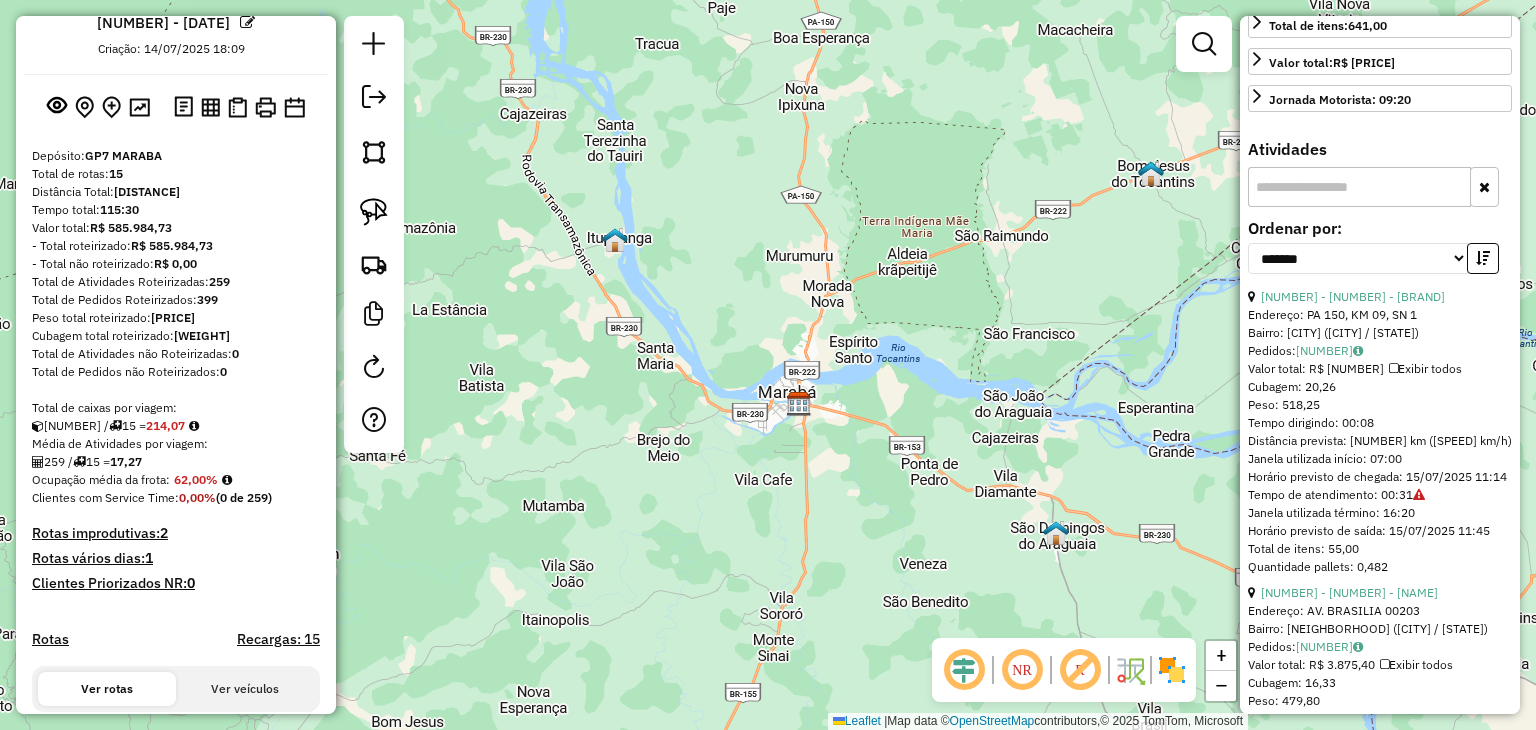 scroll, scrollTop: 100, scrollLeft: 0, axis: vertical 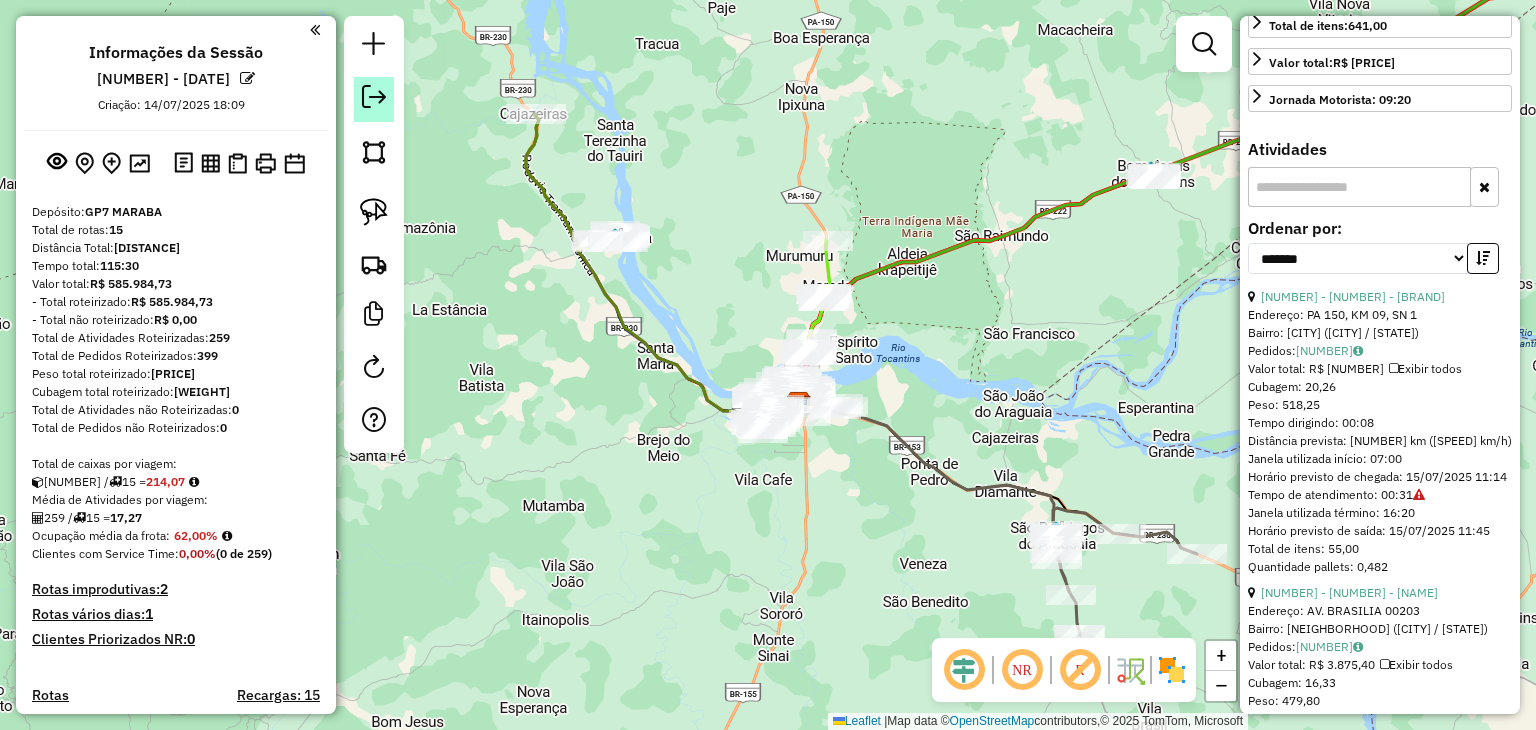 click 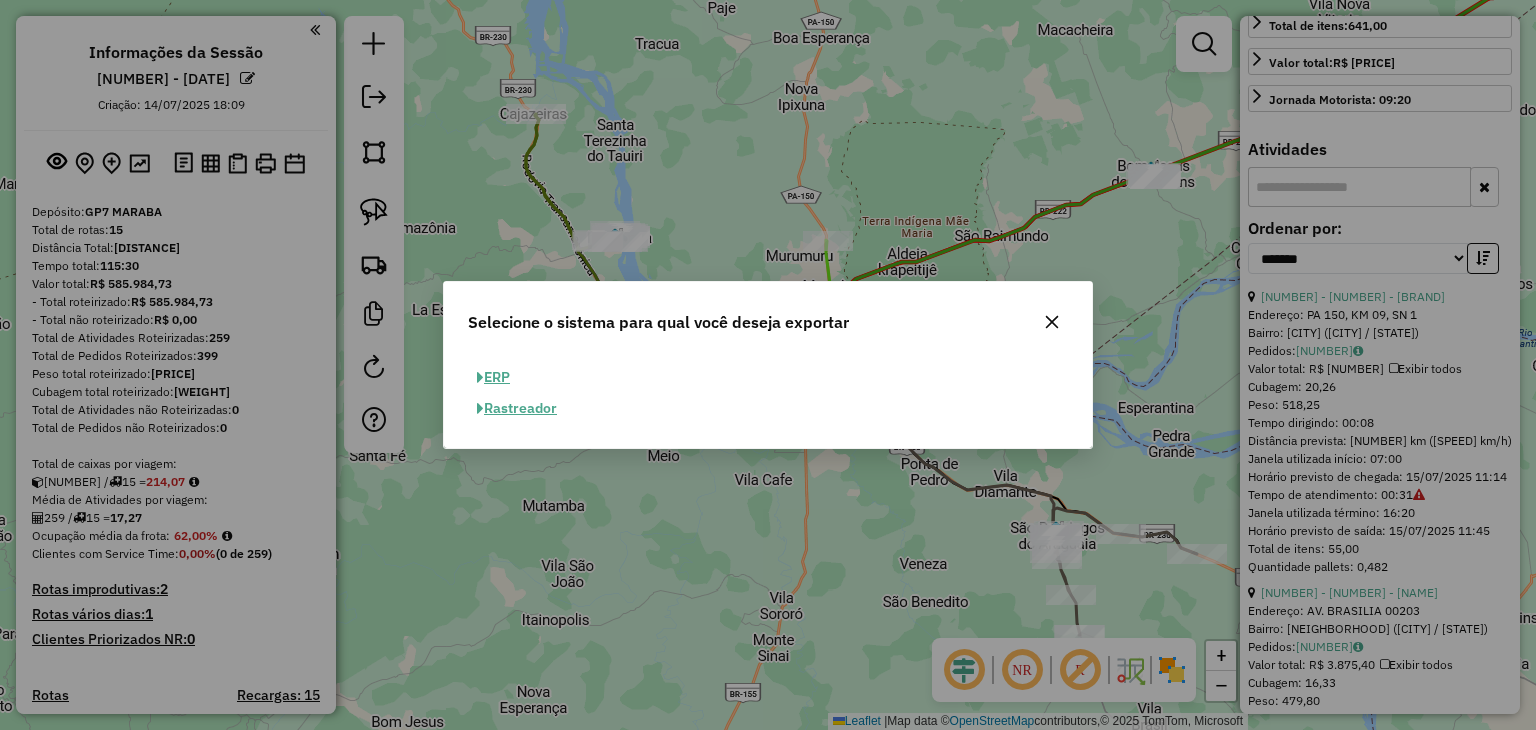 click on "ERP" 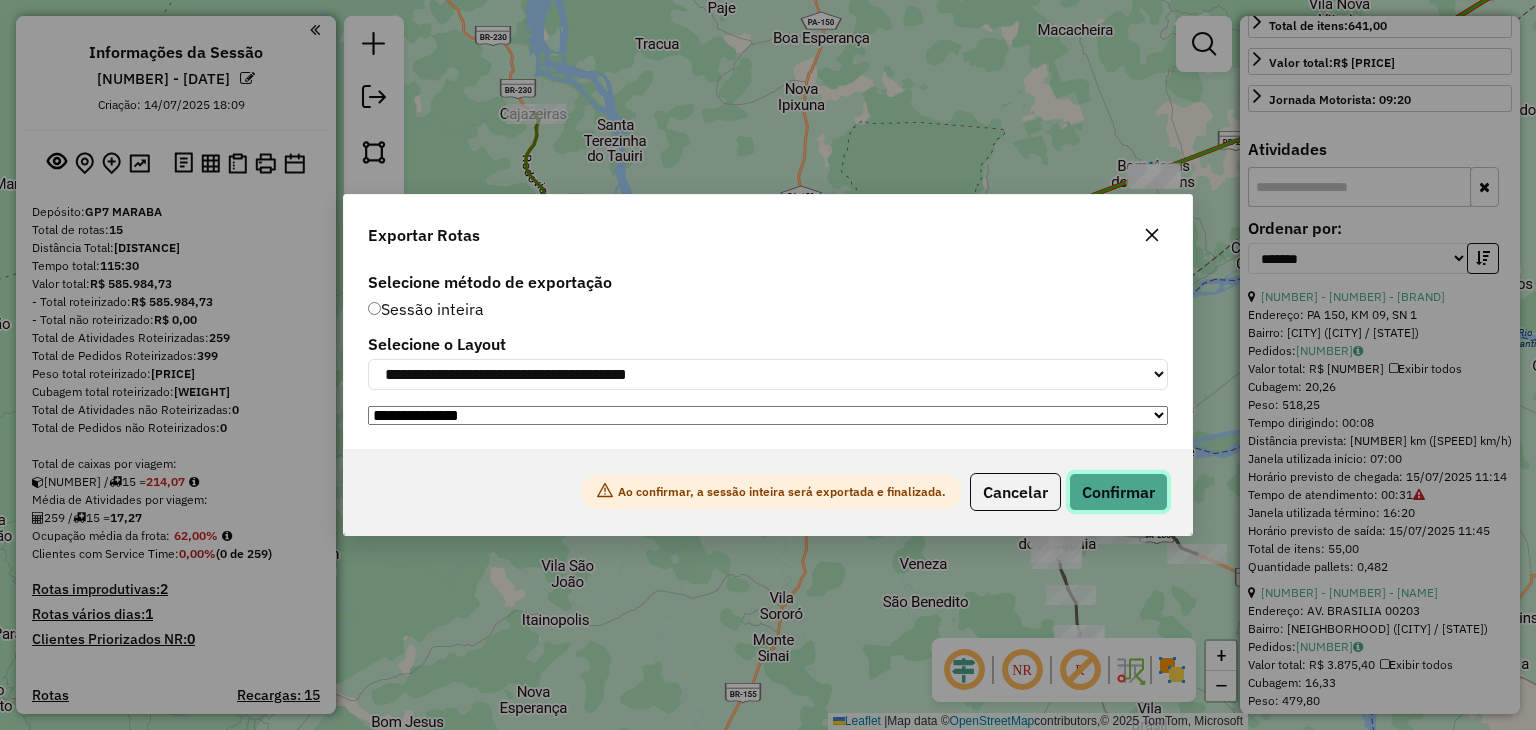 click on "Confirmar" 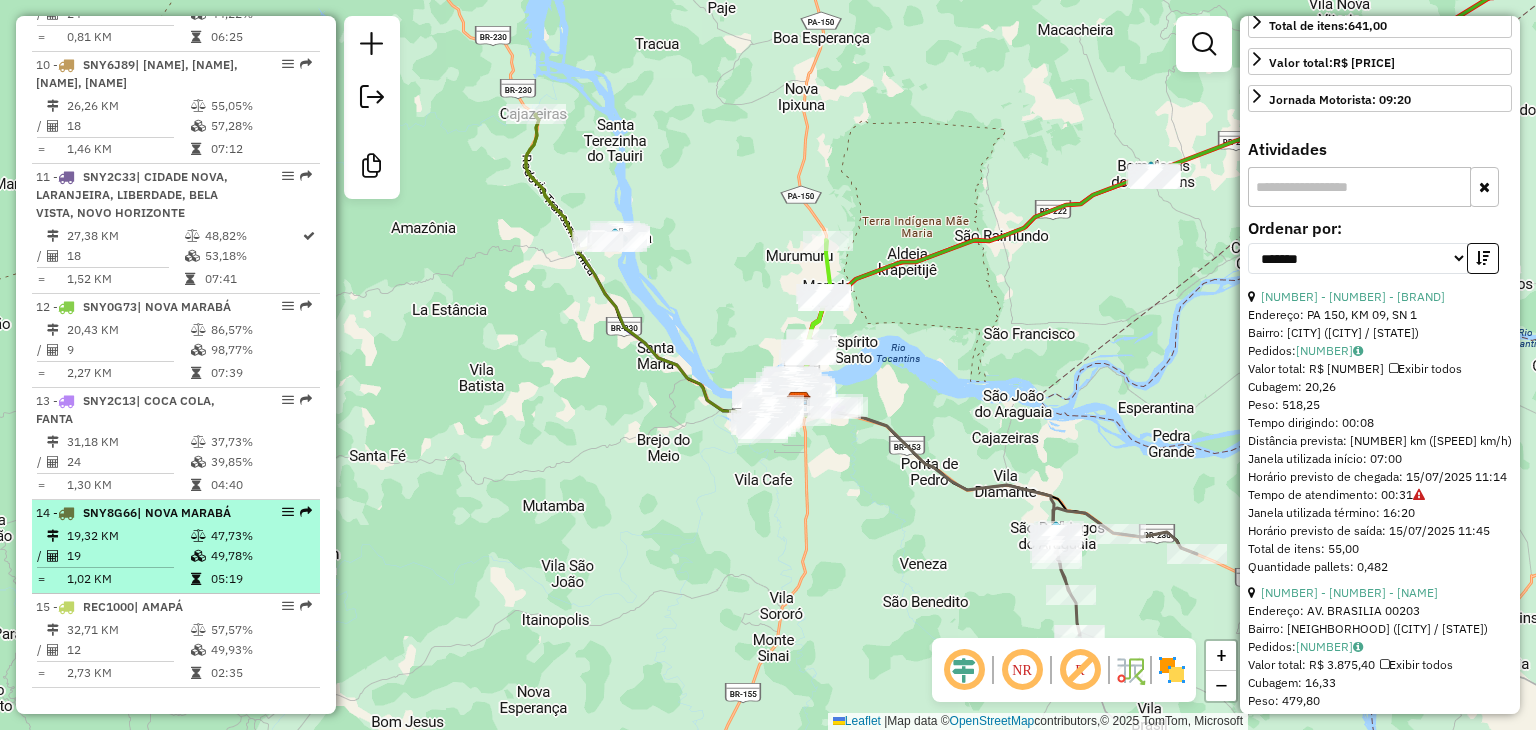 scroll, scrollTop: 1697, scrollLeft: 0, axis: vertical 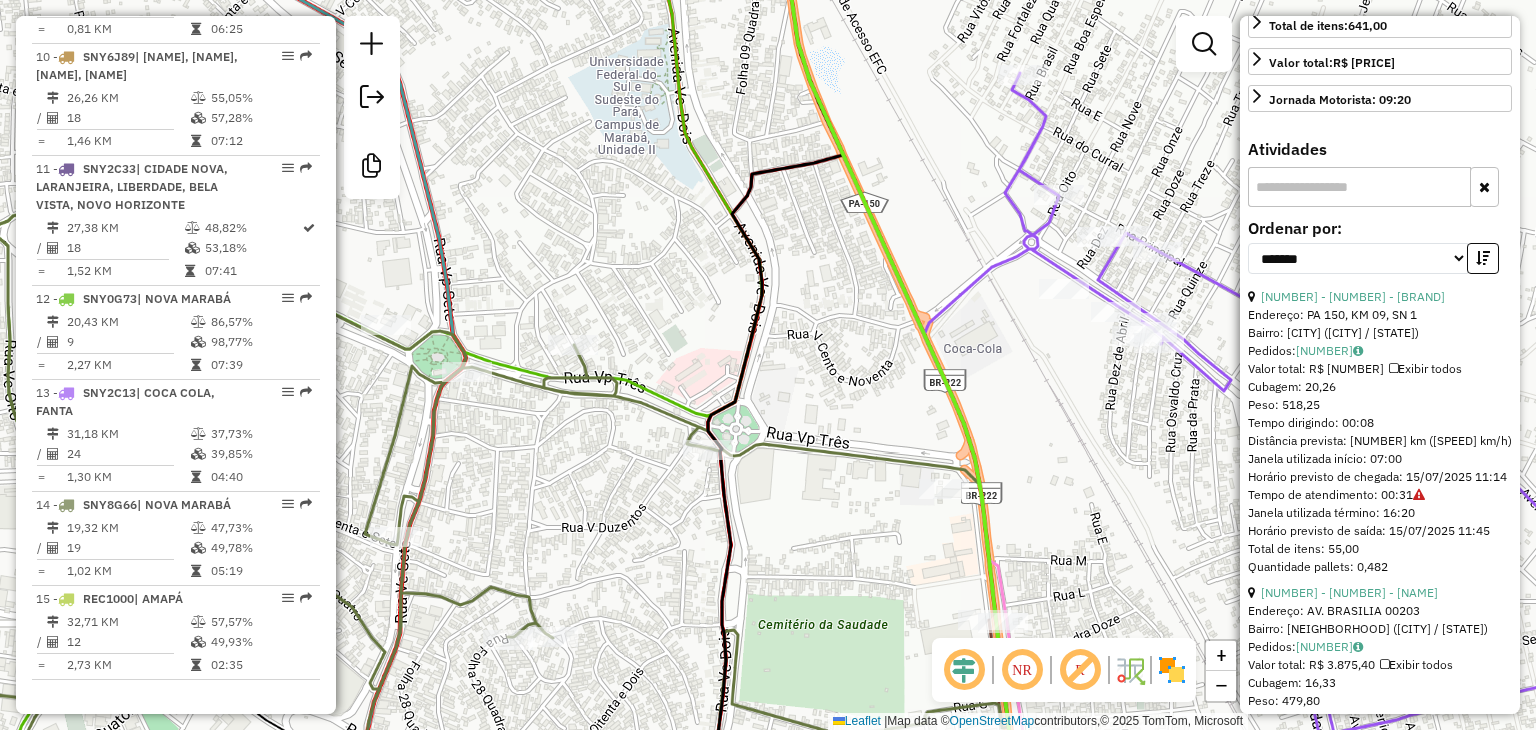 drag, startPoint x: 888, startPoint y: 526, endPoint x: 765, endPoint y: 477, distance: 132.40091 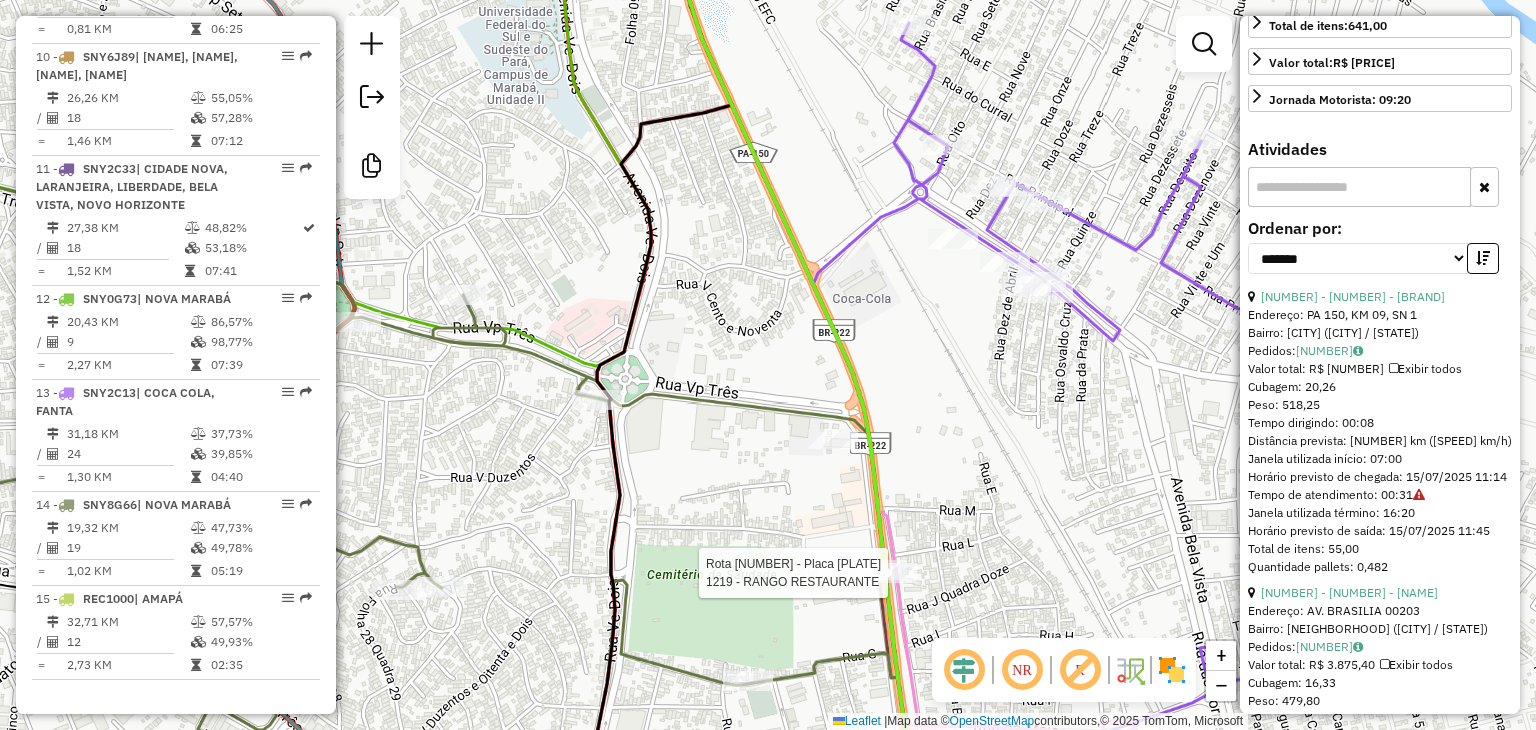 scroll, scrollTop: 482, scrollLeft: 0, axis: vertical 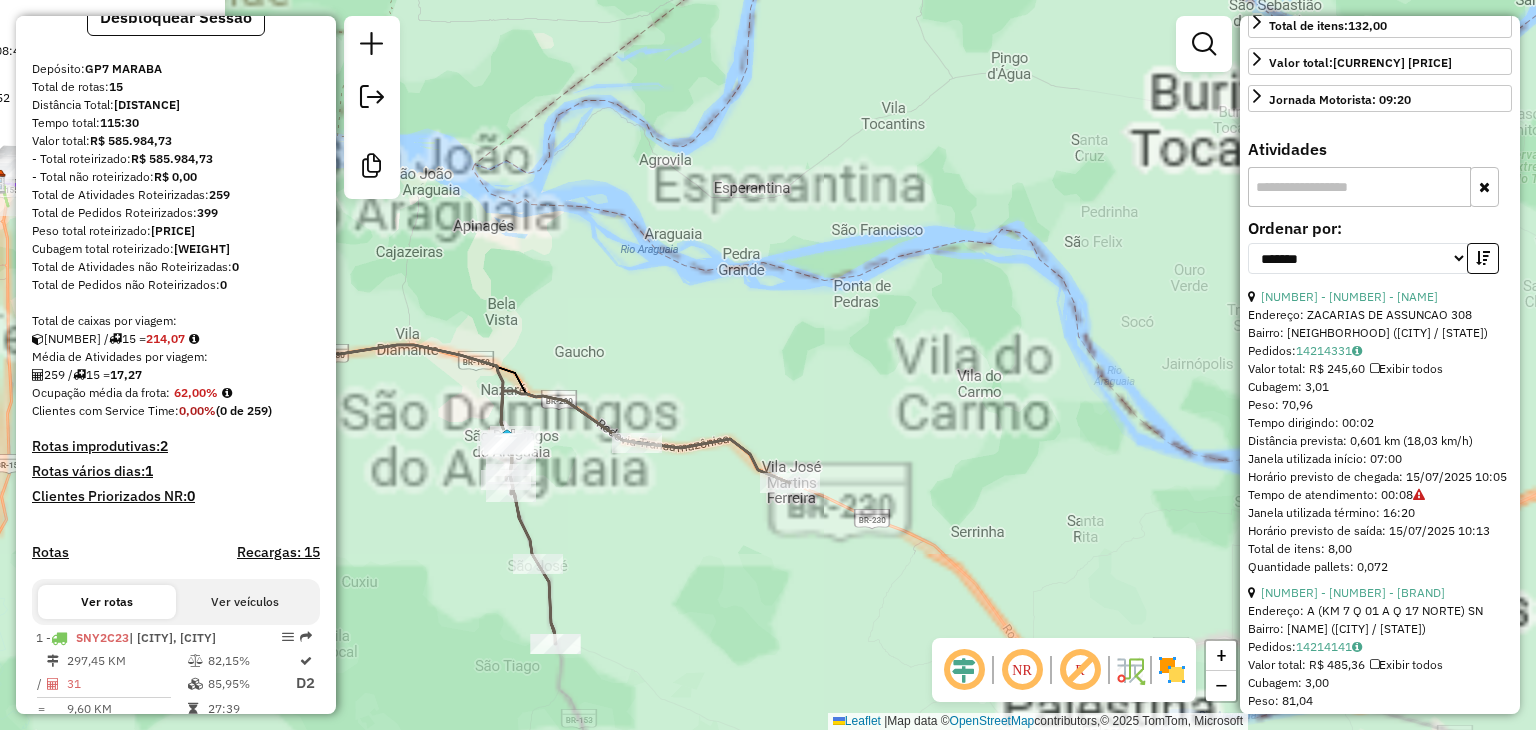 drag, startPoint x: 647, startPoint y: 568, endPoint x: 708, endPoint y: 463, distance: 121.433105 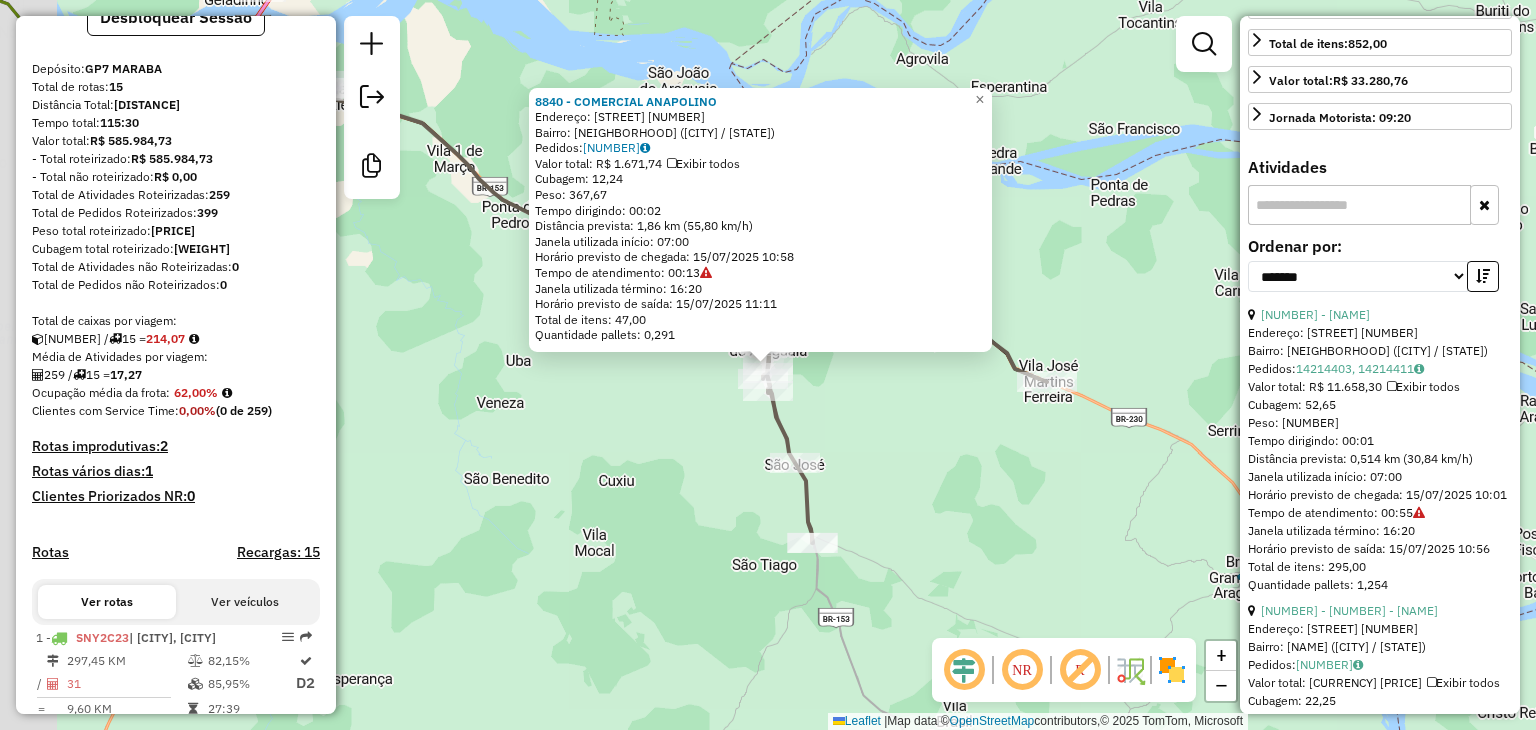 scroll, scrollTop: 518, scrollLeft: 0, axis: vertical 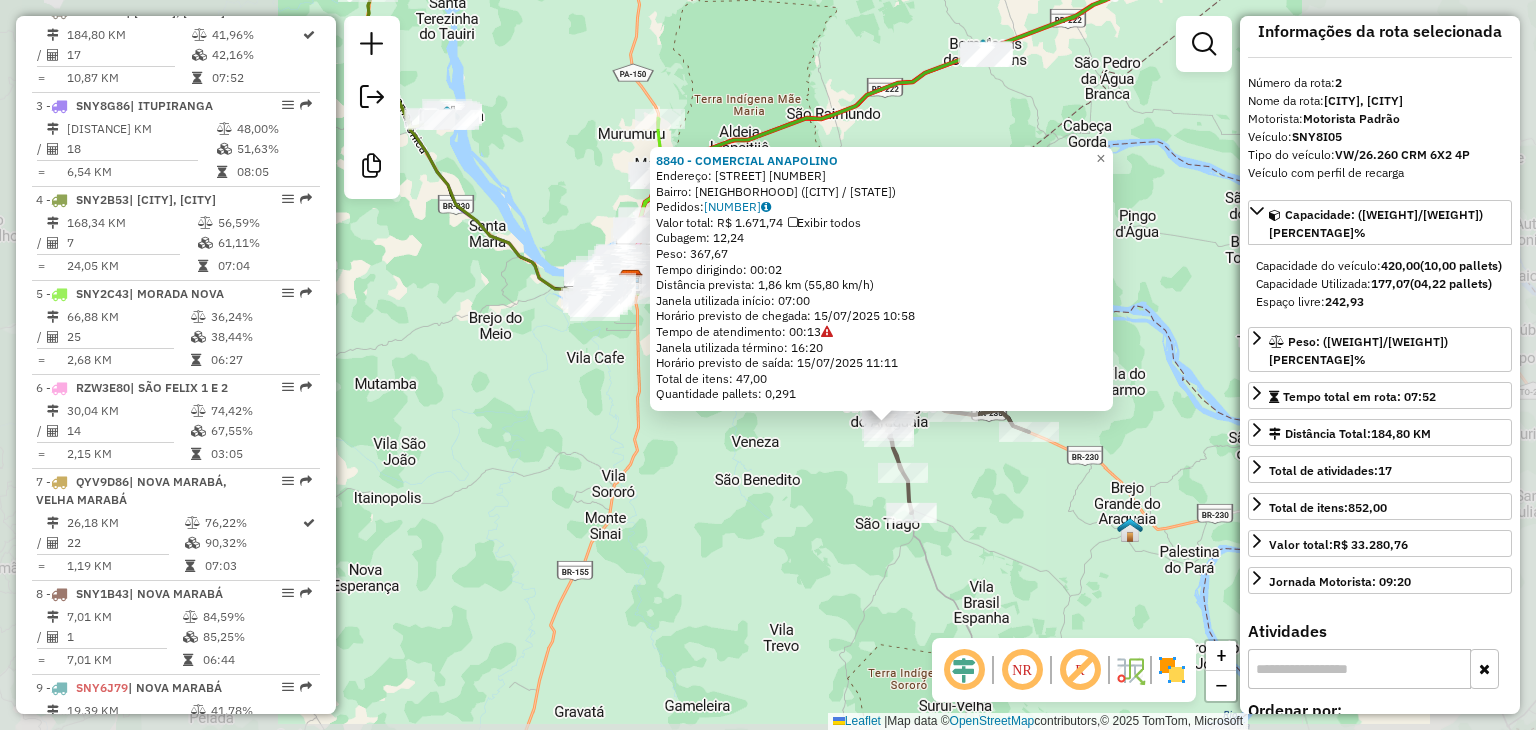 click on "8840 - COMERCIAL ANAPOLINO  Endereço:  AVENIDA DUQUE DE CAXIAS 801   Bairro: CENTRO (SAO DOMINGOS DO ARAGUAIA / PA)   Pedidos:  14214395   Valor total: R$ 1.671,74   Exibir todos   Cubagem: 12,24  Peso: 367,67  Tempo dirigindo: 00:02   Distância prevista: 1,86 km (55,80 km/h)   Janela utilizada início: 07:00   Horário previsto de chegada: 15/07/2025 10:58   Tempo de atendimento: 00:13   Janela utilizada término: 16:20   Horário previsto de saída: 15/07/2025 11:11   Total de itens: 47,00   Quantidade pallets: 0,291  × Janela de atendimento Grade de atendimento Capacidade Transportadoras Veículos Cliente Pedidos  Rotas Selecione os dias de semana para filtrar as janelas de atendimento  Seg   Ter   Qua   Qui   Sex   Sáb   Dom  Informe o período da janela de atendimento: De: Até:  Filtrar exatamente a janela do cliente  Considerar janela de atendimento padrão  Selecione os dias de semana para filtrar as grades de atendimento  Seg   Ter   Qua   Qui   Sex   Sáb   Dom   Peso mínimo:   Peso máximo:  +" 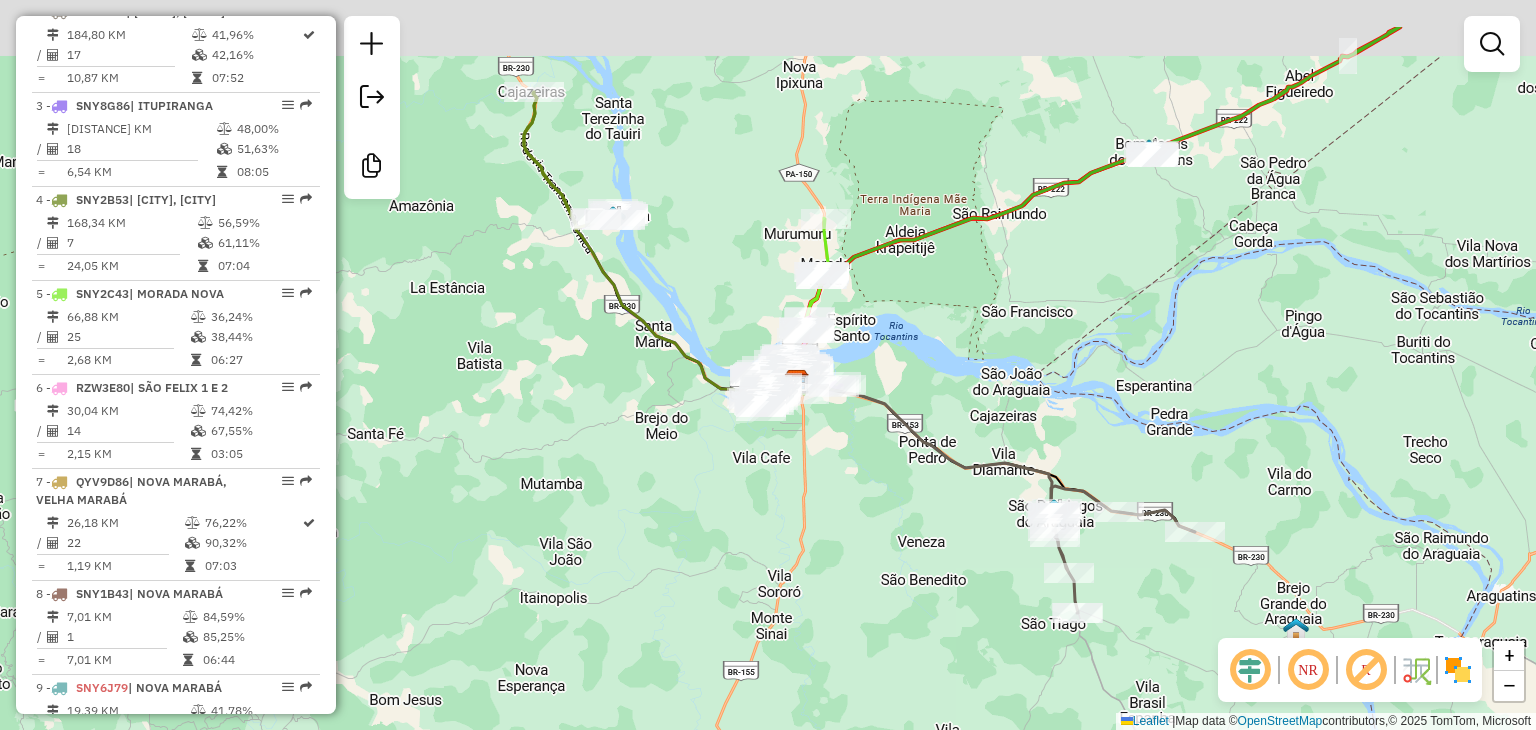 drag, startPoint x: 694, startPoint y: 396, endPoint x: 860, endPoint y: 496, distance: 193.7937 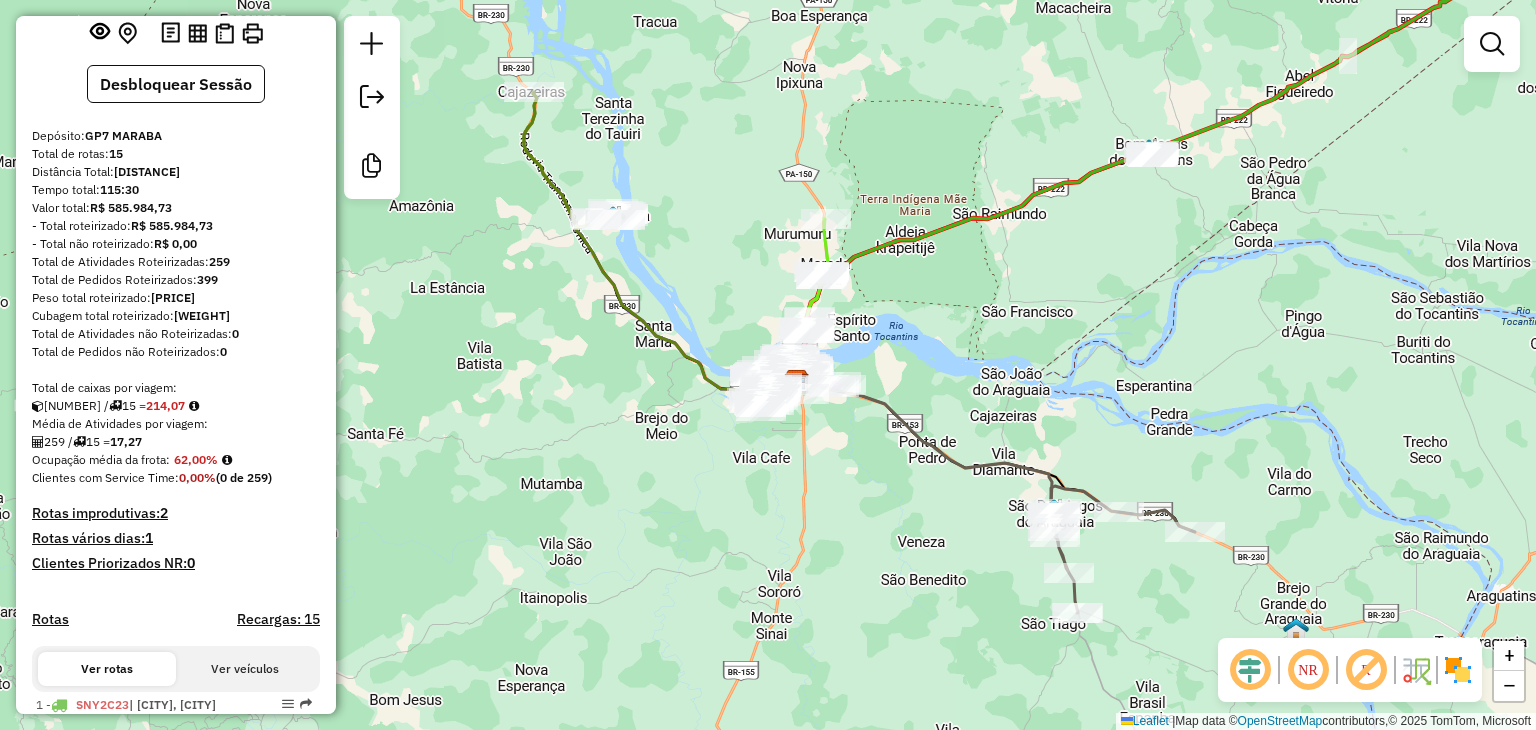 scroll, scrollTop: 122, scrollLeft: 0, axis: vertical 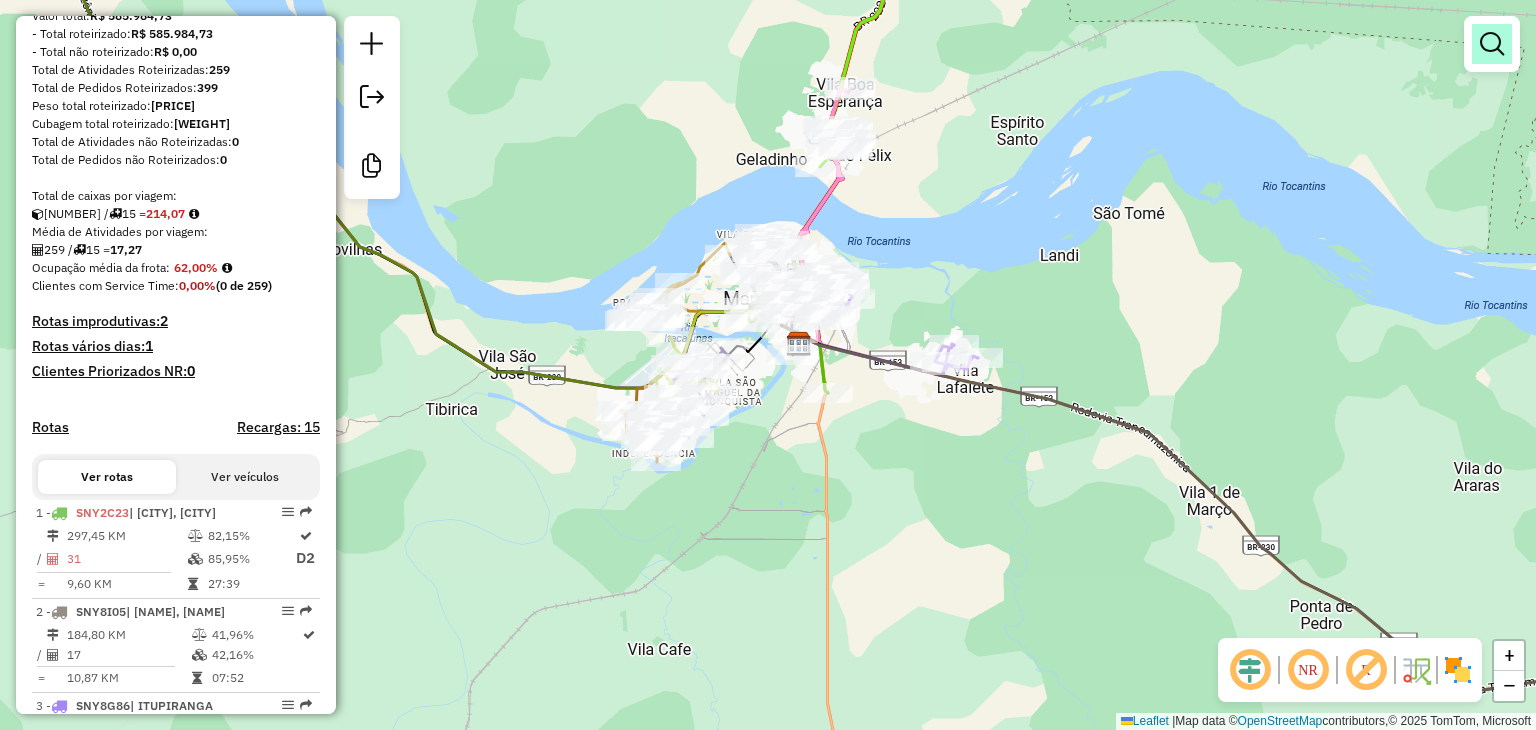 click at bounding box center [1492, 44] 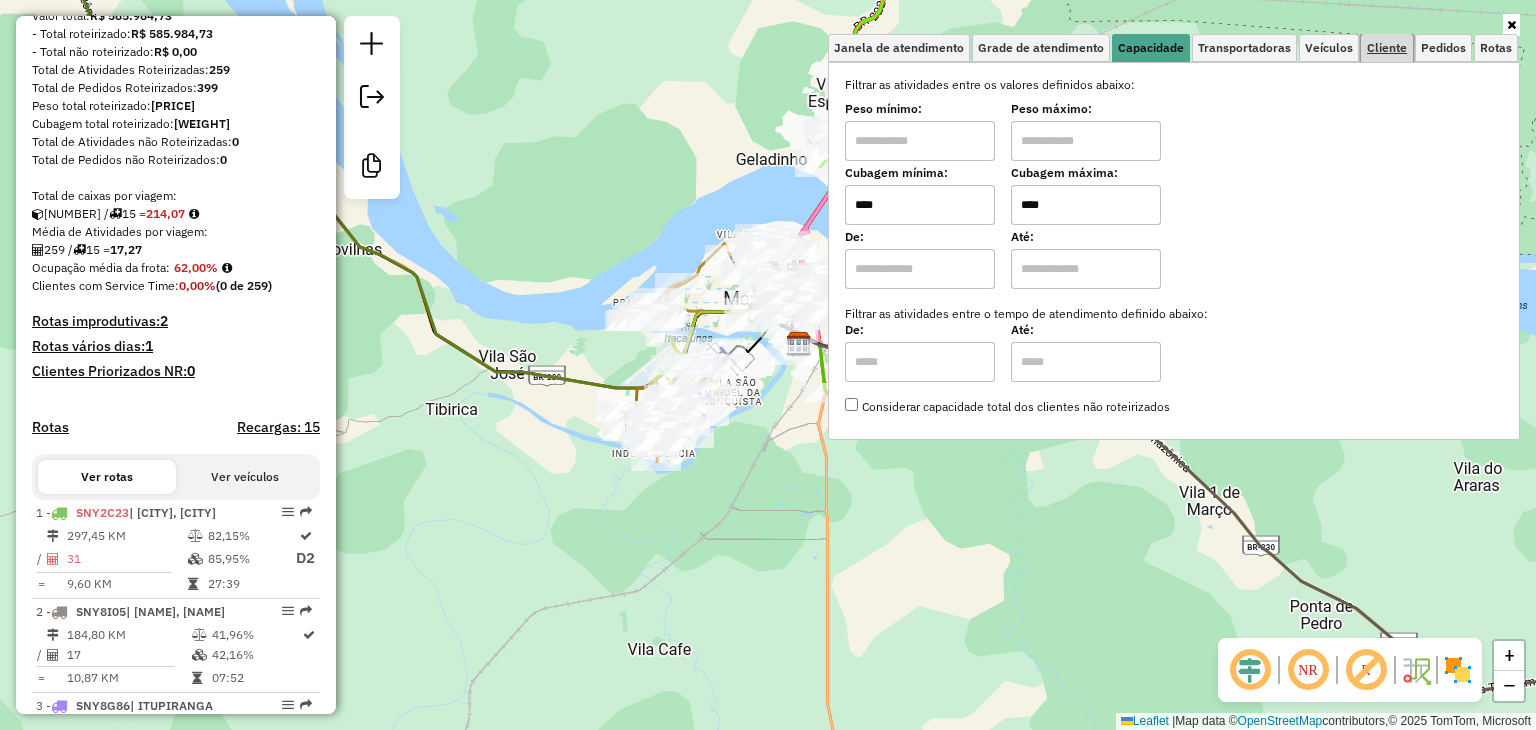 click on "Cliente" at bounding box center (1387, 48) 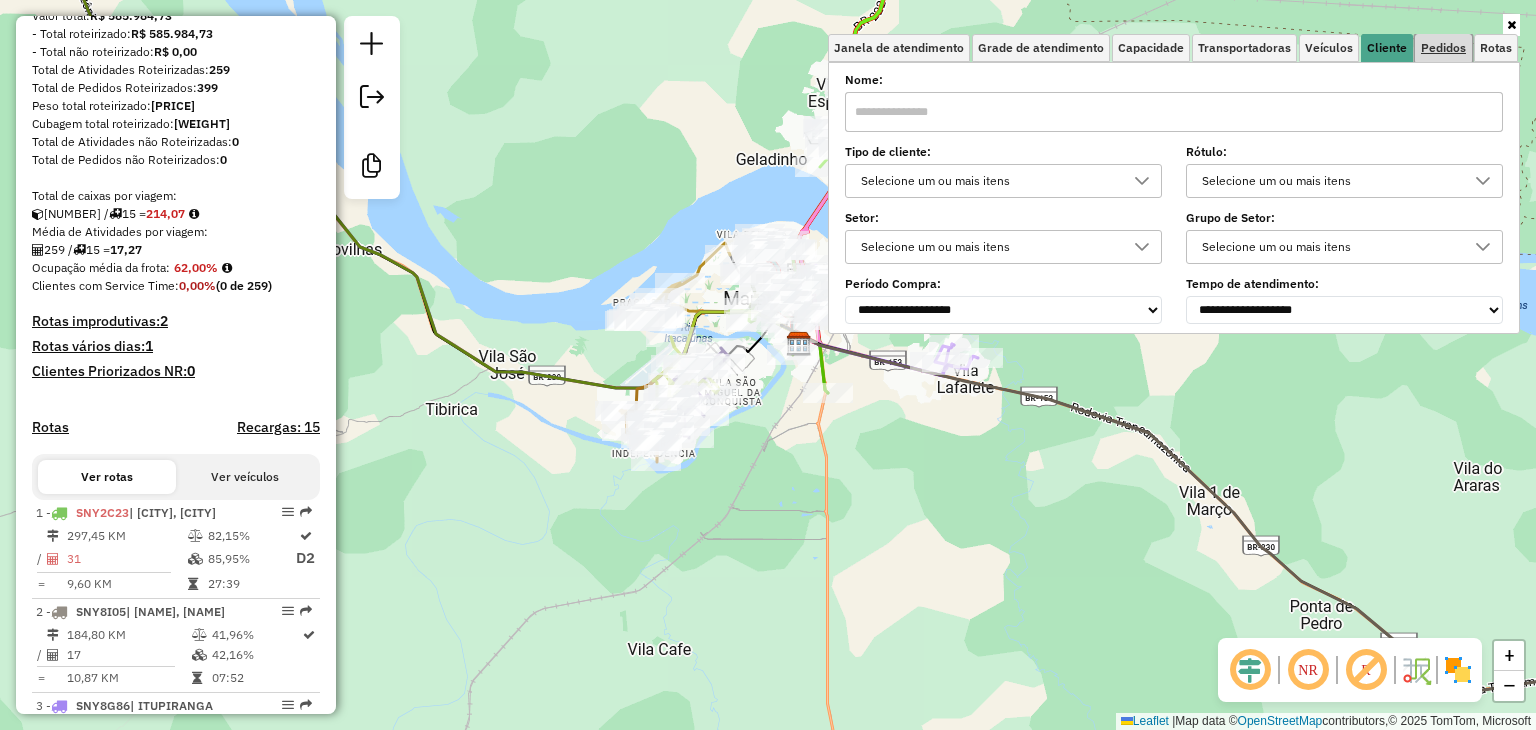 click on "Pedidos" at bounding box center [1443, 48] 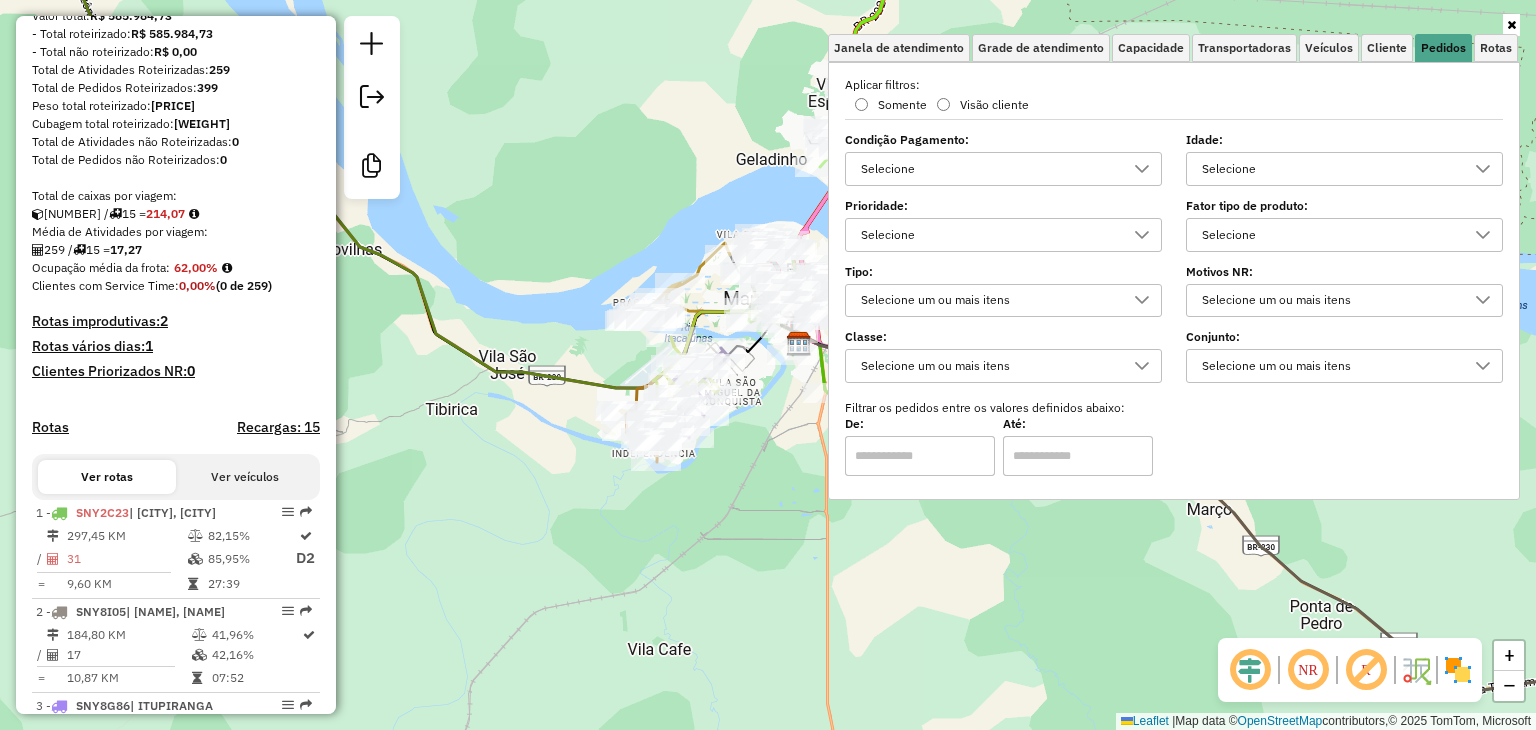 click on "Selecione" at bounding box center (988, 169) 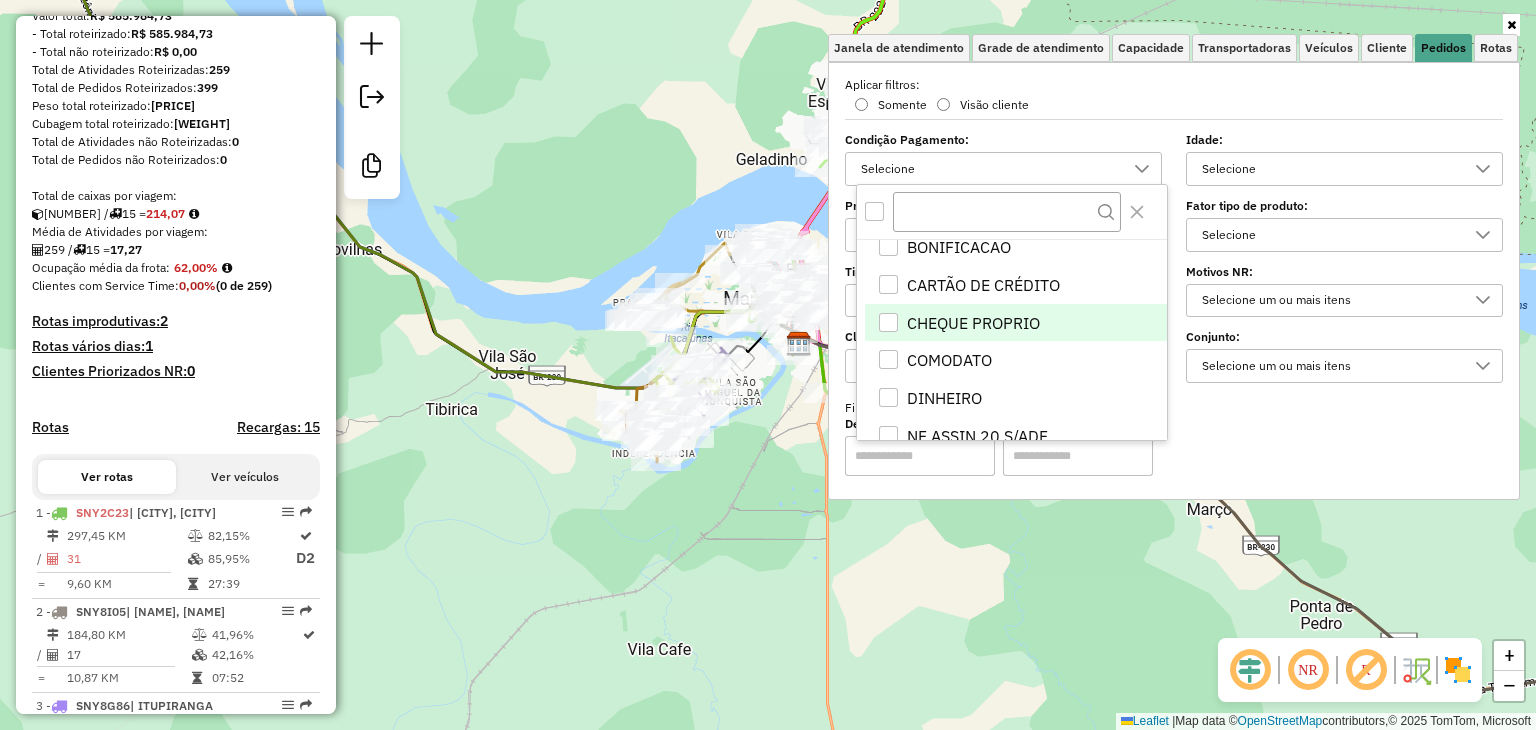 scroll, scrollTop: 1238, scrollLeft: 0, axis: vertical 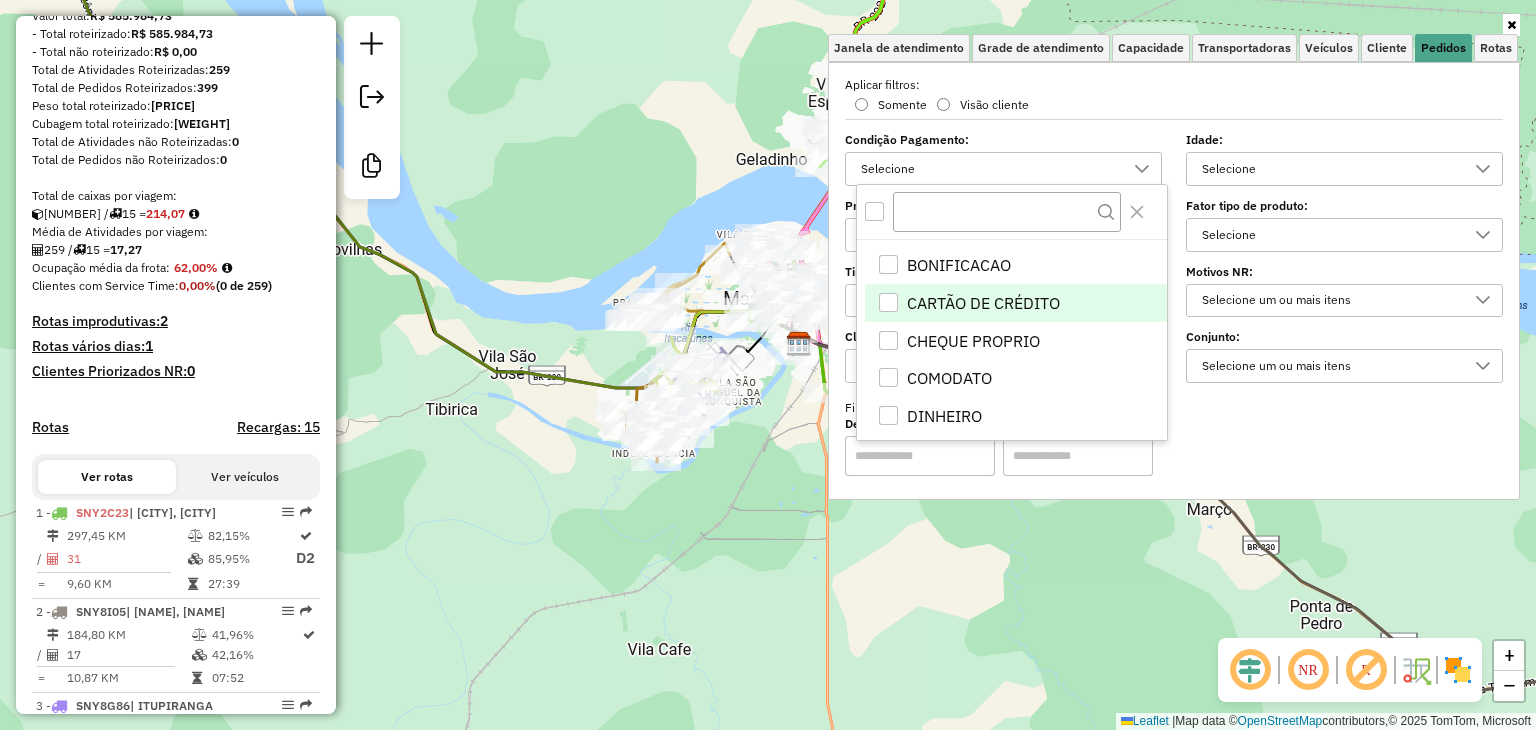 click at bounding box center [888, 302] 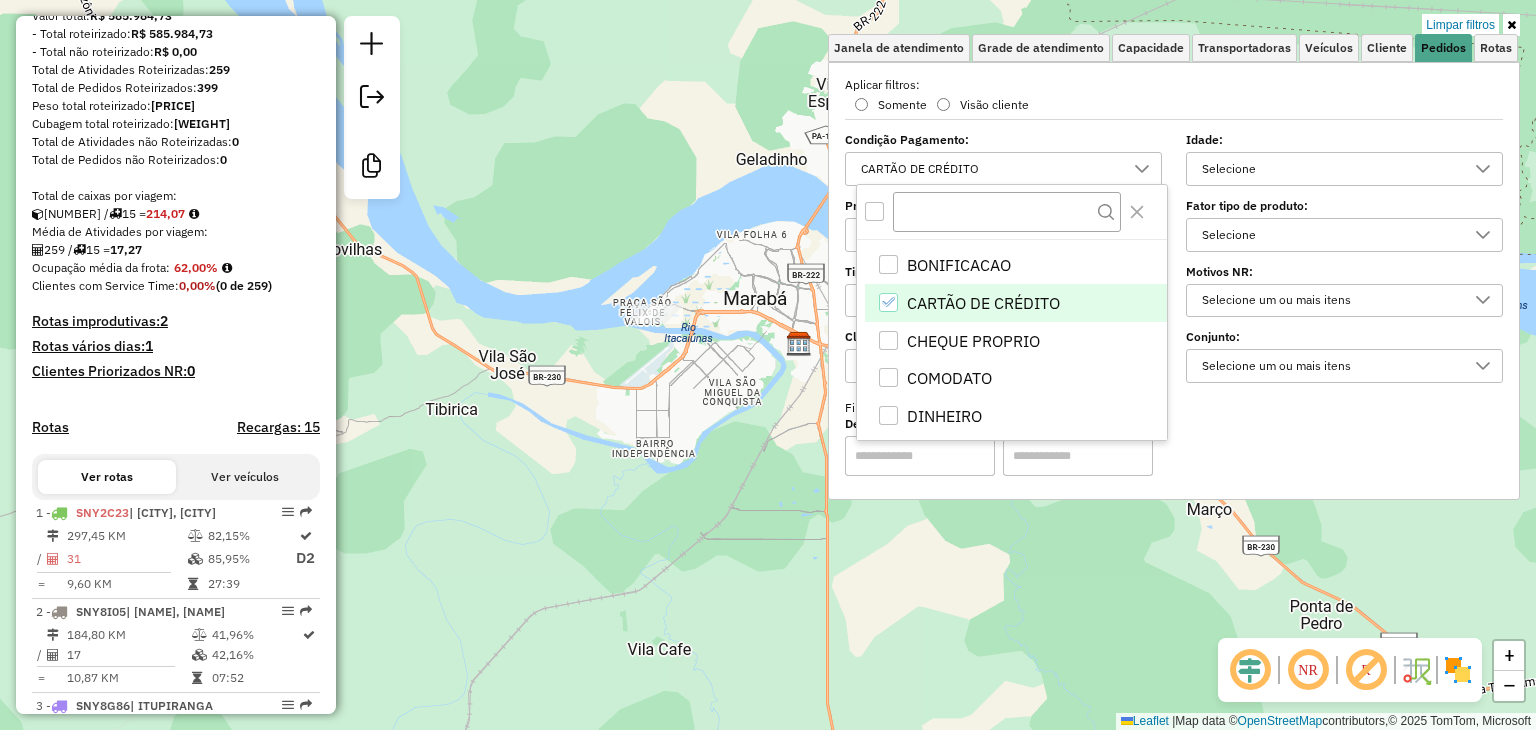 click on "Limpar filtros Janela de atendimento Grade de atendimento Capacidade Transportadoras Veículos Cliente Pedidos  Rotas Selecione os dias de semana para filtrar as janelas de atendimento  Seg   Ter   Qua   Qui   Sex   Sáb   Dom  Informe o período da janela de atendimento: De: Até:  Filtrar exatamente a janela do cliente  Considerar janela de atendimento padrão  Selecione os dias de semana para filtrar as grades de atendimento  Seg   Ter   Qua   Qui   Sex   Sáb   Dom   Considerar clientes sem dia de atendimento cadastrado  Clientes fora do dia de atendimento selecionado Filtrar as atividades entre os valores definidos abaixo:  Peso mínimo:   Peso máximo:   Cubagem mínima:  ****  Cubagem máxima:  ****  De:   Até:  Filtrar as atividades entre o tempo de atendimento definido abaixo:  De:   Até:   Considerar capacidade total dos clientes não roteirizados Transportadora: Selecione um ou mais itens Tipo de veículo: Selecione um ou mais itens Veículo: Selecione um ou mais itens Motorista: Nome: Rótulo: +" 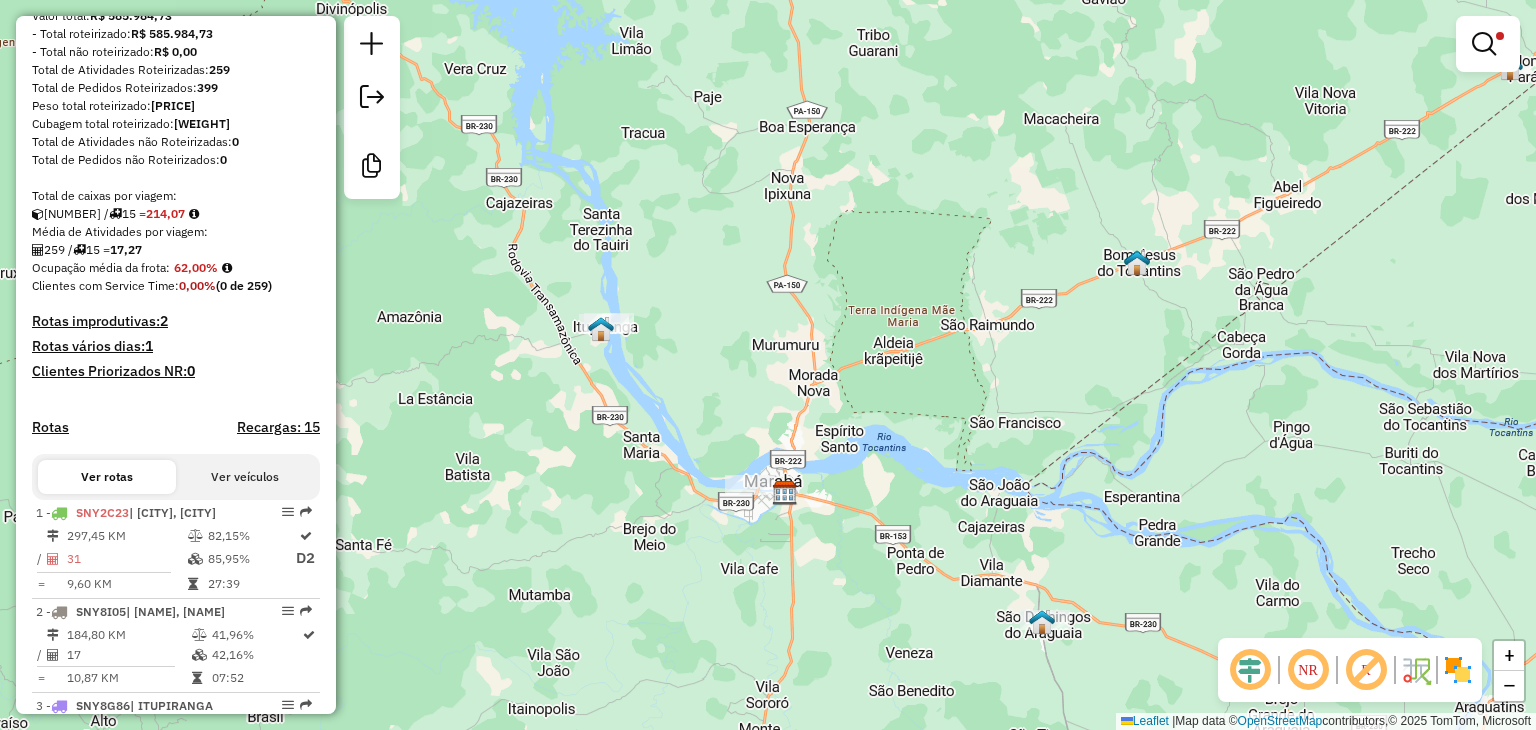 drag, startPoint x: 554, startPoint y: 371, endPoint x: 635, endPoint y: 495, distance: 148.11145 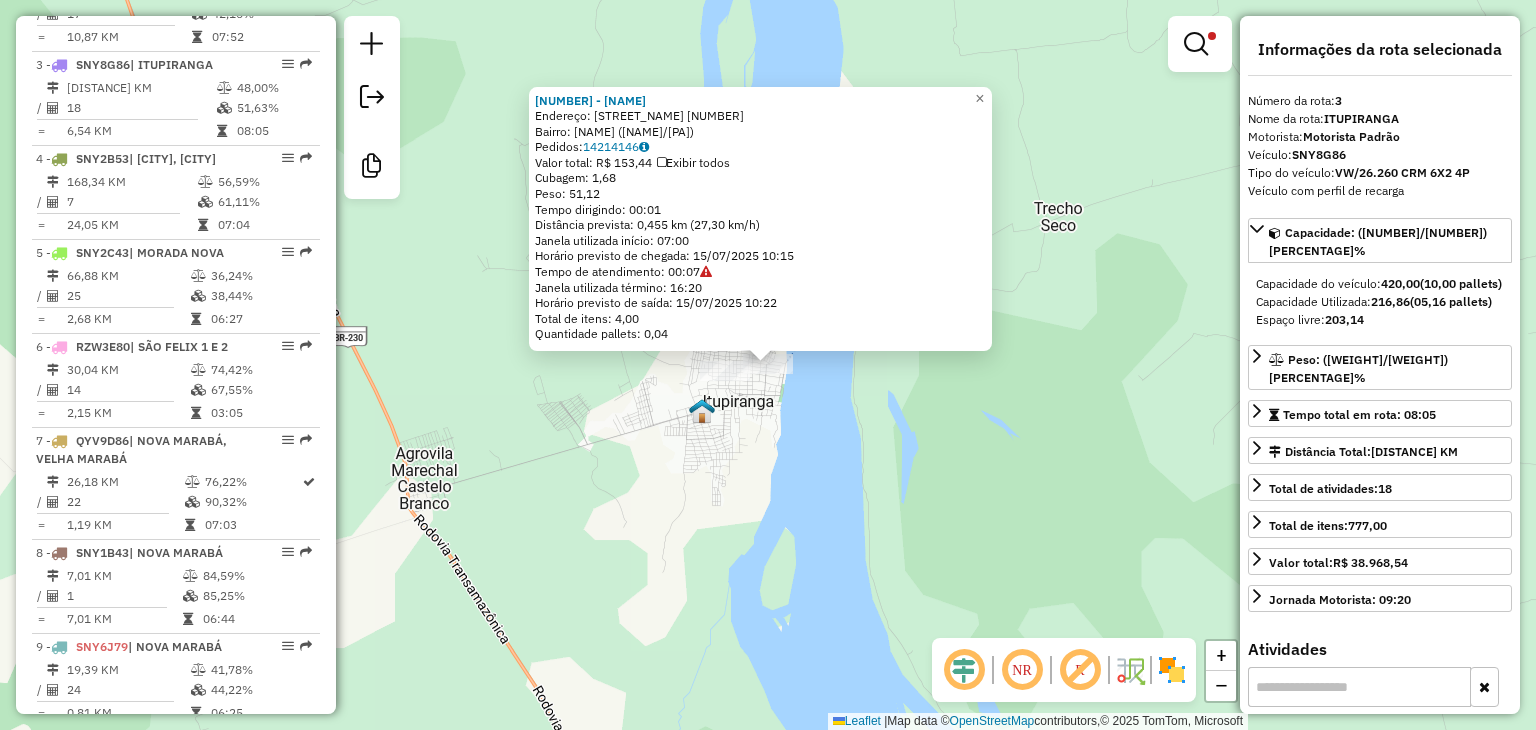 scroll, scrollTop: 1034, scrollLeft: 0, axis: vertical 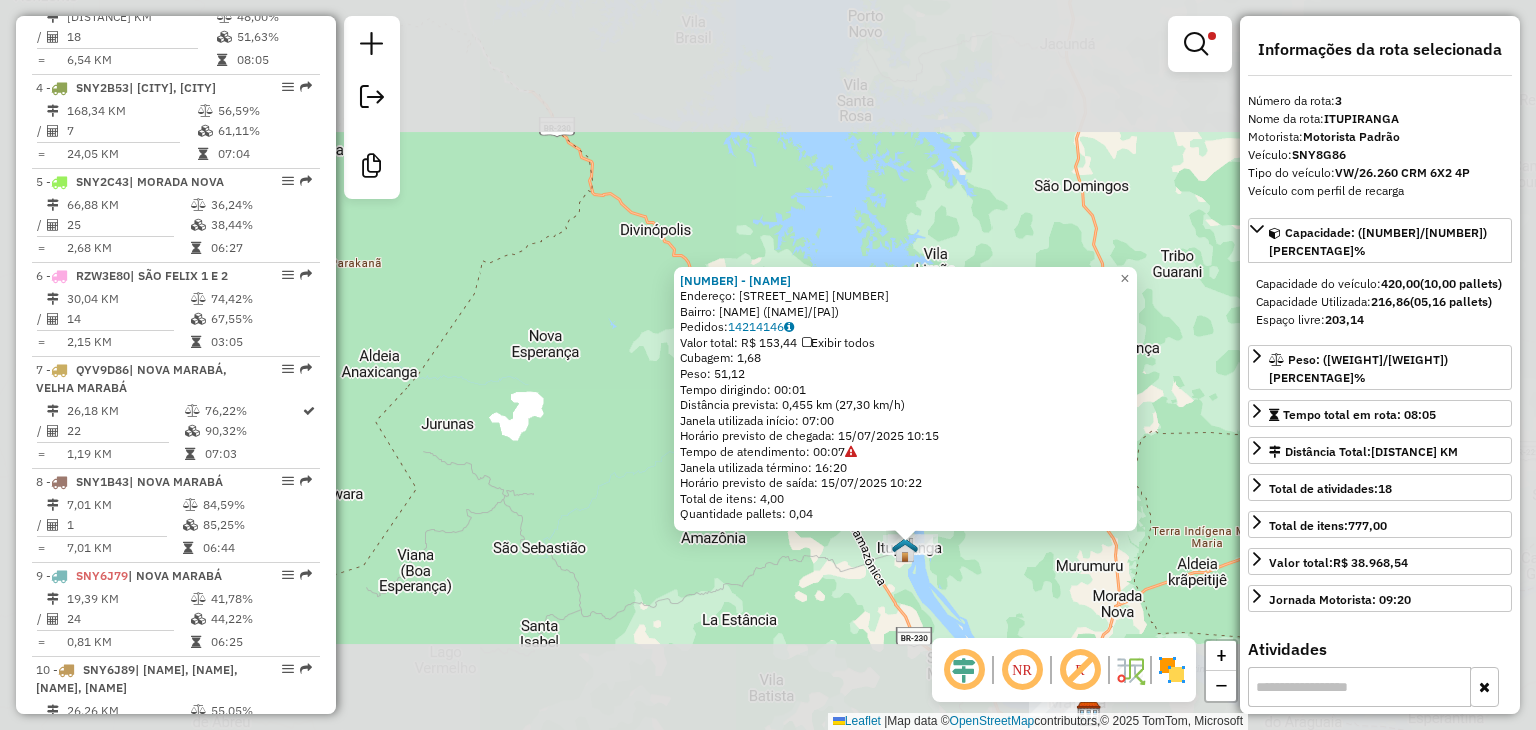 click on "5492 - BAR DA JANETE  Endereço:  TV. 15 DE NOVEMBRO 36   Bairro: CENTRO (ITUPIRANGA / PA)   Pedidos:  14214146   Valor total: R$ 153,44   Exibir todos   Cubagem: 1,68  Peso: 51,12  Tempo dirigindo: 00:01   Distância prevista: 0,455 km (27,30 km/h)   Janela utilizada início: 07:00   Horário previsto de chegada: 15/07/2025 10:15   Tempo de atendimento: 00:07   Janela utilizada término: 16:20   Horário previsto de saída: 15/07/2025 10:22   Total de itens: 4,00   Quantidade pallets: 0,04  × Limpar filtros Janela de atendimento Grade de atendimento Capacidade Transportadoras Veículos Cliente Pedidos  Rotas Selecione os dias de semana para filtrar as janelas de atendimento  Seg   Ter   Qua   Qui   Sex   Sáb   Dom  Informe o período da janela de atendimento: De: Até:  Filtrar exatamente a janela do cliente  Considerar janela de atendimento padrão  Selecione os dias de semana para filtrar as grades de atendimento  Seg   Ter   Qua   Qui   Sex   Sáb   Dom   Clientes fora do dia de atendimento selecionado" 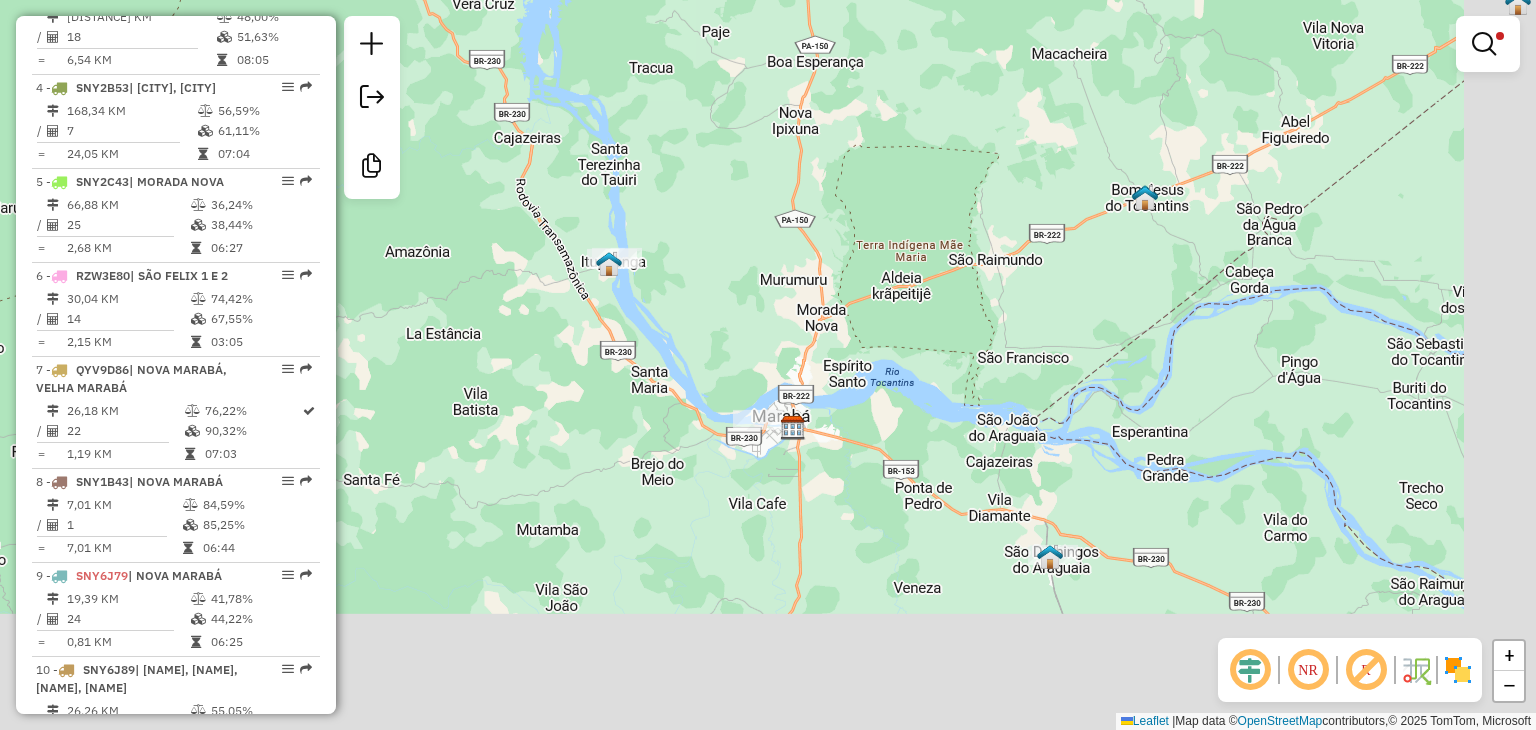 drag, startPoint x: 993, startPoint y: 603, endPoint x: 672, endPoint y: 277, distance: 457.51175 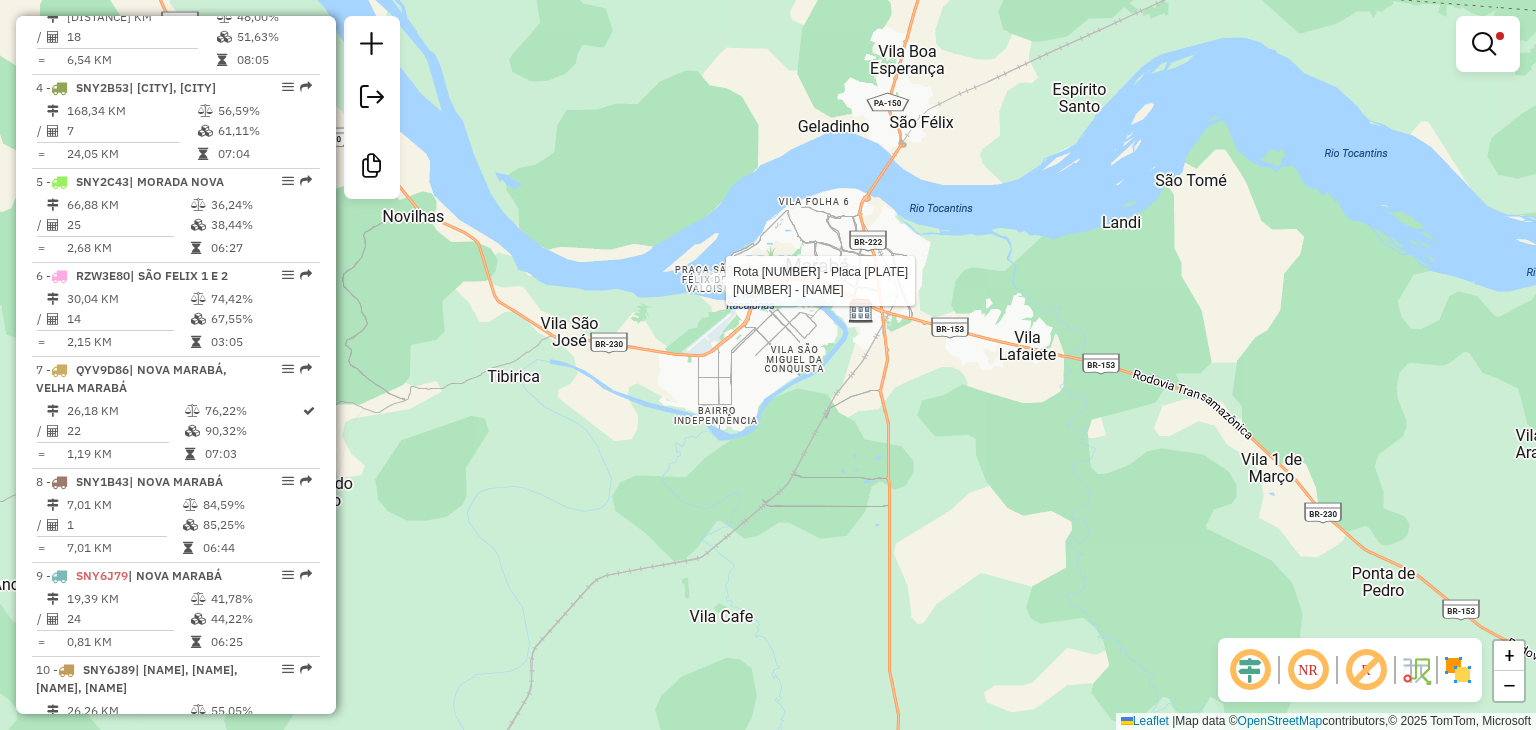 click 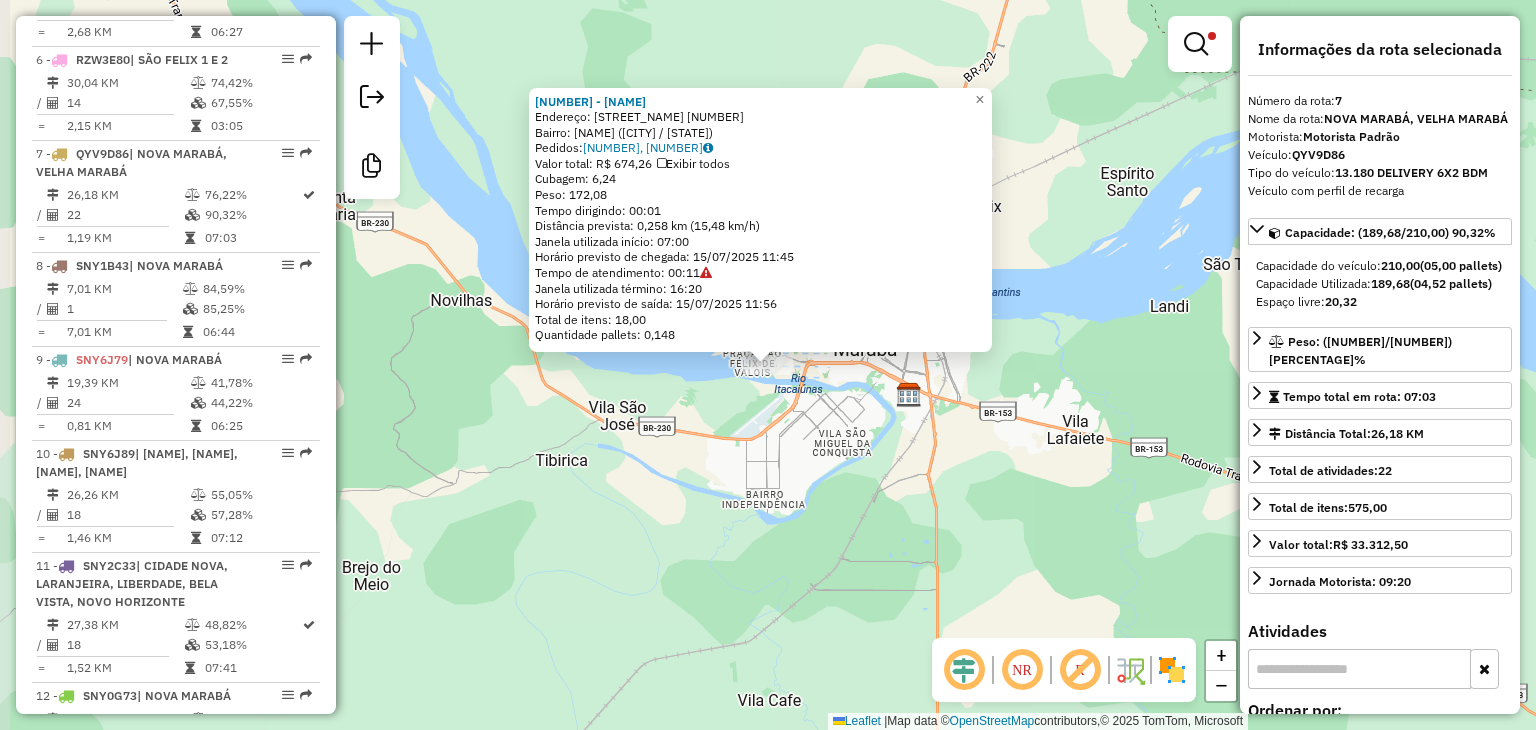 scroll, scrollTop: 1427, scrollLeft: 0, axis: vertical 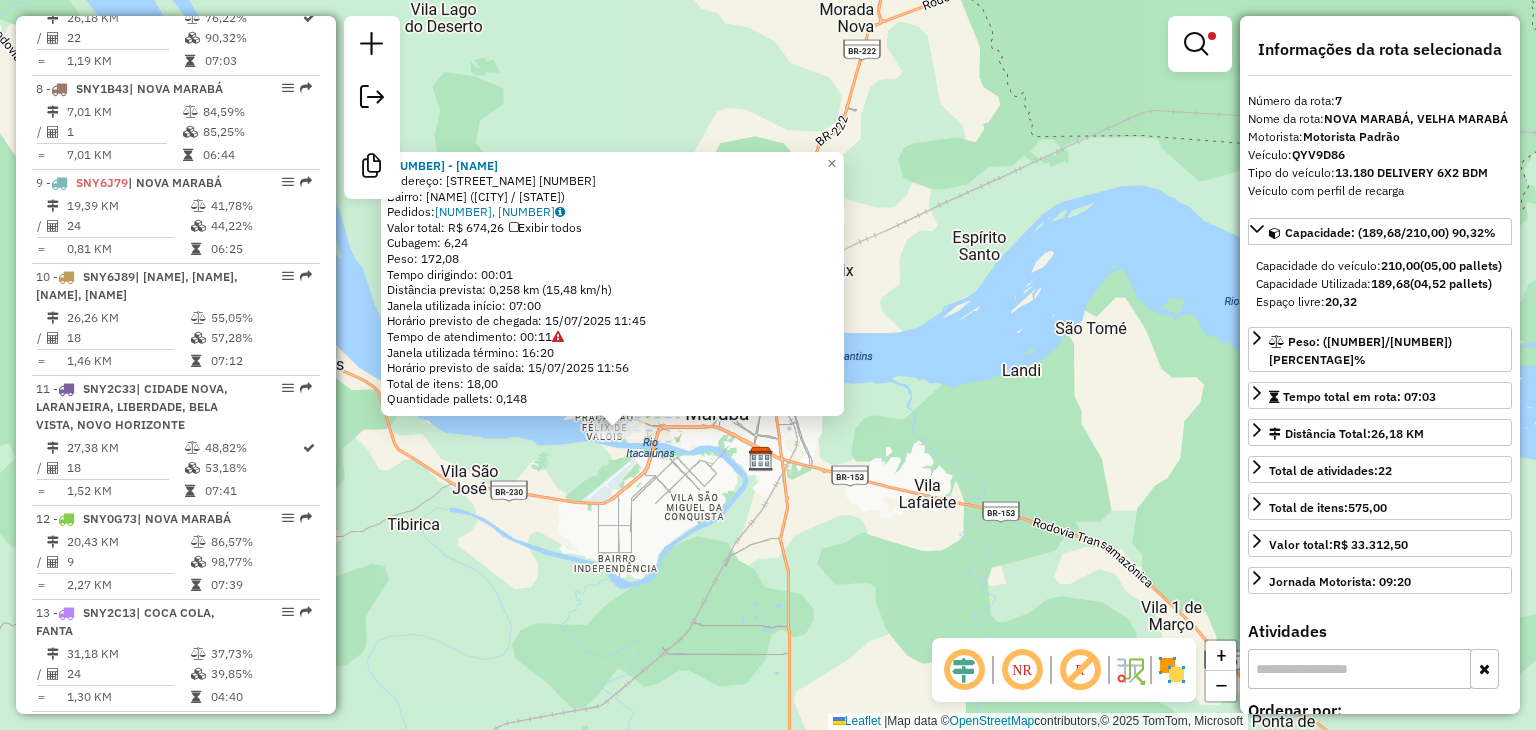 drag, startPoint x: 1121, startPoint y: 385, endPoint x: 971, endPoint y: 450, distance: 163.47783 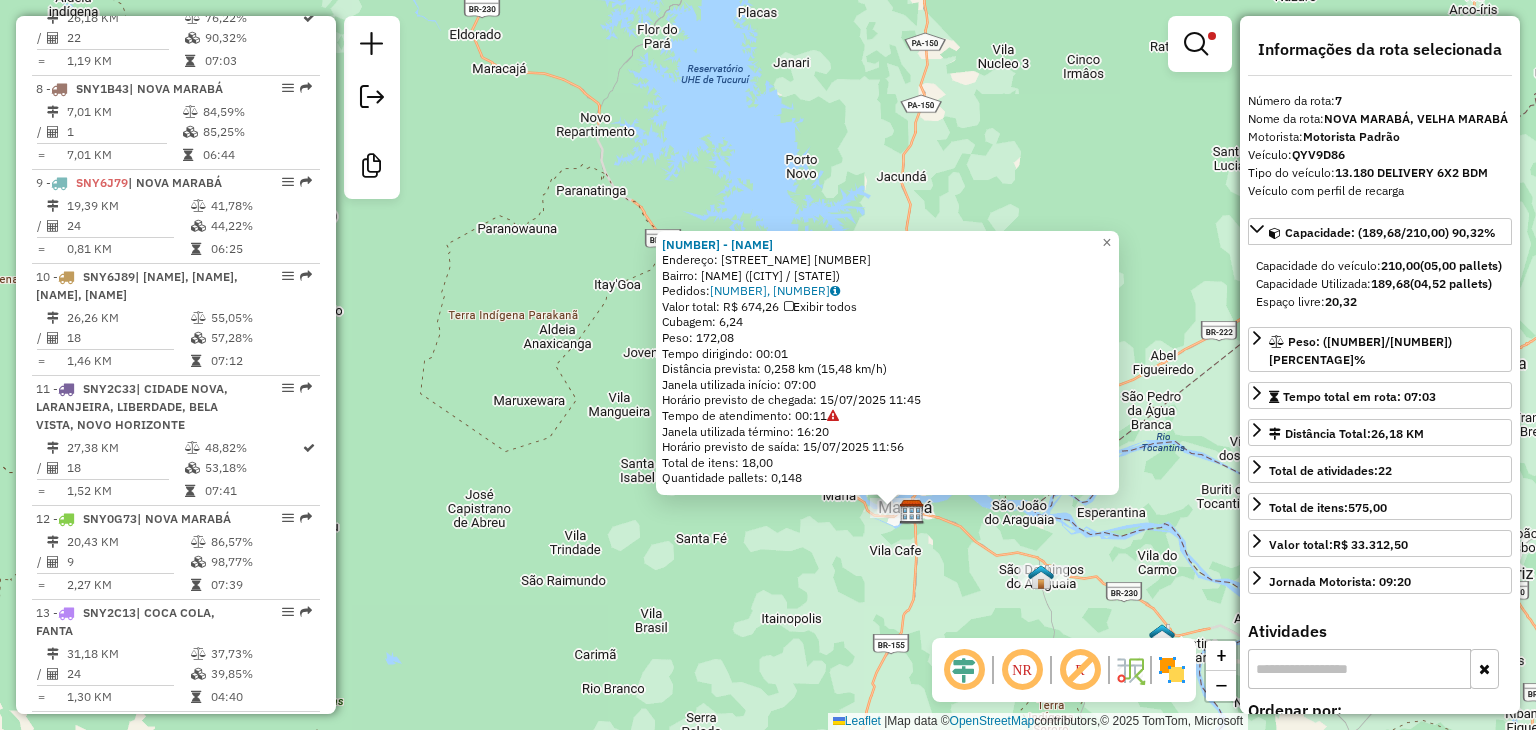 drag, startPoint x: 1037, startPoint y: 569, endPoint x: 860, endPoint y: 501, distance: 189.61276 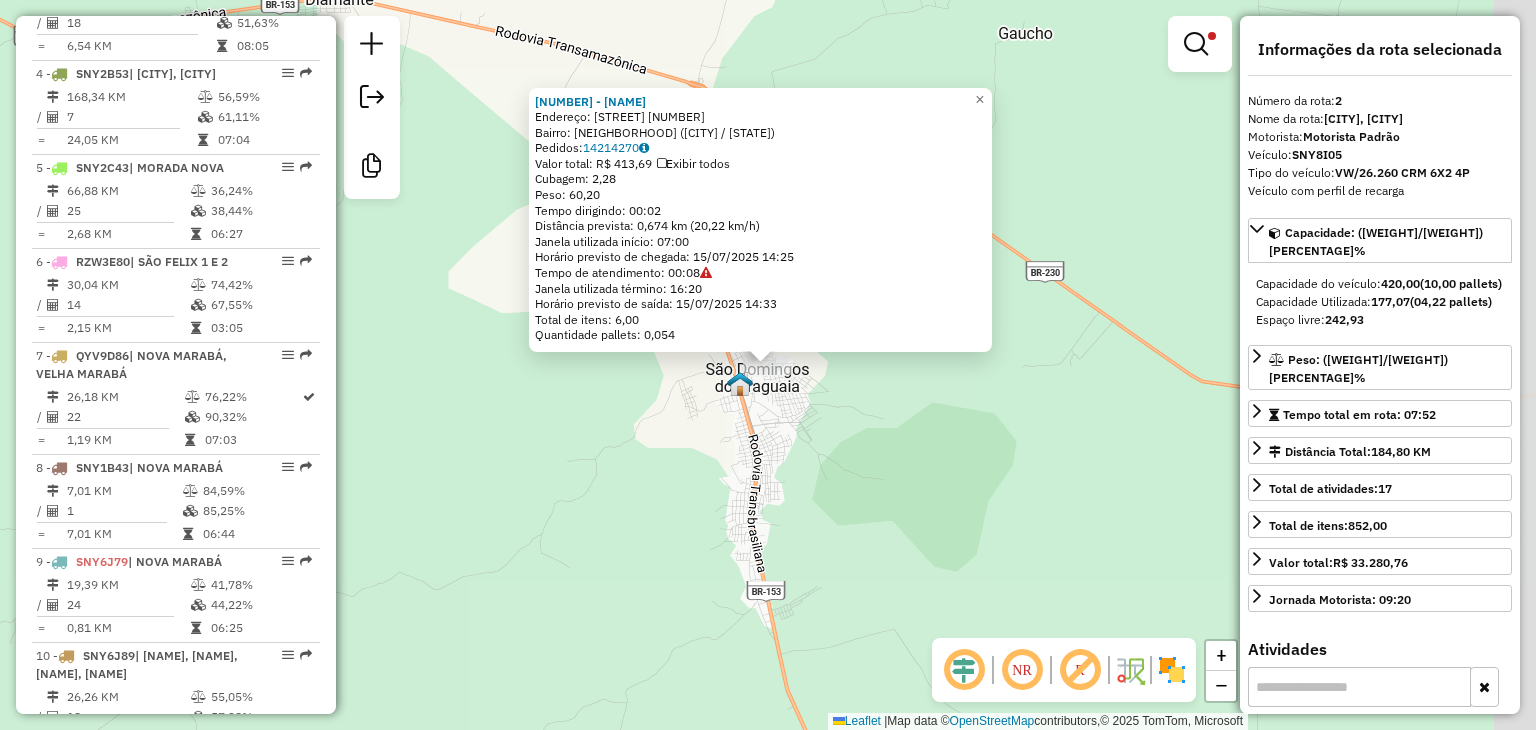 scroll, scrollTop: 922, scrollLeft: 0, axis: vertical 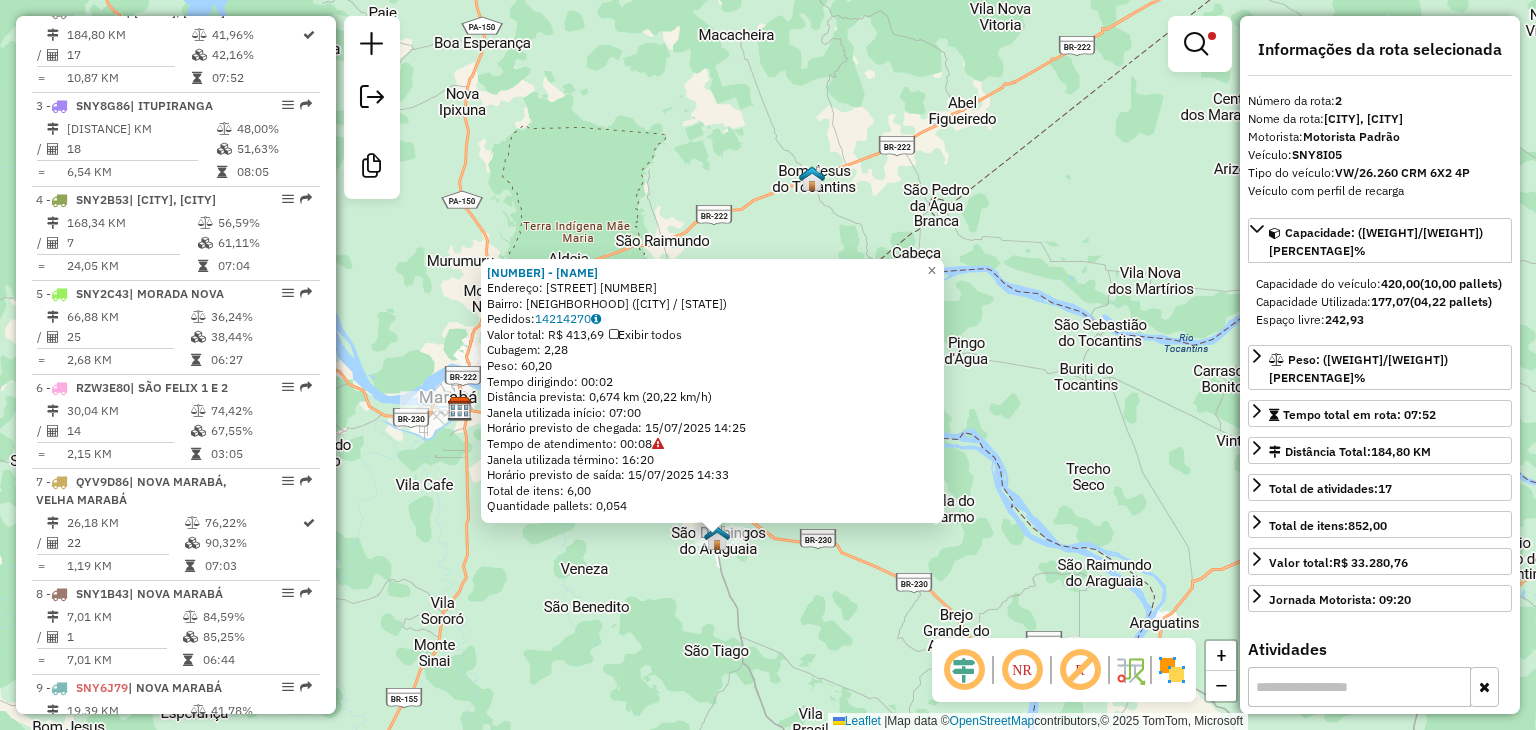 click on "2367 - ESPETINHO DA DETE  Endereço:  TOCANTINS 83   Bairro: SAO LUIS VELHO (SAO DOMINGOS DO ARAGUAIA / PA)   Pedidos:  14214270   Valor total: R$ 413,69   Exibir todos   Cubagem: 2,28  Peso: 60,20  Tempo dirigindo: 00:02   Distância prevista: 0,674 km (20,22 km/h)   Janela utilizada início: 07:00   Horário previsto de chegada: 15/07/2025 14:25   Tempo de atendimento: 00:08   Janela utilizada término: 16:20   Horário previsto de saída: 15/07/2025 14:33   Total de itens: 6,00   Quantidade pallets: 0,054  × Limpar filtros Janela de atendimento Grade de atendimento Capacidade Transportadoras Veículos Cliente Pedidos  Rotas Selecione os dias de semana para filtrar as janelas de atendimento  Seg   Ter   Qua   Qui   Sex   Sáb   Dom  Informe o período da janela de atendimento: De: Até:  Filtrar exatamente a janela do cliente  Considerar janela de atendimento padrão  Selecione os dias de semana para filtrar as grades de atendimento  Seg   Ter   Qua   Qui   Sex   Sáb   Dom   Peso mínimo:   Peso máximo:" 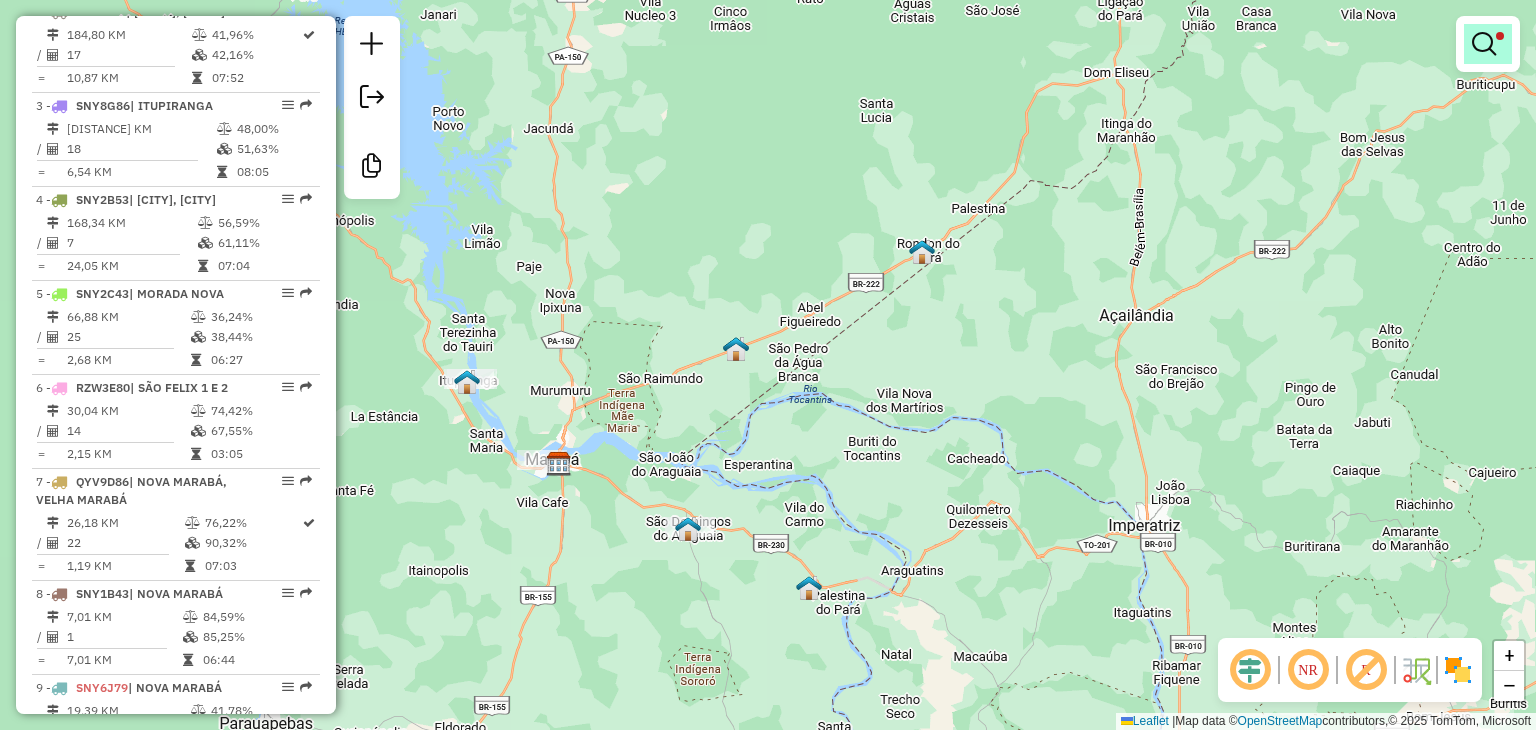 click at bounding box center (1500, 36) 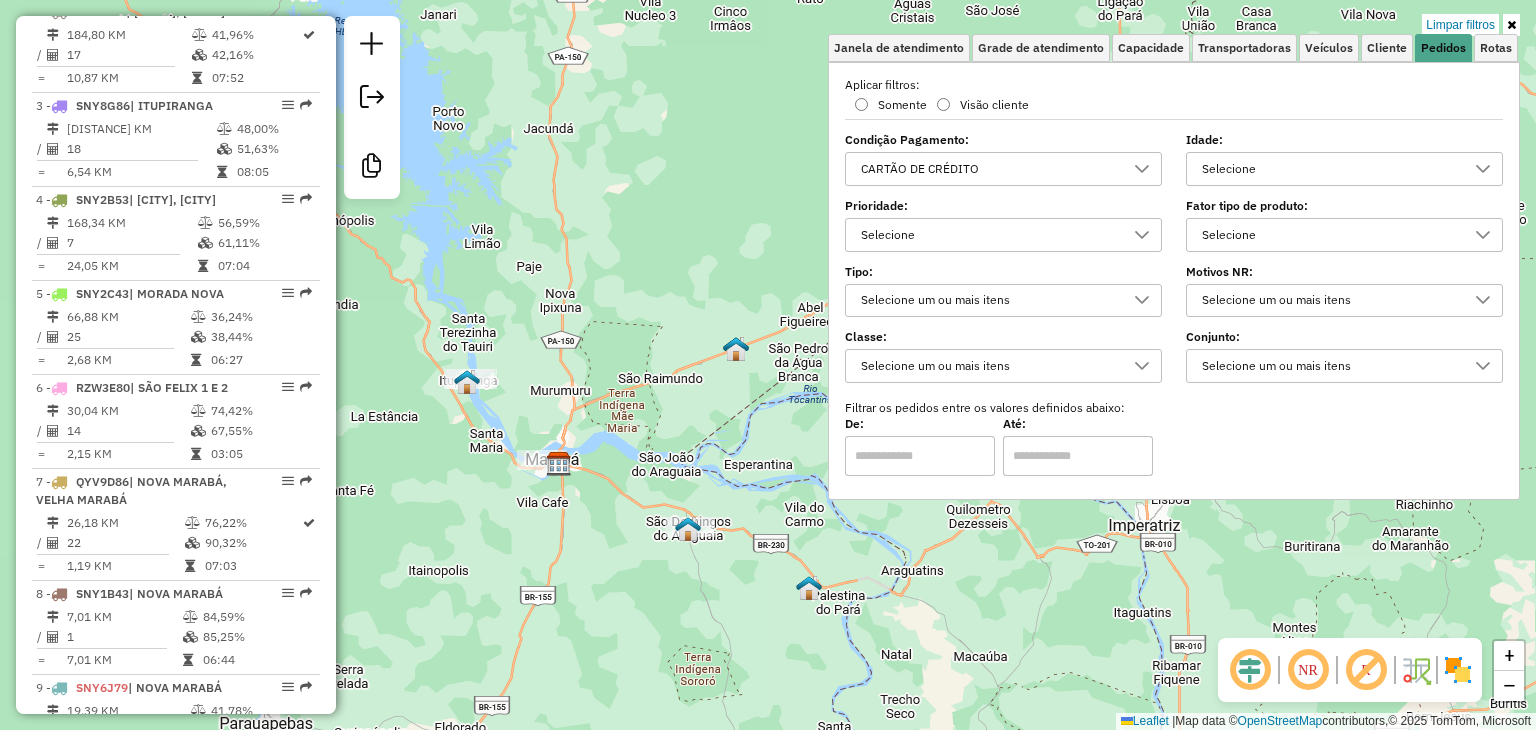 click on "CARTÃO DE CRÉDITO" at bounding box center (988, 169) 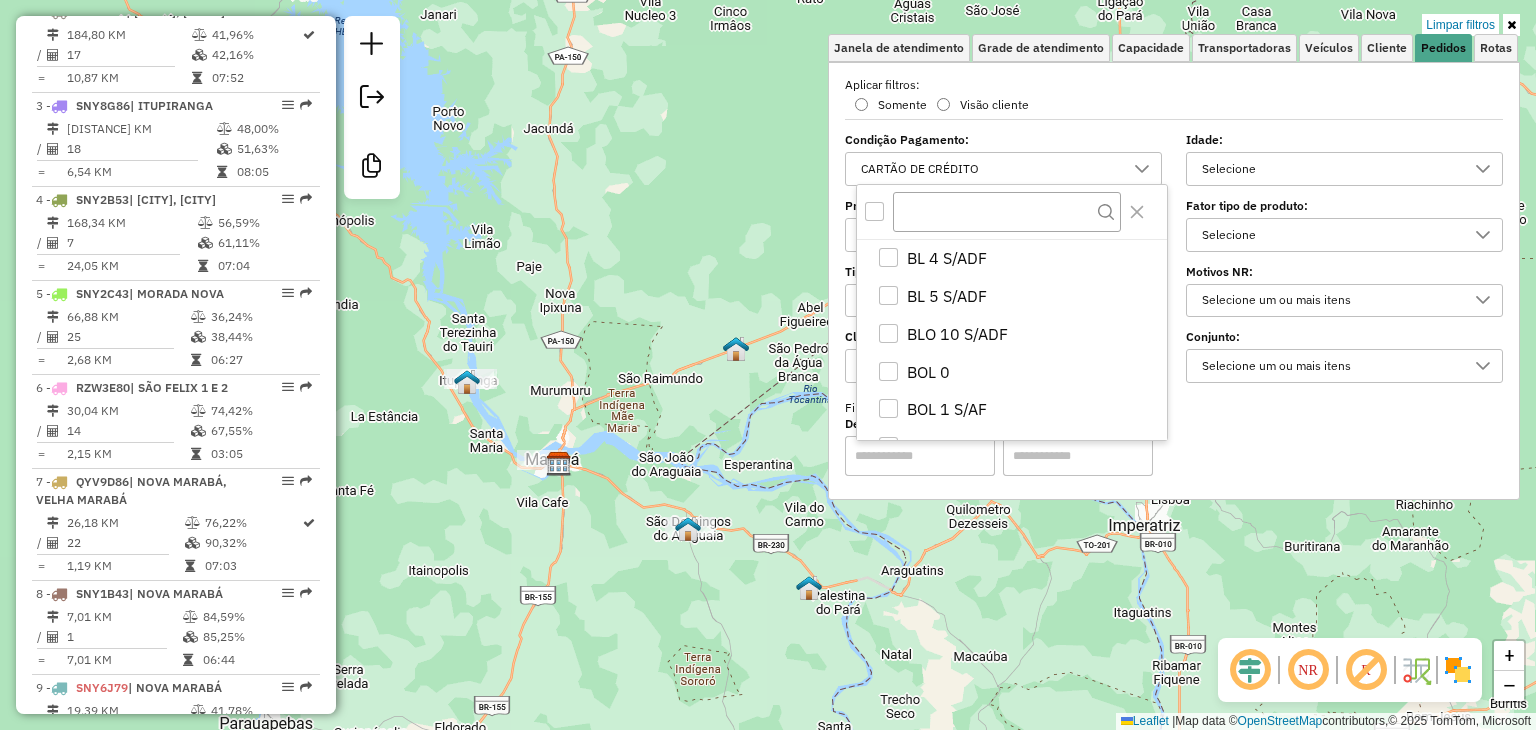 scroll, scrollTop: 1120, scrollLeft: 0, axis: vertical 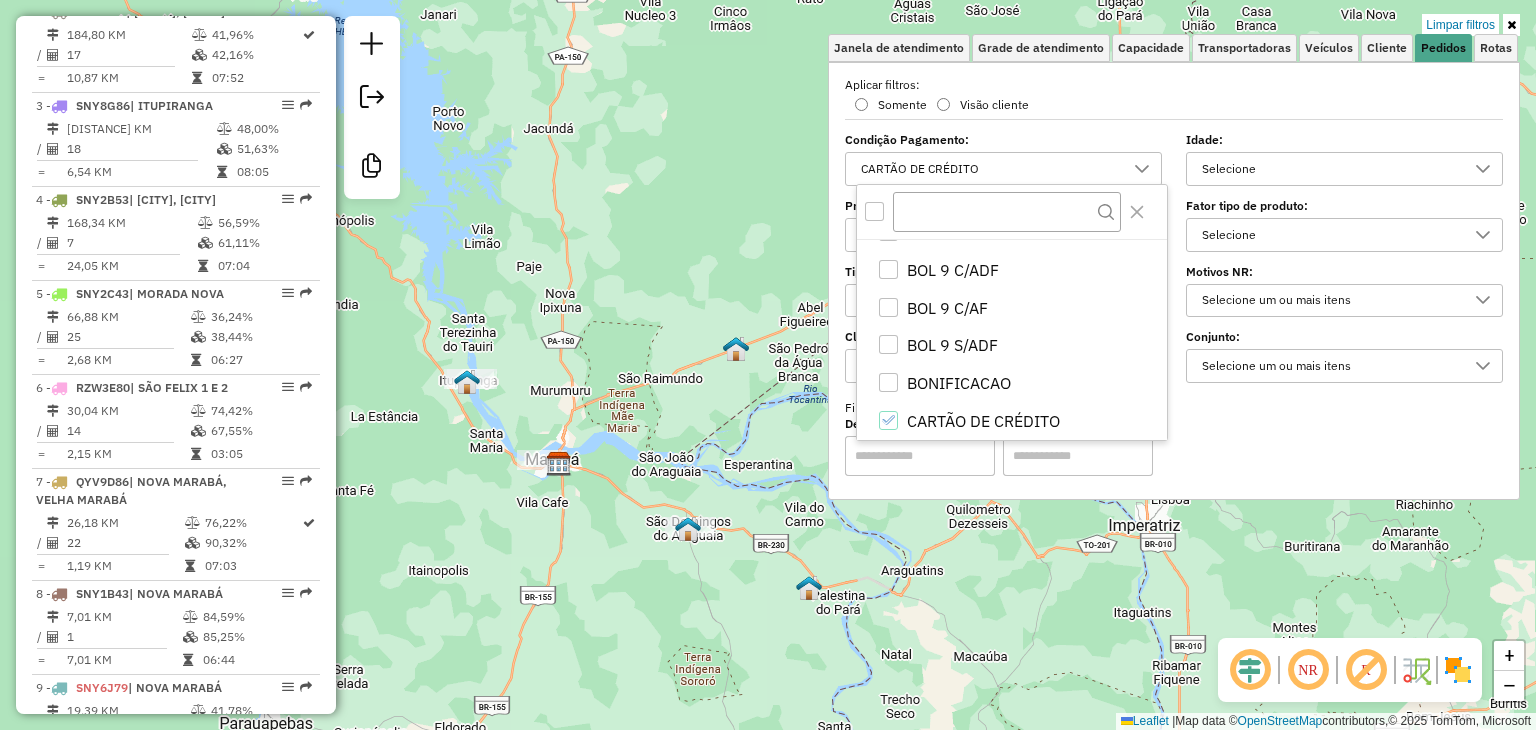click at bounding box center (1012, 212) 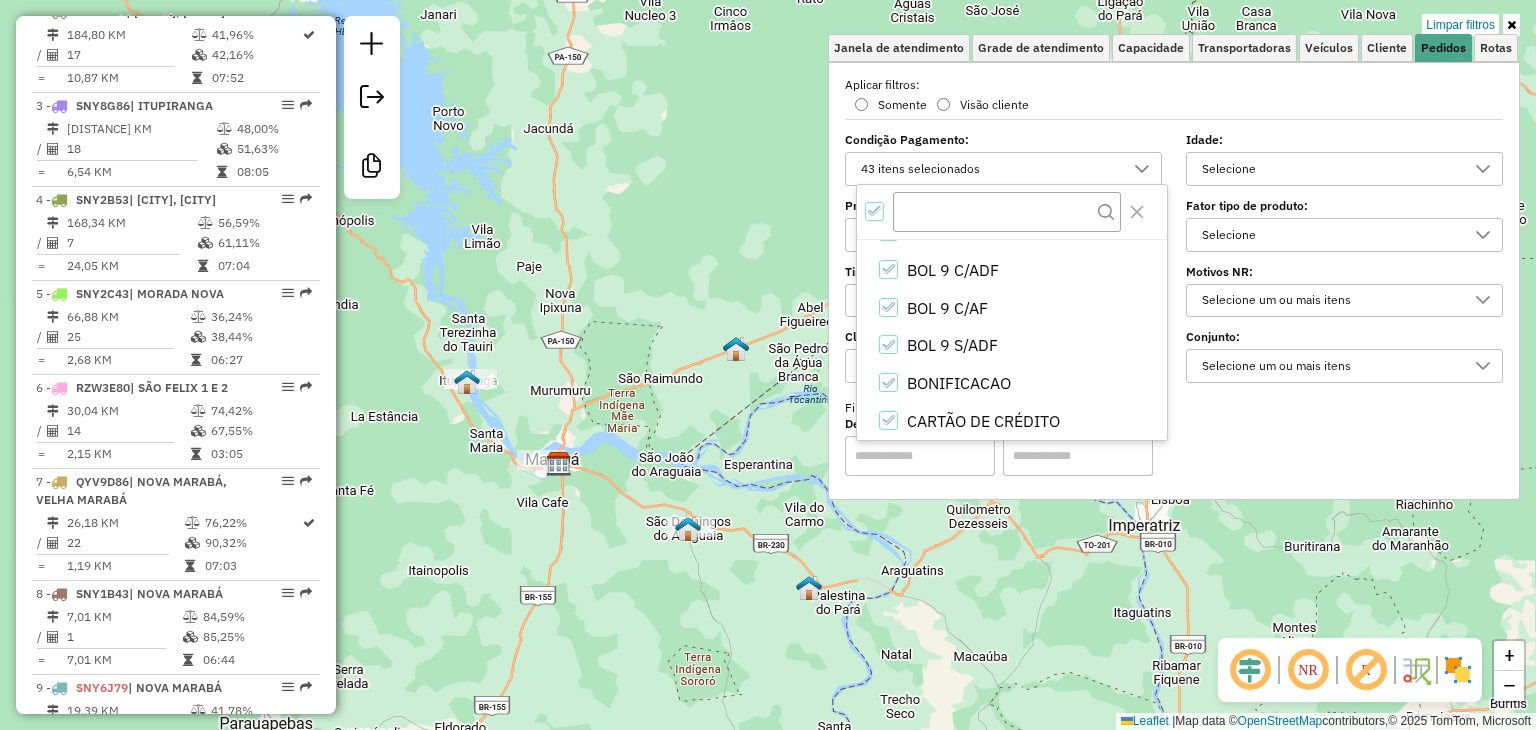 click on "Aplicando filtros  Pop-up bloqueado!  Seu navegador bloqueou automáticamente a abertura de uma nova janela.   Acesse as configurações e adicione o endereço do sistema a lista de permissão.   Fechar  Informações da Sessão 965201 - 15/07/2025     Criação: 14/07/2025 18:09   Desbloquear Sessão   Depósito:  GP7 MARABA  Total de rotas:  15  Distância Total:  1.075,03 km  Tempo total:  115:30  Valor total:  R$ 585.984,73  - Total roteirizado:  R$ 585.984,73  - Total não roteirizado:  R$ 0,00  Total de Atividades Roteirizadas:  259  Total de Pedidos Roteirizados:  399  Peso total roteirizado:  88.181,95  Cubagem total roteirizado:  3.211,04  Total de Atividades não Roteirizadas:  0  Total de Pedidos não Roteirizados:  0 Total de caixas por viagem:  3.211,04 /   15 =  214,07 Média de Atividades por viagem:  259 /   15 =  17,27 Ocupação média da frota:  62,00%  Clientes com Service Time:  0,00%   (0 de 259)   Rotas improdutivas:  2  Rotas vários dias:  1  Clientes Priorizados NR:  0 Rotas /" at bounding box center (768, 365) 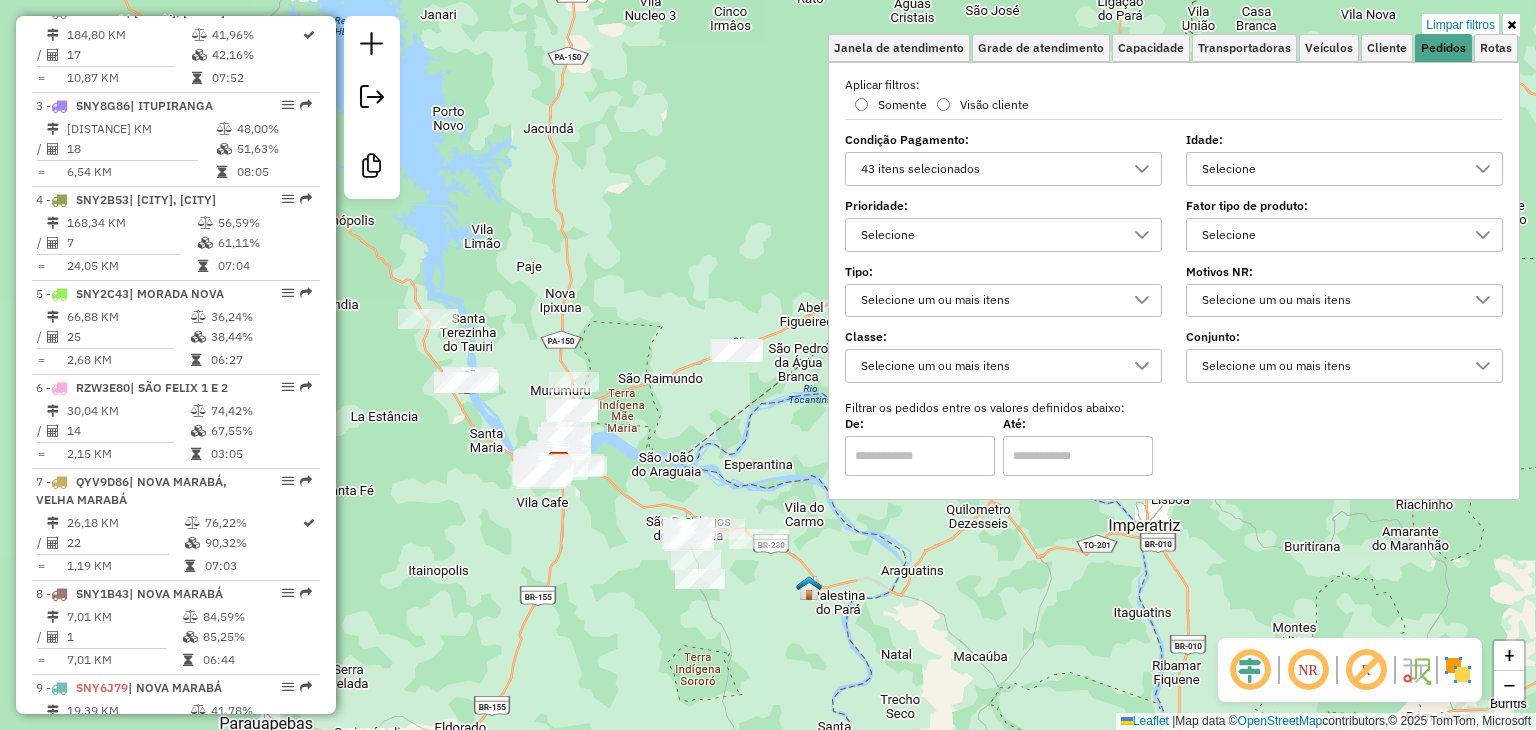click on "43 itens selecionados" at bounding box center [988, 169] 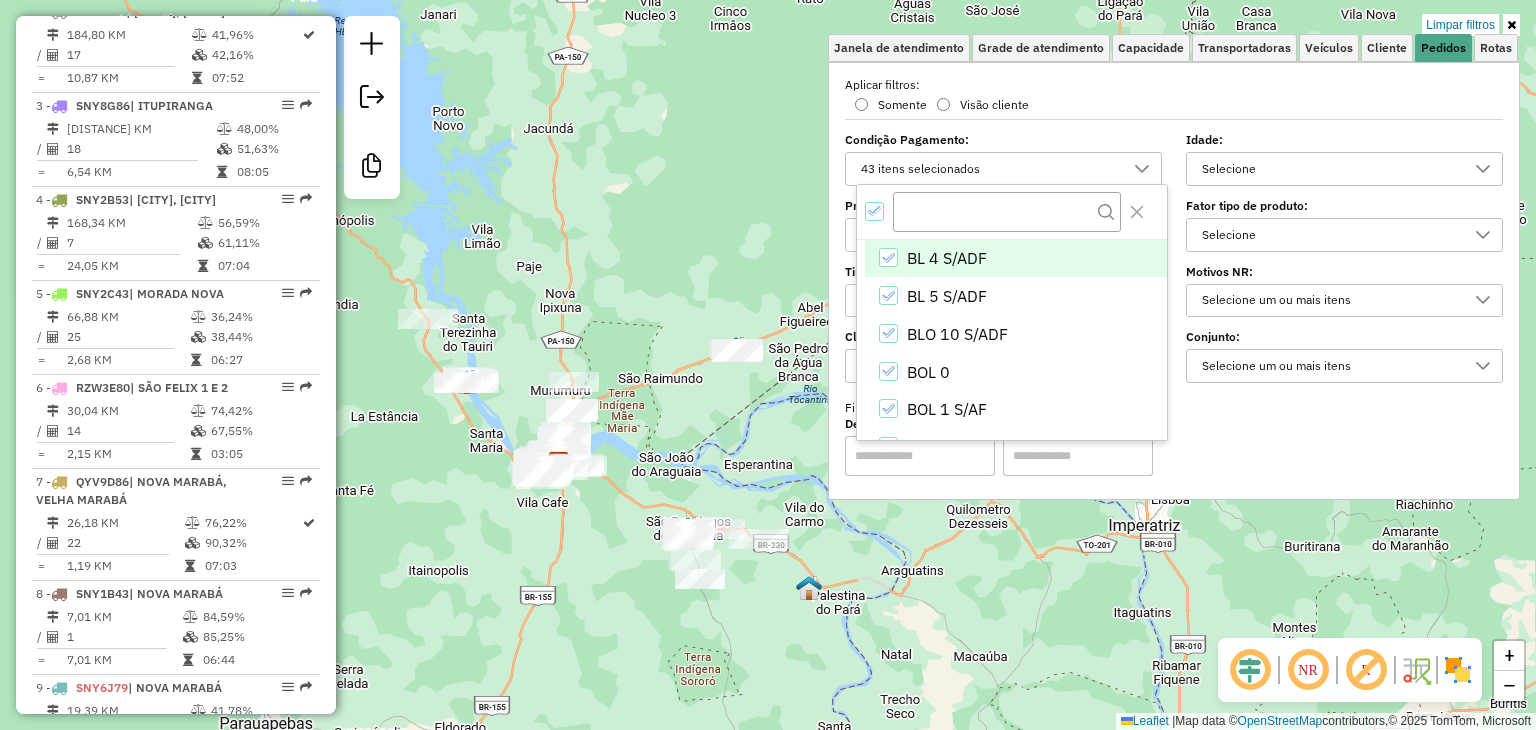 click 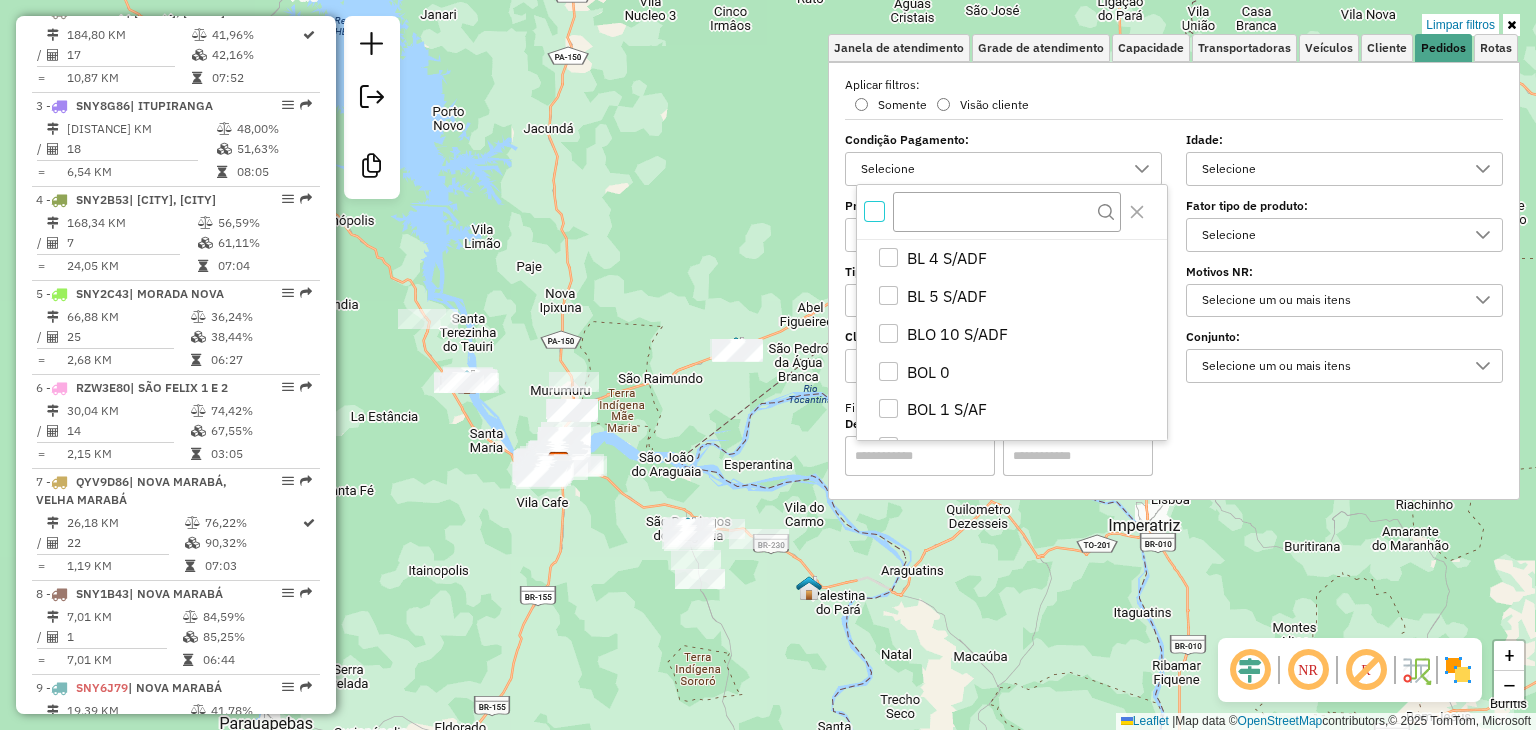 scroll, scrollTop: 11, scrollLeft: 6, axis: both 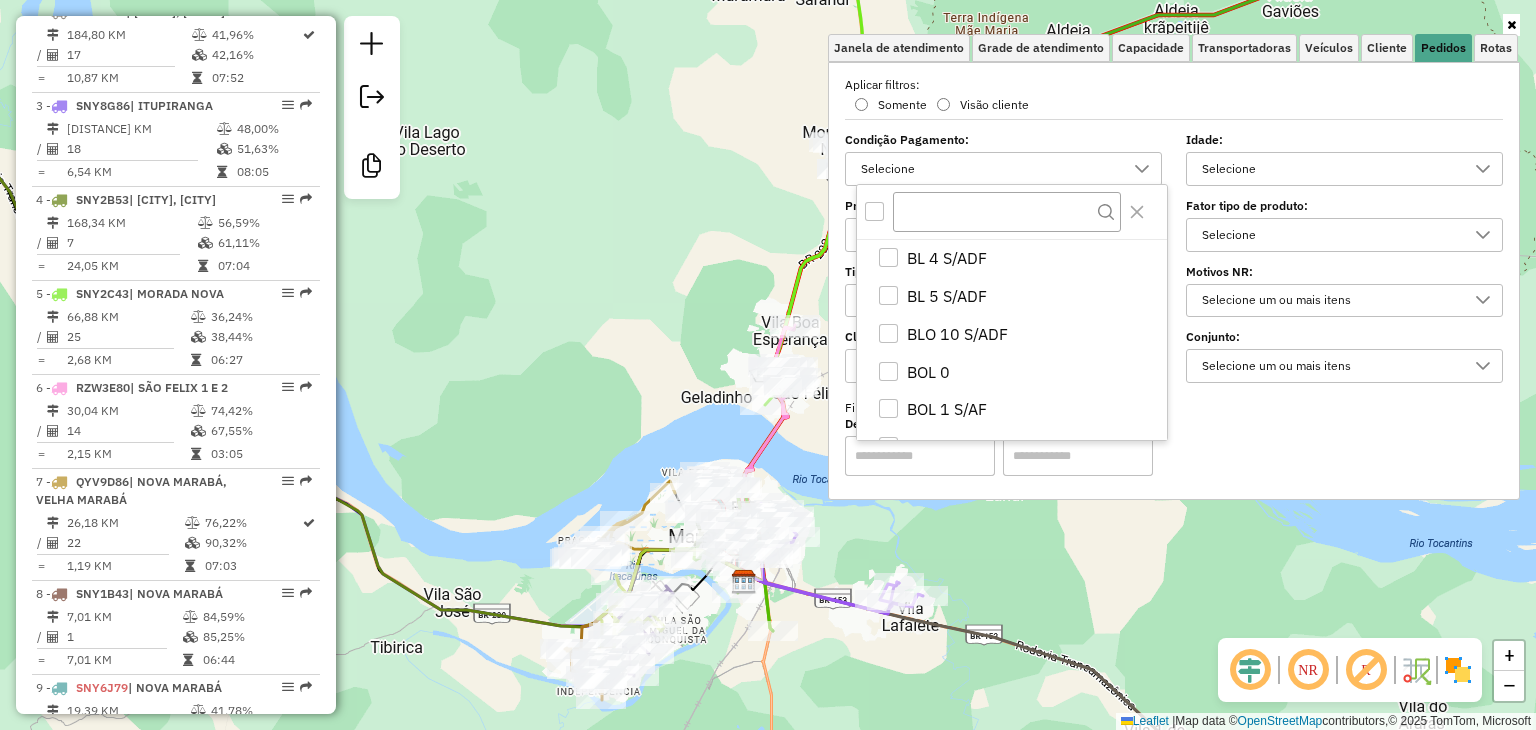 click on "Janela de atendimento Grade de atendimento Capacidade Transportadoras Veículos Cliente Pedidos  Rotas Selecione os dias de semana para filtrar as janelas de atendimento  Seg   Ter   Qua   Qui   Sex   Sáb   Dom  Informe o período da janela de atendimento: De: Até:  Filtrar exatamente a janela do cliente  Considerar janela de atendimento padrão  Selecione os dias de semana para filtrar as grades de atendimento  Seg   Ter   Qua   Qui   Sex   Sáb   Dom   Considerar clientes sem dia de atendimento cadastrado  Clientes fora do dia de atendimento selecionado Filtrar as atividades entre os valores definidos abaixo:  Peso mínimo:   Peso máximo:   Cubagem mínima:  ****  Cubagem máxima:  ****  De:   Até:  Filtrar as atividades entre o tempo de atendimento definido abaixo:  De:   Até:   Considerar capacidade total dos clientes não roteirizados Transportadora: Selecione um ou mais itens Tipo de veículo: Selecione um ou mais itens Veículo: Selecione um ou mais itens Motorista: Selecione um ou mais itens De:" 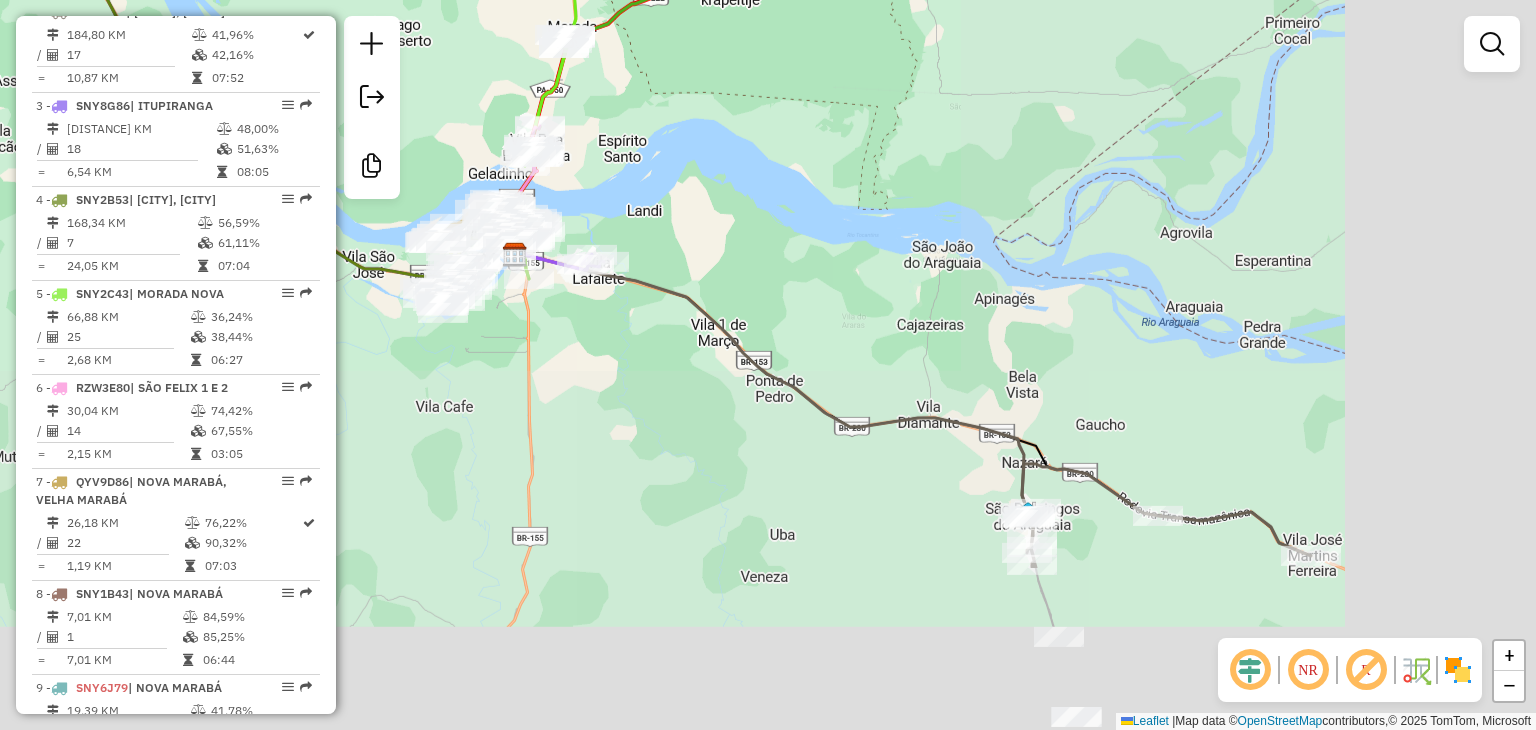 drag, startPoint x: 1155, startPoint y: 461, endPoint x: 760, endPoint y: 194, distance: 476.77457 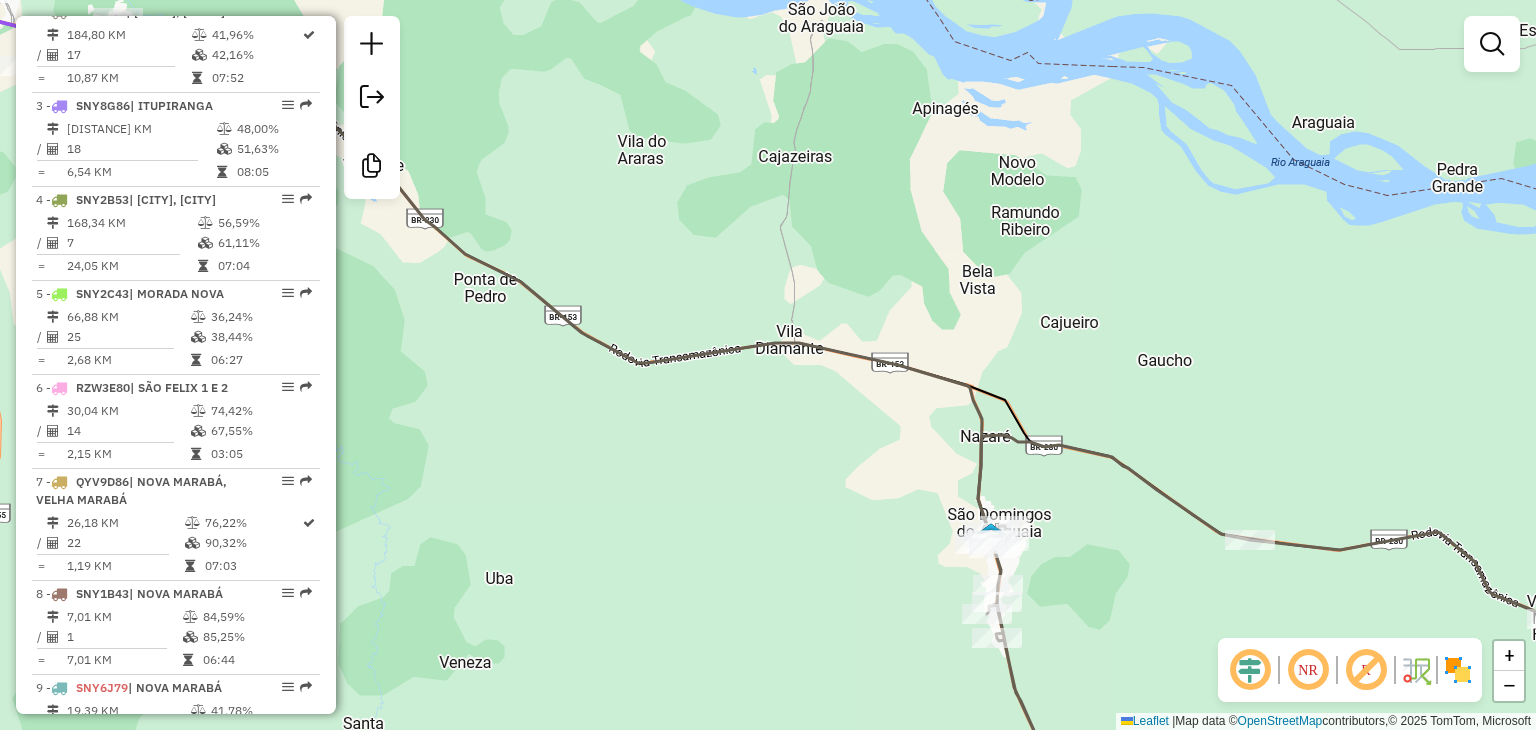 drag, startPoint x: 1012, startPoint y: 424, endPoint x: 1002, endPoint y: 404, distance: 22.36068 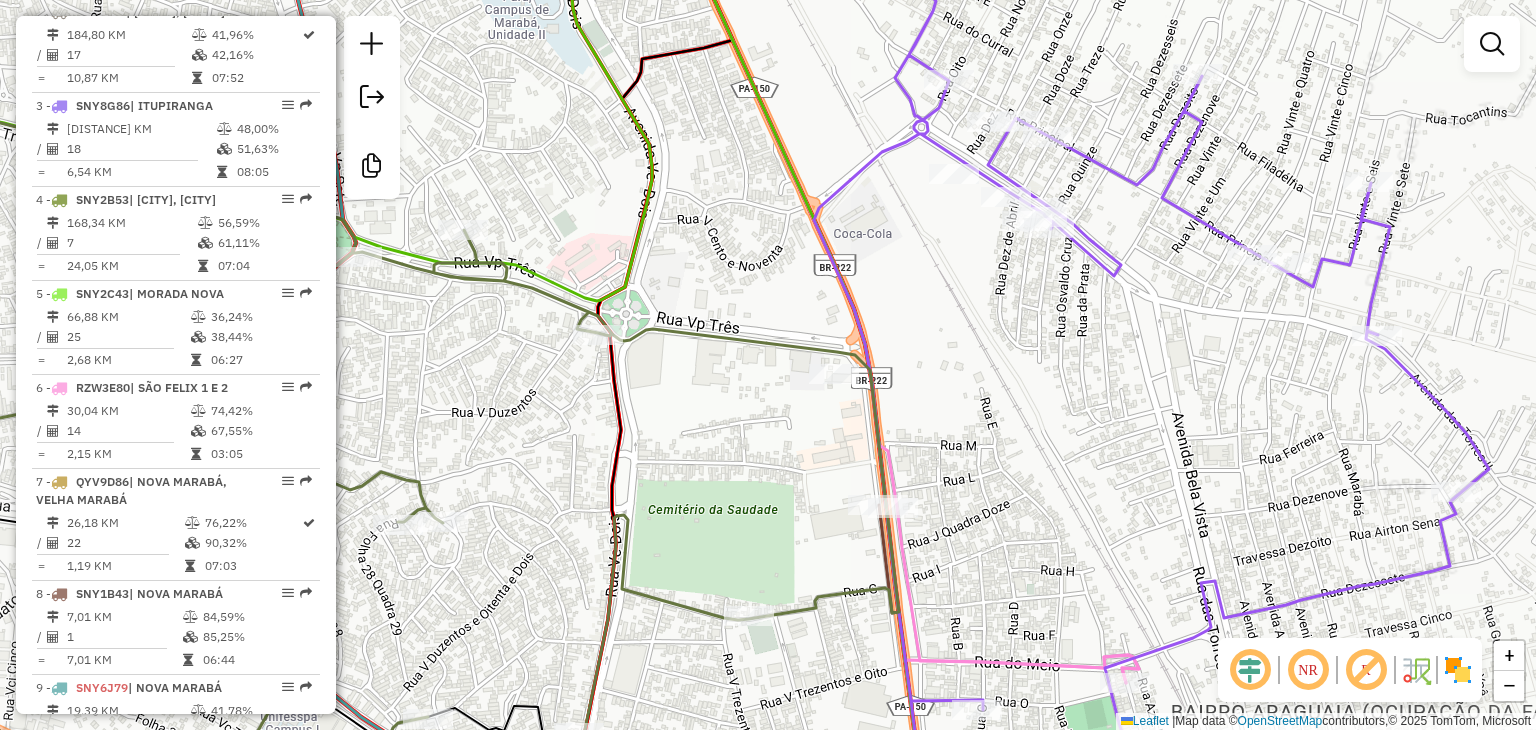 drag, startPoint x: 738, startPoint y: 440, endPoint x: 622, endPoint y: 347, distance: 148.6775 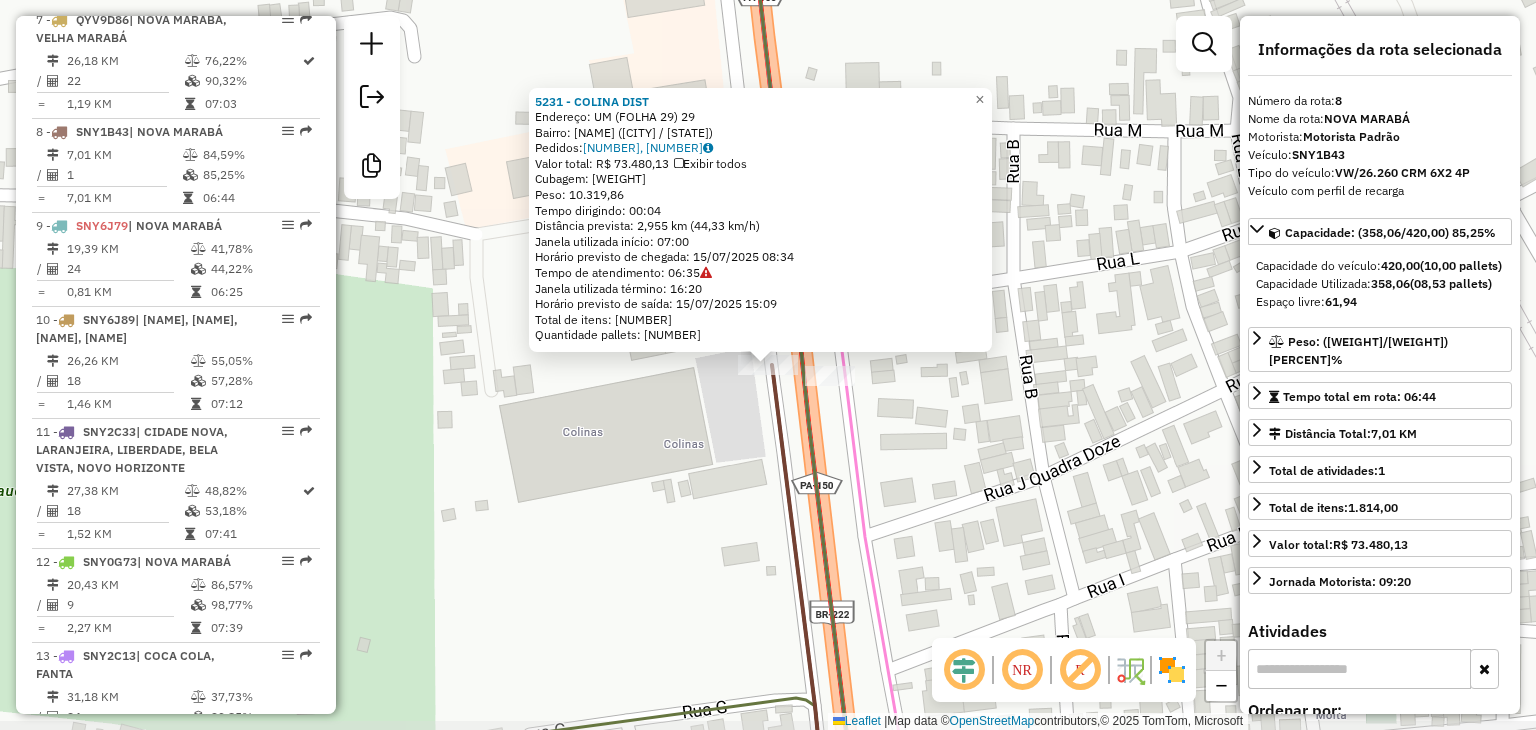scroll, scrollTop: 1539, scrollLeft: 0, axis: vertical 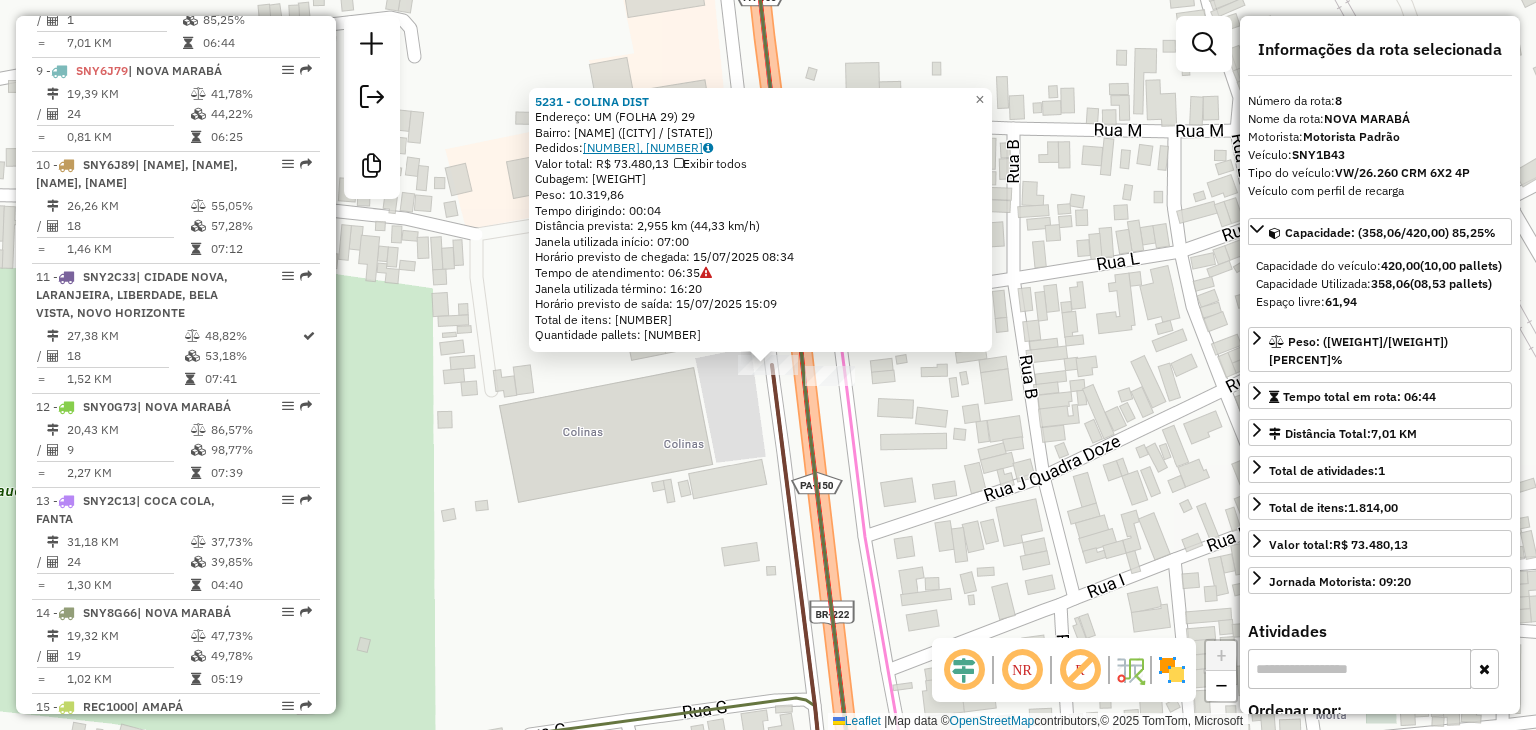 click on "14214509, 14214082" 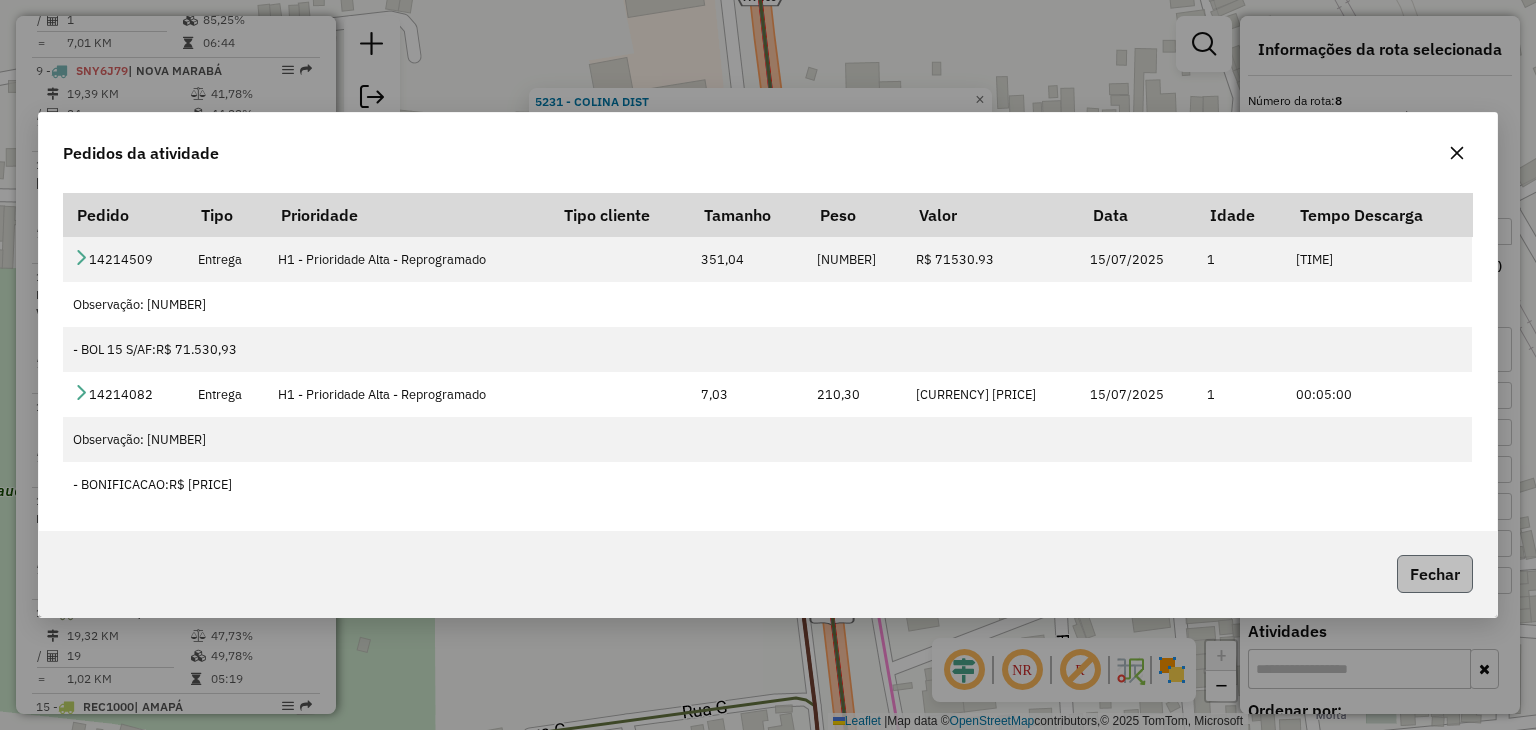 click on "Fechar" 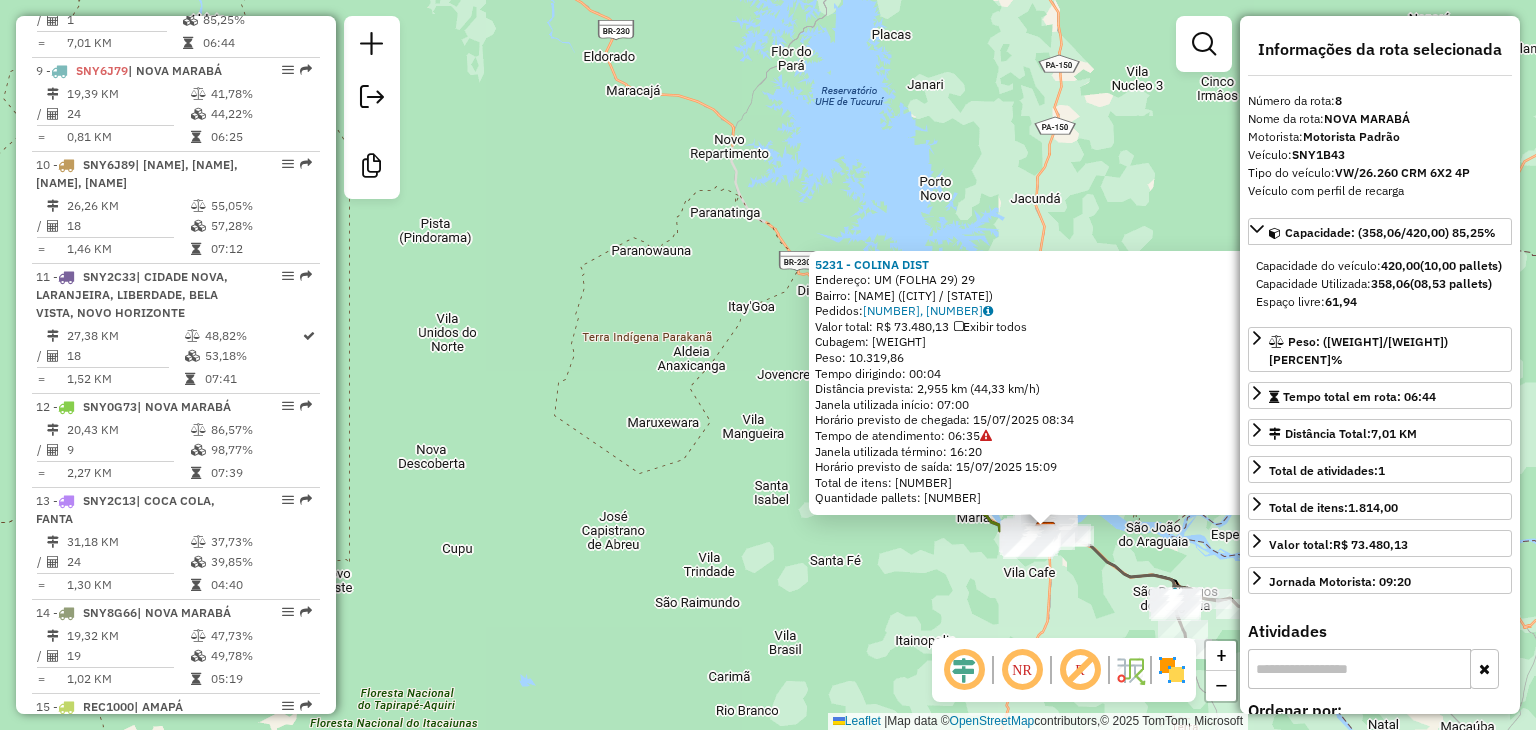 click on "[BRAND]  Endereço:  [STREET] [LETTER] [NUMBER]   Bairro: [NEIGHBORHOOD] ([CITY] / [STATE])   Pedidos:  [ORDER_ID], [ORDER_ID]   Valor total: [CURRENCY] [PRICE]   Exibir todos   Cubagem: [CUBAGE]  Peso: [WEIGHT]  Tempo dirigindo: [TIME]   Distância prevista: [DISTANCE] km ([SPEED] km/h)   Janela utilizada início: [TIME]   Horário previsto de chegada: [DATE] [TIME]   Tempo de atendimento: [TIME]   Janela utilizada término: [TIME]   Horário previsto de saída: [DATE] [TIME]   Total de itens: [ITEMS]   Quantidade pallets: [PALLETS]  × Janela de atendimento Grade de atendimento Capacidade Transportadoras Veículos Cliente Pedidos  Rotas Selecione os dias de semana para filtrar as janelas de atendimento  Seg   Ter   Qua   Qui   Sex   Sáb   Dom  Informe o período da janela de atendimento: De: Até:  Filtrar exatamente a janela do cliente  Considerar janela de atendimento padrão  Selecione os dias de semana para filtrar as grades de atendimento  Seg   Ter   Qua   Qui   Sex   Sáb   Dom   Peso mínimo:   Peso máximo:  **** **** De:" 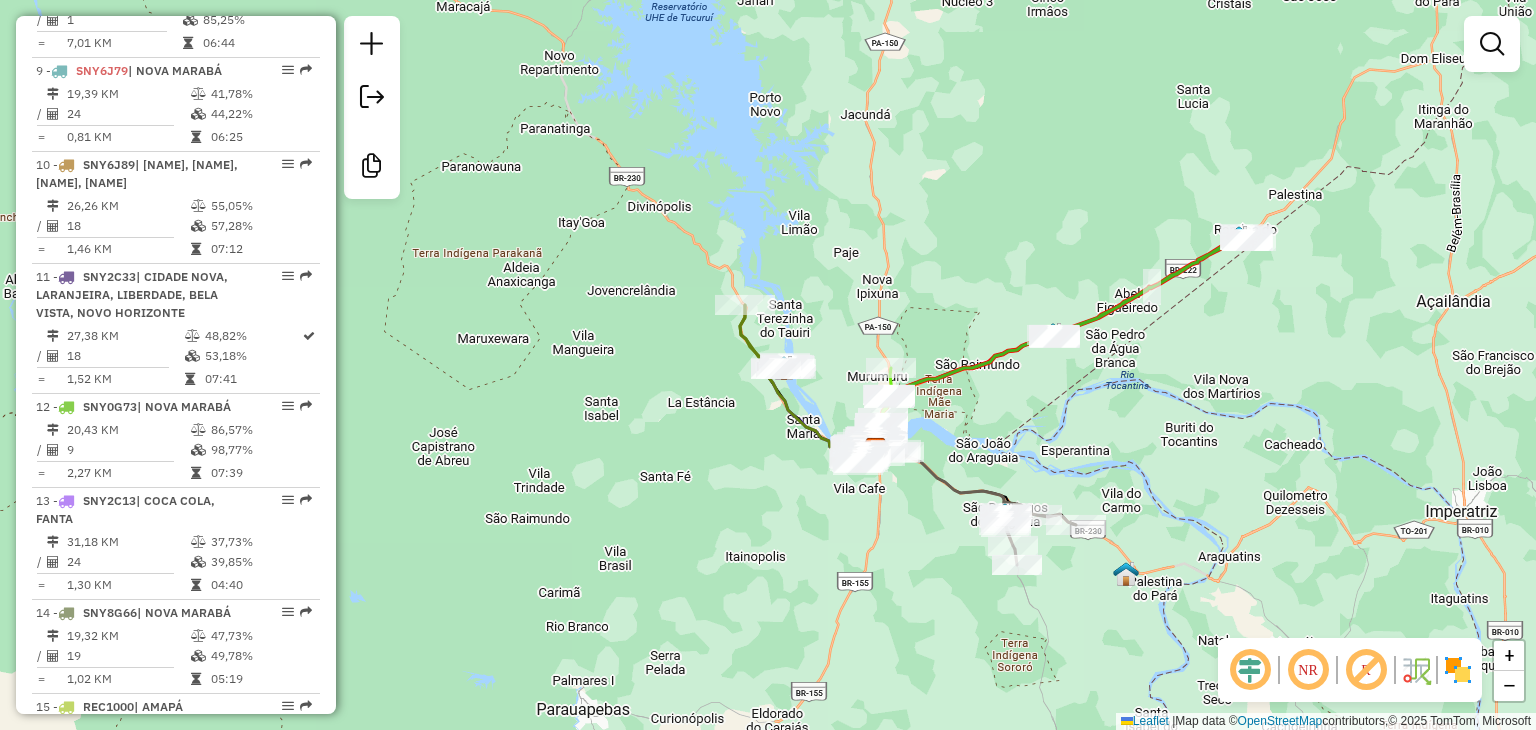 drag, startPoint x: 1138, startPoint y: 585, endPoint x: 956, endPoint y: 495, distance: 203.03694 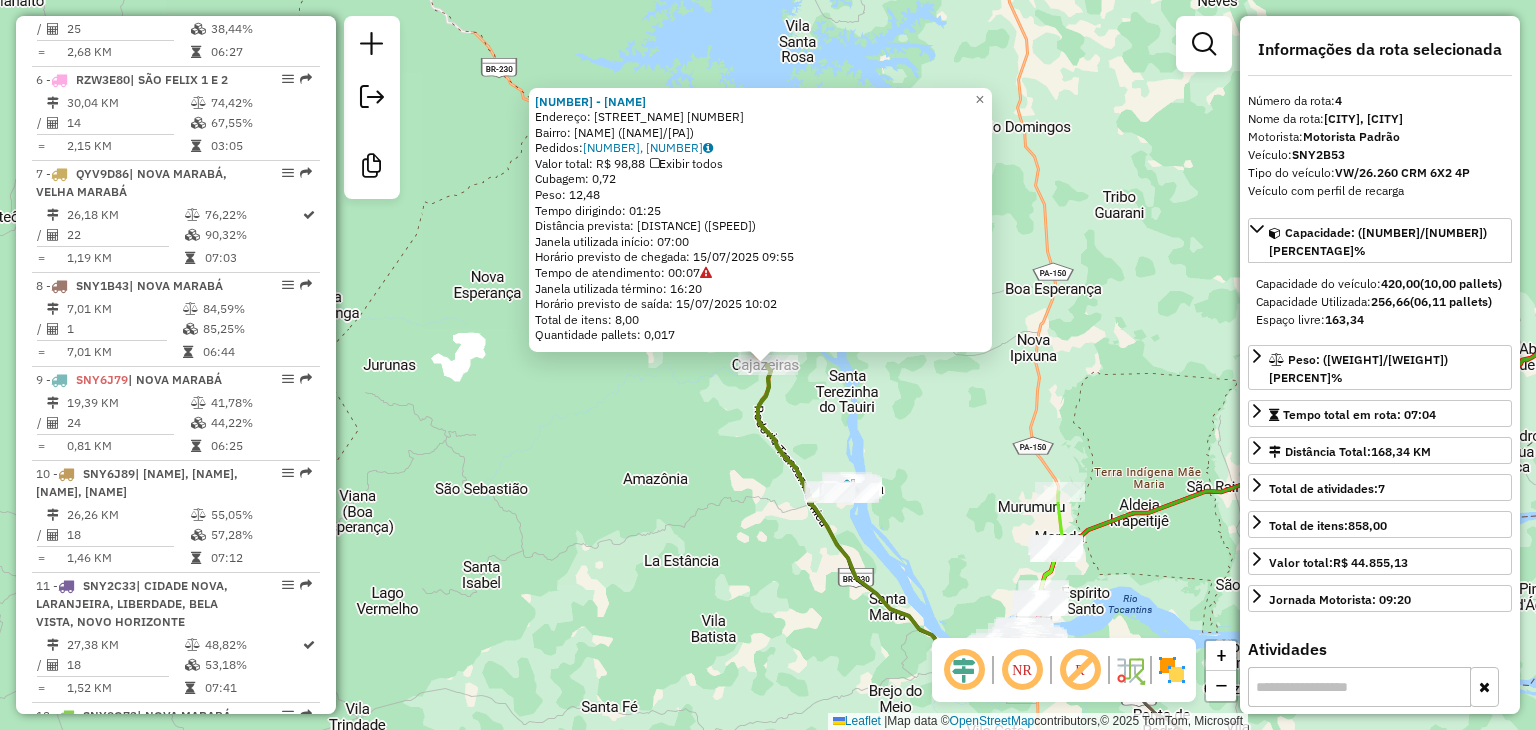scroll, scrollTop: 1128, scrollLeft: 0, axis: vertical 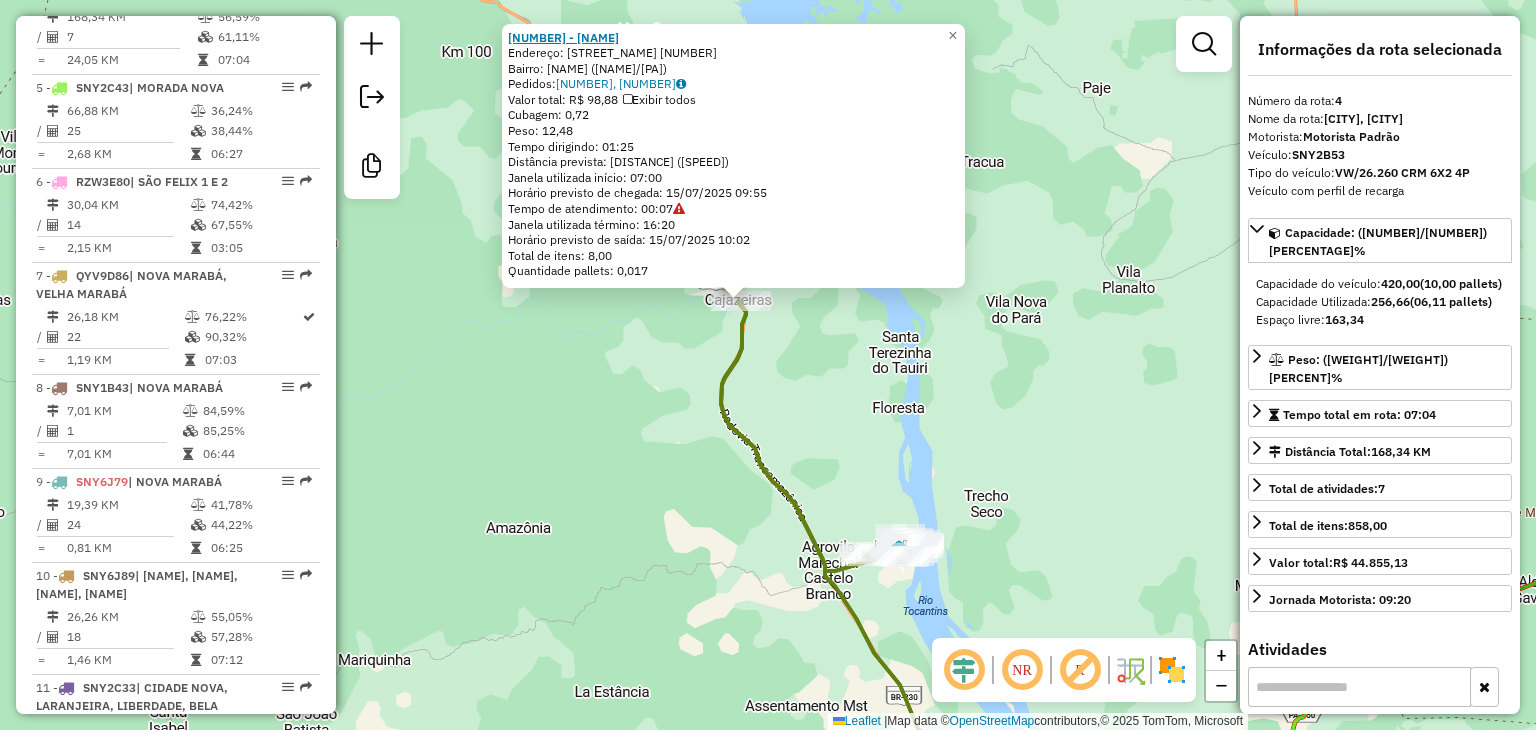 click on "1862 - HENRIQUE ROCHA" 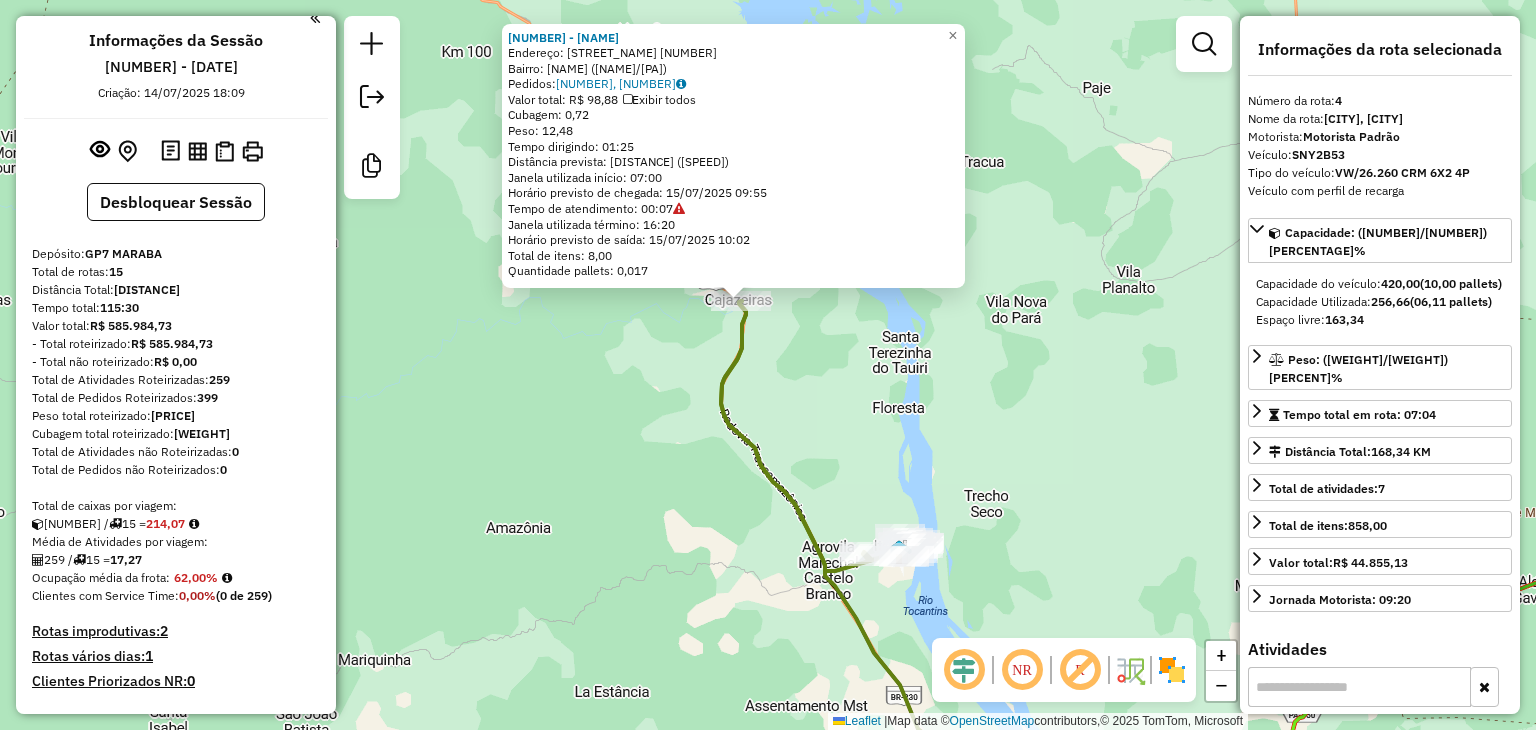 scroll, scrollTop: 0, scrollLeft: 0, axis: both 